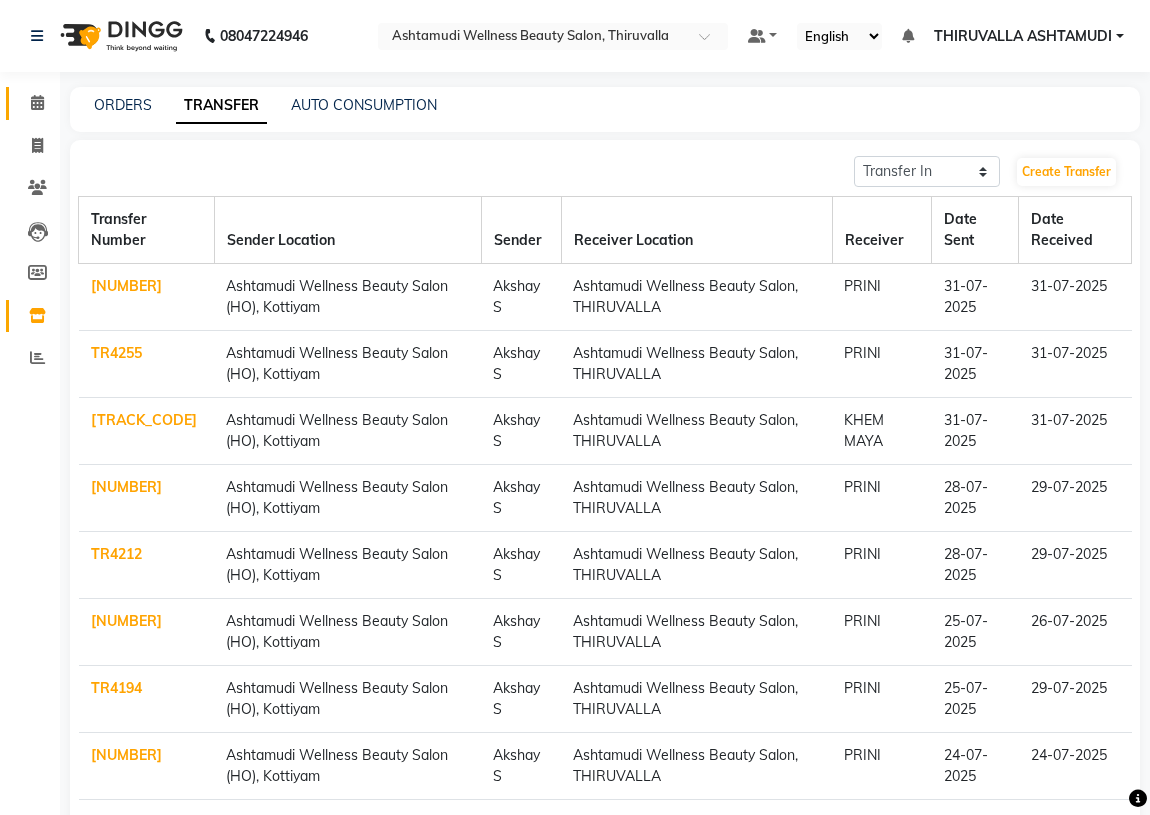 scroll, scrollTop: 0, scrollLeft: 0, axis: both 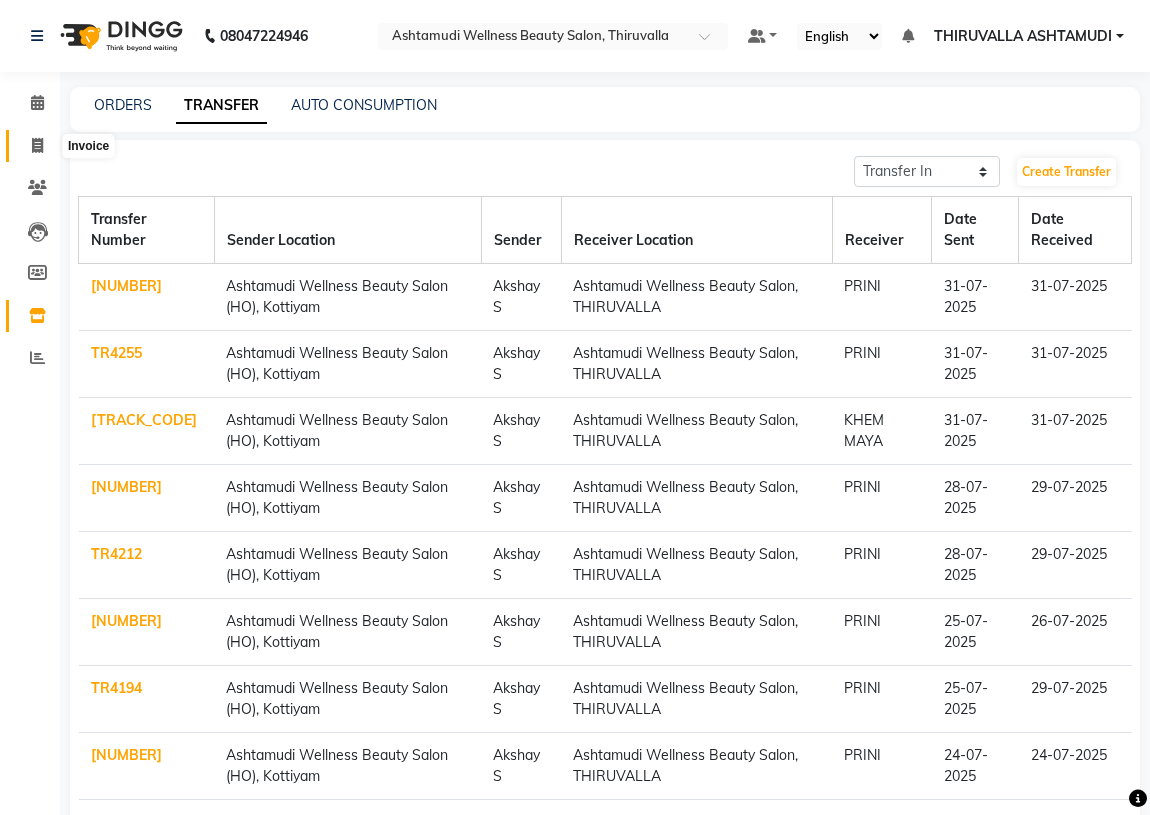 click 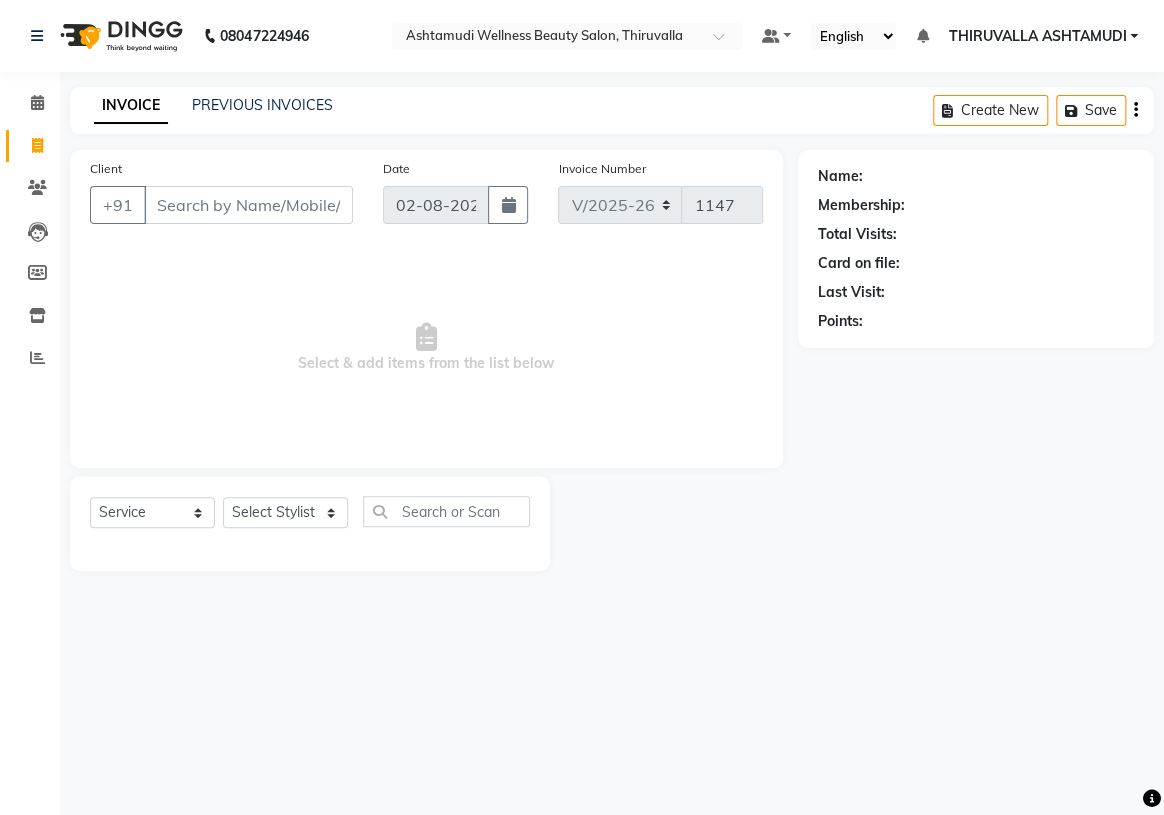click on "Client" at bounding box center [248, 205] 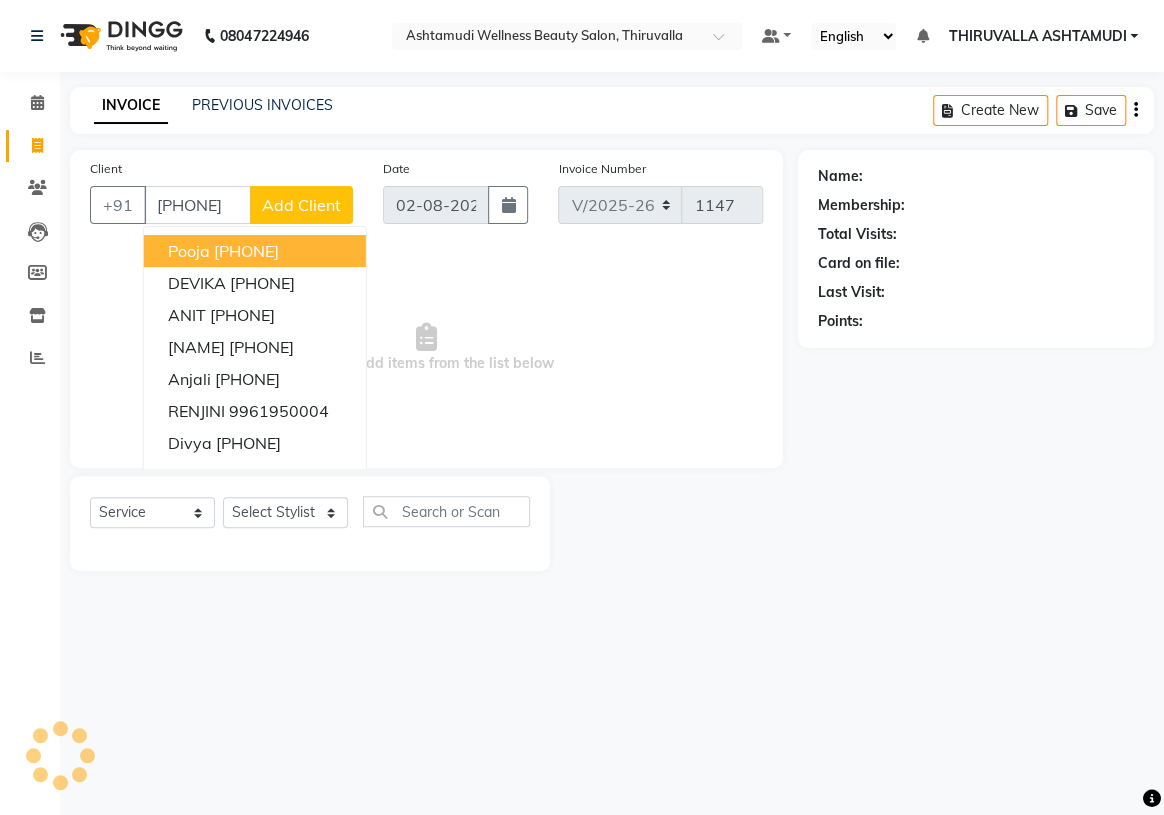 type on "[PHONE]" 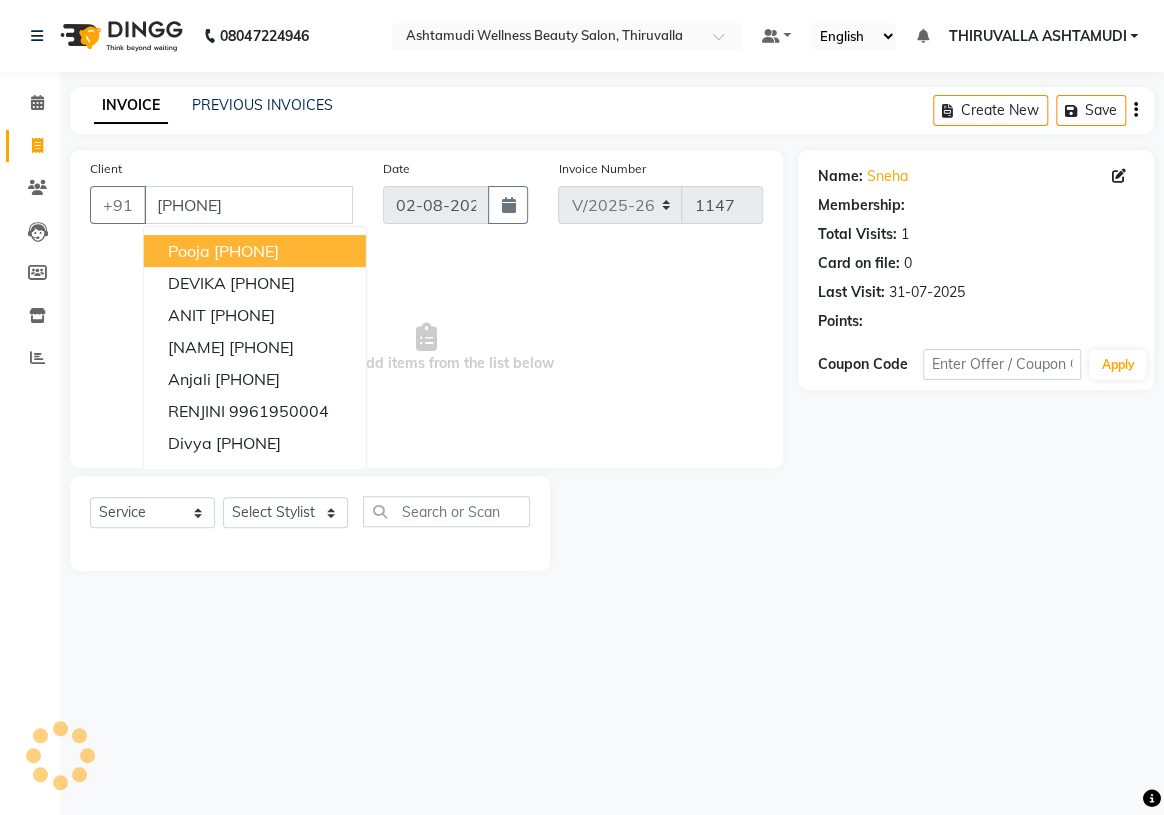 select on "1: Object" 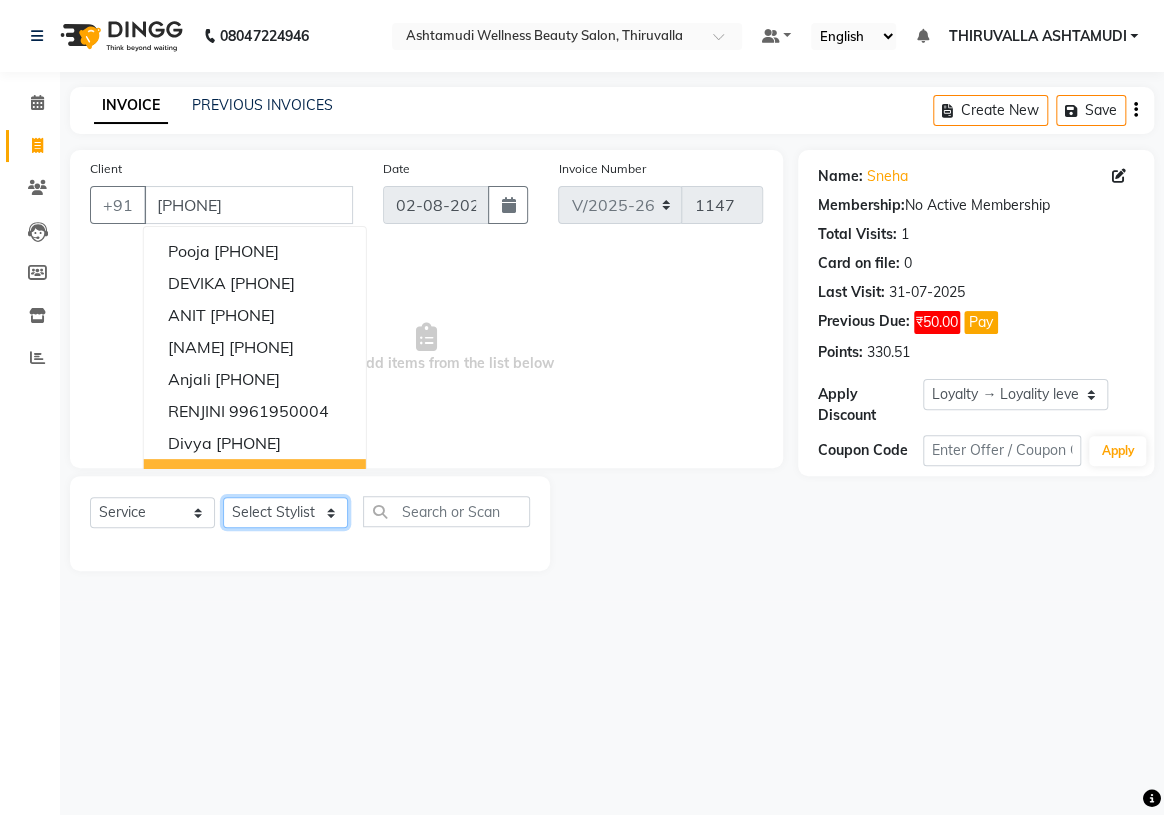 click on "Select Stylist ABHIRAMI		 Arya Eshani GAYATHRIDEVI	K C	 Jisna KHEM MAYA MAYA PRINI		 RINA RAI SHINY ABY THIRUVALLA ASHTAMUDI VISMAYA SURENDRAN" 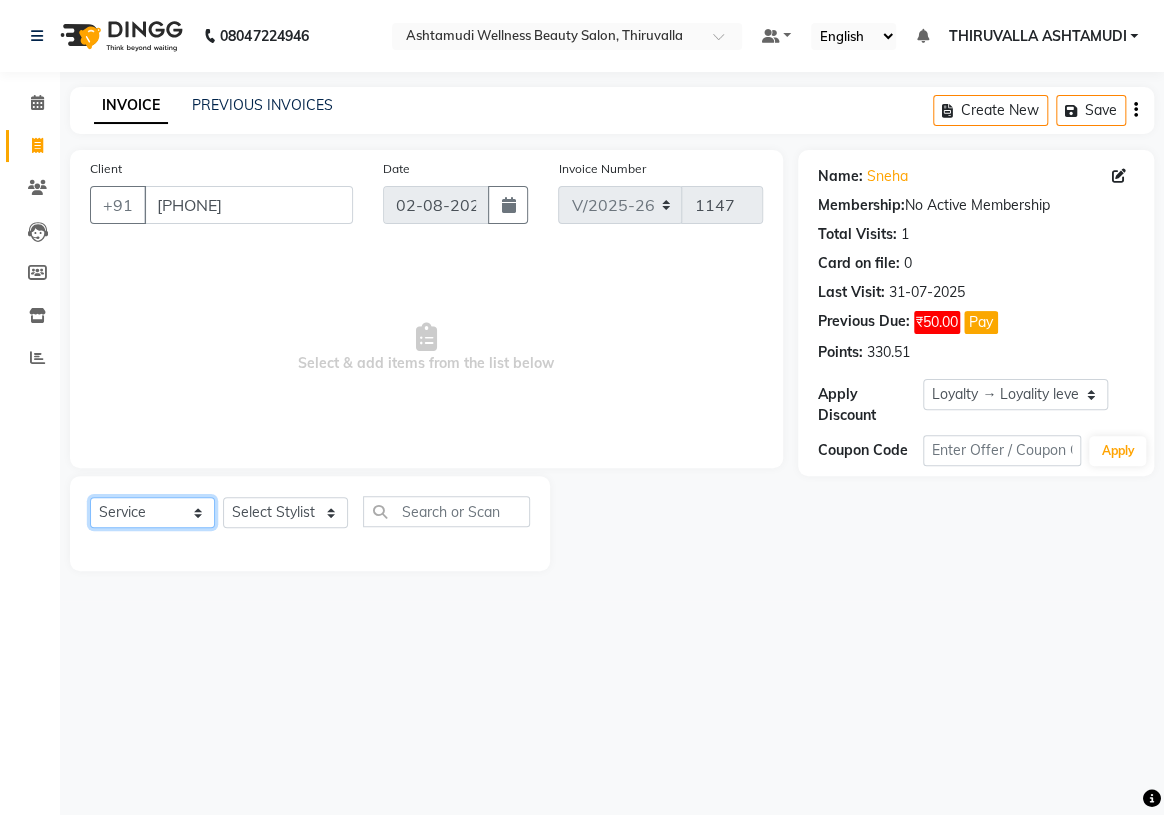 click on "Select  Service  Product  Membership  Package Voucher Prepaid Gift Card" 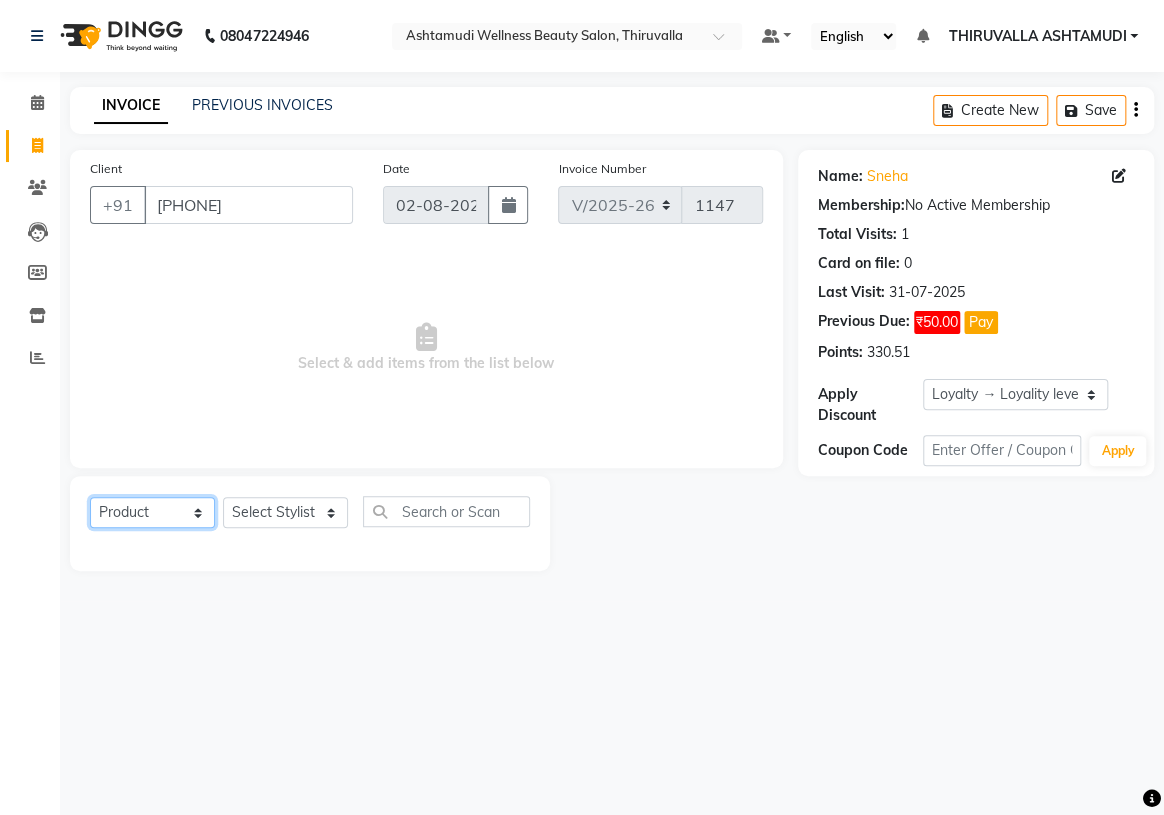 click on "Select  Service  Product  Membership  Package Voucher Prepaid Gift Card" 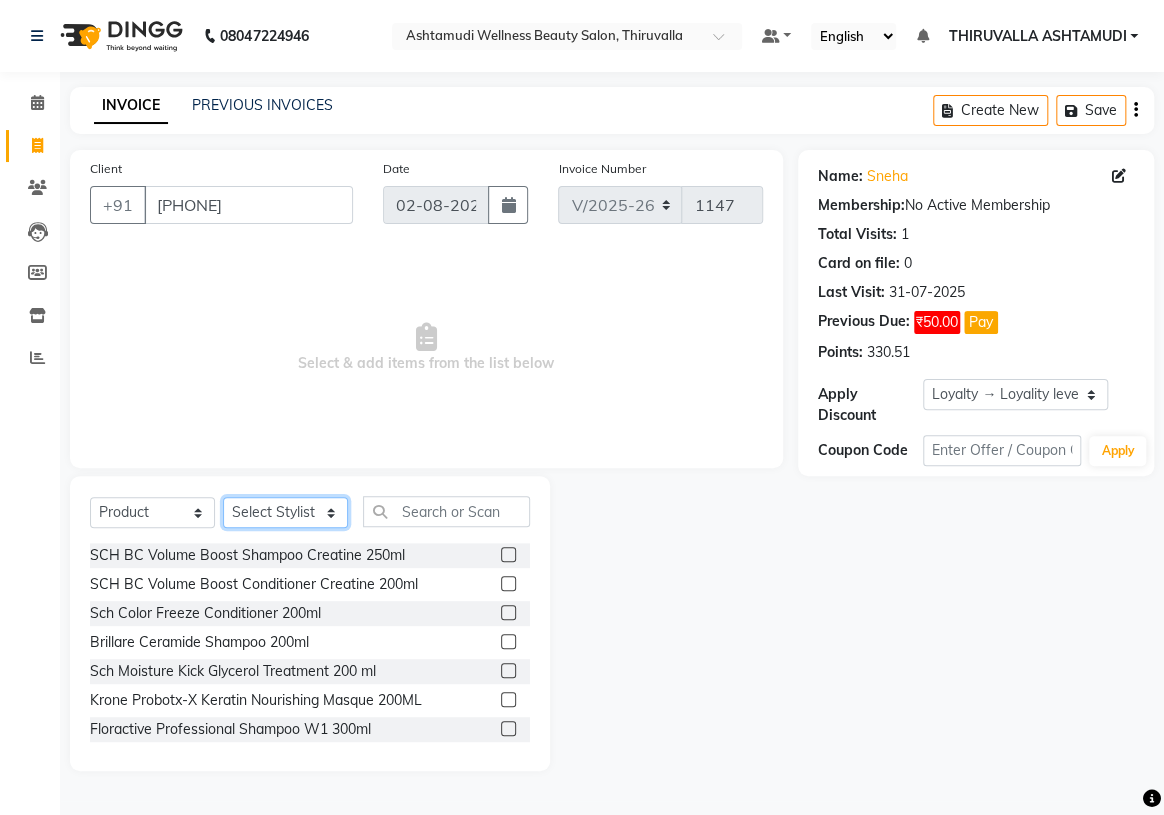 click on "Select Stylist ABHIRAMI		 Arya Eshani GAYATHRIDEVI	K C	 Jisna KHEM MAYA MAYA PRINI		 RINA RAI SHINY ABY THIRUVALLA ASHTAMUDI VISMAYA SURENDRAN" 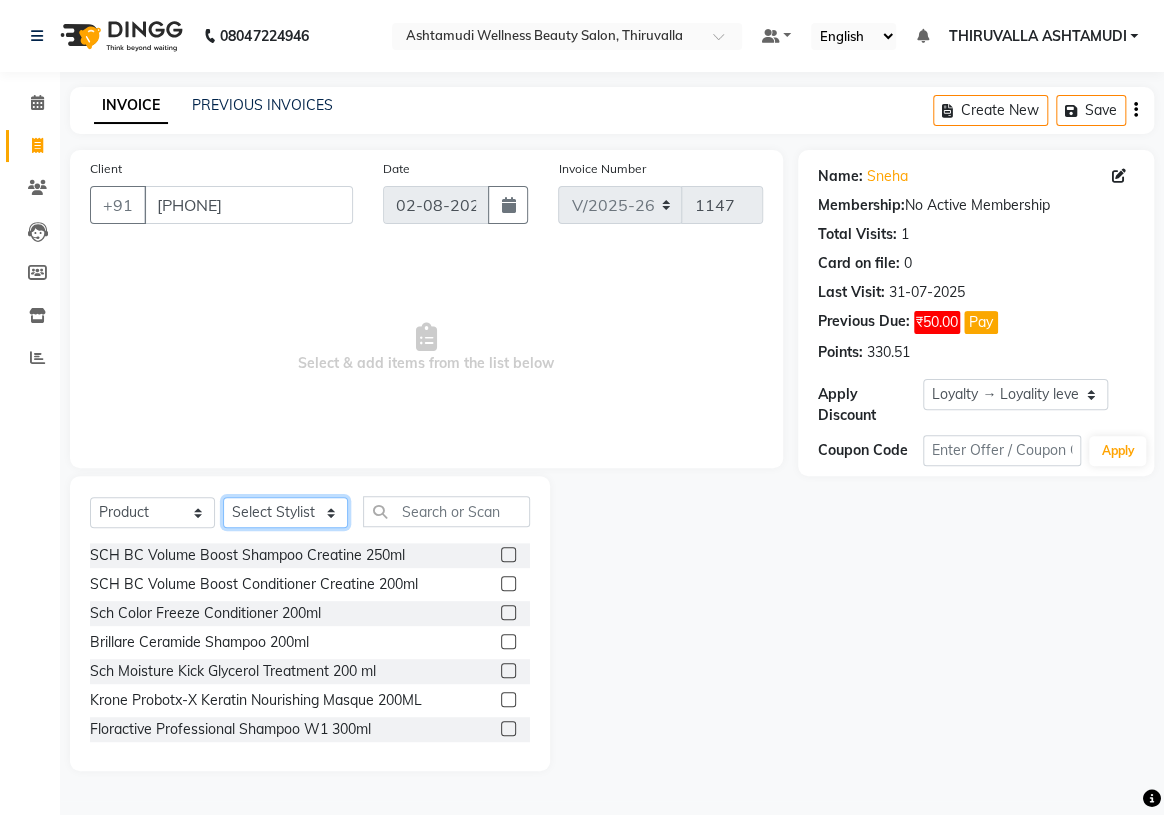 select on "42901" 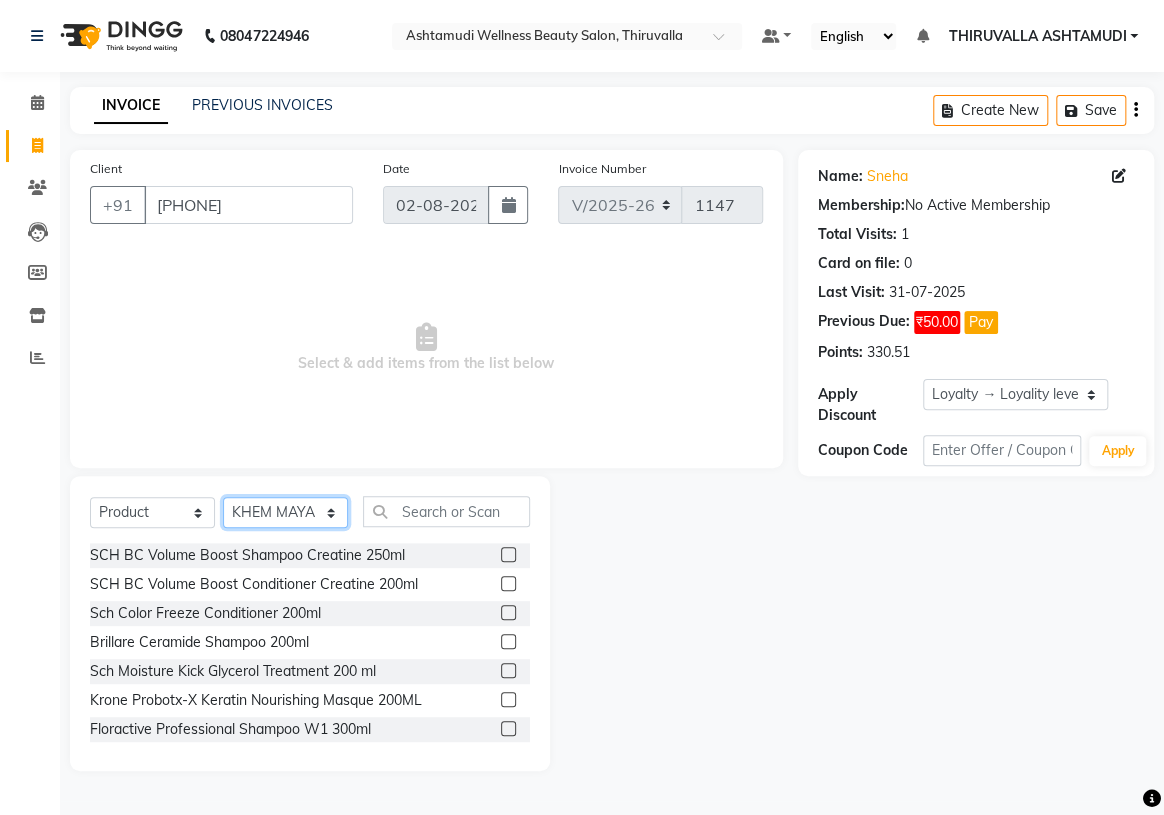 click on "Select Stylist ABHIRAMI		 Arya Eshani GAYATHRIDEVI	K C	 Jisna KHEM MAYA MAYA PRINI		 RINA RAI SHINY ABY THIRUVALLA ASHTAMUDI VISMAYA SURENDRAN" 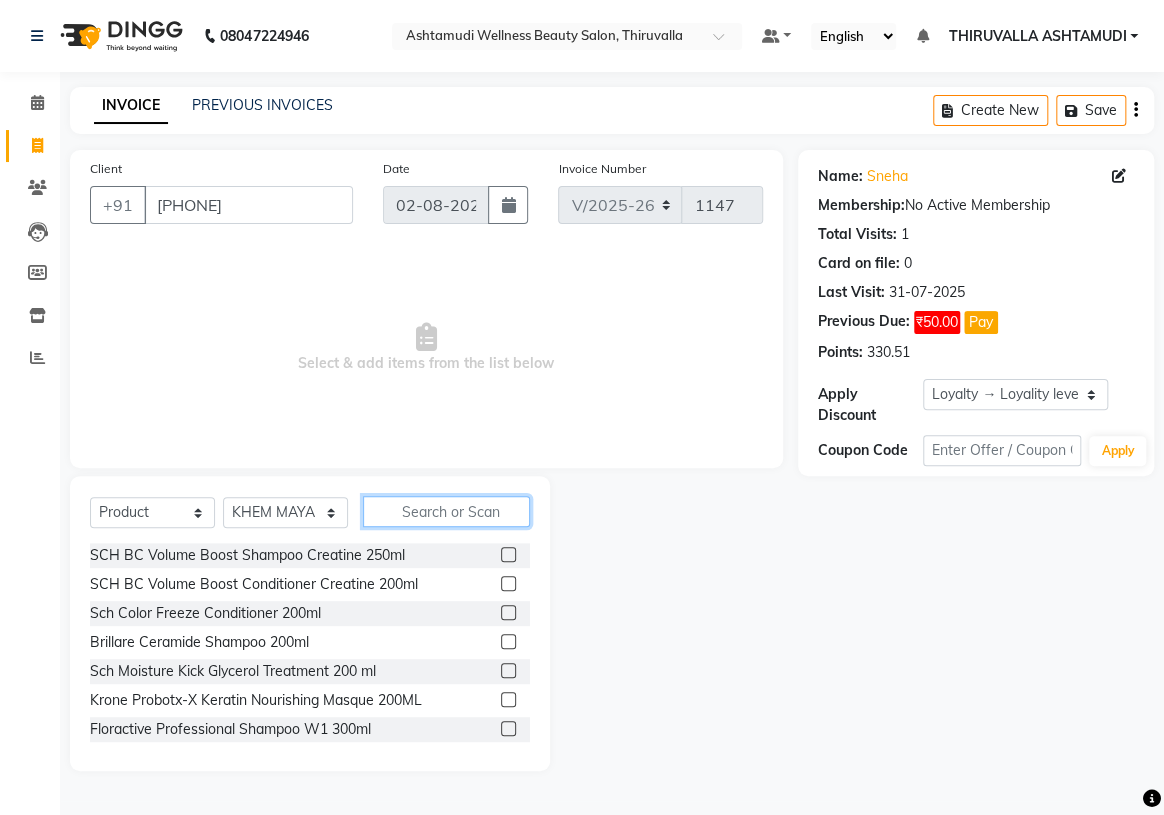 click 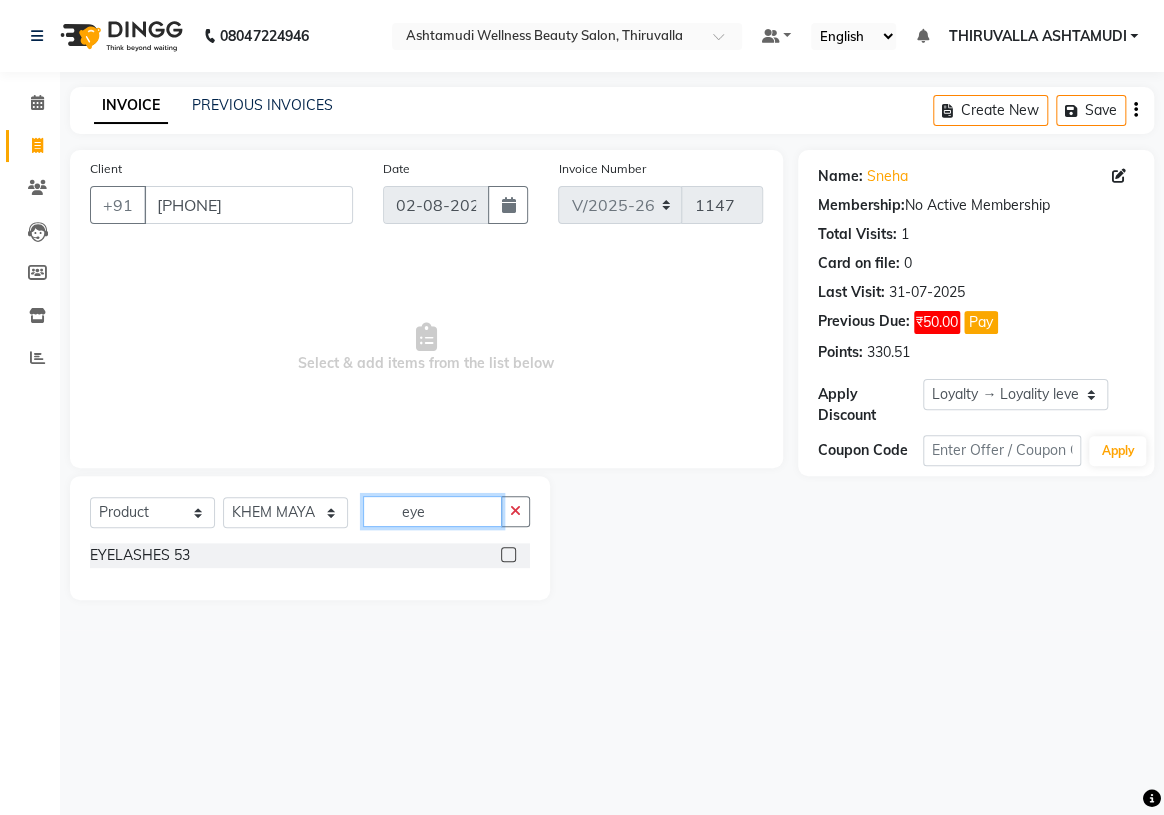 type on "eye" 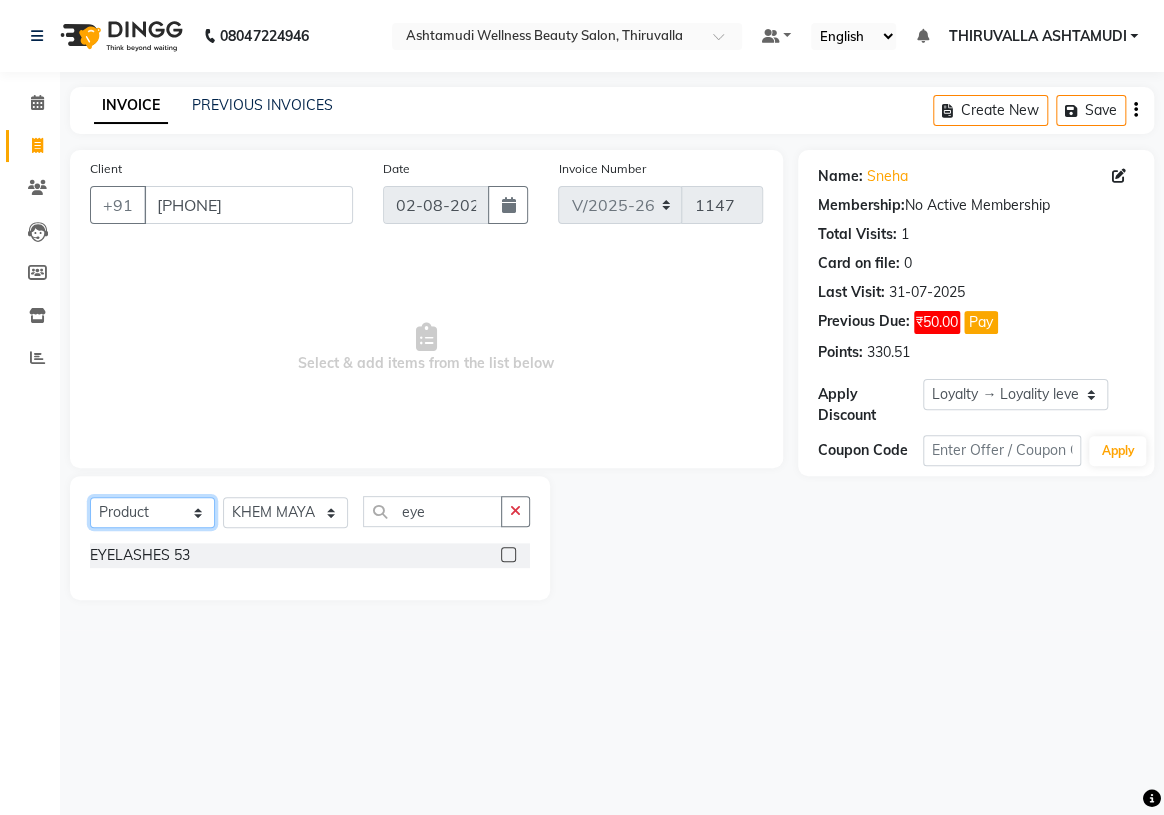 click on "Select  Service  Product  Membership  Package Voucher Prepaid Gift Card" 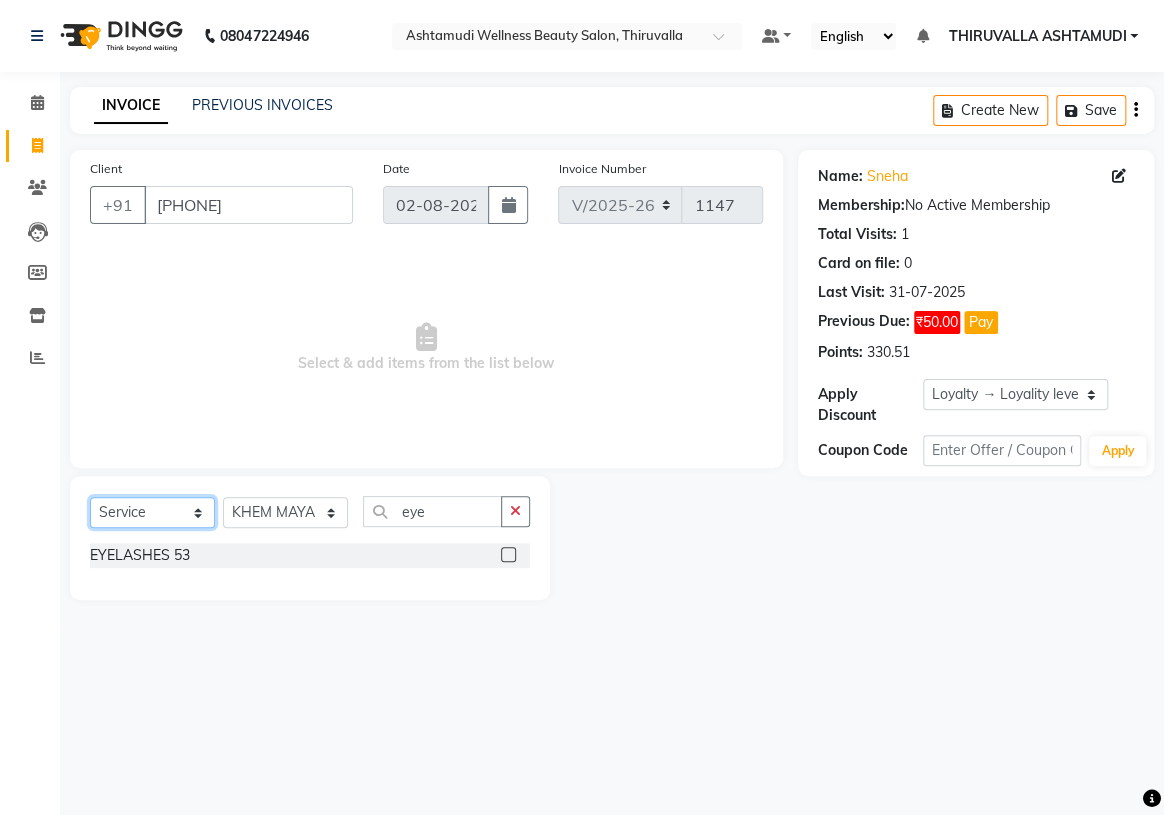 click on "Select  Service  Product  Membership  Package Voucher Prepaid Gift Card" 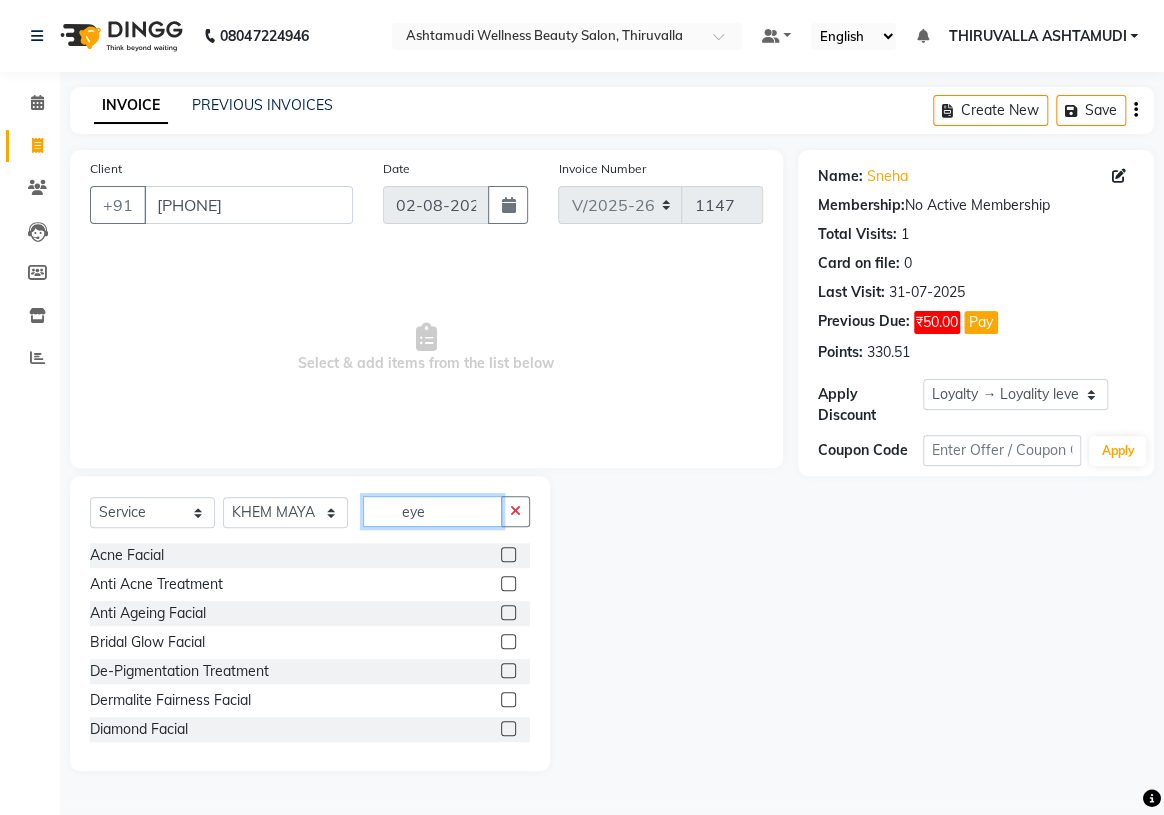 click on "eye" 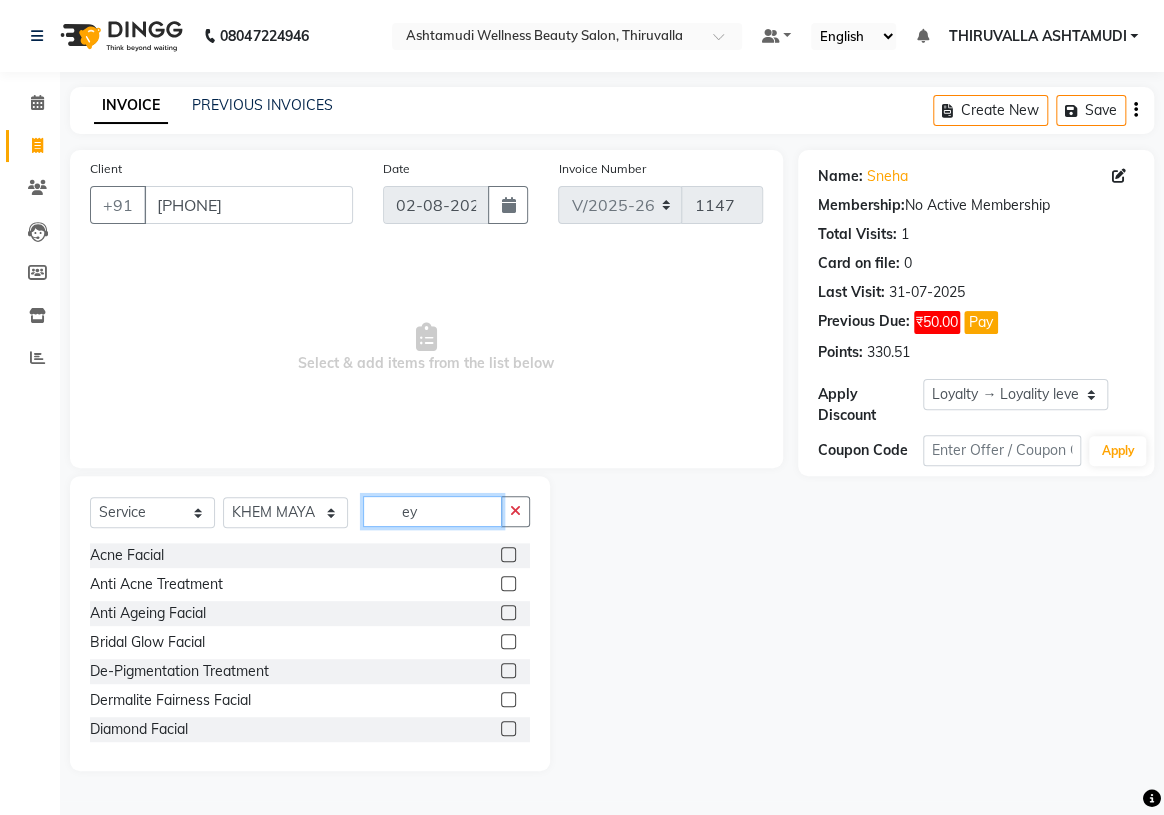type on "e" 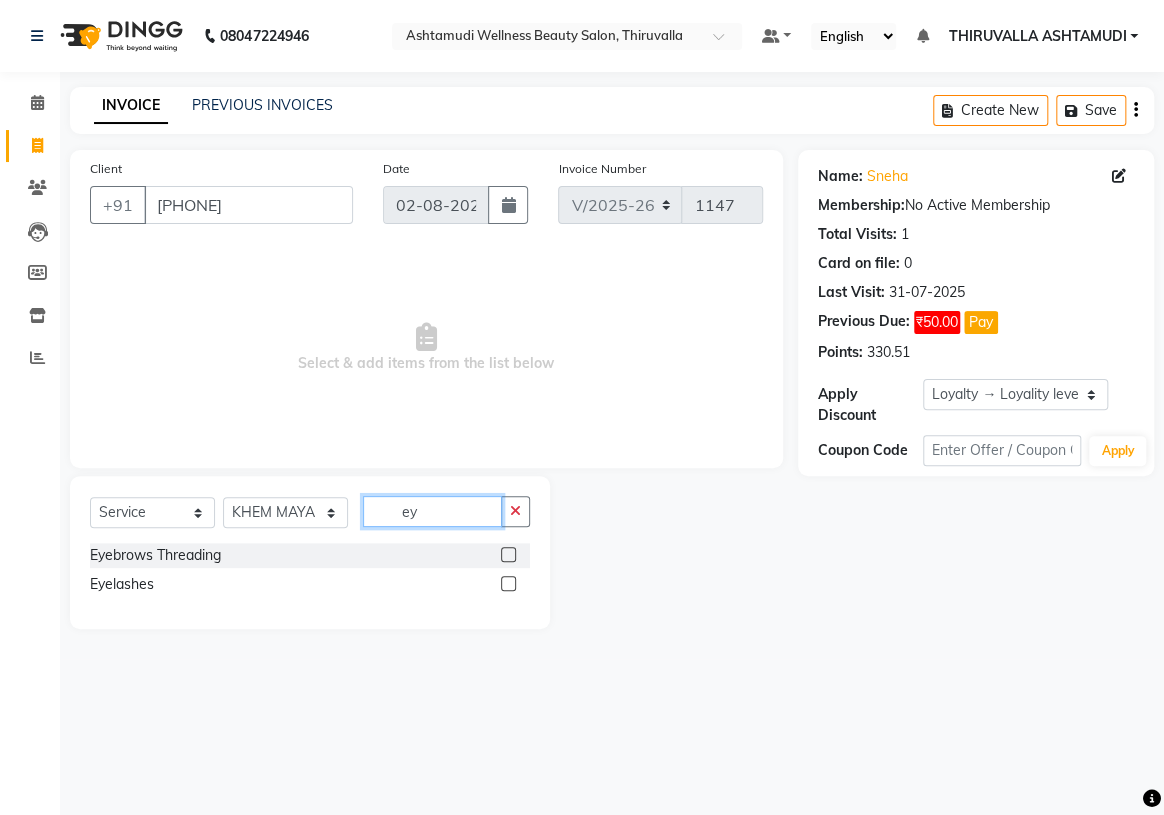 type on "eye" 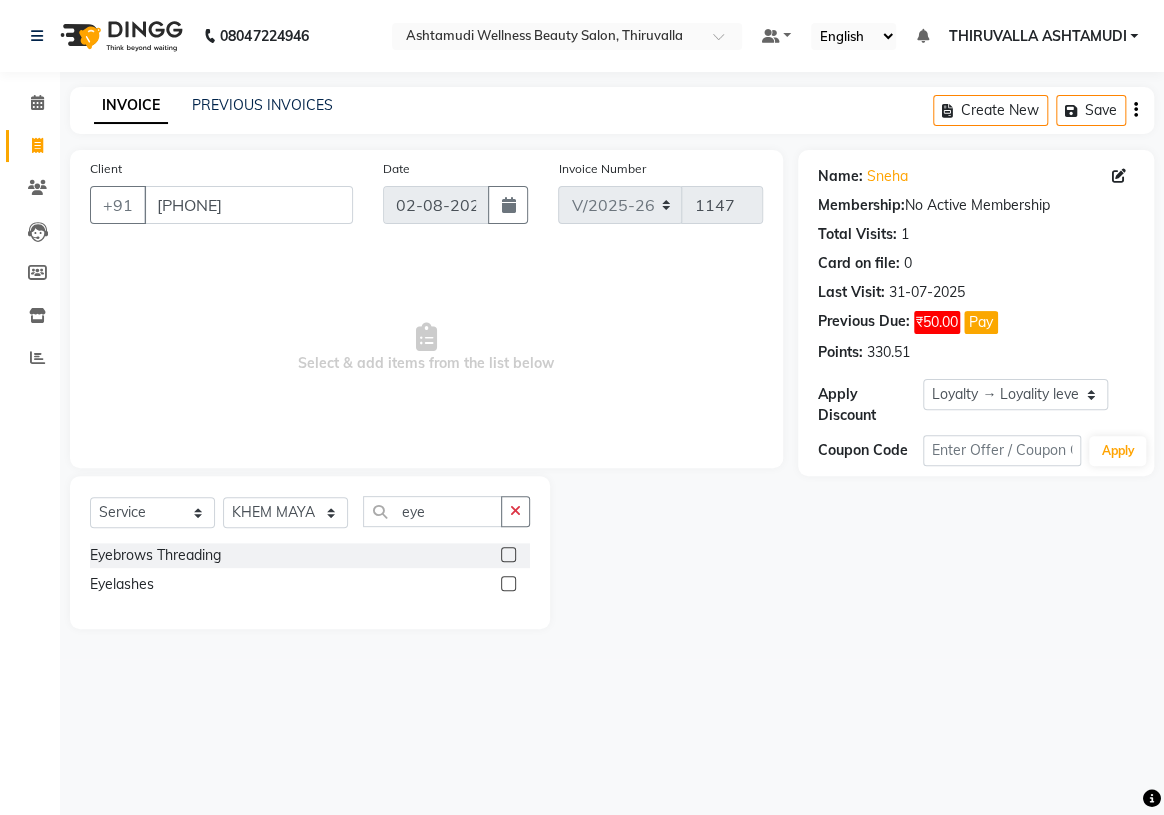 click 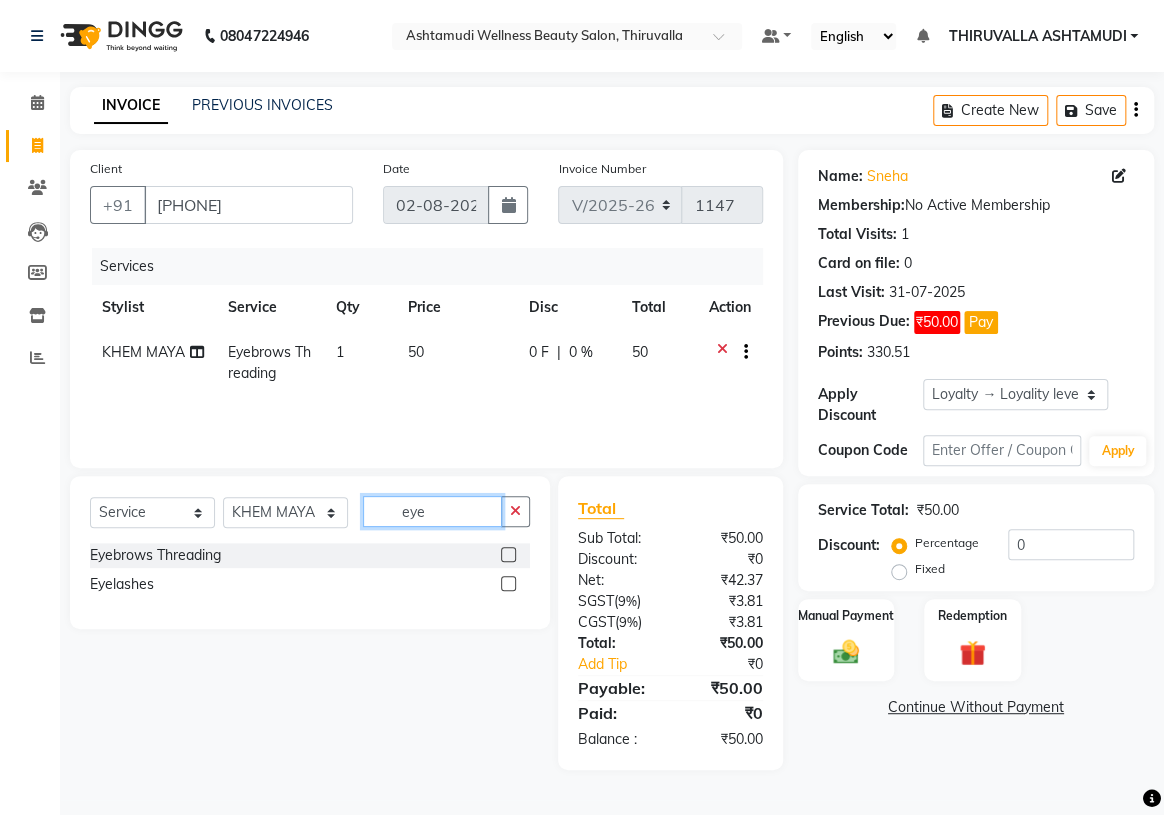 checkbox on "false" 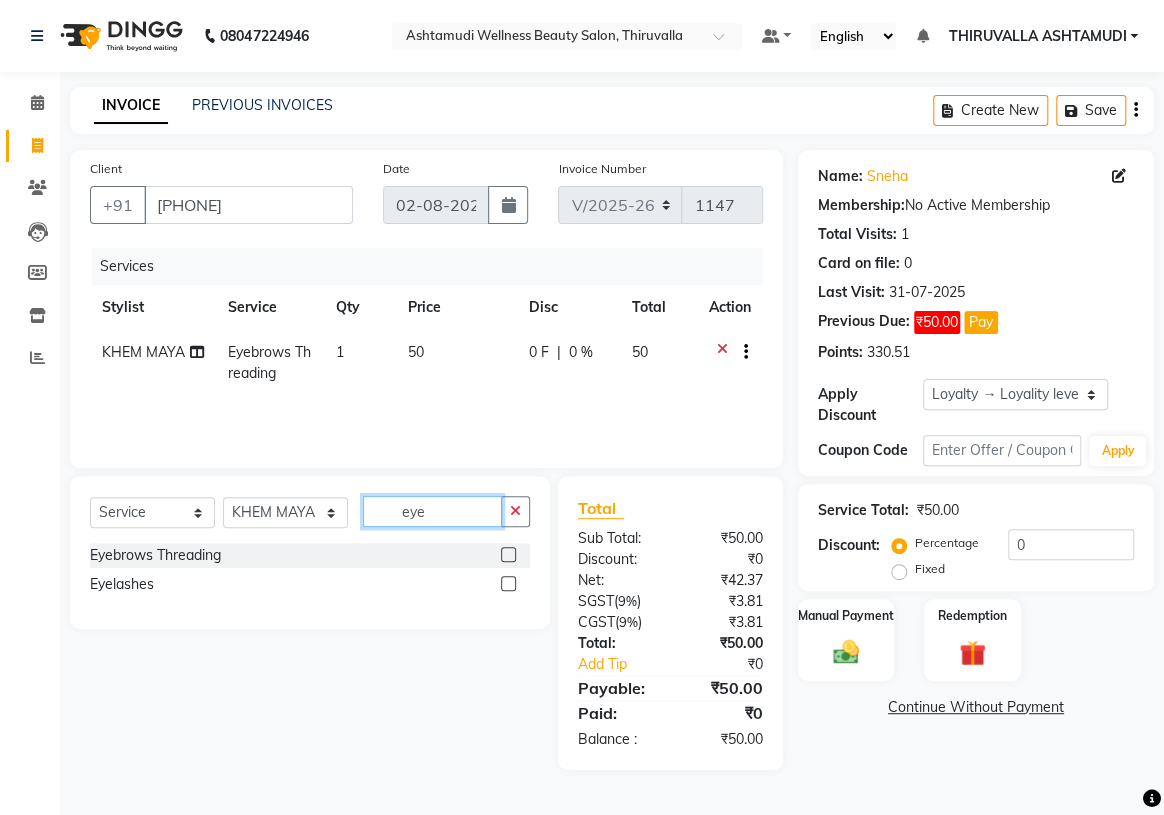 drag, startPoint x: 440, startPoint y: 514, endPoint x: 381, endPoint y: 525, distance: 60.016663 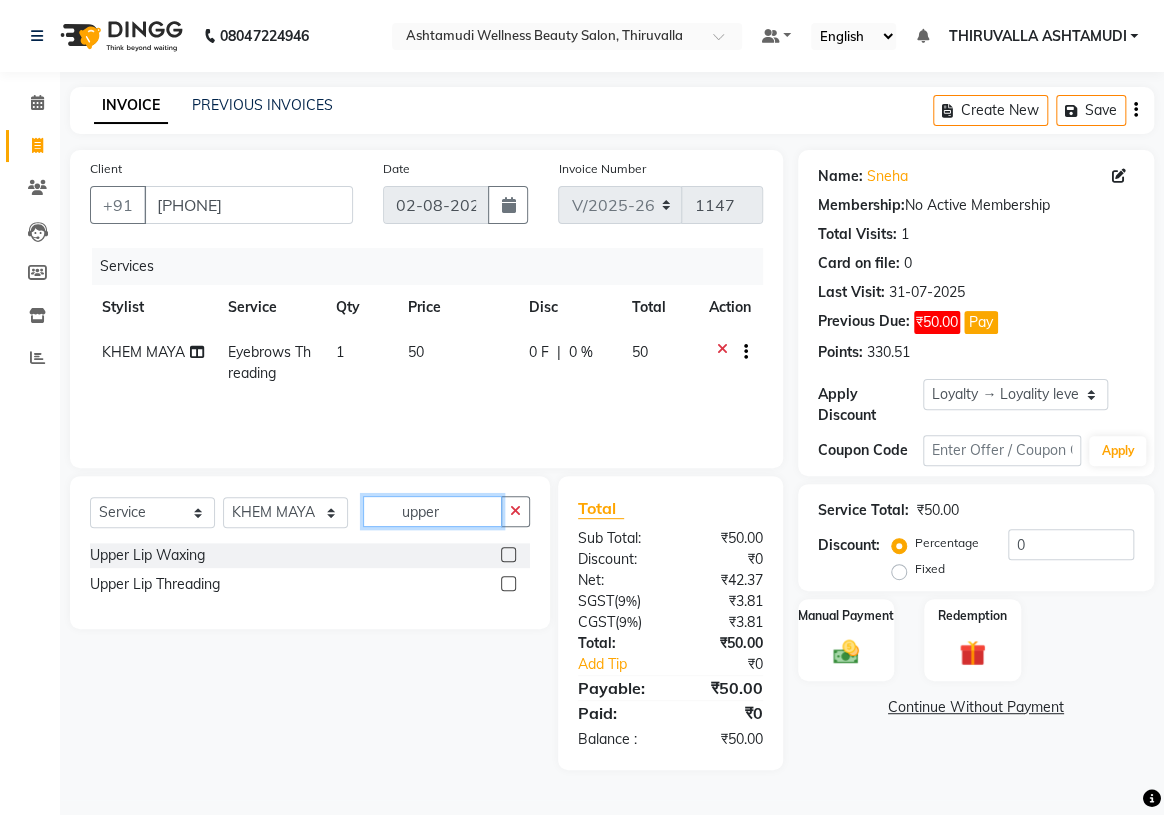 type on "upper" 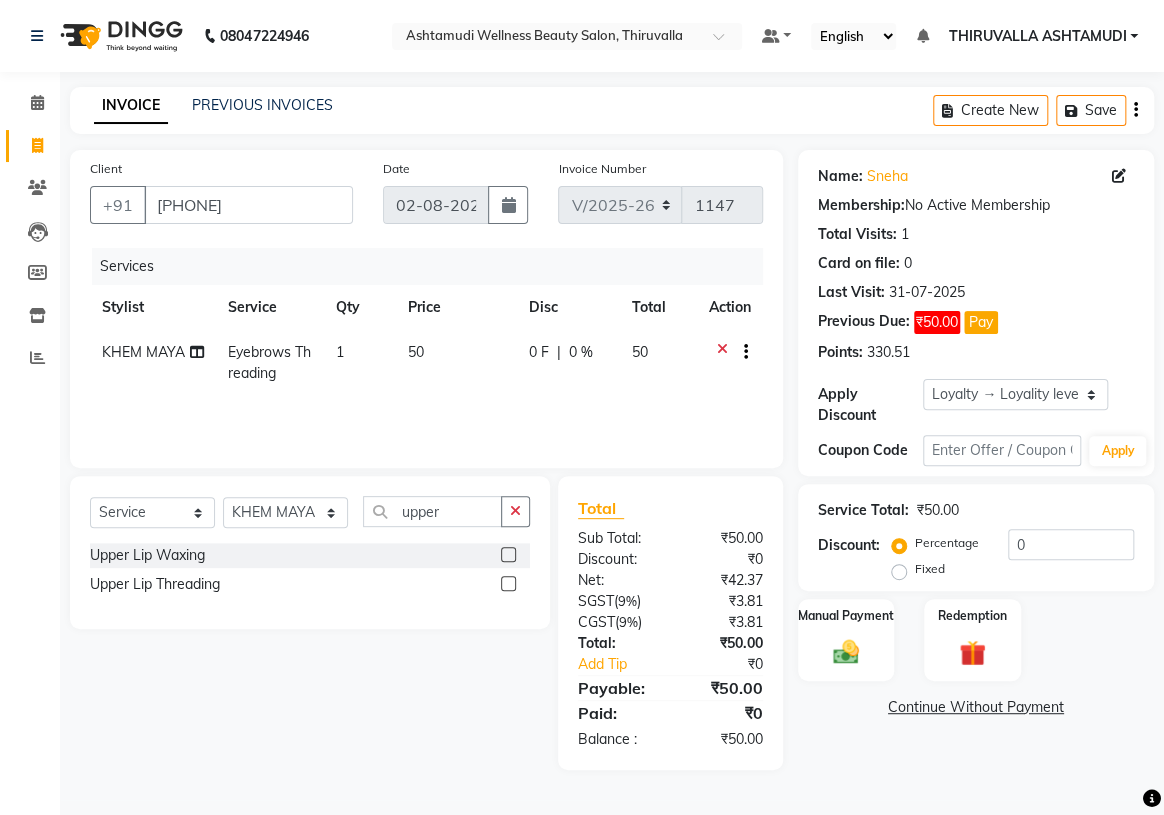 drag, startPoint x: 511, startPoint y: 580, endPoint x: 491, endPoint y: 579, distance: 20.024984 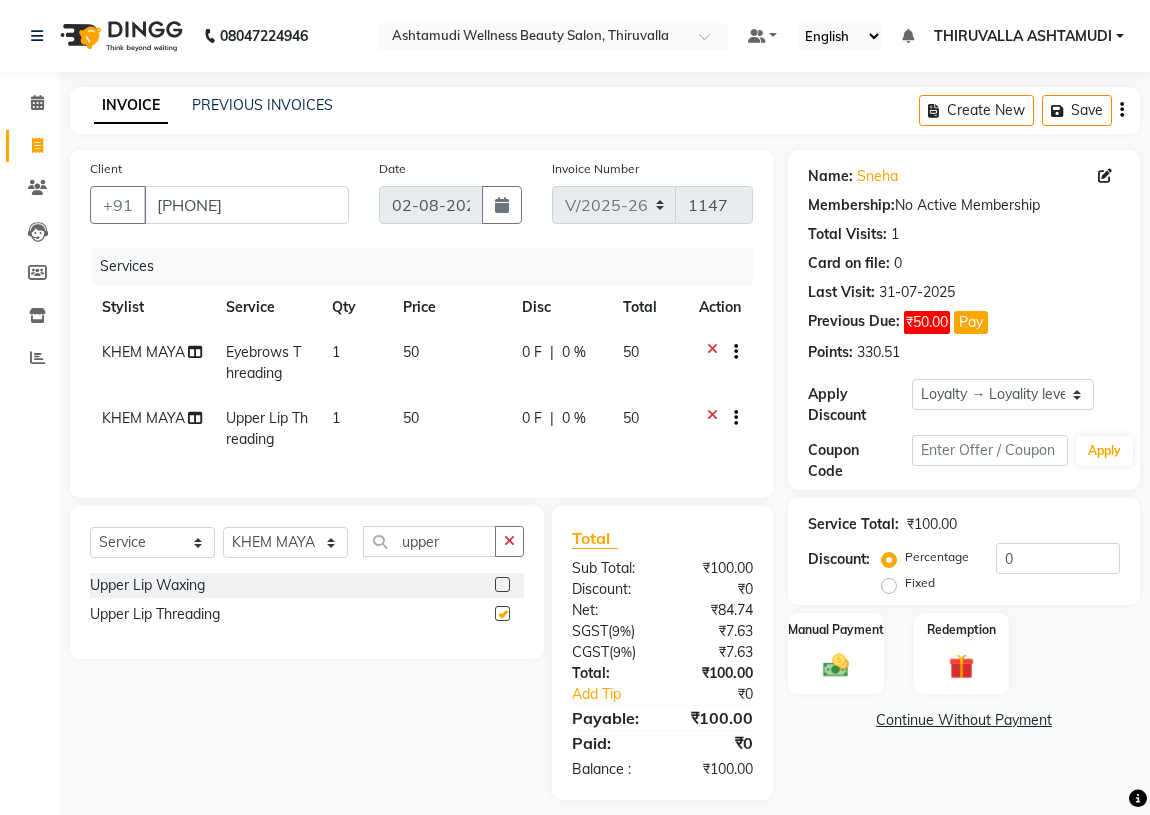 checkbox on "false" 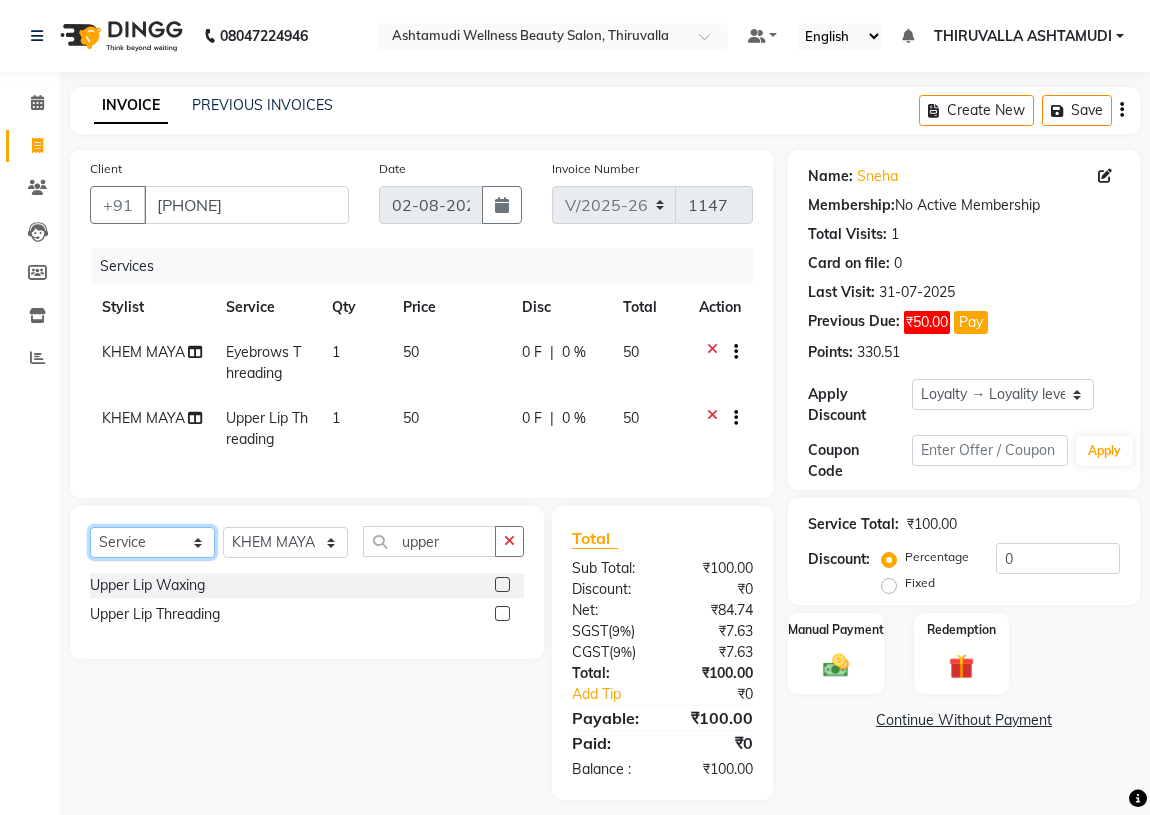 click on "Select  Service  Product  Membership  Package Voucher Prepaid Gift Card" 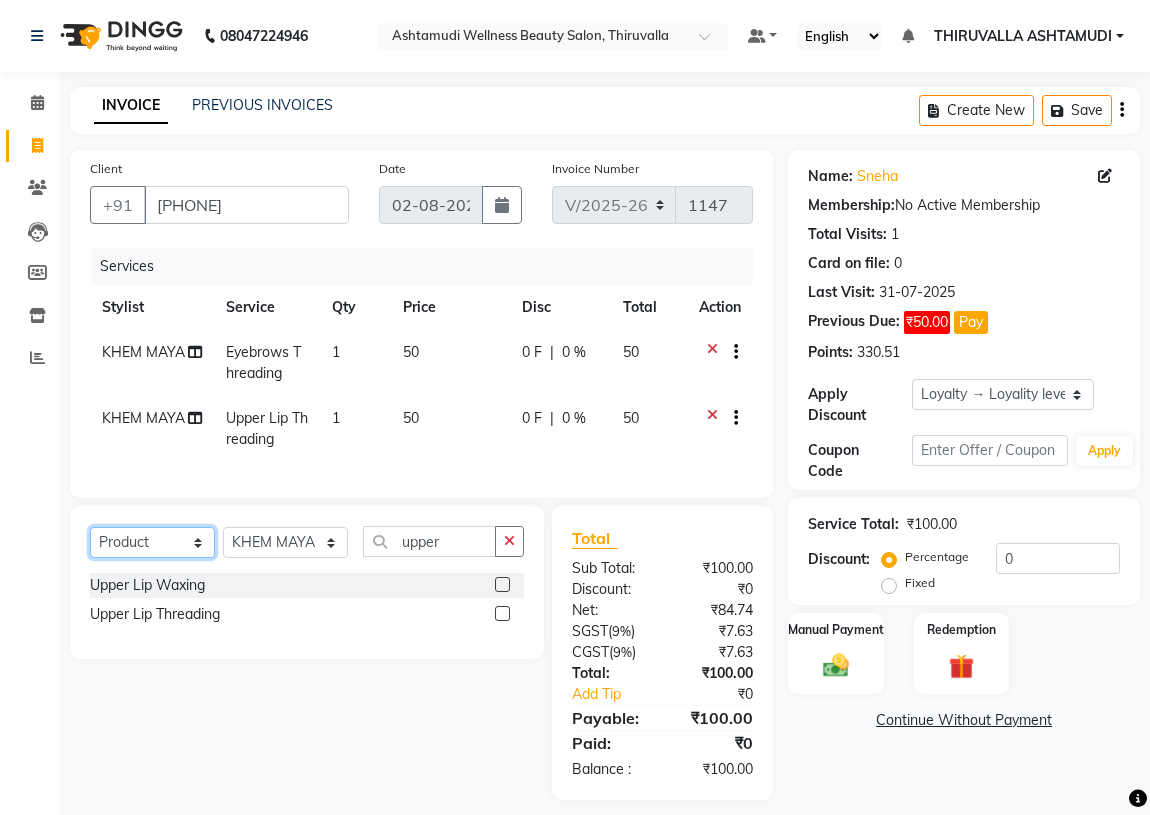 click on "Select  Service  Product  Membership  Package Voucher Prepaid Gift Card" 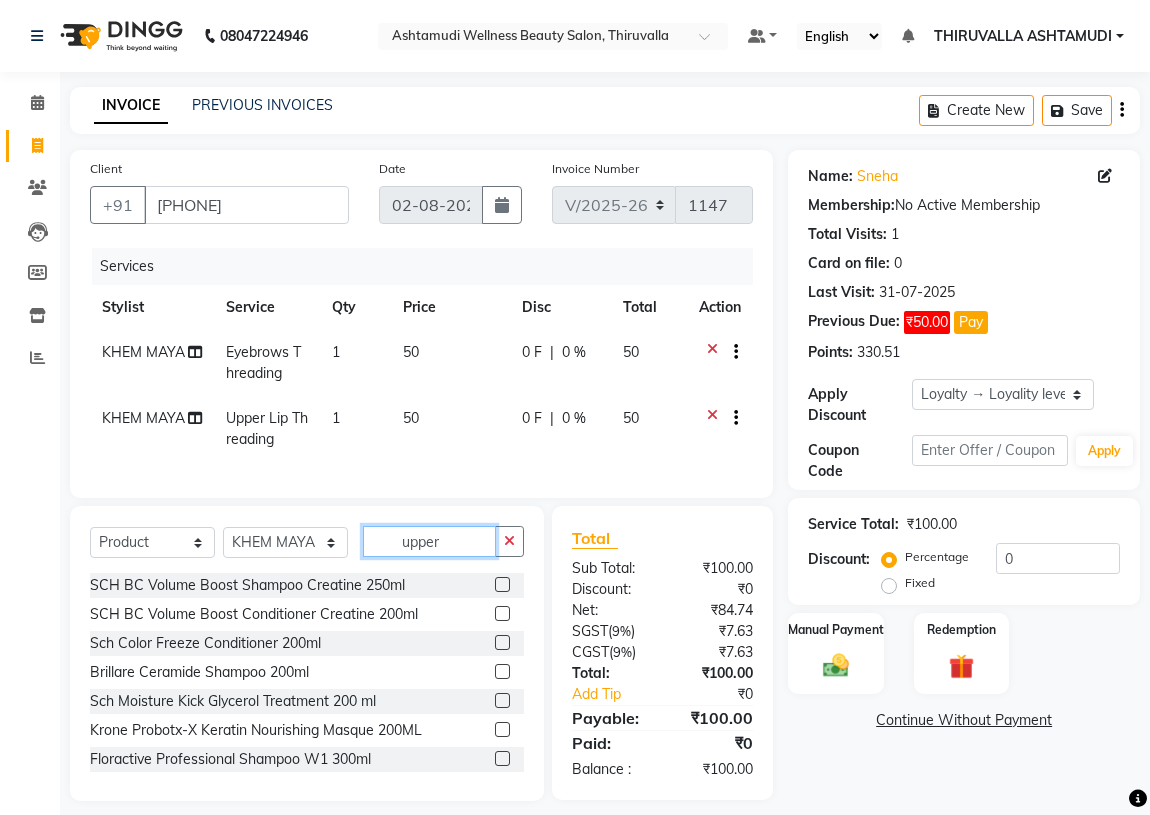 drag, startPoint x: 479, startPoint y: 550, endPoint x: 396, endPoint y: 565, distance: 84.34453 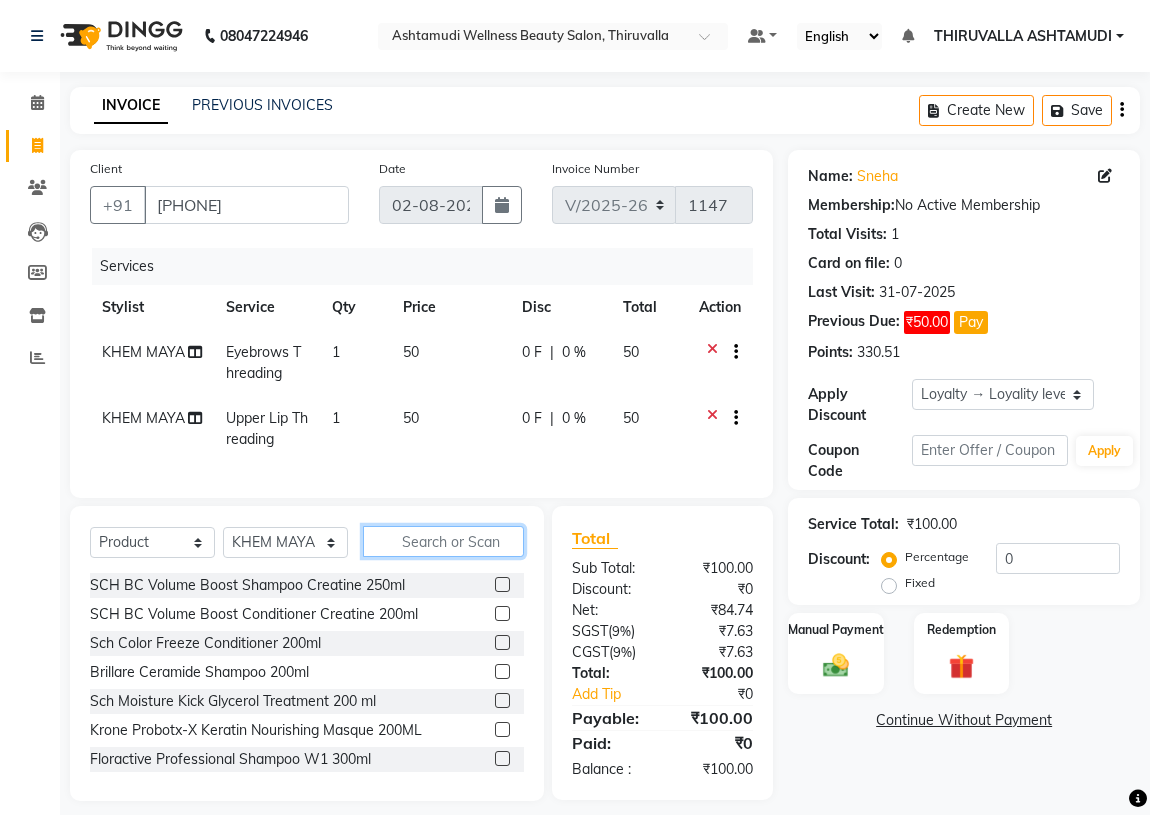 click 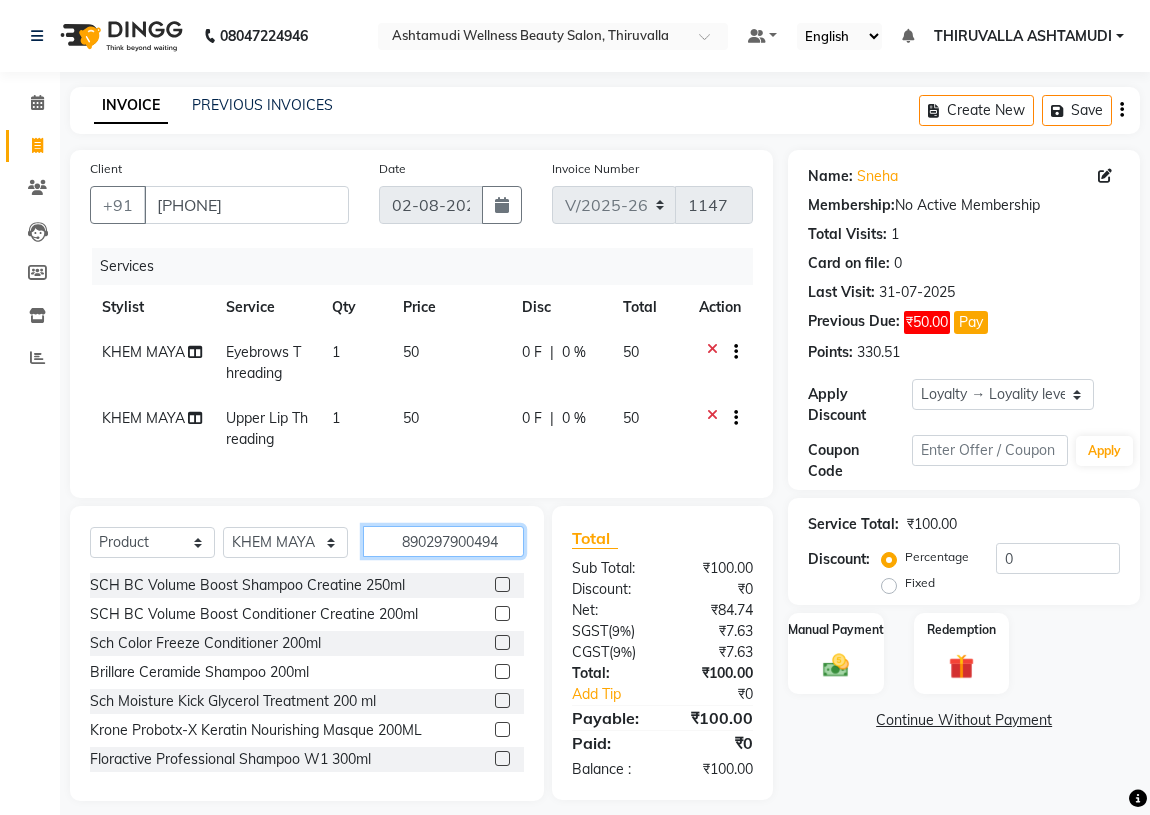 type on "8902979004947" 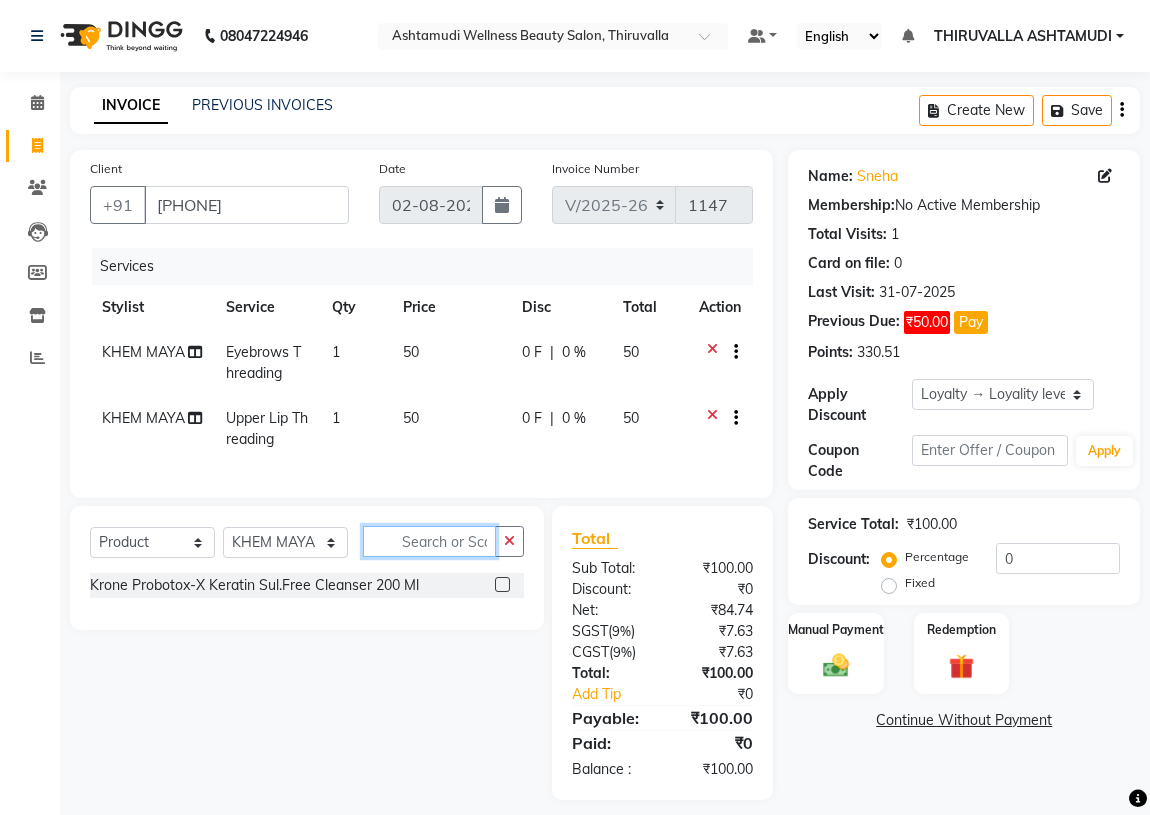 scroll, scrollTop: 0, scrollLeft: 0, axis: both 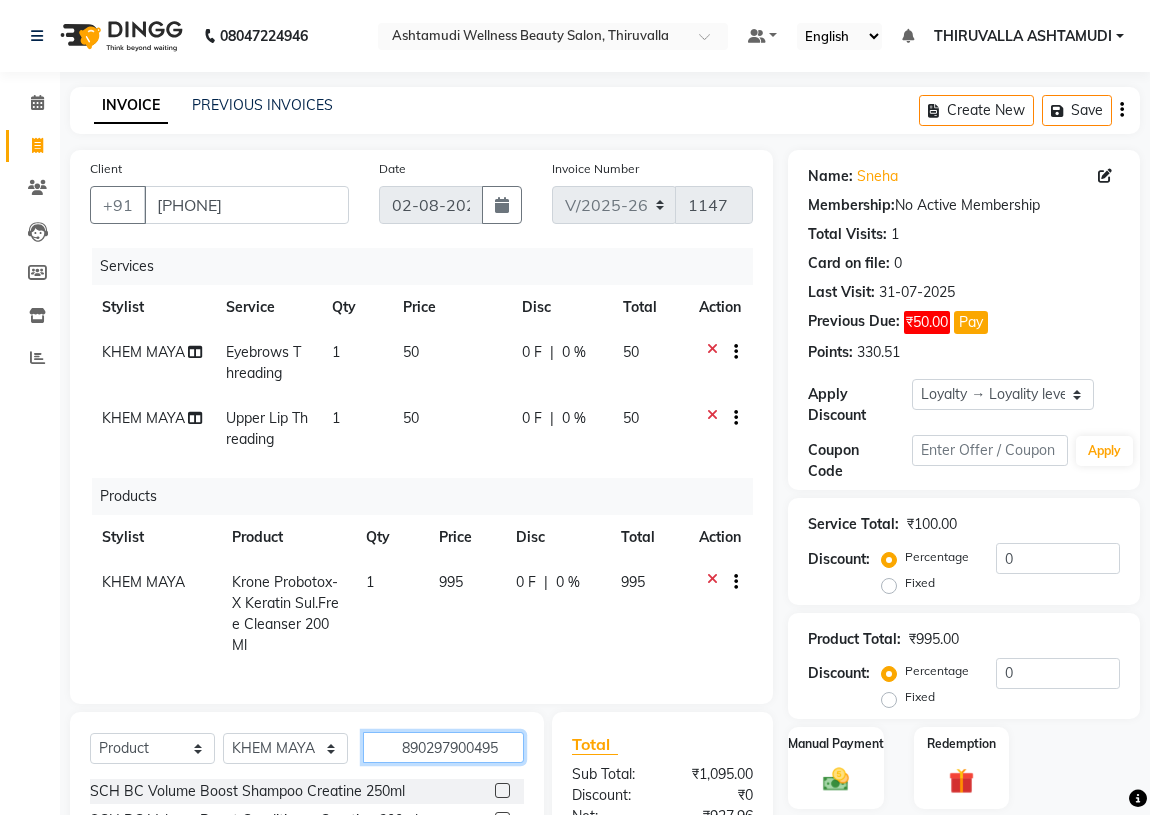type on "8902979004954" 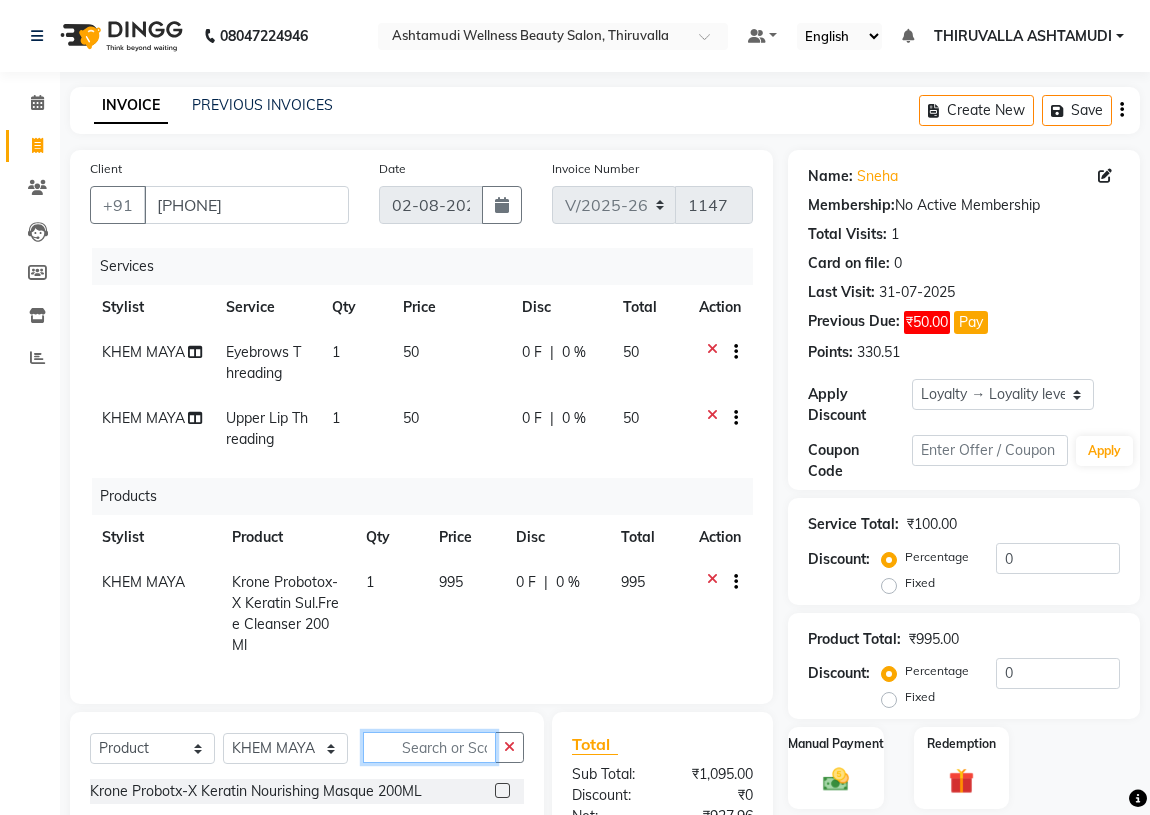 scroll, scrollTop: 0, scrollLeft: 0, axis: both 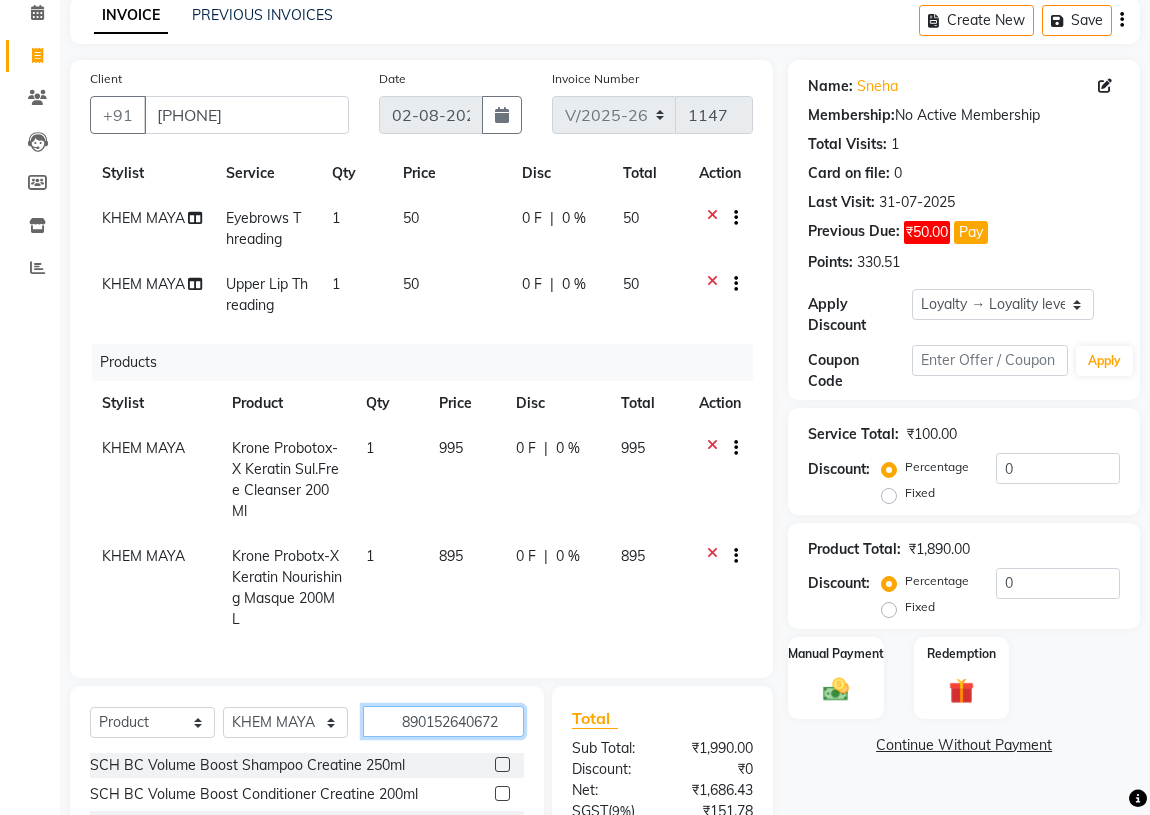 type on "8901526406722" 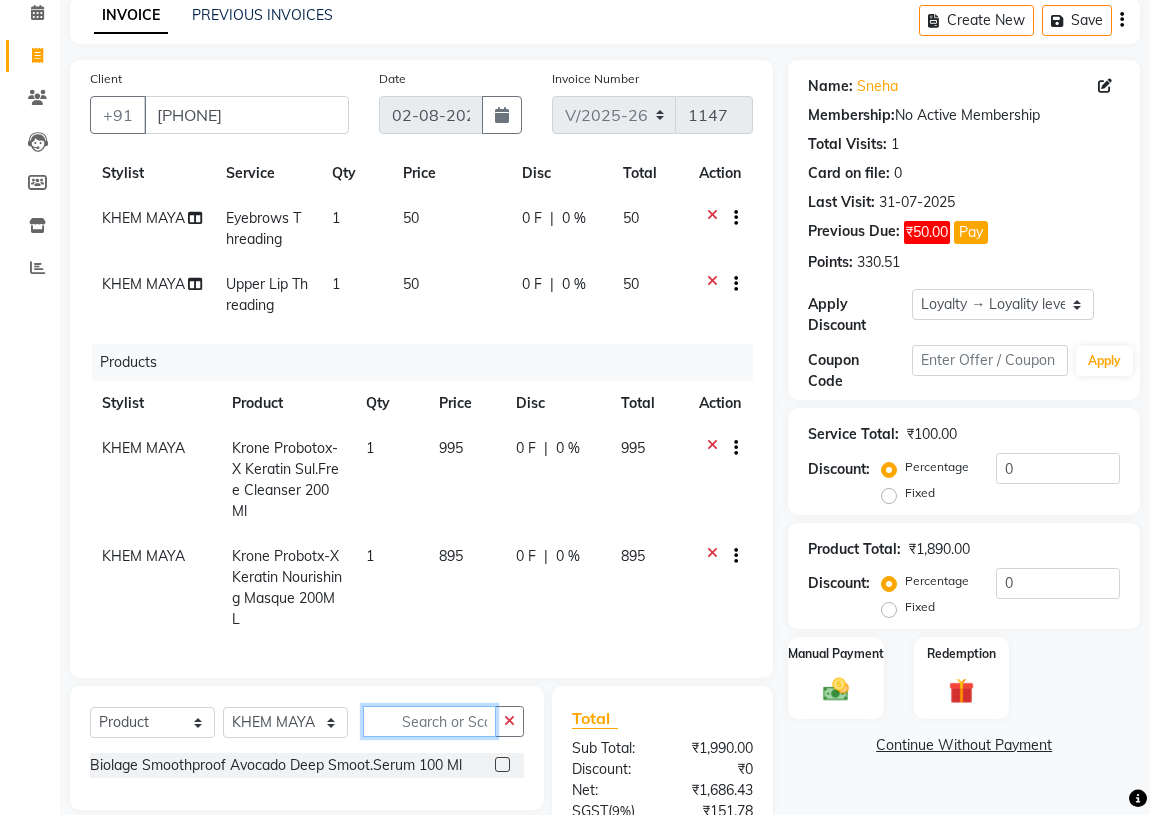 scroll, scrollTop: 0, scrollLeft: 0, axis: both 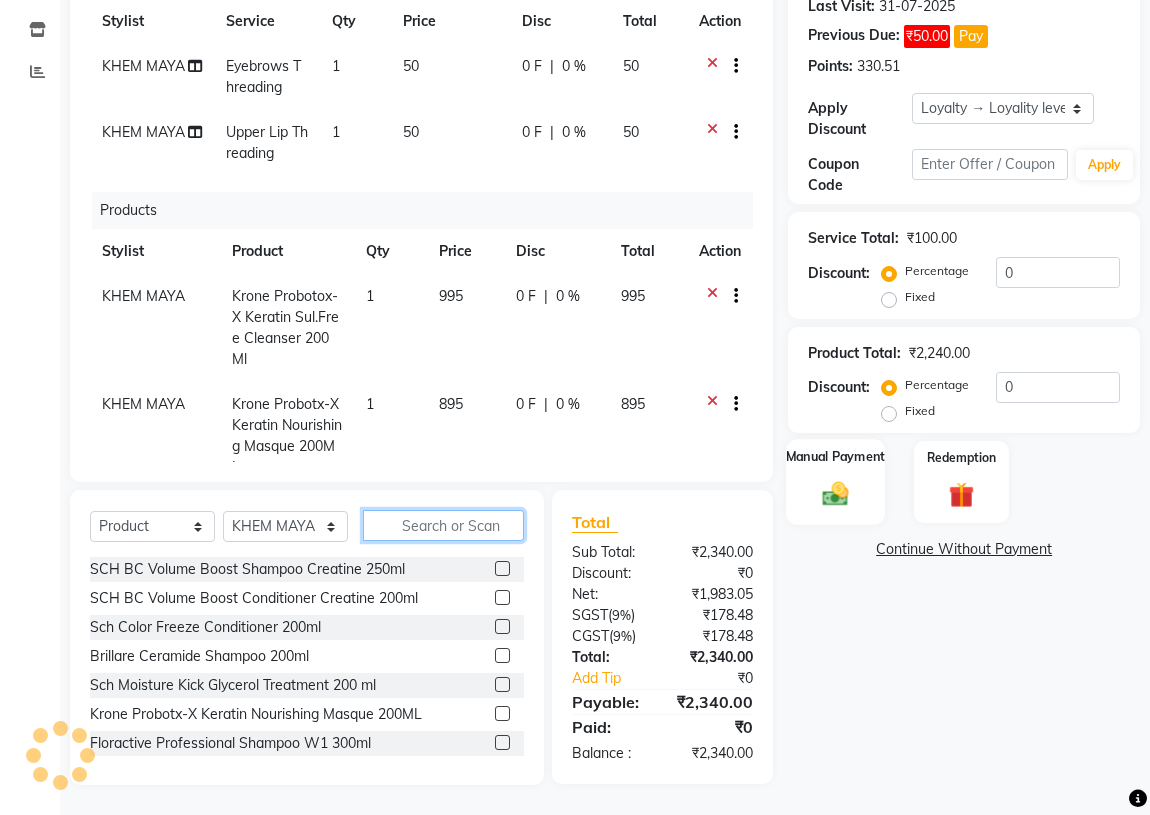 type 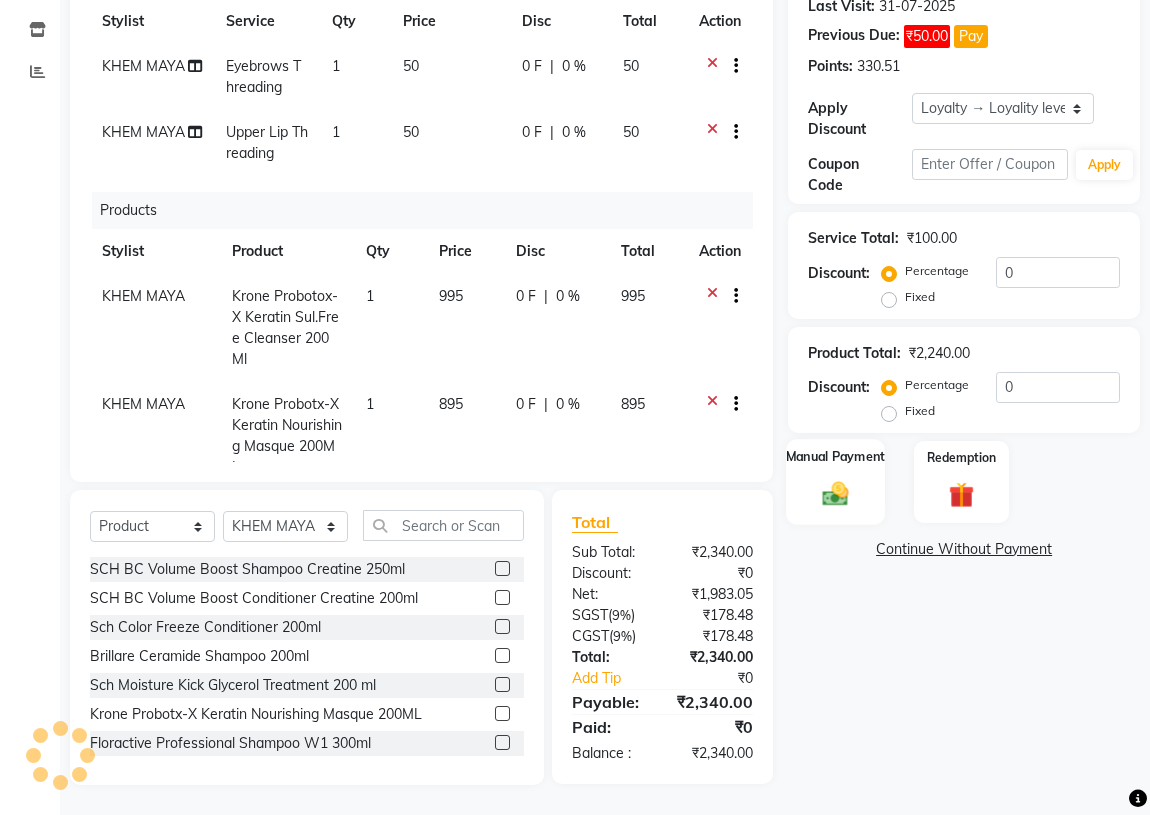click 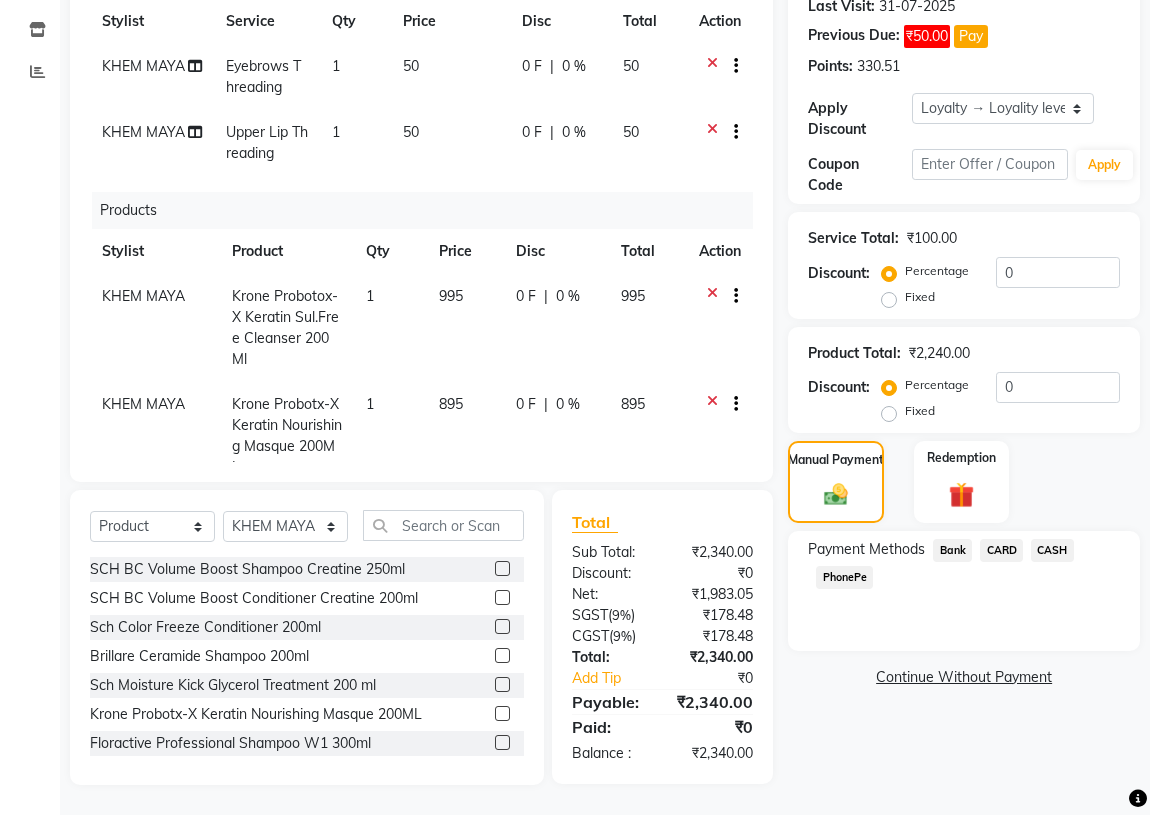 click on "CASH" 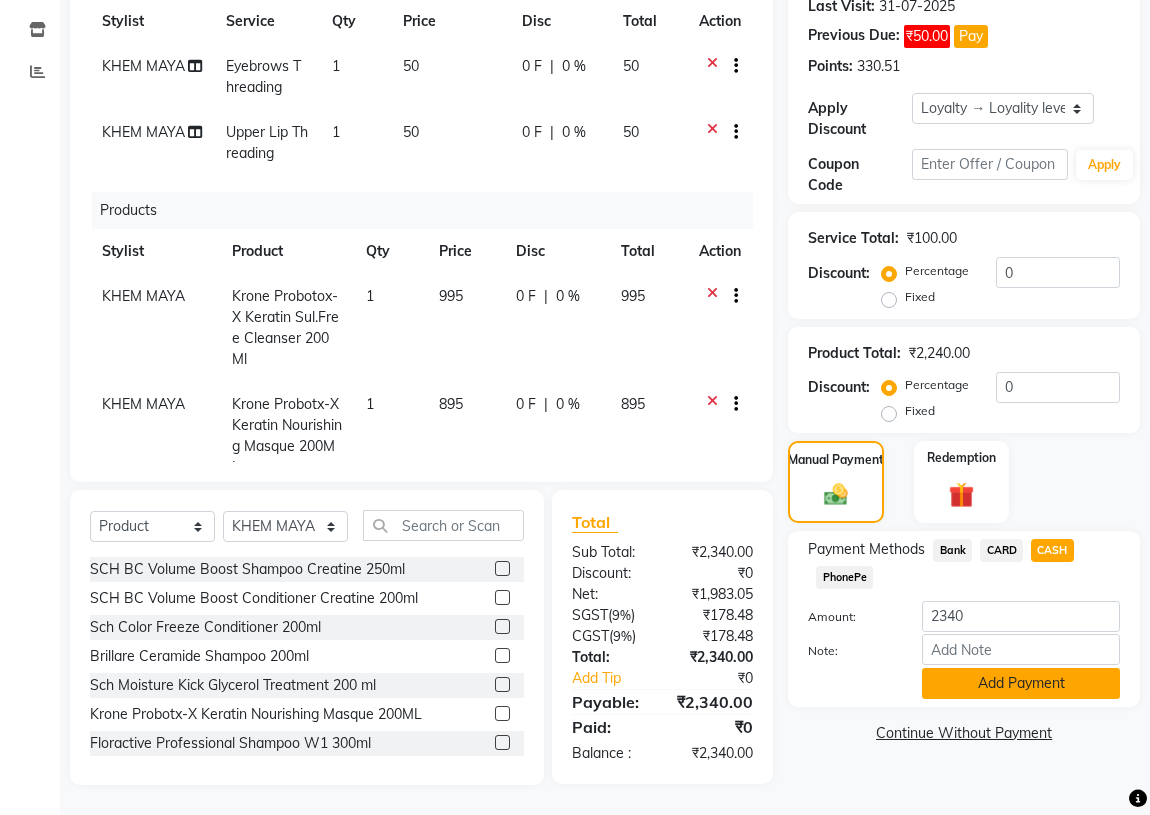 click on "Add Payment" 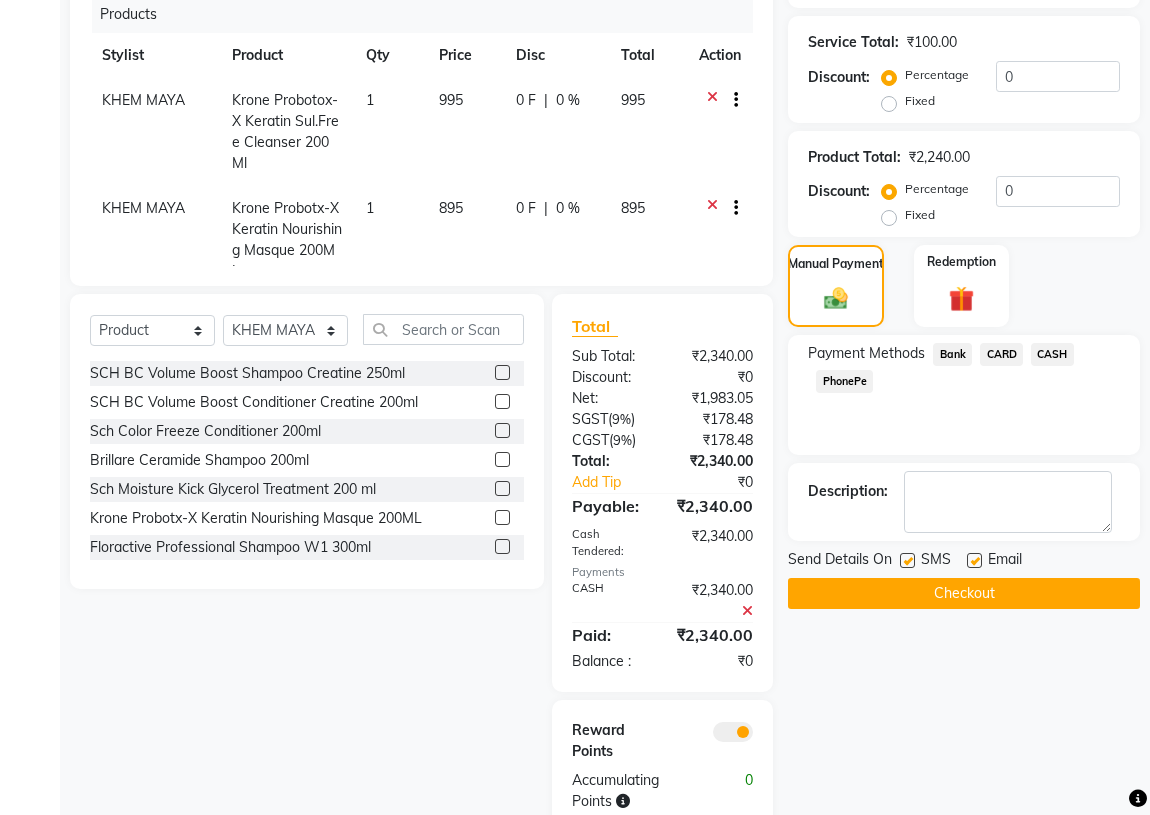scroll, scrollTop: 530, scrollLeft: 0, axis: vertical 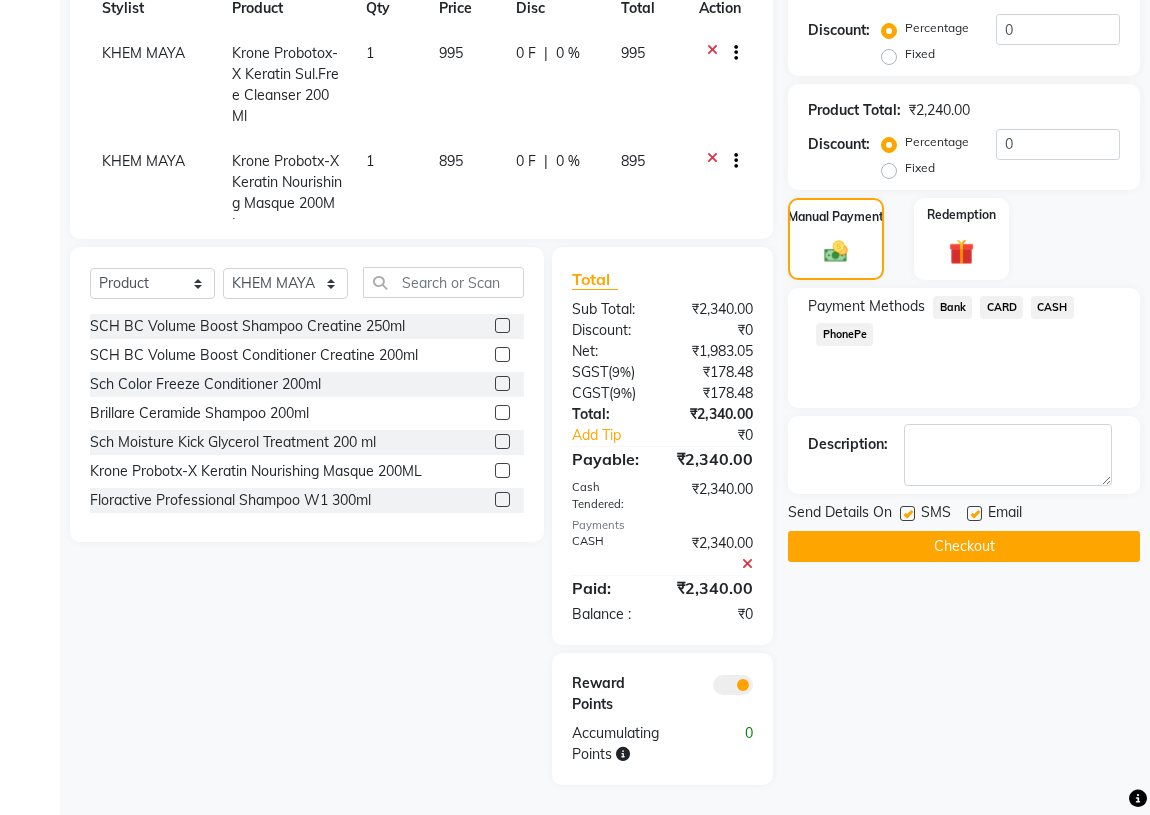 click on "Checkout" 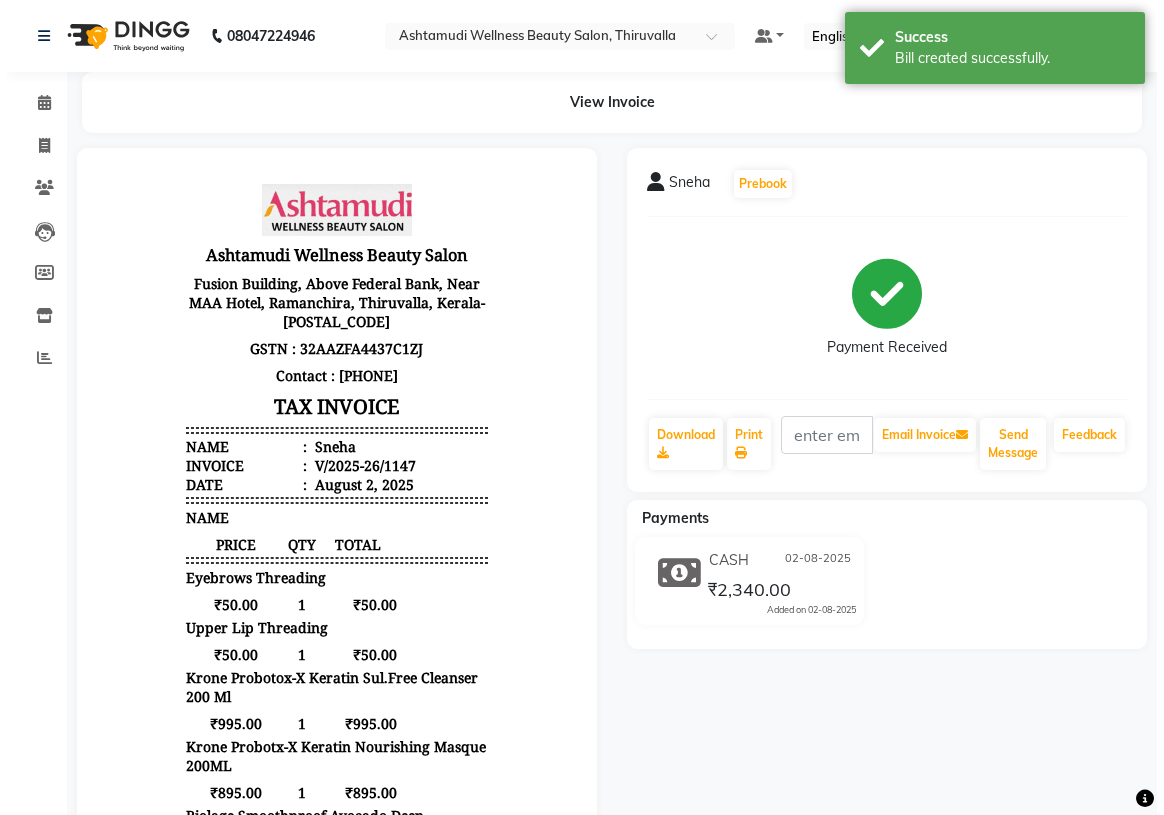 scroll, scrollTop: 0, scrollLeft: 0, axis: both 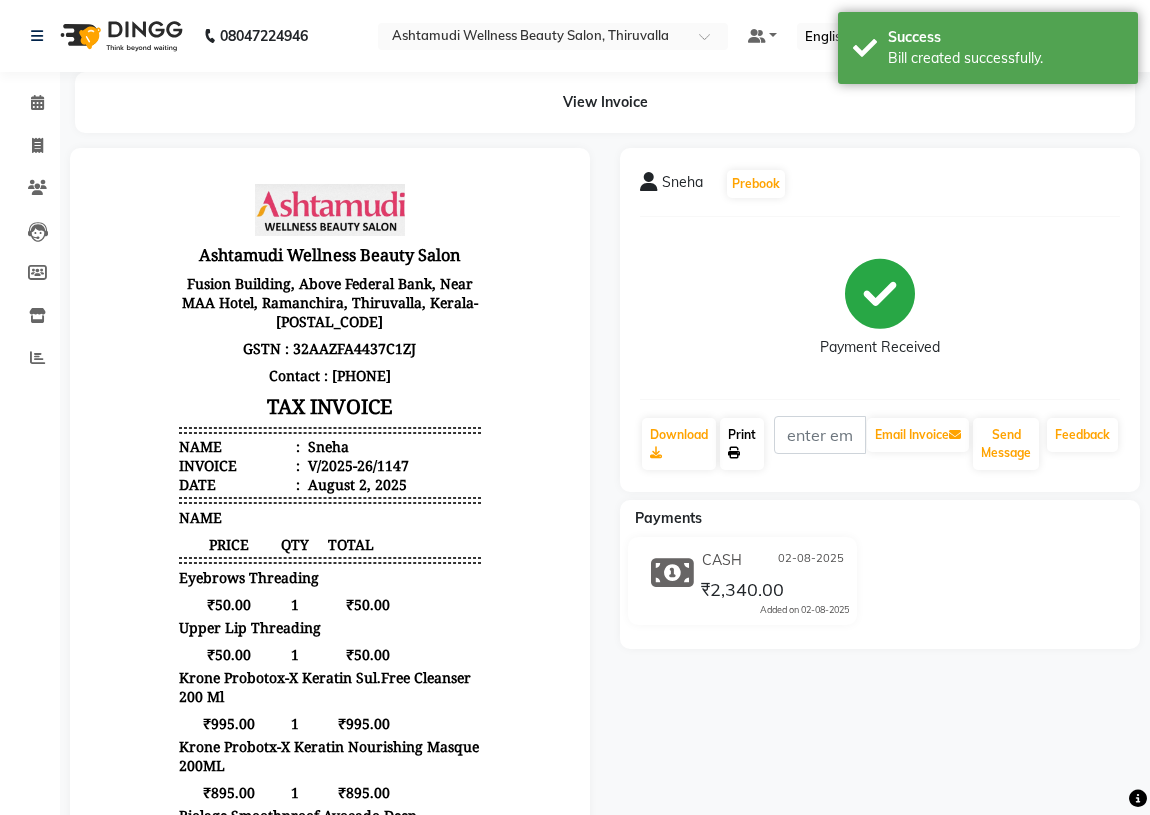 click on "Print" 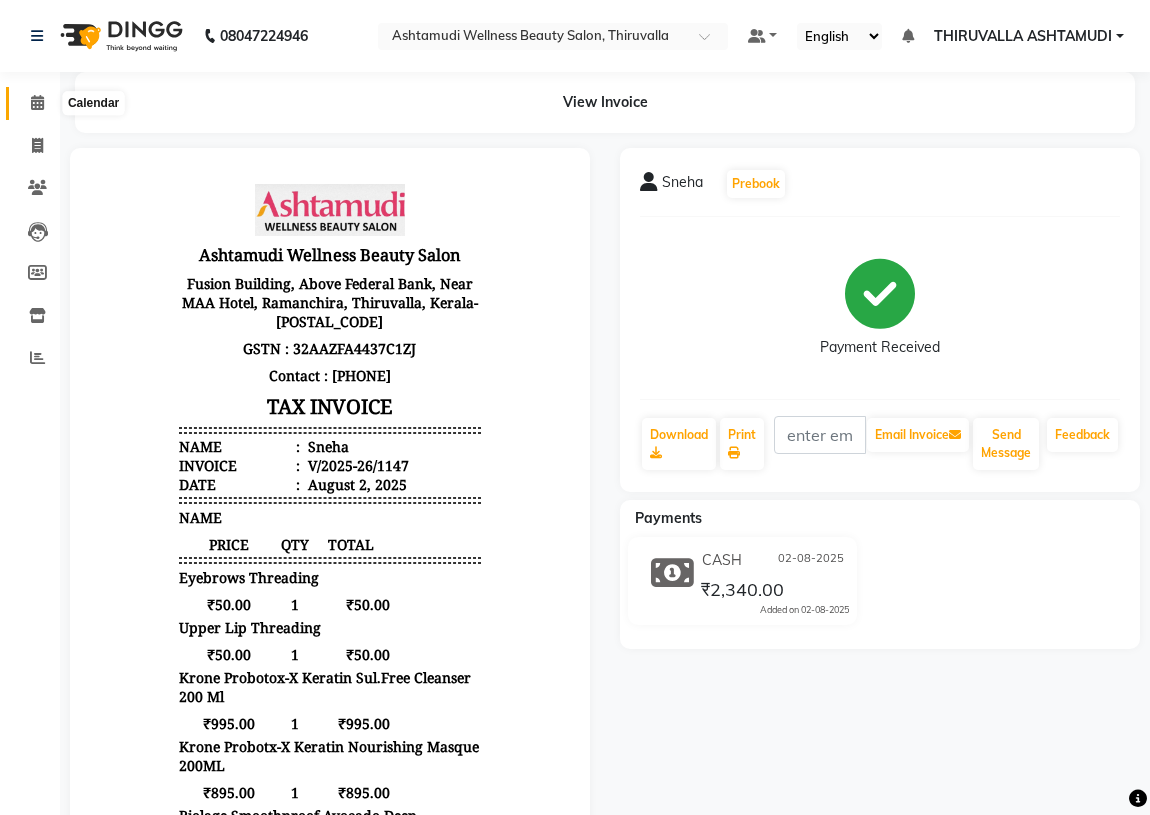 click 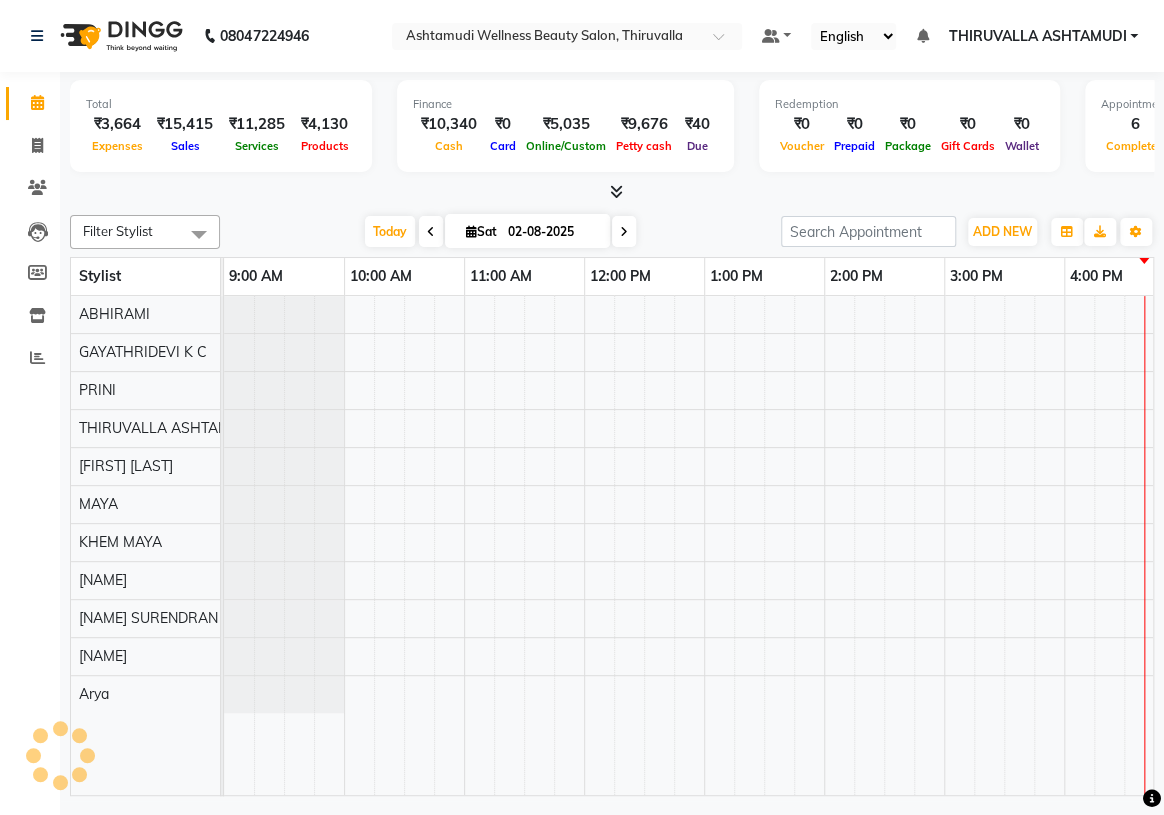 scroll, scrollTop: 0, scrollLeft: 750, axis: horizontal 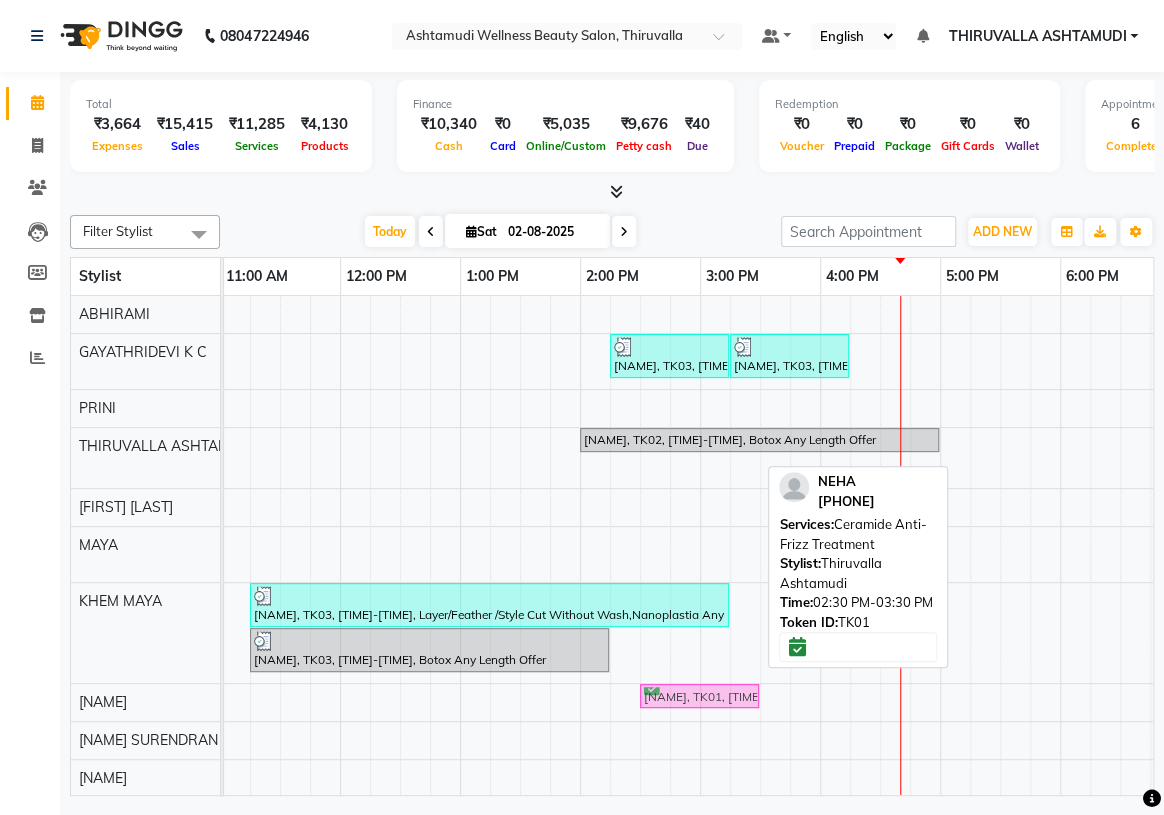 drag, startPoint x: 734, startPoint y: 463, endPoint x: 720, endPoint y: 716, distance: 253.38705 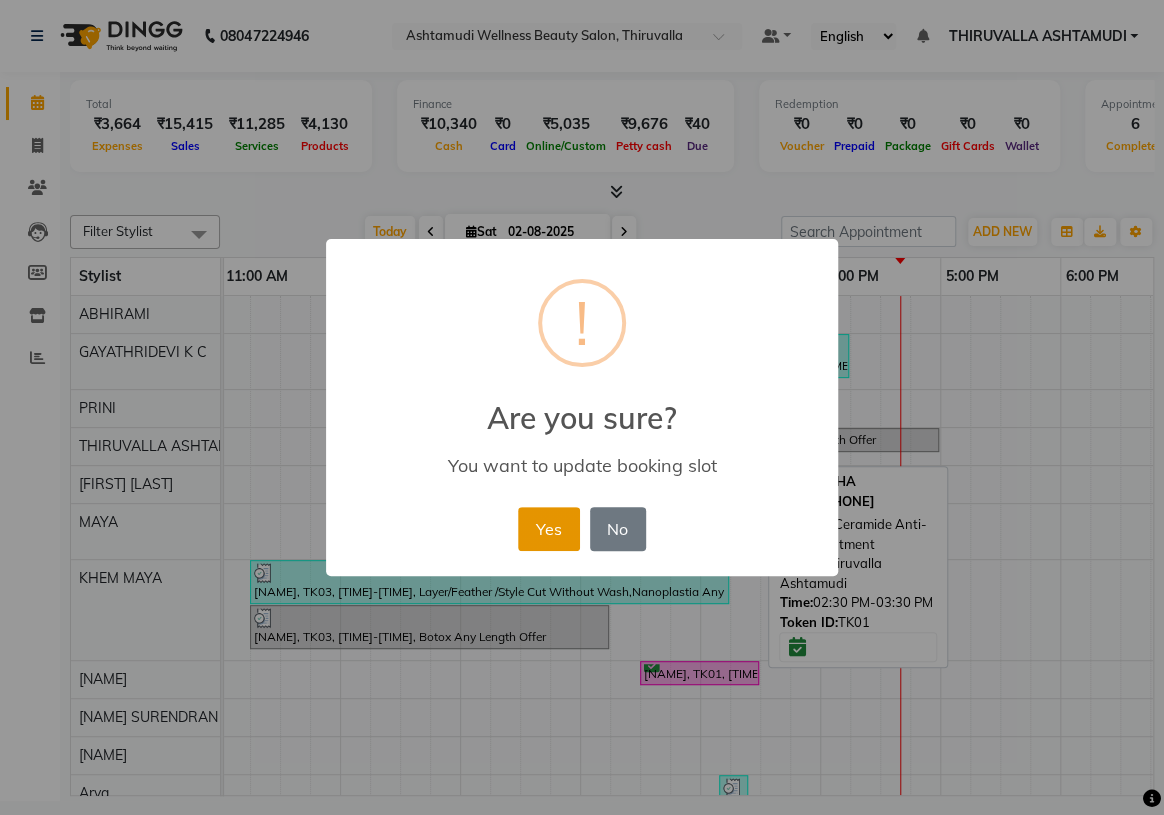 click on "Yes" at bounding box center [548, 529] 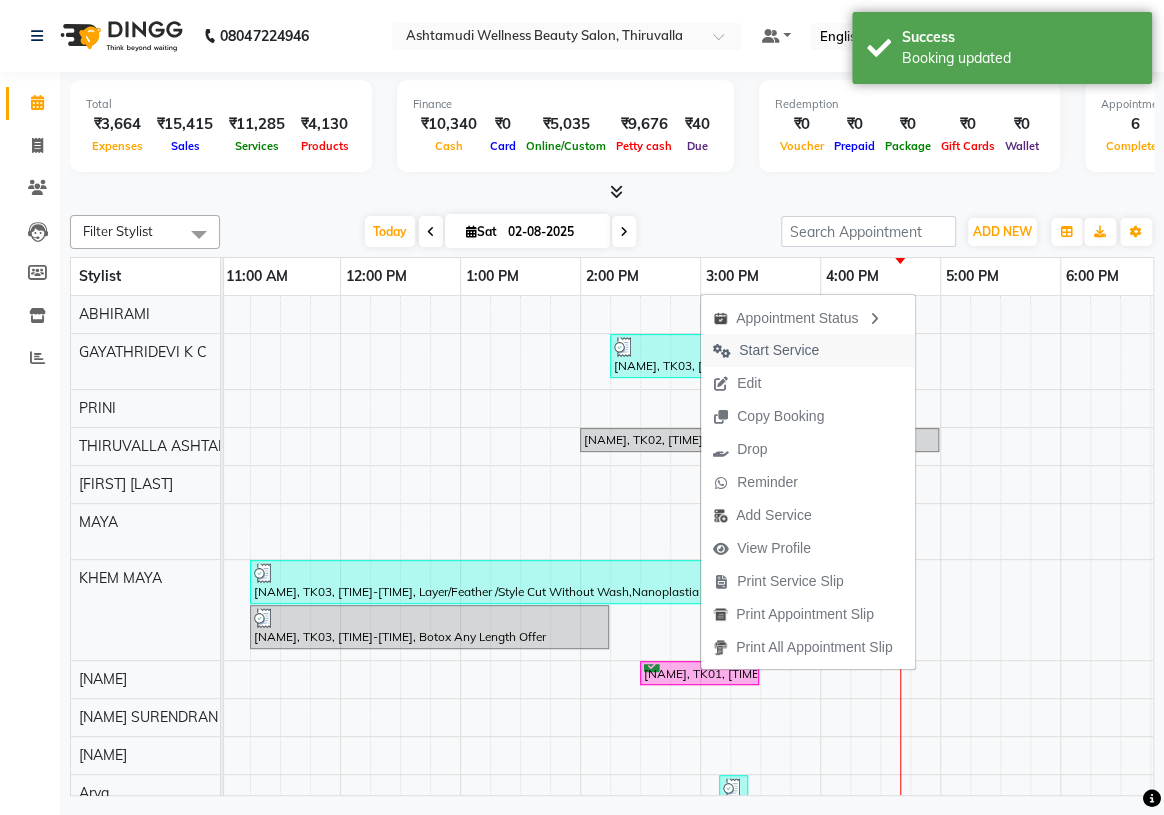 click on "Start Service" at bounding box center [779, 350] 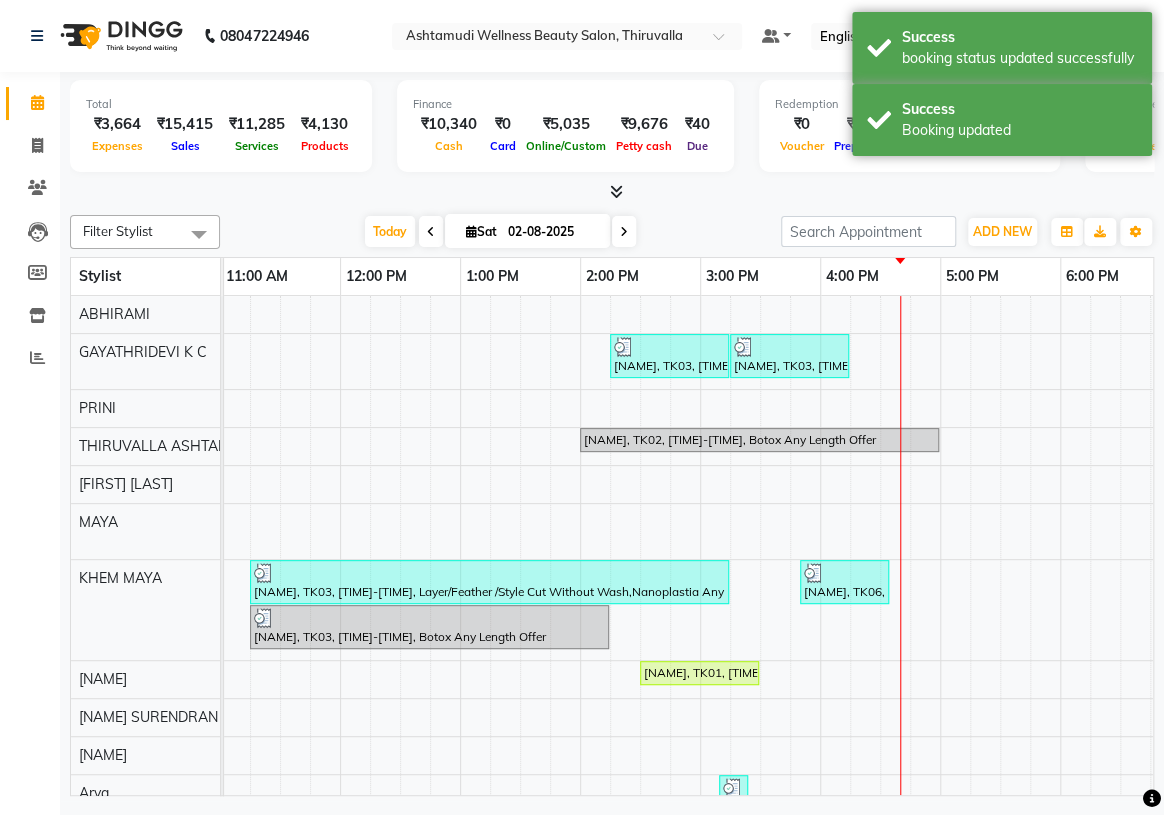 scroll, scrollTop: 0, scrollLeft: 160, axis: horizontal 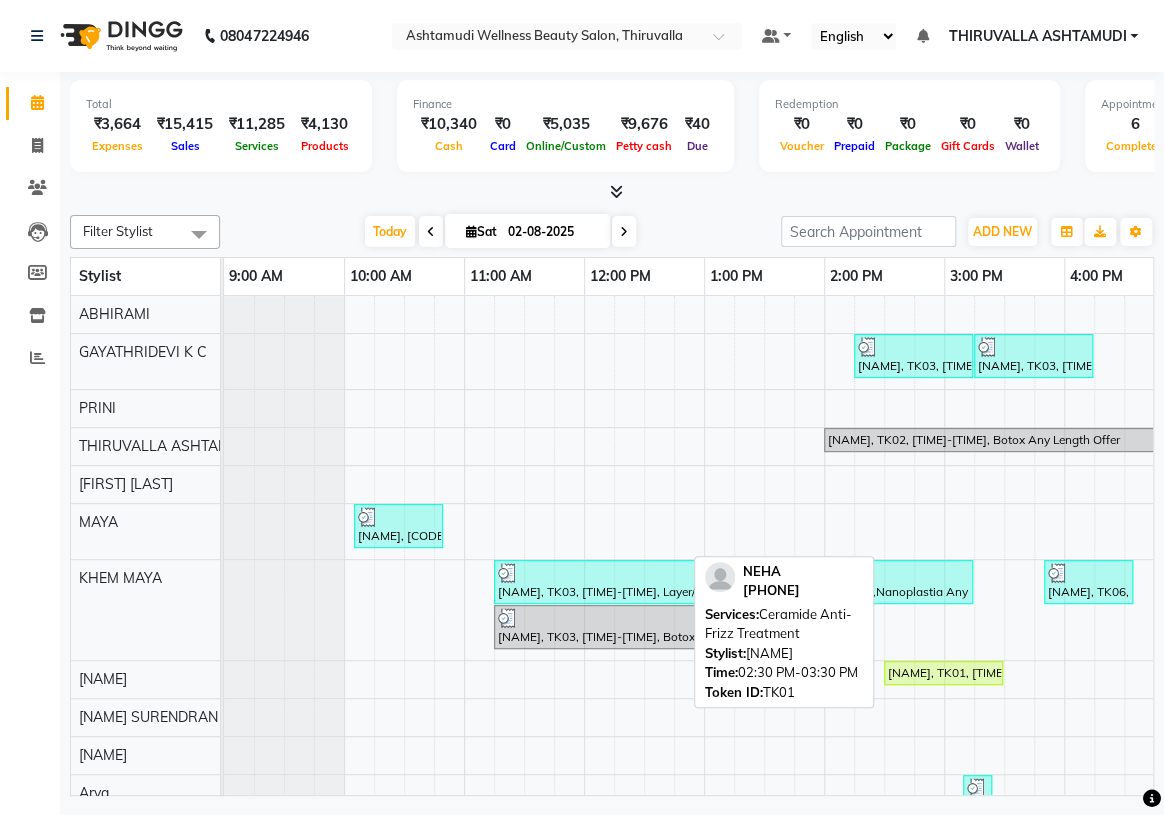 click on "[NAME], TK01, [TIME]-[TIME], Ceramide Anti-Frizz Treatment" at bounding box center (943, 673) 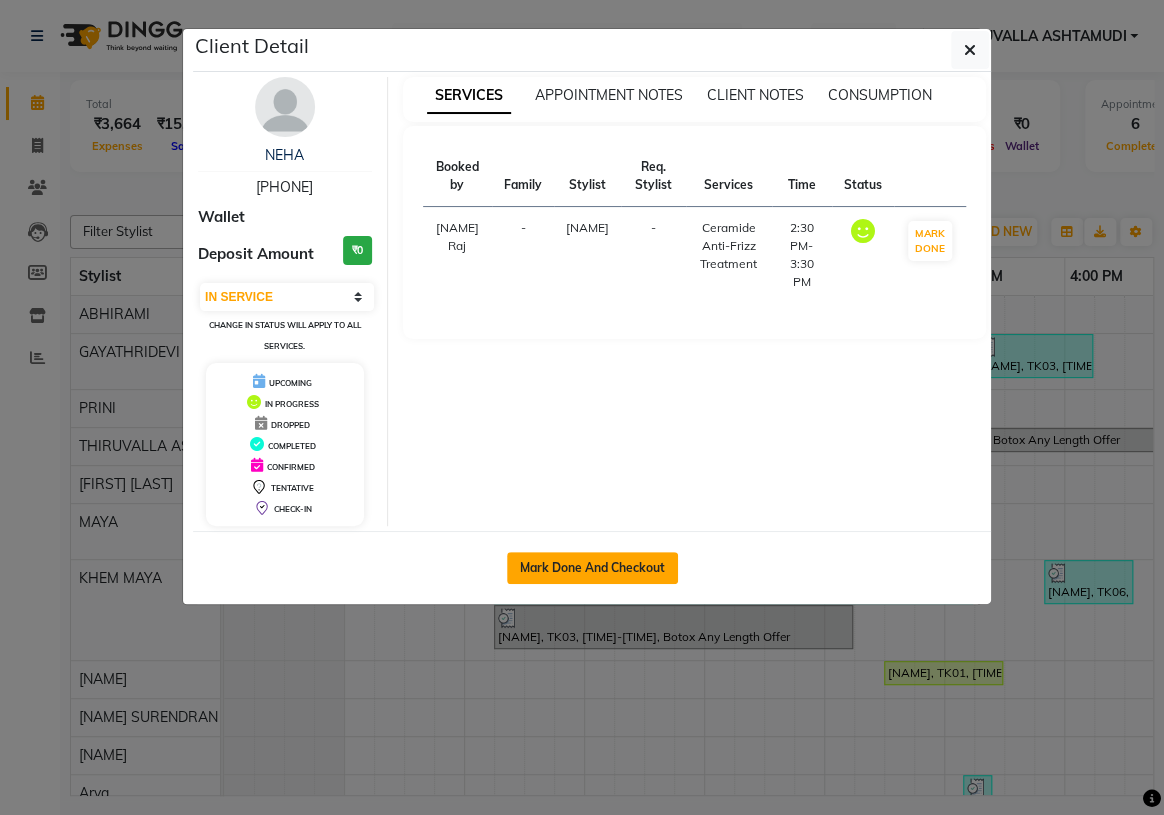 click on "Mark Done And Checkout" 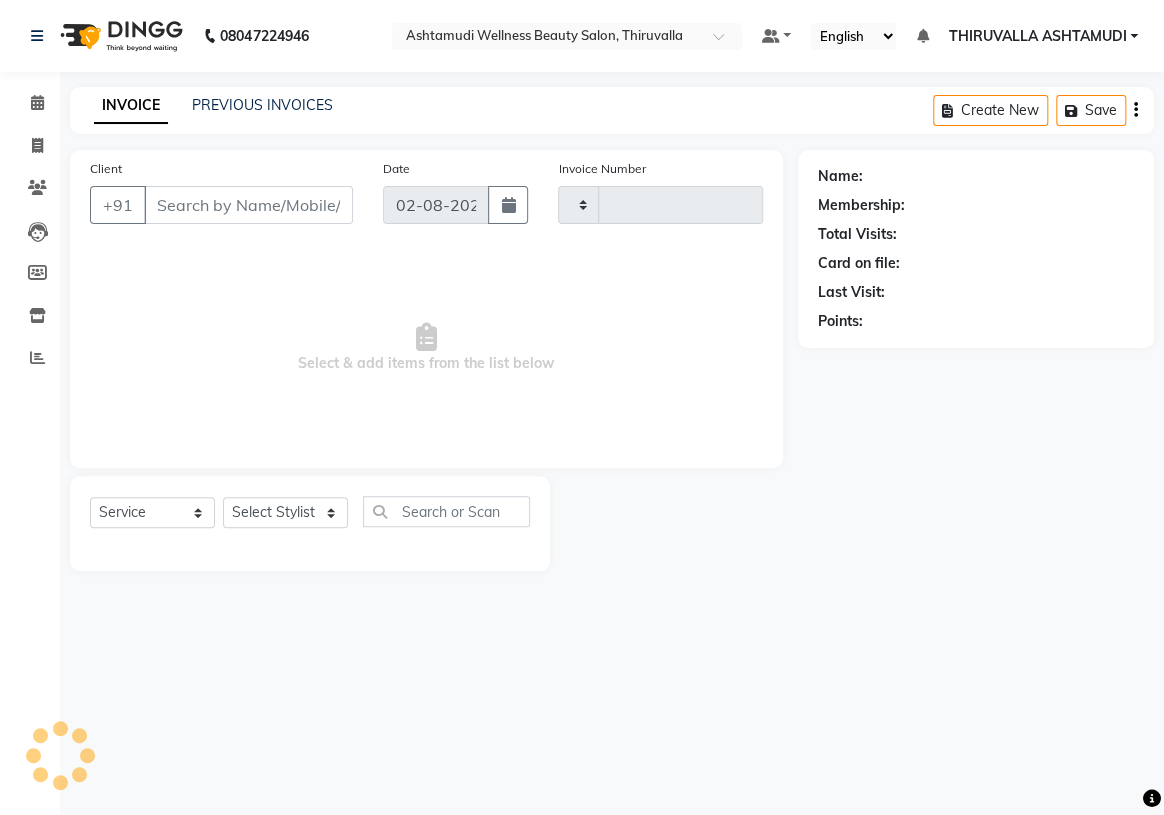 type on "1148" 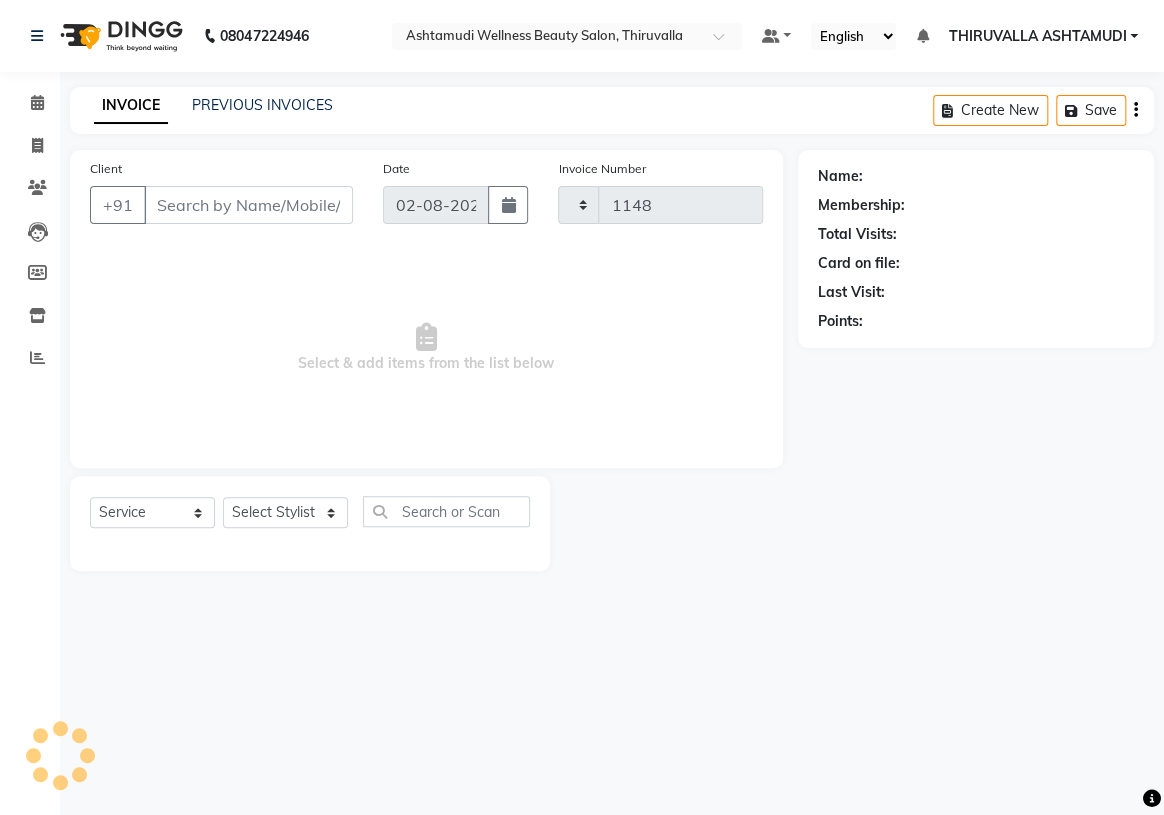 select on "4634" 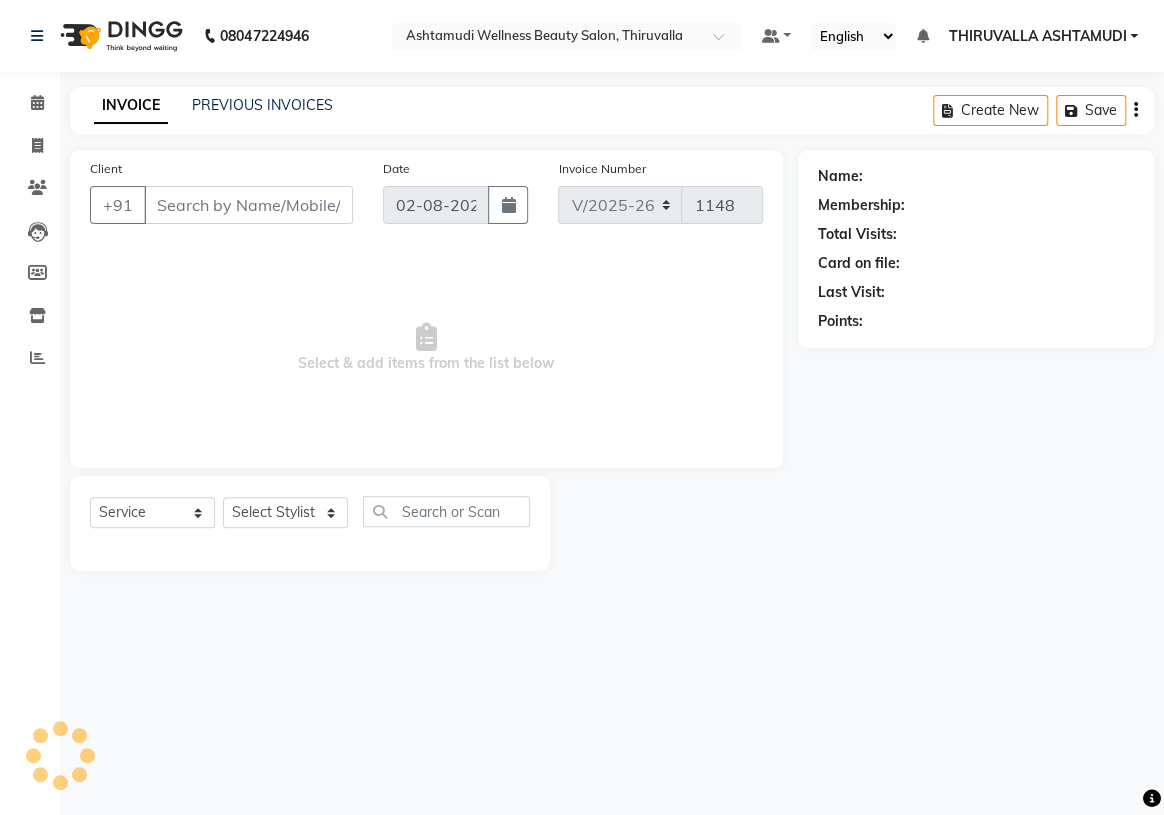 type on "[PHONE]" 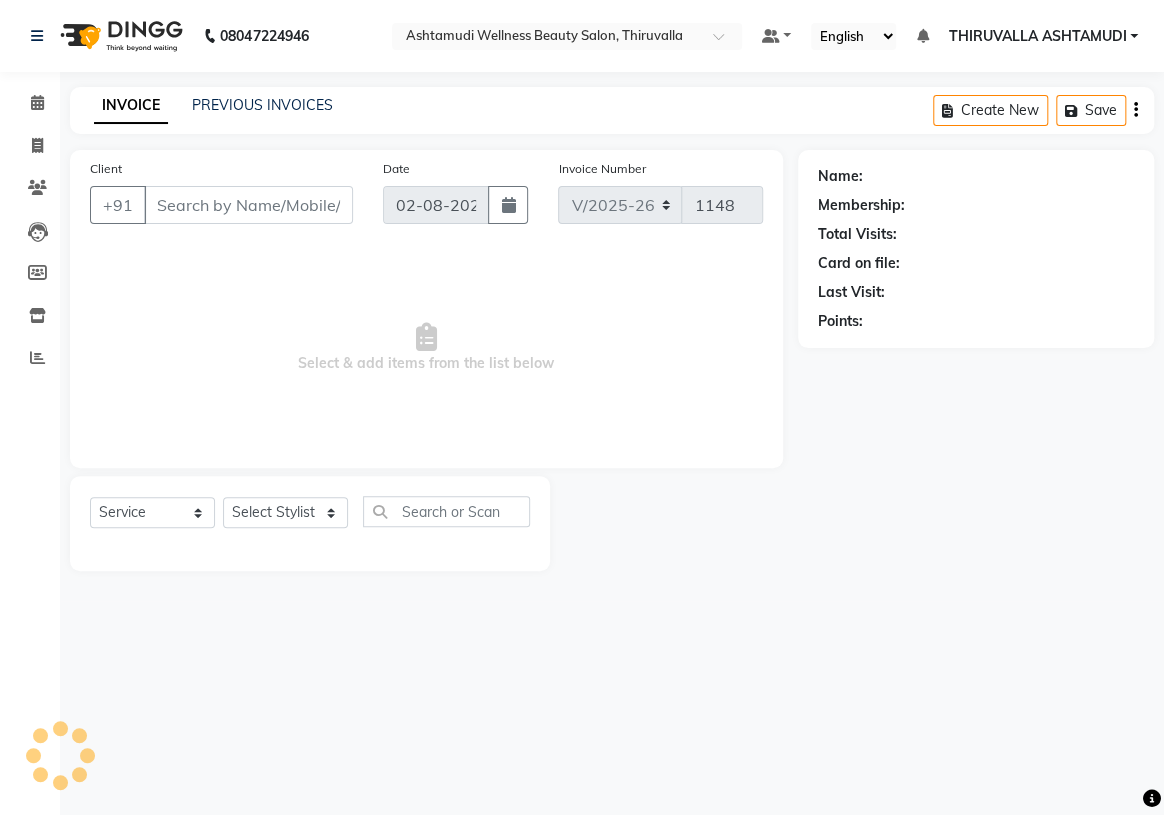 select on "60487" 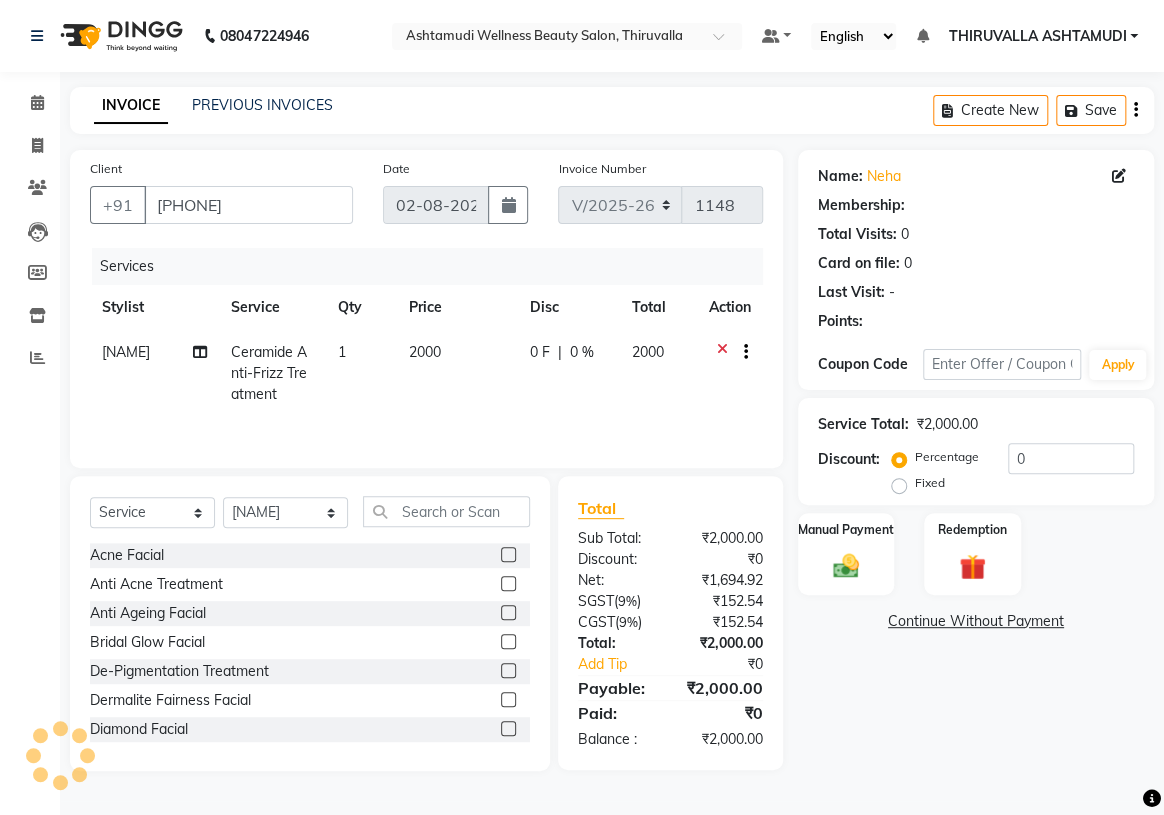 select on "1: Object" 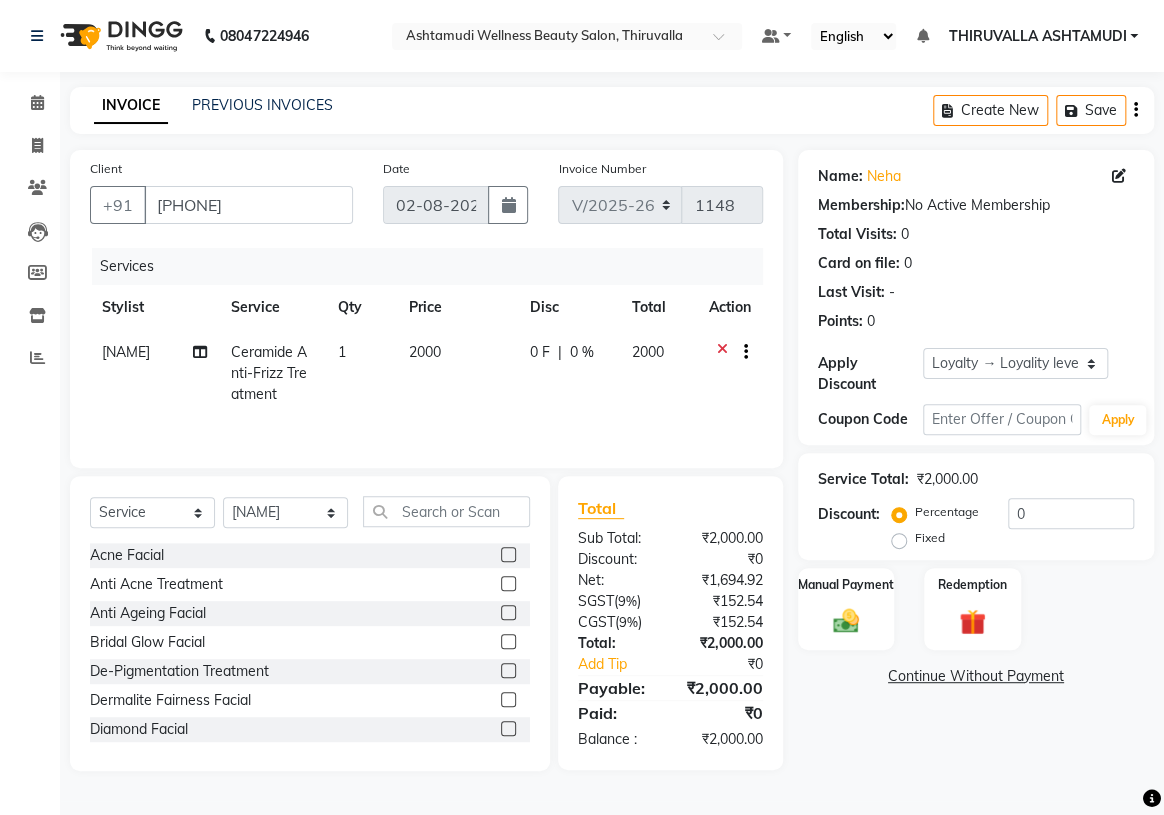 click 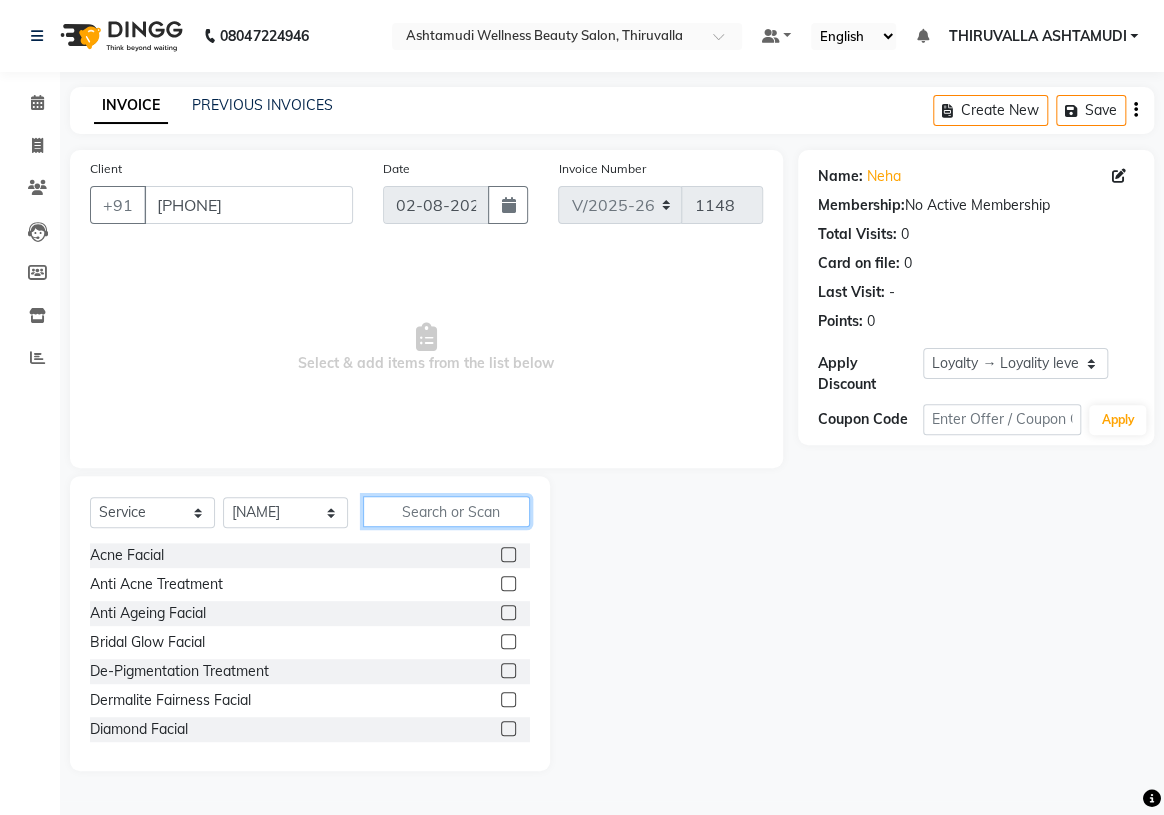 click 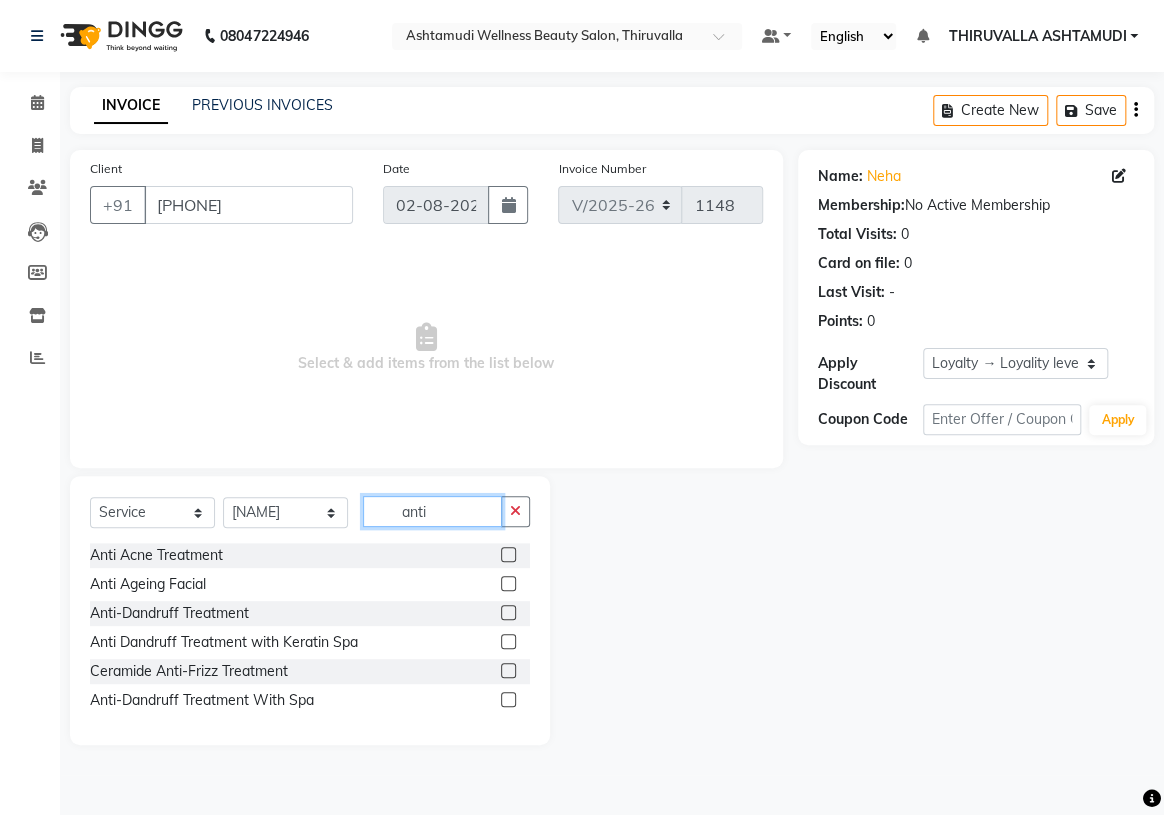 type on "anti" 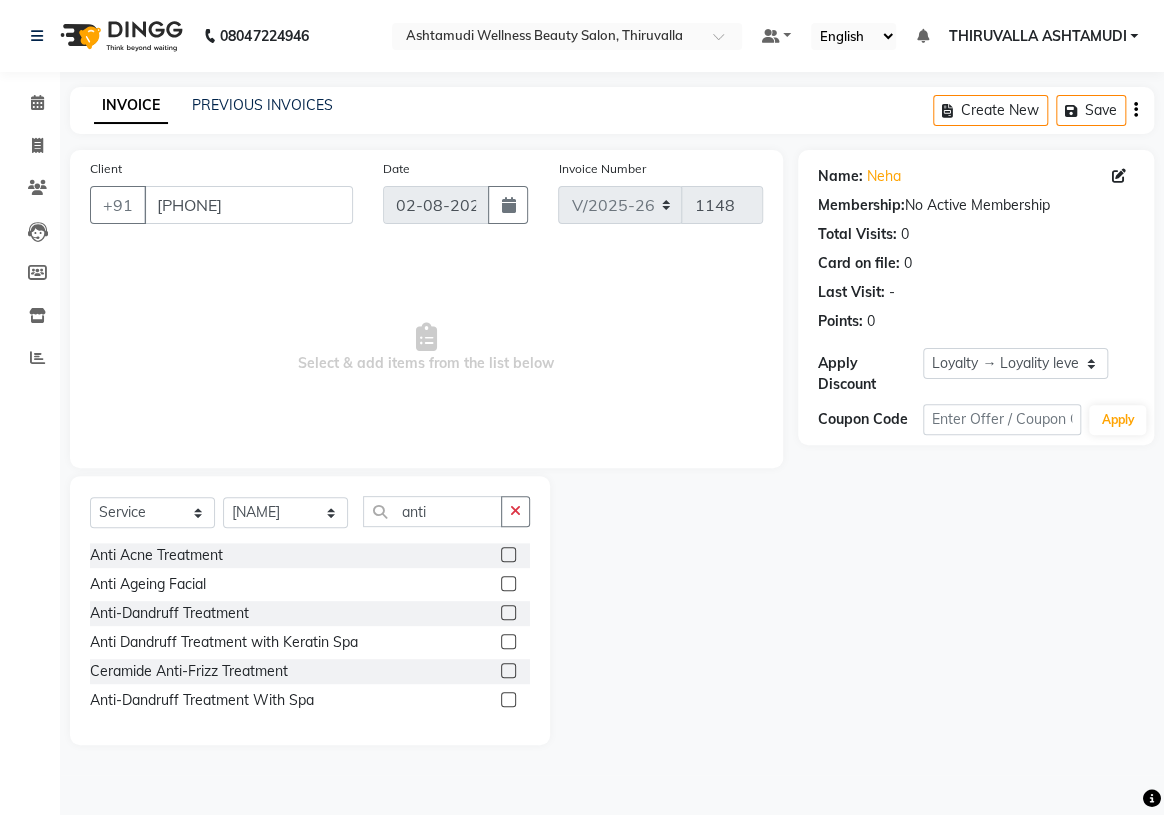 click 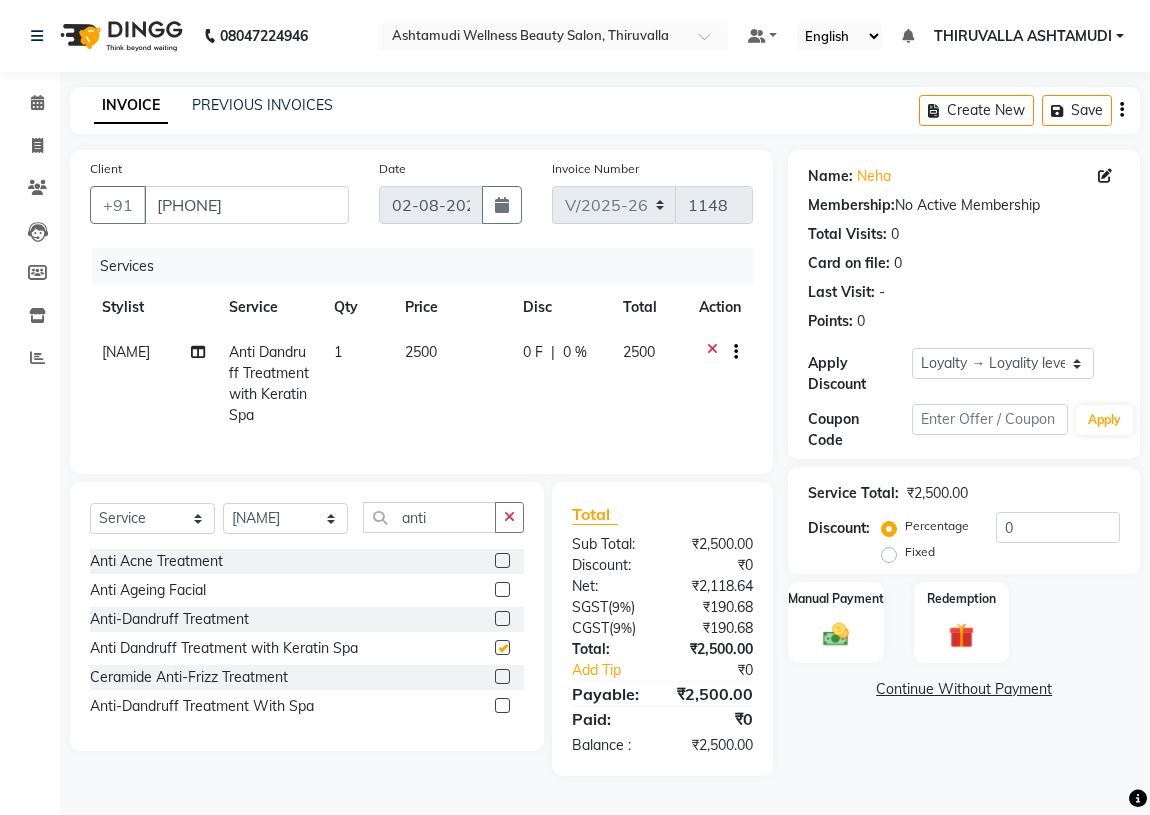 checkbox on "false" 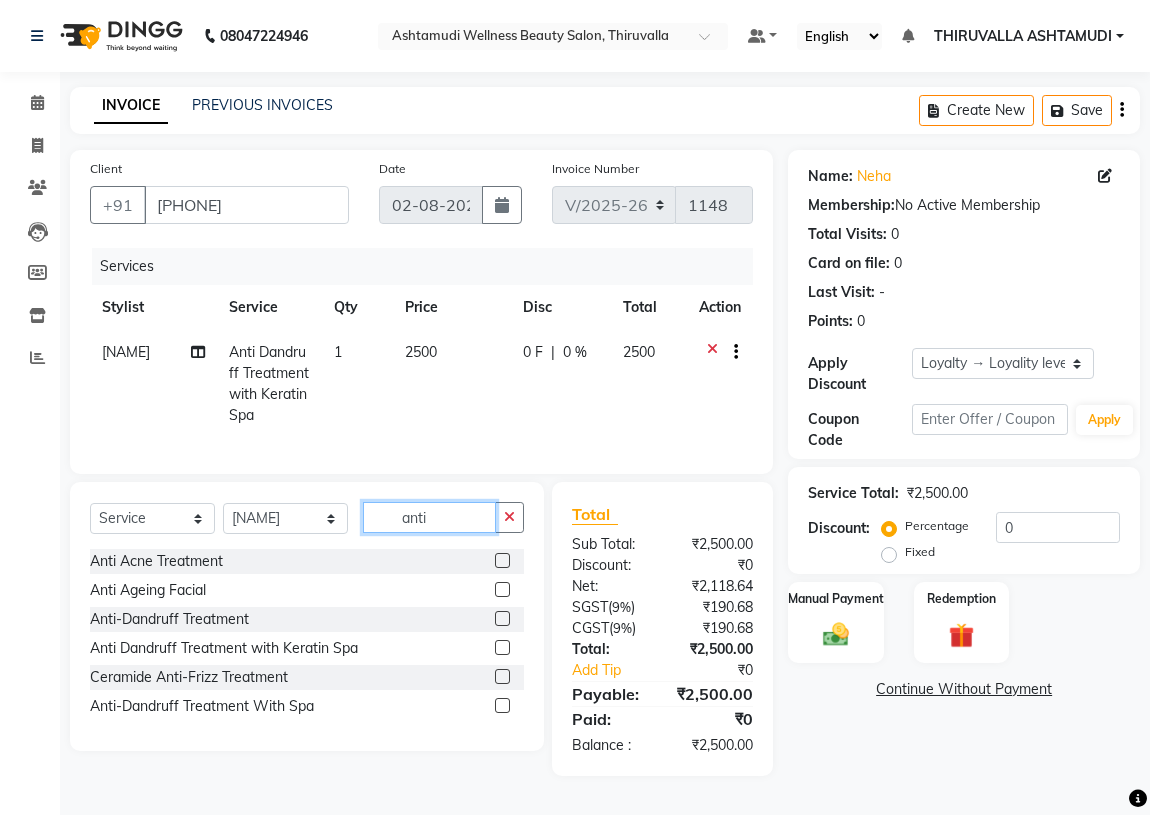 drag, startPoint x: 442, startPoint y: 536, endPoint x: 402, endPoint y: 535, distance: 40.012497 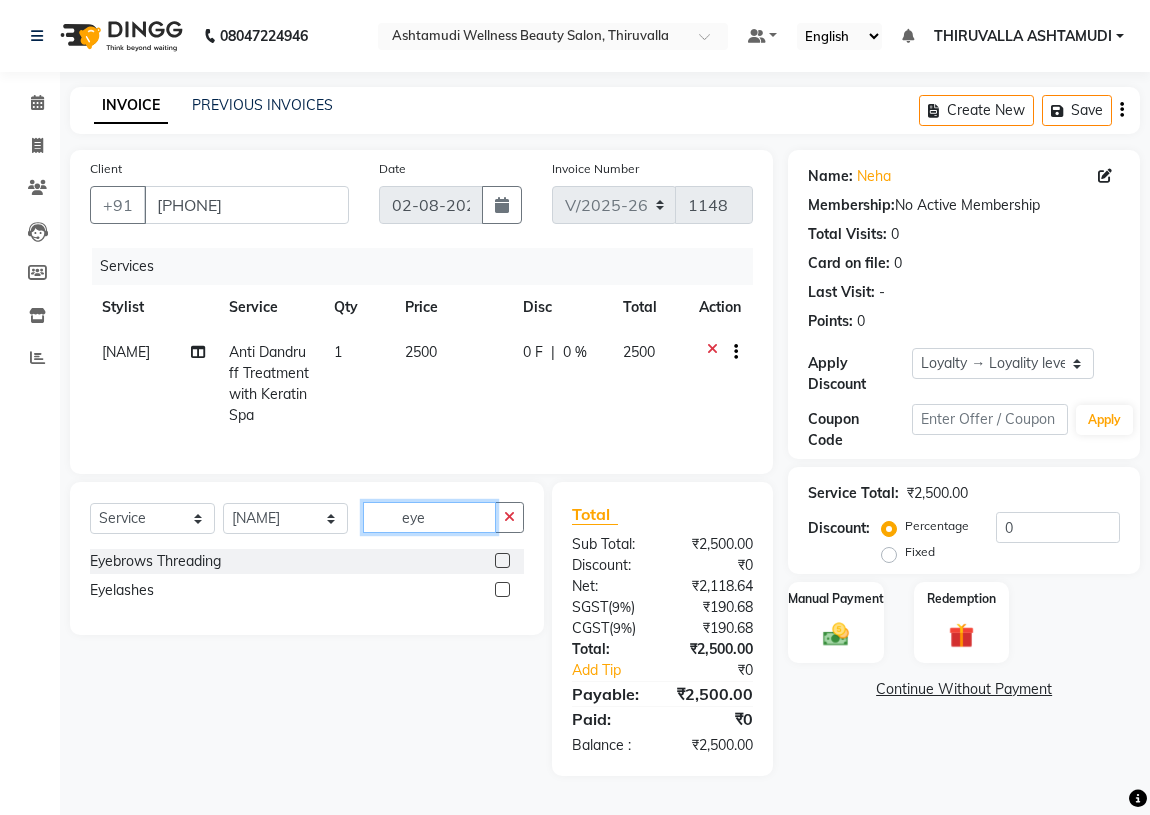type on "eye" 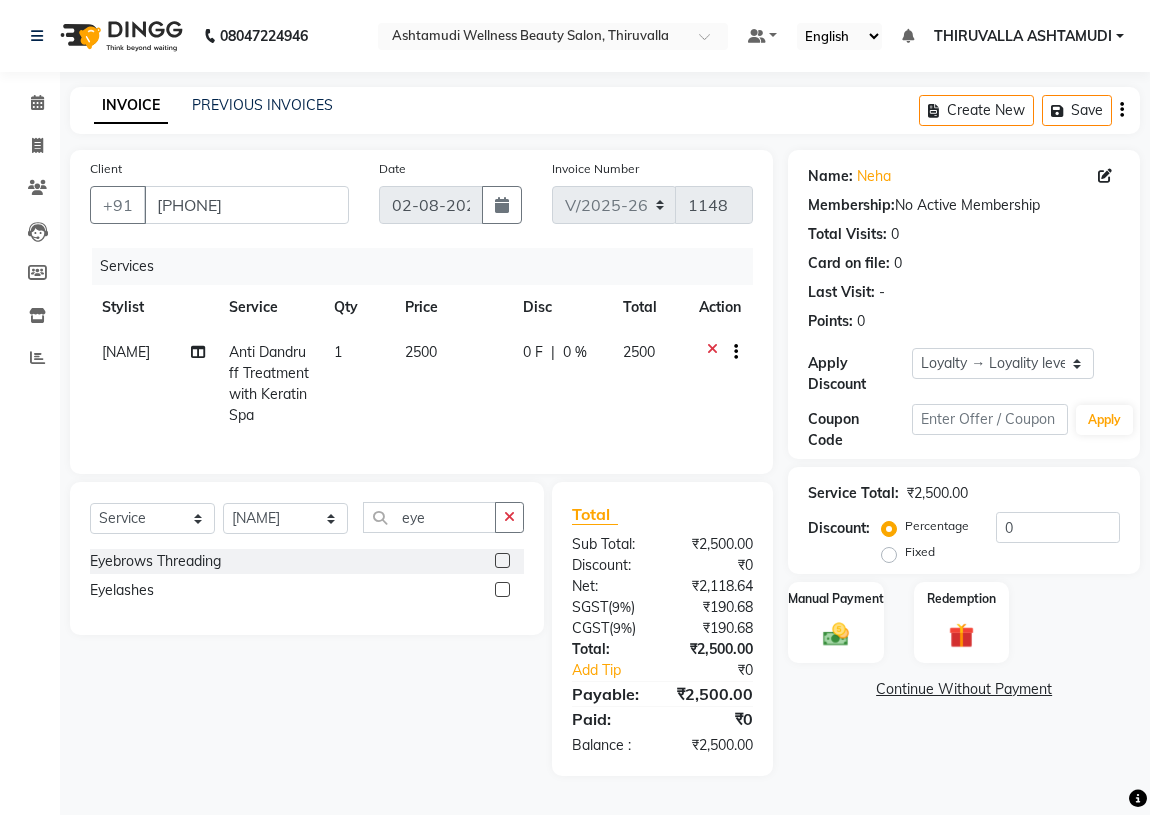 click 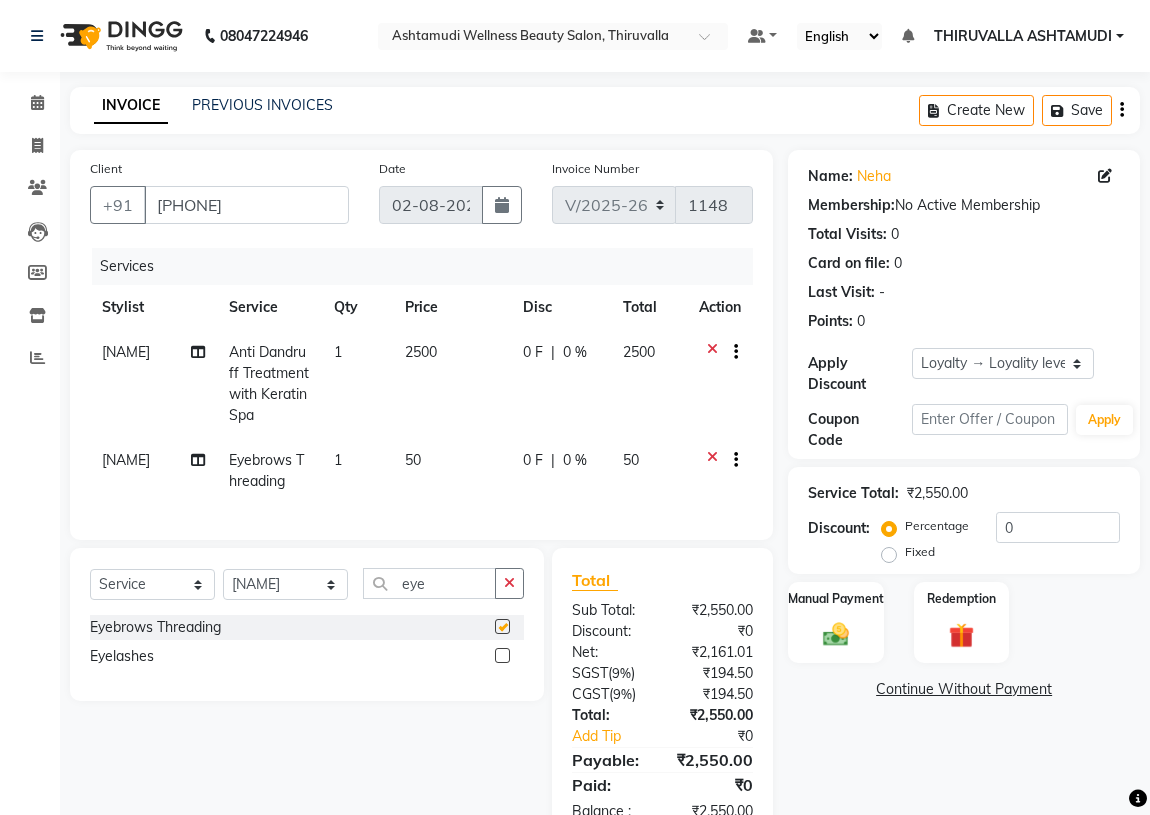 checkbox on "false" 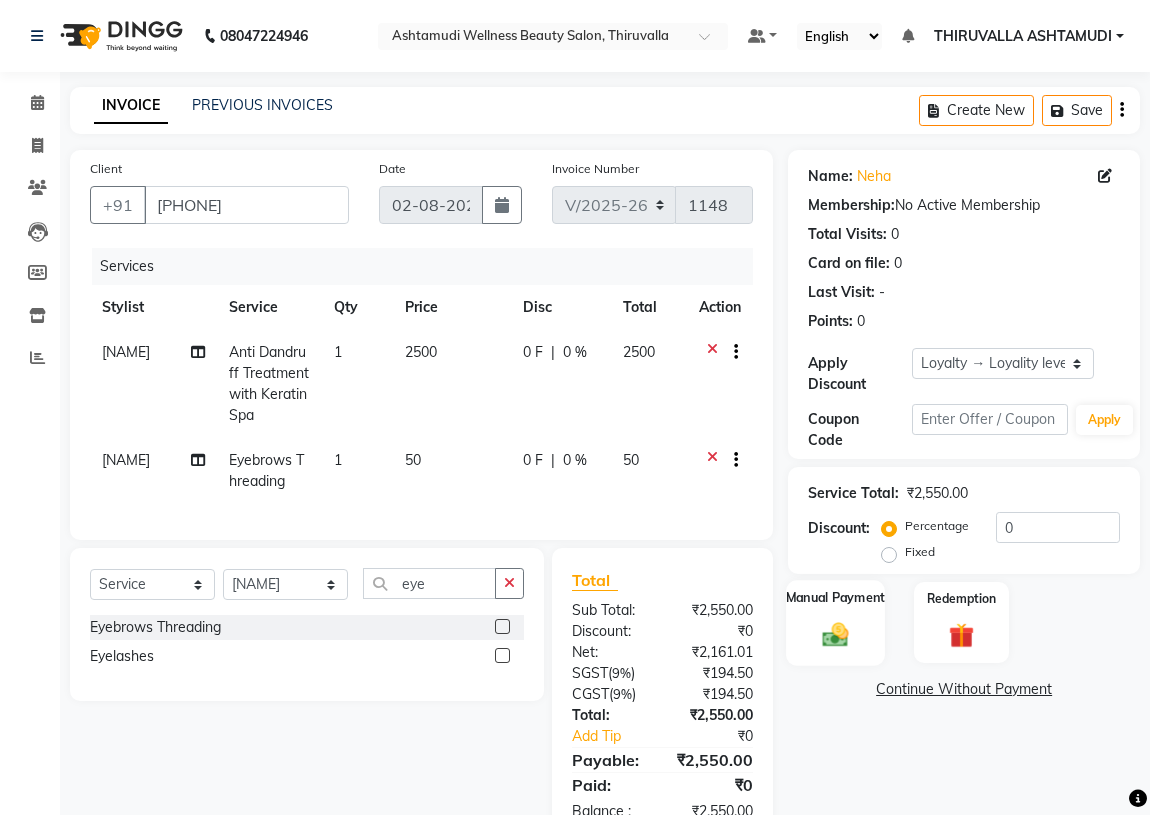 click 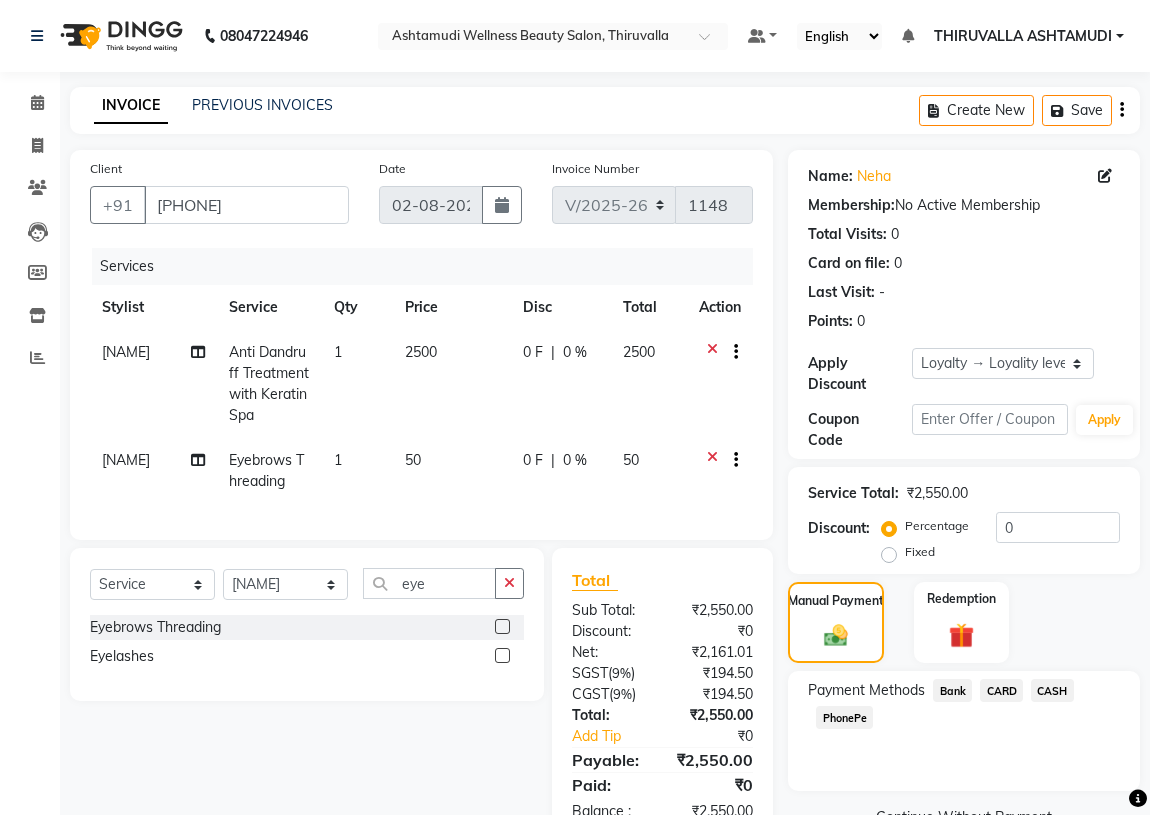 click on "PhonePe" 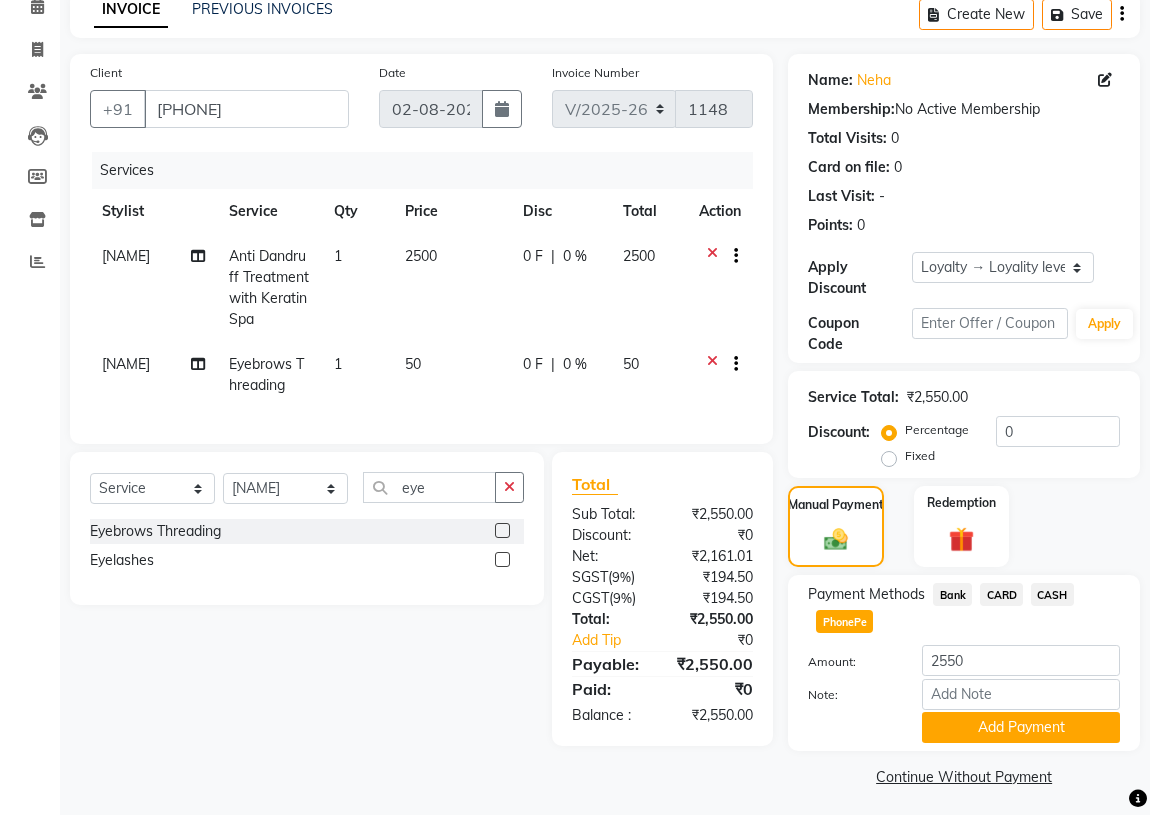 scroll, scrollTop: 101, scrollLeft: 0, axis: vertical 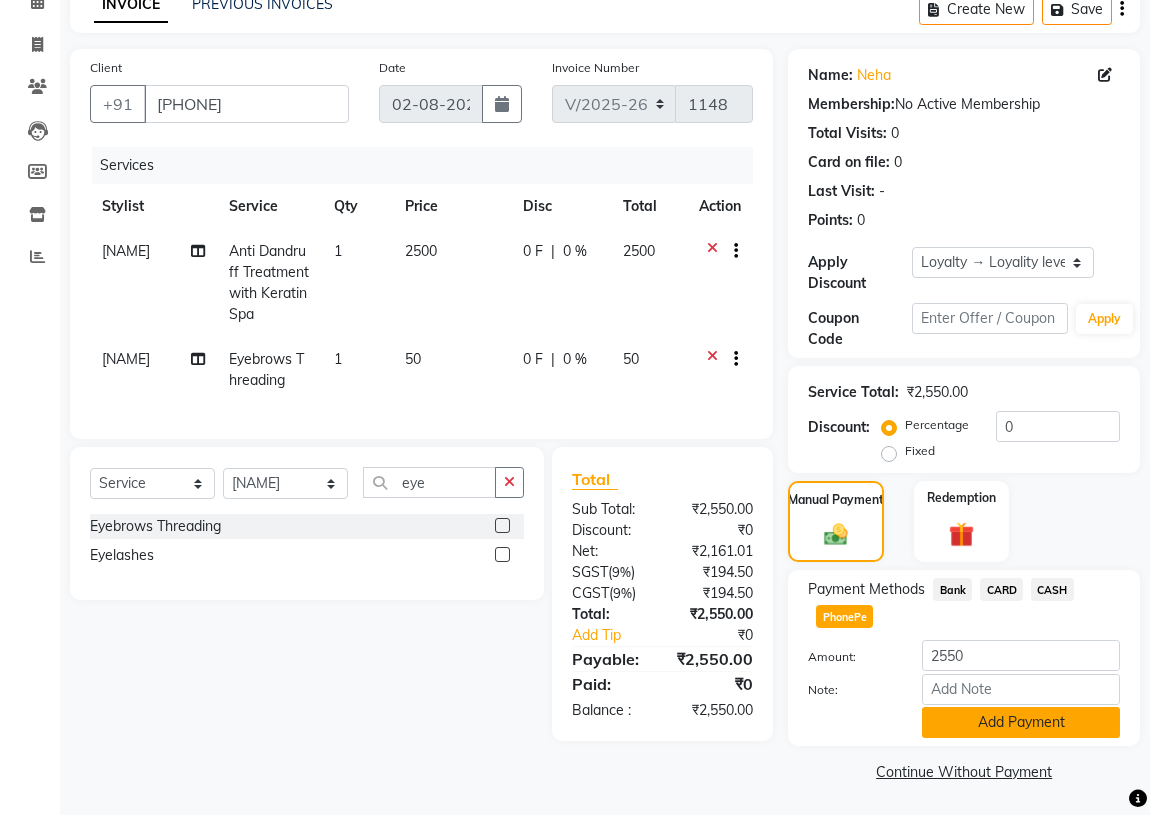 click on "Add Payment" 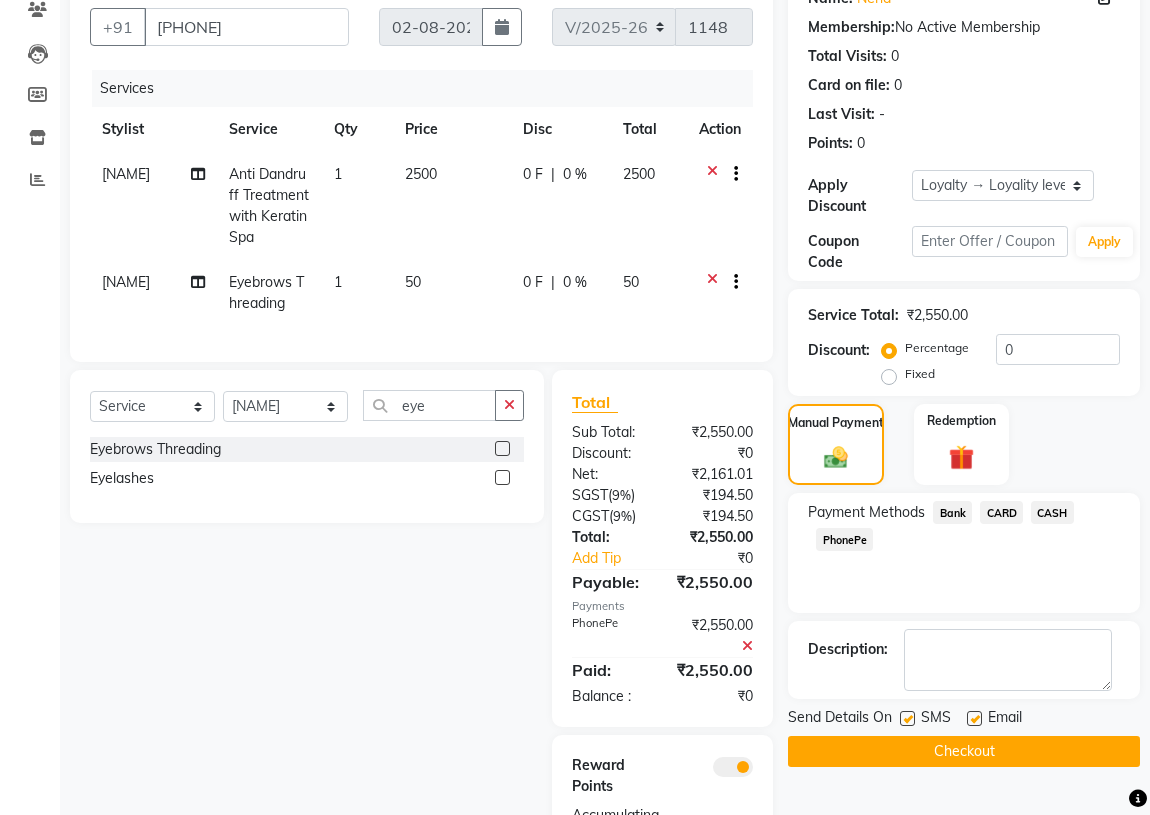 scroll, scrollTop: 294, scrollLeft: 0, axis: vertical 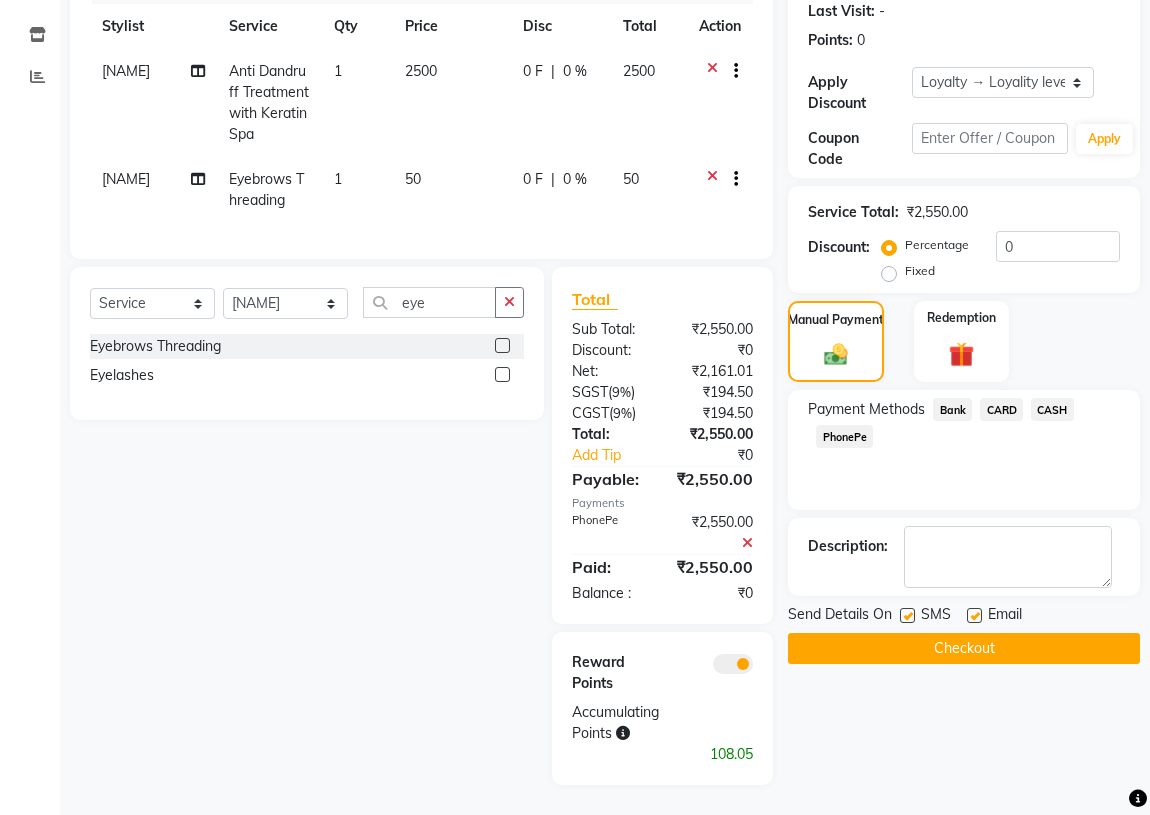 click on "Checkout" 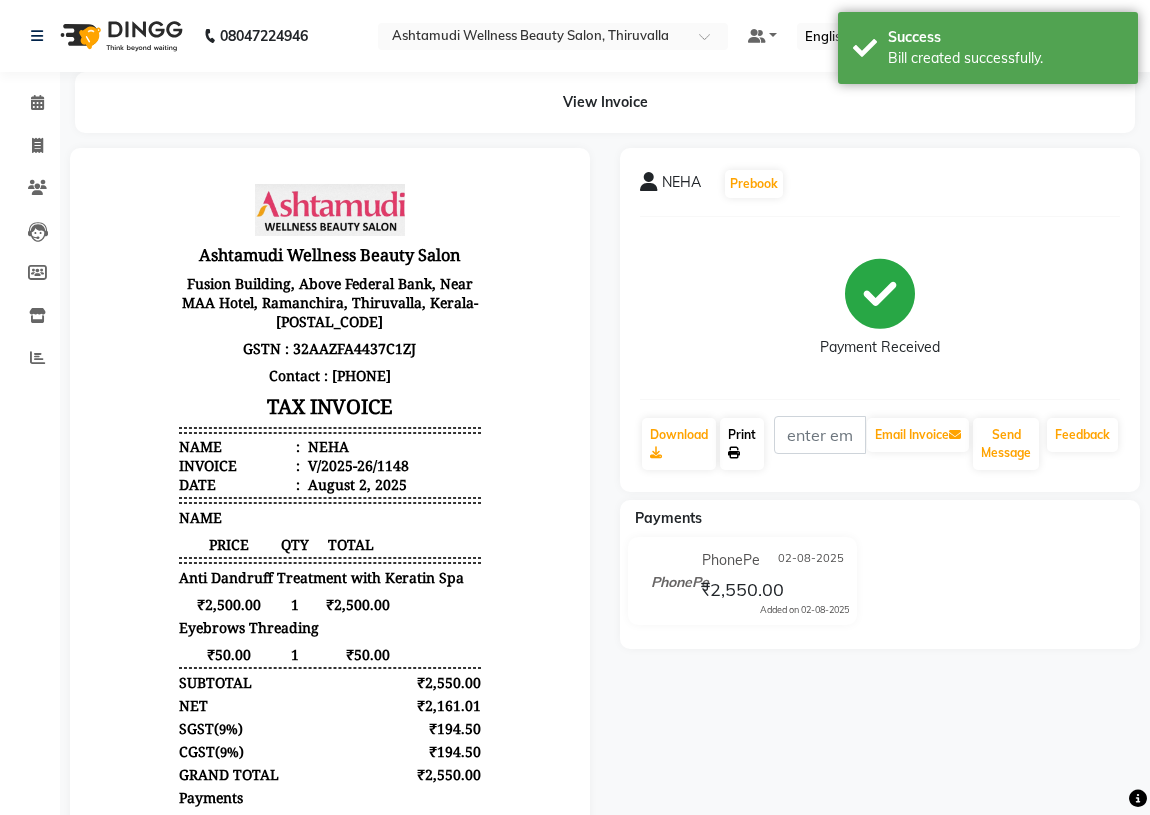 scroll, scrollTop: 0, scrollLeft: 0, axis: both 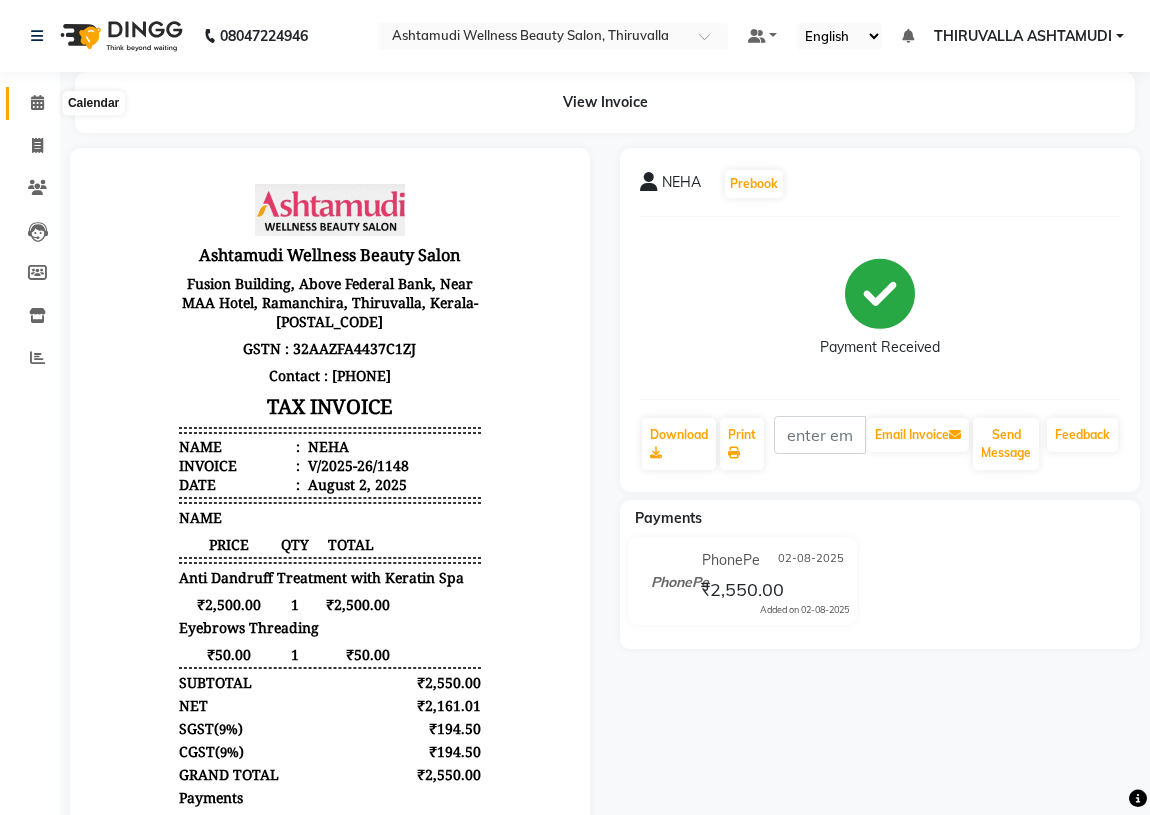click 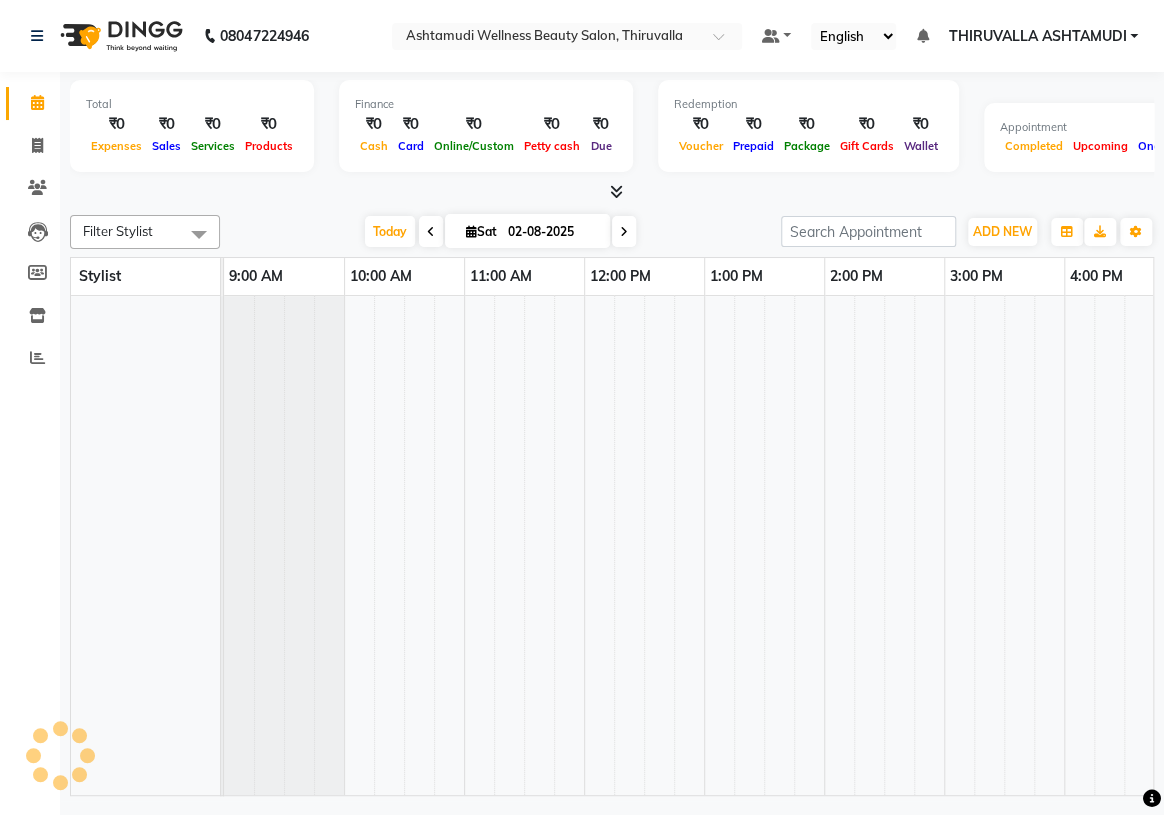 scroll, scrollTop: 0, scrollLeft: 0, axis: both 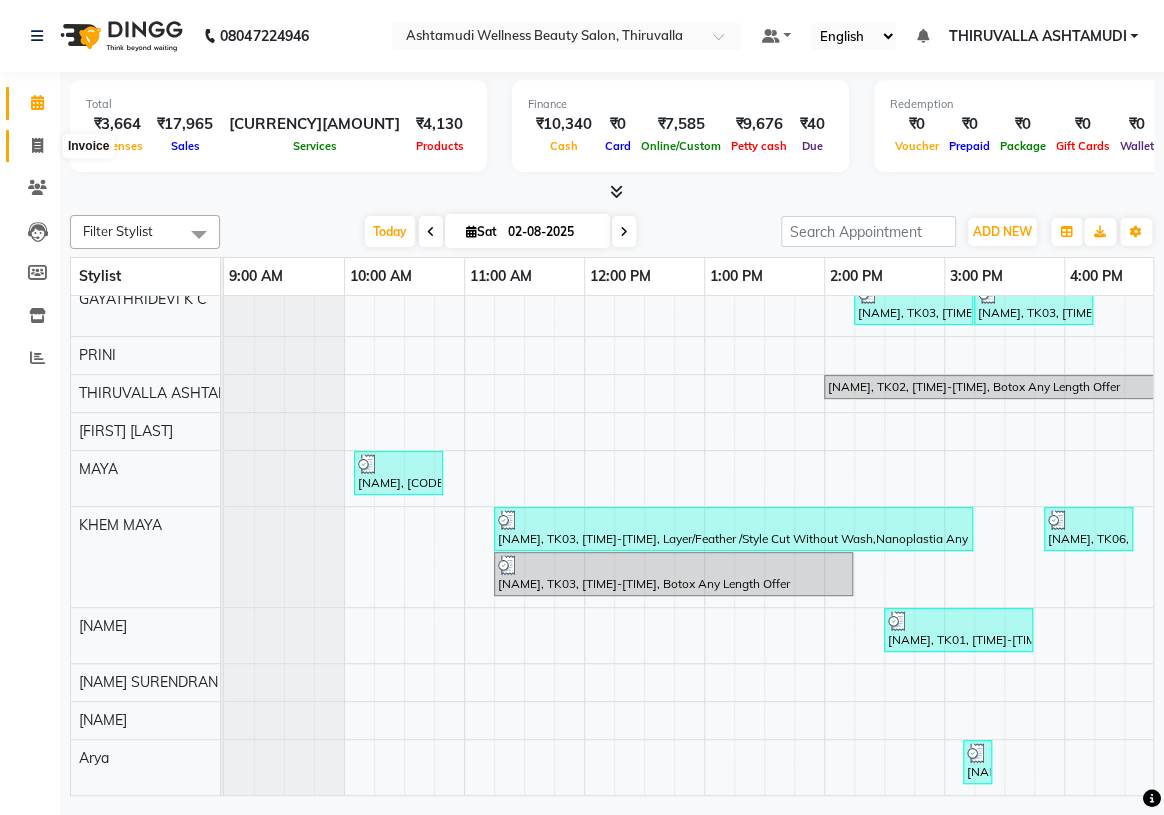click 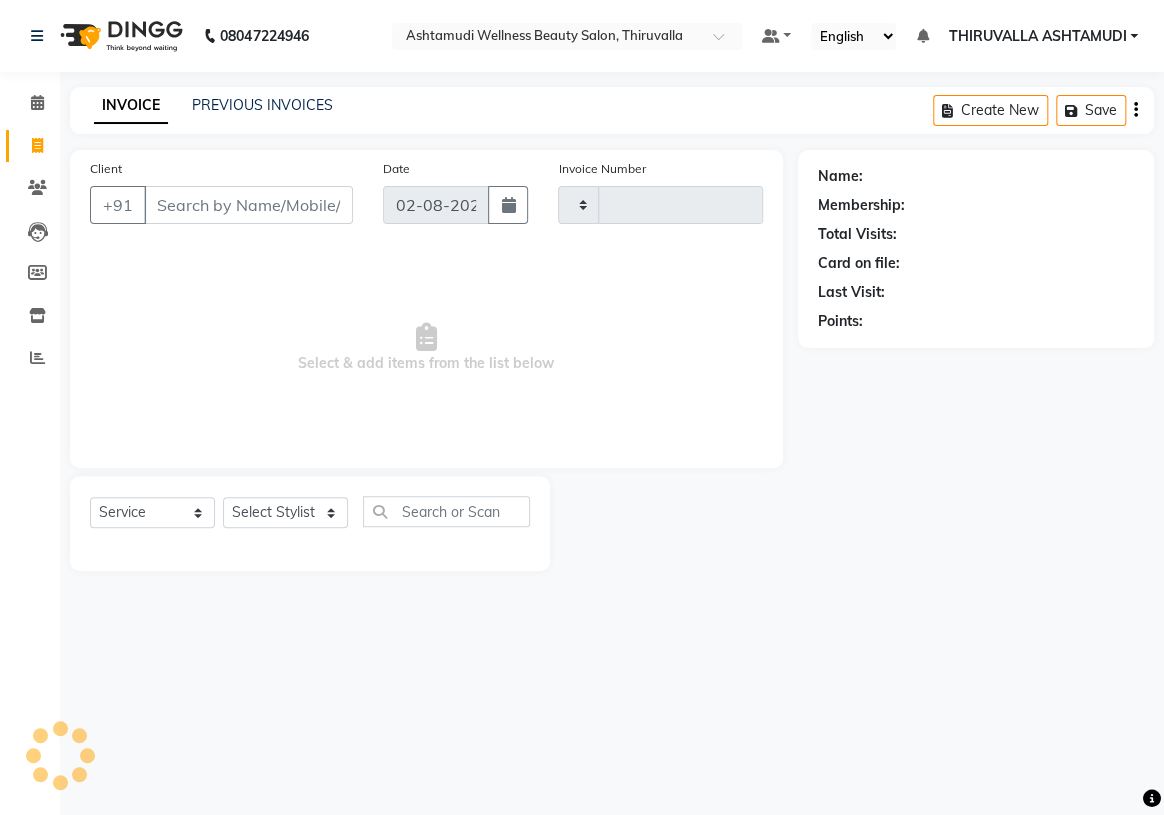 type on "1149" 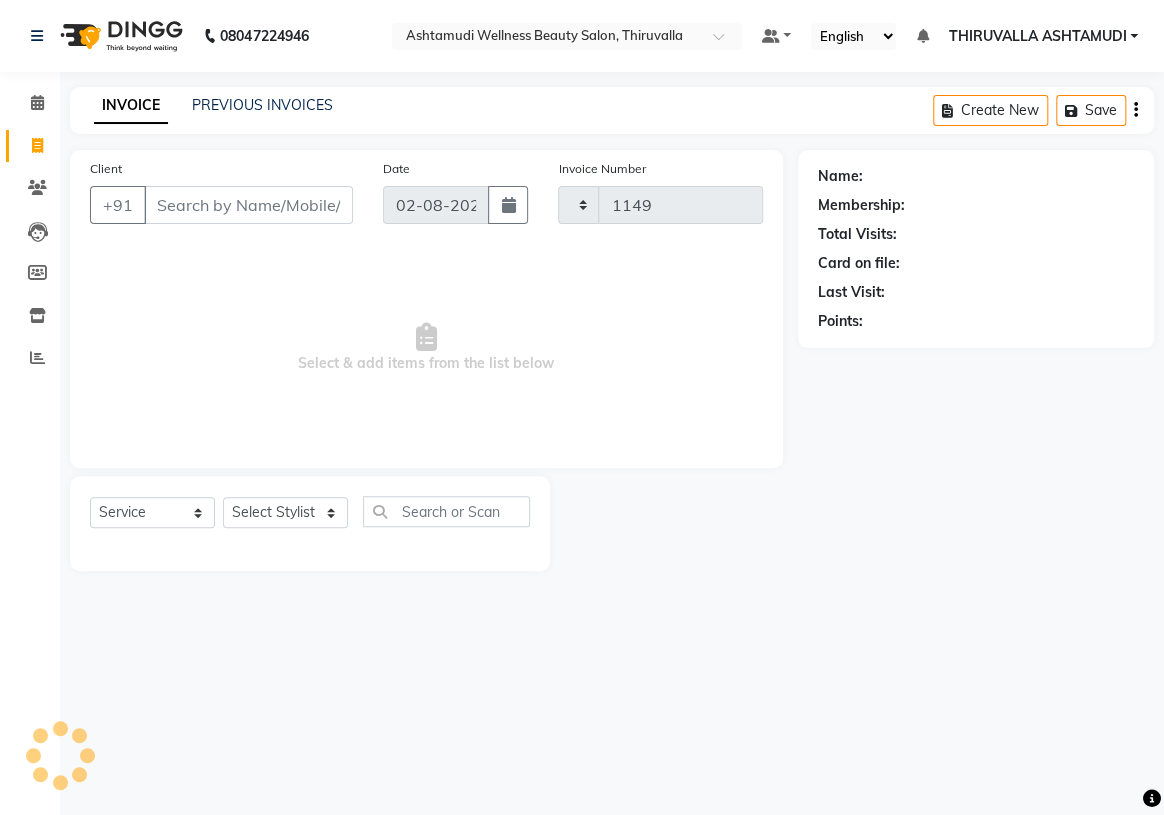 select on "4634" 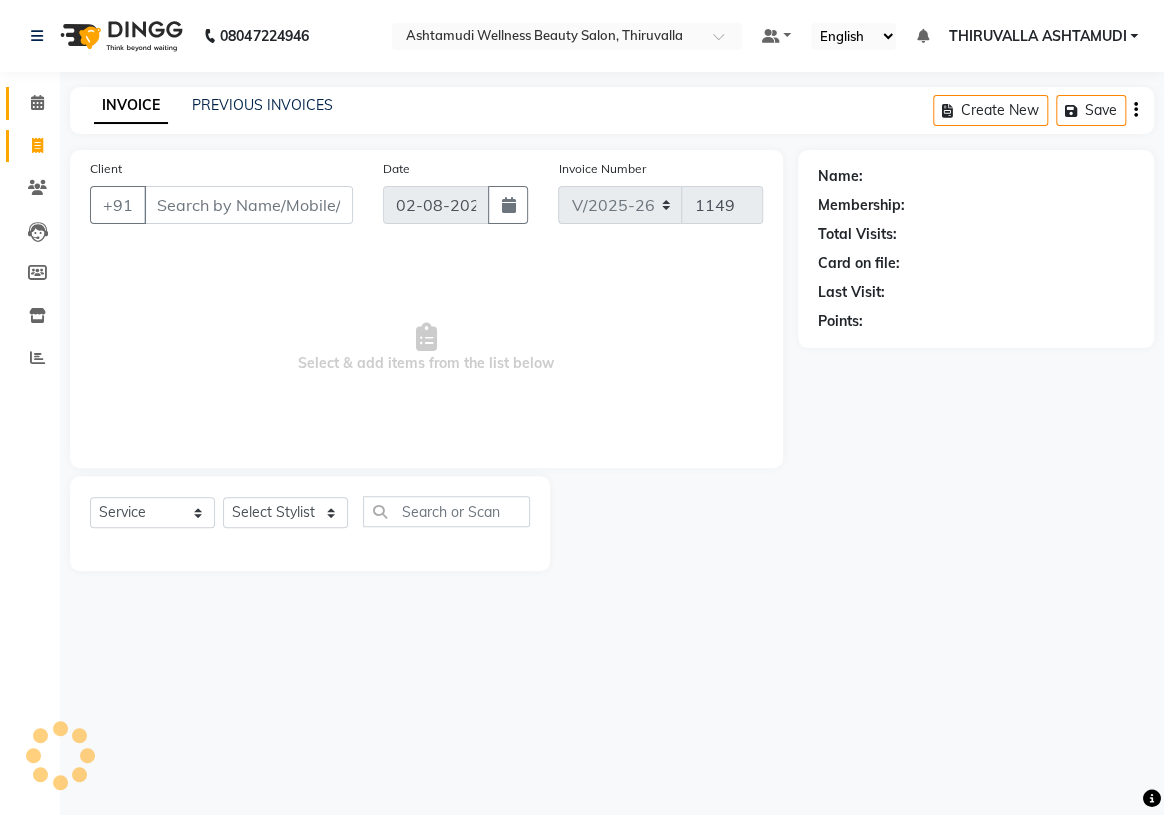 click on "Calendar" 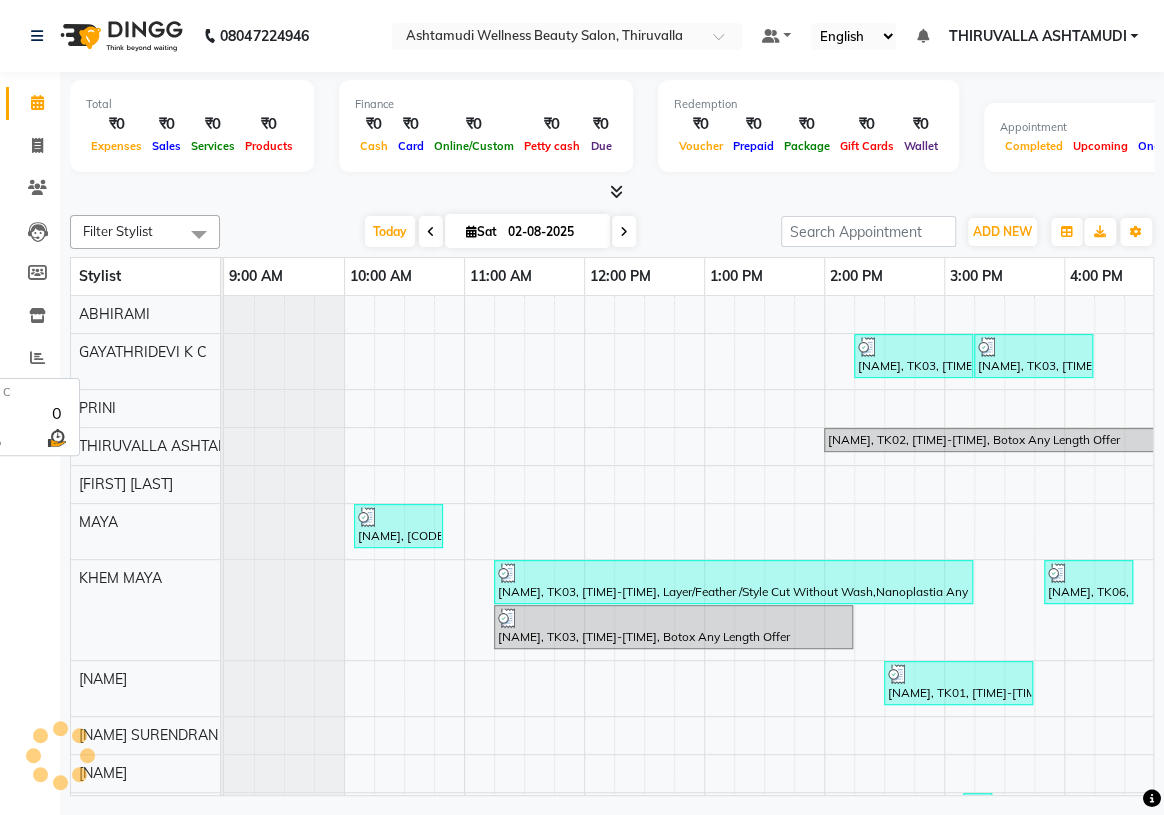 scroll, scrollTop: 0, scrollLeft: 750, axis: horizontal 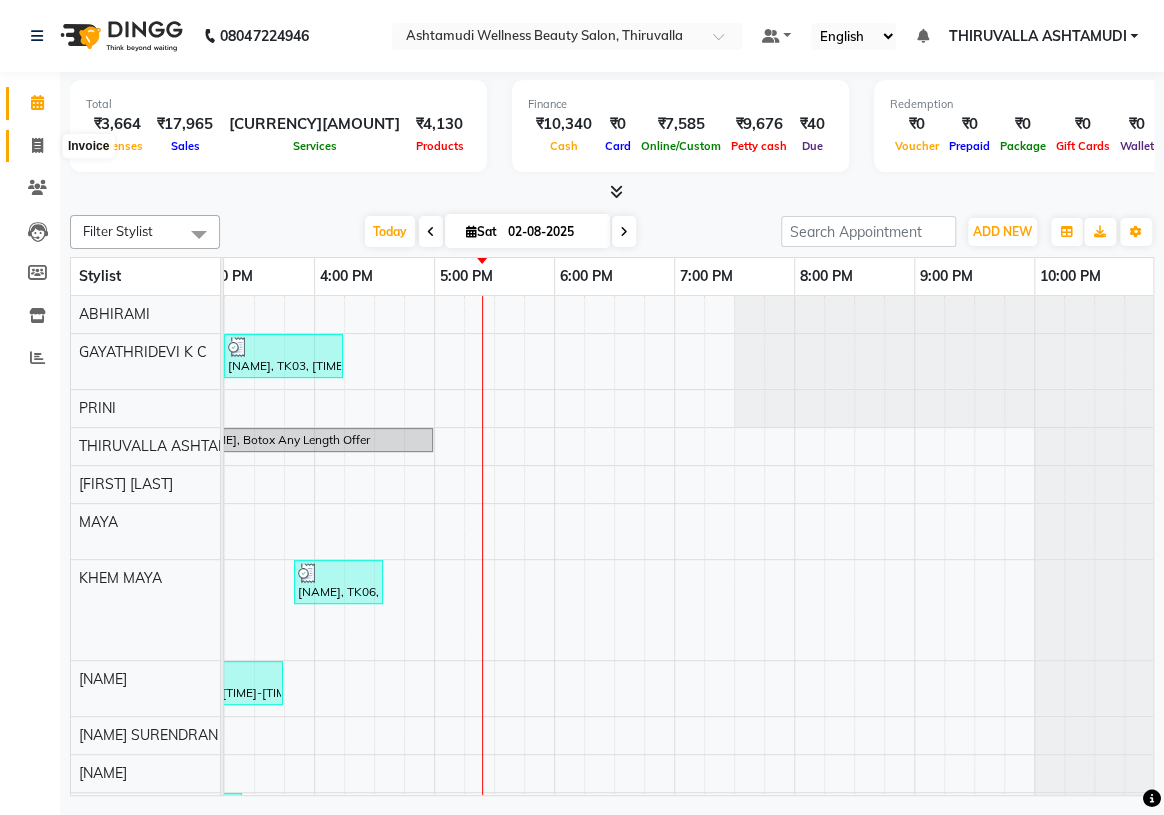 click 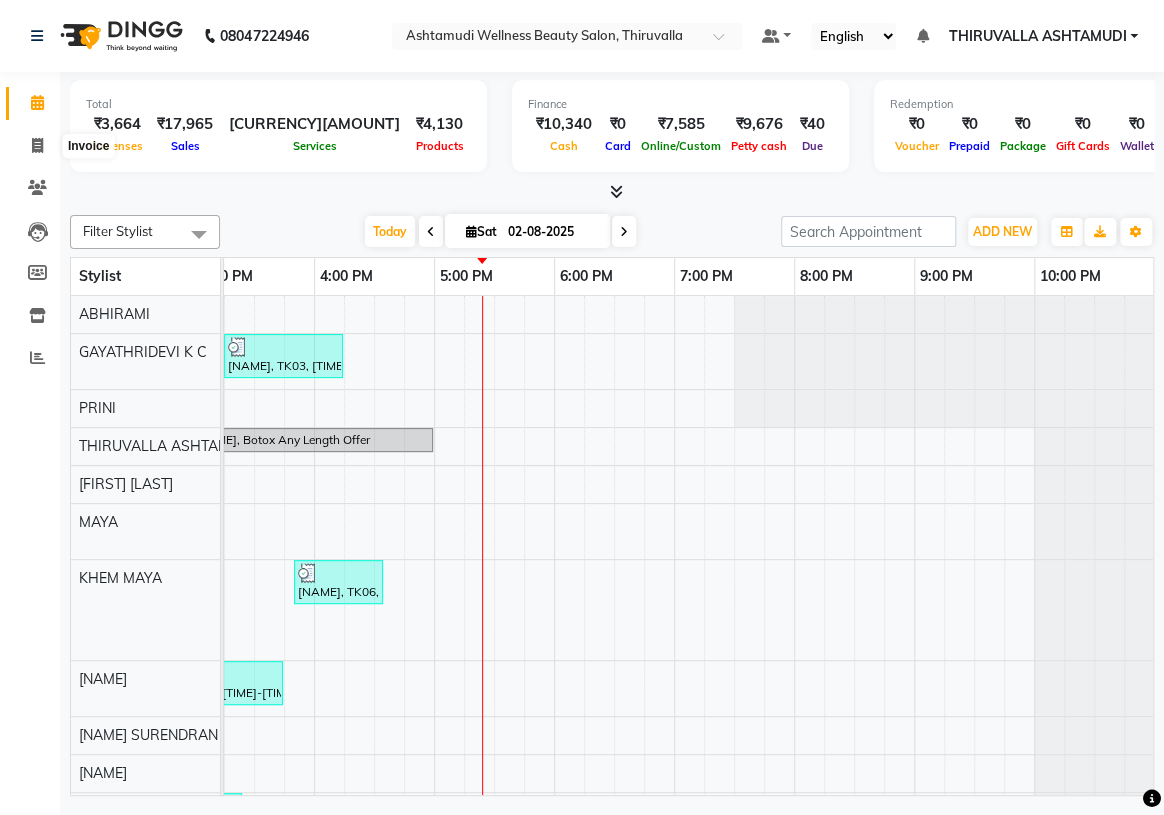 select on "4634" 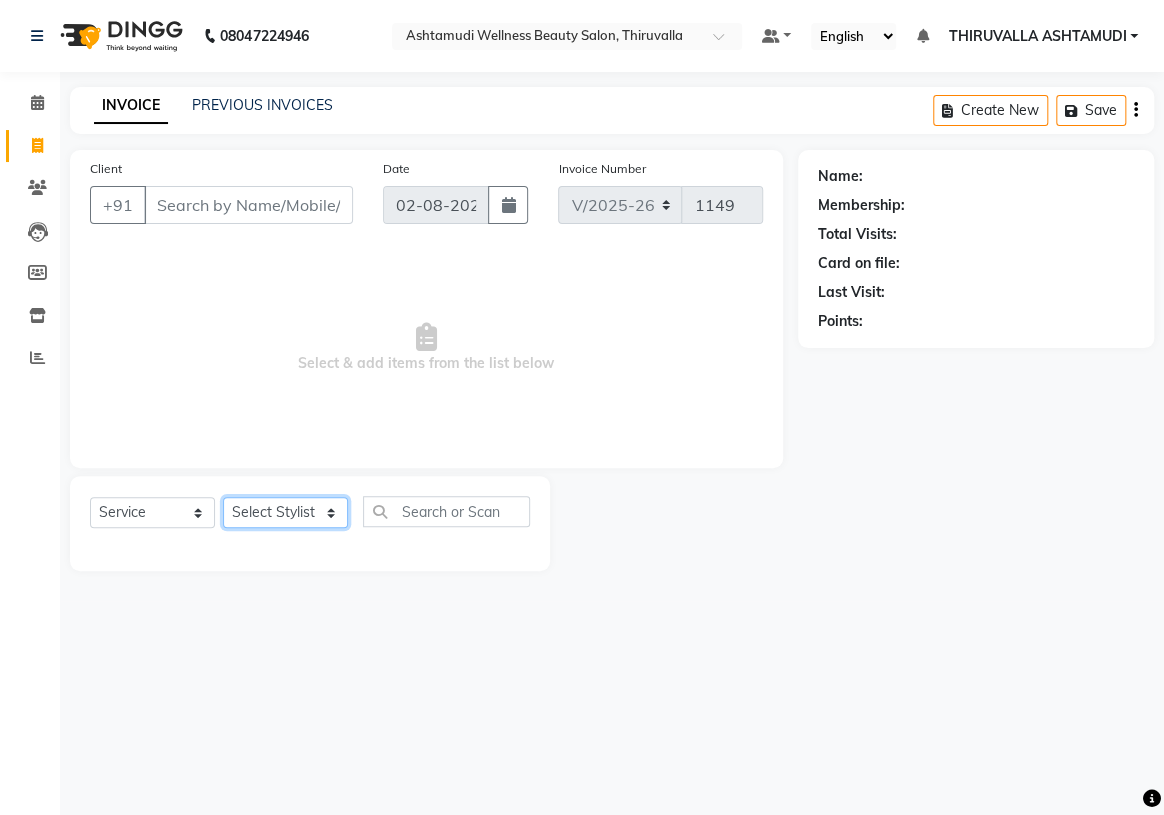 click on "Select Stylist ABHIRAMI		 Arya Eshani GAYATHRIDEVI	K C	 Jisna KHEM MAYA MAYA PRINI		 RINA RAI SHINY ABY THIRUVALLA ASHTAMUDI VISMAYA SURENDRAN" 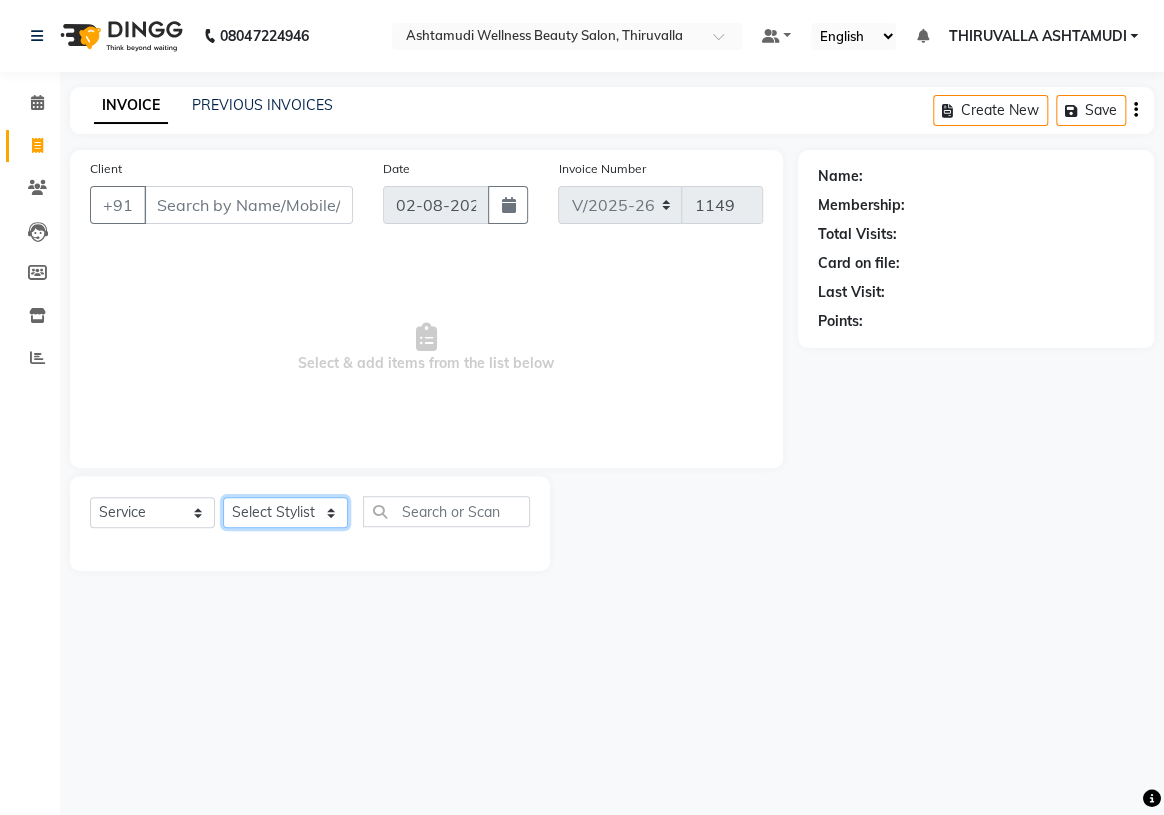 select on "29016" 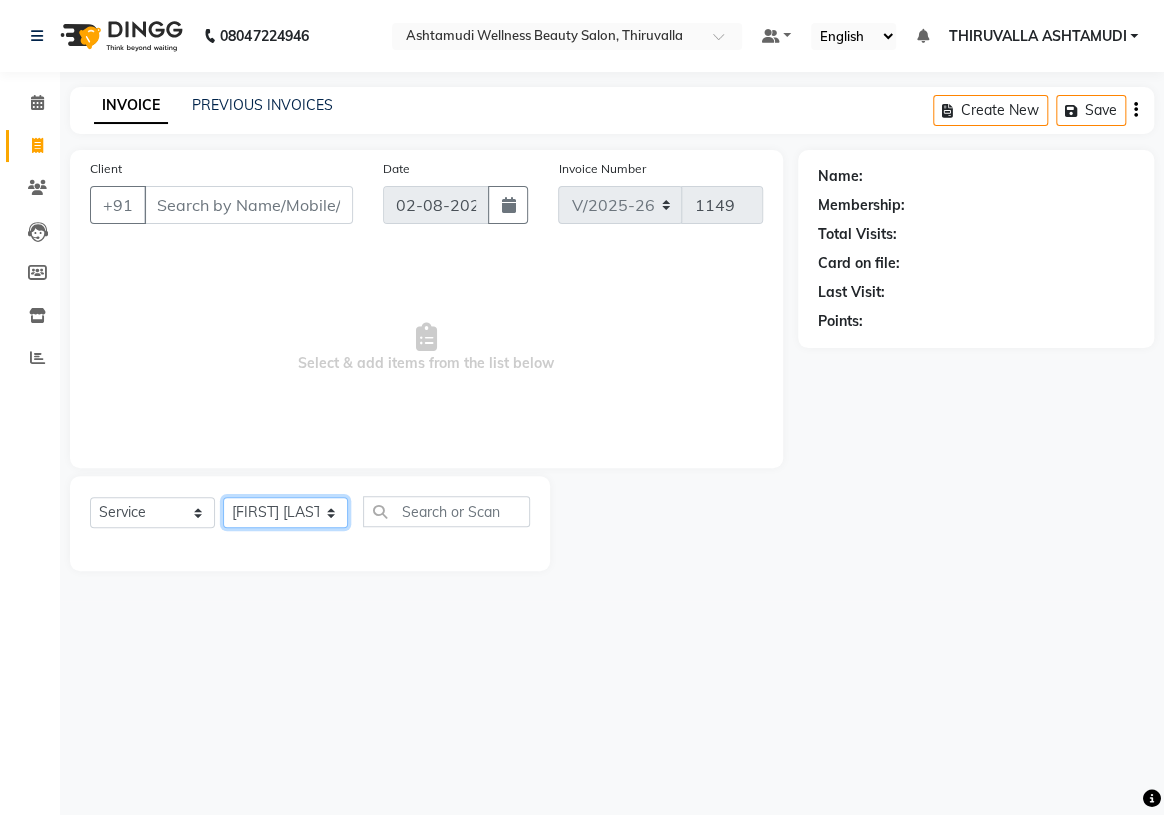 click on "Select Stylist ABHIRAMI		 Arya Eshani GAYATHRIDEVI	K C	 Jisna KHEM MAYA MAYA PRINI		 RINA RAI SHINY ABY THIRUVALLA ASHTAMUDI VISMAYA SURENDRAN" 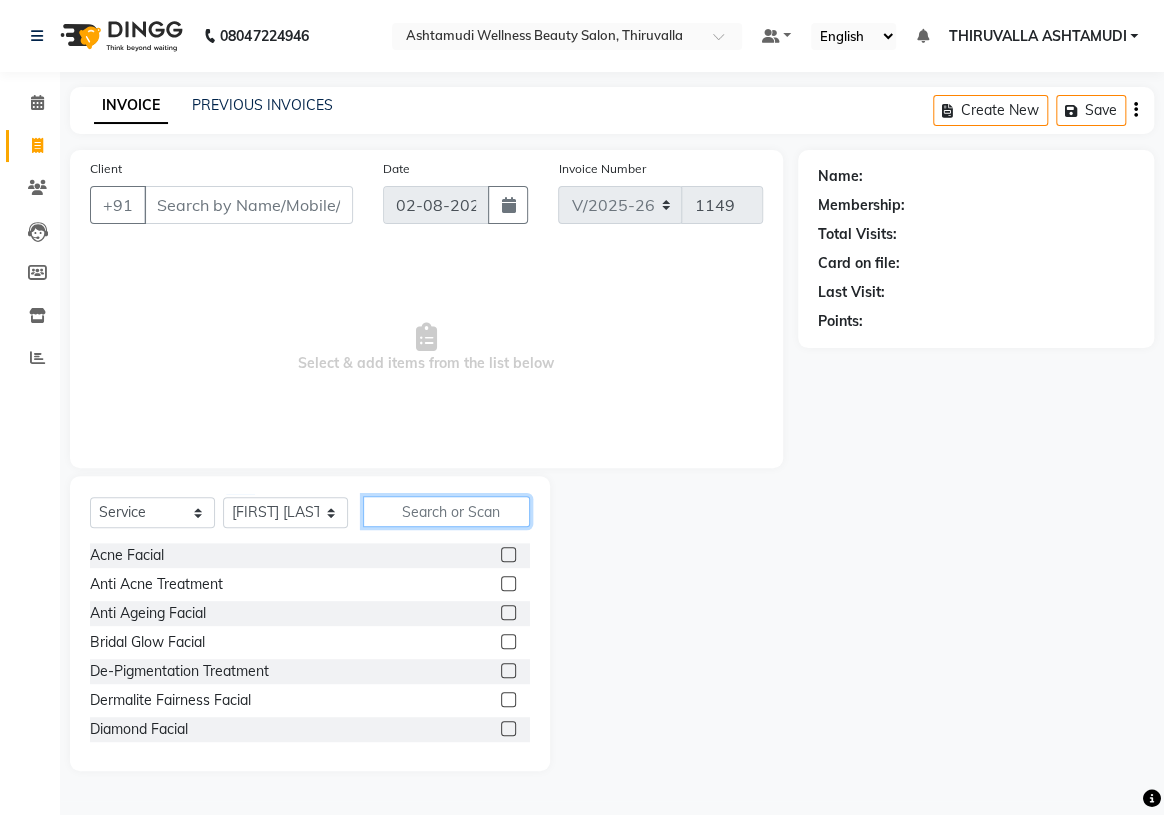 click 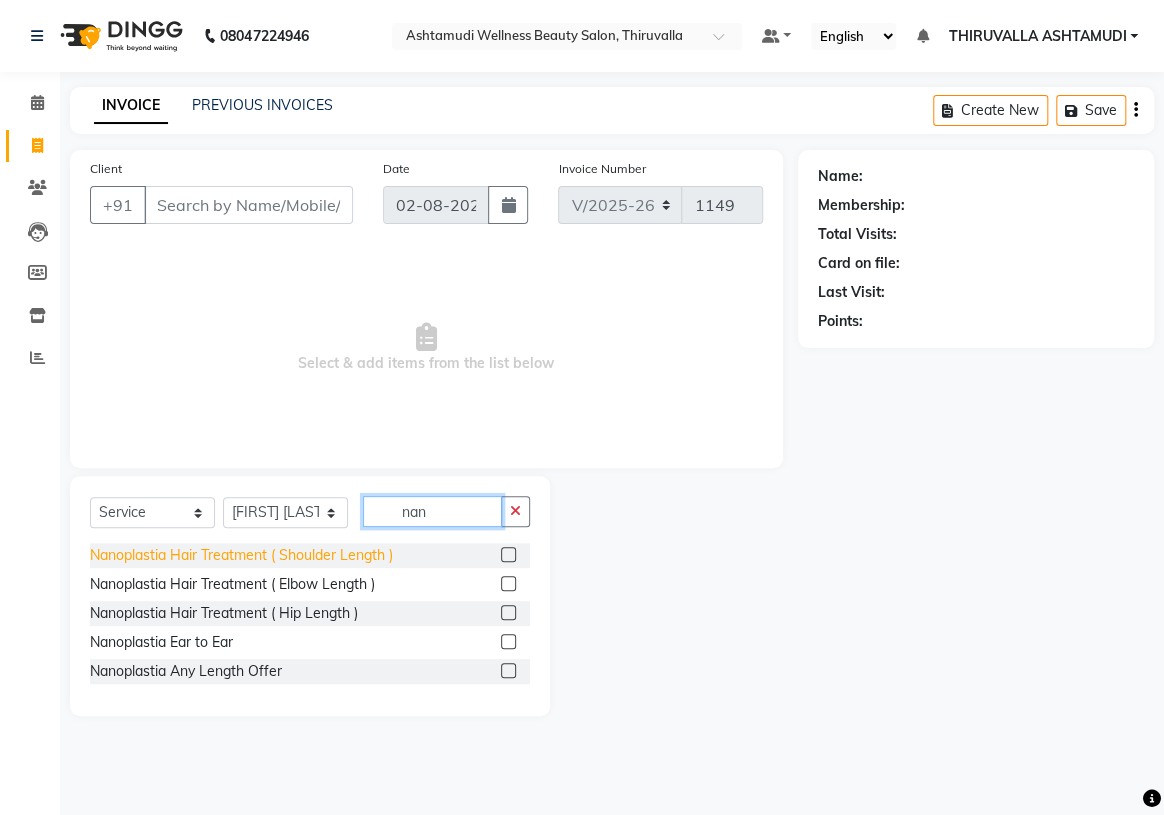 type on "nan" 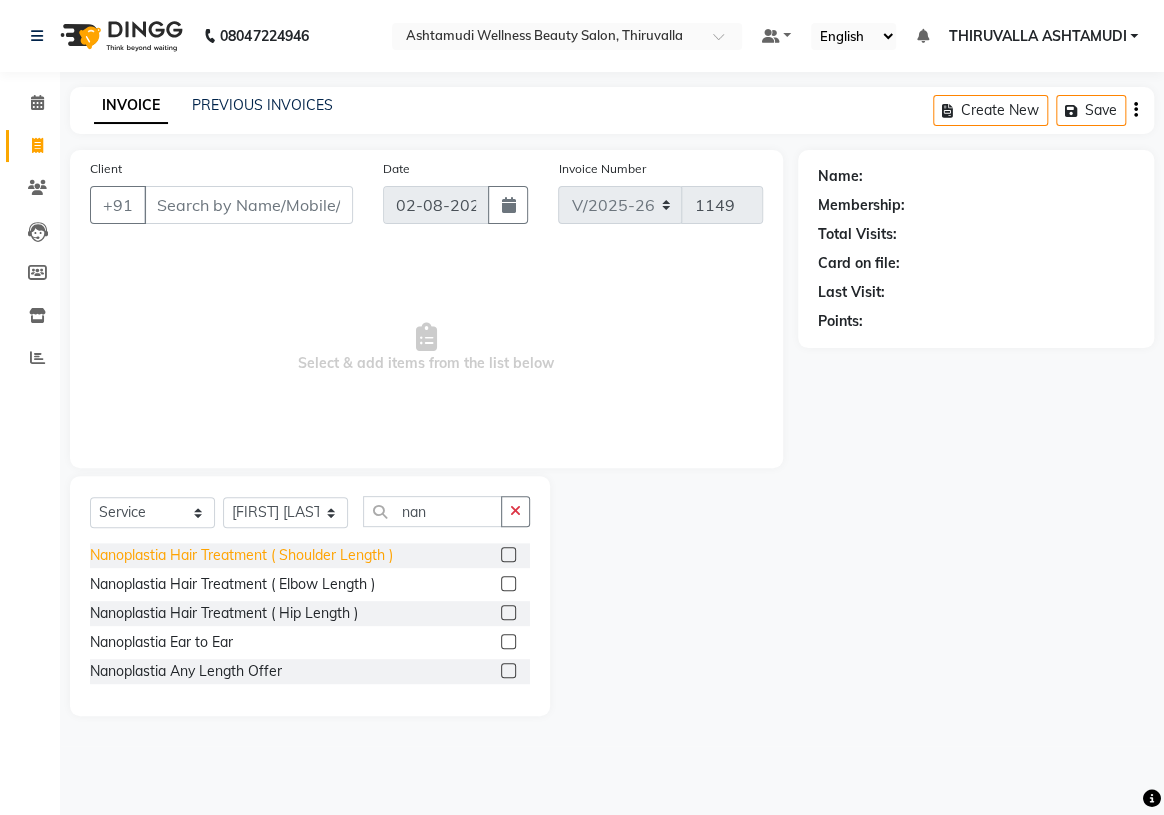click on "Nanoplastia Hair Treatment ( Shoulder Length )" 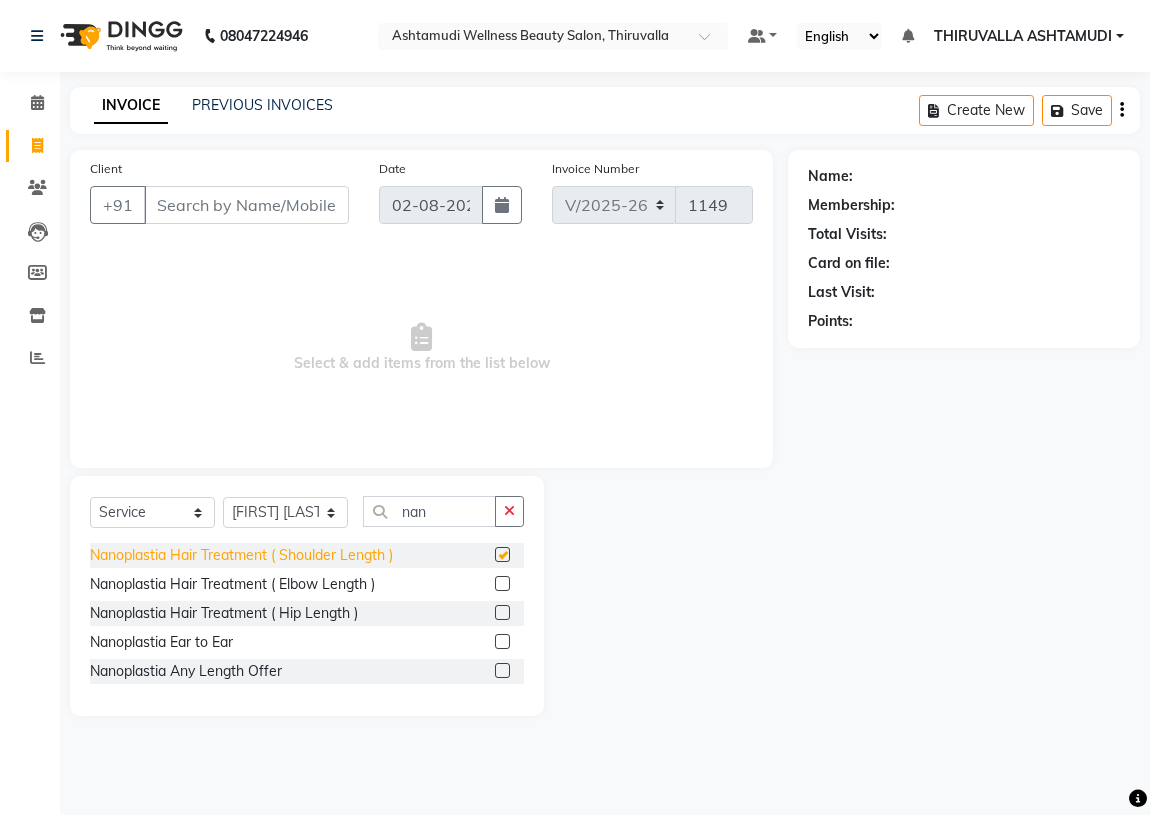 checkbox on "false" 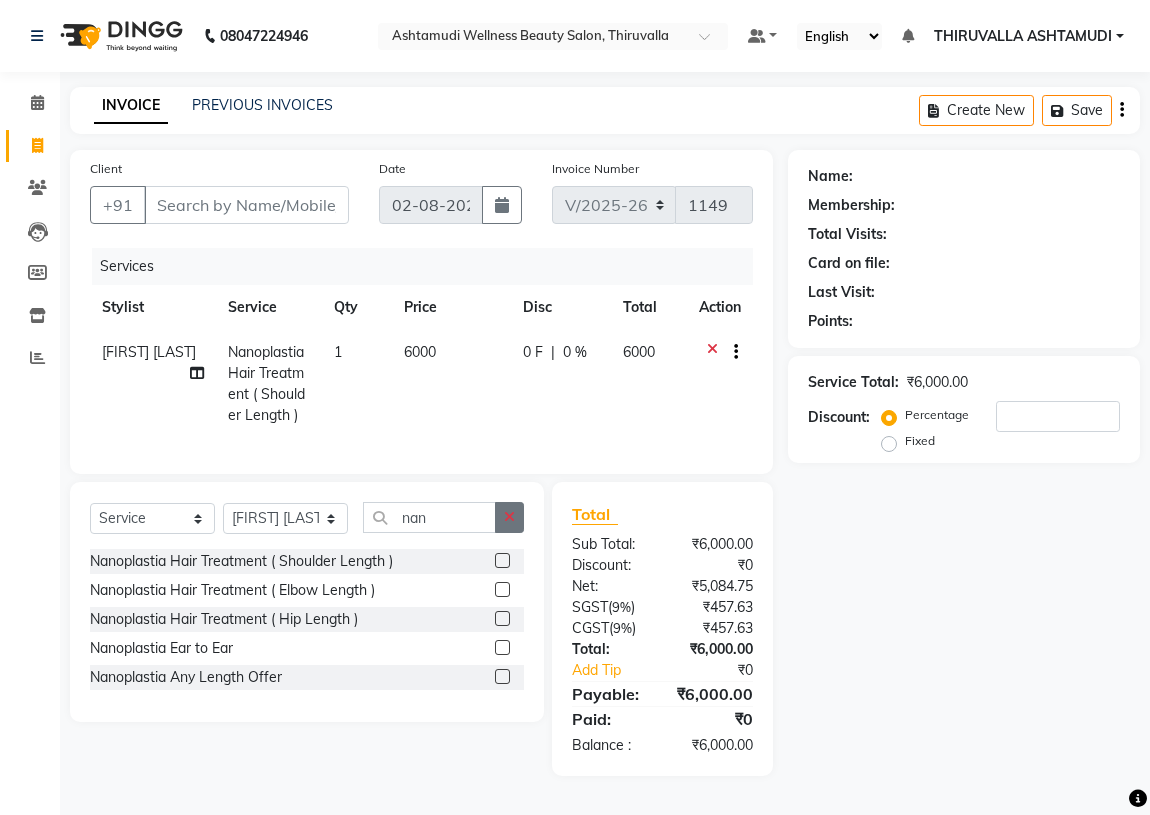 click 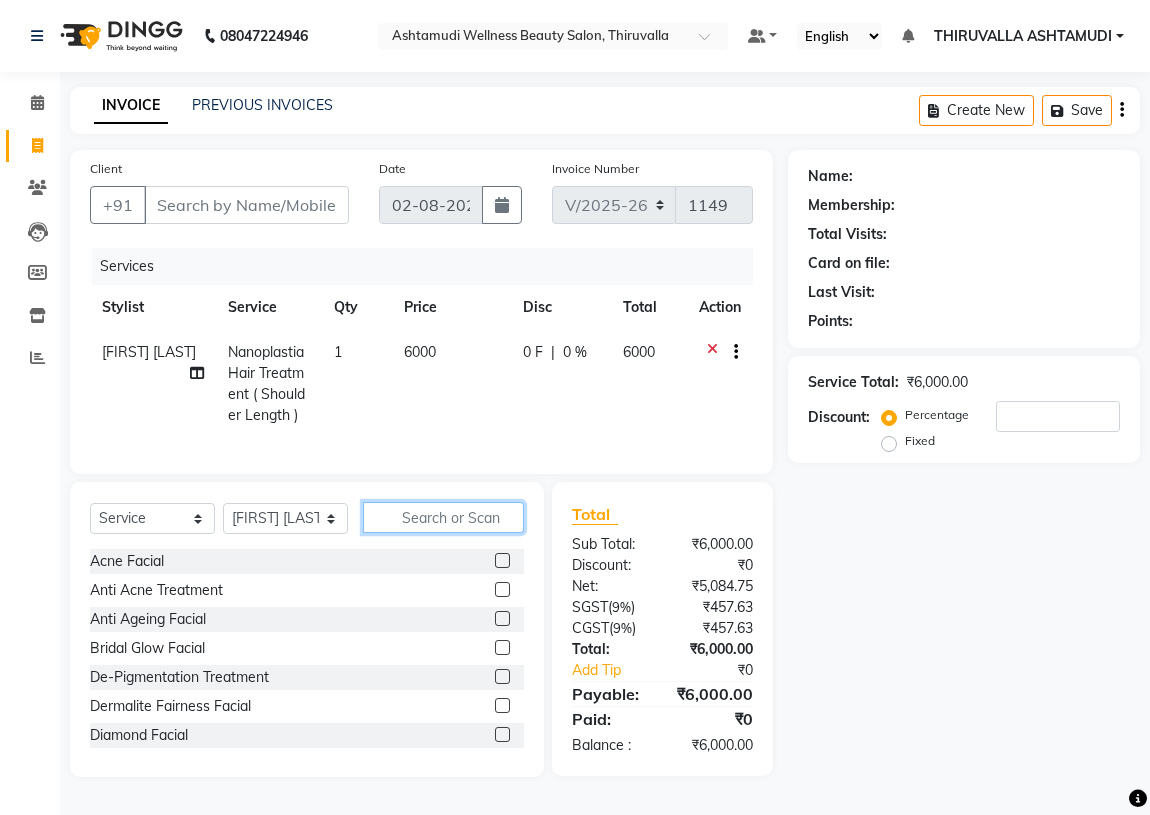 click 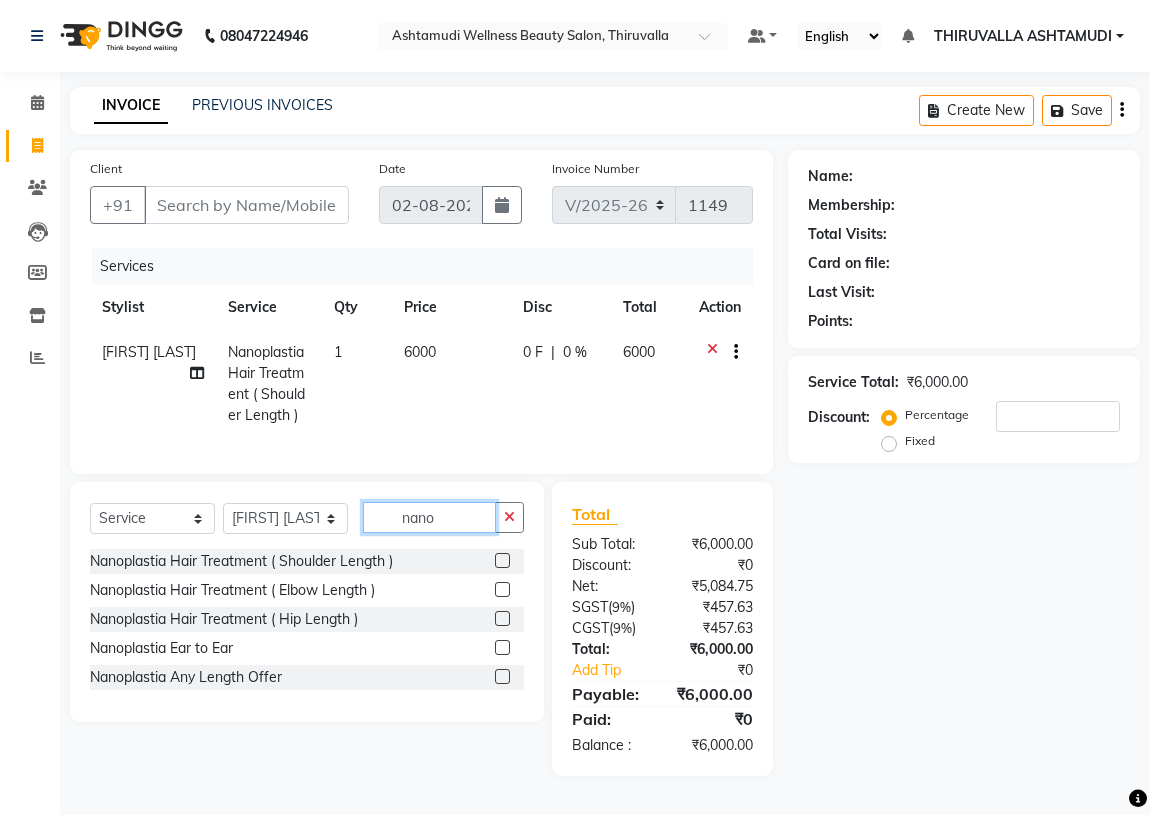 type on "nano" 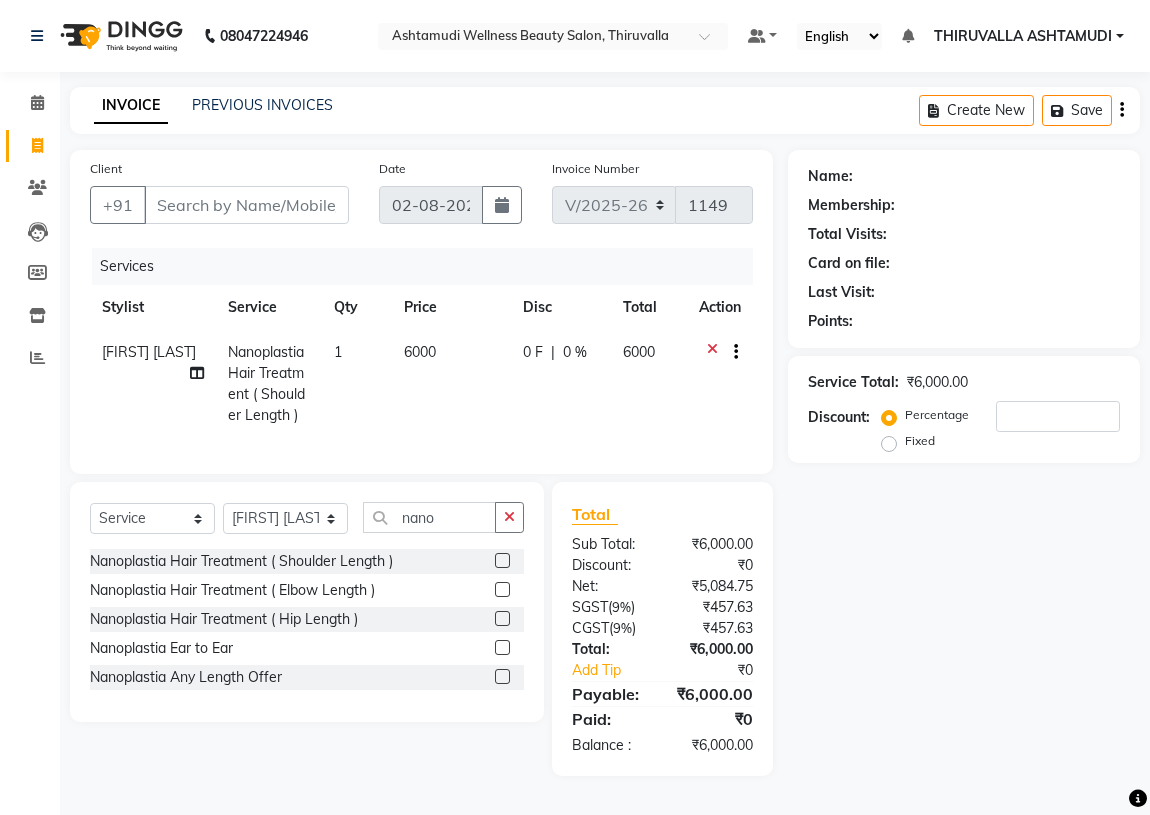 click on "Nanoplastia Ear to Ear" 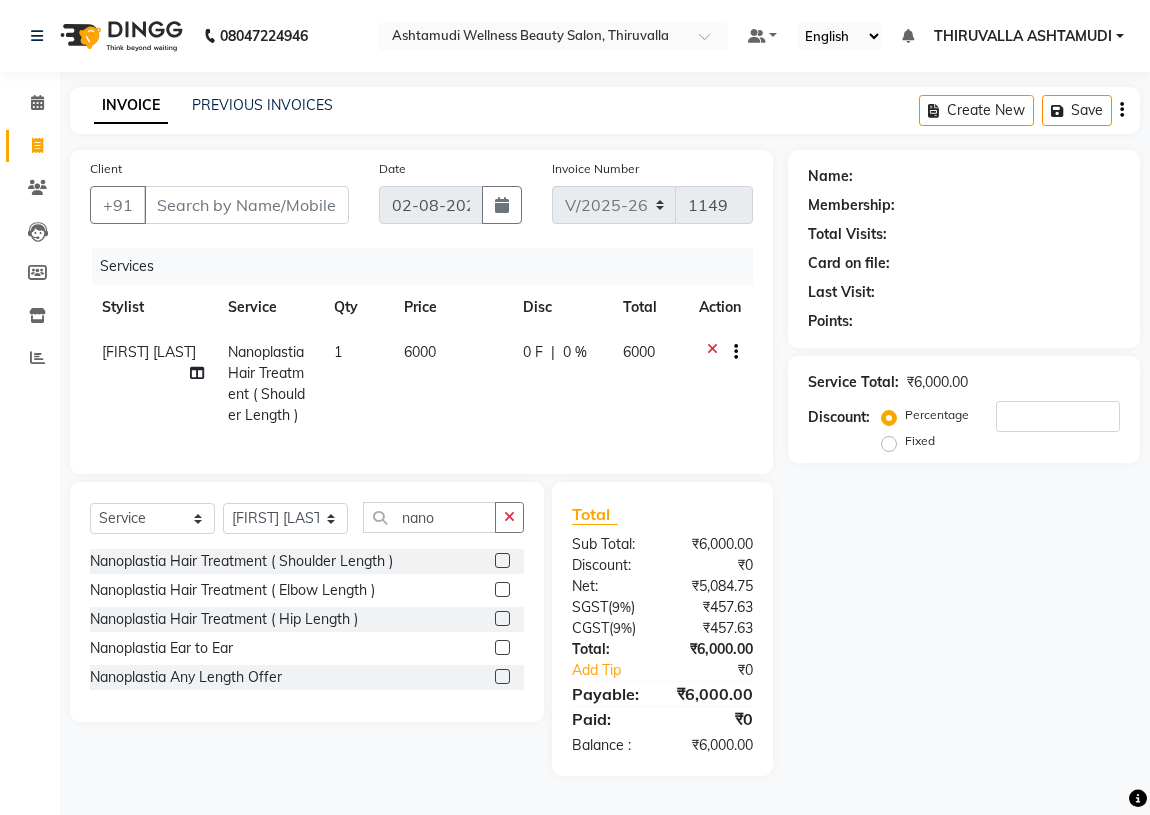 click 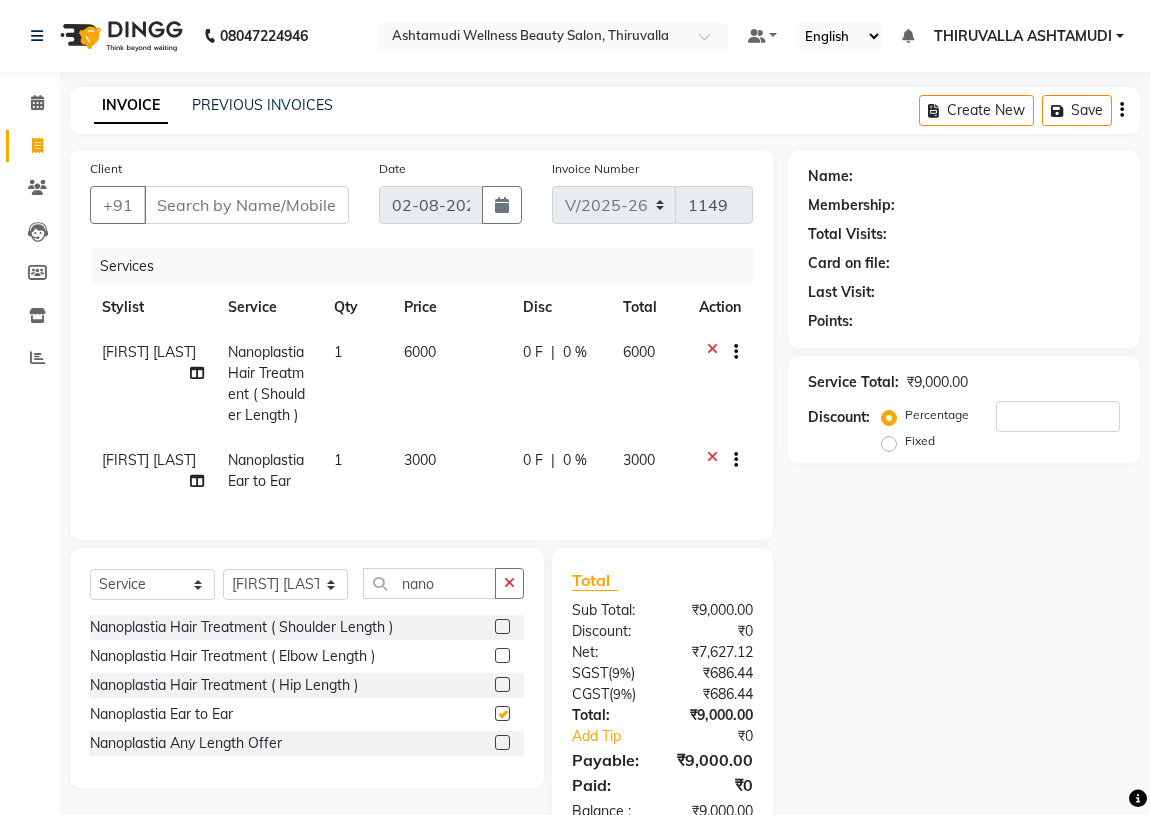 checkbox on "false" 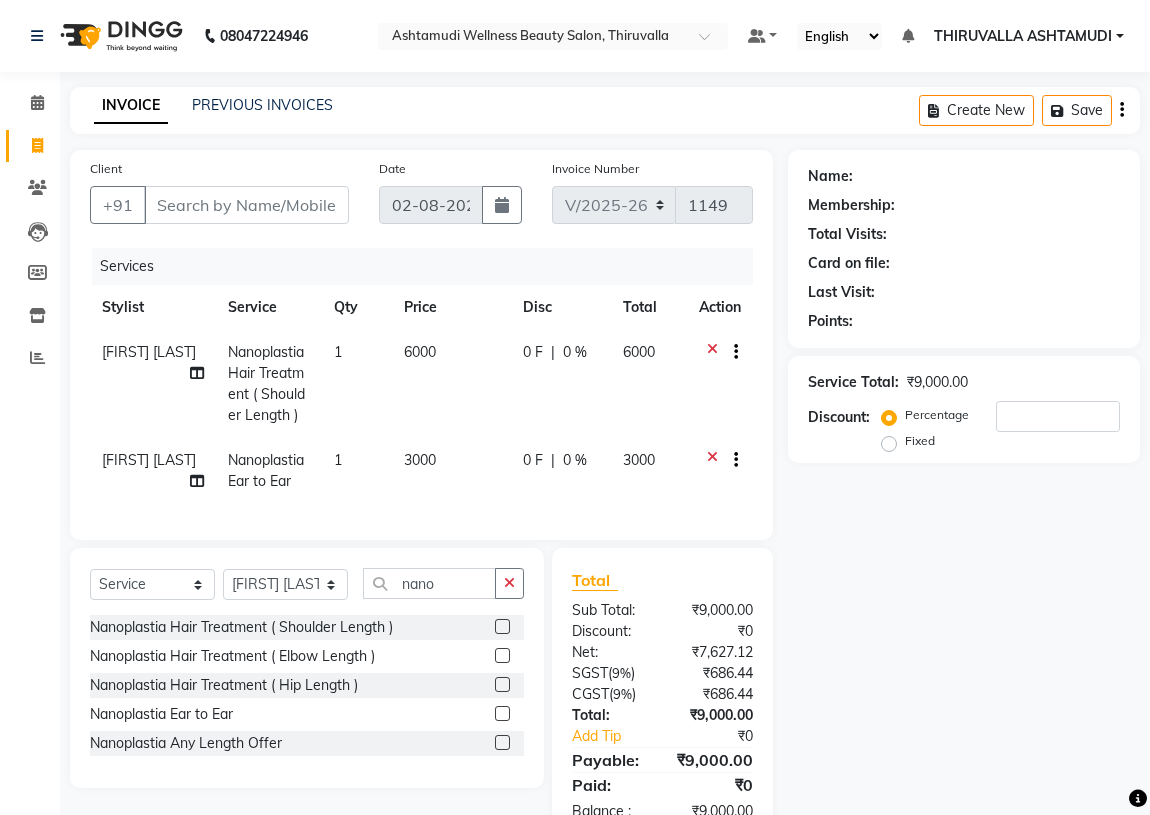 click 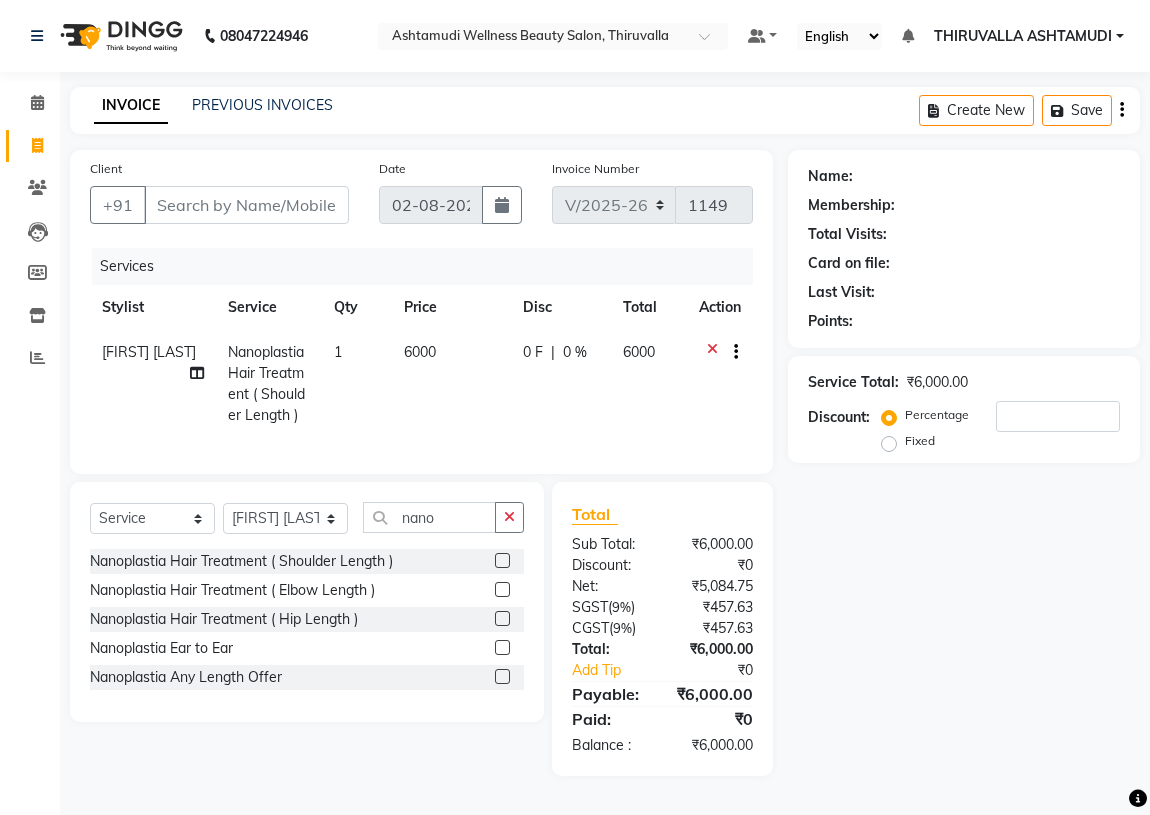 click 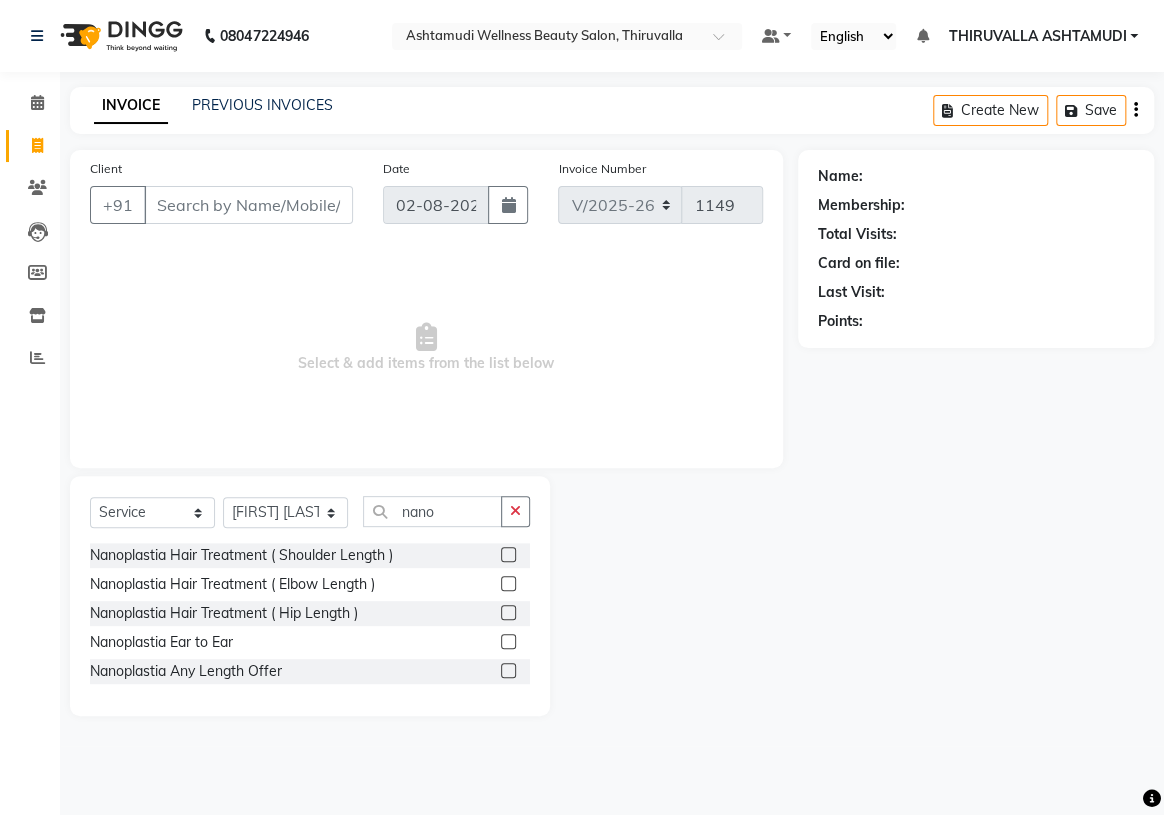 click 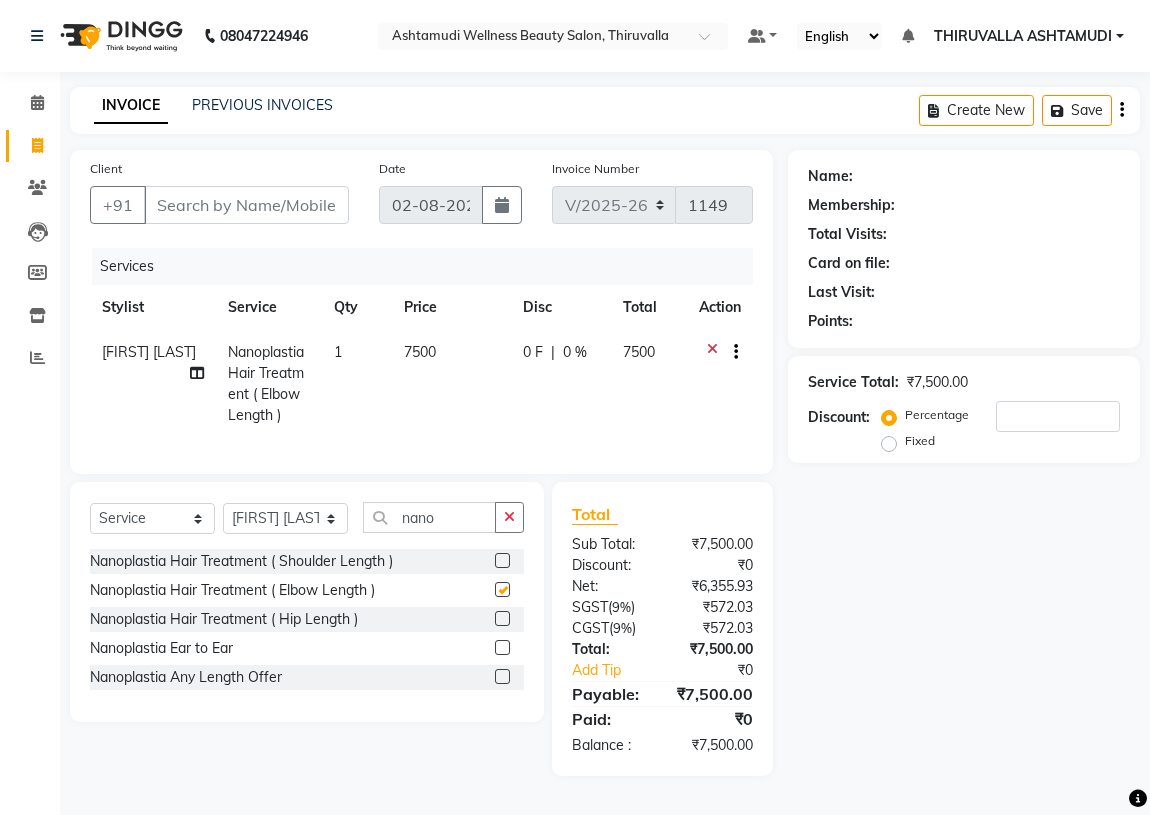 checkbox on "false" 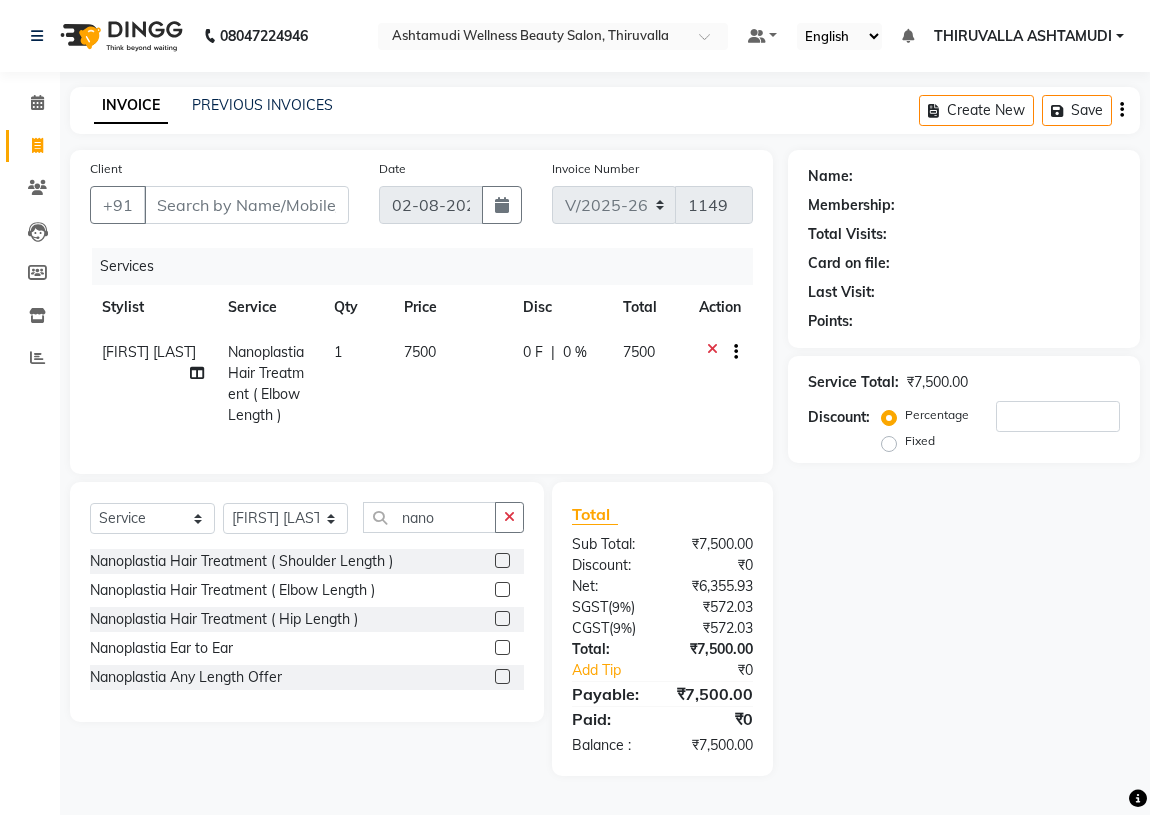 click 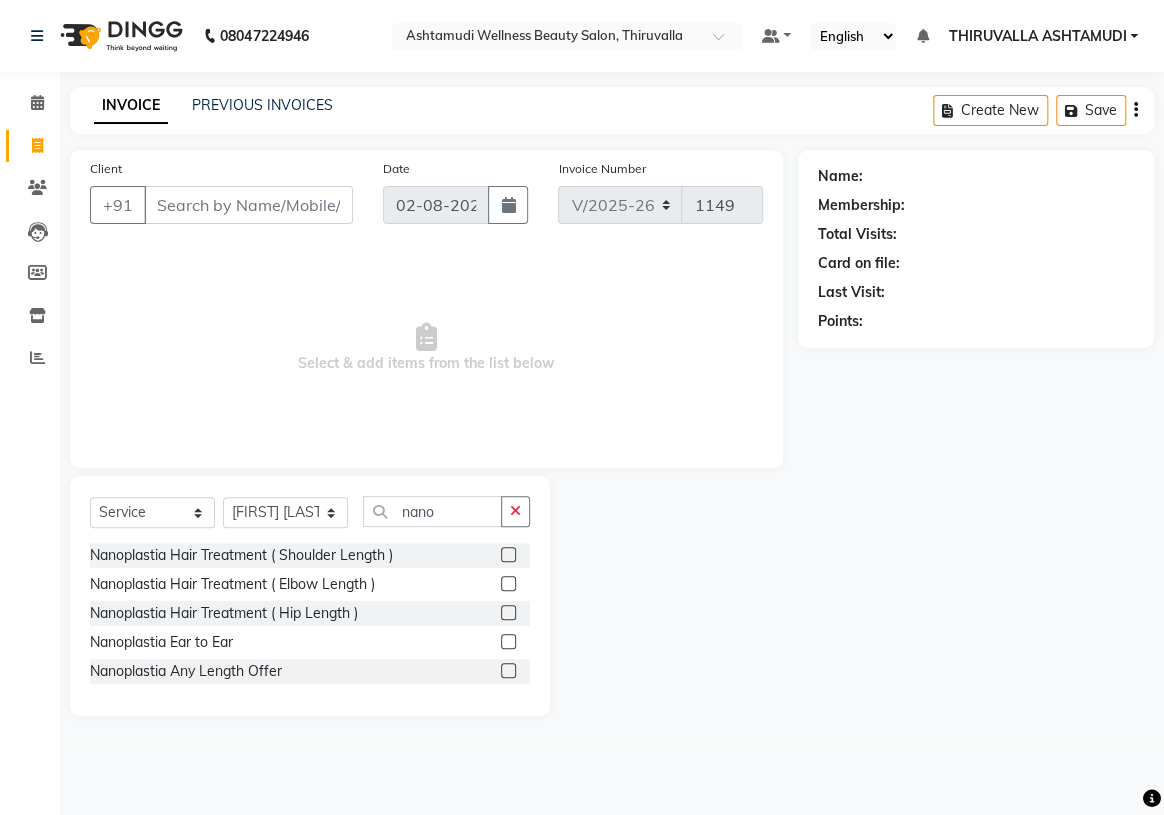 click 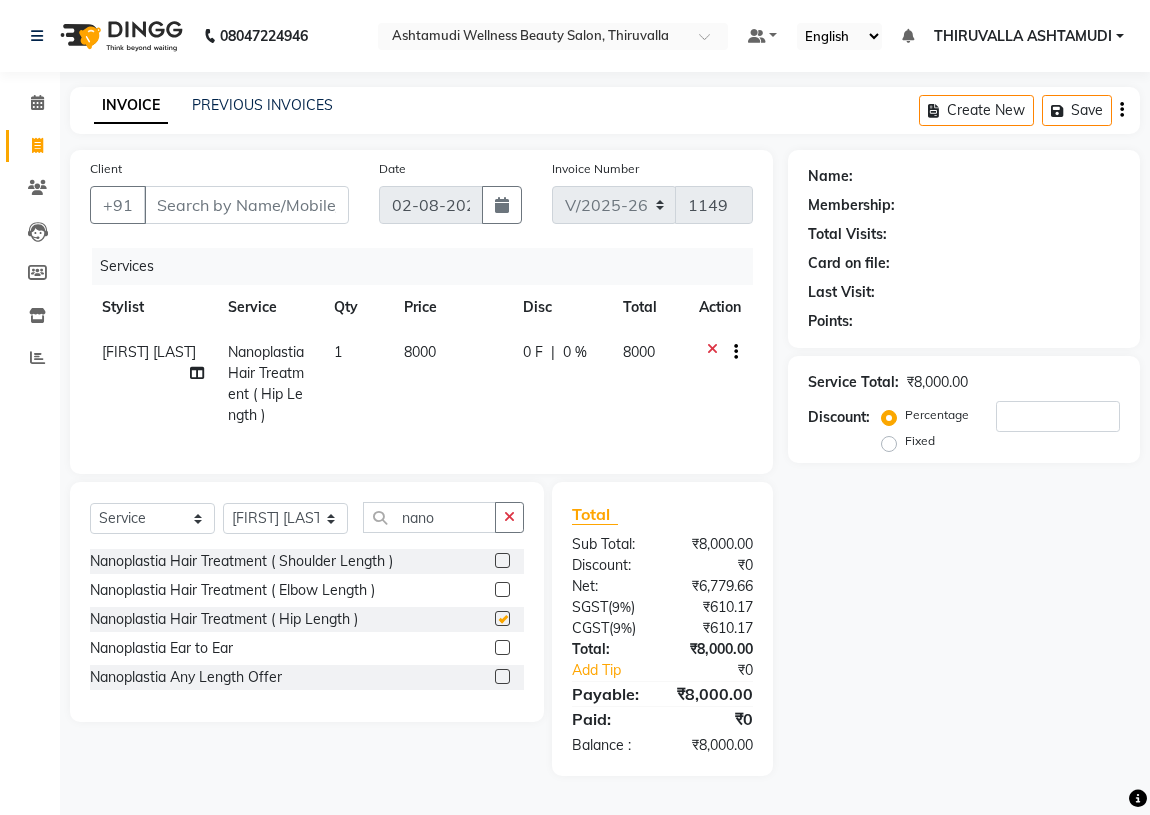checkbox on "false" 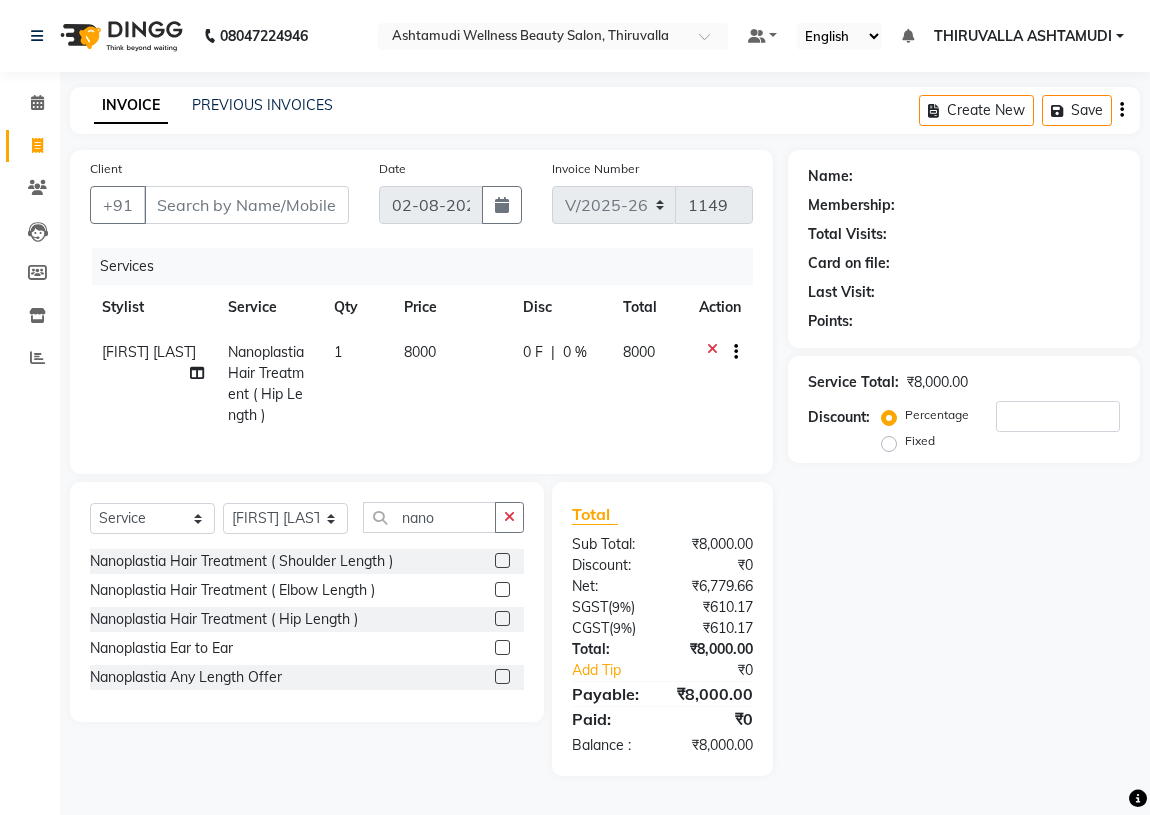click 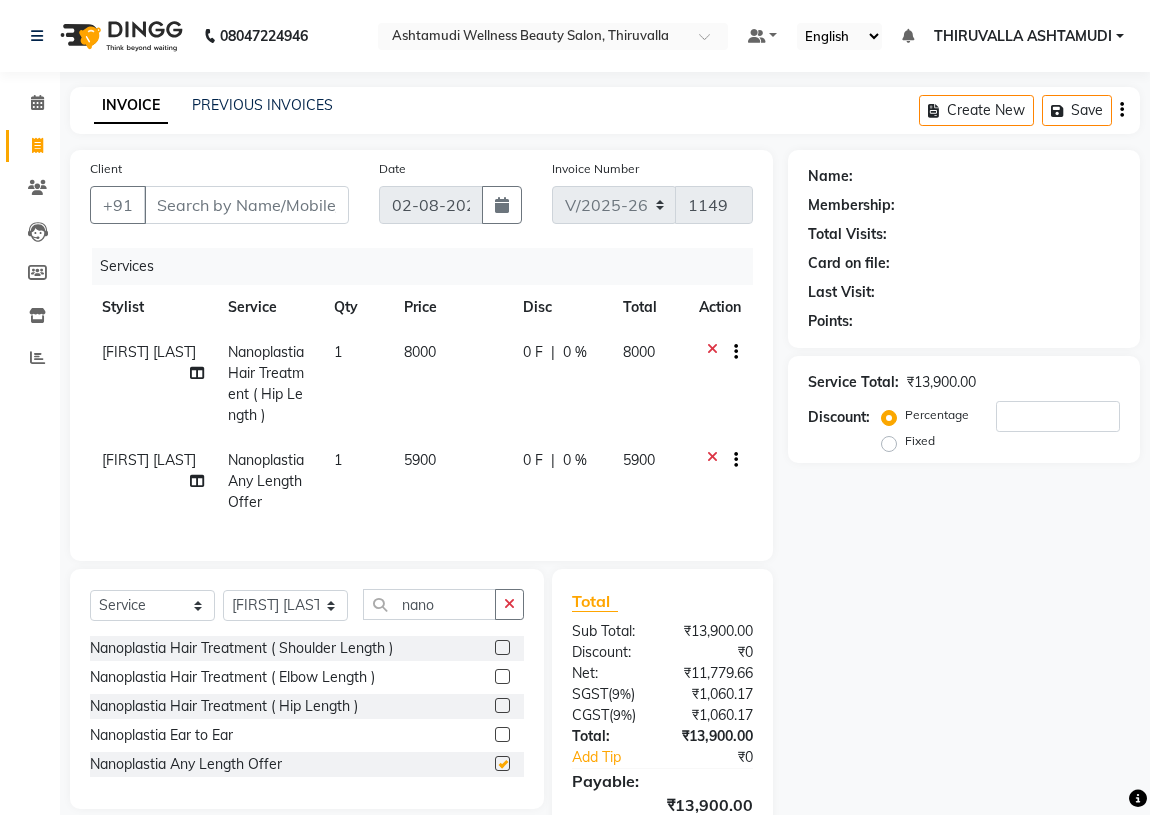 checkbox on "false" 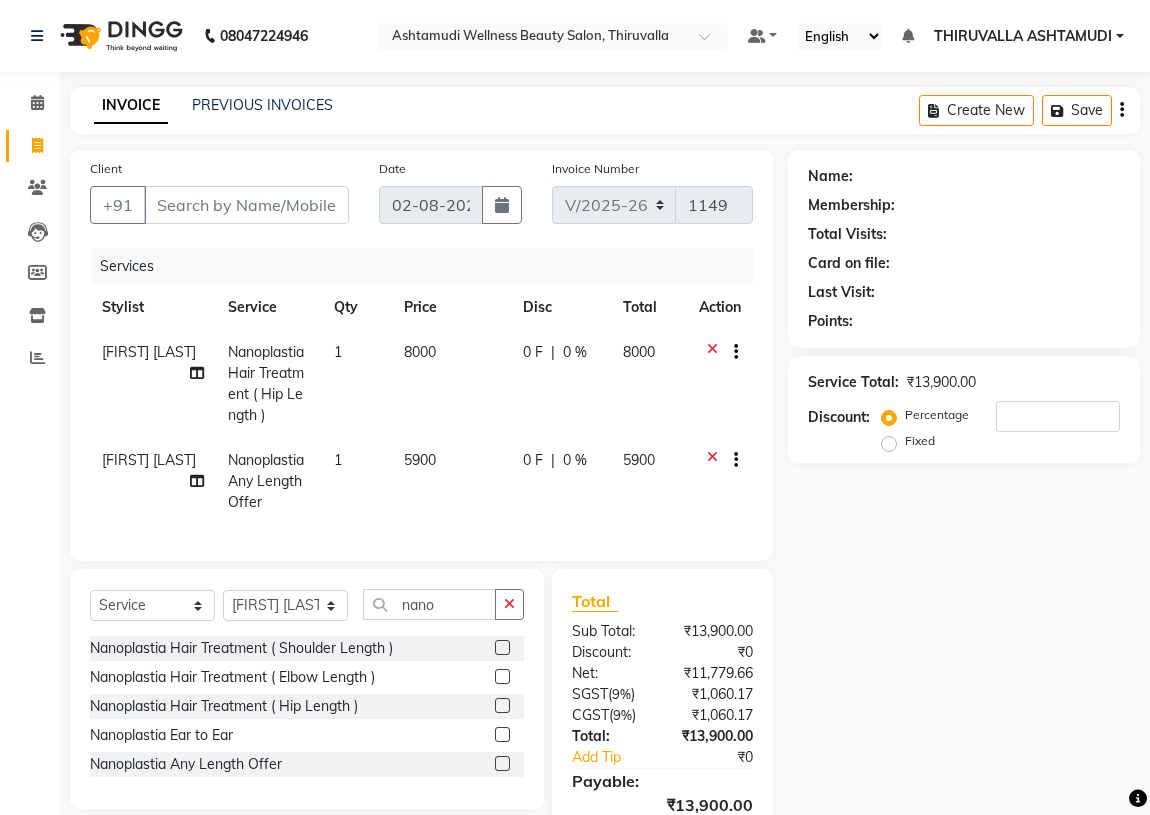 click 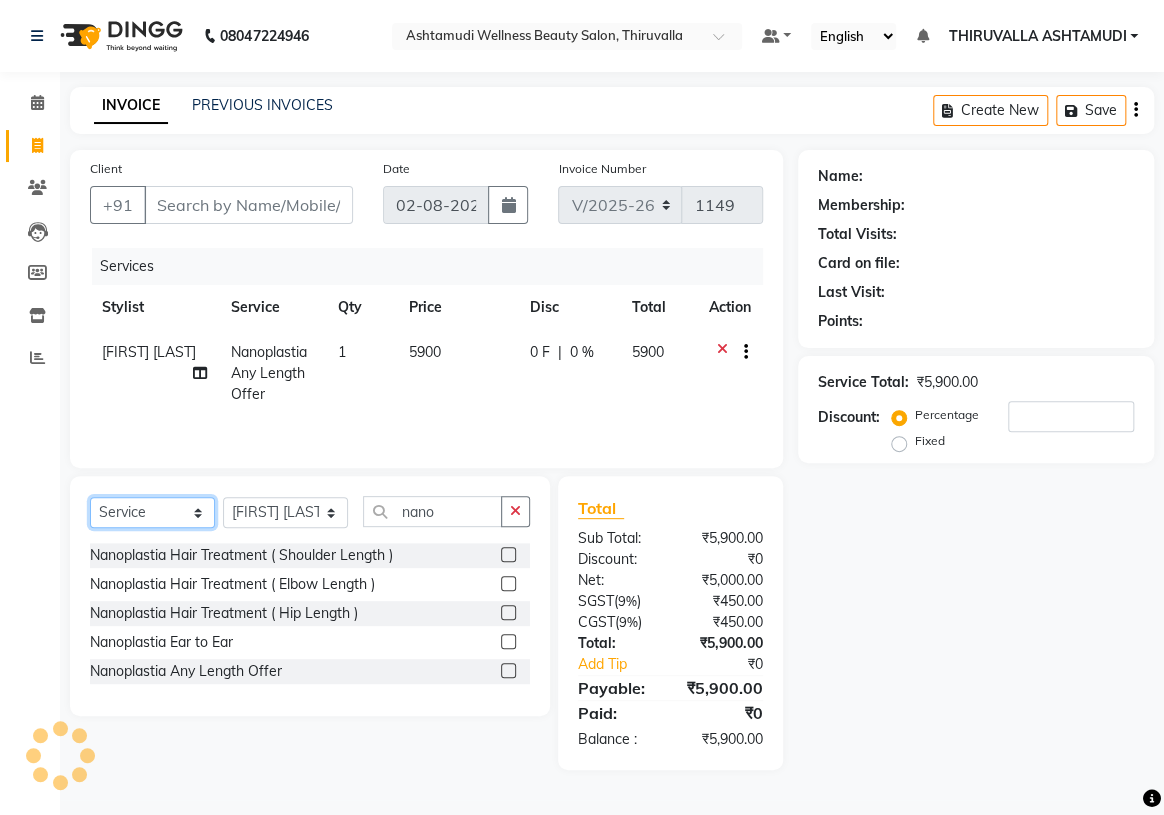 click on "Select  Service  Product  Membership  Package Voucher Prepaid Gift Card" 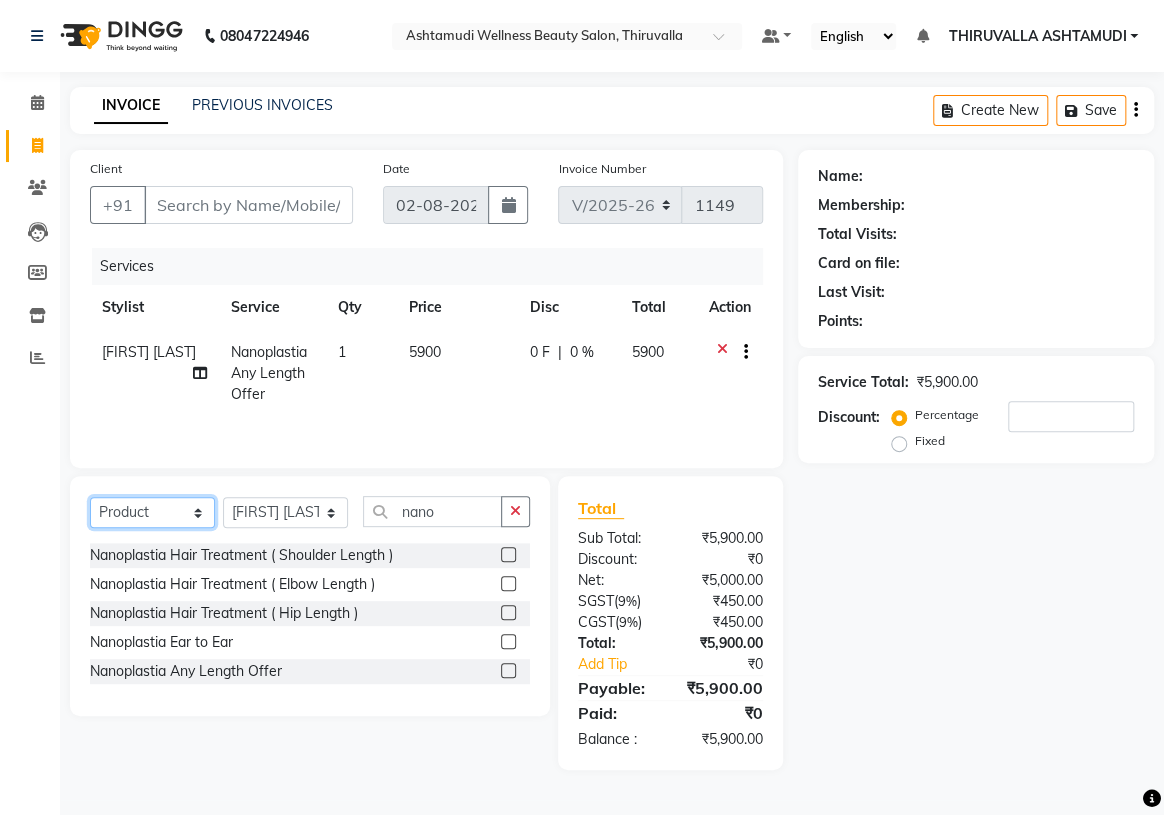click on "Select  Service  Product  Membership  Package Voucher Prepaid Gift Card" 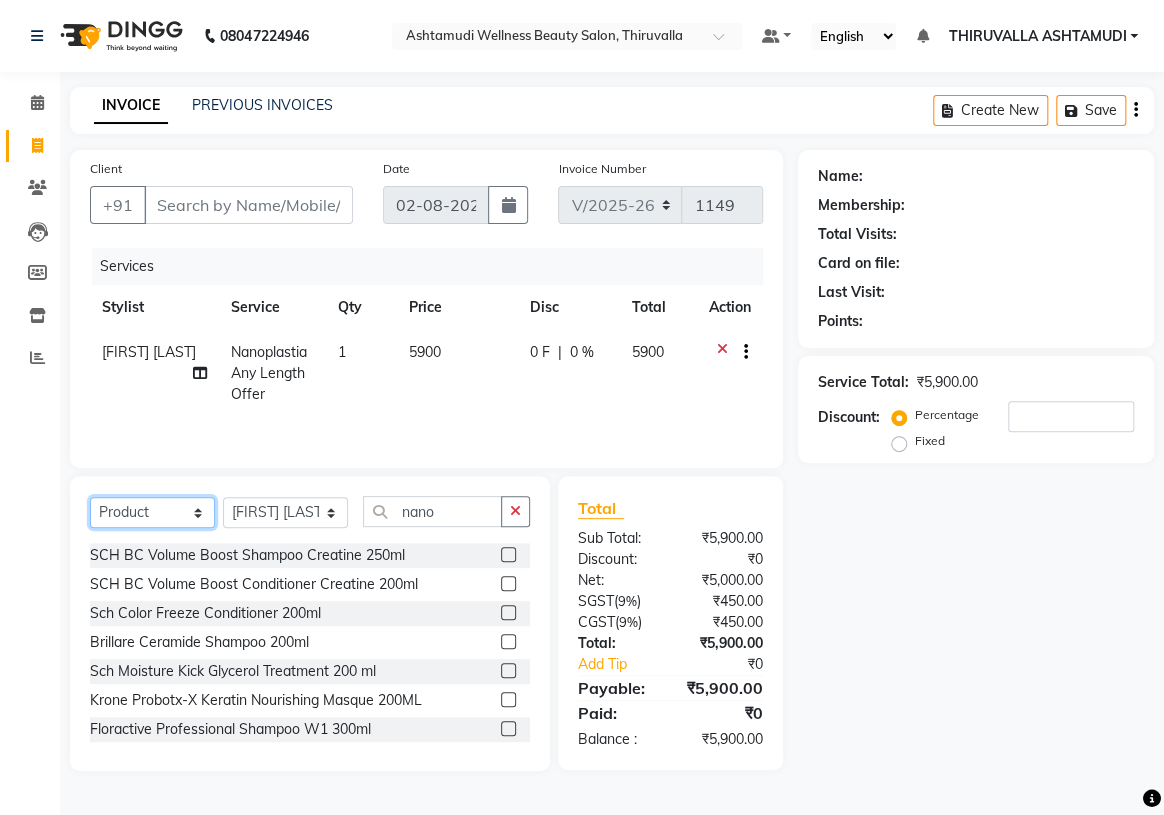 click on "Select  Service  Product  Membership  Package Voucher Prepaid Gift Card" 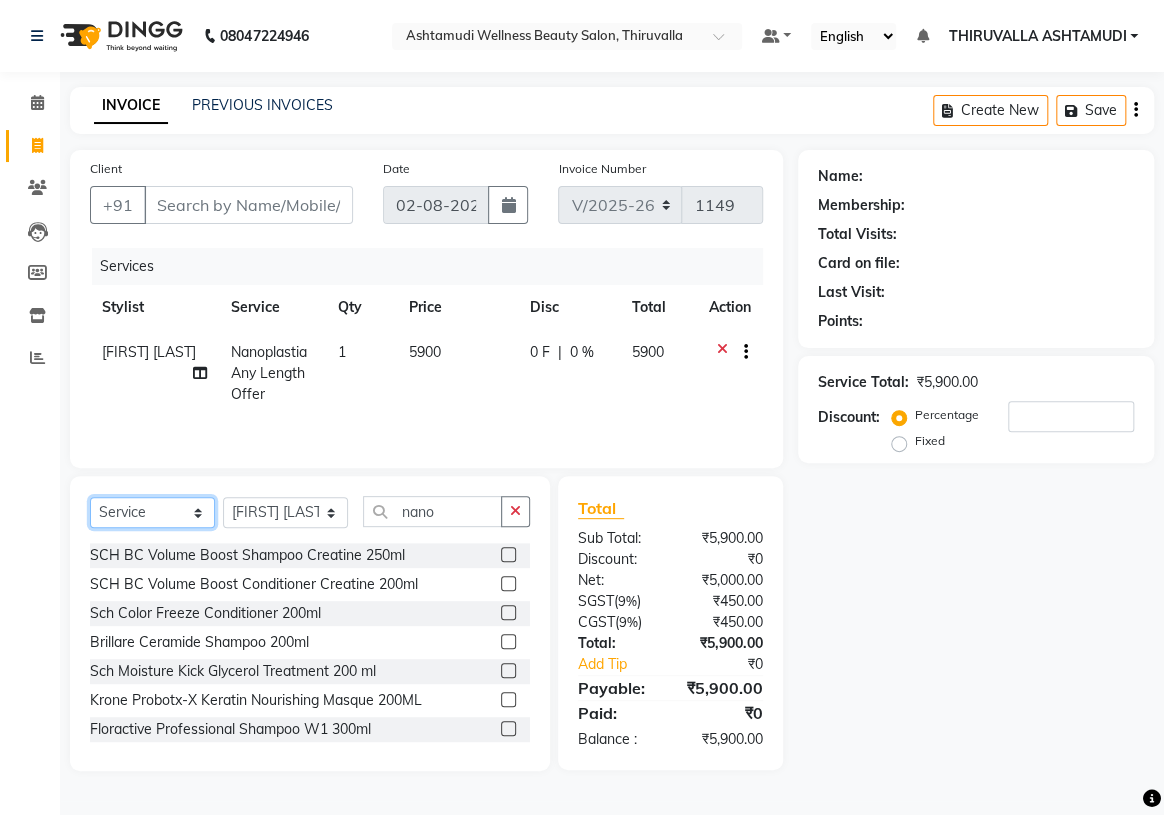 click on "Select  Service  Product  Membership  Package Voucher Prepaid Gift Card" 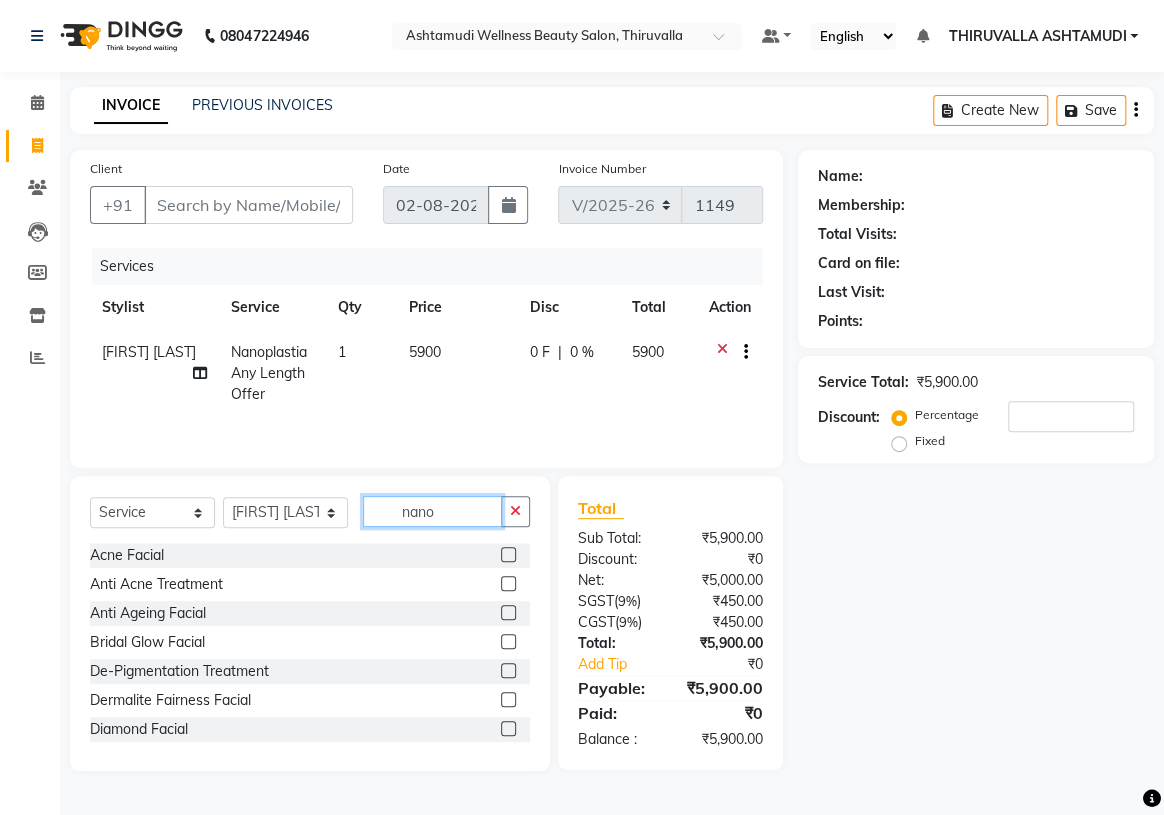 click on "nano" 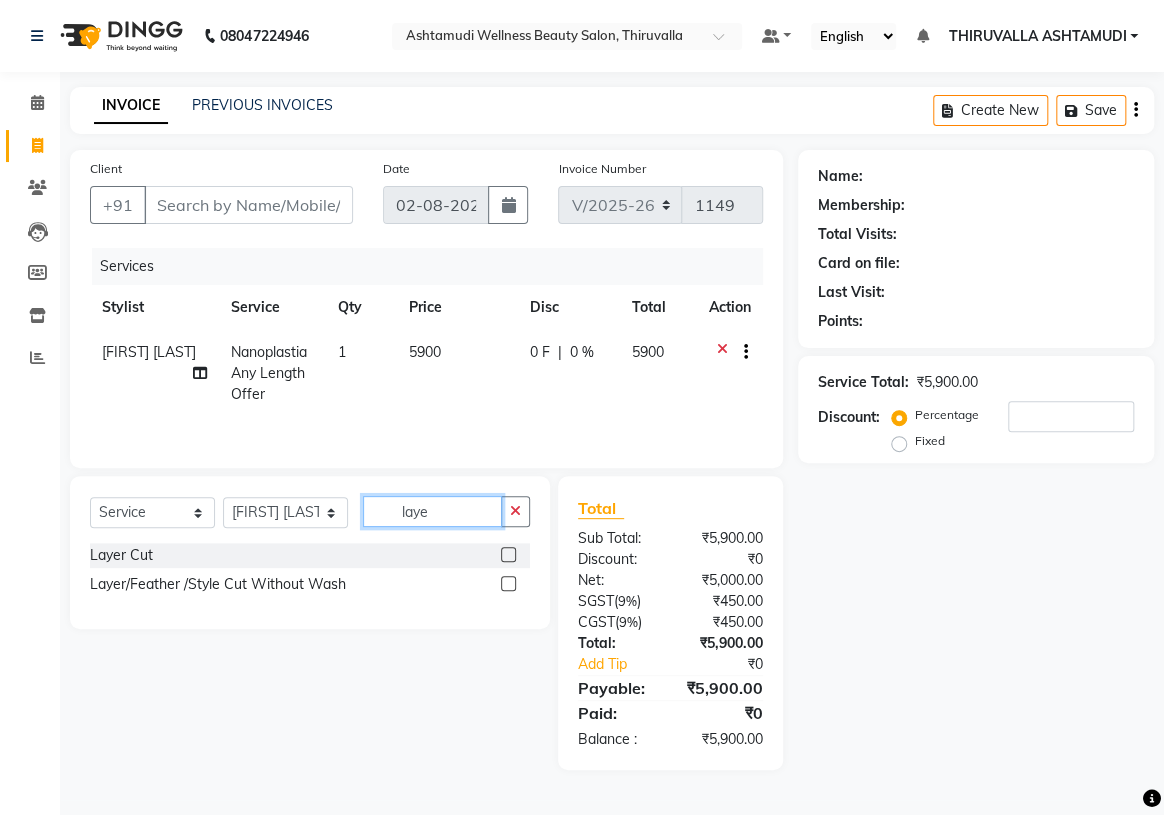 type on "laye" 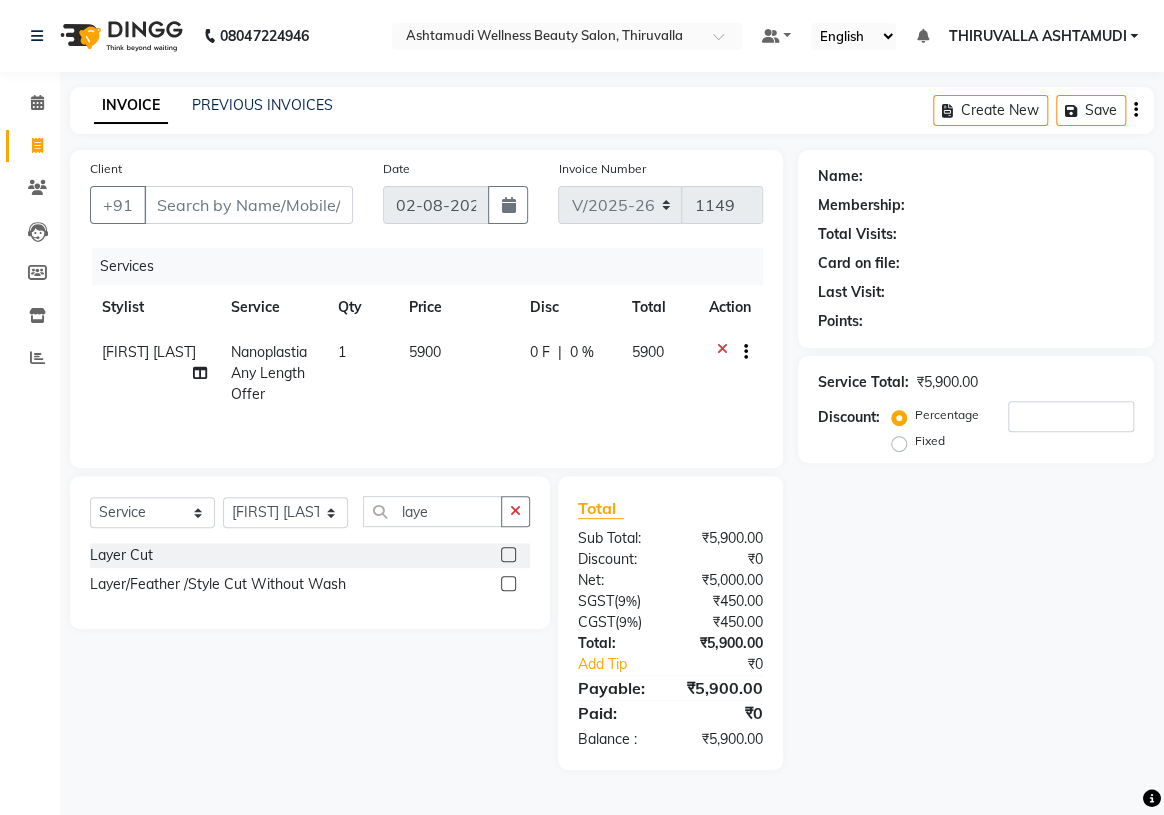 drag, startPoint x: 502, startPoint y: 581, endPoint x: 493, endPoint y: 557, distance: 25.632011 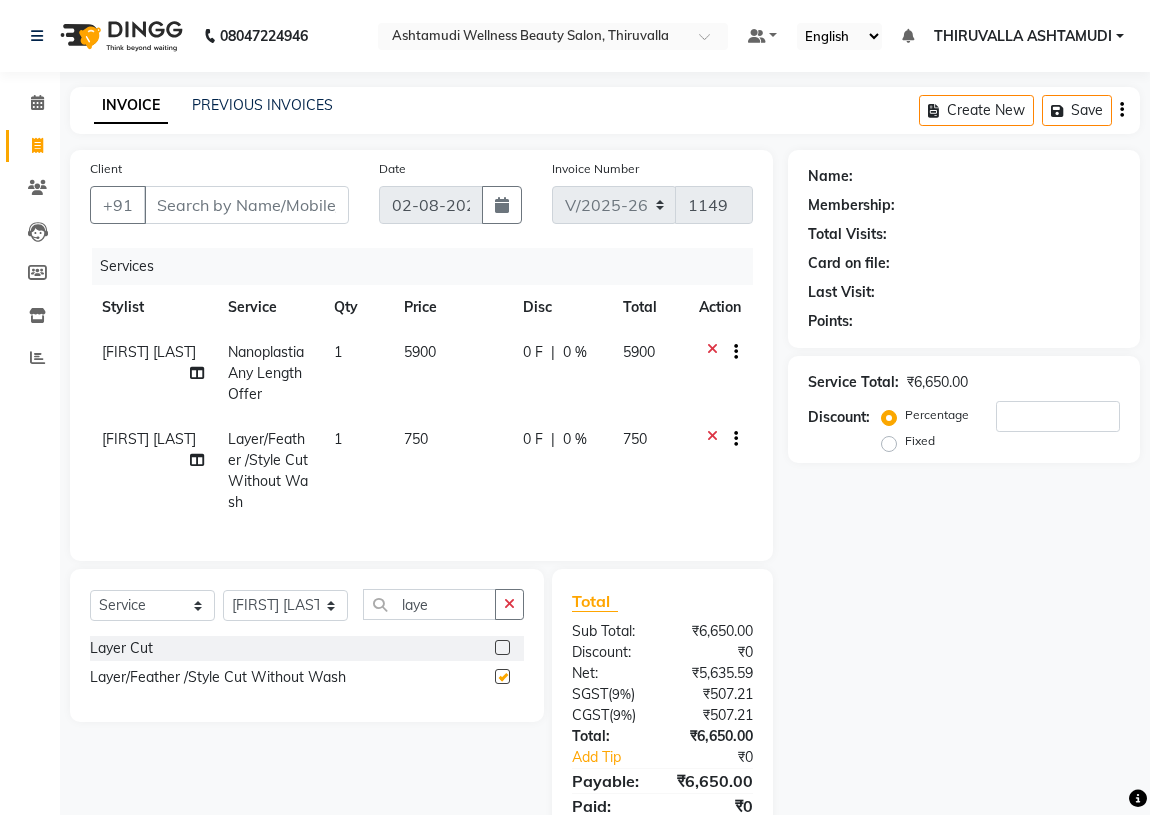 checkbox on "false" 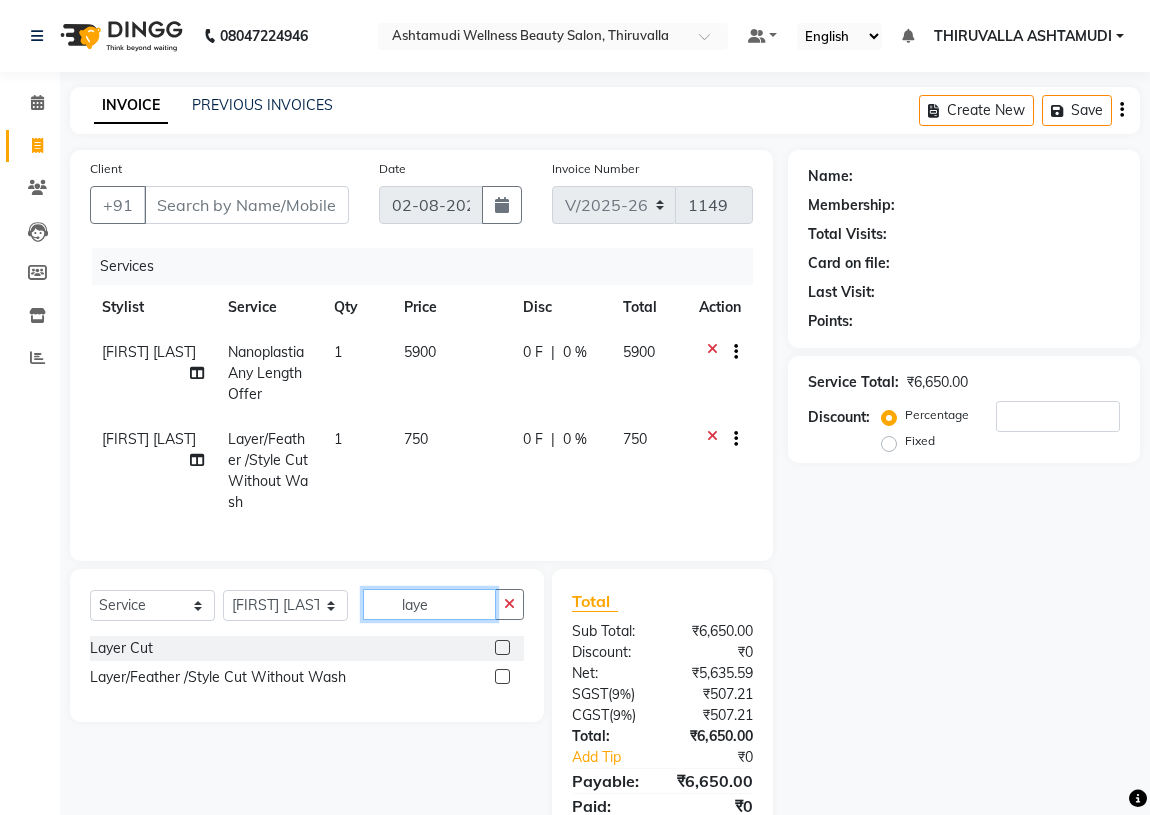 click on "laye" 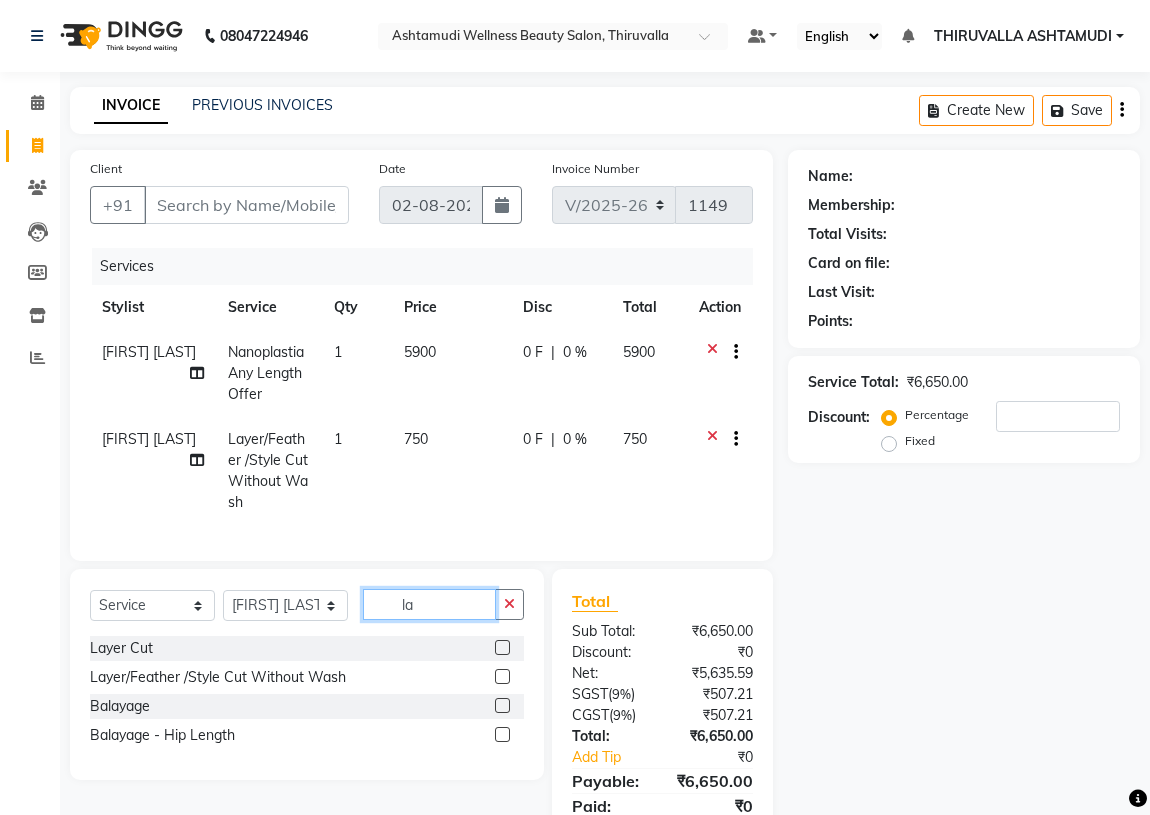 type on "l" 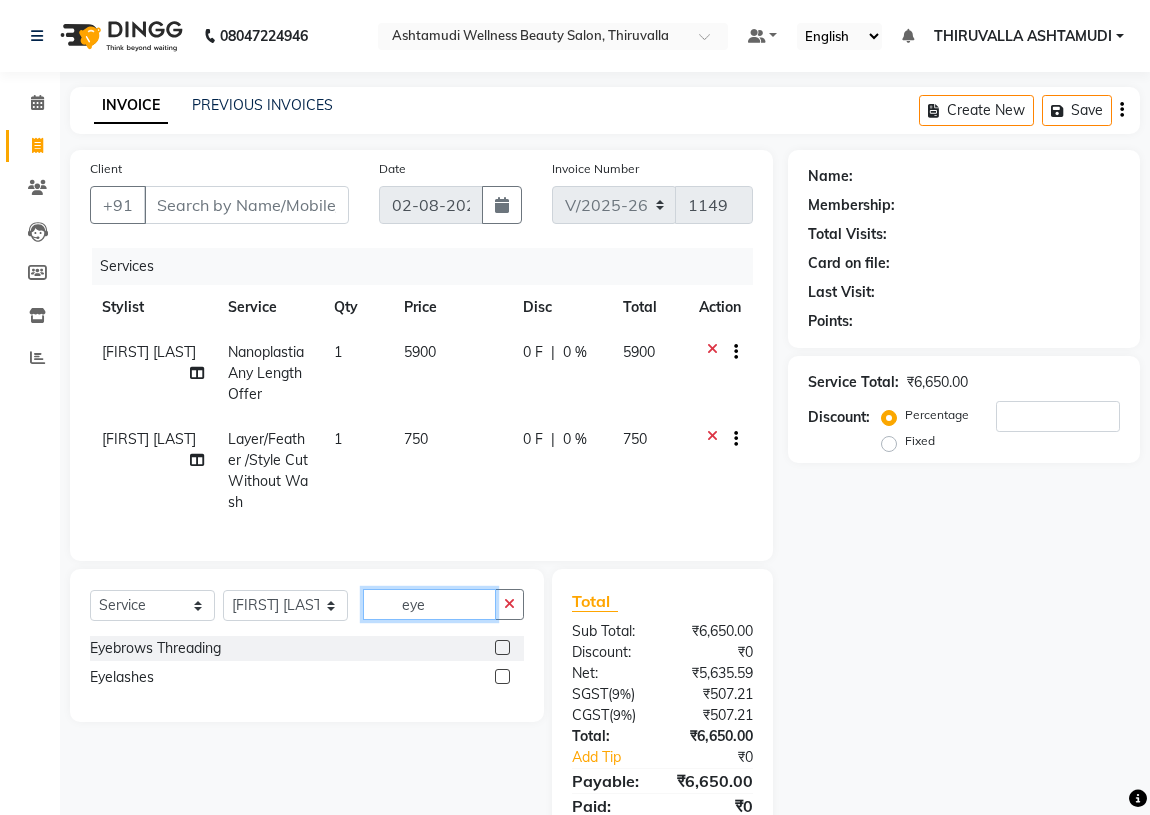 type on "eye" 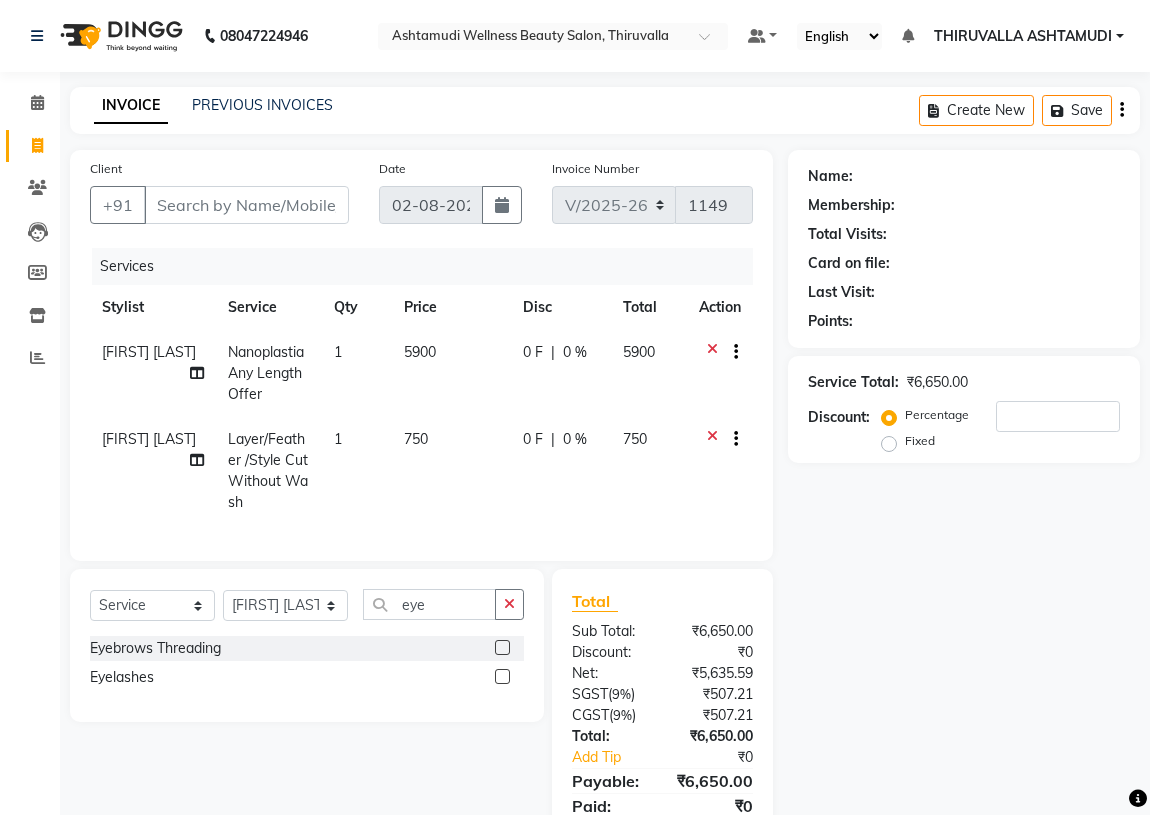 click 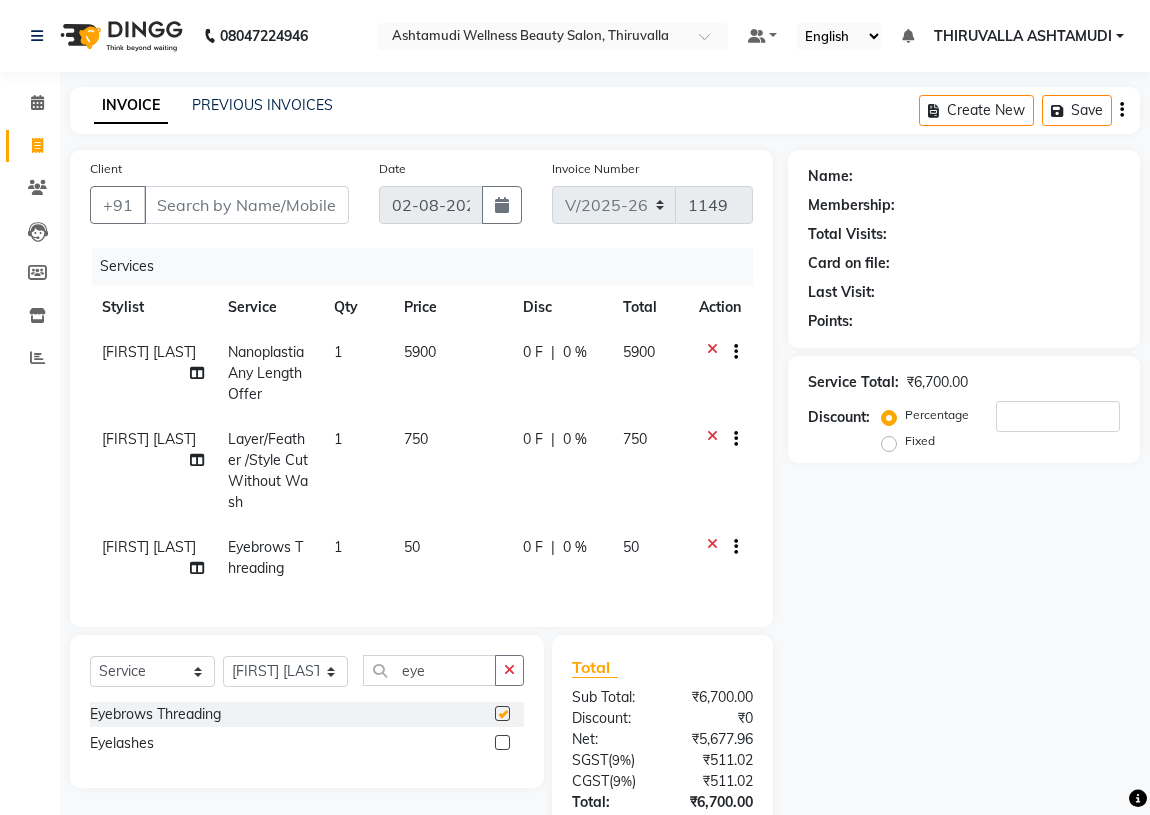 checkbox on "false" 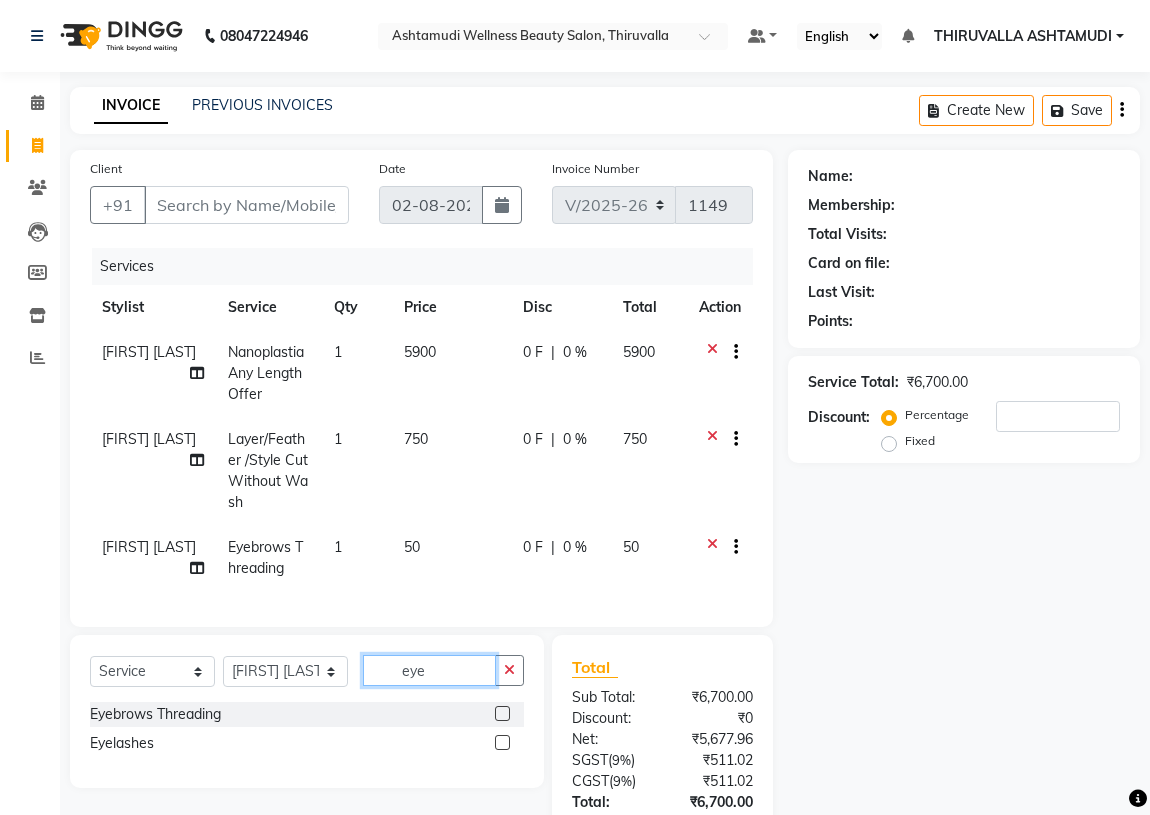 click on "eye" 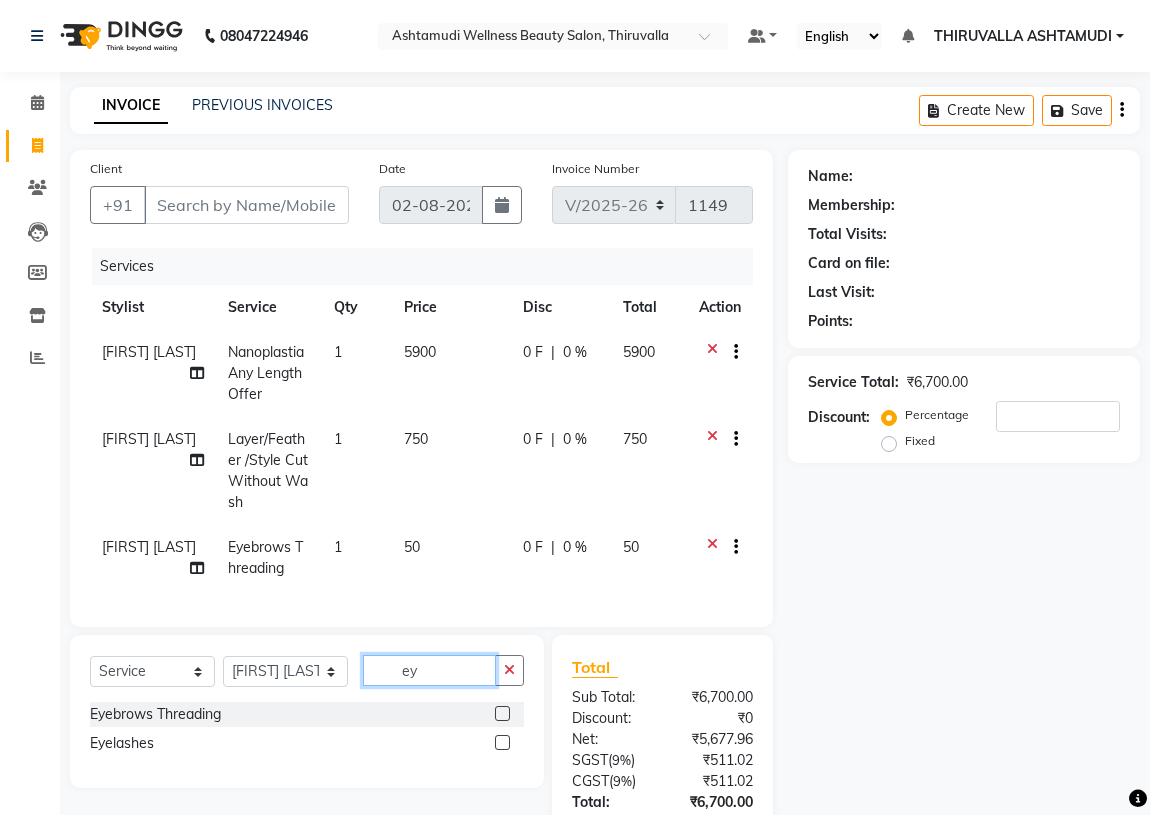 type on "e" 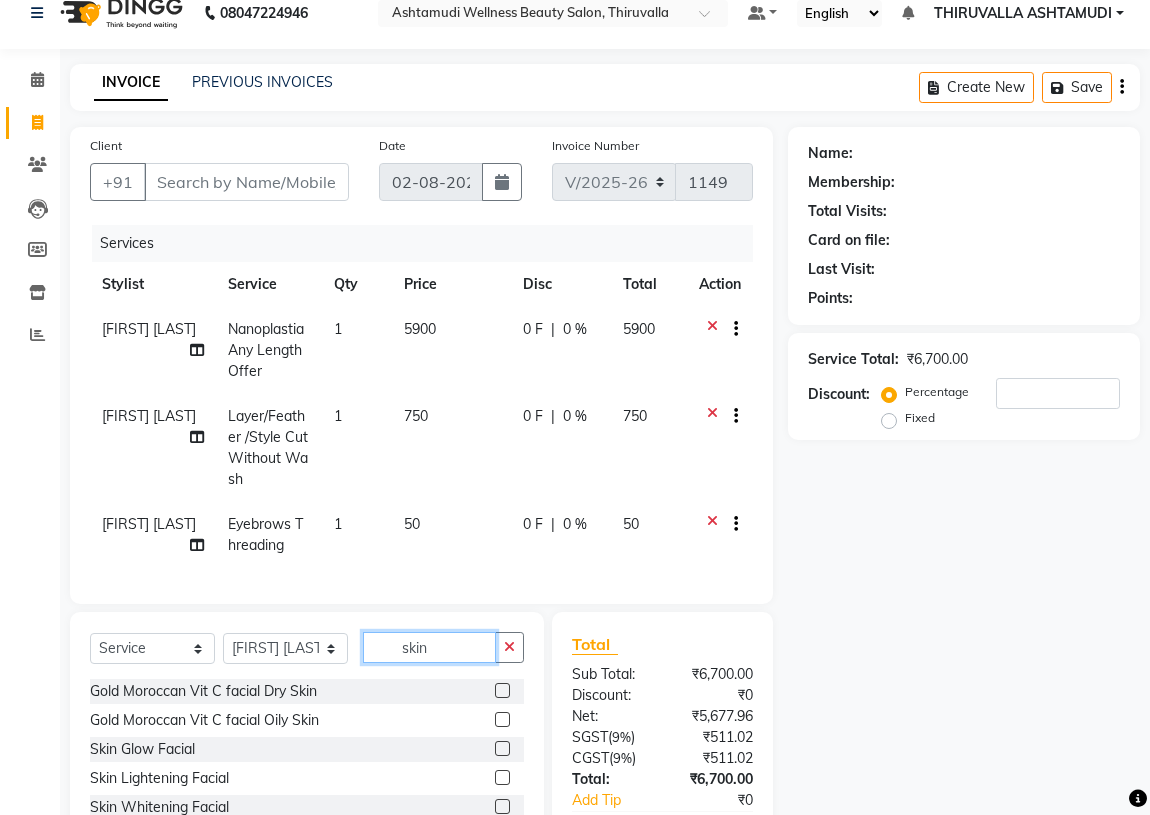 scroll, scrollTop: 159, scrollLeft: 0, axis: vertical 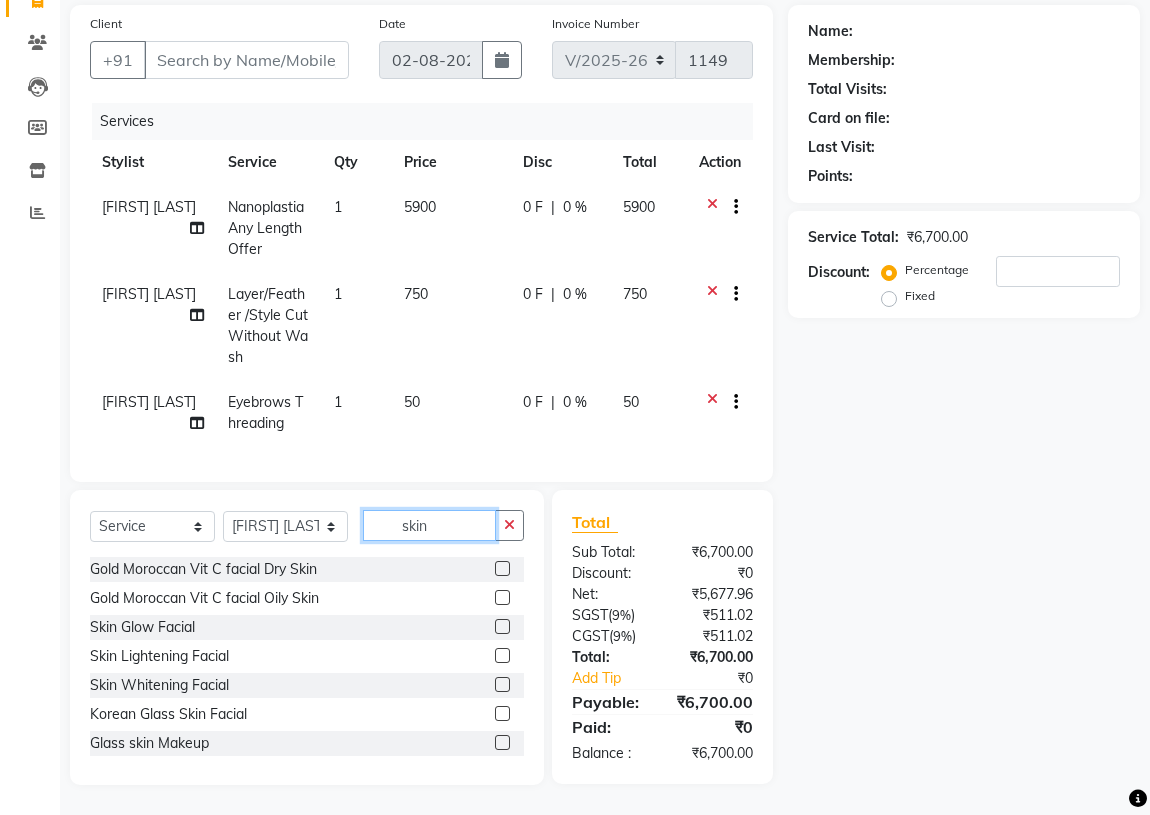 type on "skin" 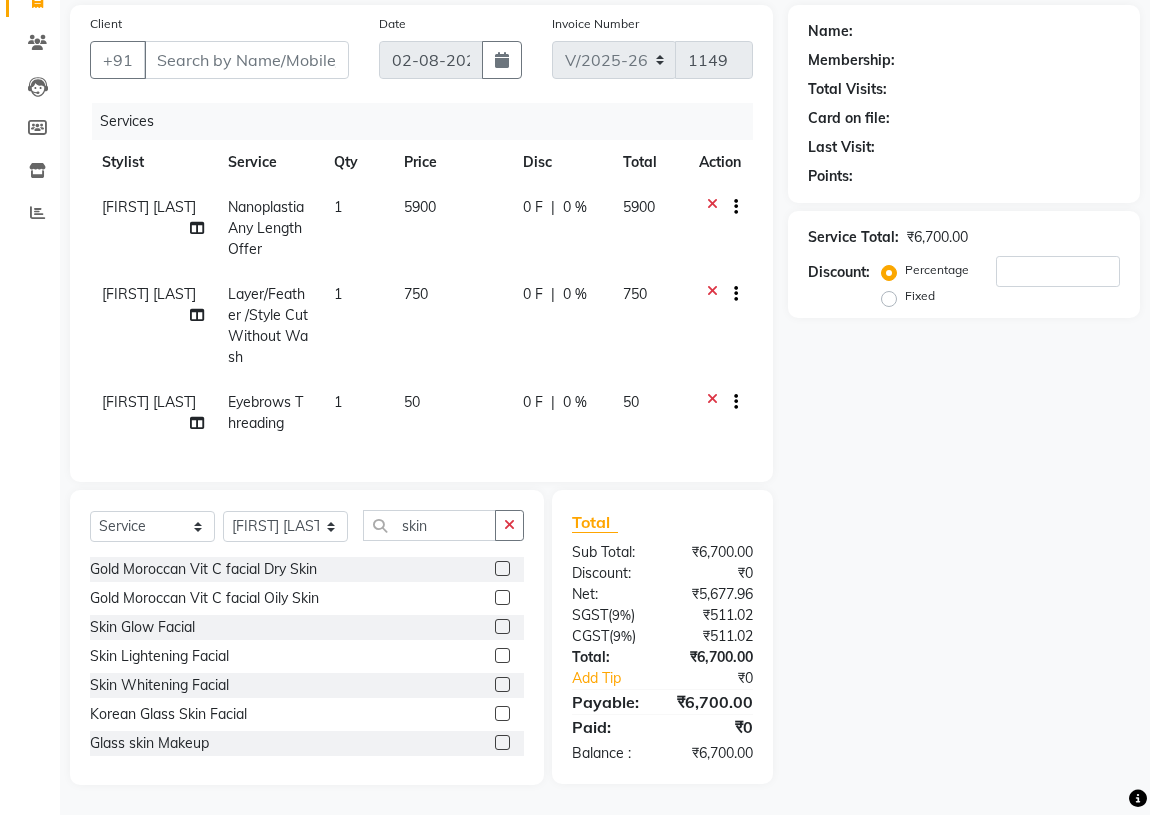 click 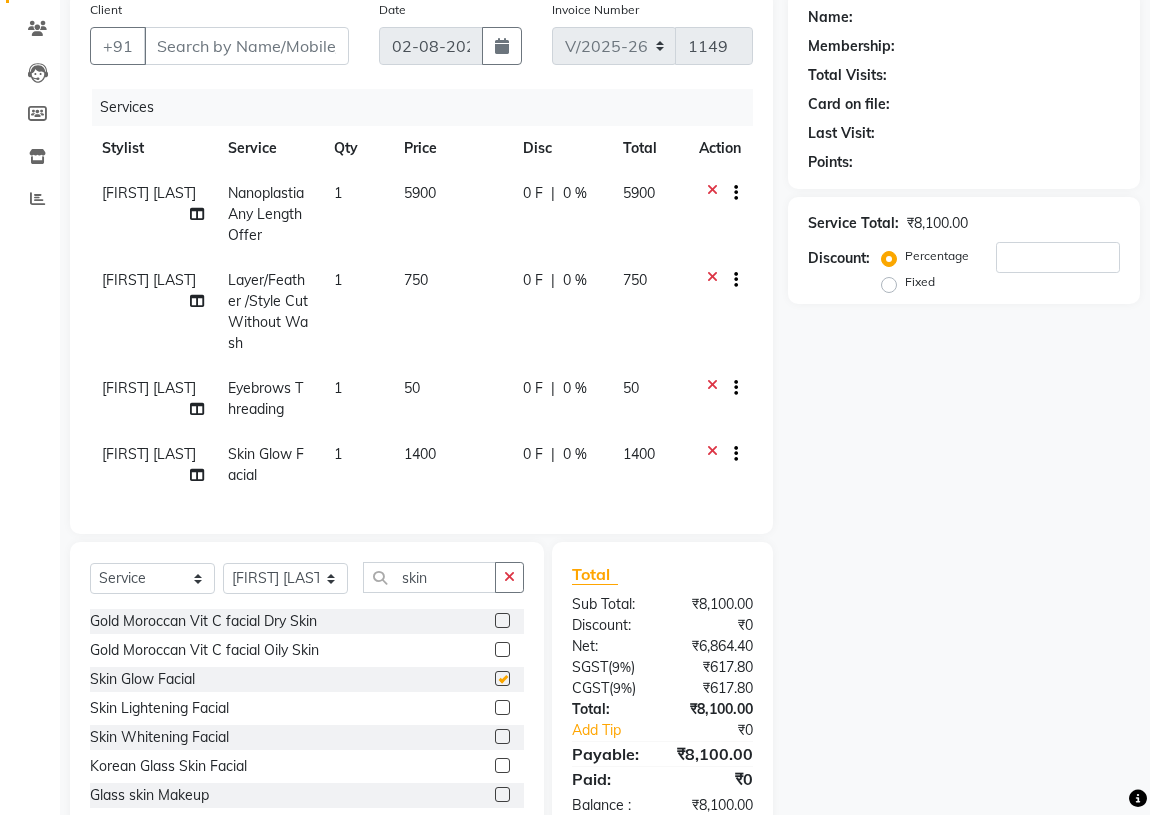 checkbox on "false" 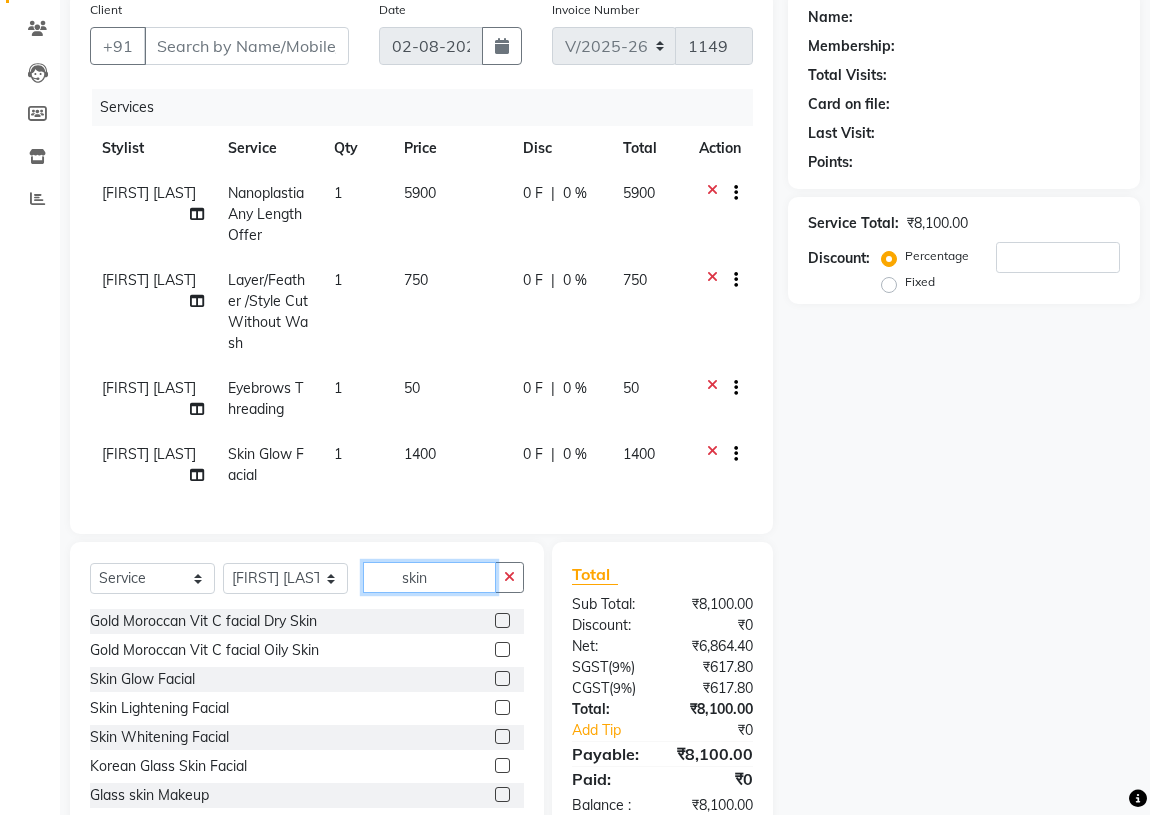 click on "skin" 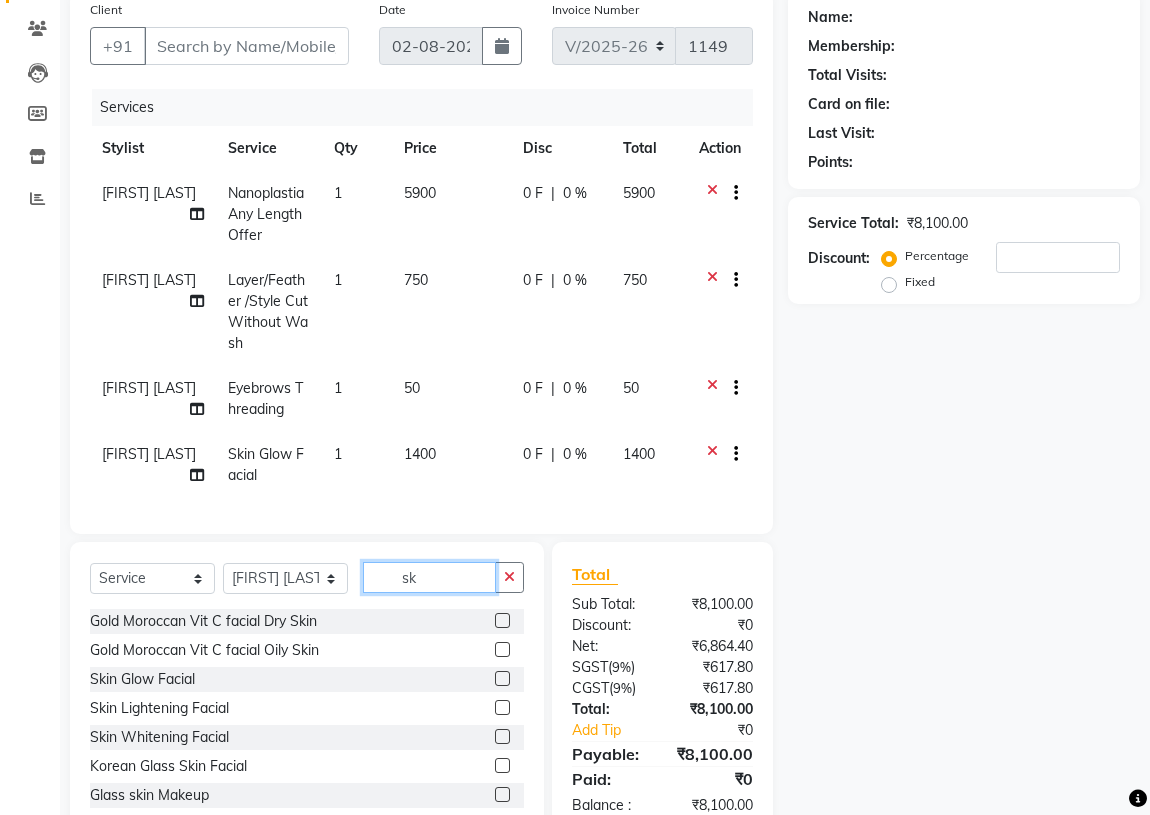type on "s" 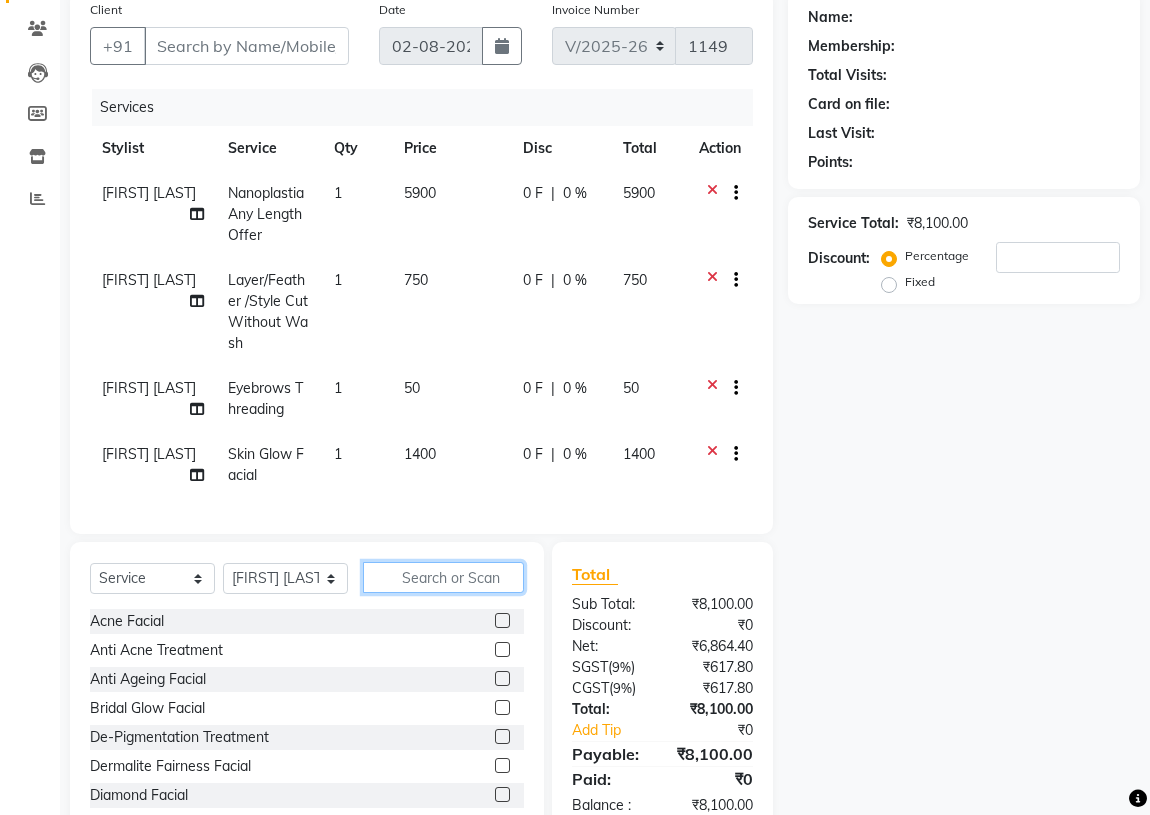 type 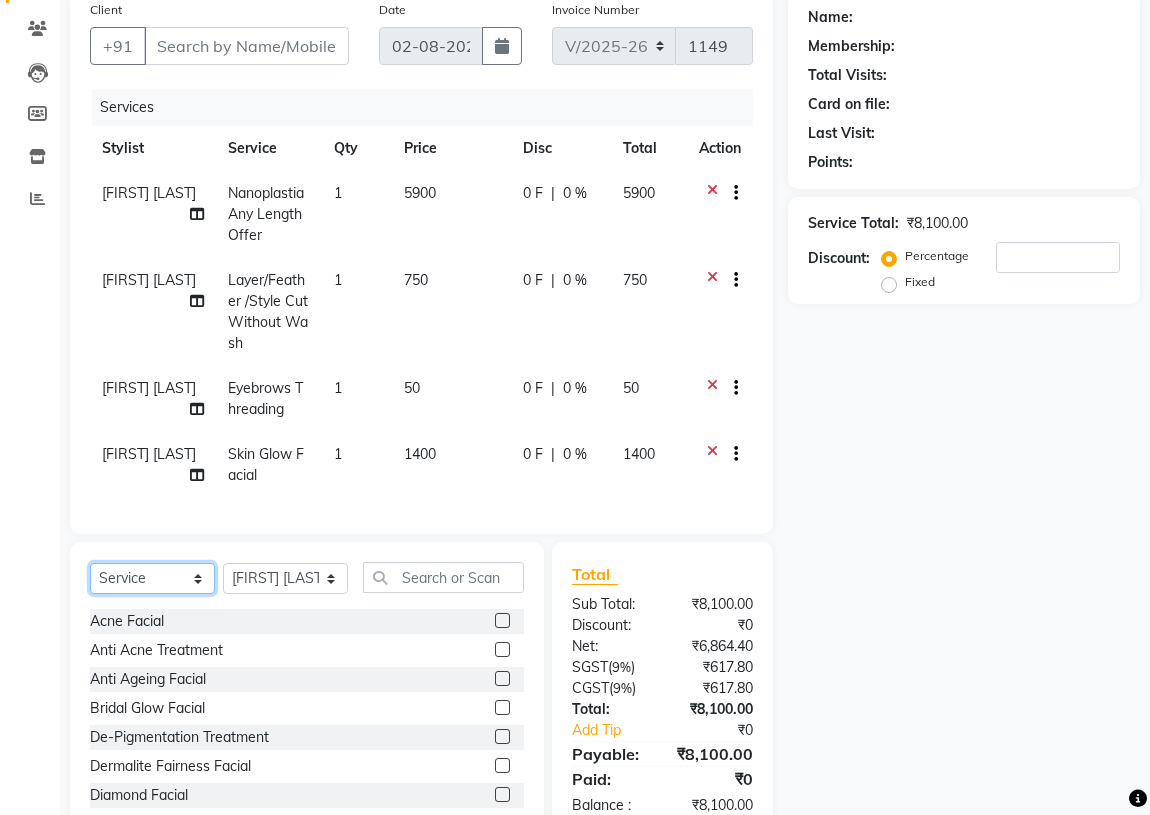 click on "Select  Service  Product  Membership  Package Voucher Prepaid Gift Card" 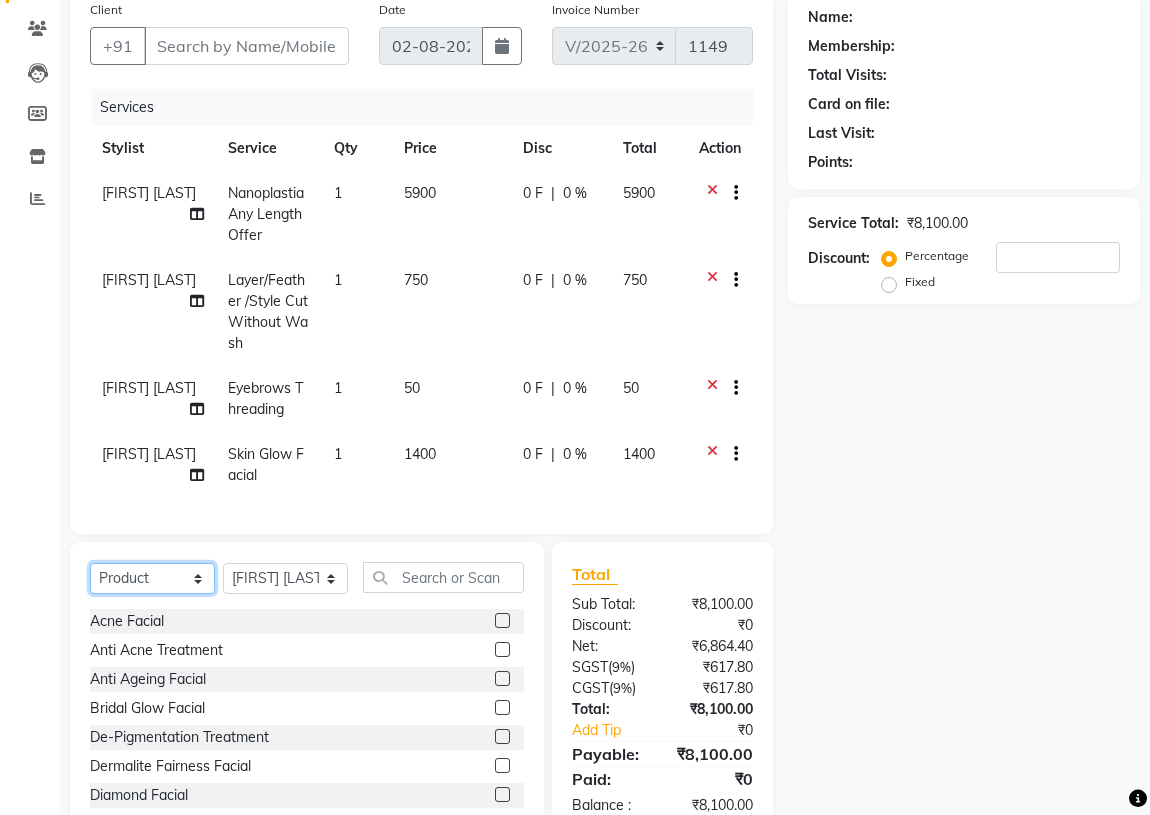 click on "Select  Service  Product  Membership  Package Voucher Prepaid Gift Card" 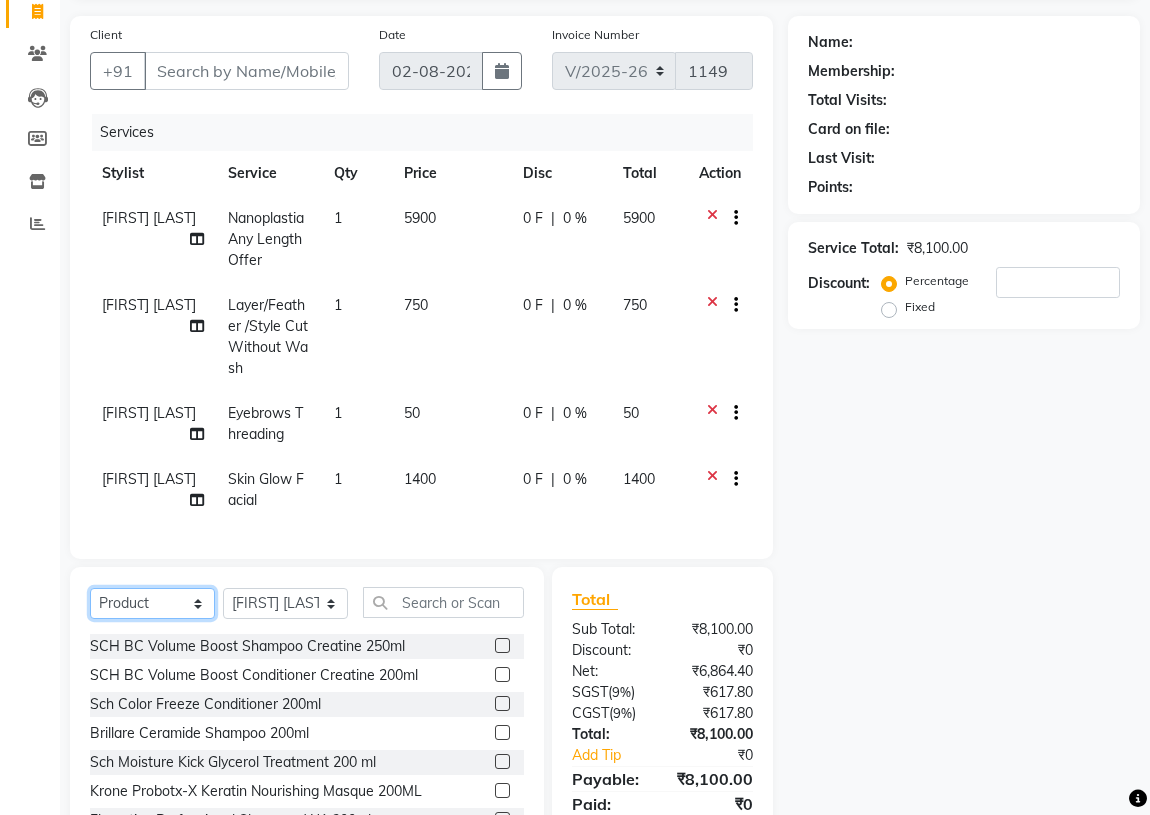scroll, scrollTop: 133, scrollLeft: 0, axis: vertical 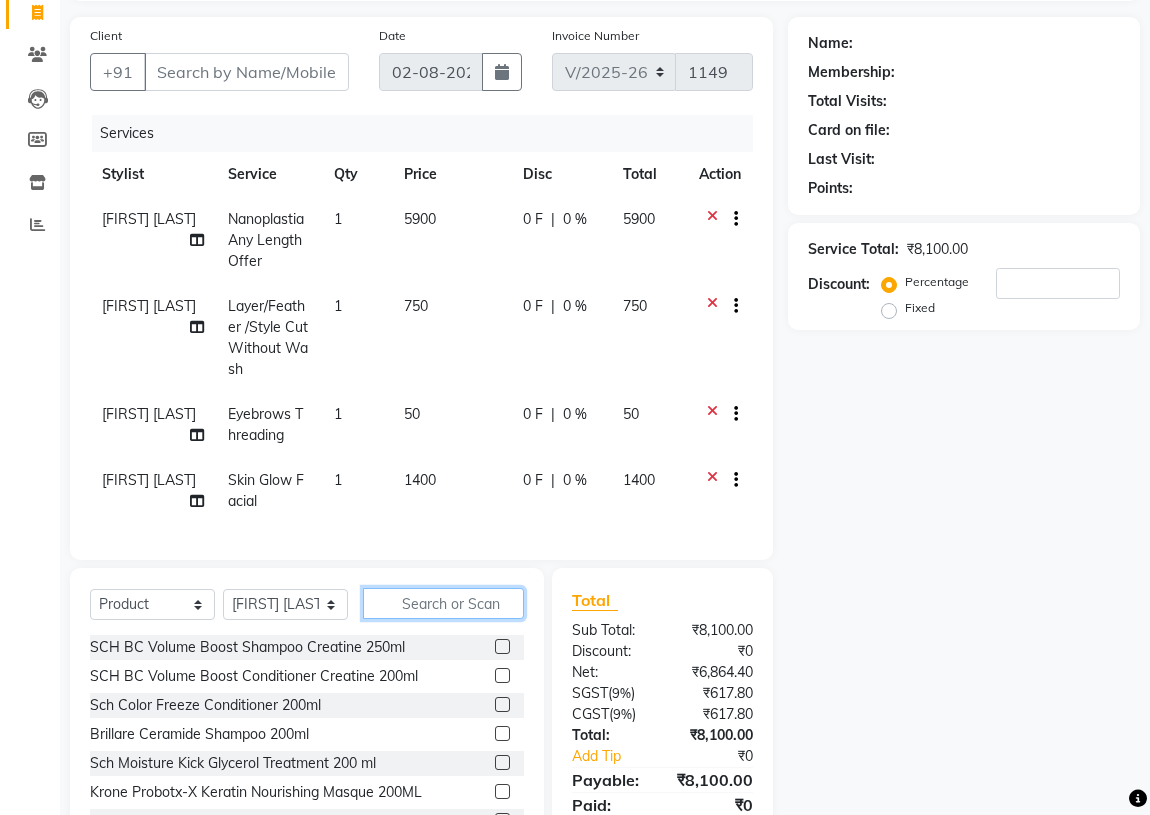 click 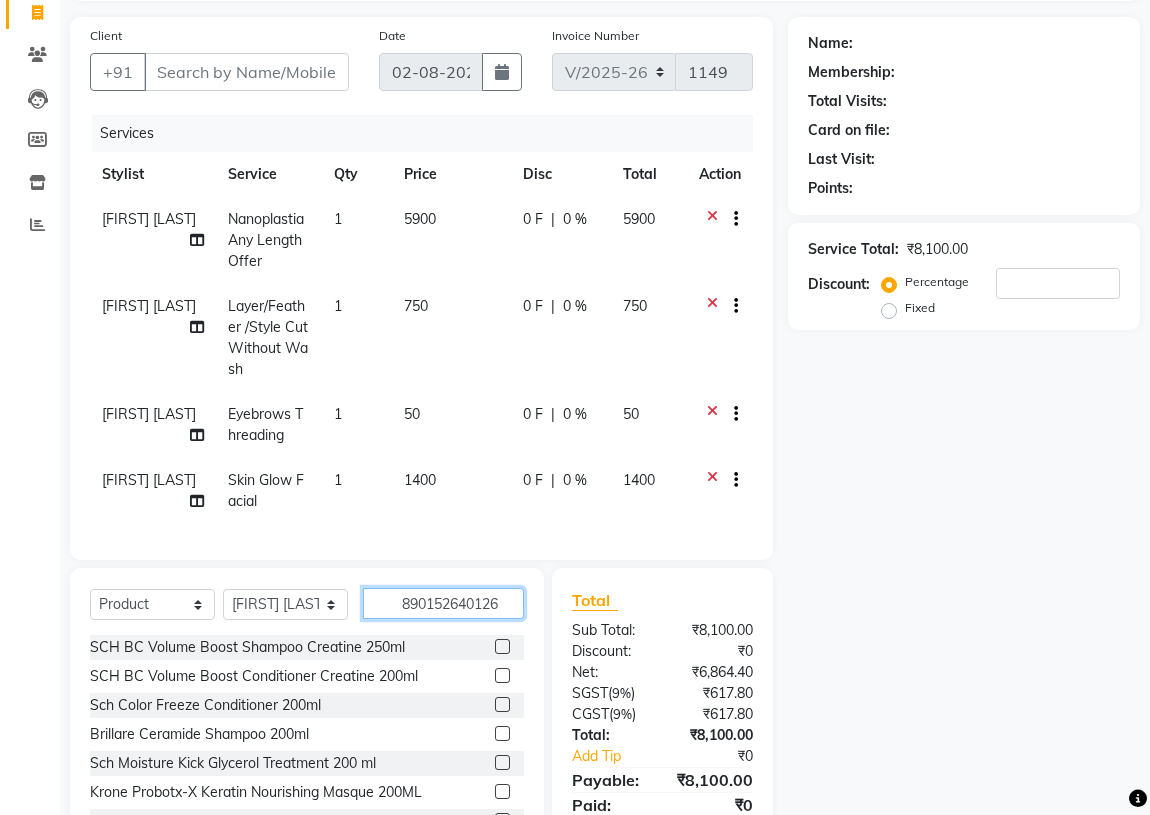 type on "8901526401260" 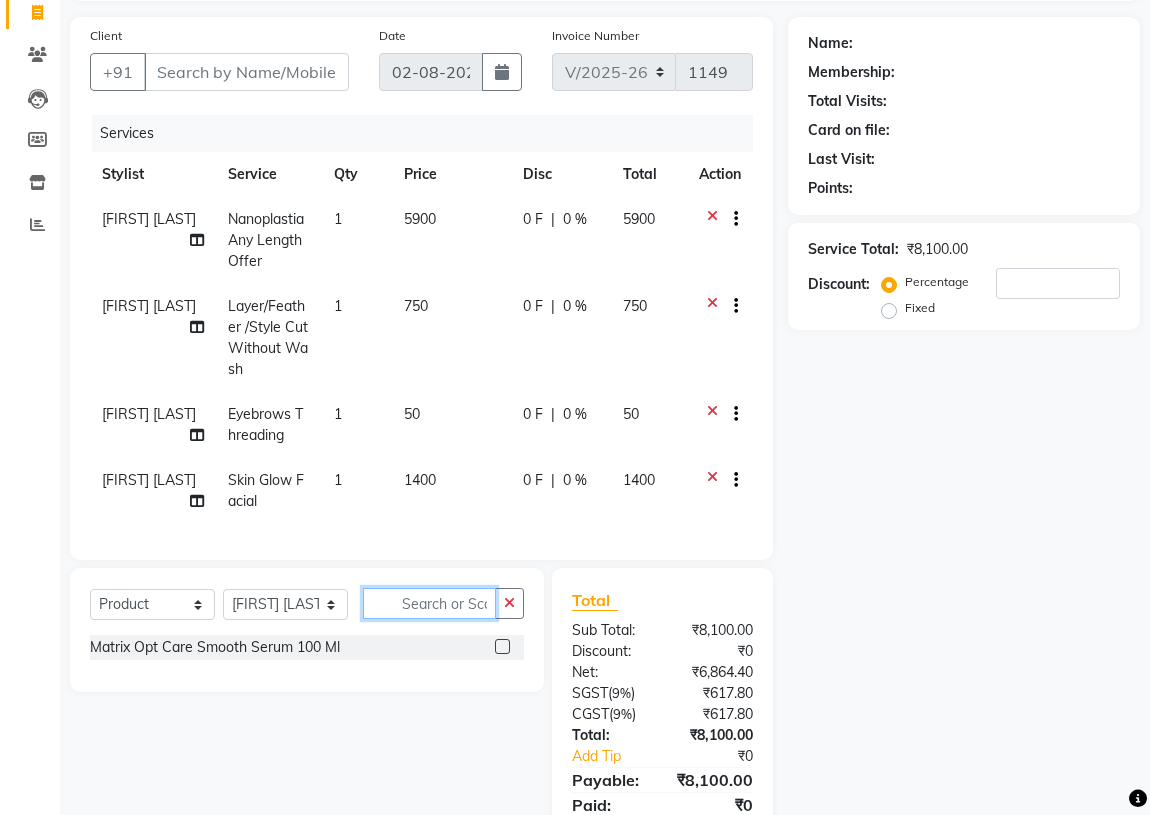 scroll, scrollTop: 0, scrollLeft: 0, axis: both 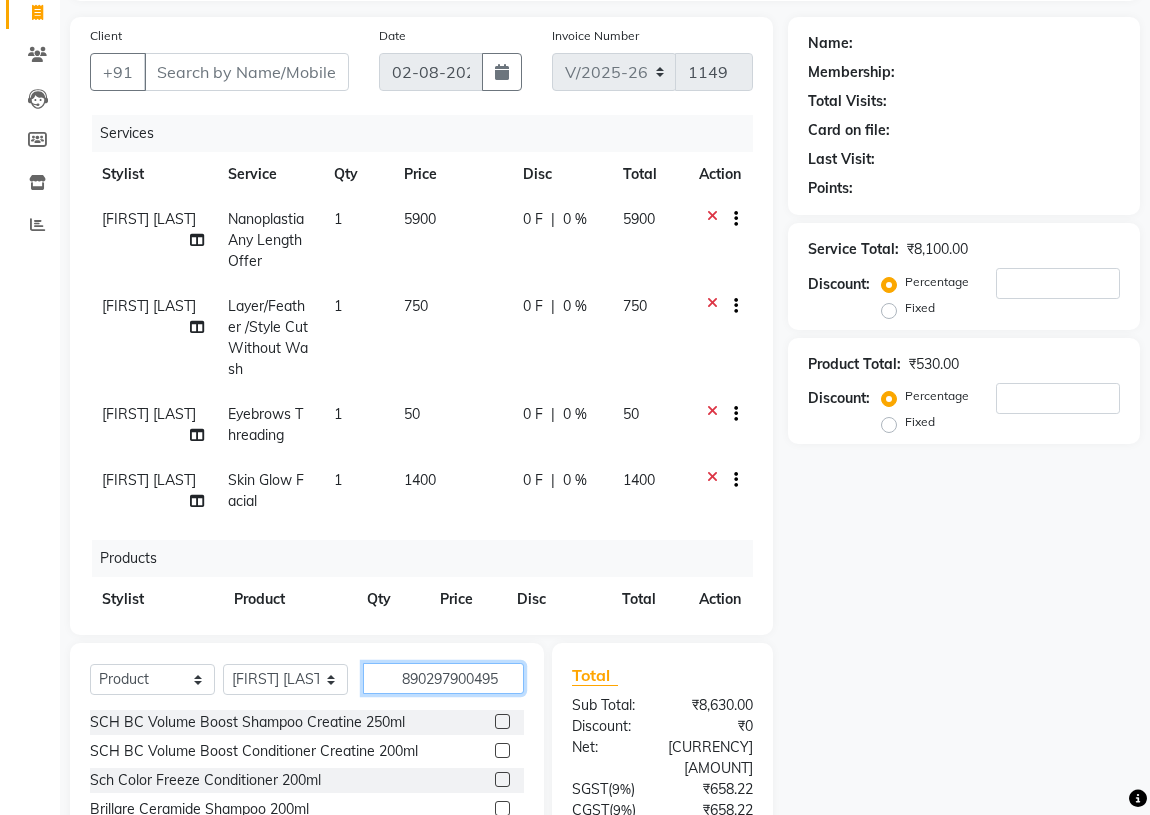 type on "8902979004954" 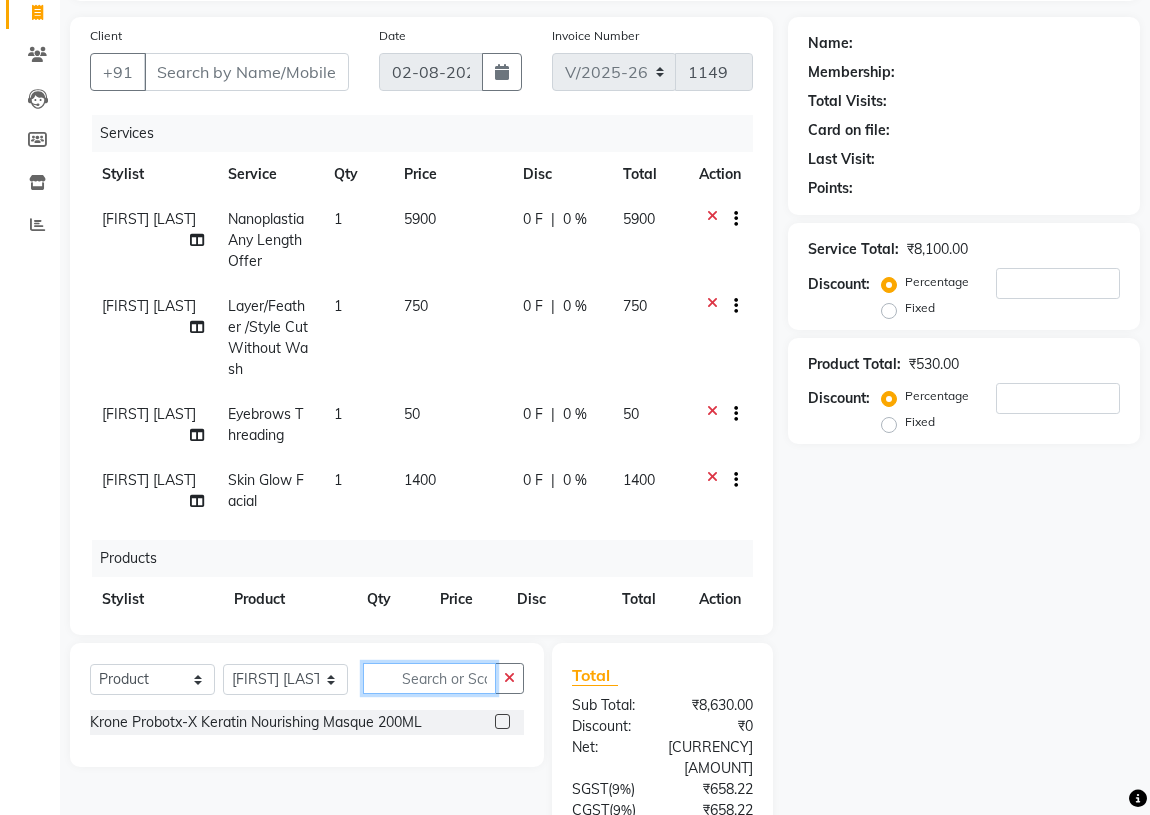 scroll, scrollTop: 0, scrollLeft: 0, axis: both 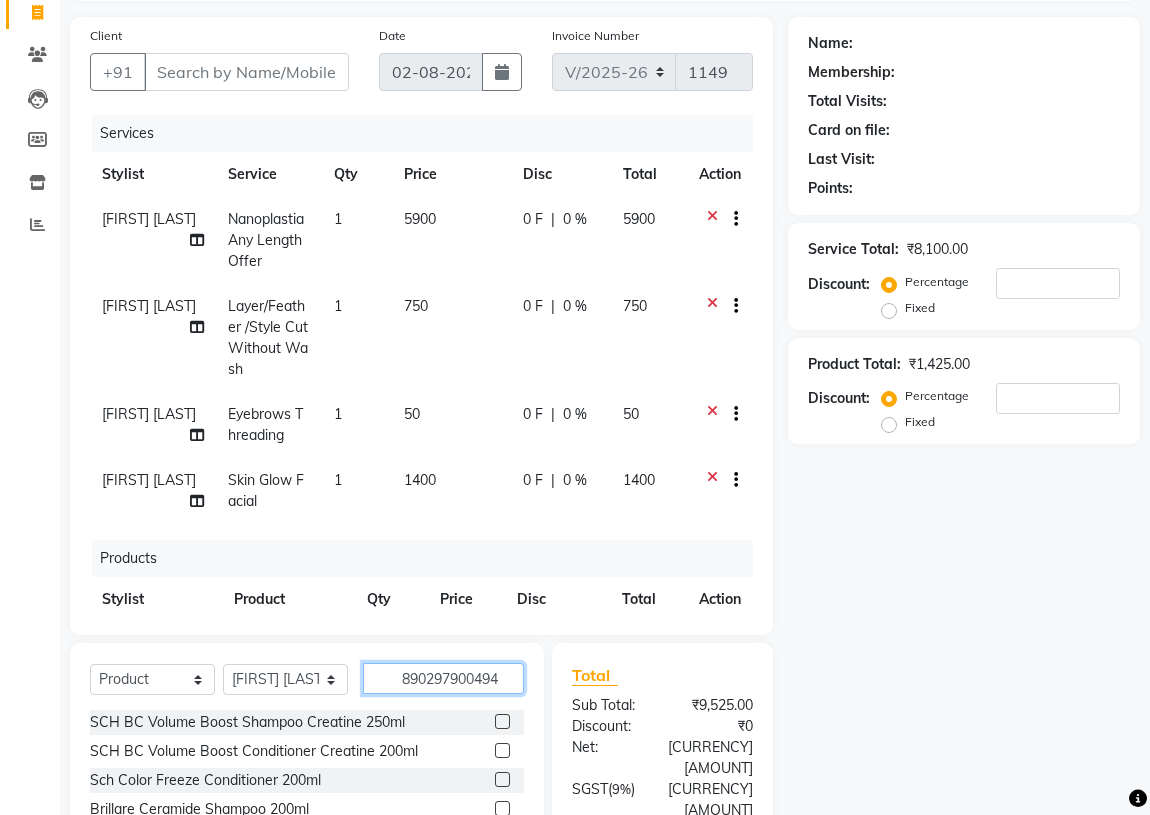 type on "8902979004947" 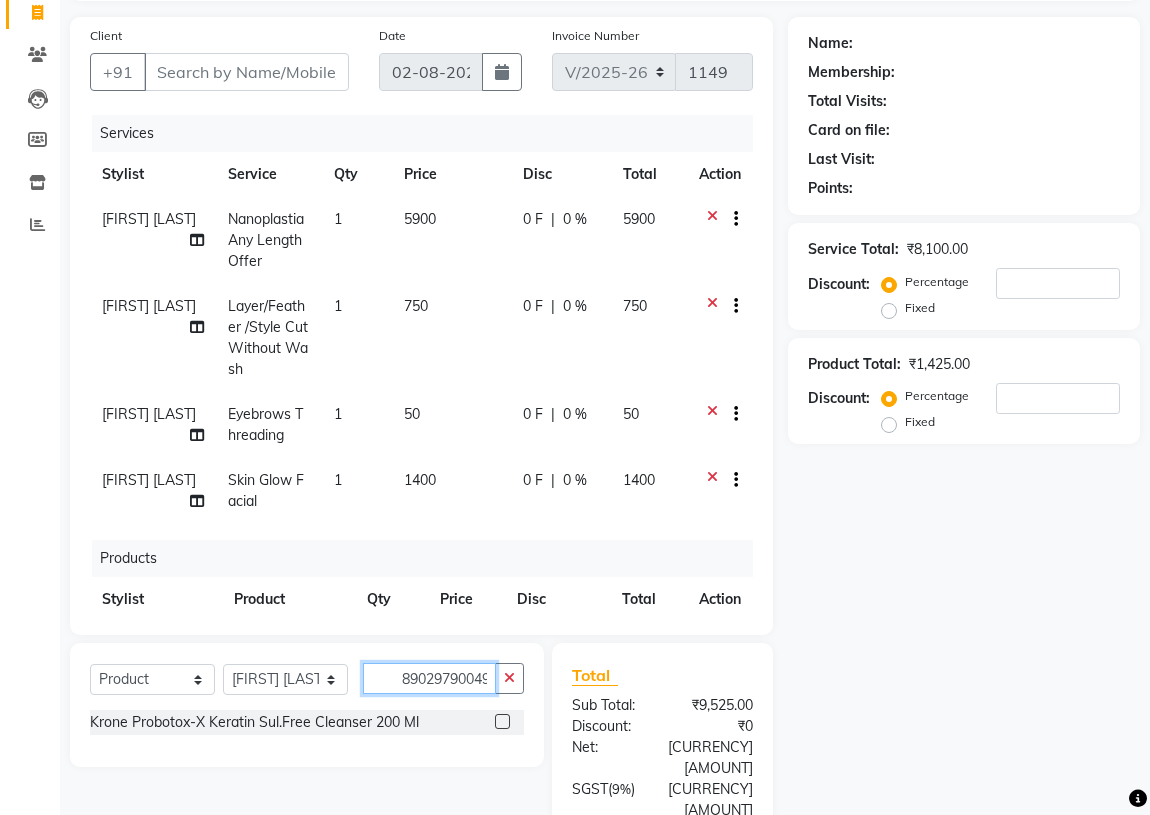 type 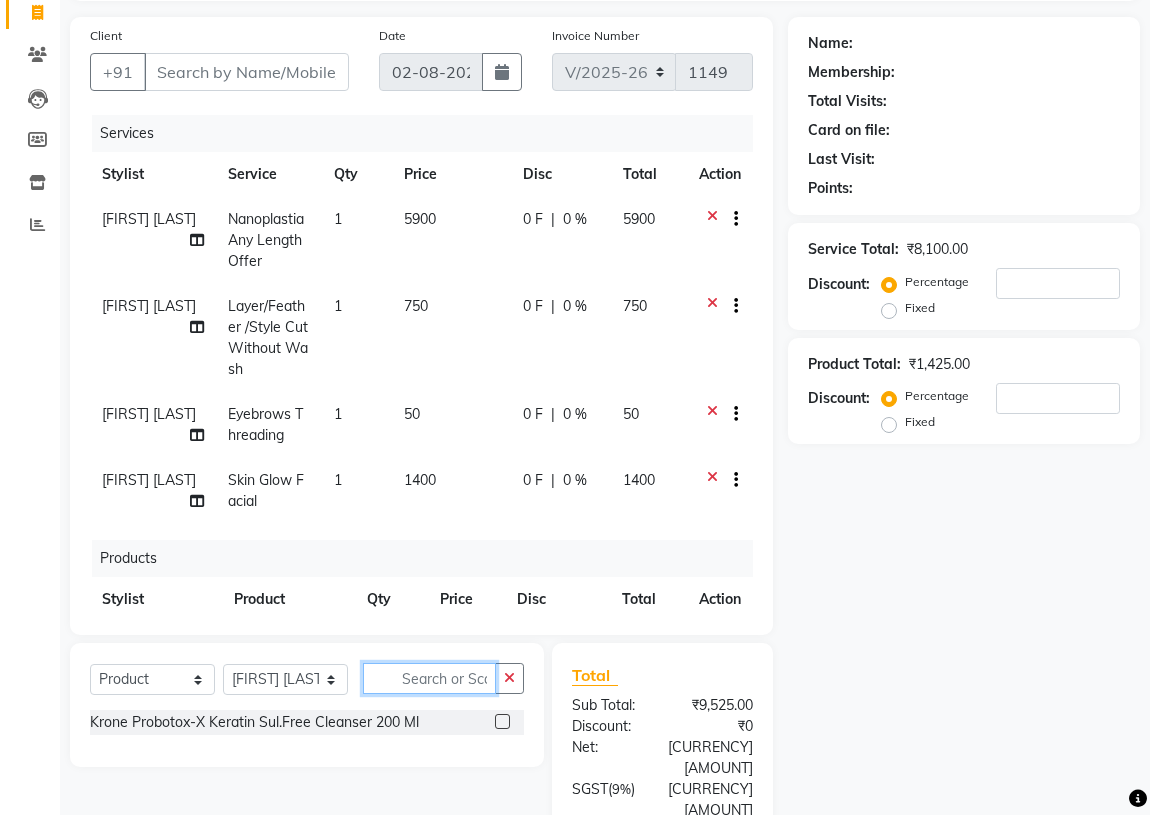 scroll, scrollTop: 0, scrollLeft: 0, axis: both 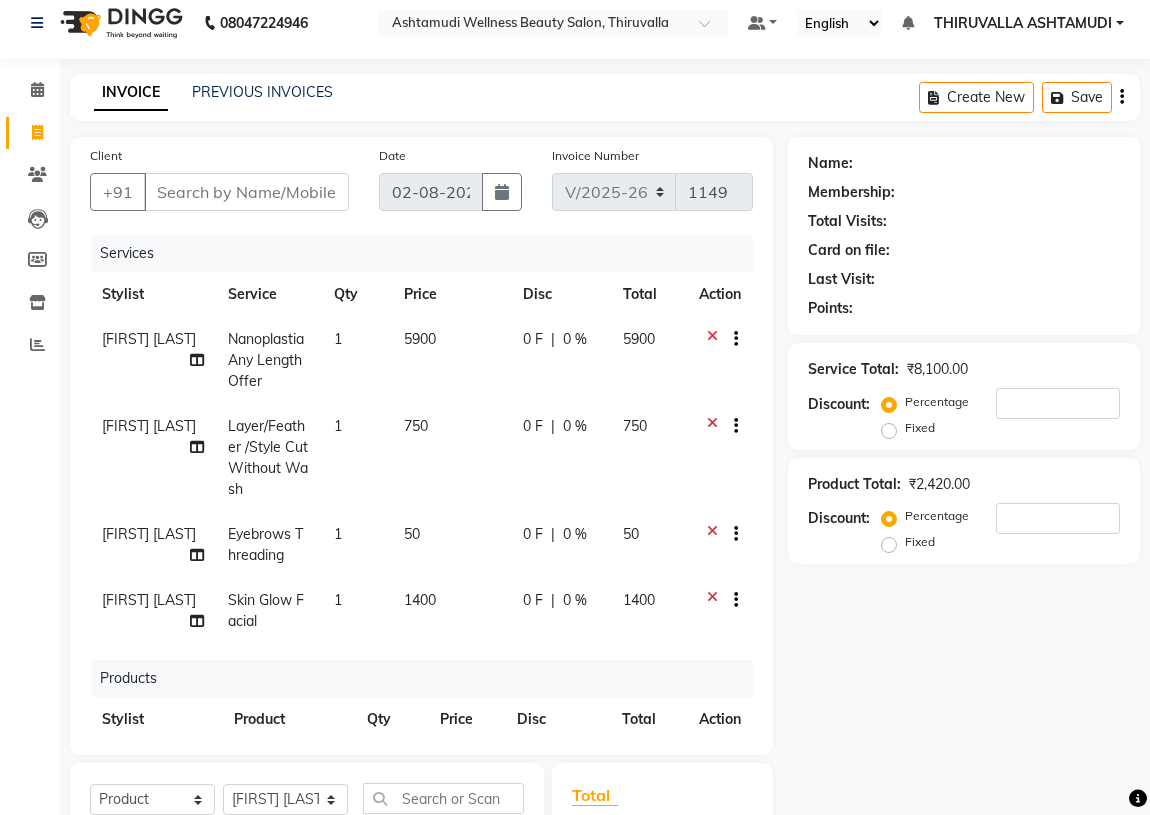 click on "0 F" 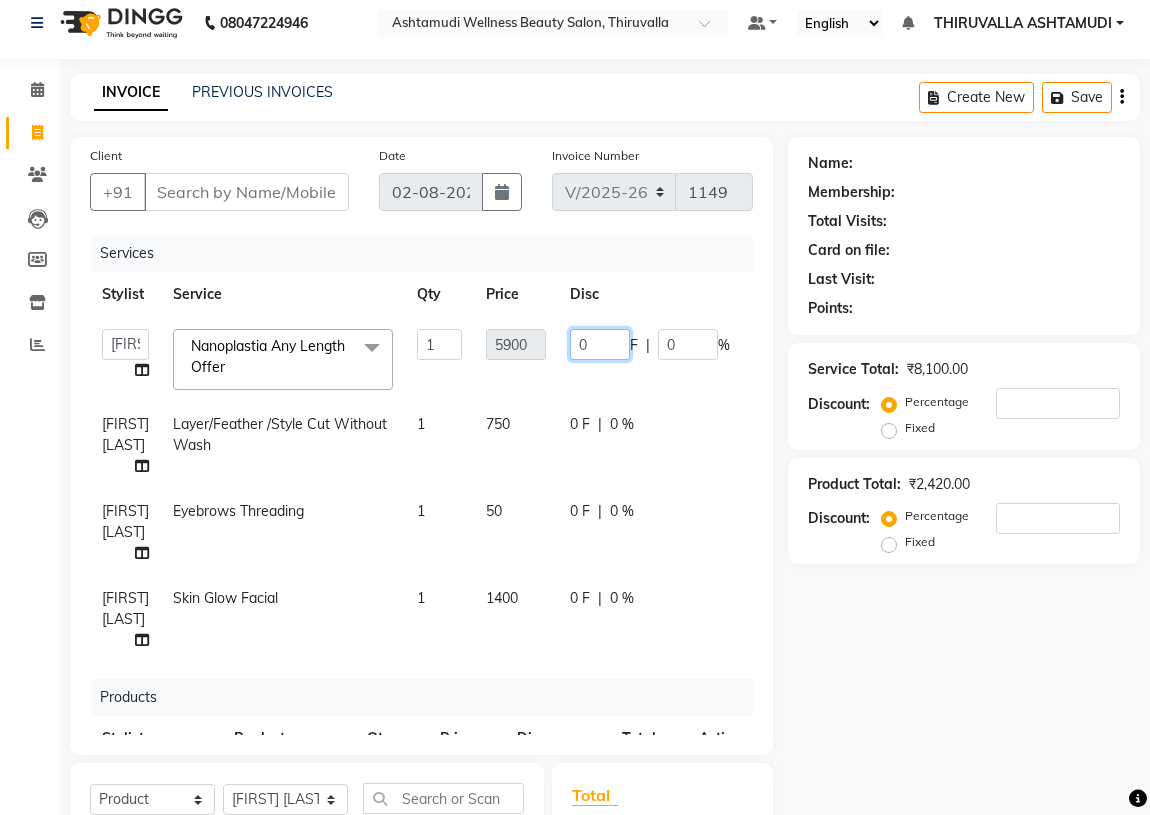 click on "0" 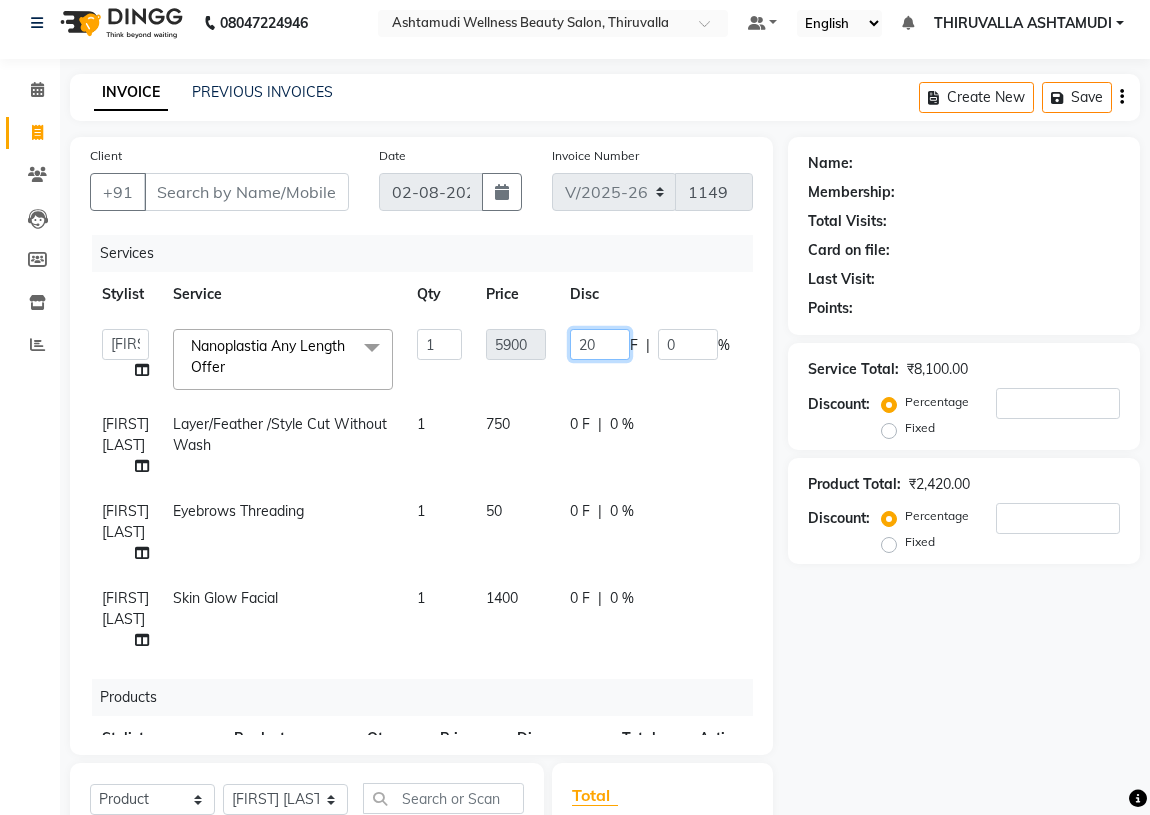 type on "200" 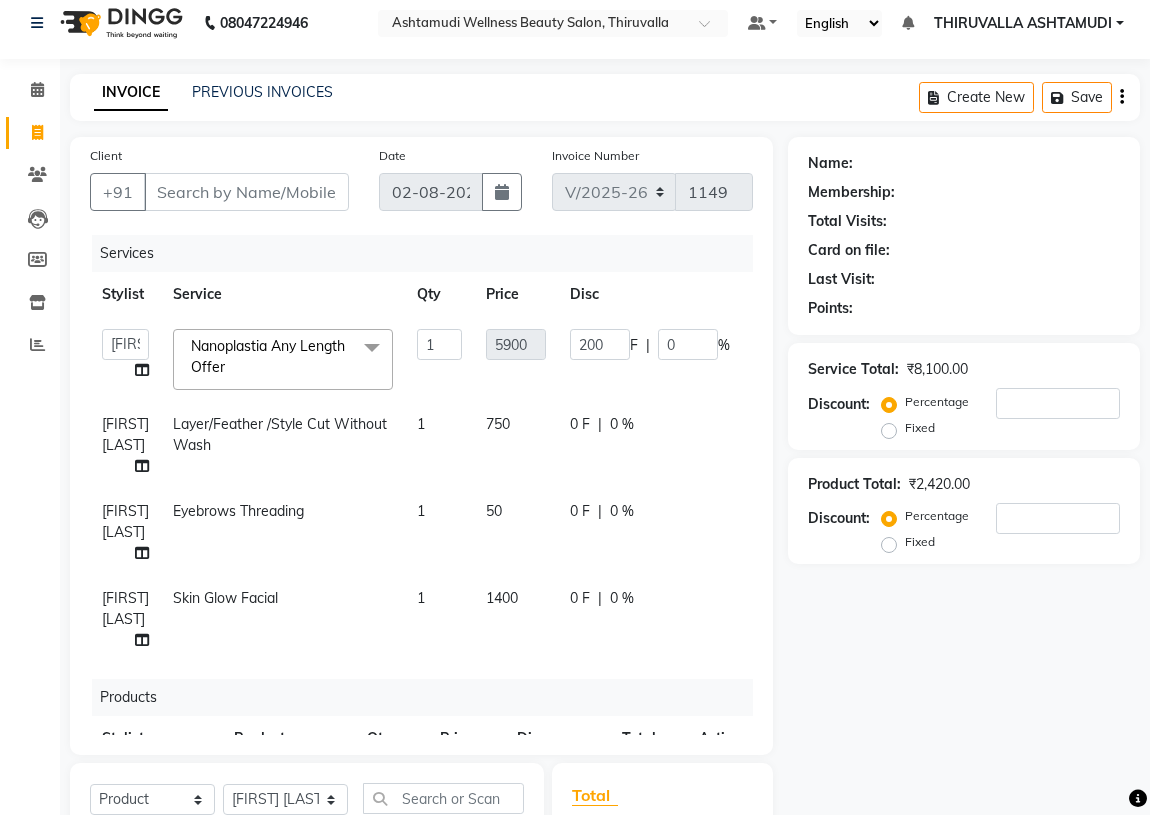 click on "ABHIRAMI		   [NAME]   [NAME]   [NAME]	K C	   [NAME]   [NAME] [NAME]   [NAME]   [NAME]   [NAME] [NAME]   [NAME]   [NAME]   [NAME]  Nanoplastia Any Length Offer  x Acne Facial Anti Acne Treatment Anti Ageing Facial Bridal Glow Facial De-Pigmentation Treatment Dermalite Fairness Facial Diamond Facial D-Tan Cleanup D-Tan Facial D-Tan Pack Fruit Facial Fyc Bamboo Charcoal Facial Fyc Bio Marine Facial Fyc Fruit Fusion Facial Fyc Luster Gold Facial Fyc Pure Vit-C Facial Fyc Red Wine Facial Glovite Facial Gold Moroccan Vit C facial Dry Skin Gold Moroccan Vit C facial Oily Skin Golden Facial Hydra Brightening Facial Hydra Facial Hydramoist Facial Microdermabrasion Treatment Normal Cleanup O2C2 Facial Oxy Blast Facial Oxy Bleach Pearl Facial Protein Bleach Red Carpet DNA facial Sensi Glow Facial Skin Glow Facial Skin Lightening Facial Skin Whitening Facial Stemcell  Facial Veg Peel Facial Un-Tan Facial  Korean Glass Skin Facial Anti-Dandruff Treatment  Hair Spa Hot Oil Massage Keratin Spa Ironing" 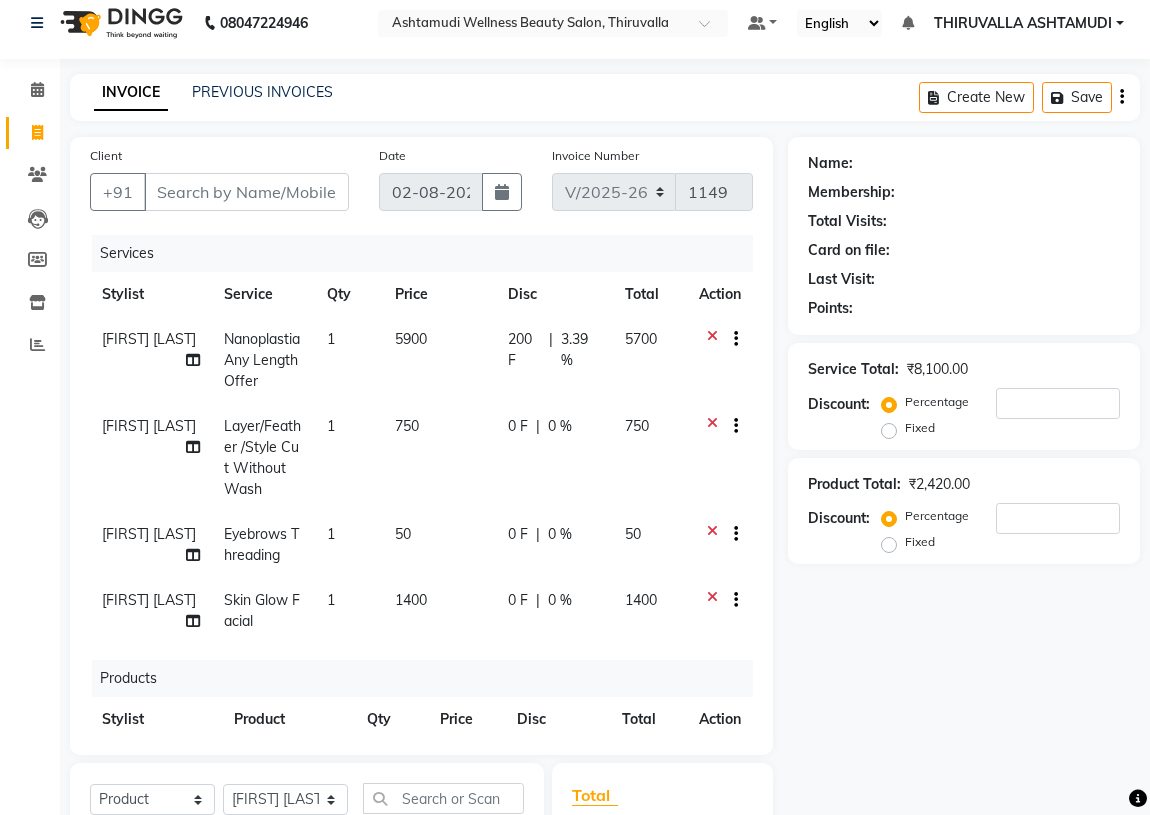 click on "0 %" 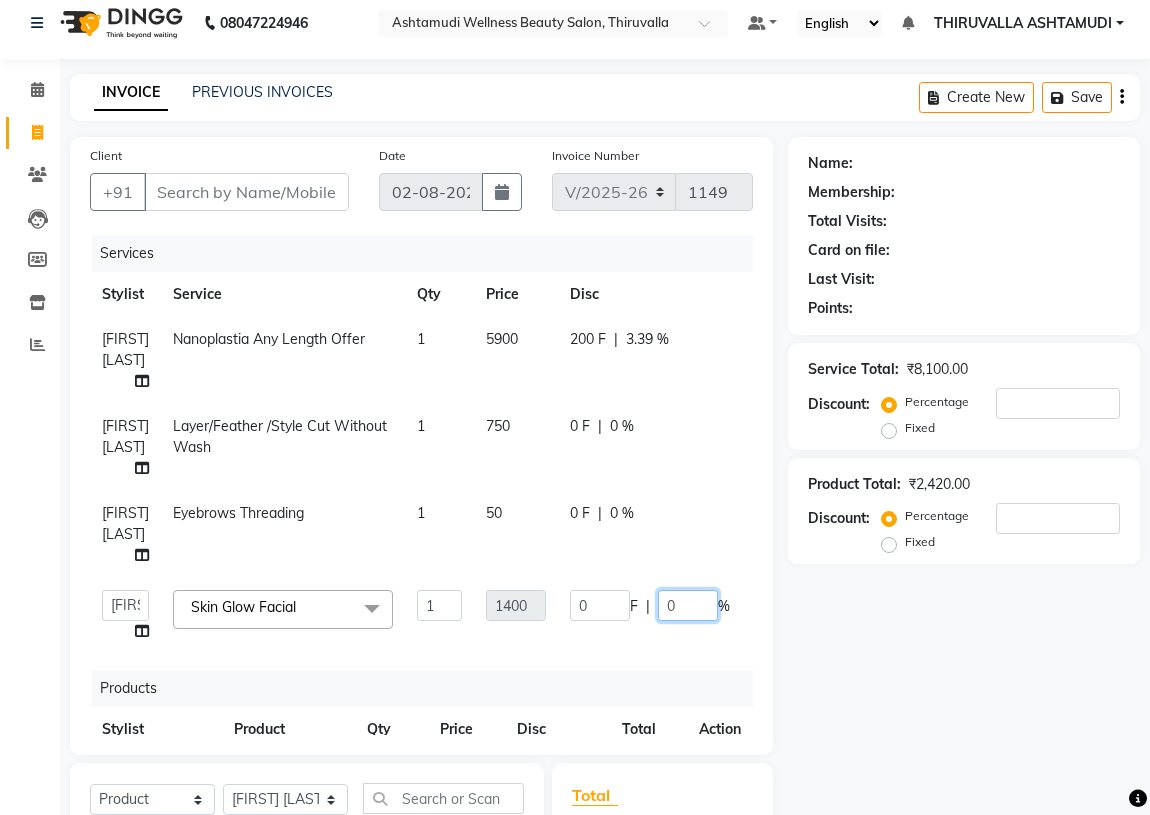 click on "0" 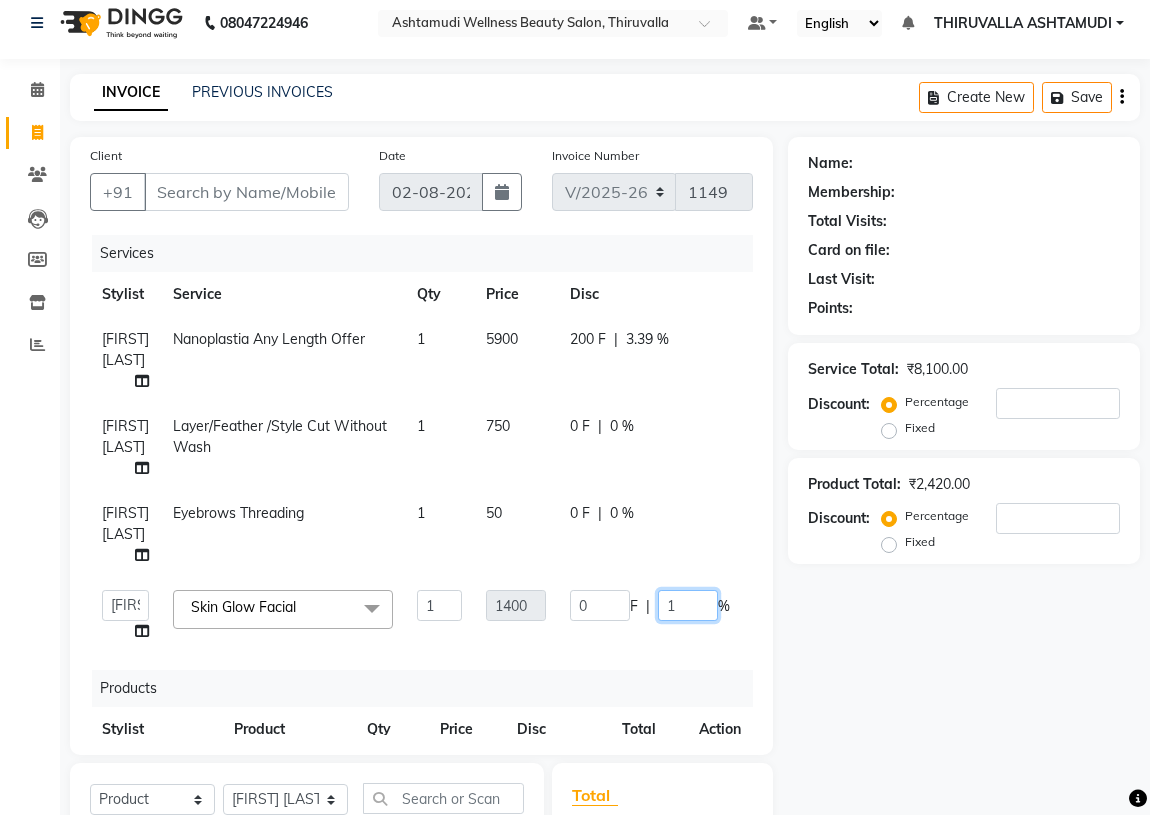 type on "10" 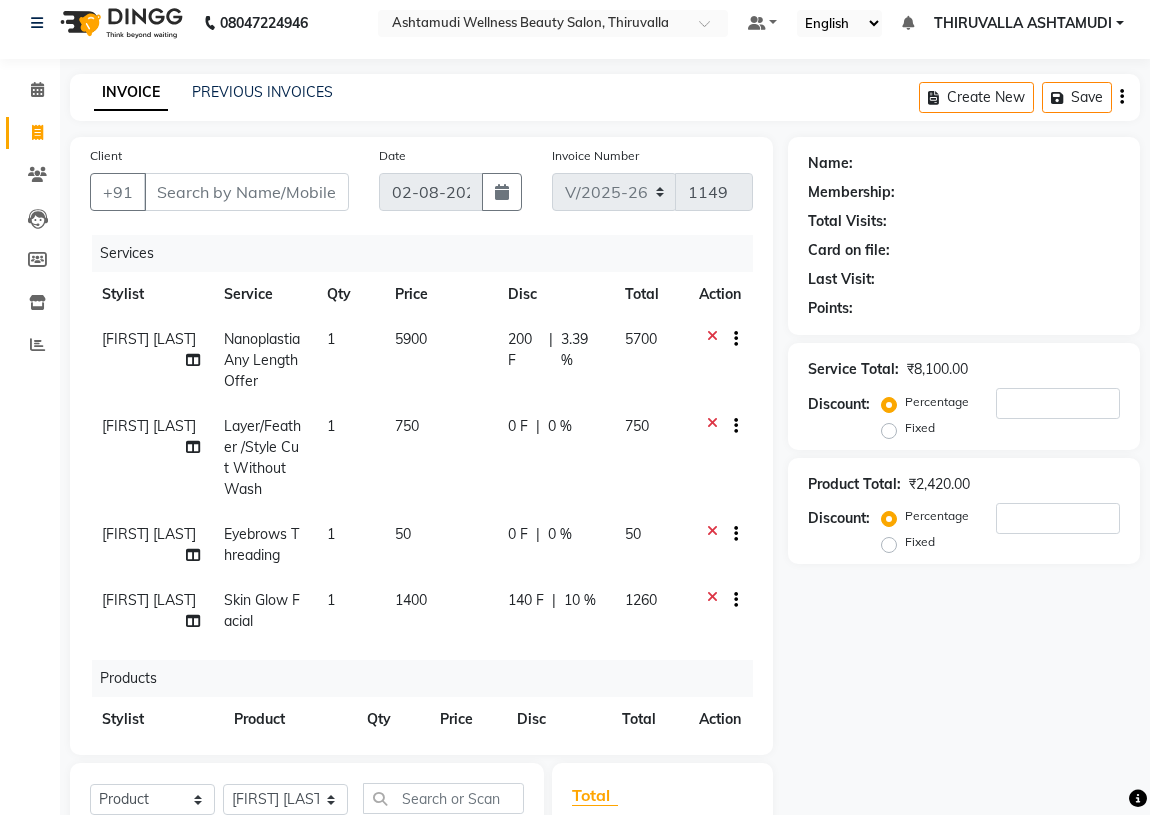 click on "[NAME] Nanoplastia Any Length Offer 1 5900 200 F | 3.39 % 5700 [NAME] Layer/Feather /Style Cut Without Wash 1 750 0 F | 0 % 750 [NAME] Eyebrows Threading 1 50 0 F | 0 % 50 [NAME] Skin Glow Facial 1 1400 140 F | 10 % 1260" 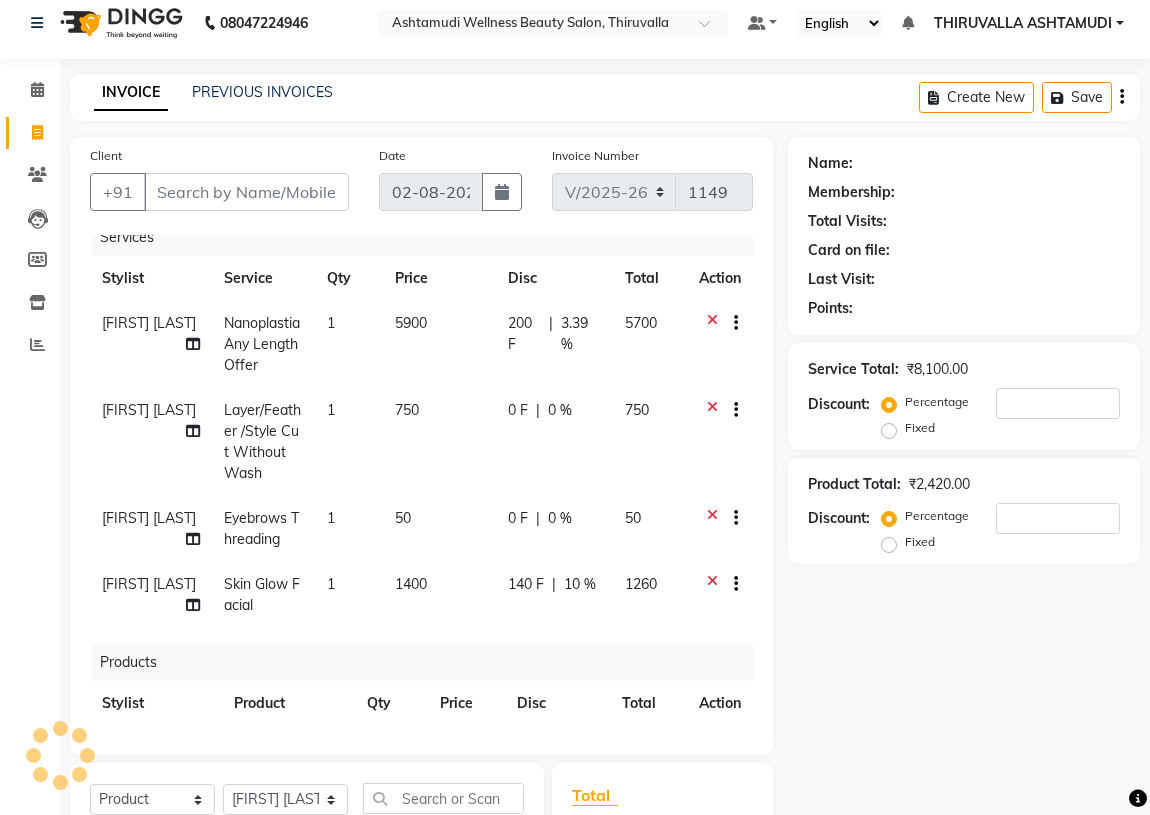 scroll, scrollTop: 0, scrollLeft: 0, axis: both 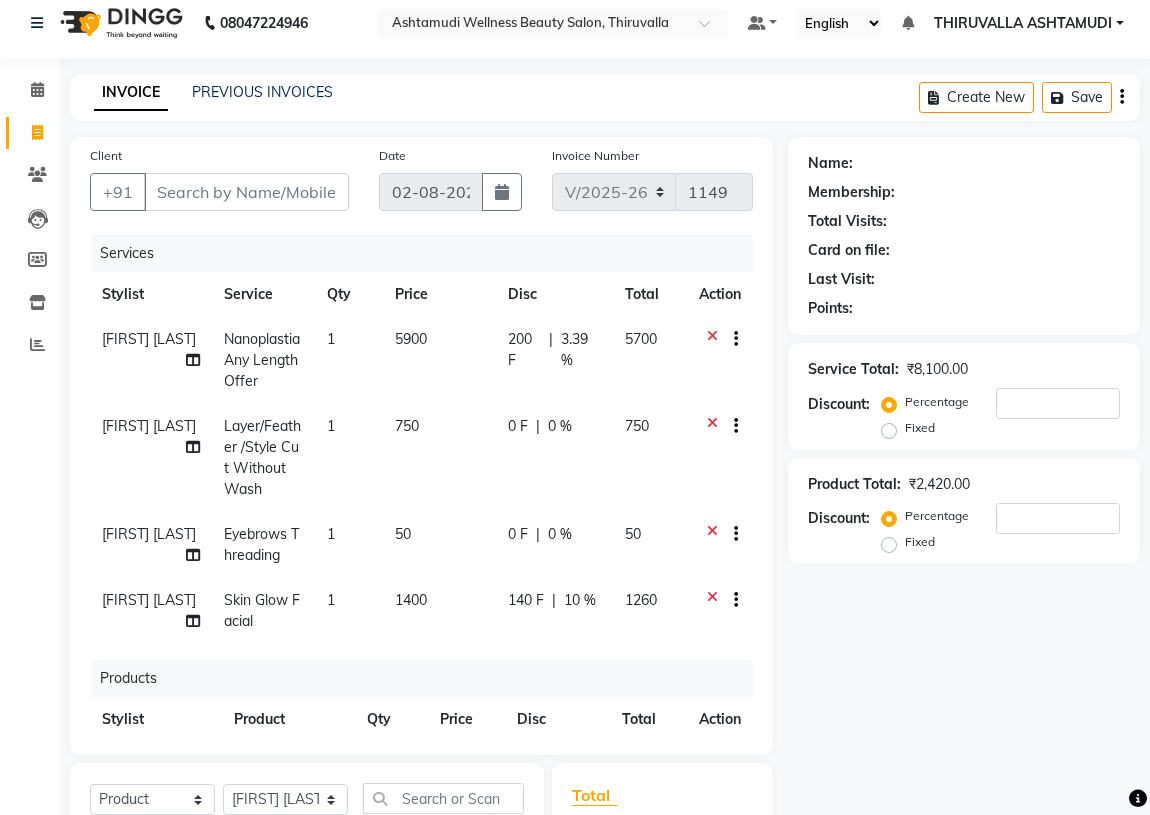 click on "|" 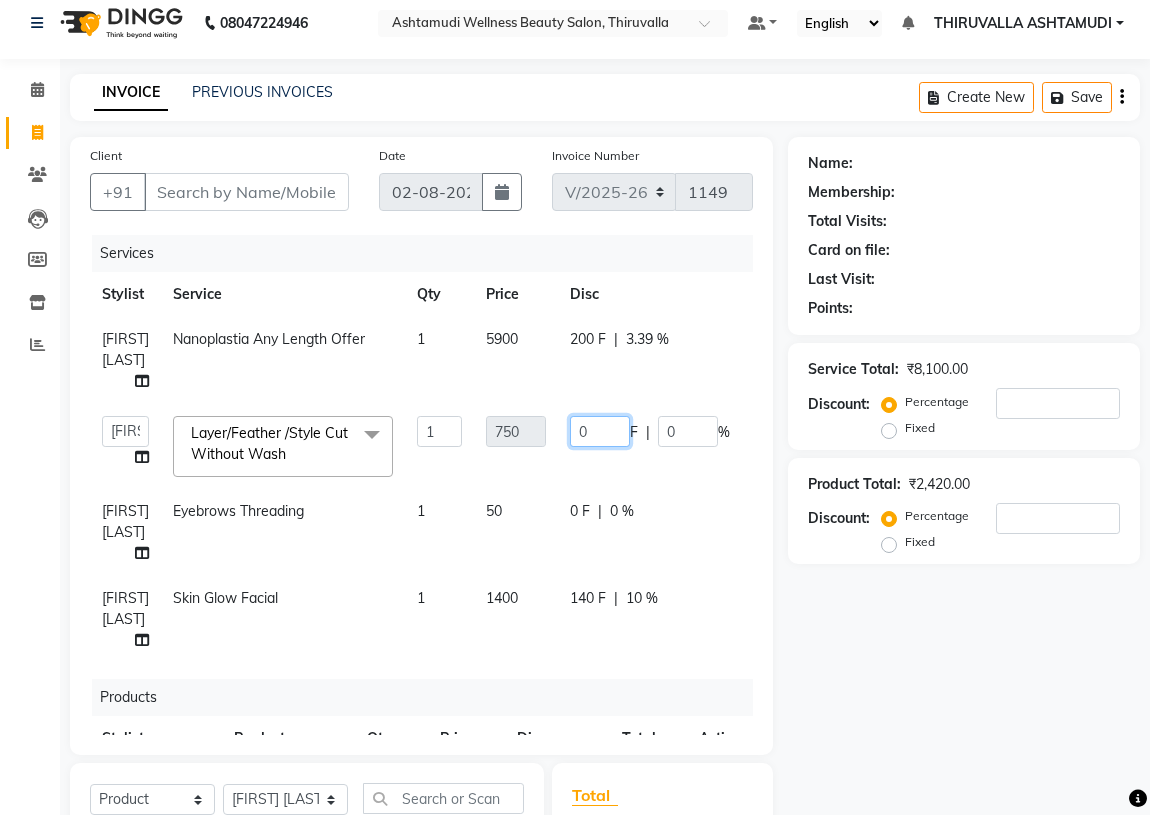 click on "0" 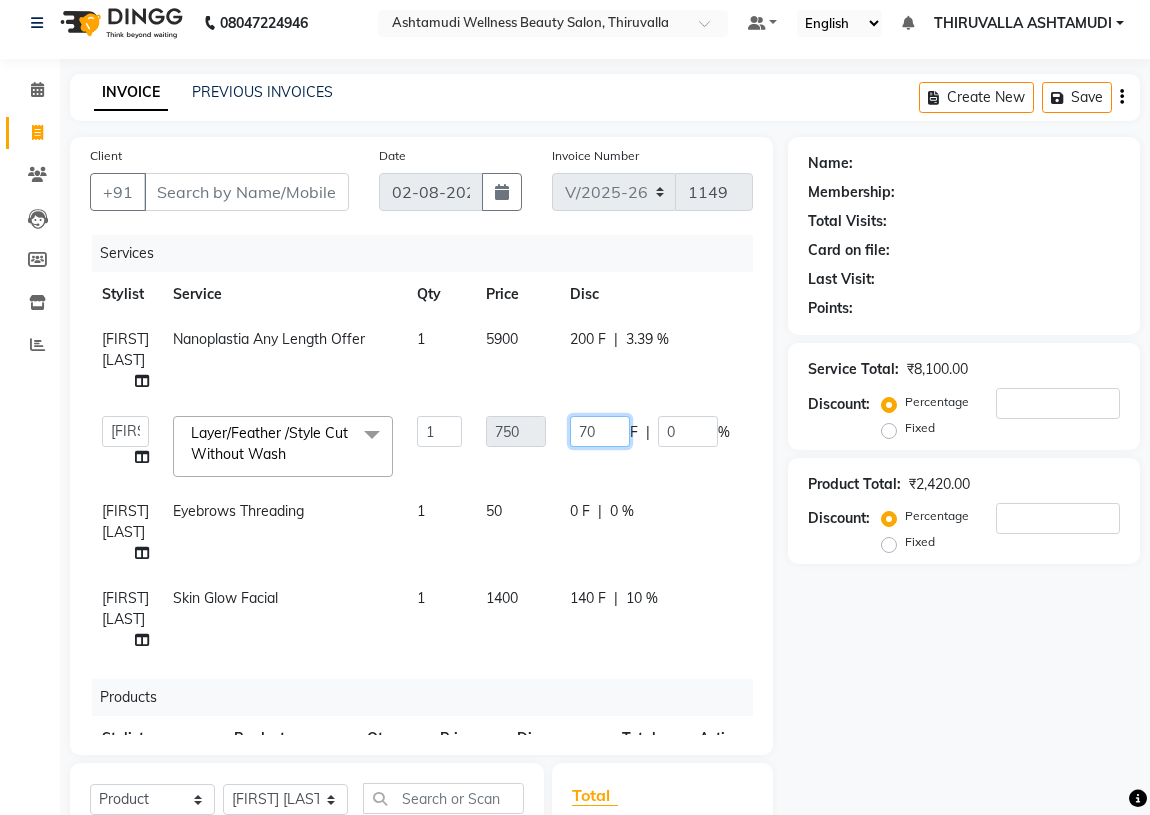 type on "700" 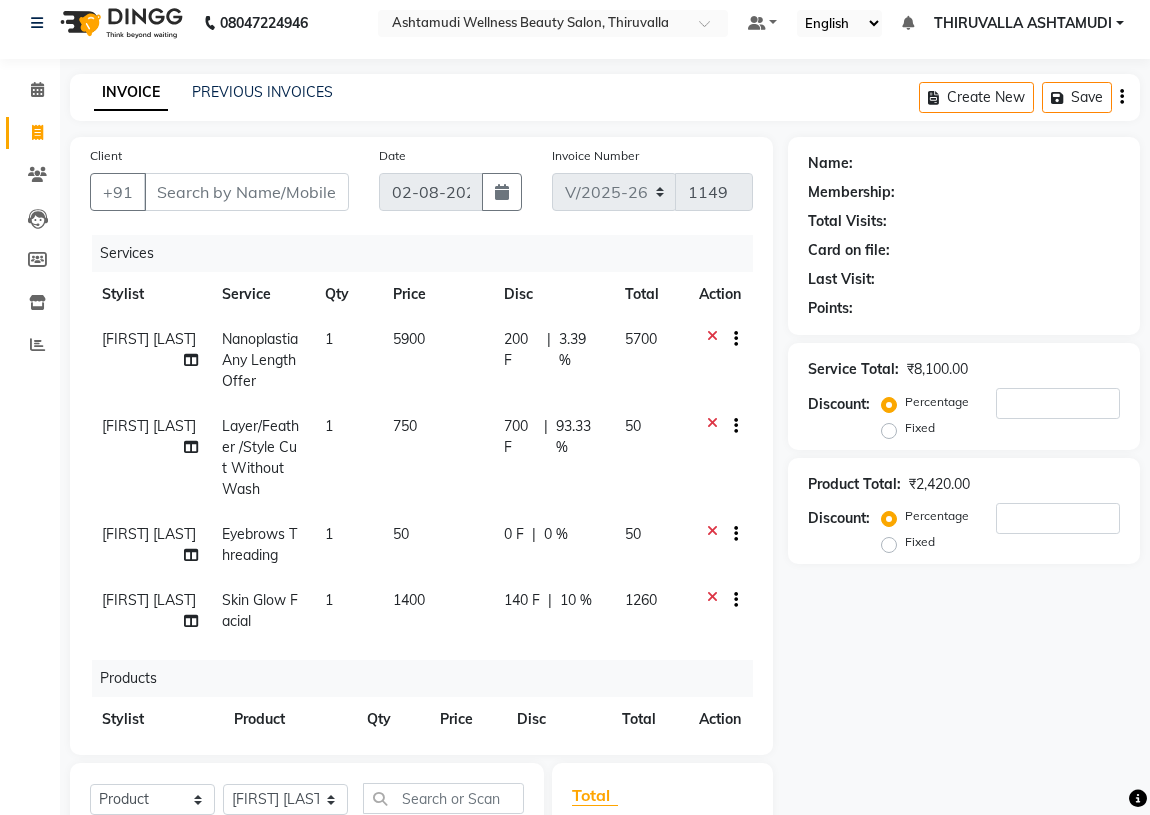 click on "[NAME] Nanoplastia Any Length Offer 1 5900 200 F | 3.39 % 5700 [NAME] Layer/Feather /Style Cut Without Wash 1 750 700 F | 93.33 % 50 [NAME] Eyebrows Threading 1 50 0 F | 0 % 50 [NAME] Skin Glow Facial 1 1400 140 F | 10 % 1260" 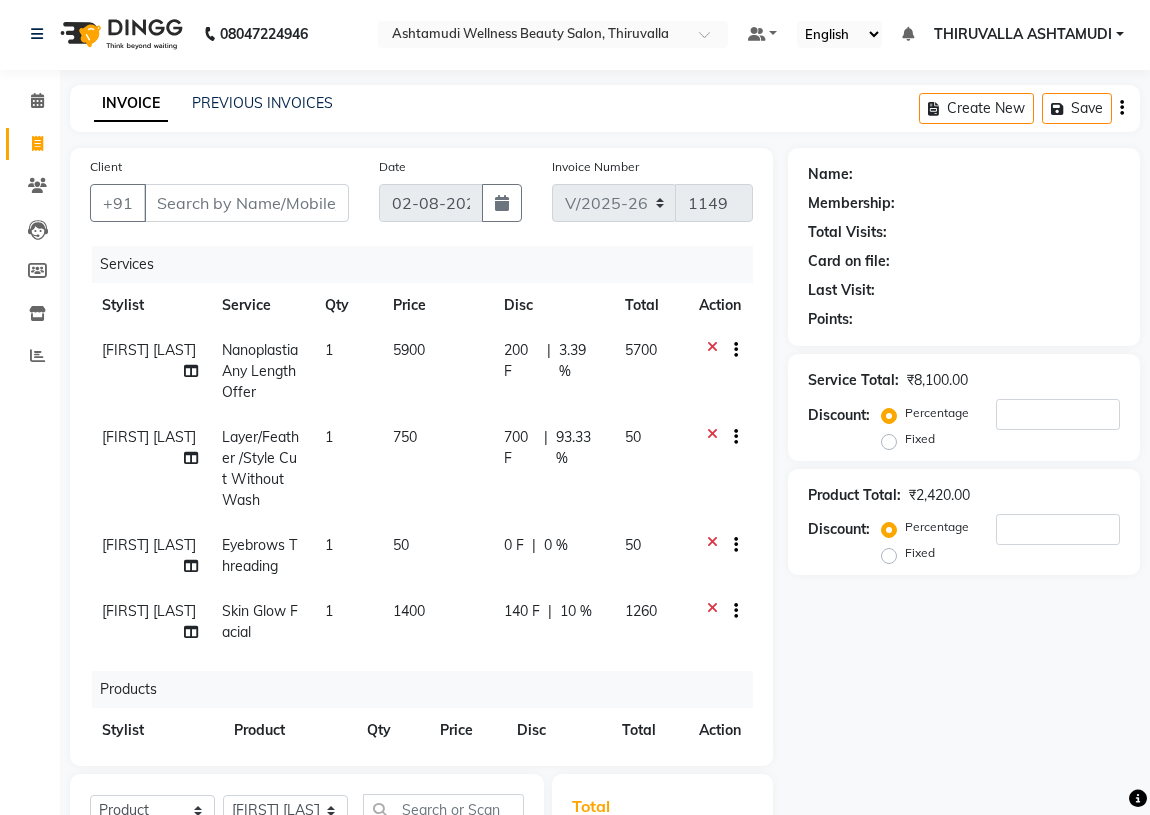scroll, scrollTop: 0, scrollLeft: 0, axis: both 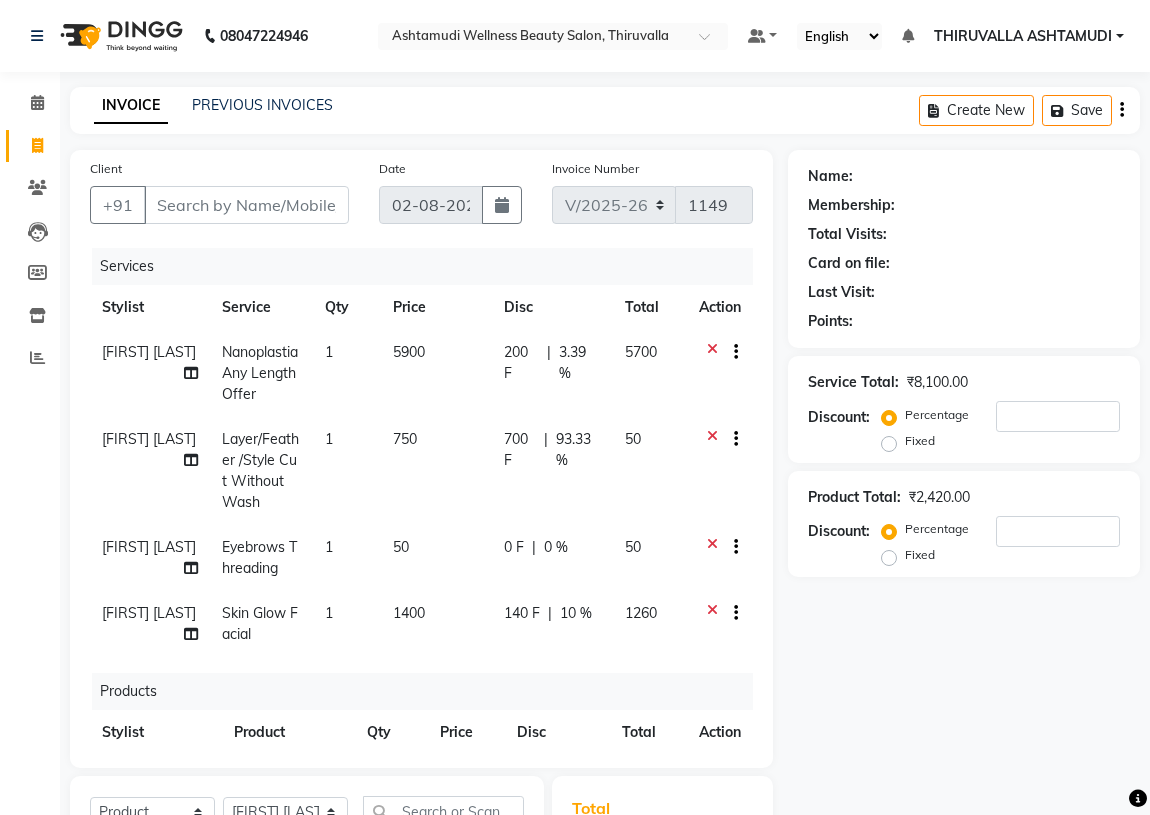 click on "50" 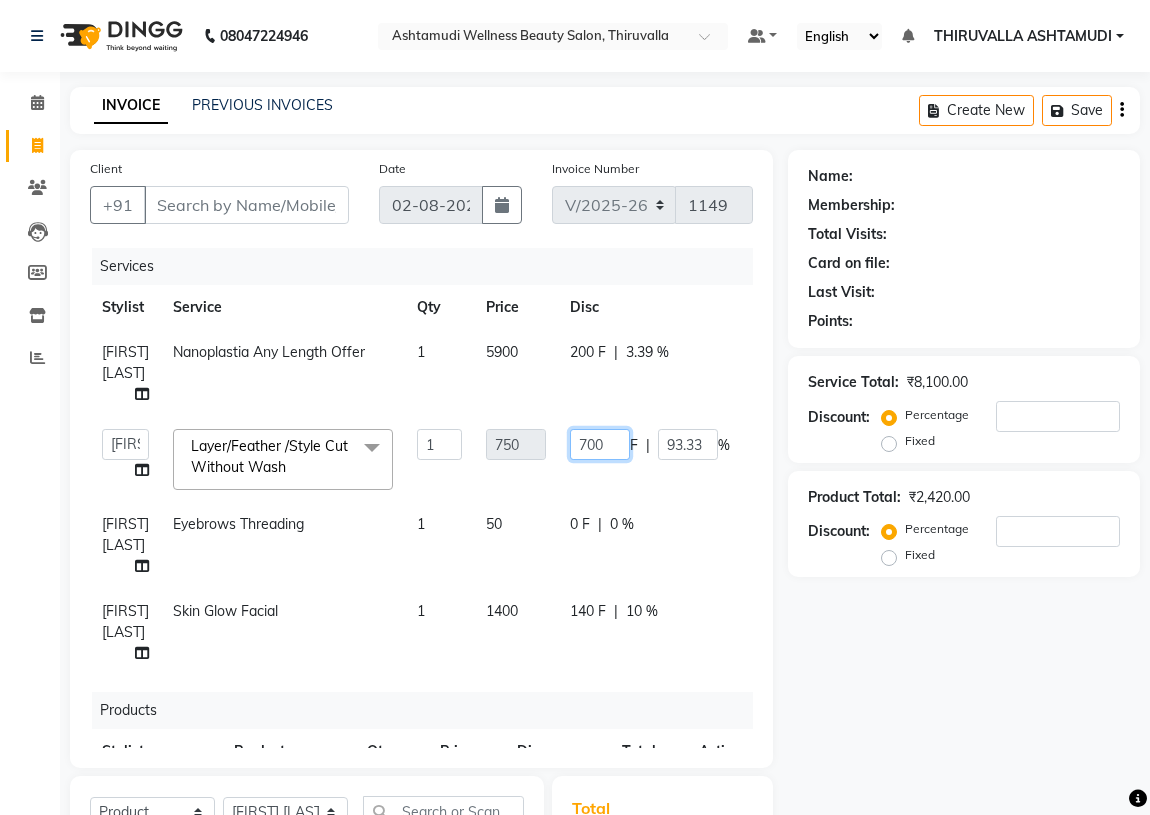 click on "700" 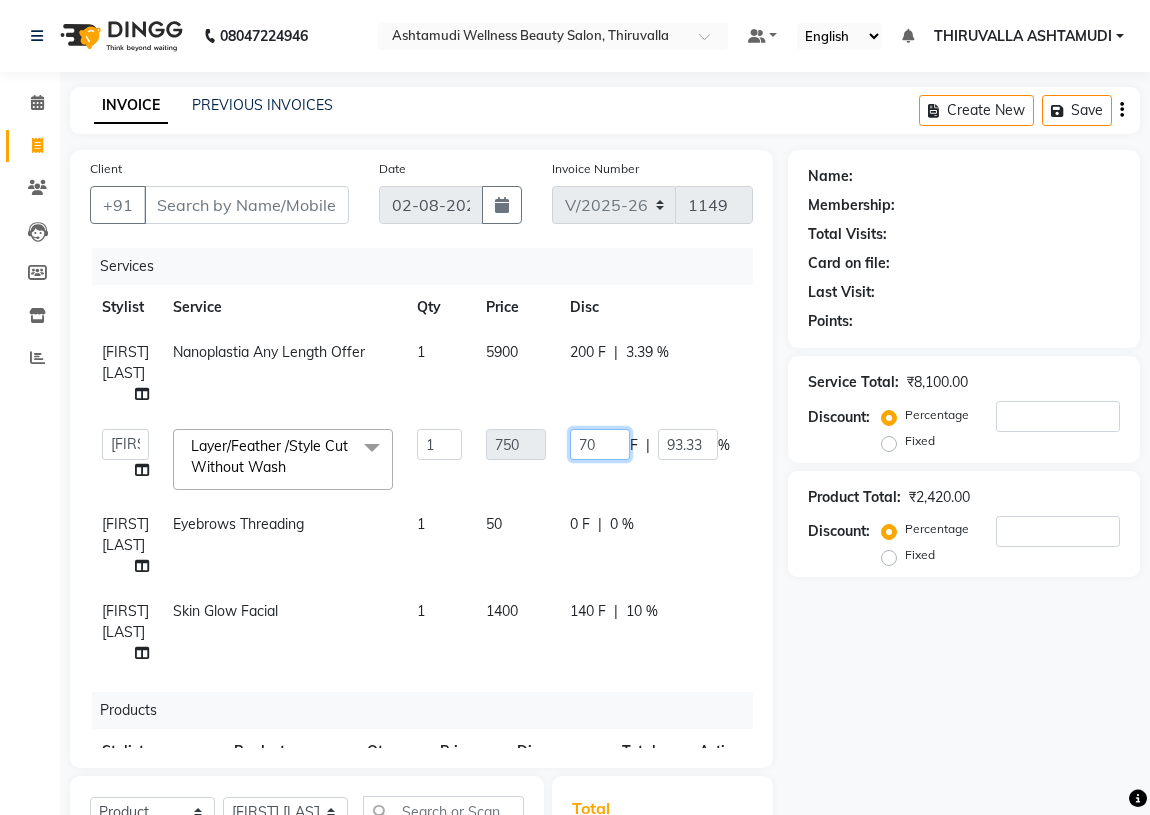 type on "7" 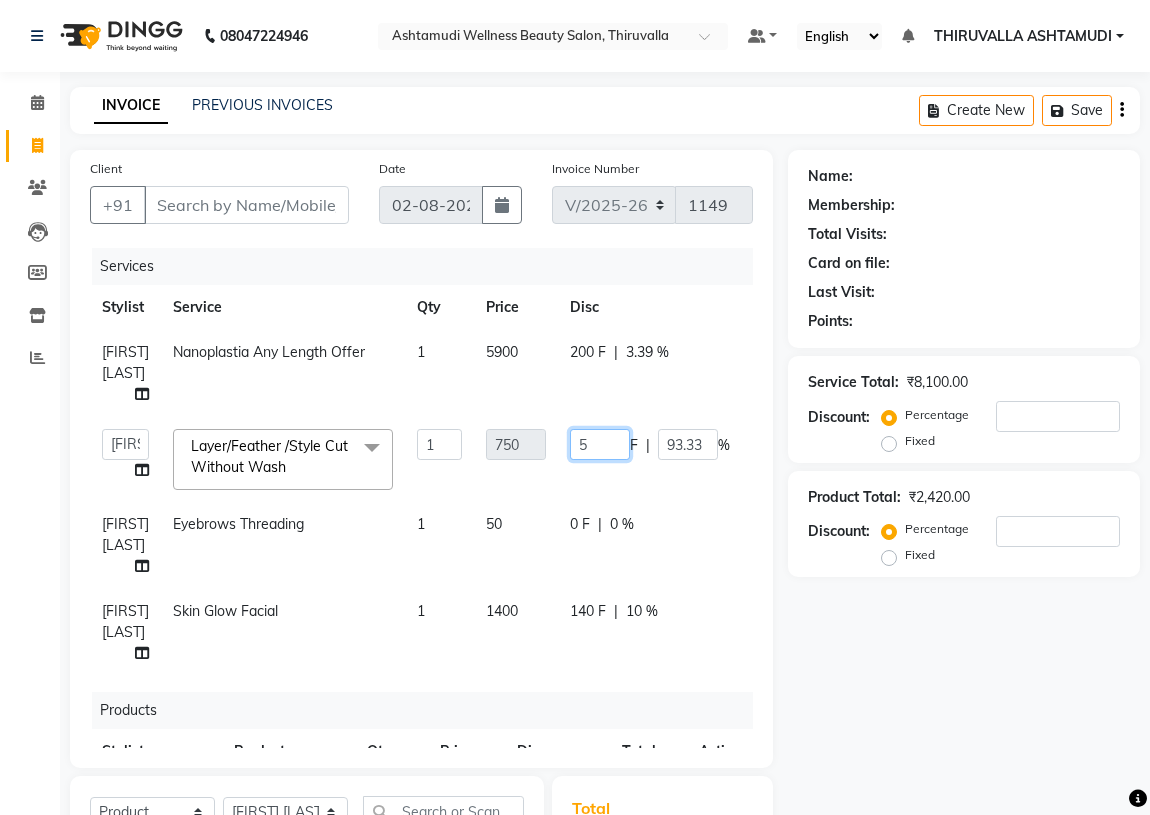 type on "50" 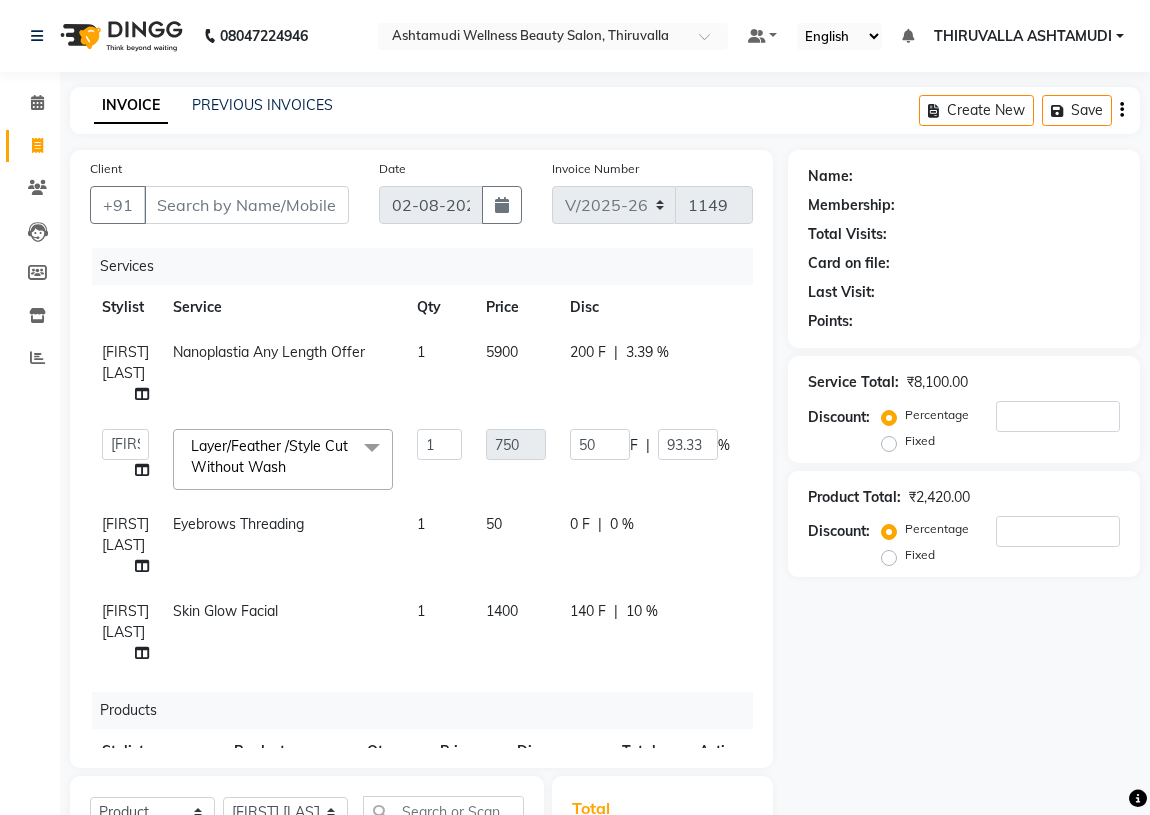 click on "[LAST] Nanoplastia Any Length Offer 1 5900 200 F | 3.39 % 5700 ABHIRAMI Eshani GAYATHRIDEVI K C Jisna KHEM MAYA MAYA PRINI RINA RAI SHINY ABY THIRUVALLA ASHTAMUDI VISMAYA SURENDRAN Layer/Feather /Style Cut Without Wash x Acne Facial Anti Acne Treatment Anti Ageing Facial Bridal Glow Facial De-Pigmentation Treatment Dermalite Fairness Facial Diamond Facial D-Tan Cleanup D-Tan Facial D-Tan Pack Fruit Facial Fyc Bamboo Charcoal Facial Fyc Bio Marine Facial Fyc Fruit Fusion Facial Fyc Luster Gold Facial Fyc Pure Vit-C Facial Fyc Red Wine Facial Glovite Facial Gold Moroccan Vit C facial Dry Skin Gold Moroccan Vit C facial Oily Skin Golden Facial Hydra Brightening Facial Hydra Facial Hydramoist Facial Microdermabrasion Treatment Normal Cleanup O2C2 Facial Oxy Blast Facial Oxy Bleach Pearl Facial Protein Bleach Red Carpet DNA facial Sensi Glow Facial Skin Glow Facial Skin Lightening Facial Skin Whitening Facial Stemcell Facial Veg Peel Facial Un-Tan Facial Hair Spa Keratin Spa" 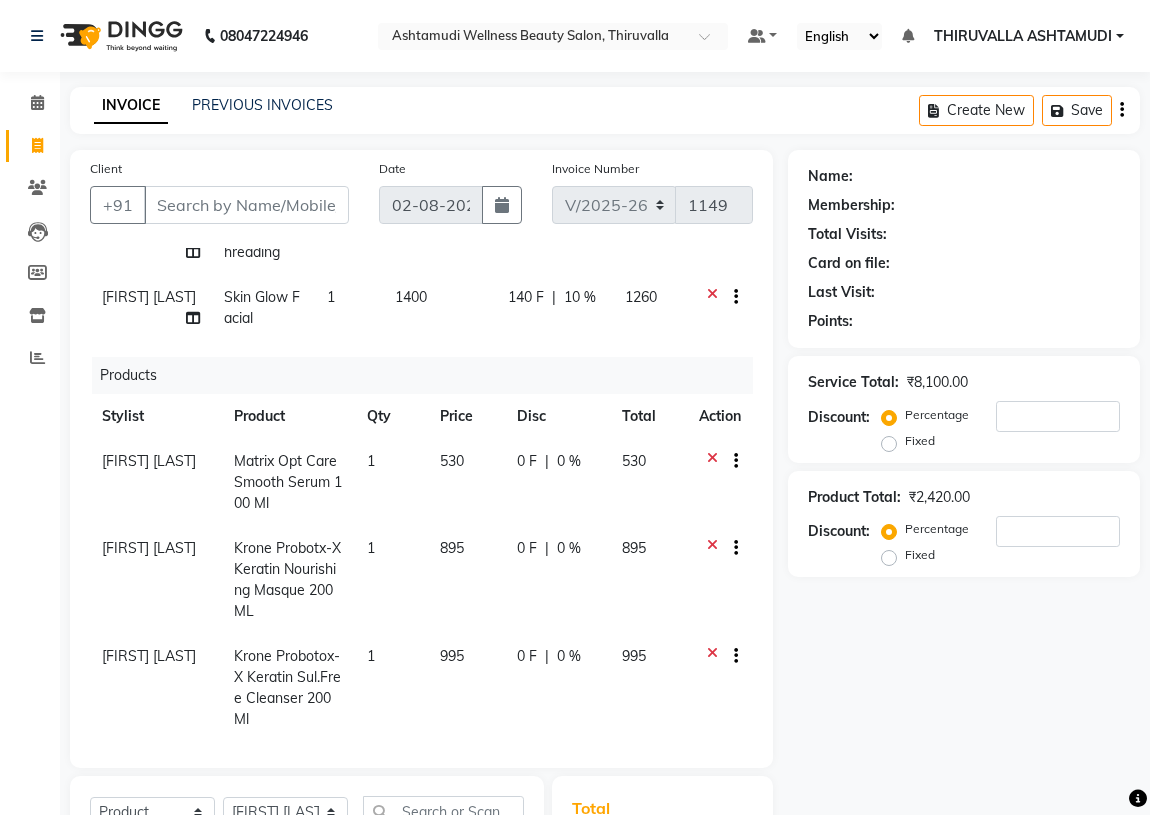 scroll, scrollTop: 340, scrollLeft: 0, axis: vertical 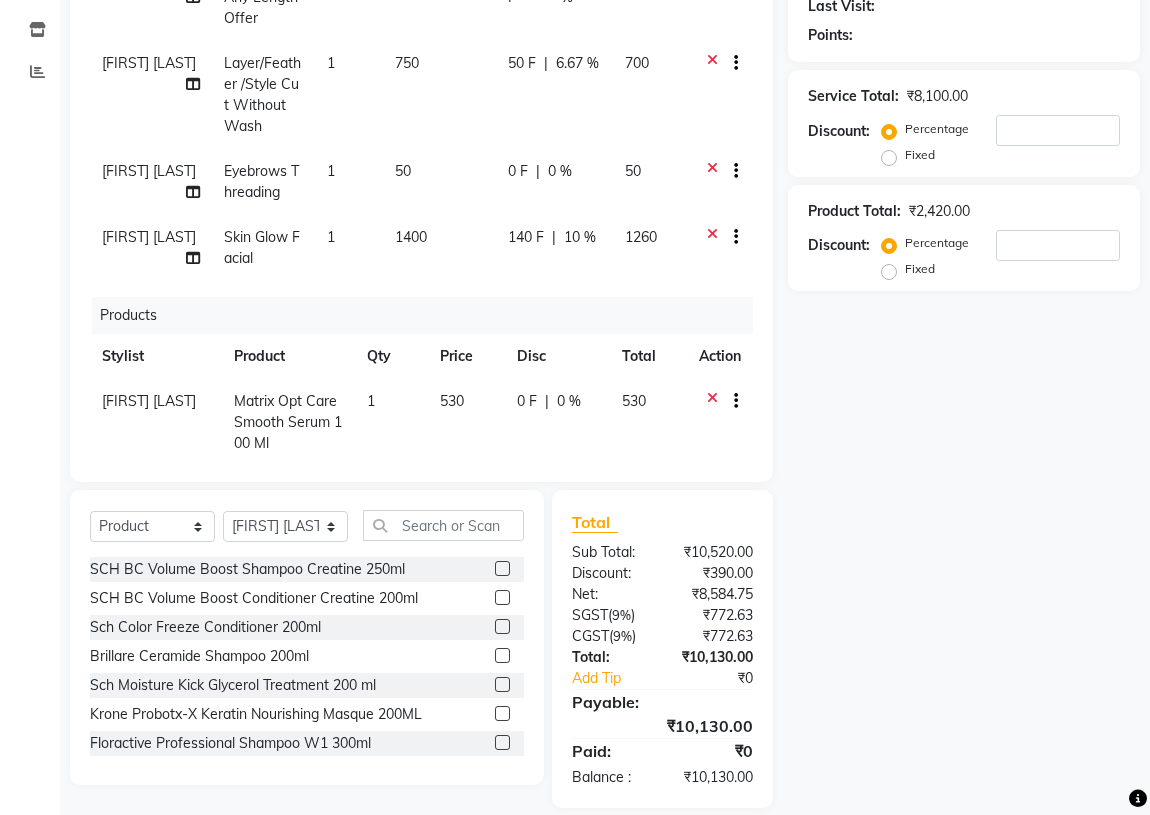 click on "10 %" 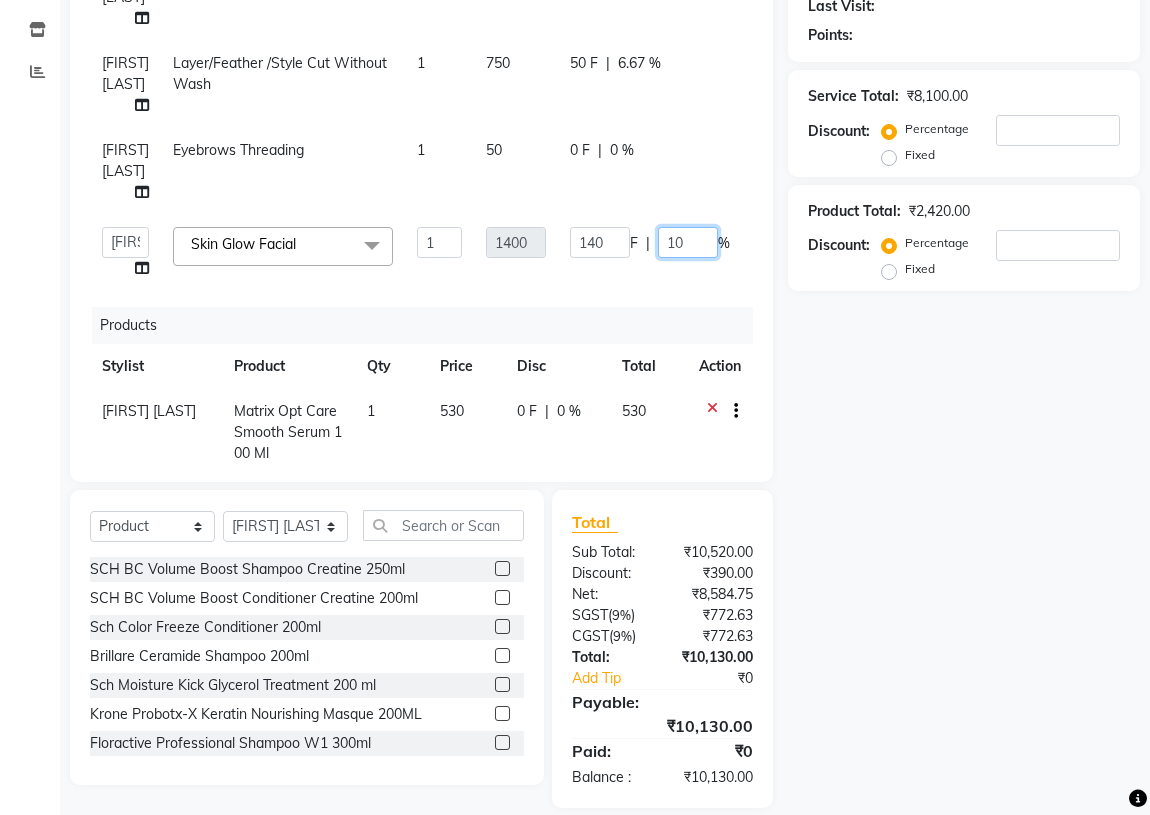 click on "10" 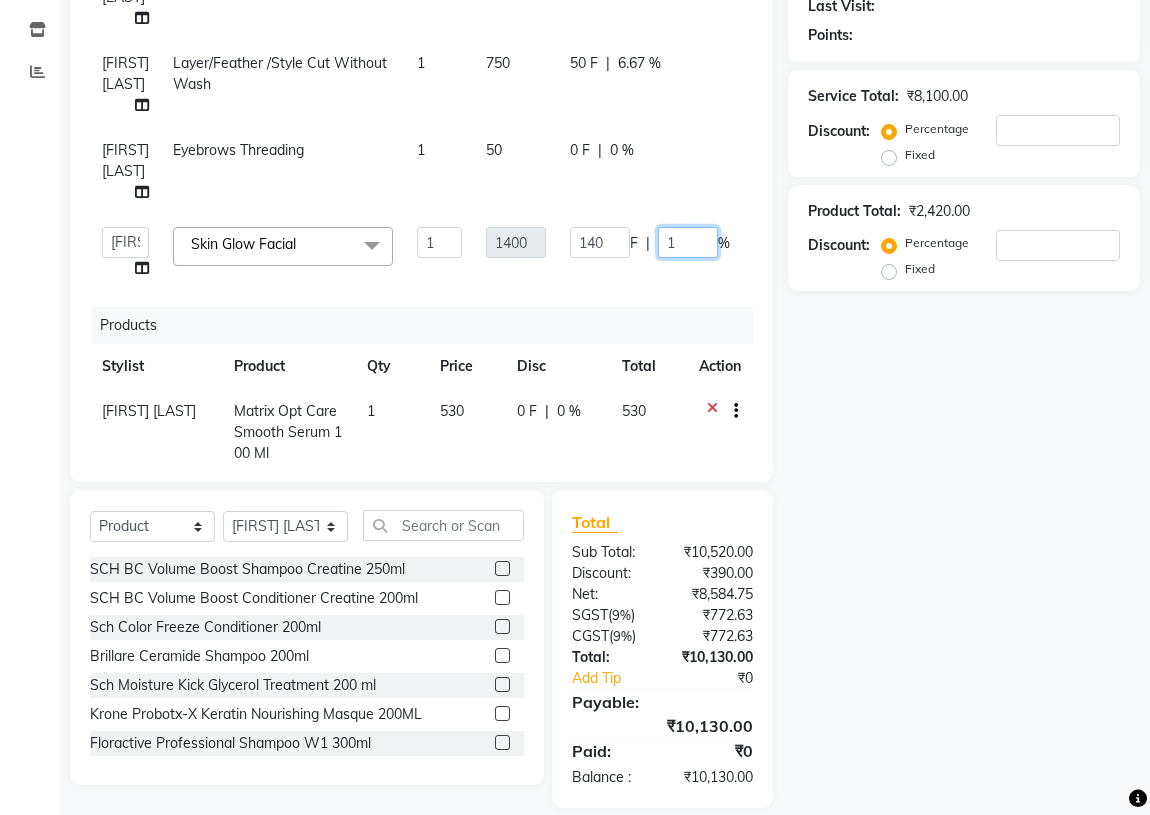 type on "15" 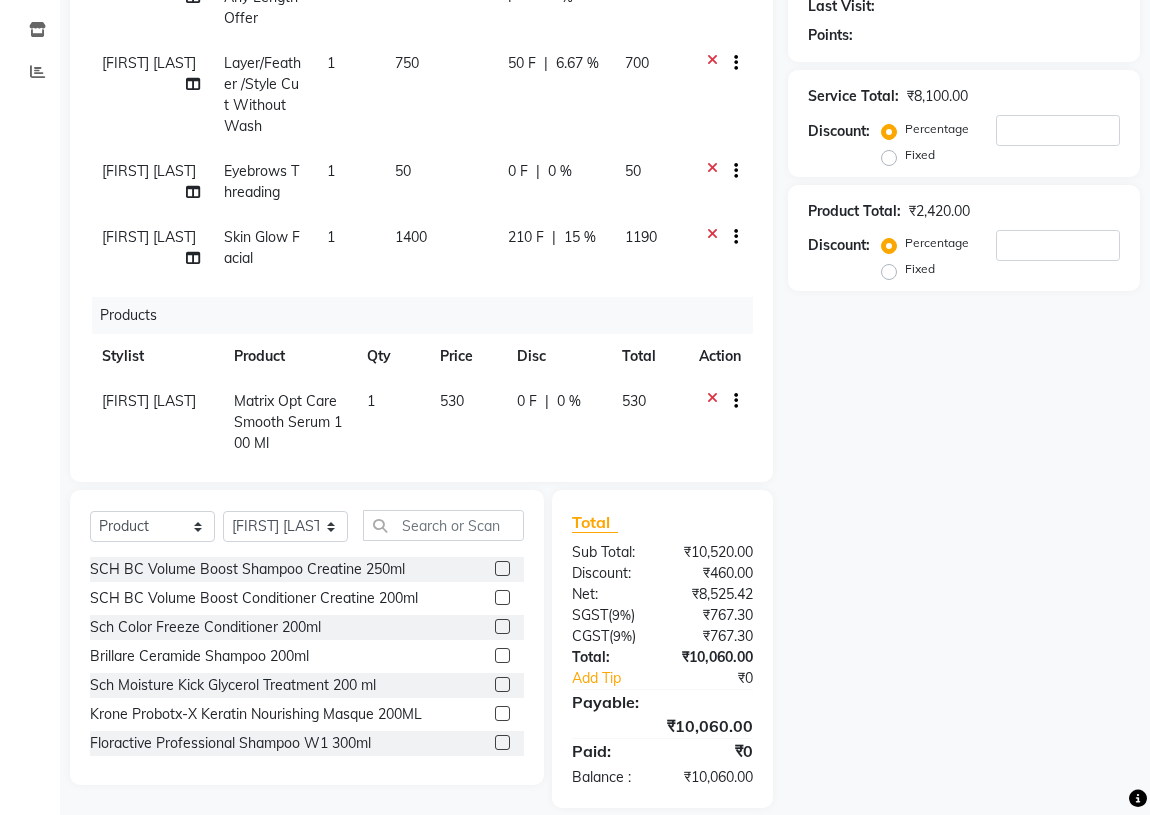 click on "[NAME] Skin Glow Facial 1 1400 210 F | 15 % 1190" 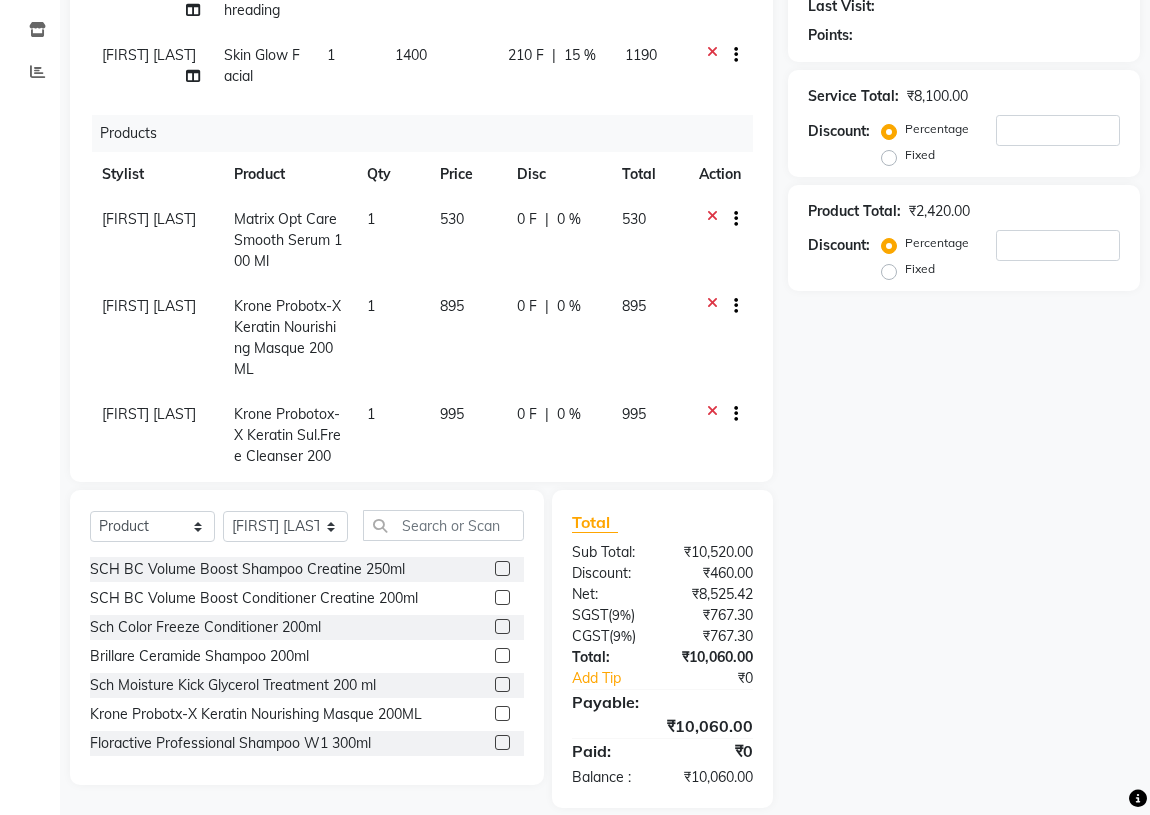 scroll, scrollTop: 340, scrollLeft: 0, axis: vertical 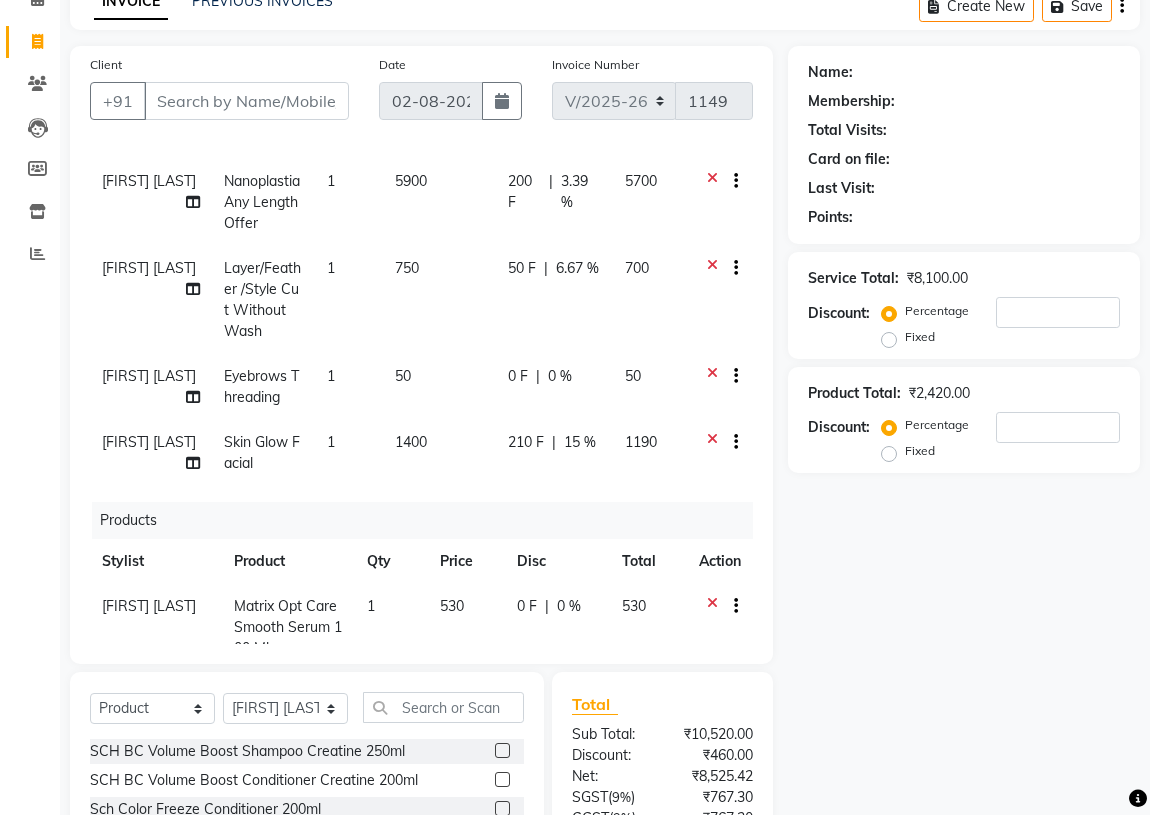 click 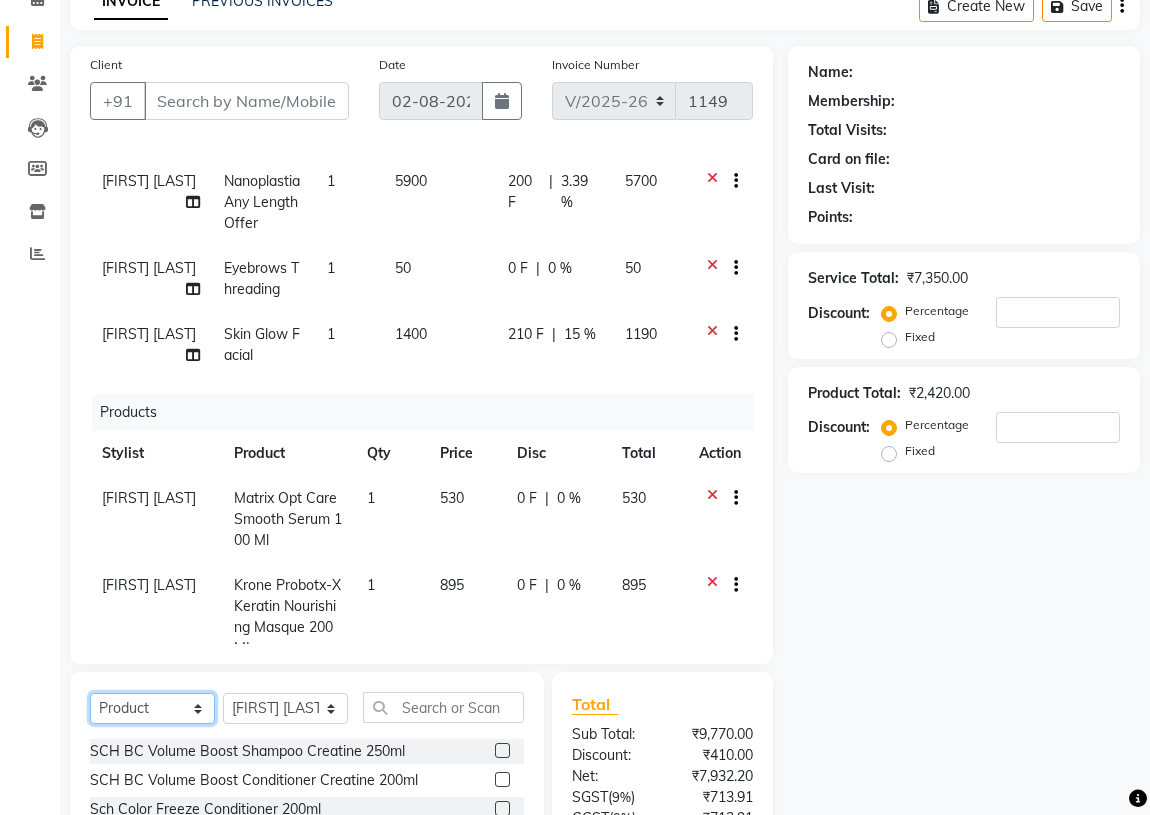 click on "Select  Service  Product  Membership  Package Voucher Prepaid Gift Card" 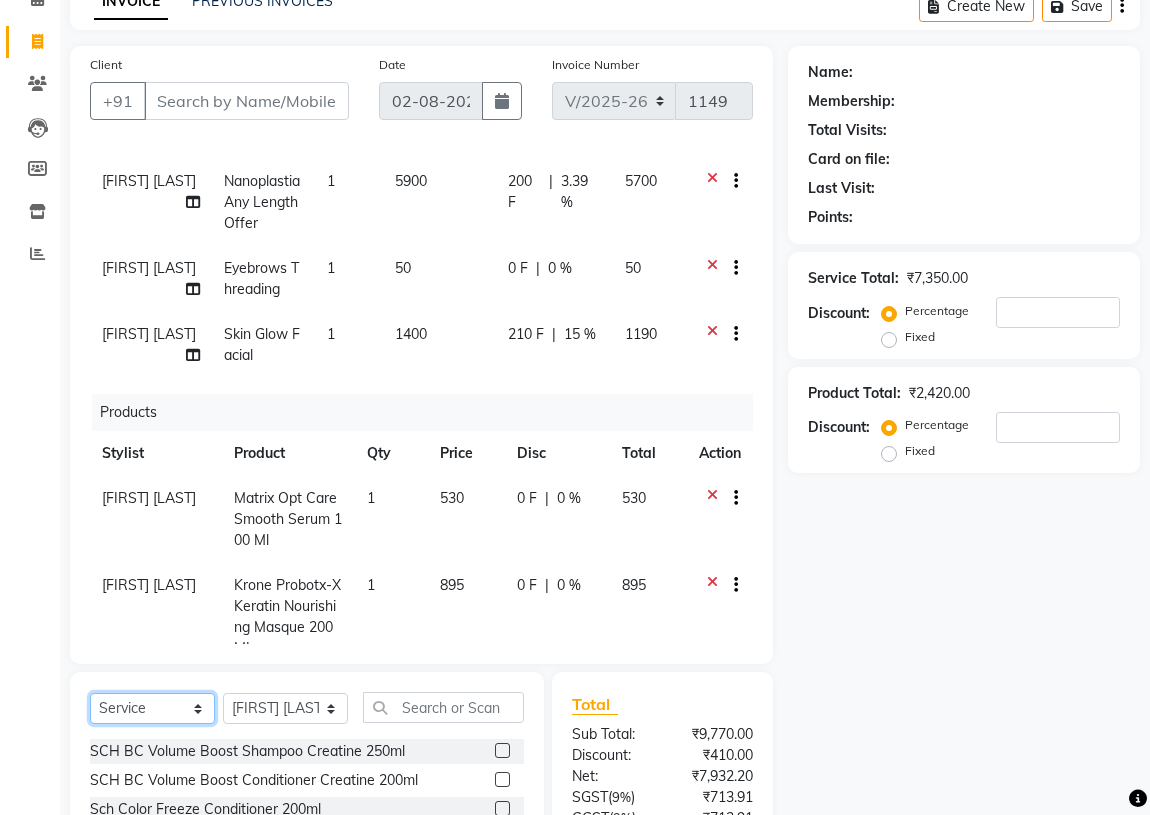 click on "Select  Service  Product  Membership  Package Voucher Prepaid Gift Card" 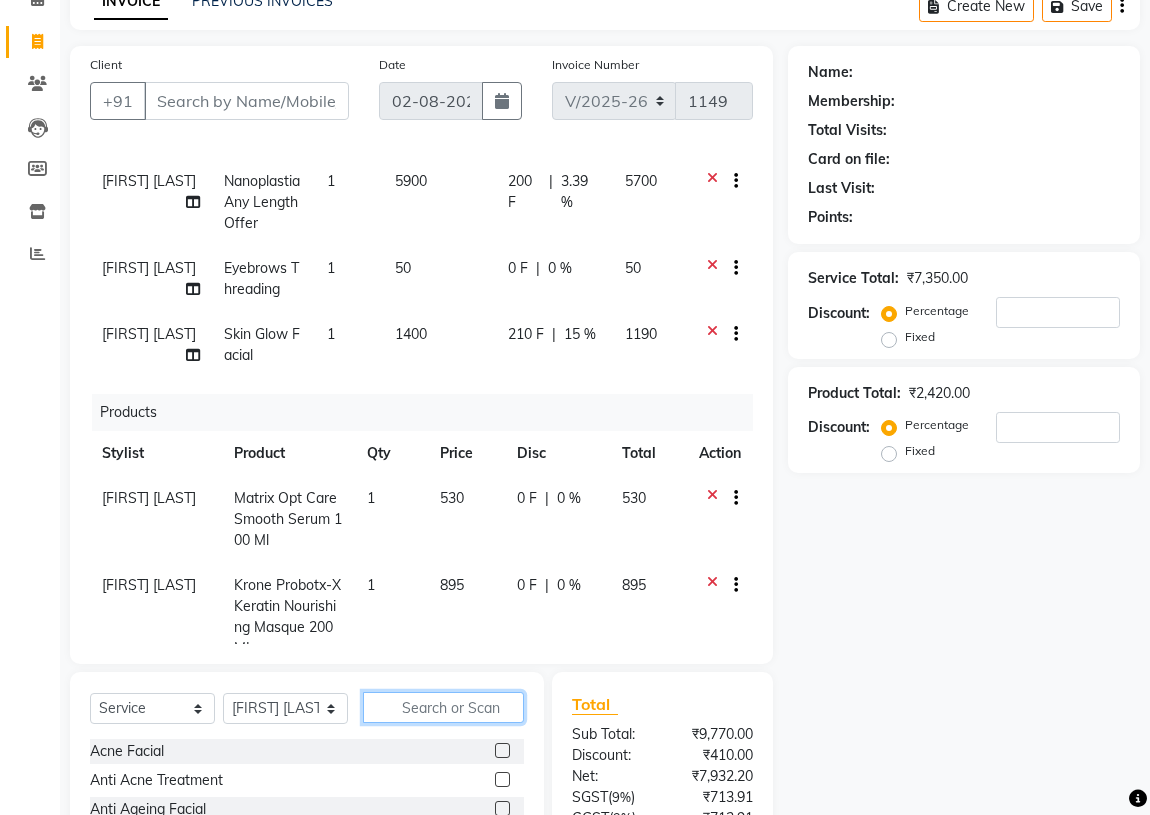 click 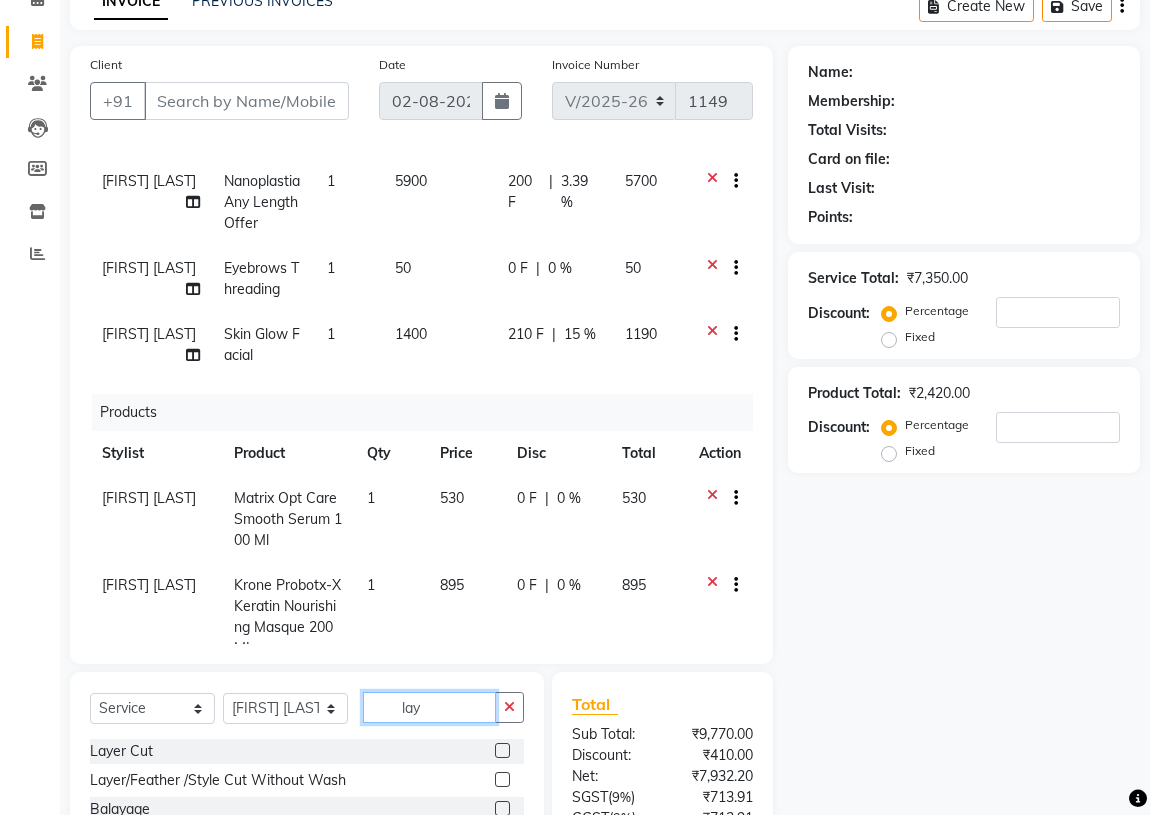 type on "lay" 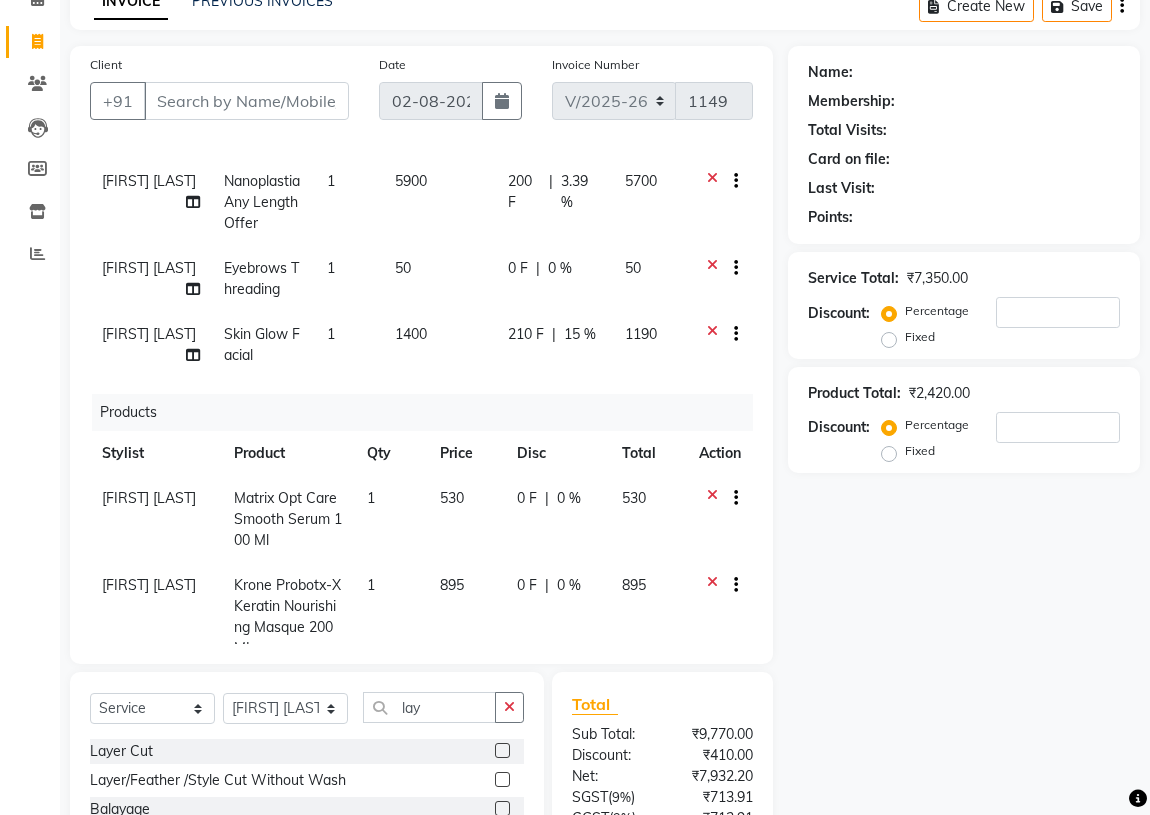 click 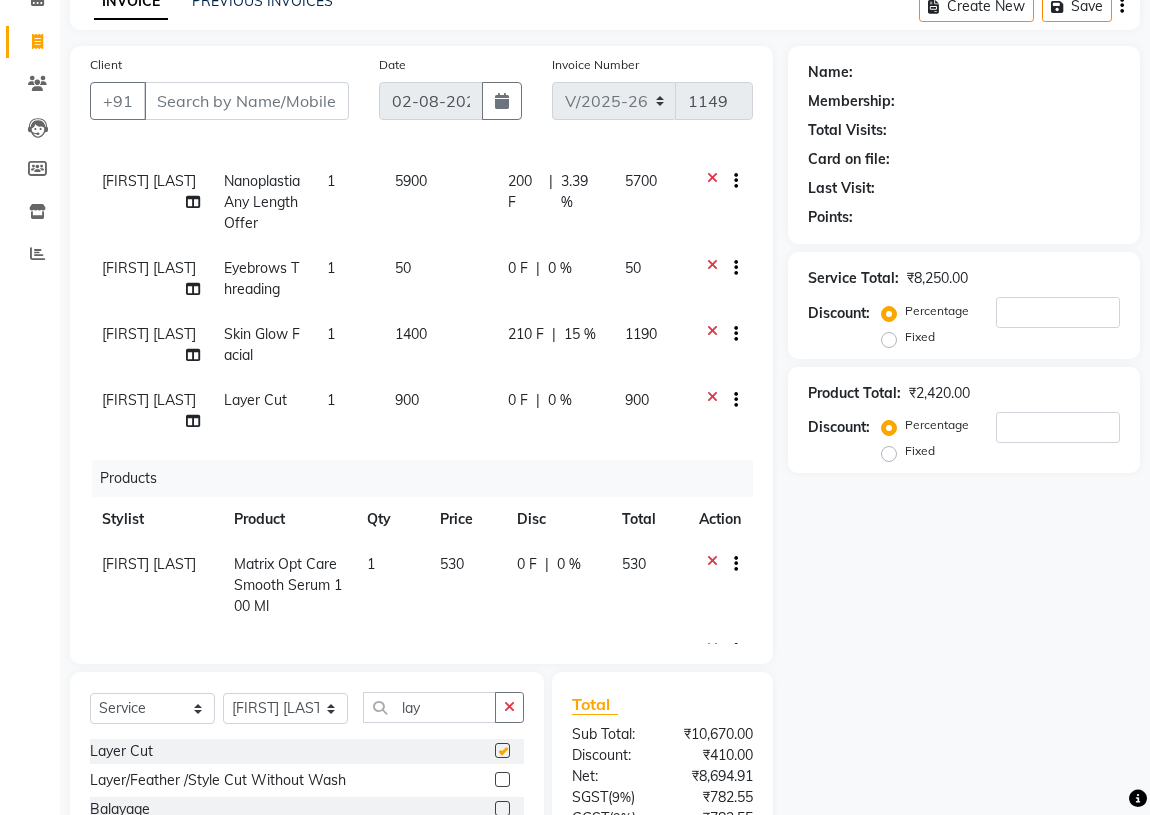 checkbox on "false" 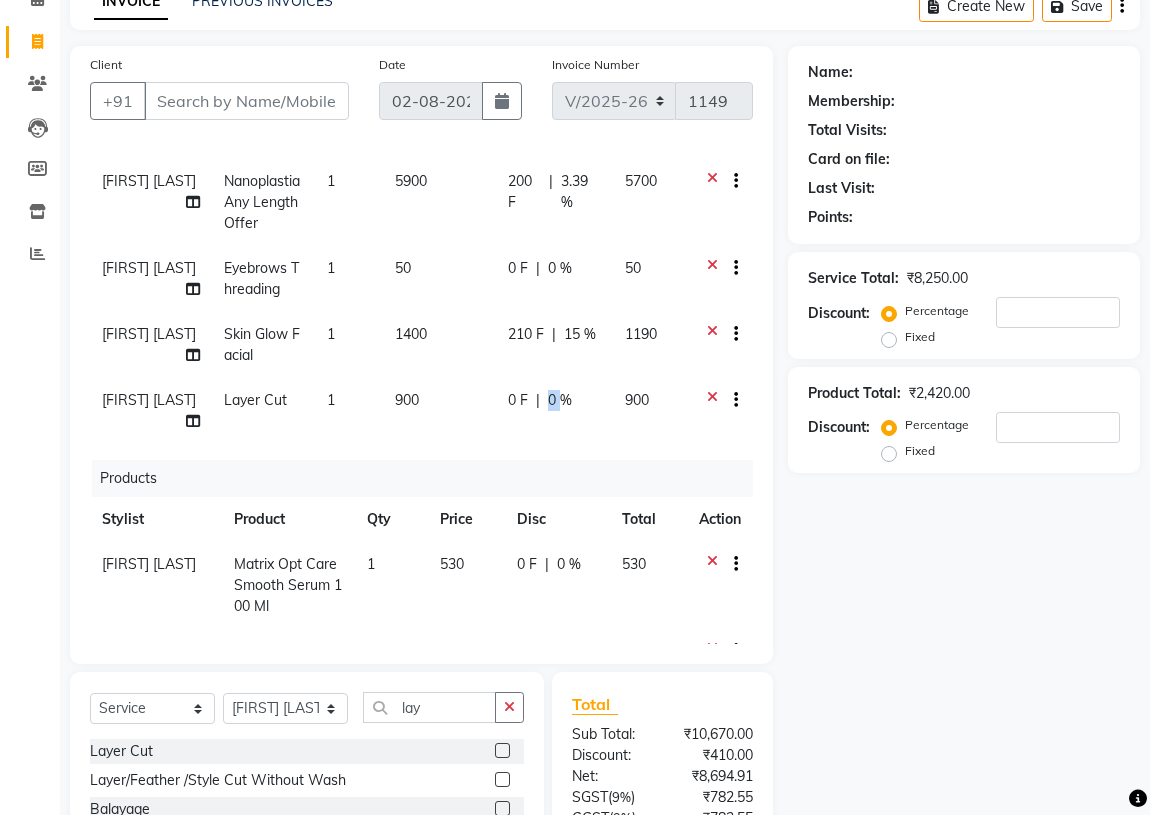 click on "0 %" 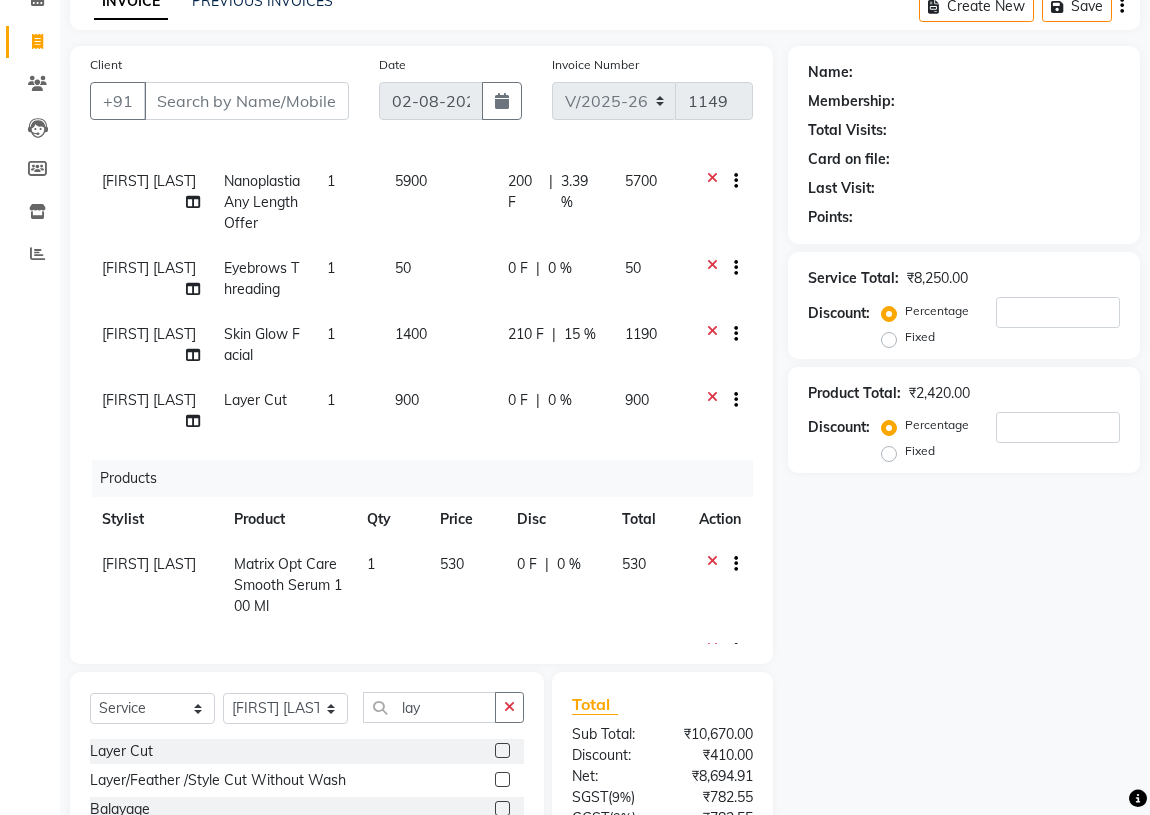 select on "29016" 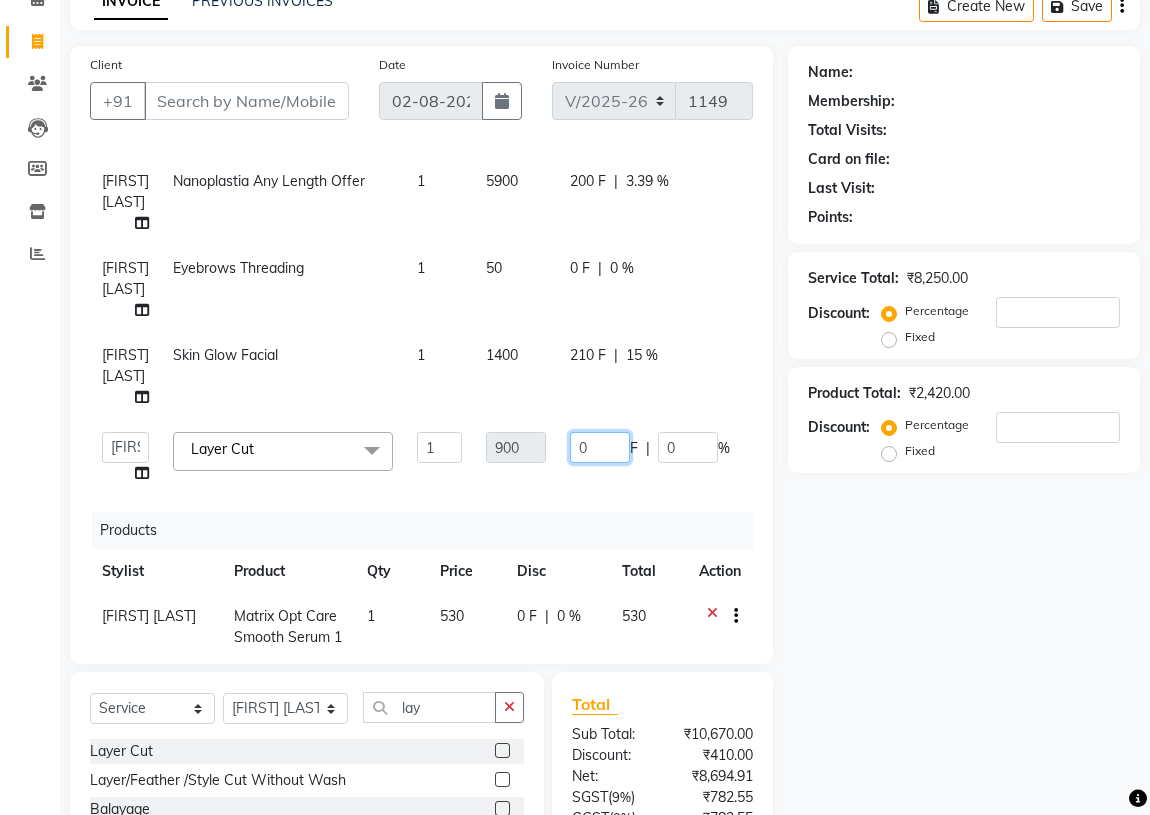 click on "0" 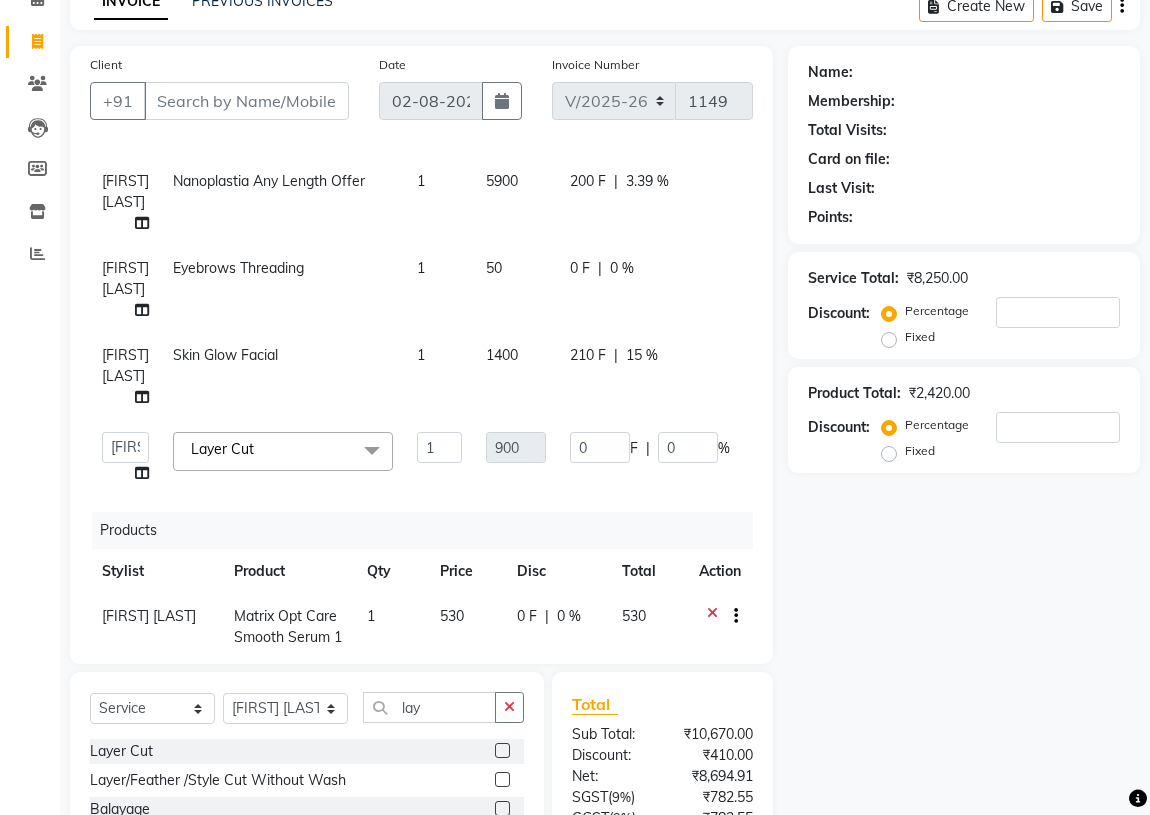 click on "[NAME] Nanoplastia Any Length Offer 1 5900 200 F | 3.39 % 5700 [NAME] Eyebrows Threading 1 50 0 F | 0 % 50 [NAME] Skin Glow Facial 1 1400 210 F | 15 % 1190  ABHIRAMI		   [NAME]   [NAME]   [NAME]	K C	   [NAME]   [NAME] [NAME]   [NAME]   [NAME]   [NAME] [NAME]   [NAME]   [NAME]   [NAME]  Layer Cut  x Acne Facial Anti Acne Treatment Anti Ageing Facial Bridal Glow Facial De-Pigmentation Treatment Dermalite Fairness Facial Diamond Facial D-Tan Cleanup D-Tan Facial D-Tan Pack Fruit Facial Fyc Bamboo Charcoal Facial Fyc Bio Marine Facial Fyc Fruit Fusion Facial Fyc Luster Gold Facial Fyc Pure Vit-C Facial Fyc Red Wine Facial Glovite Facial Gold Moroccan Vit C facial Dry Skin Gold Moroccan Vit C facial Oily Skin Golden Facial Hydra Brightening Facial Hydra Facial Hydramoist Facial Microdermabrasion Treatment Normal Cleanup O2C2 Facial Oxy Blast Facial Oxy Bleach Pearl Facial Protein Bleach Red Carpet DNA facial Sensi Glow Facial Skin Glow Facial Skin Lightening Facial Skin Whitening Facial" 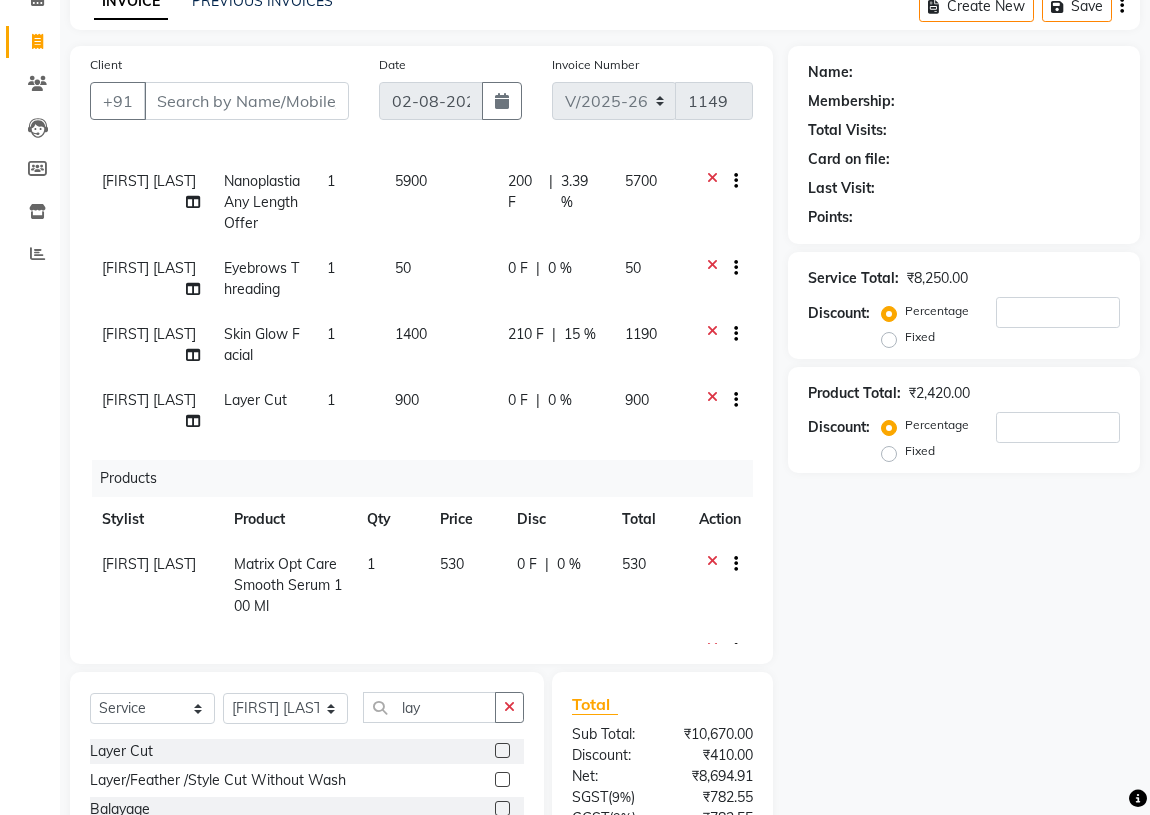 click on "0 %" 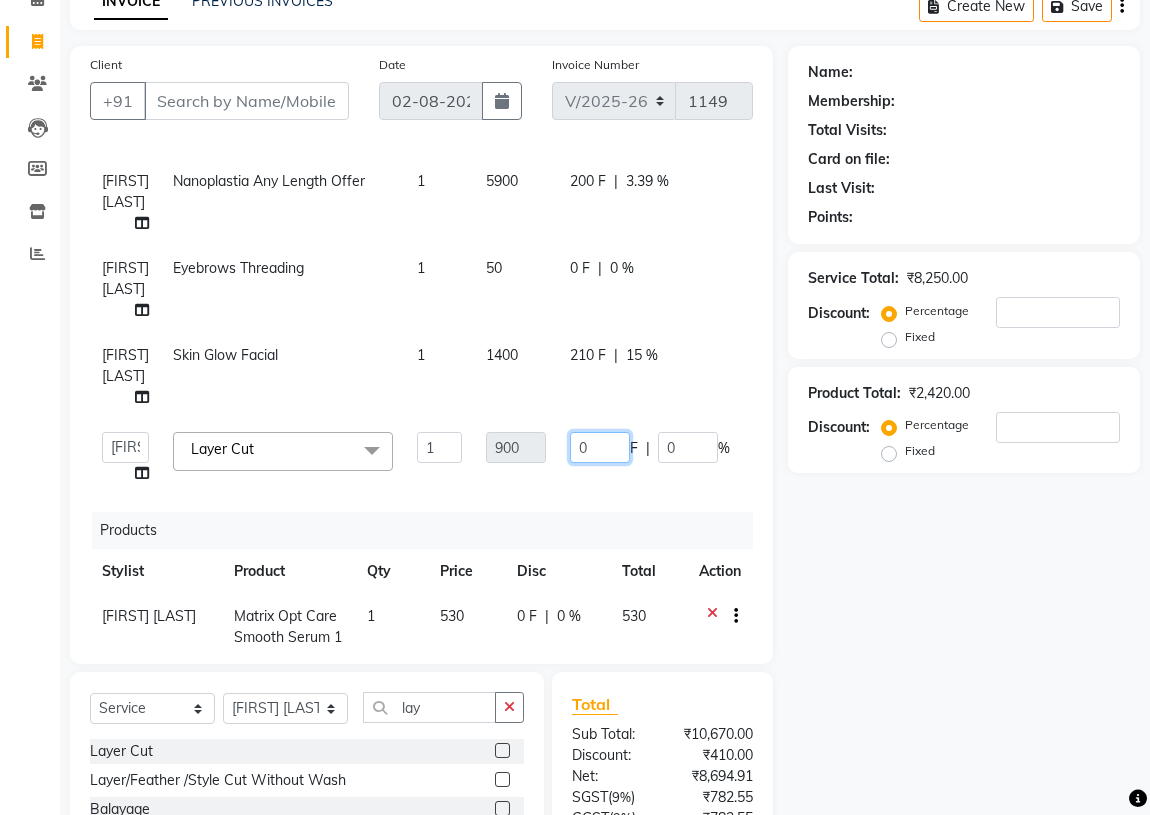 click on "0" 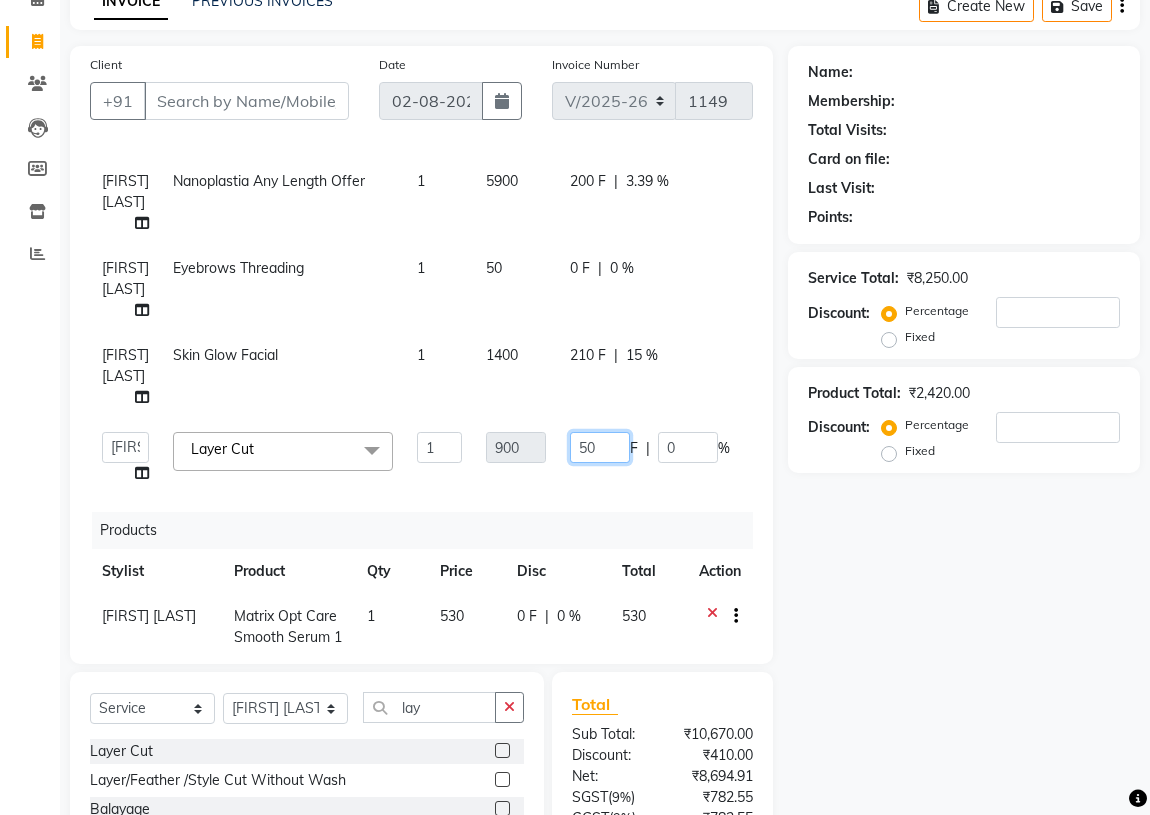 type on "5" 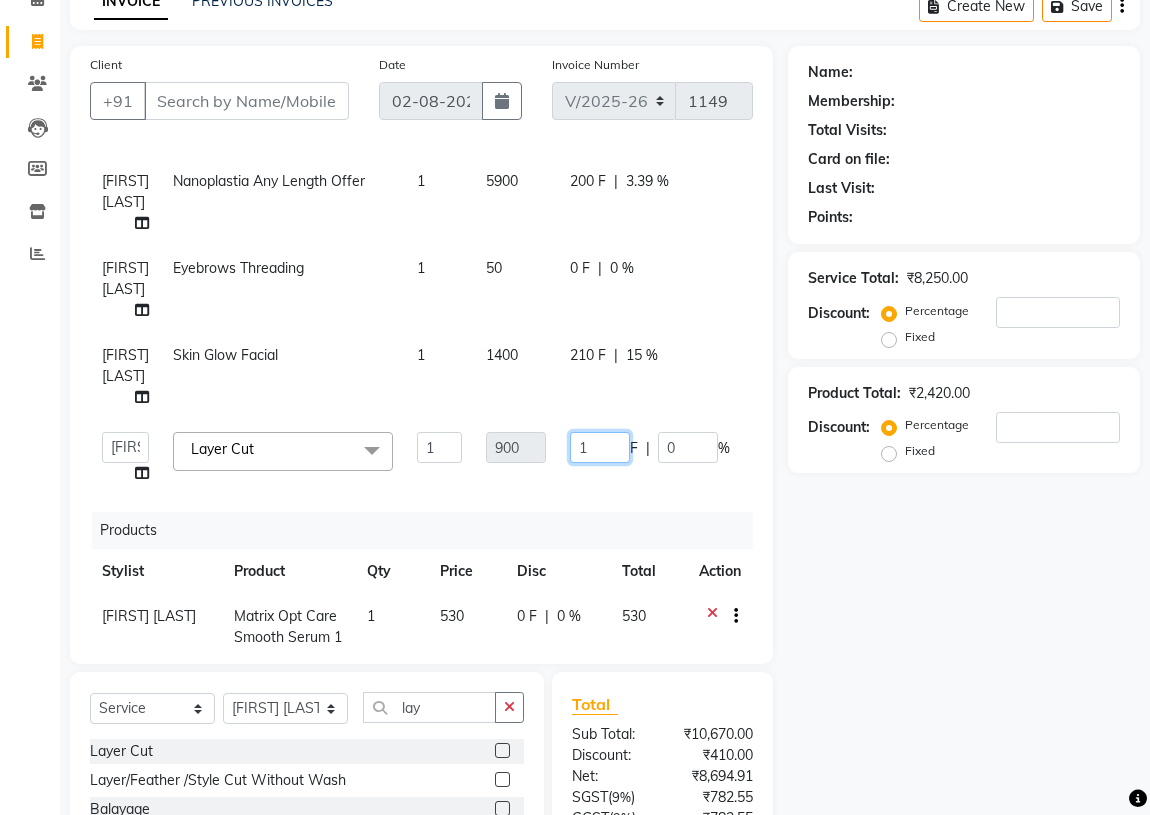 type on "15" 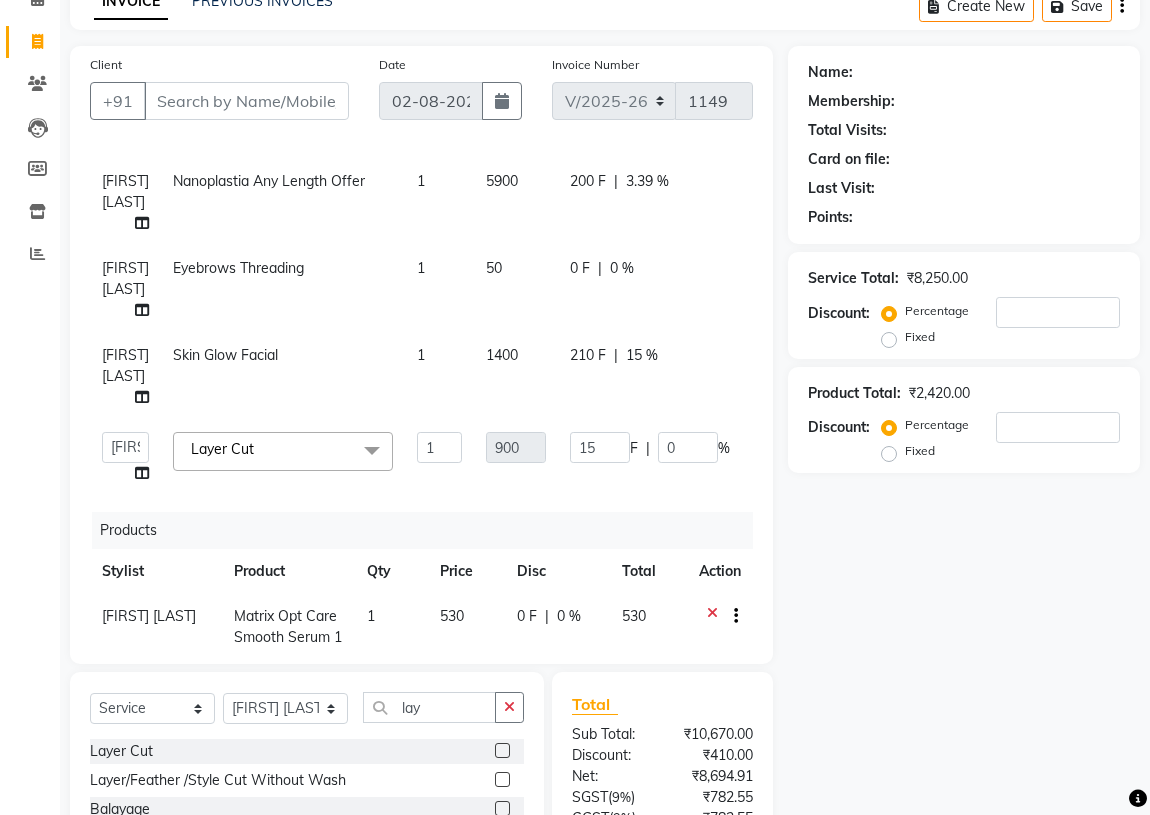 click on "Services Stylist Service Qty Price Disc Total Action [NAME]		   [NAME]   [NAME]   [NAME]	K C	   [NAME]   [NAME] [NAME]   [NAME]   [NAME]   [NAME] [NAME]   [NAME]   [NAME]   [NAME]  Nanoplastia Any Length Offer  x Acne Facial Anti Acne Treatment Anti Ageing Facial Bridal Glow Facial De-Pigmentation Treatment Dermalite Fairness Facial Diamond Facial D-Tan Cleanup D-Tan Facial D-Tan Pack Fruit Facial Fyc Bamboo Charcoal Facial Fyc Bio Marine Facial Fyc Fruit Fusion Facial Fyc Luster Gold Facial Fyc Pure Vit-C Facial Fyc Red Wine Facial Glovite Facial Gold Moroccan Vit C facial Dry Skin Gold Moroccan Vit C facial Oily Skin Golden Facial Hydra Brightening Facial Hydra Facial Hydramoist Facial Microdermabrasion Treatment Normal Cleanup O2C2 Facial Oxy Blast Facial Oxy Bleach Pearl Facial Protein Bleach Red Carpet DNA facial Sensi Glow Facial Skin Glow Facial Skin Lightening Facial Skin Whitening Facial Stemcell  Facial Veg Peel Facial Un-Tan Facial  Korean Glass Skin Facial Hair Spa" 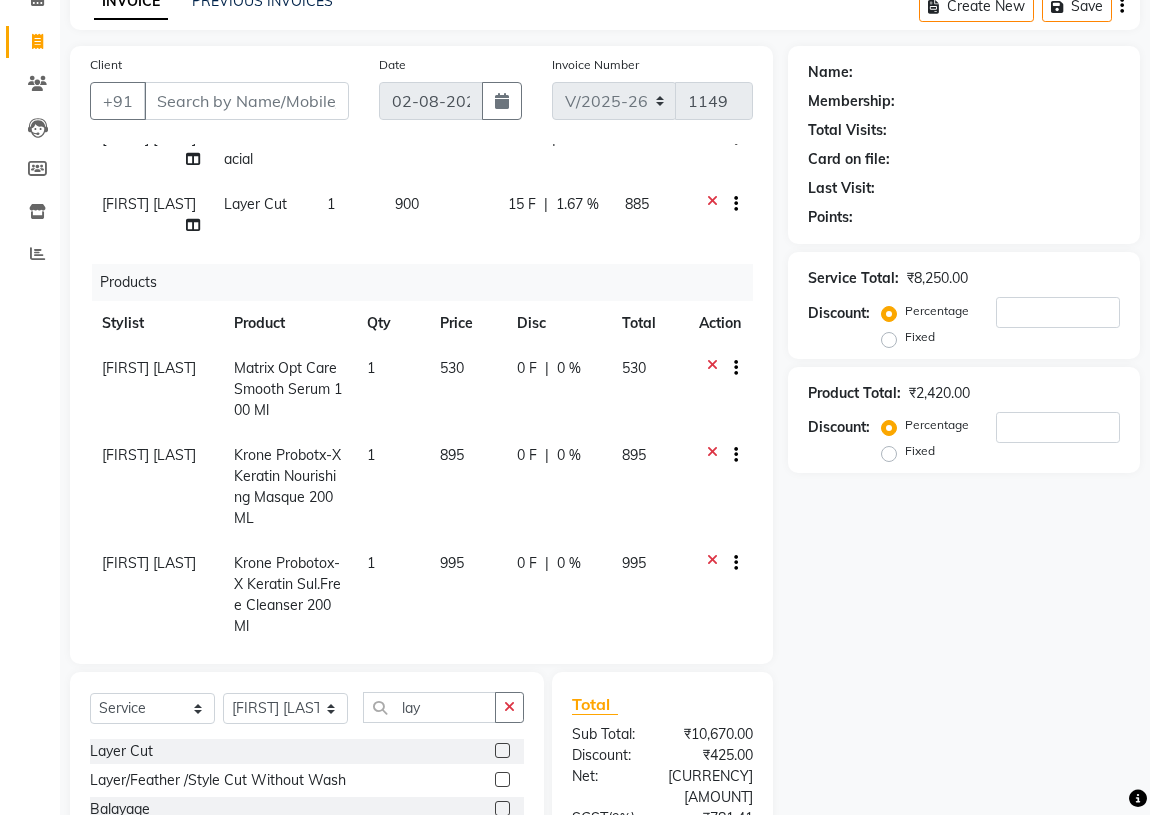 scroll, scrollTop: 280, scrollLeft: 0, axis: vertical 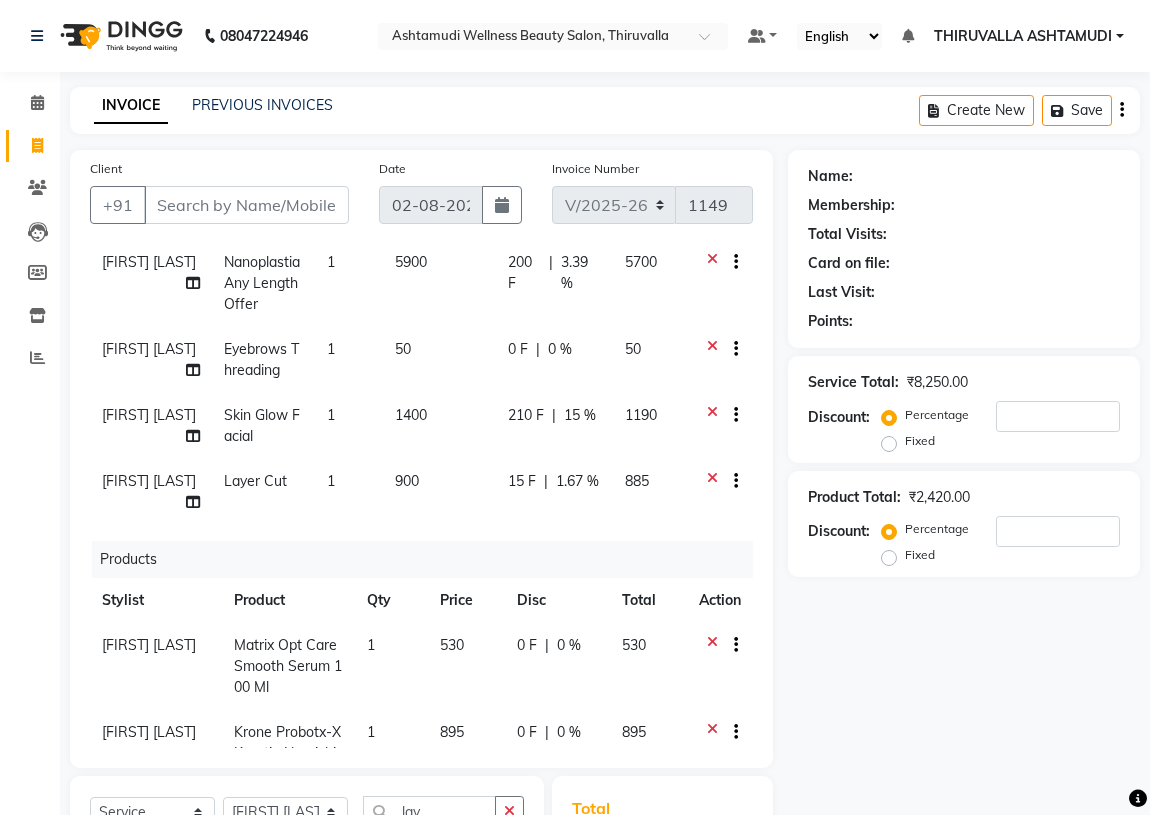 click on "15 F" 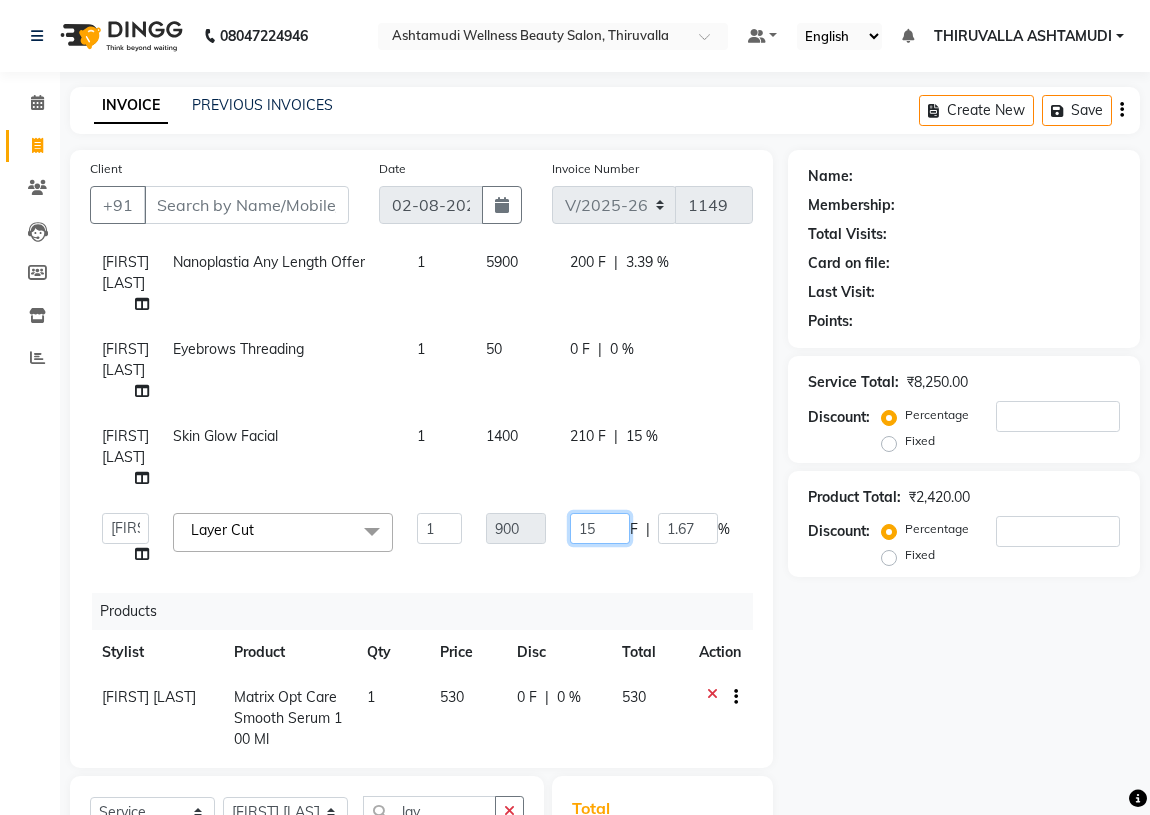 click on "15" 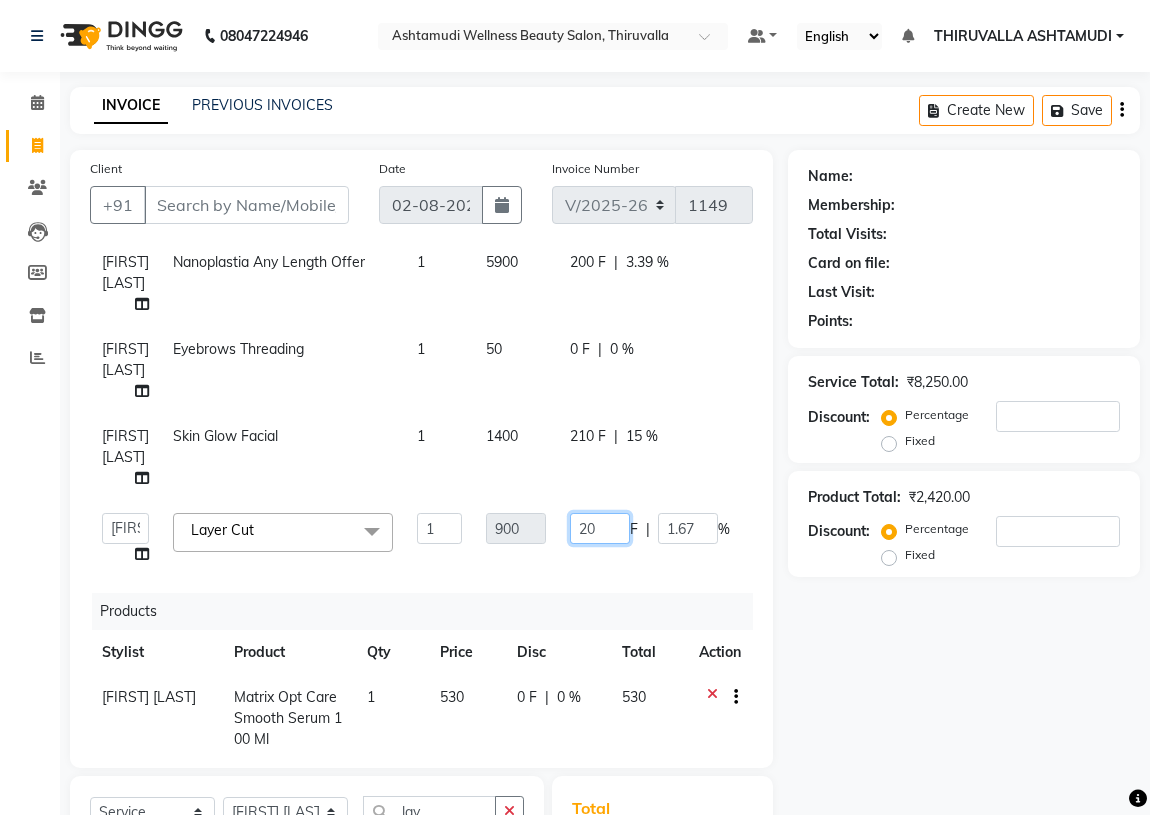 type on "200" 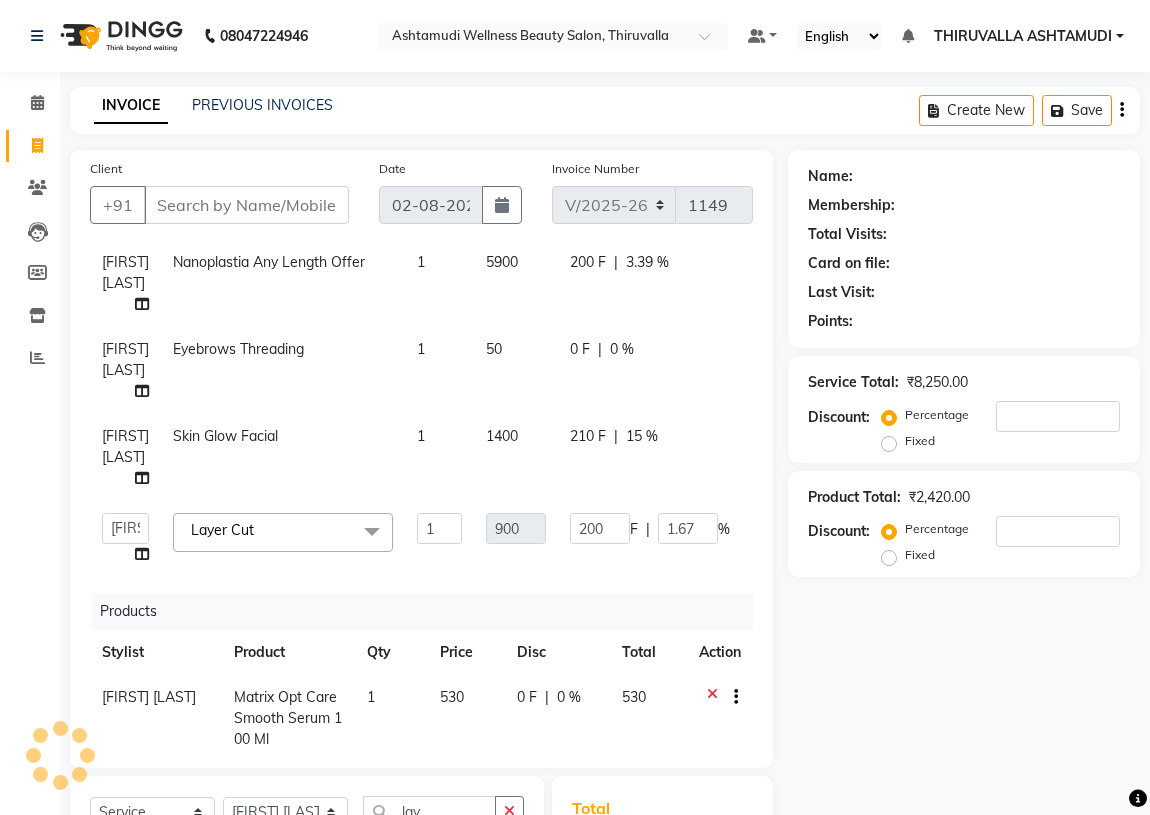 click on "Products" 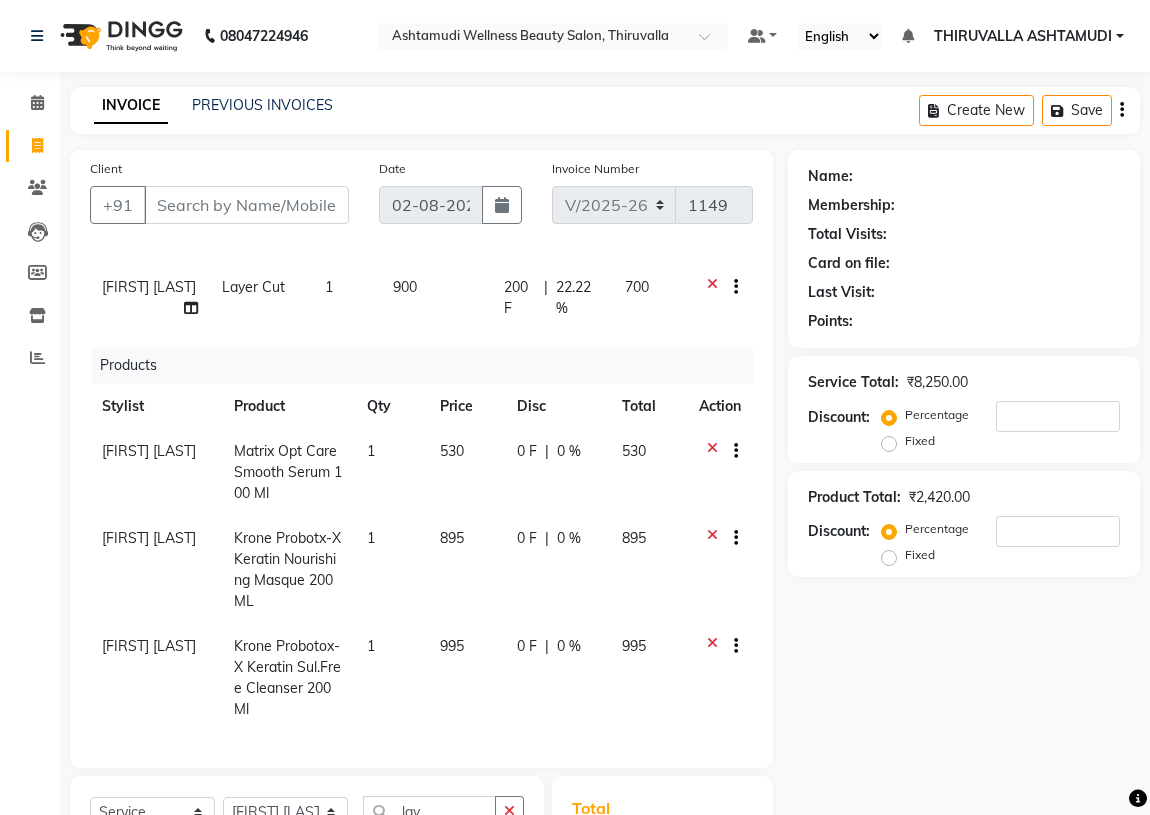 scroll, scrollTop: 297, scrollLeft: 0, axis: vertical 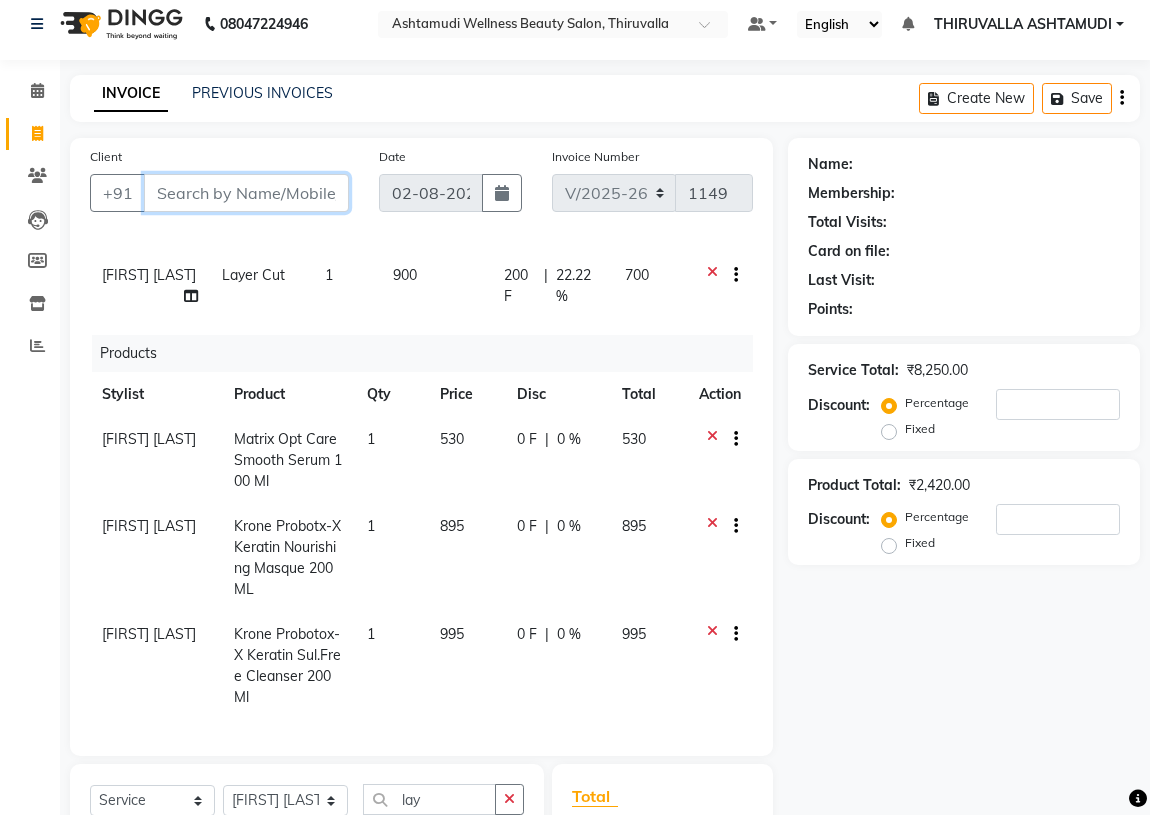 click on "Client" at bounding box center (246, 193) 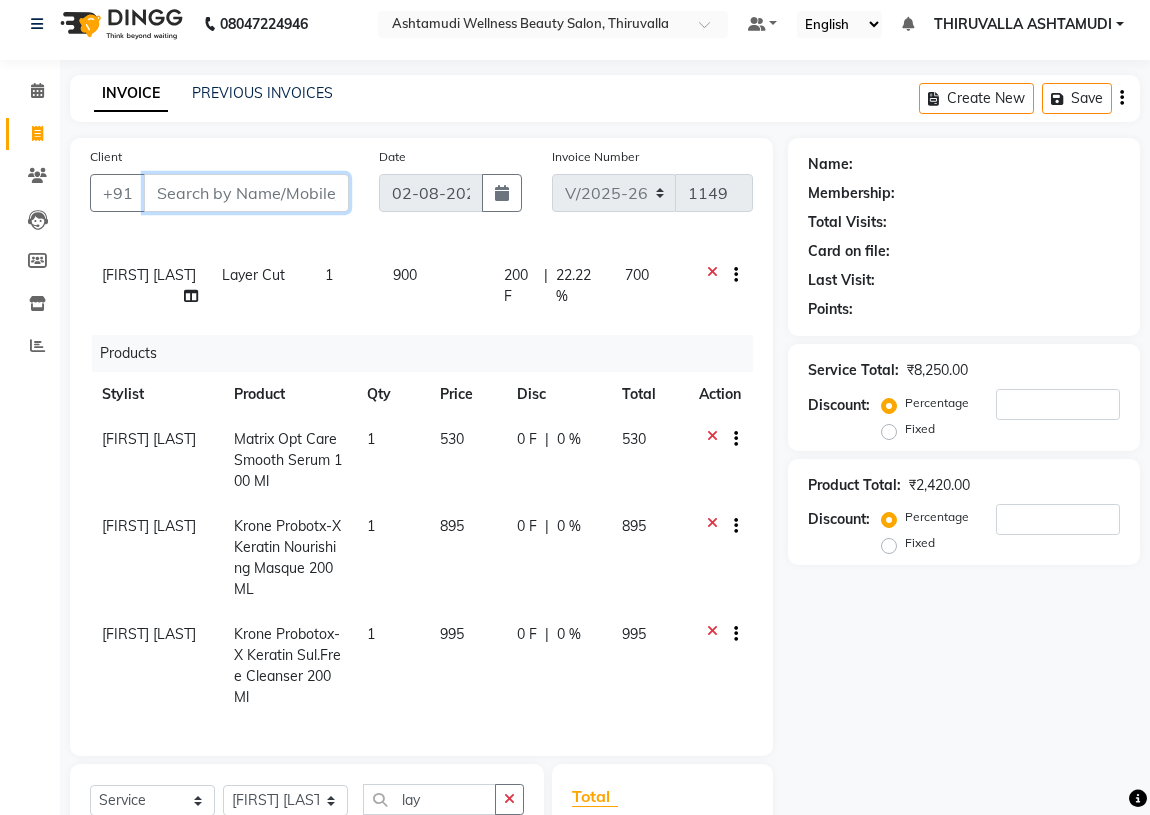 type on "8" 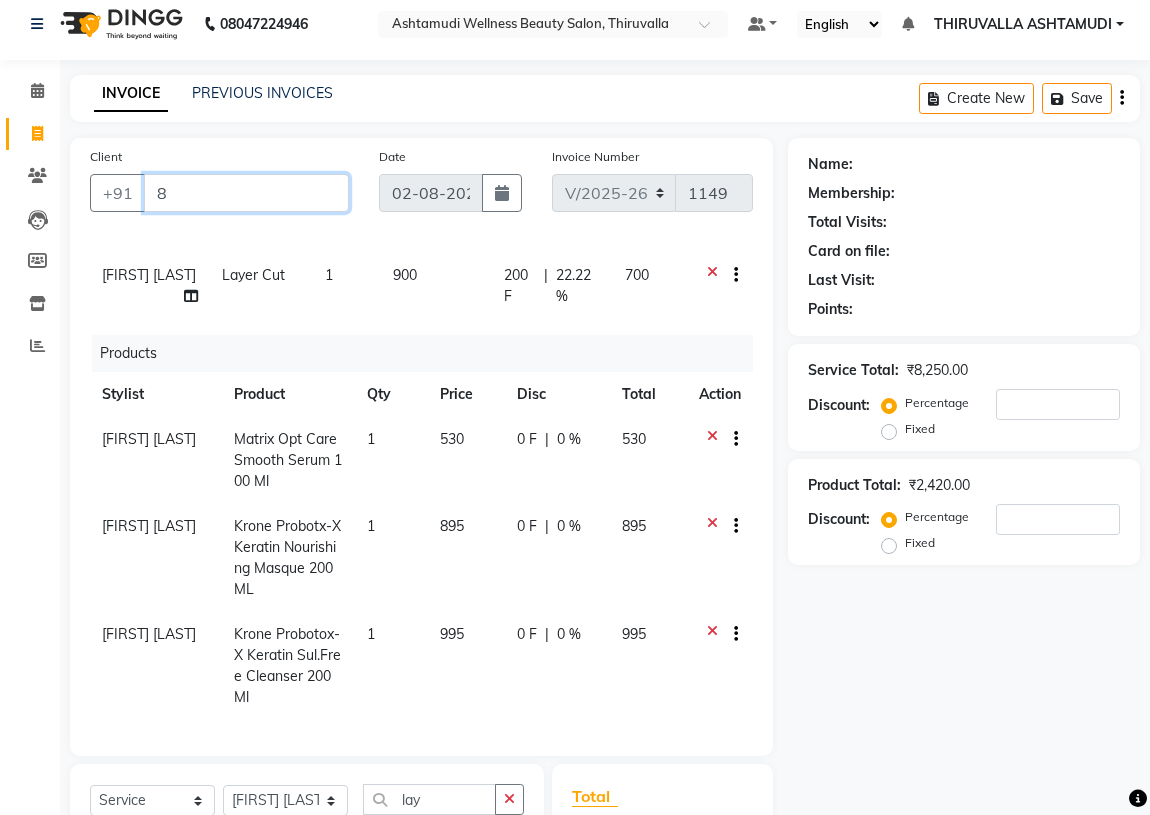 type on "0" 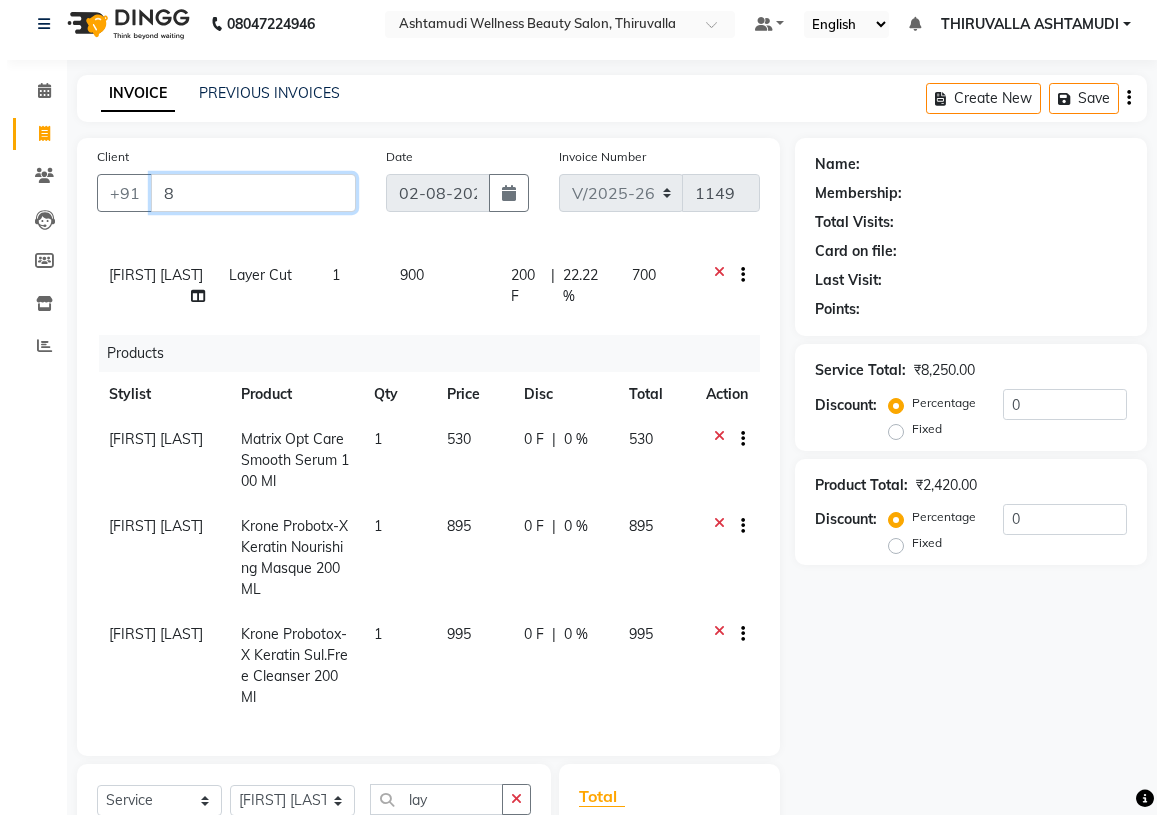 scroll, scrollTop: 280, scrollLeft: 0, axis: vertical 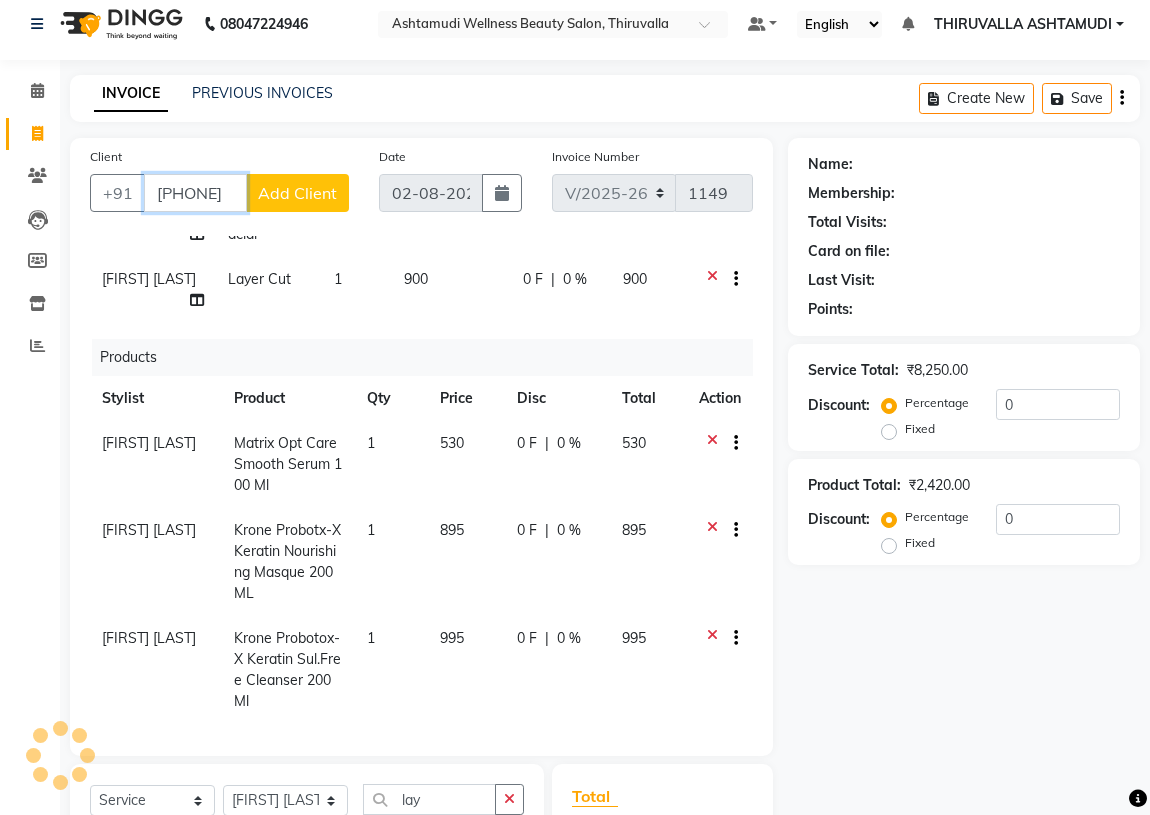type on "[PHONE]" 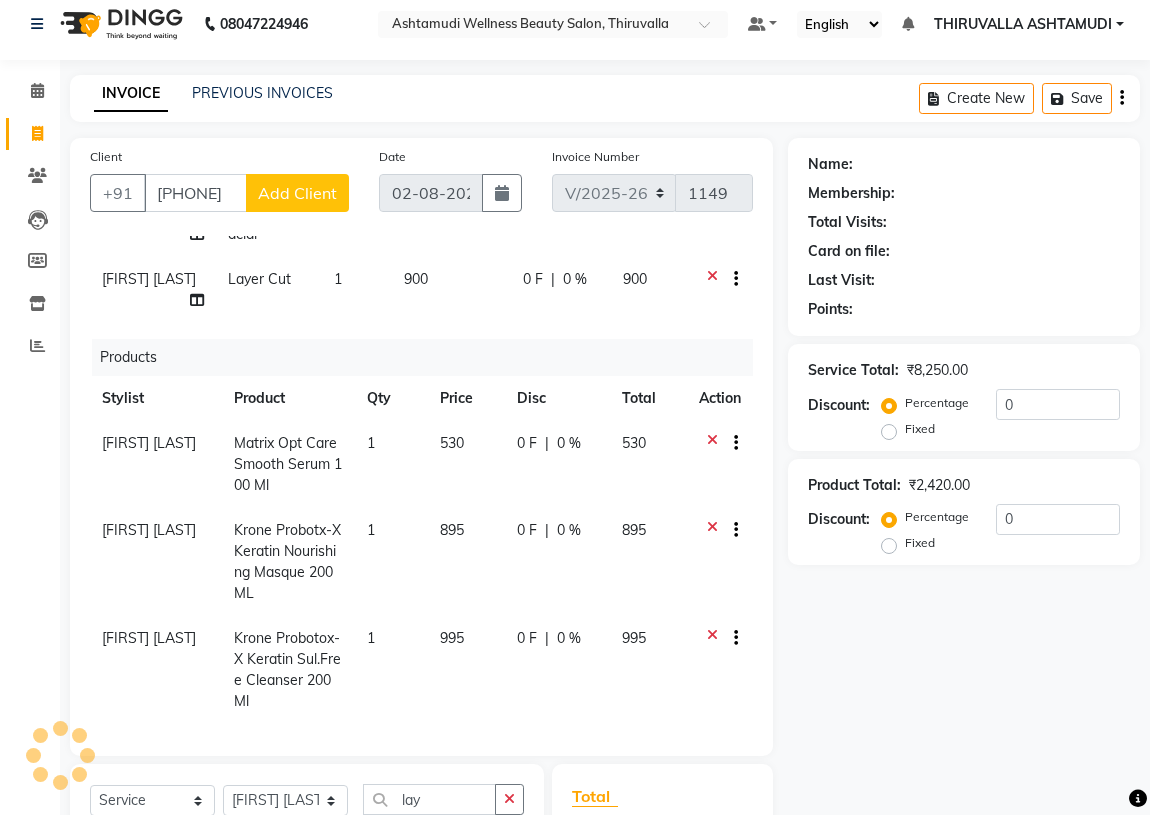 click on "Add Client" 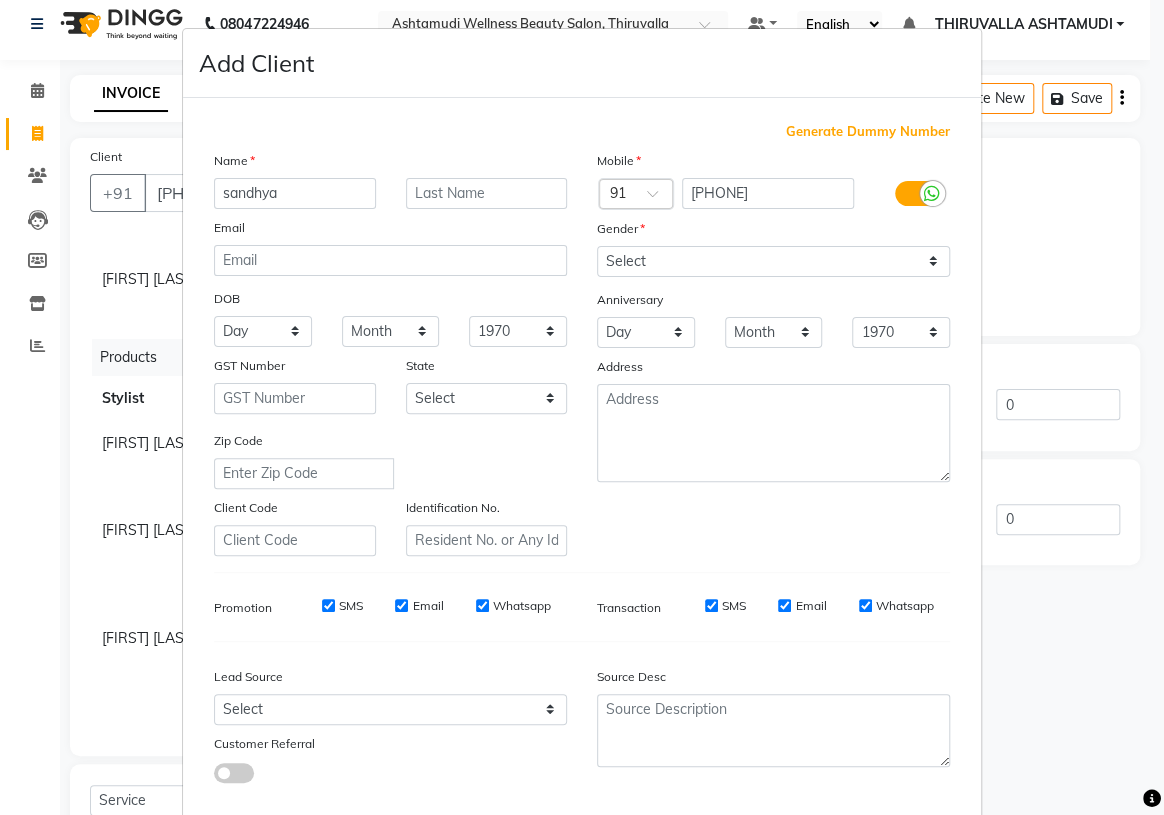 type on "sandhya" 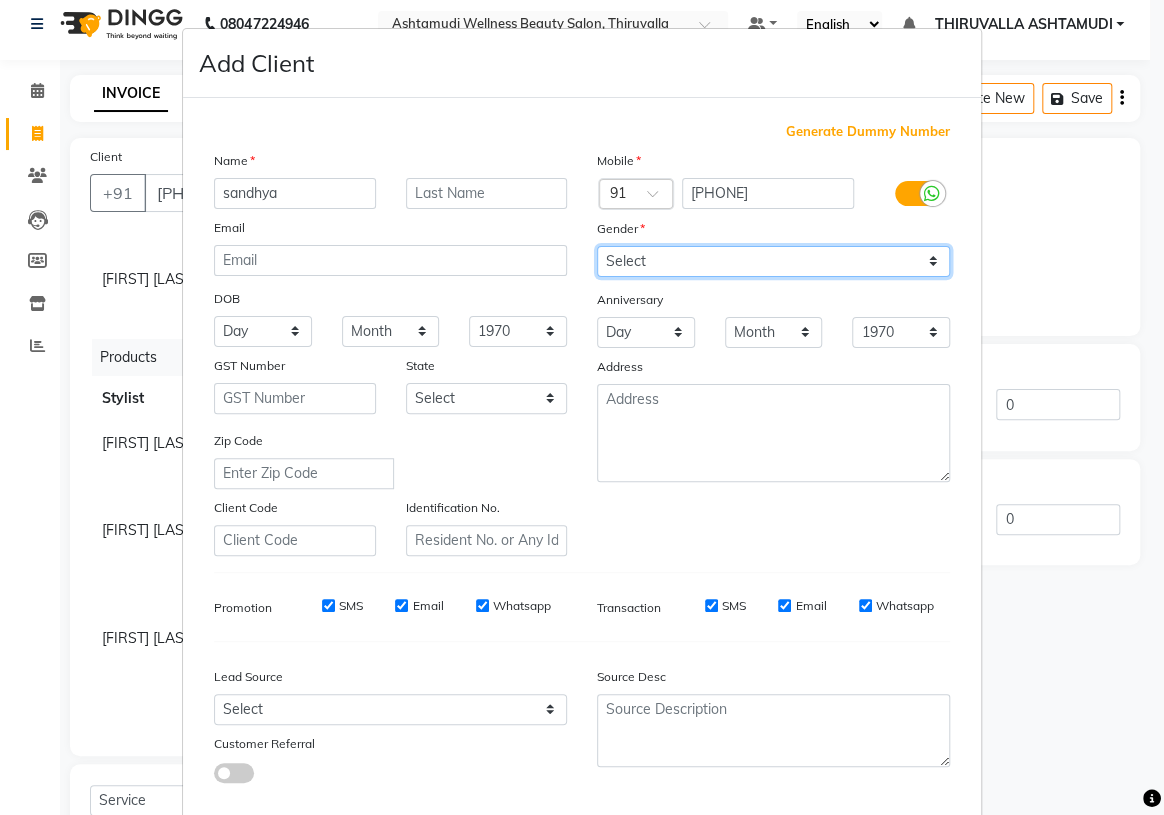 click on "Select Male Female Other Prefer Not To Say" at bounding box center [773, 261] 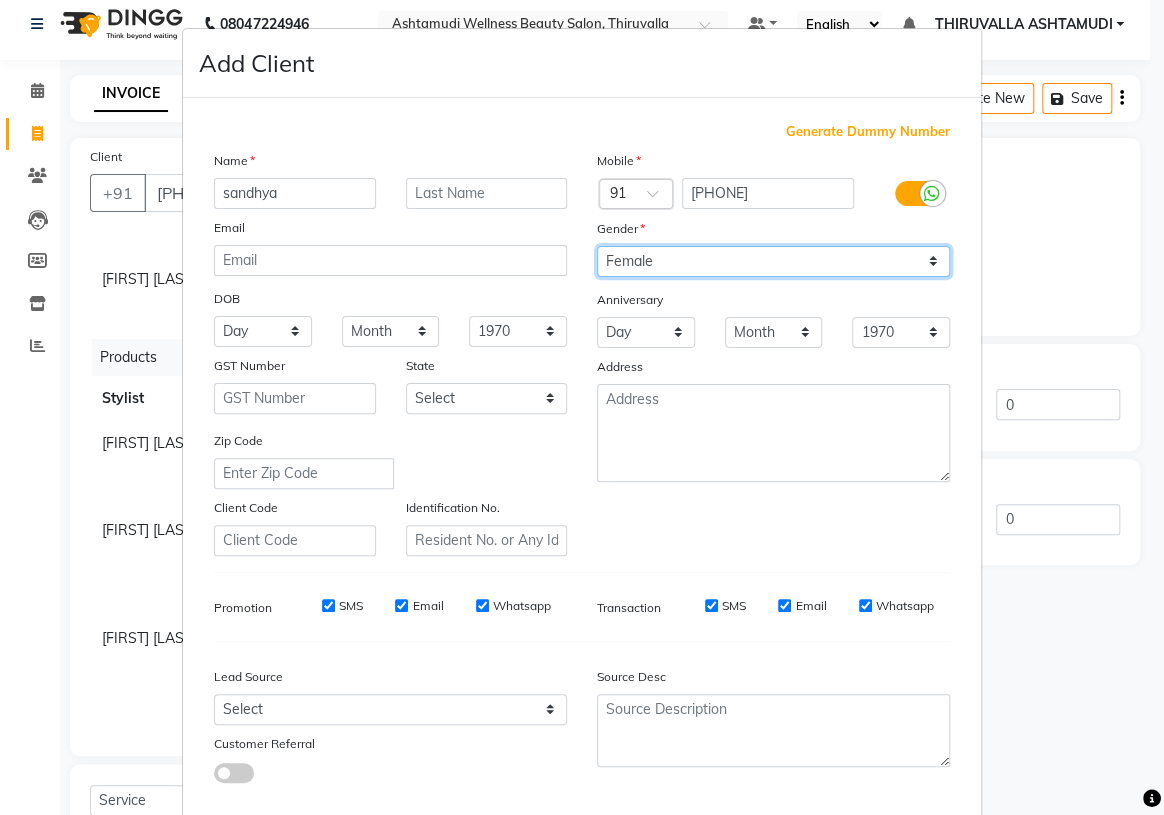 click on "Select Male Female Other Prefer Not To Say" at bounding box center (773, 261) 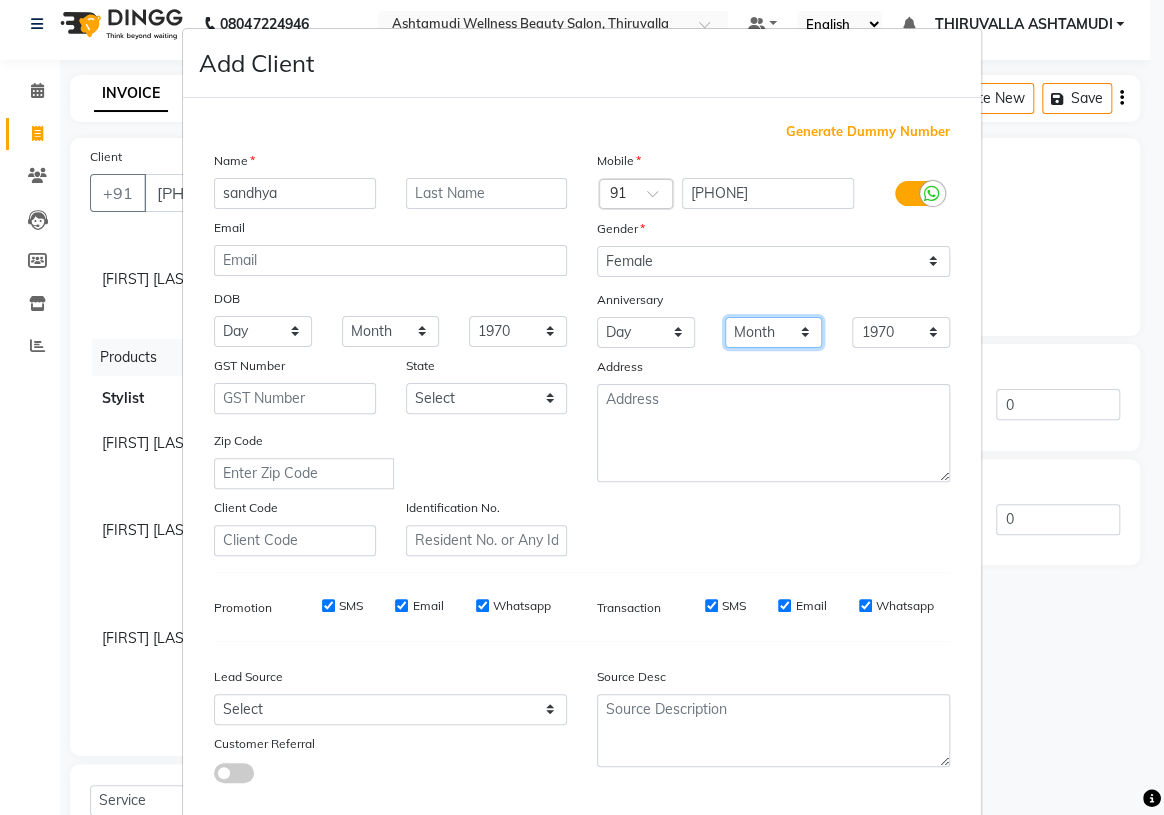 click on "Month January February March April May June July August September October November December" at bounding box center [774, 332] 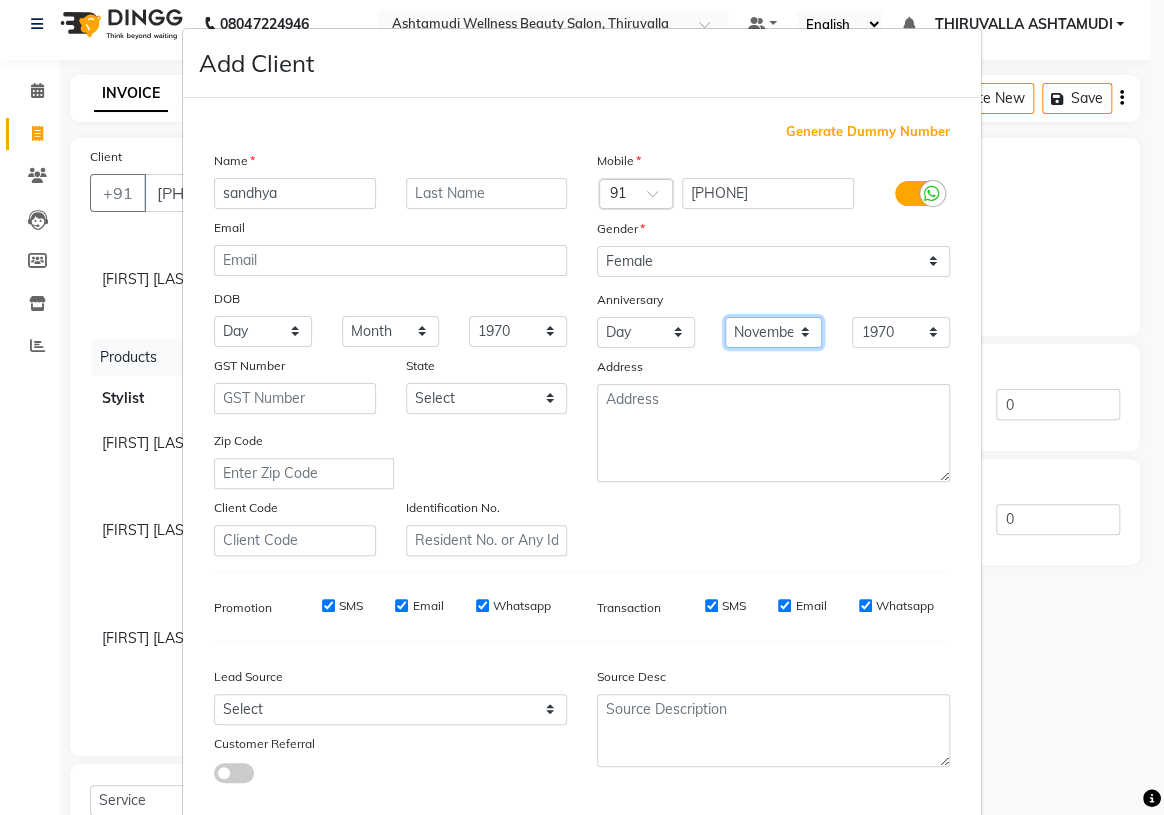 click on "Month January February March April May June July August September October November December" at bounding box center (774, 332) 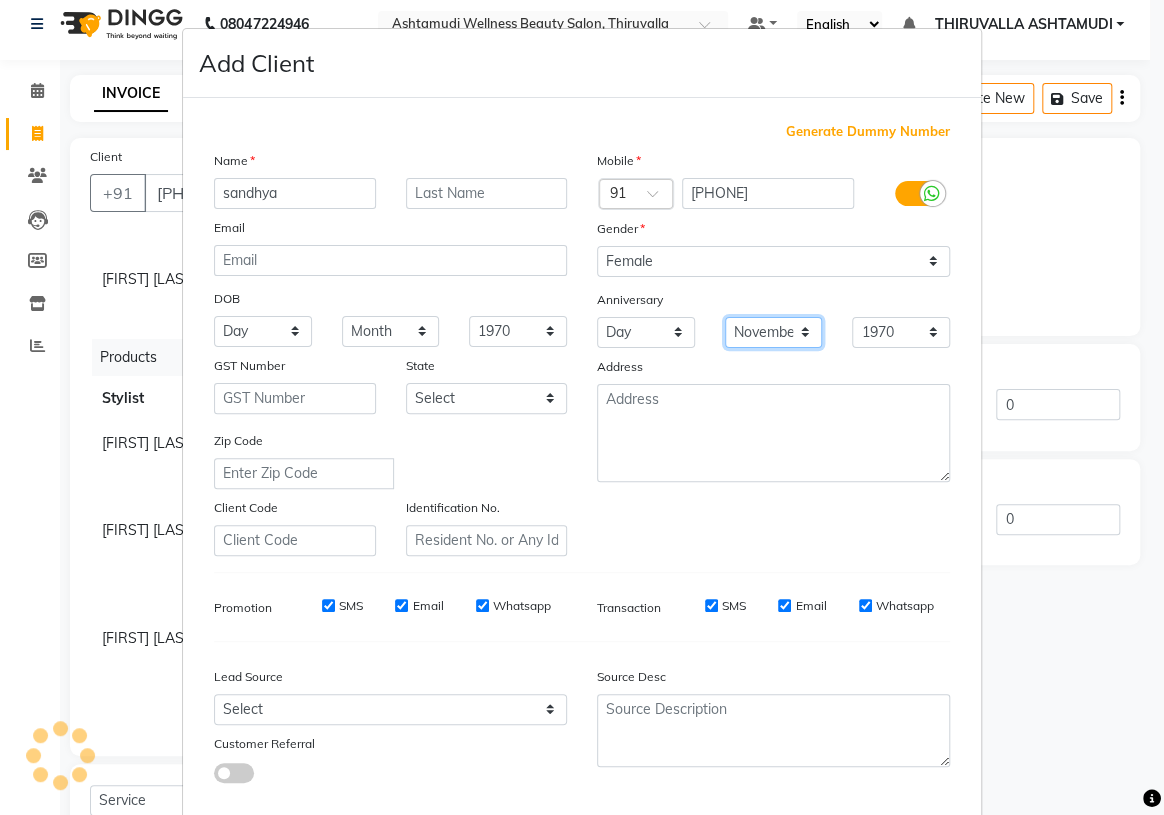 click on "Month January February March April May June July August September October November December" at bounding box center [774, 332] 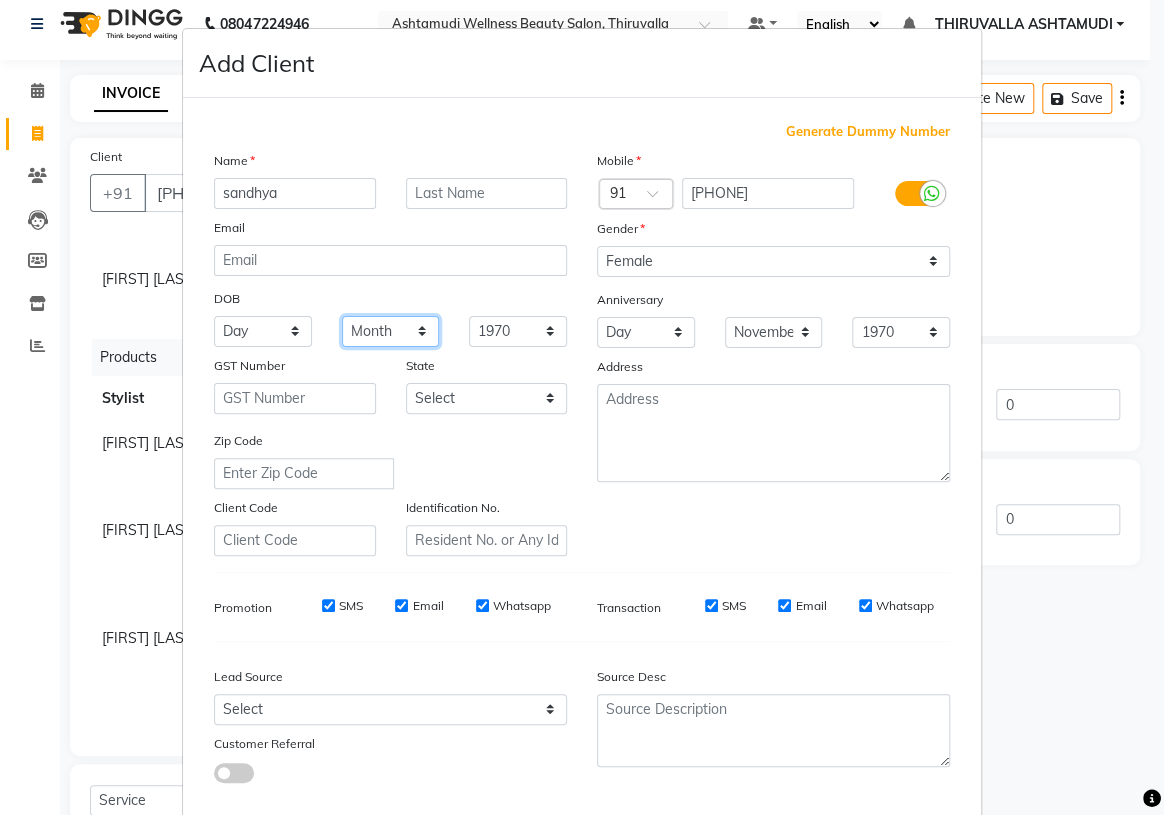 click on "Month January February March April May June July August September October November December" at bounding box center [391, 331] 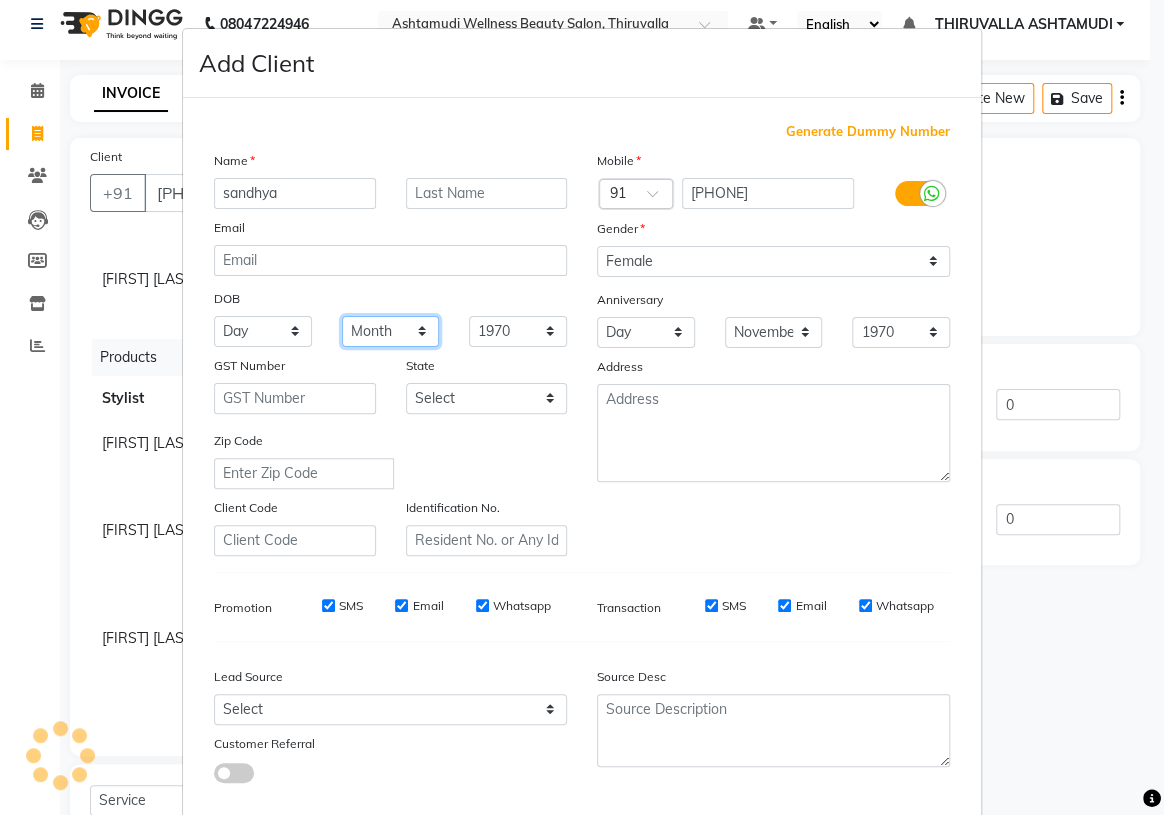 select on "11" 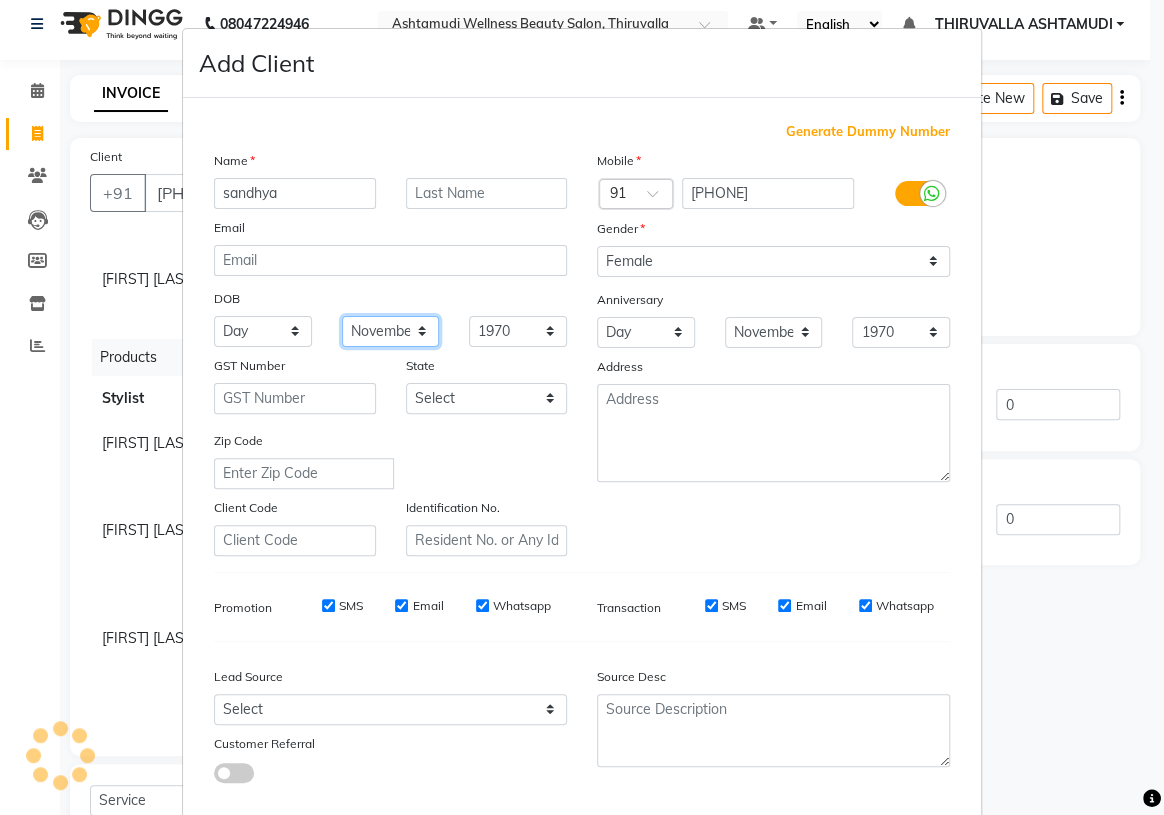 click on "Month January February March April May June July August September October November December" at bounding box center (391, 331) 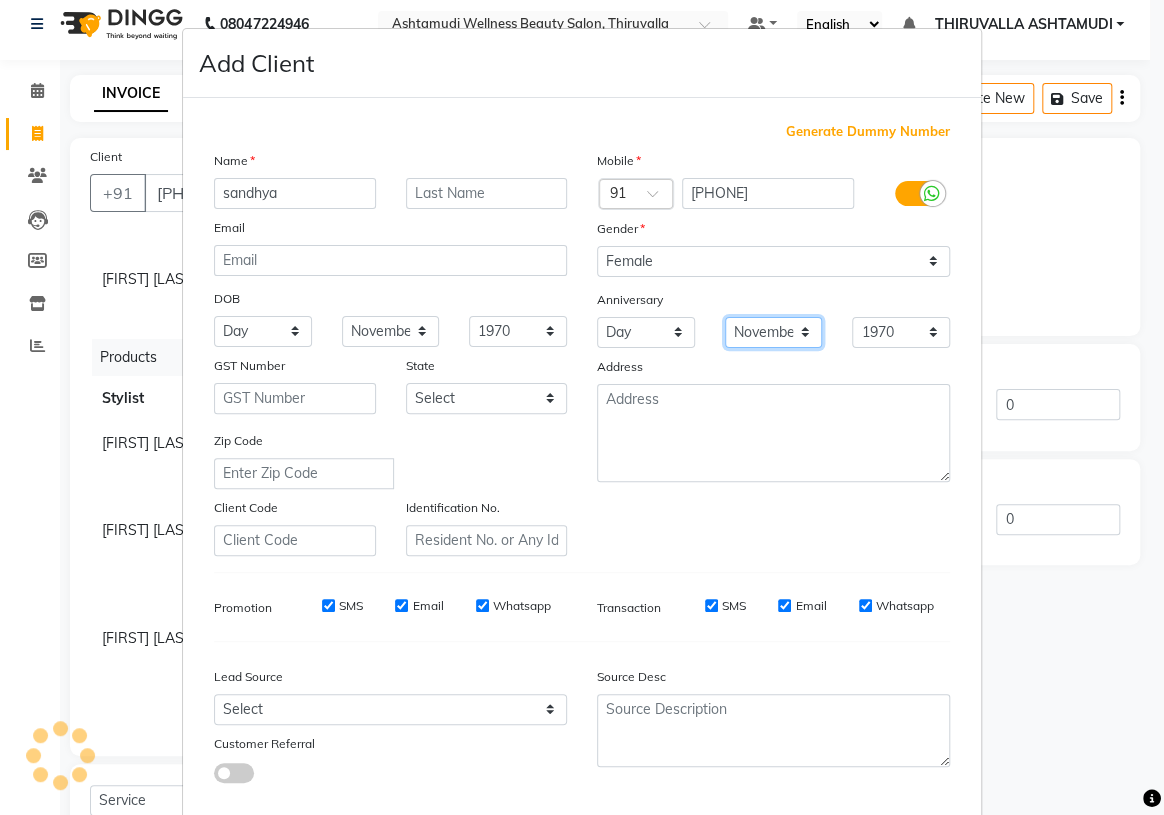 click on "Month January February March April May June July August September October November December" at bounding box center [774, 332] 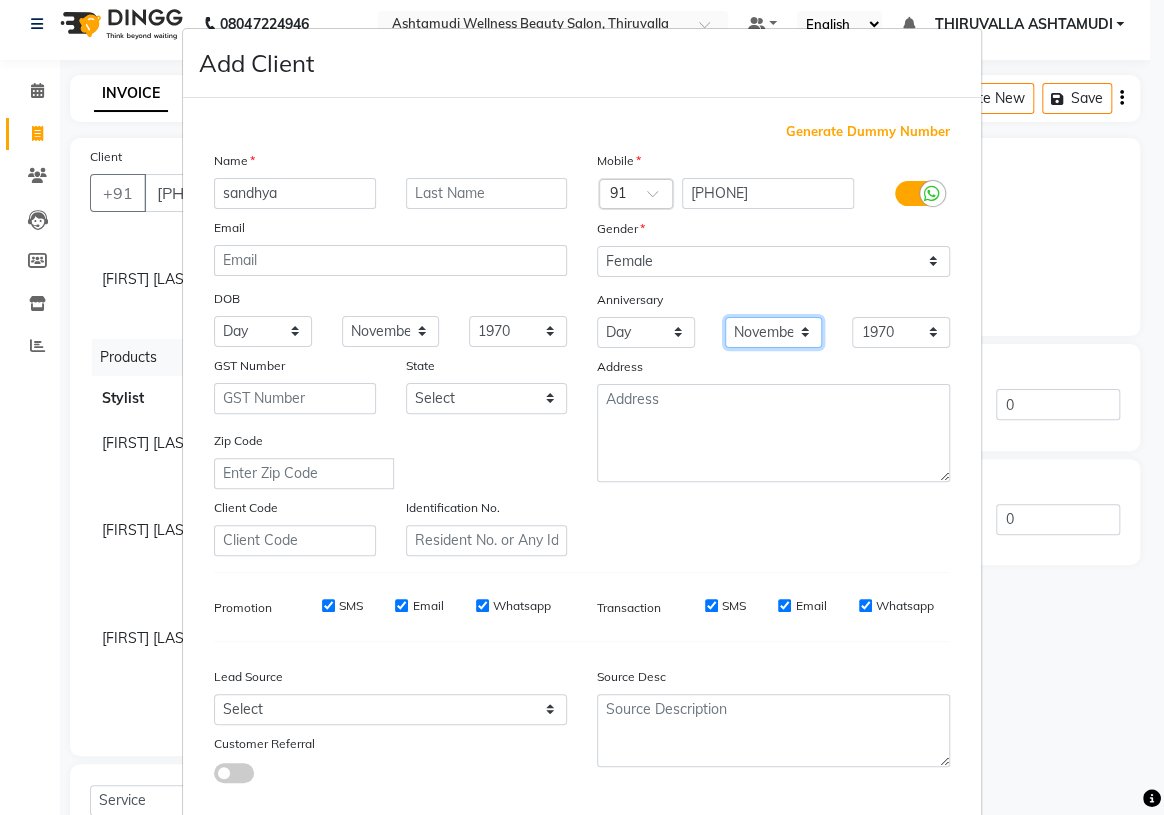 select on "04" 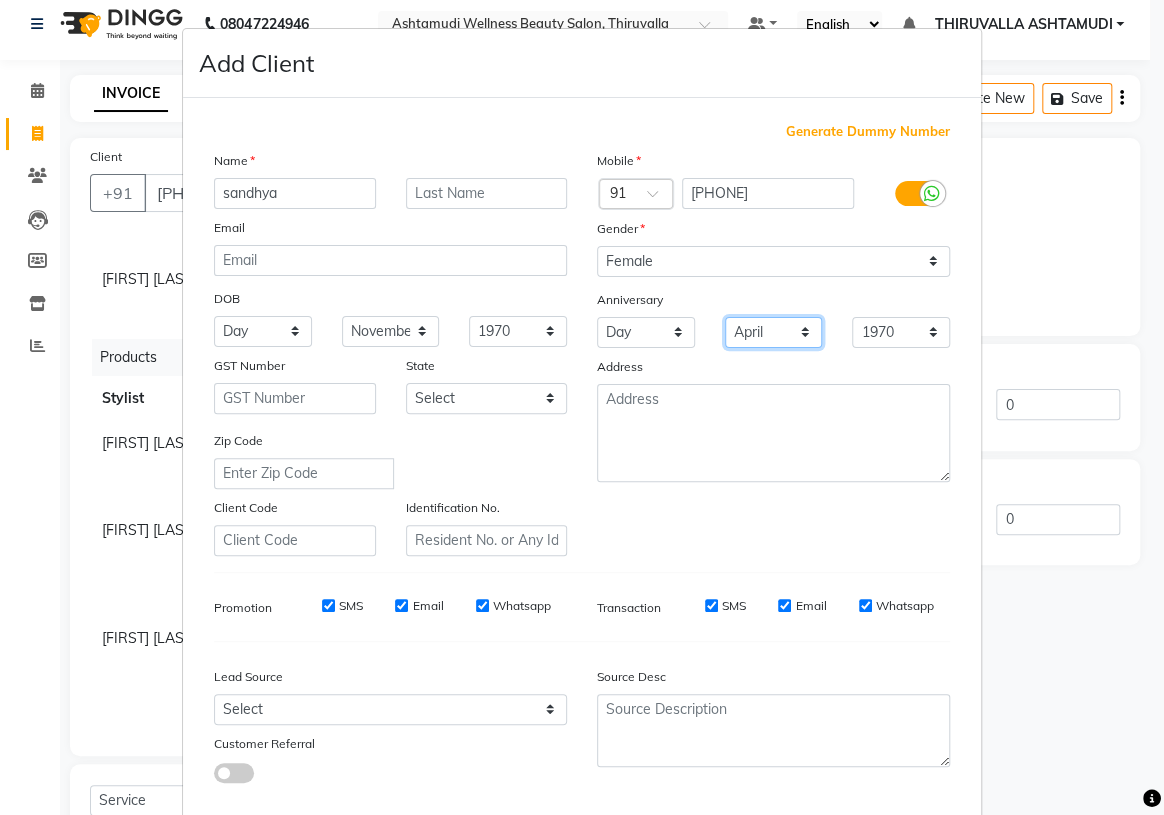 click on "Month January February March April May June July August September October November December" at bounding box center [774, 332] 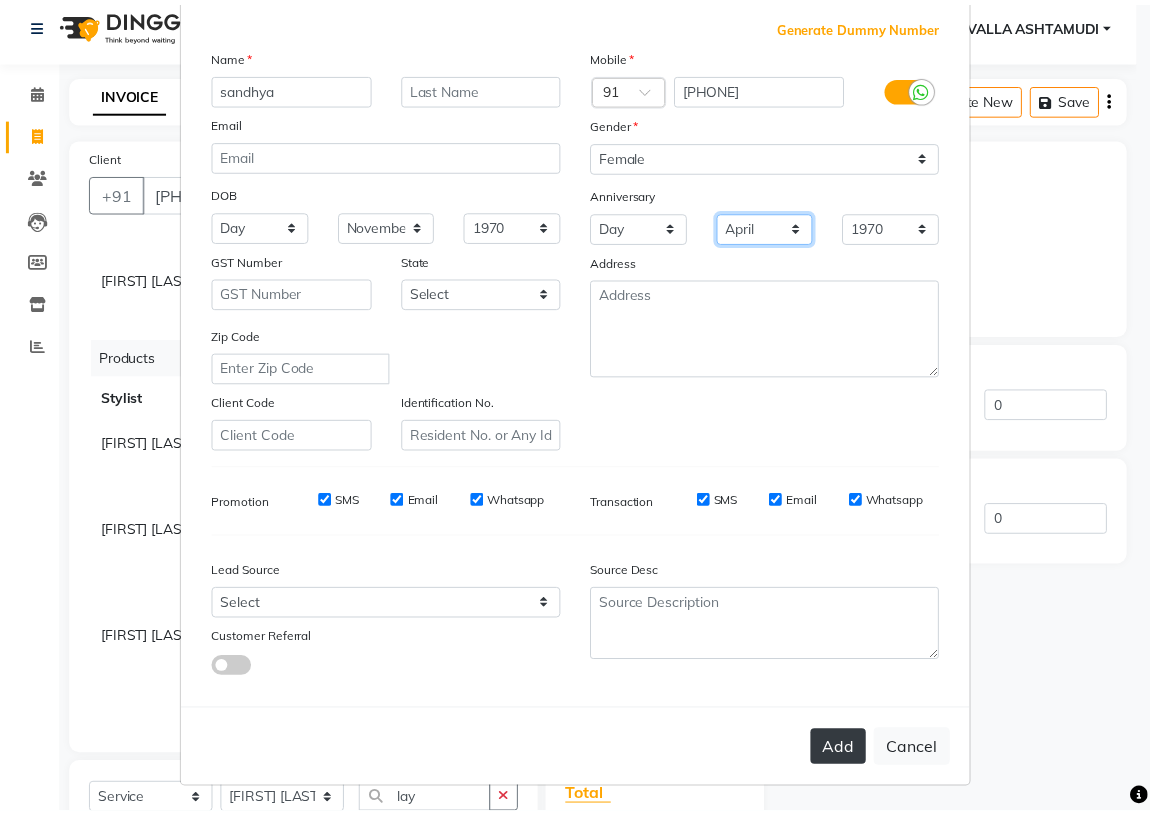 scroll, scrollTop: 113, scrollLeft: 0, axis: vertical 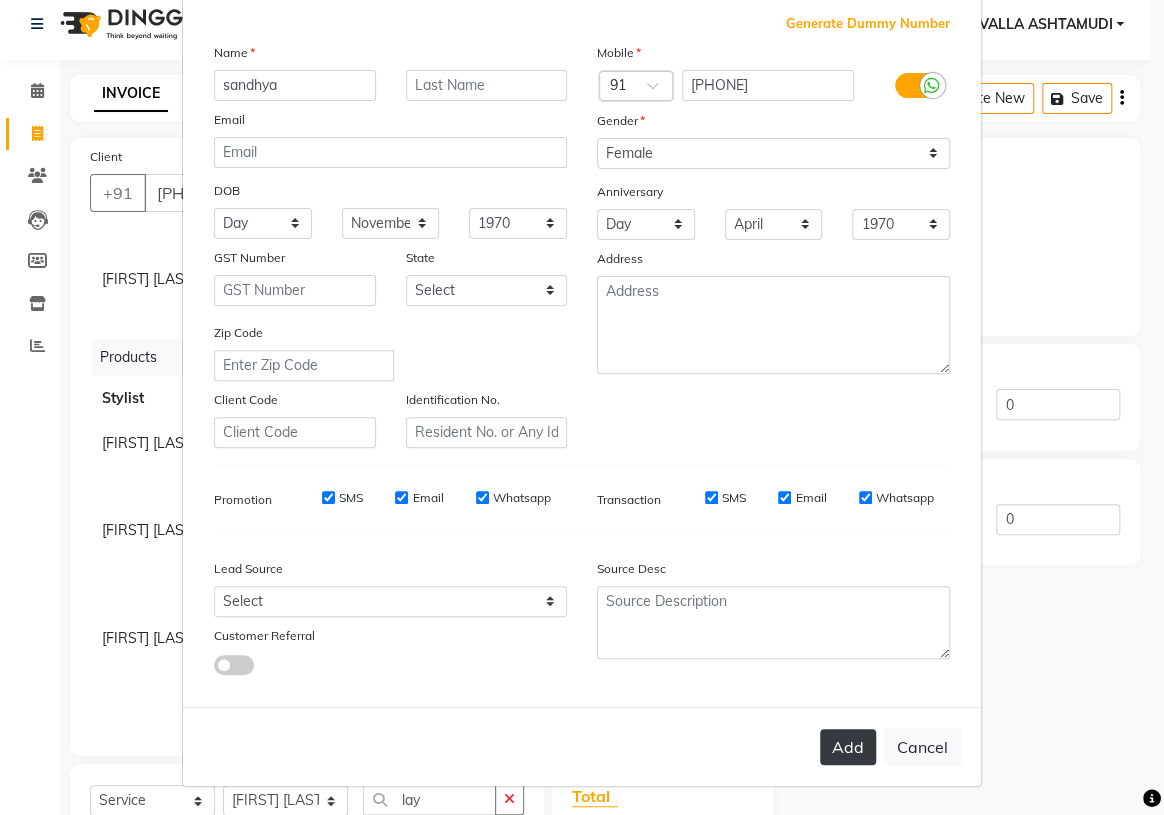 click on "Add" at bounding box center (848, 747) 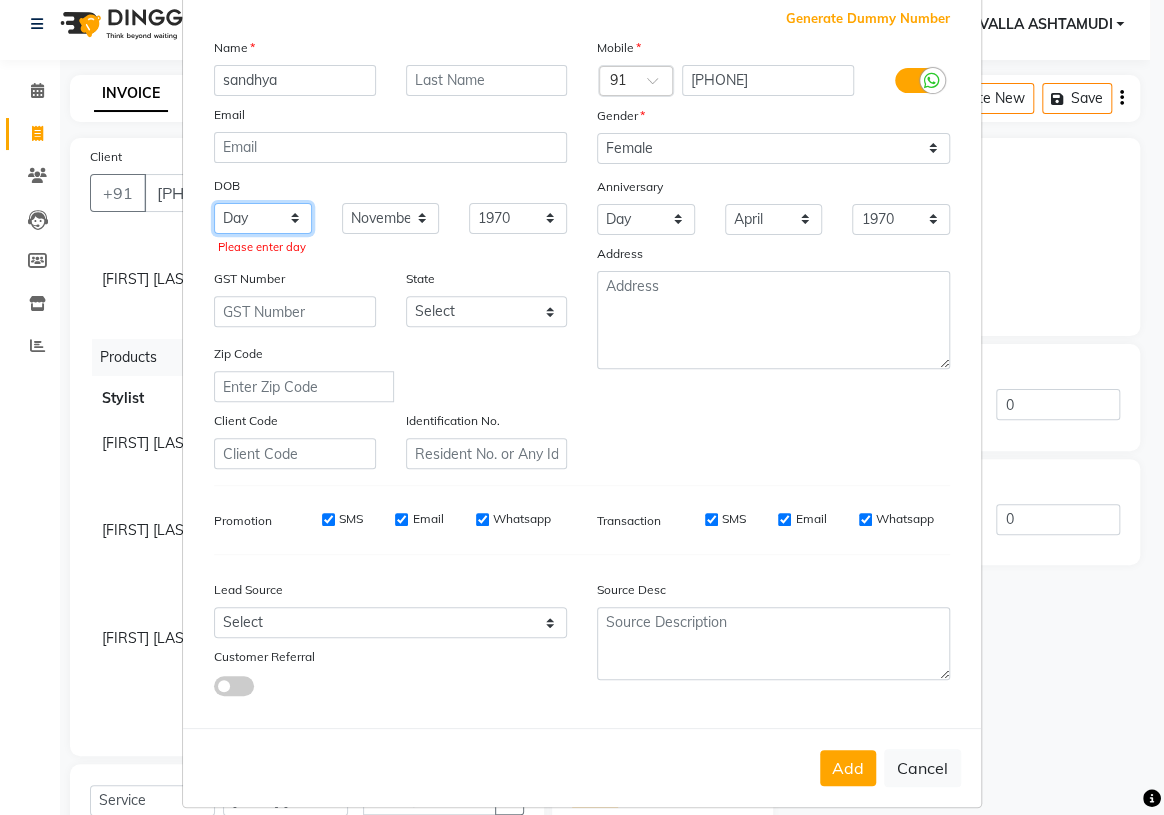 click on "Day 01 02 03 04 05 06 07 08 09 10 11 12 13 14 15 16 17 18 19 20 21 22 23 24 25 26 27 28 29 30 31" at bounding box center (263, 218) 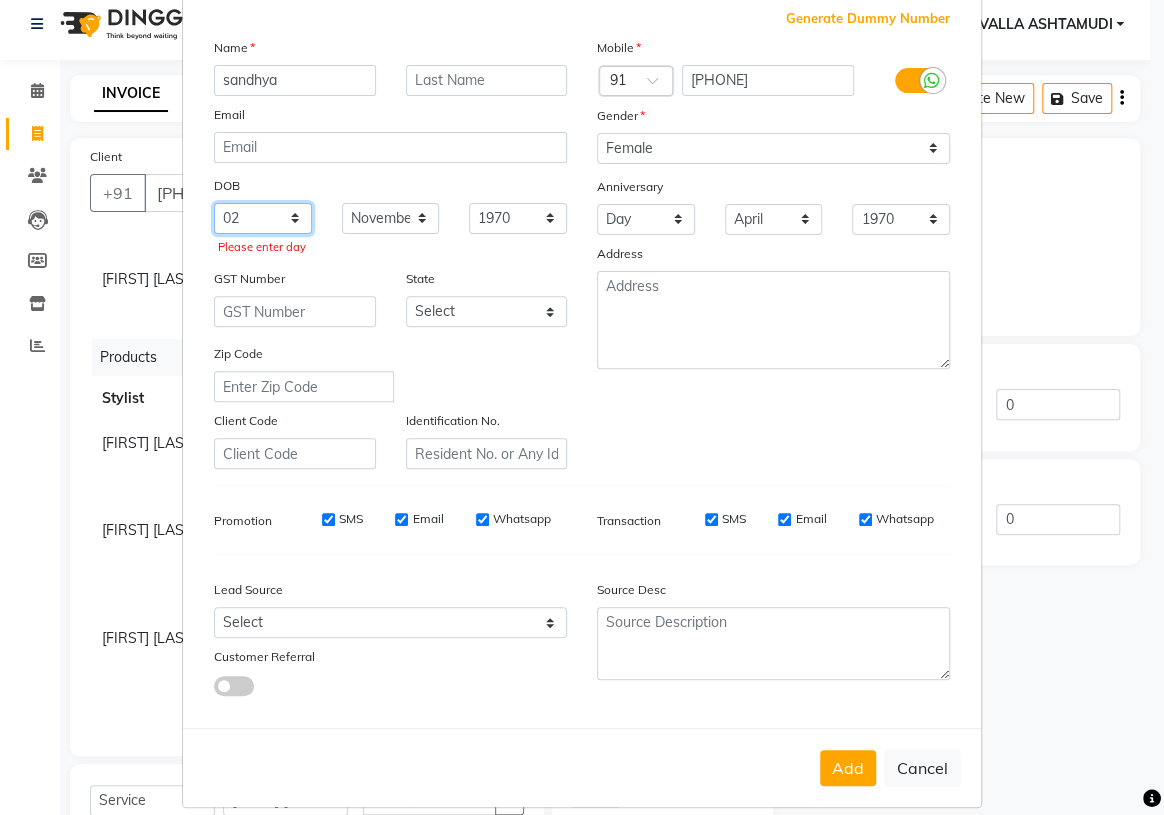 click on "Day 01 02 03 04 05 06 07 08 09 10 11 12 13 14 15 16 17 18 19 20 21 22 23 24 25 26 27 28 29 30 31" at bounding box center [263, 218] 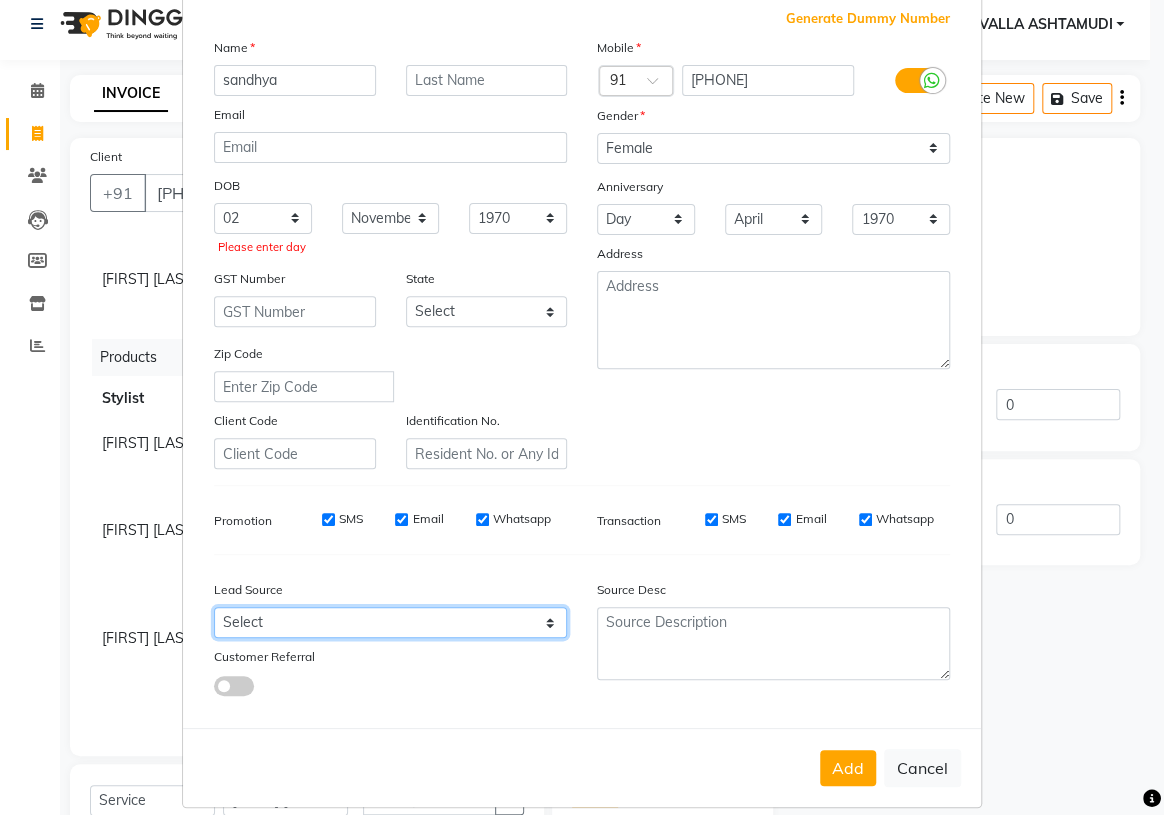 click on "Select Walk-in Referral Internet Friend Word of Mouth Advertisement Facebook JustDial Google Other Instagram  YouTube  WhatsApp" at bounding box center (390, 622) 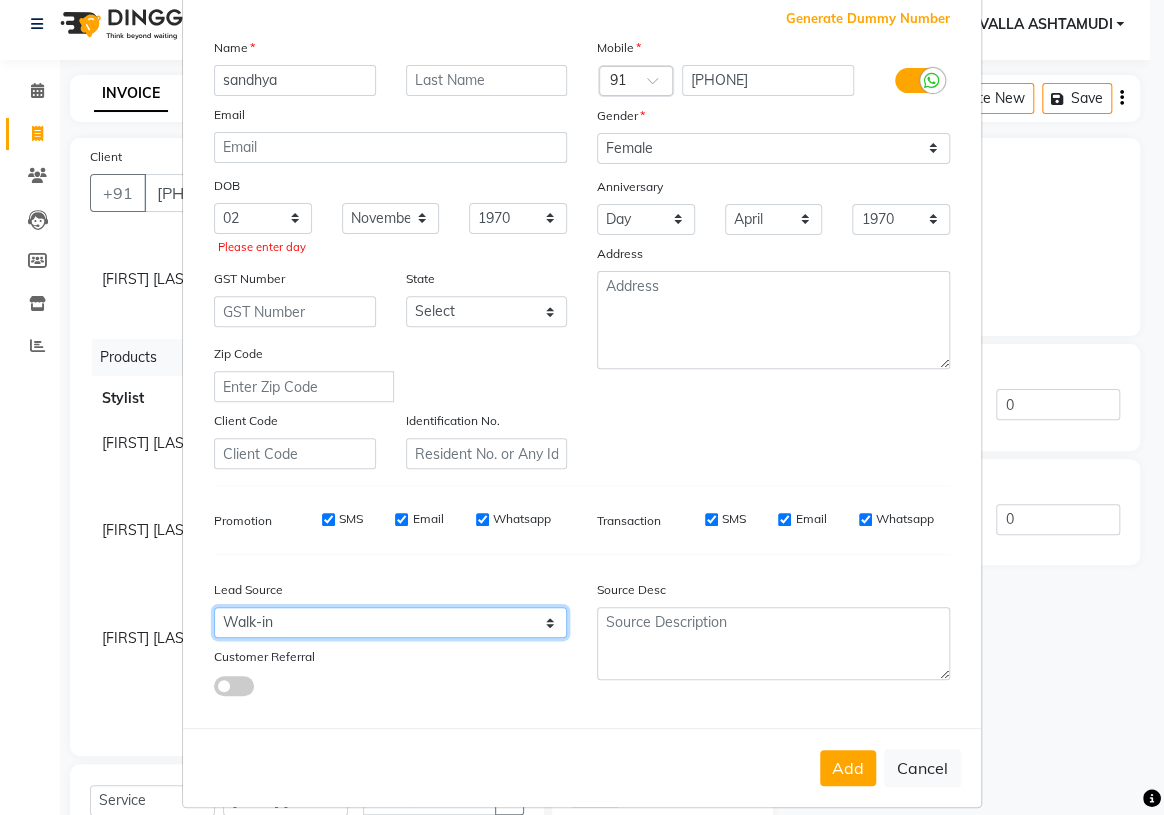 click on "Select Walk-in Referral Internet Friend Word of Mouth Advertisement Facebook JustDial Google Other Instagram  YouTube  WhatsApp" at bounding box center (390, 622) 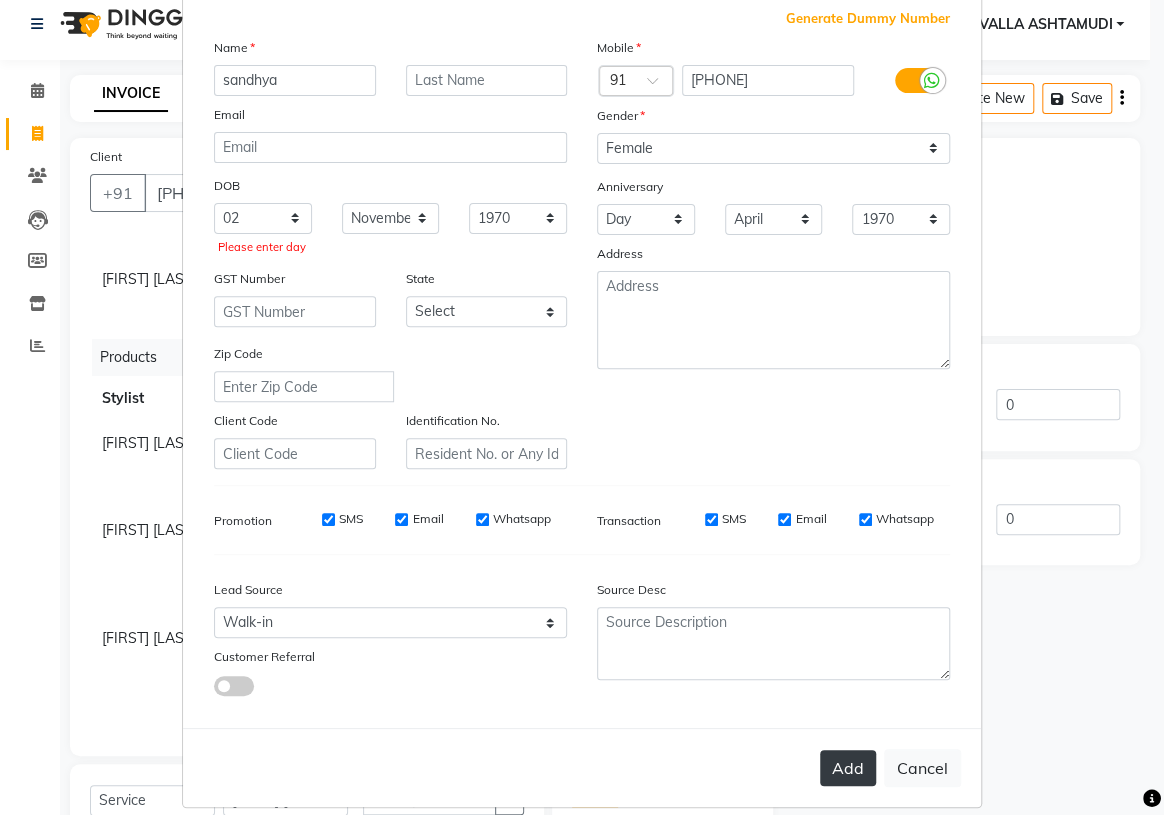 click on "Add" at bounding box center (848, 768) 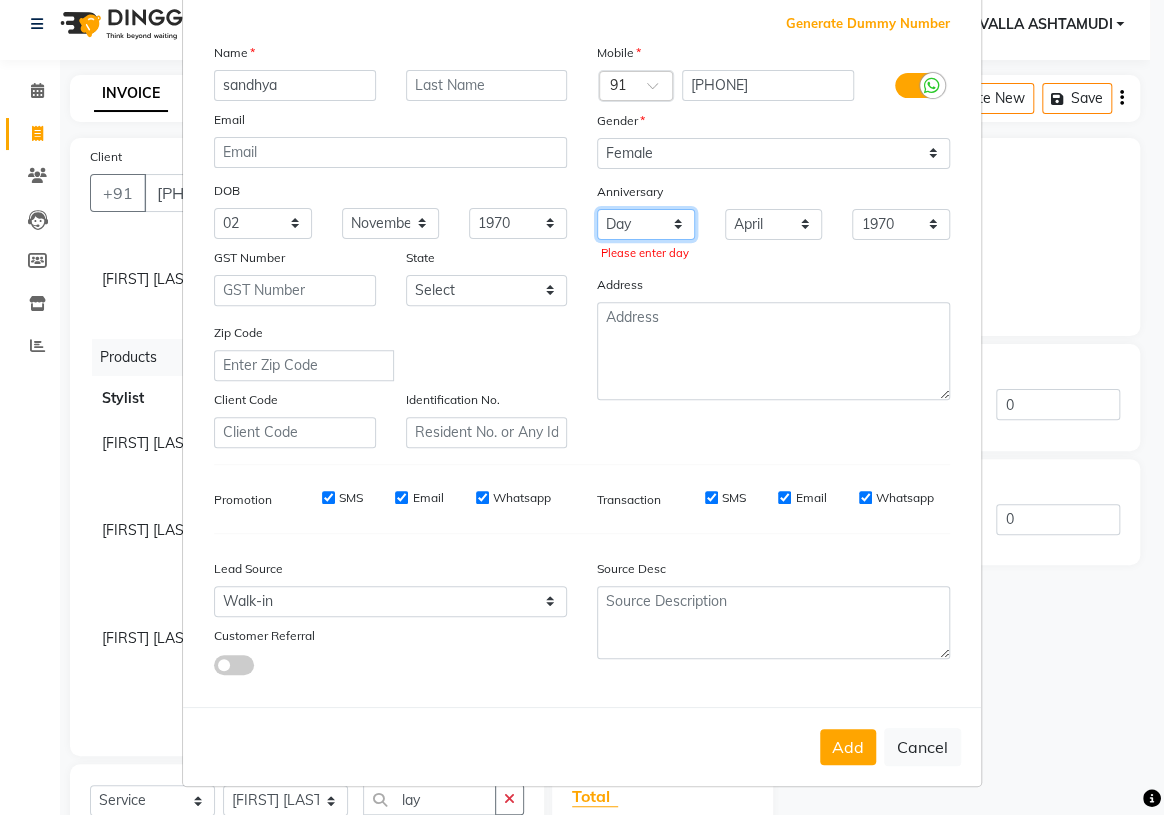 click on "Day 01 02 03 04 05 06 07 08 09 10 11 12 13 14 15 16 17 18 19 20 21 22 23 24 25 26 27 28 29 30 31" at bounding box center [646, 224] 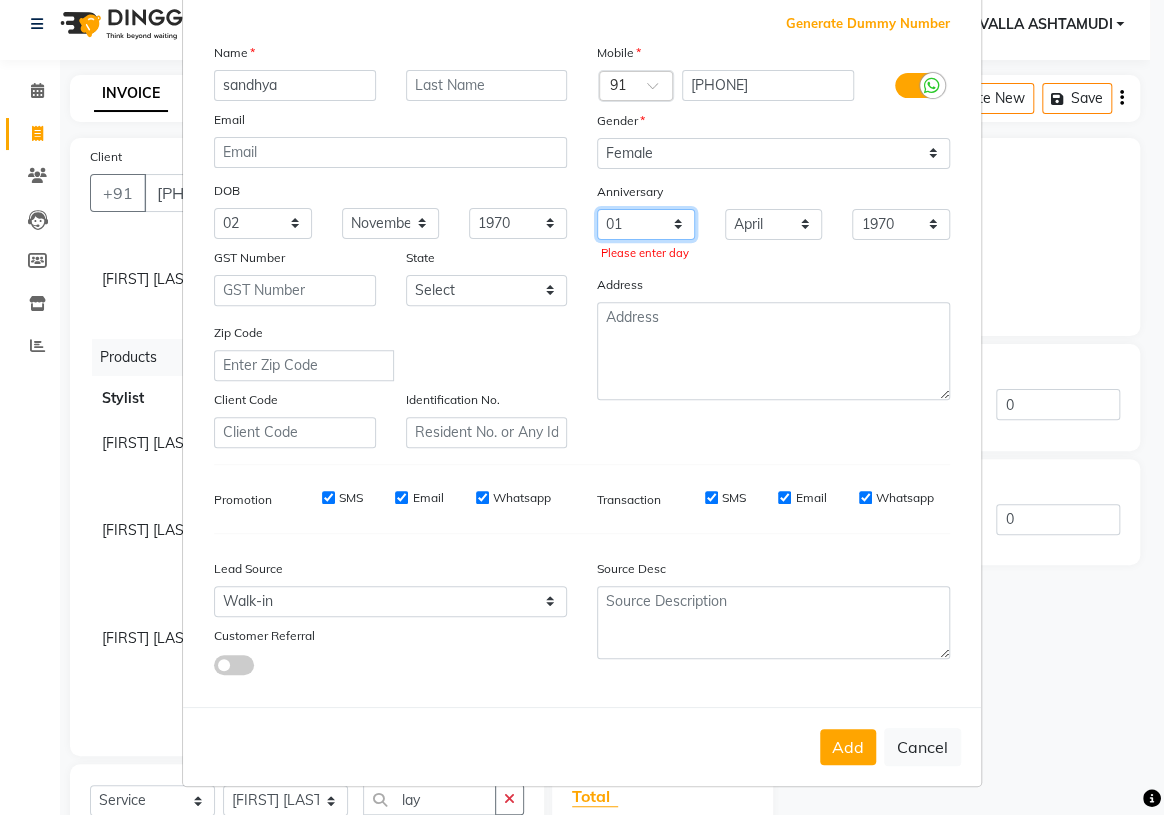 click on "Day 01 02 03 04 05 06 07 08 09 10 11 12 13 14 15 16 17 18 19 20 21 22 23 24 25 26 27 28 29 30 31" at bounding box center [646, 224] 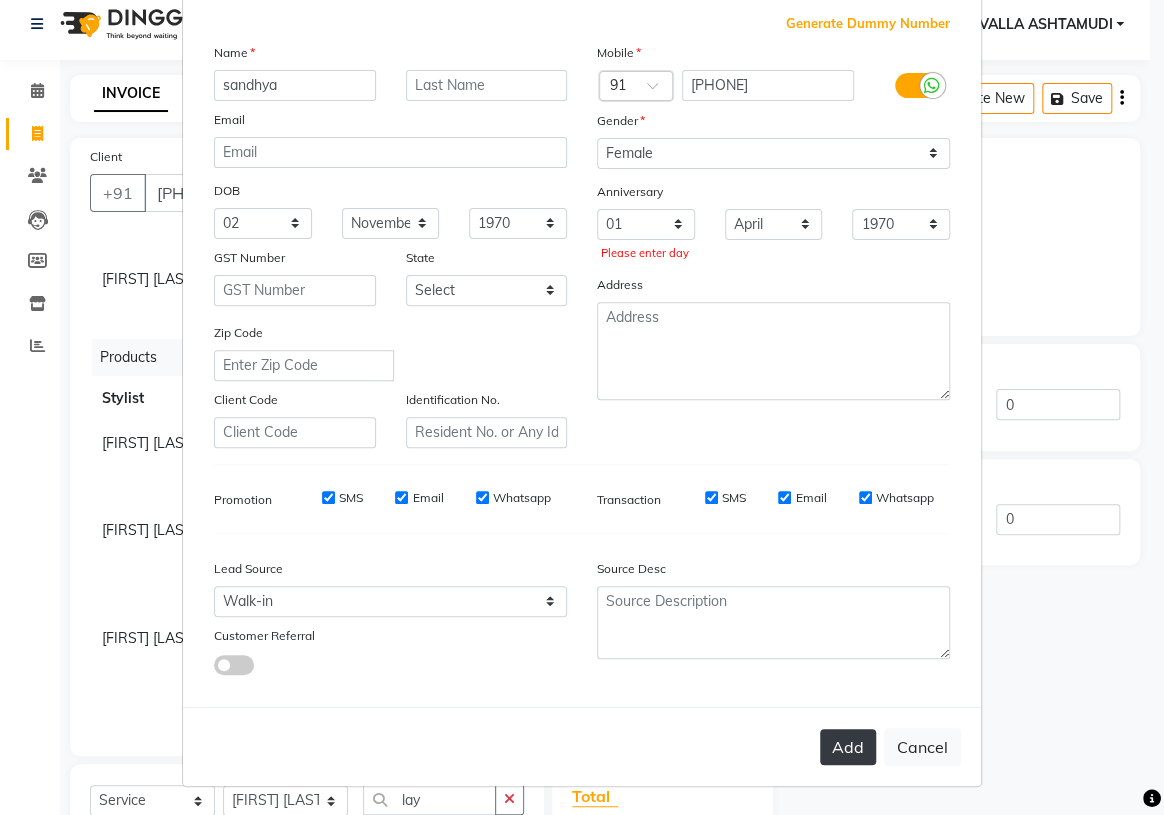 click on "Add" at bounding box center (848, 747) 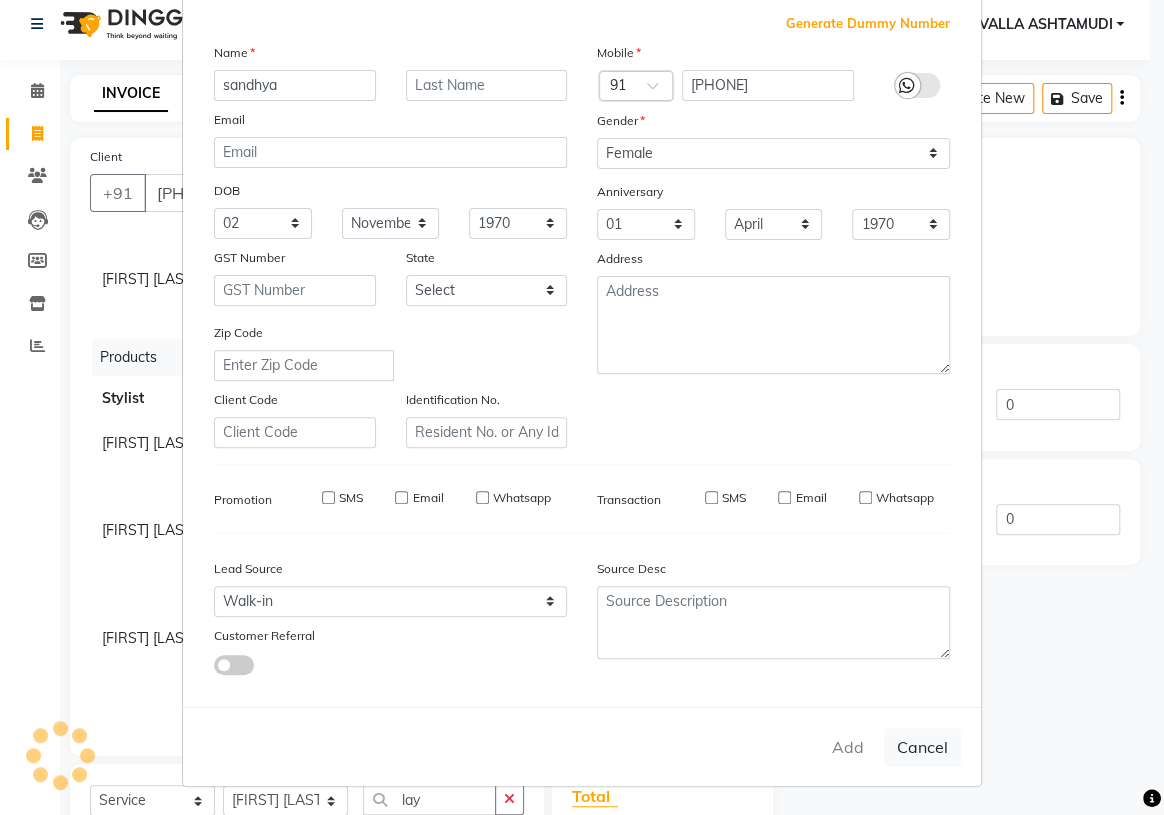 type 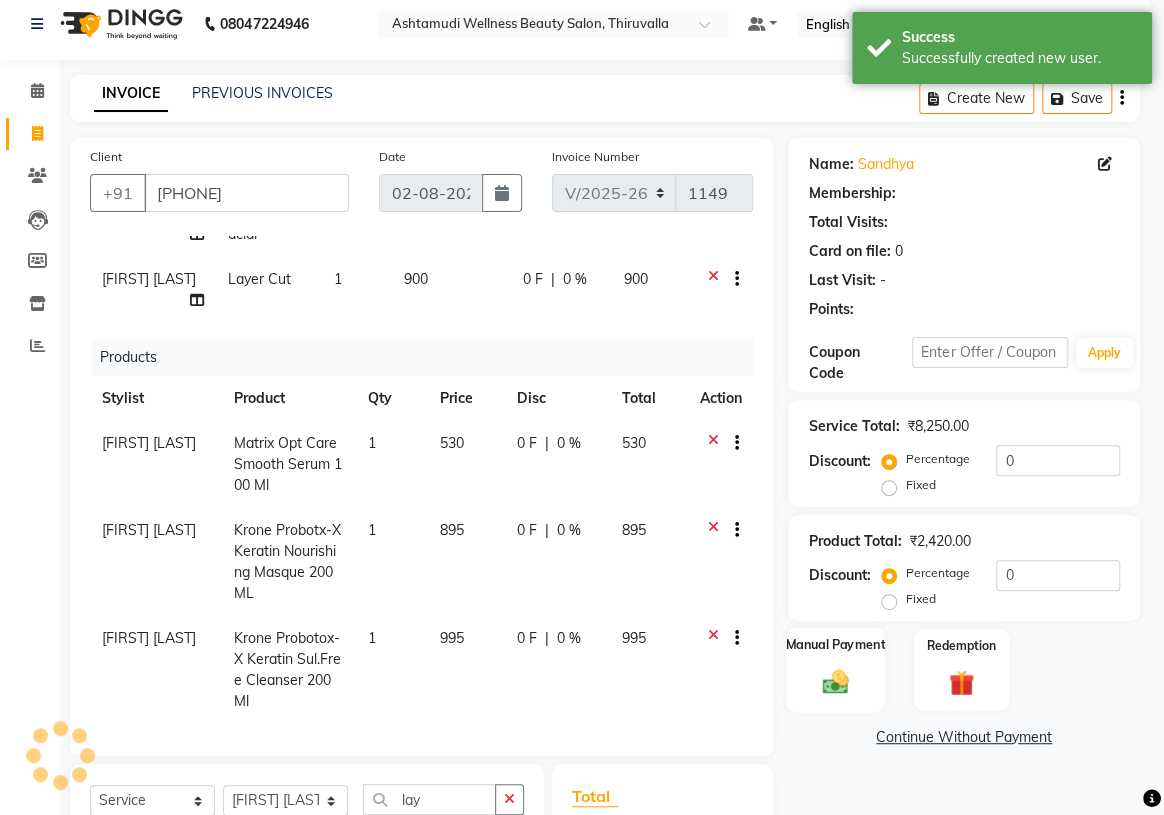 select on "1: Object" 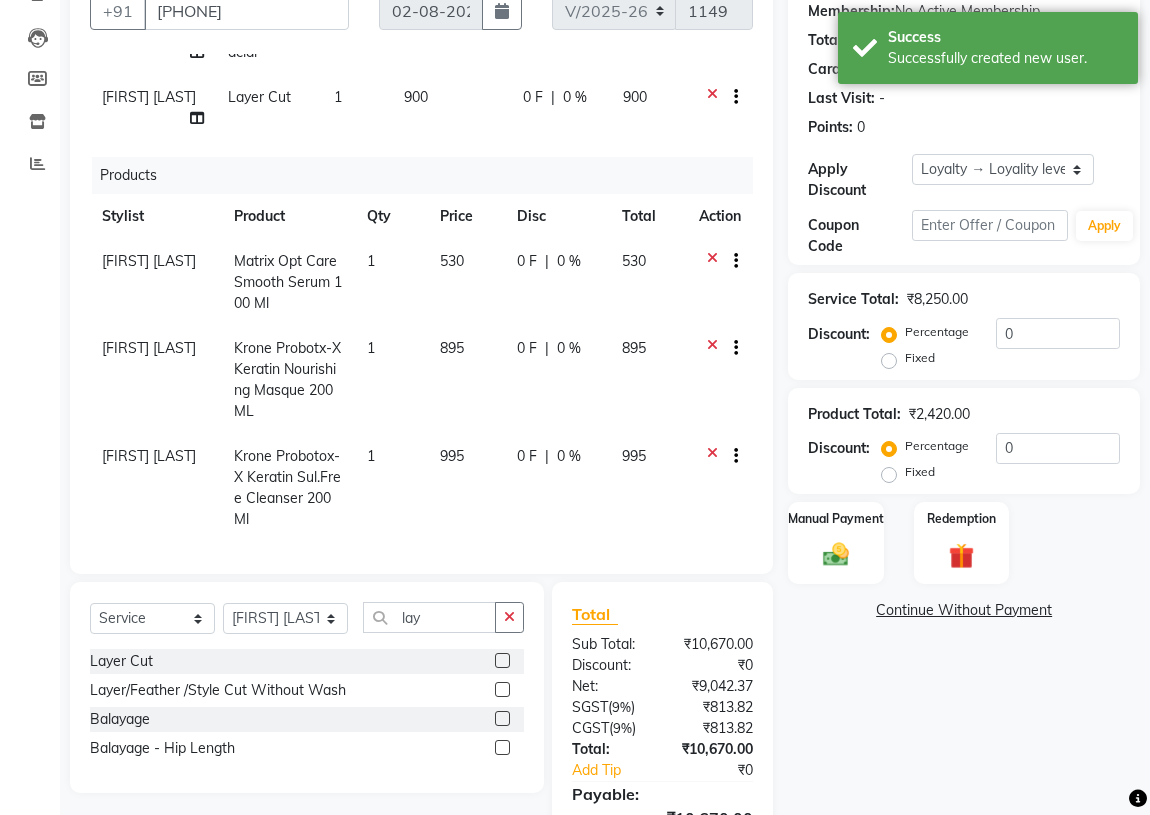 scroll, scrollTop: 285, scrollLeft: 0, axis: vertical 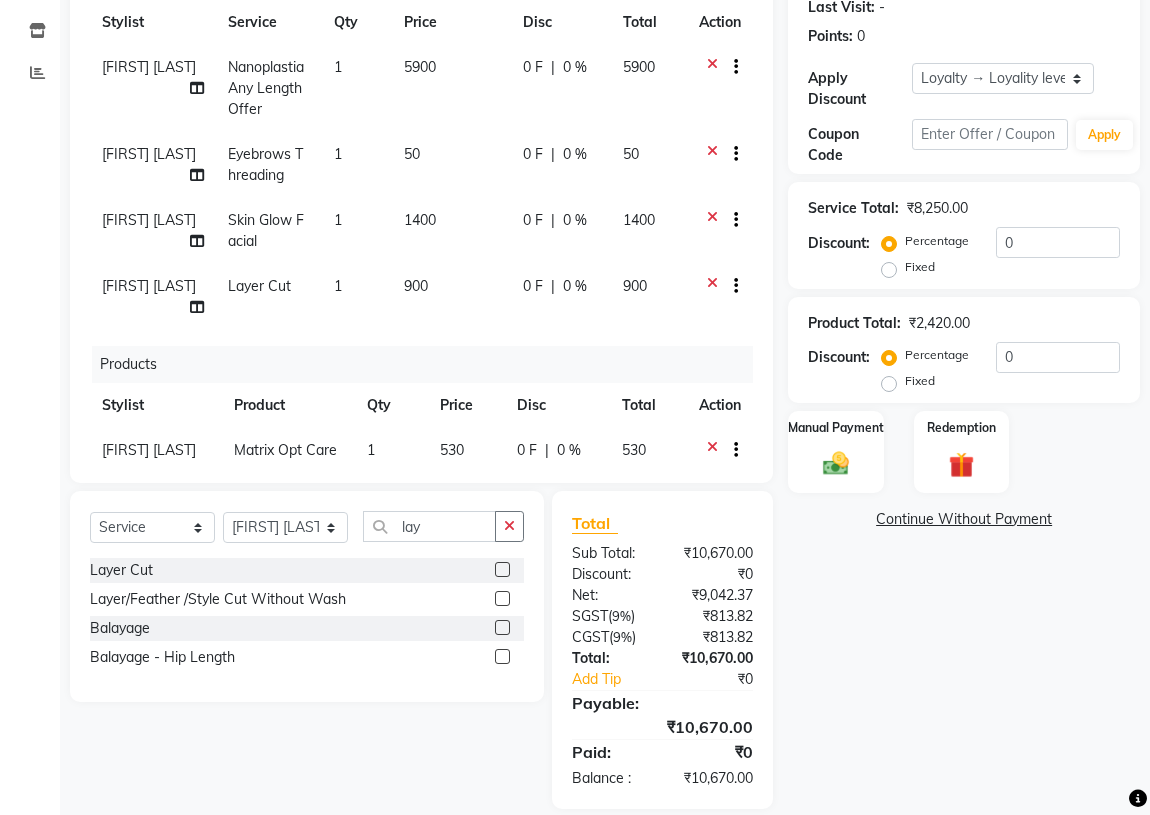 click on "0 F | 0 %" 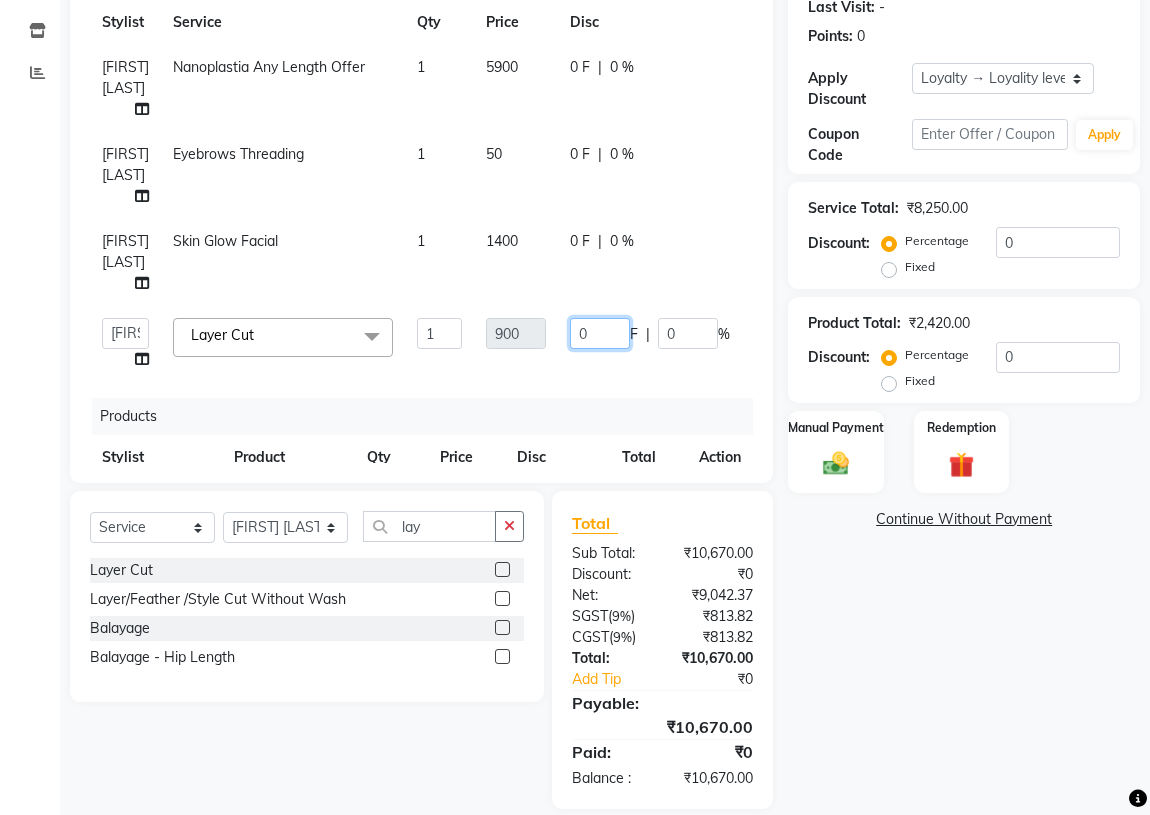 click on "0" 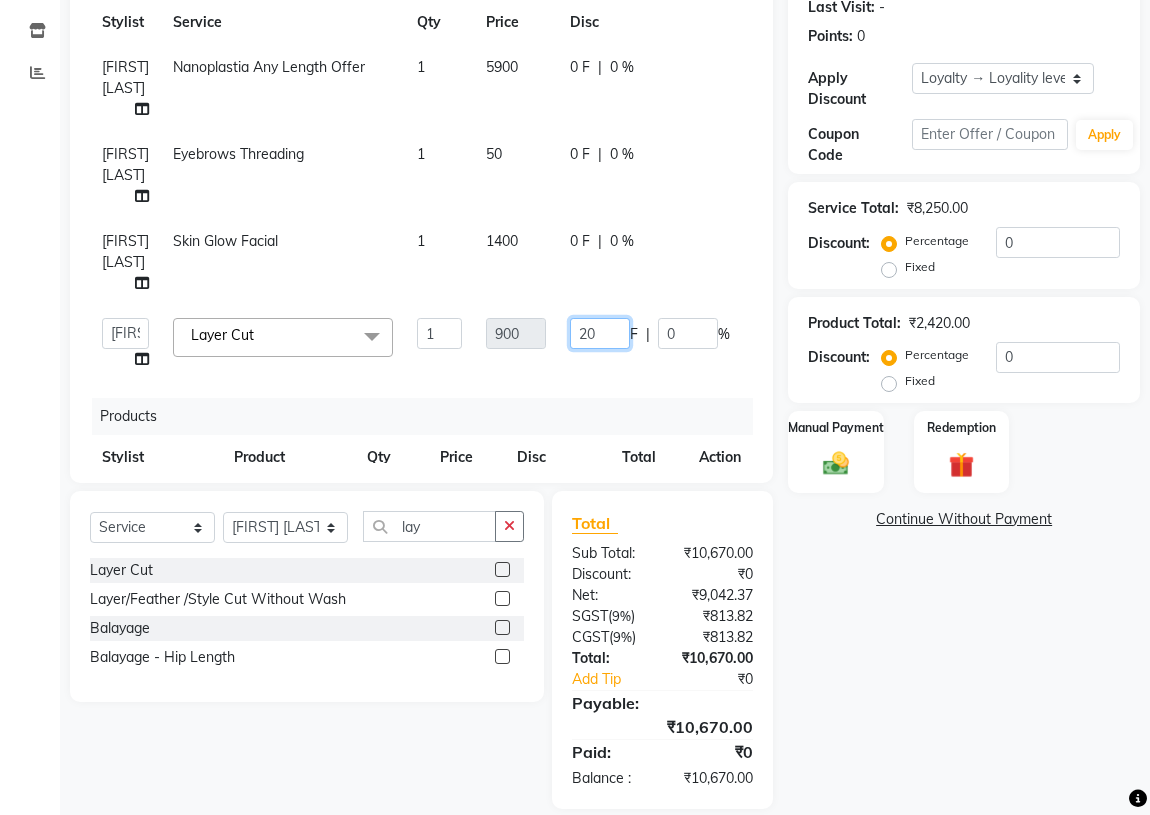 type on "200" 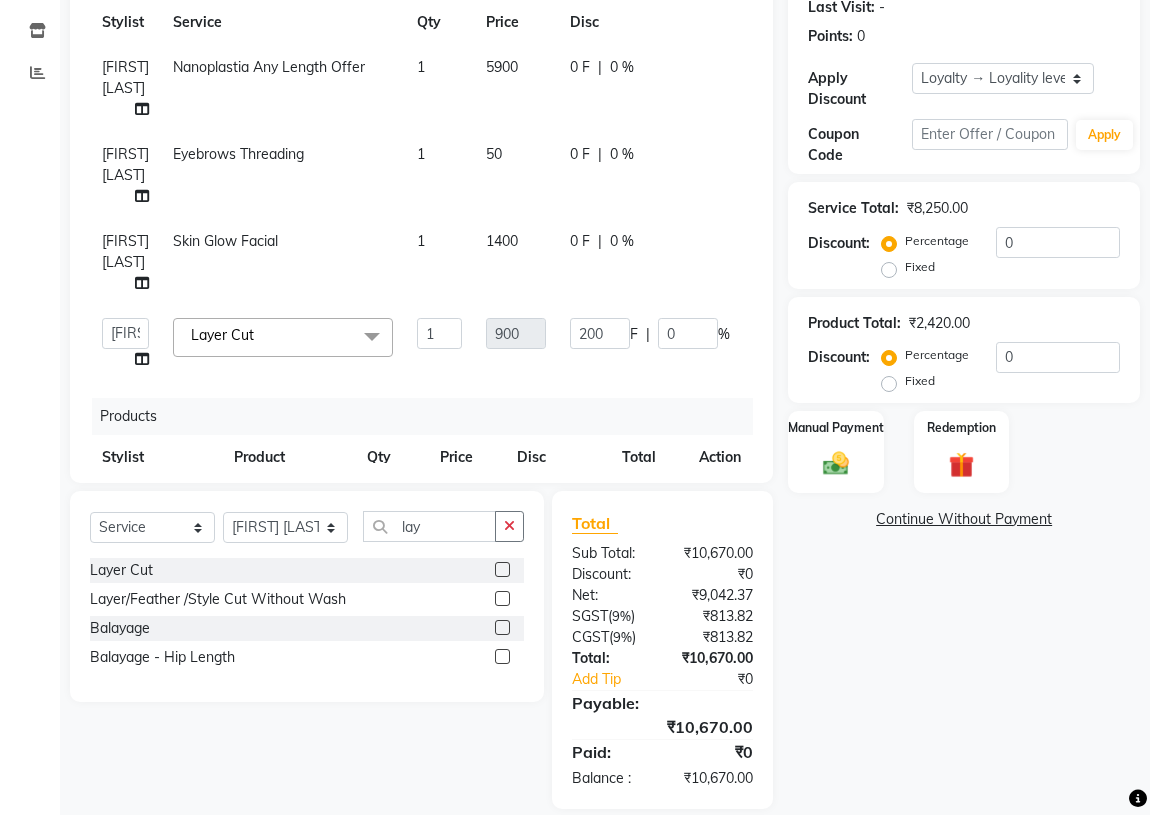 click on "Name: [NAME] Membership: No Active Membership Total Visits: Card on file: 0 Last Visit: - Points: 0 Apply Discount Select Loyalty → Loyality level 1 Coupon Code Apply Service Total: ₹8,250.00 Discount: Percentage Fixed 0 Product Total: ₹2,420.00 Discount: Percentage Fixed 0 Manual Payment Redemption Continue Without Payment" 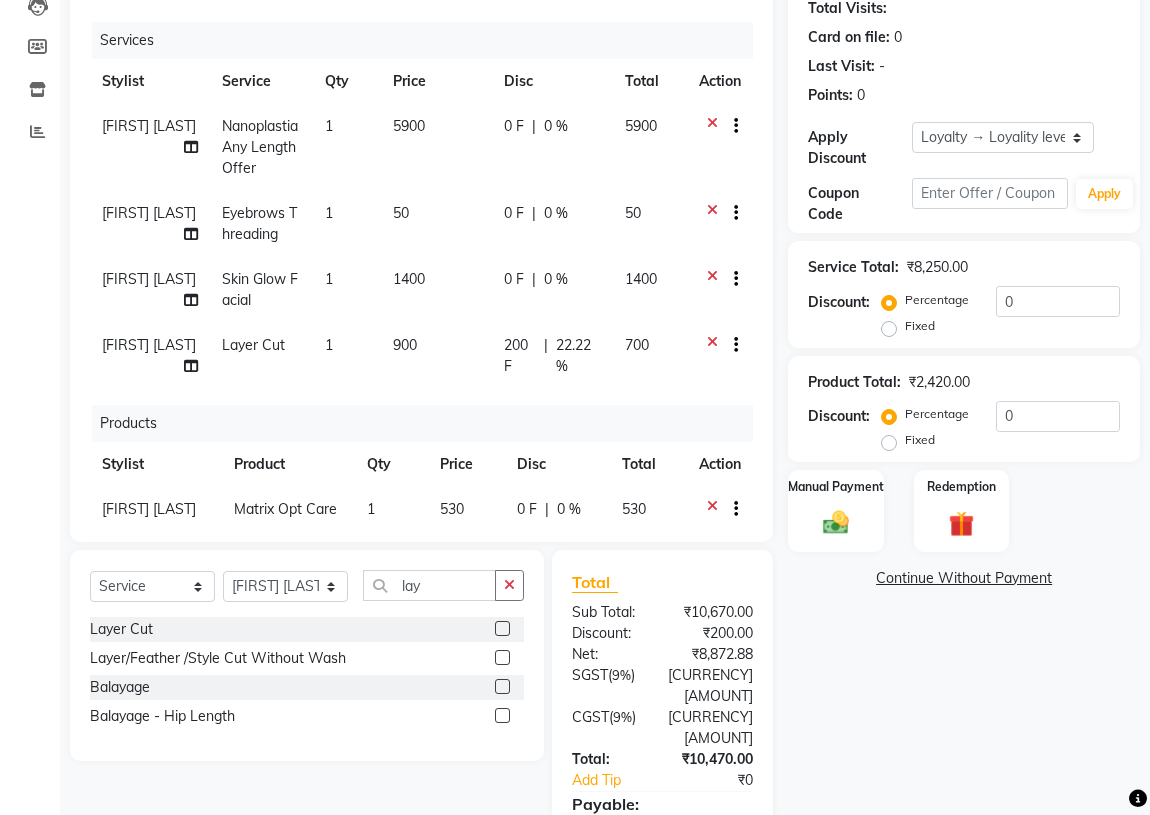 scroll, scrollTop: 194, scrollLeft: 0, axis: vertical 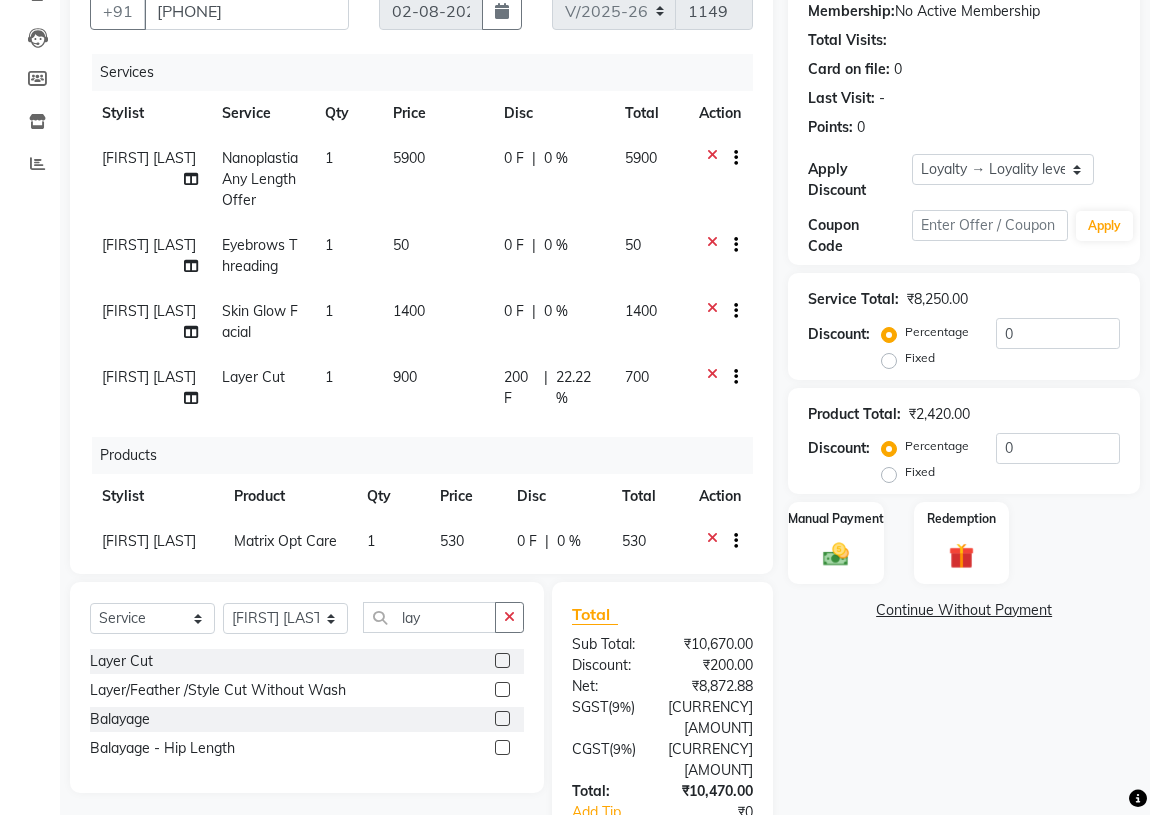 click on "0 %" 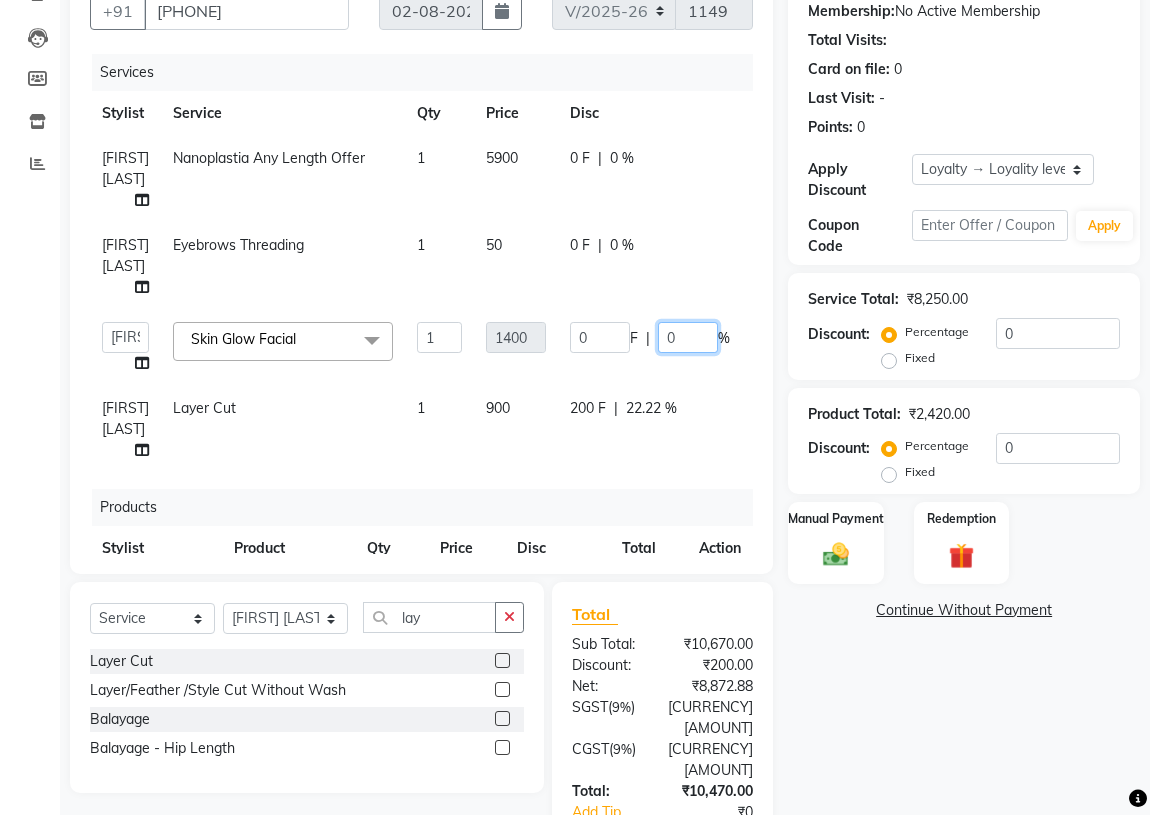 click on "0" 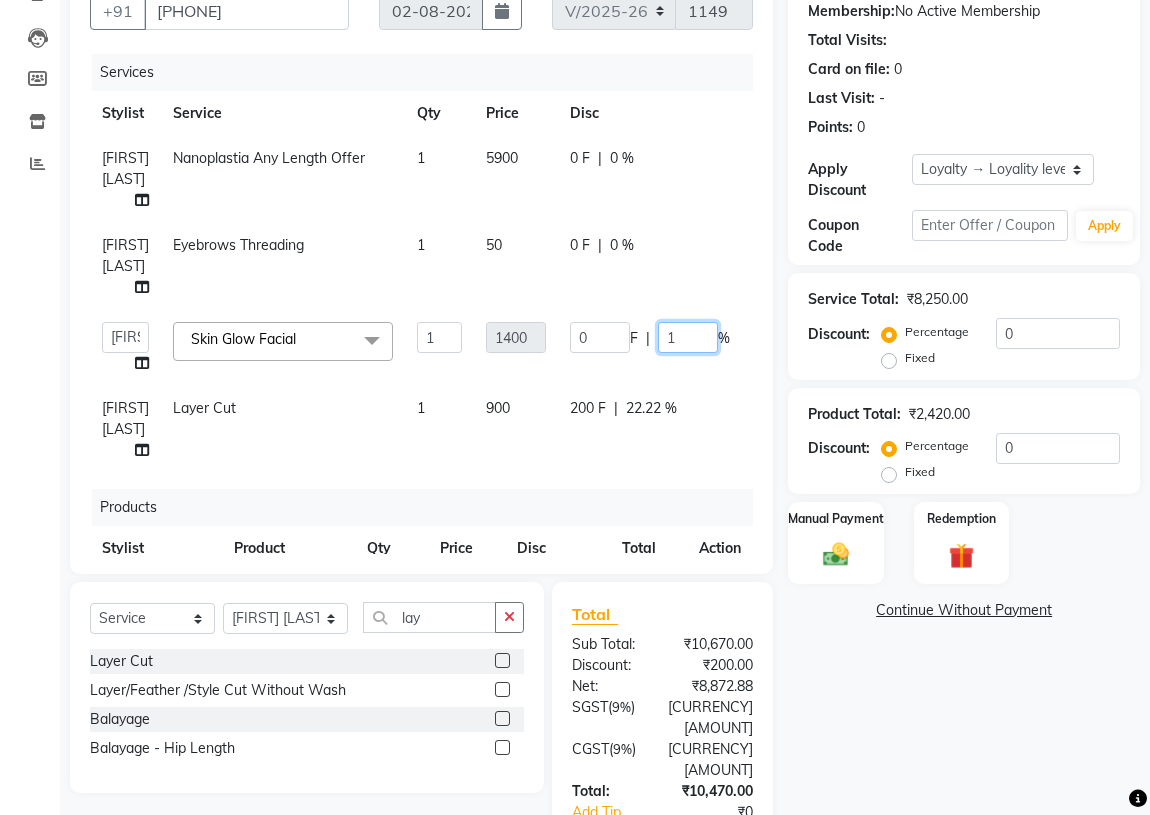 type on "15" 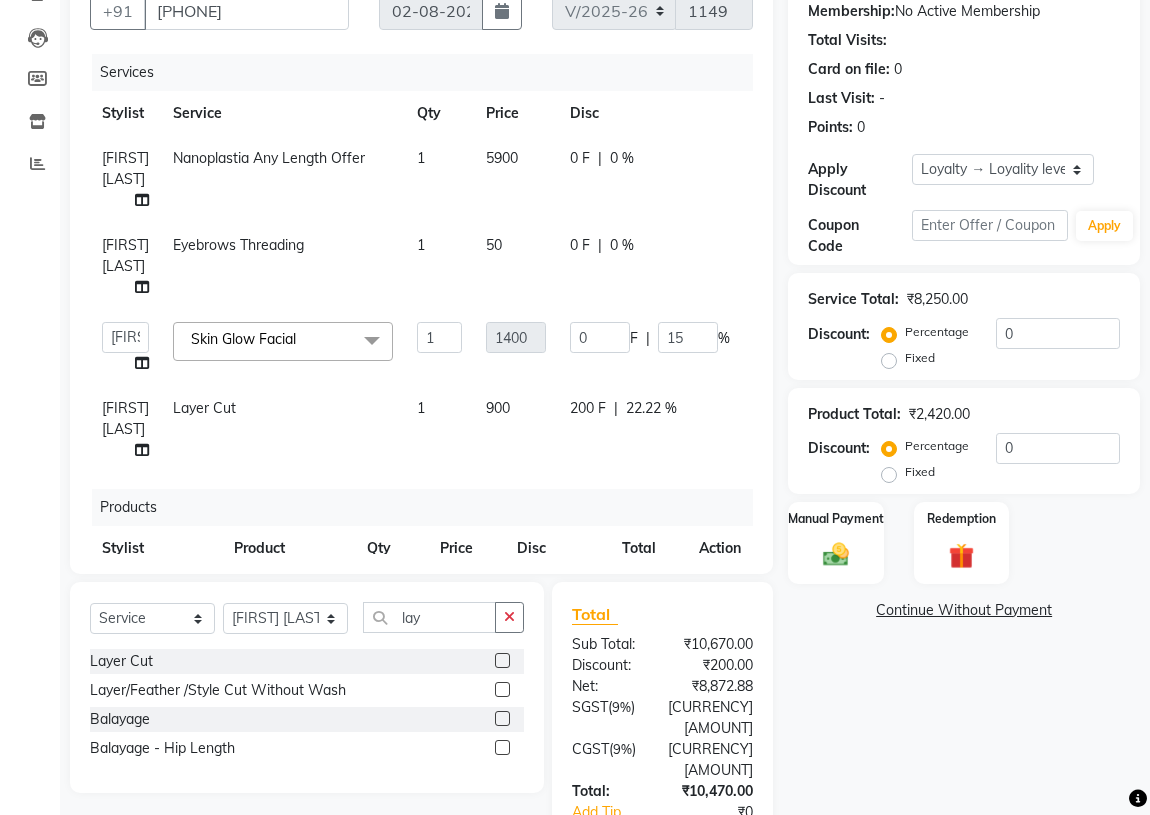 drag, startPoint x: 837, startPoint y: 654, endPoint x: 836, endPoint y: 617, distance: 37.01351 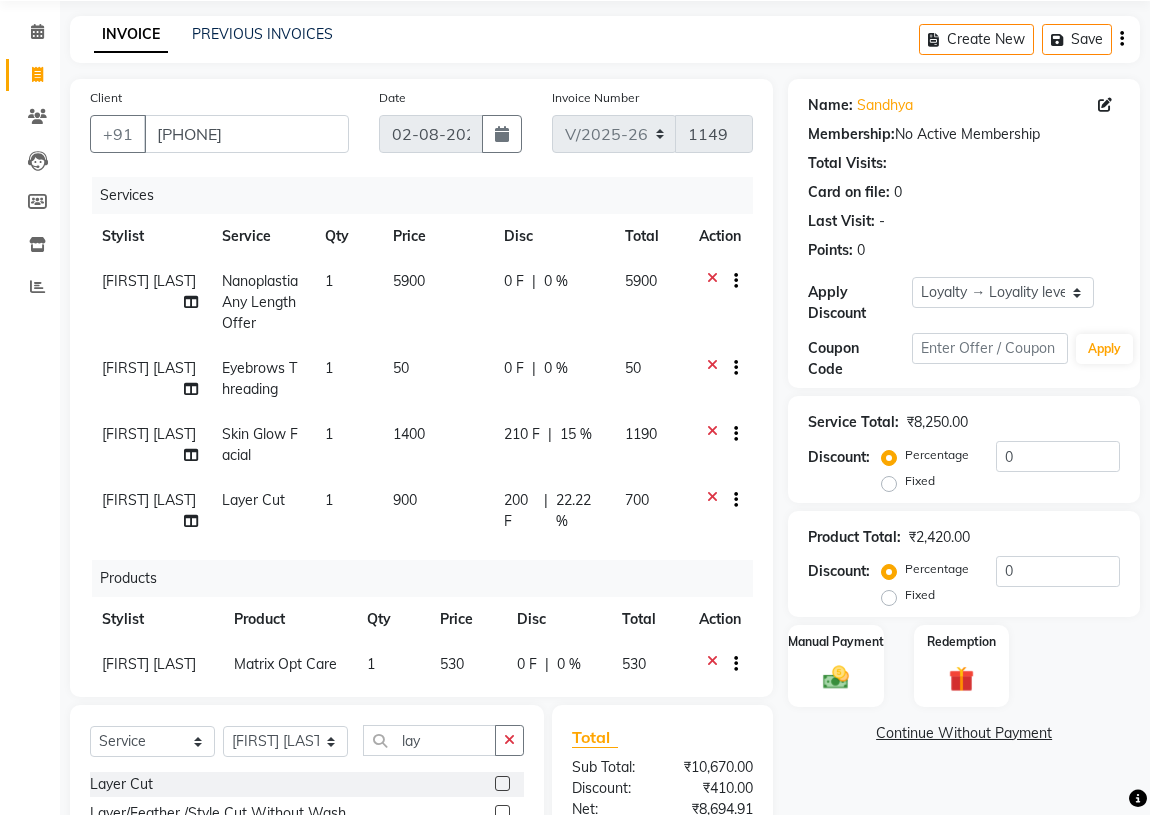 scroll, scrollTop: 12, scrollLeft: 0, axis: vertical 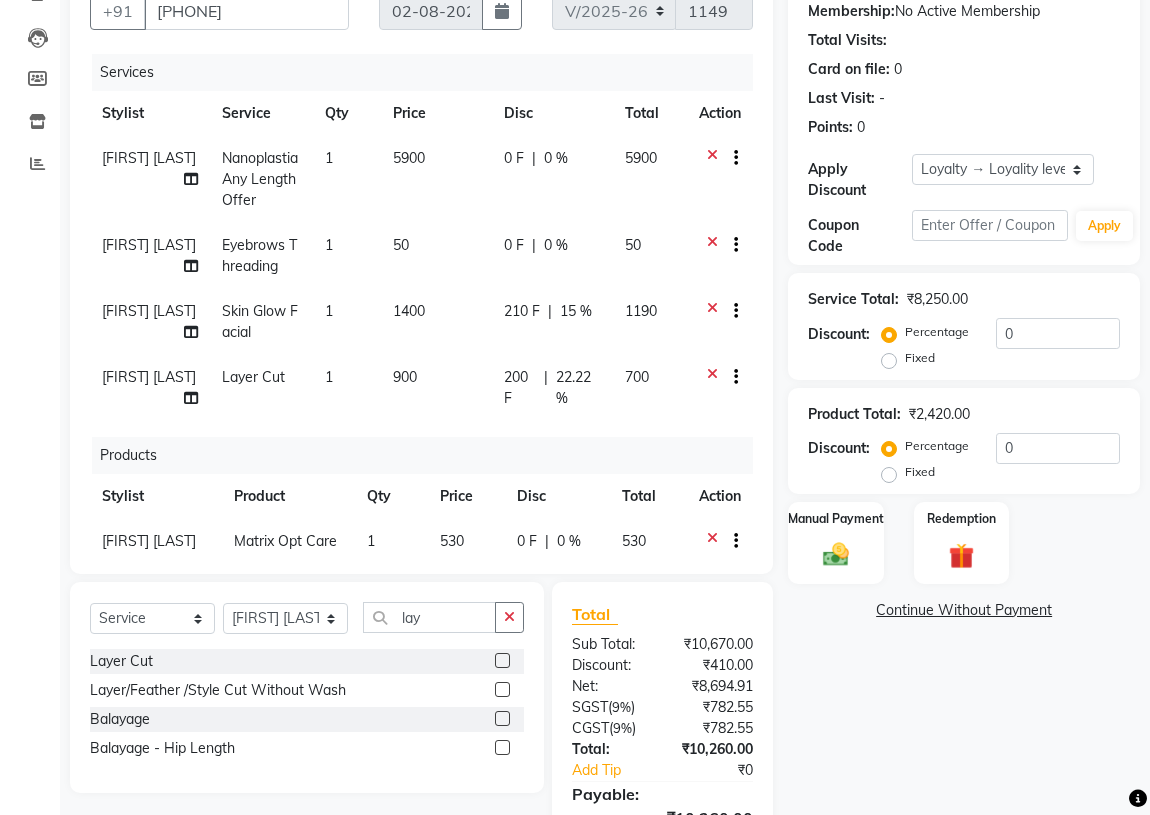 click on "5900" 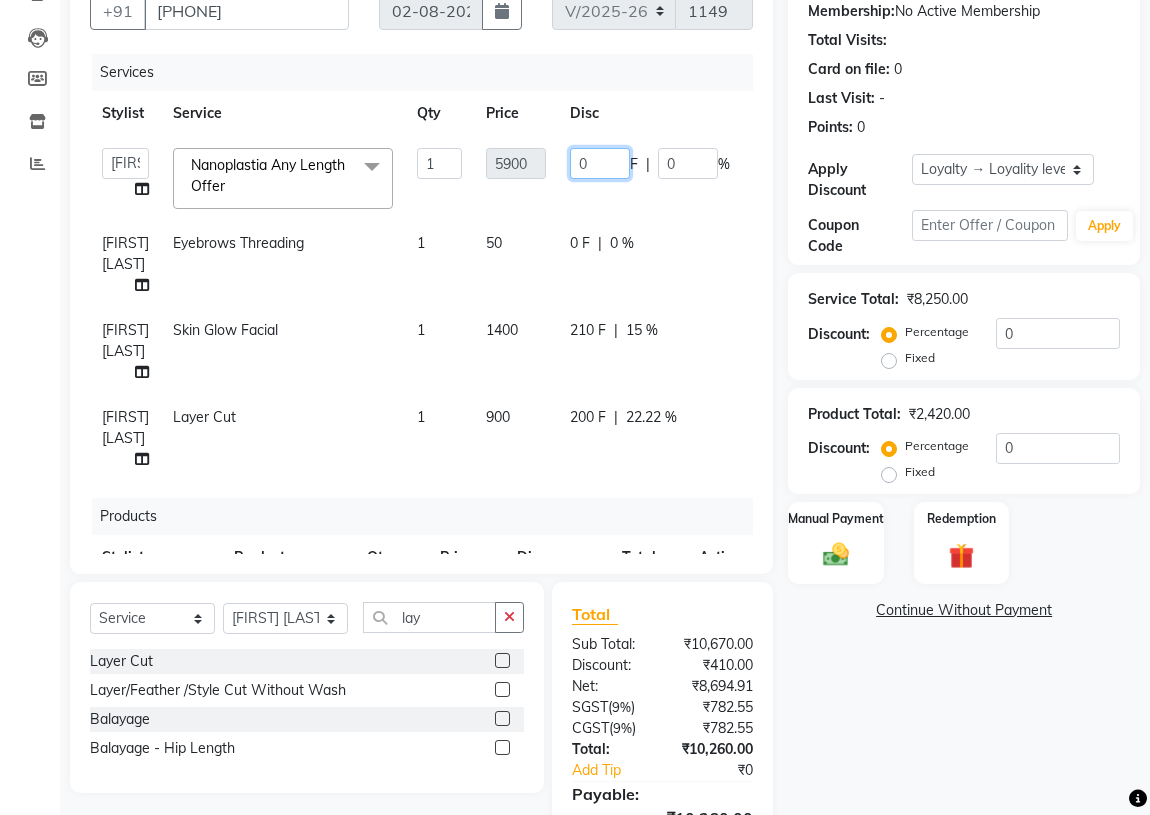 click on "0" 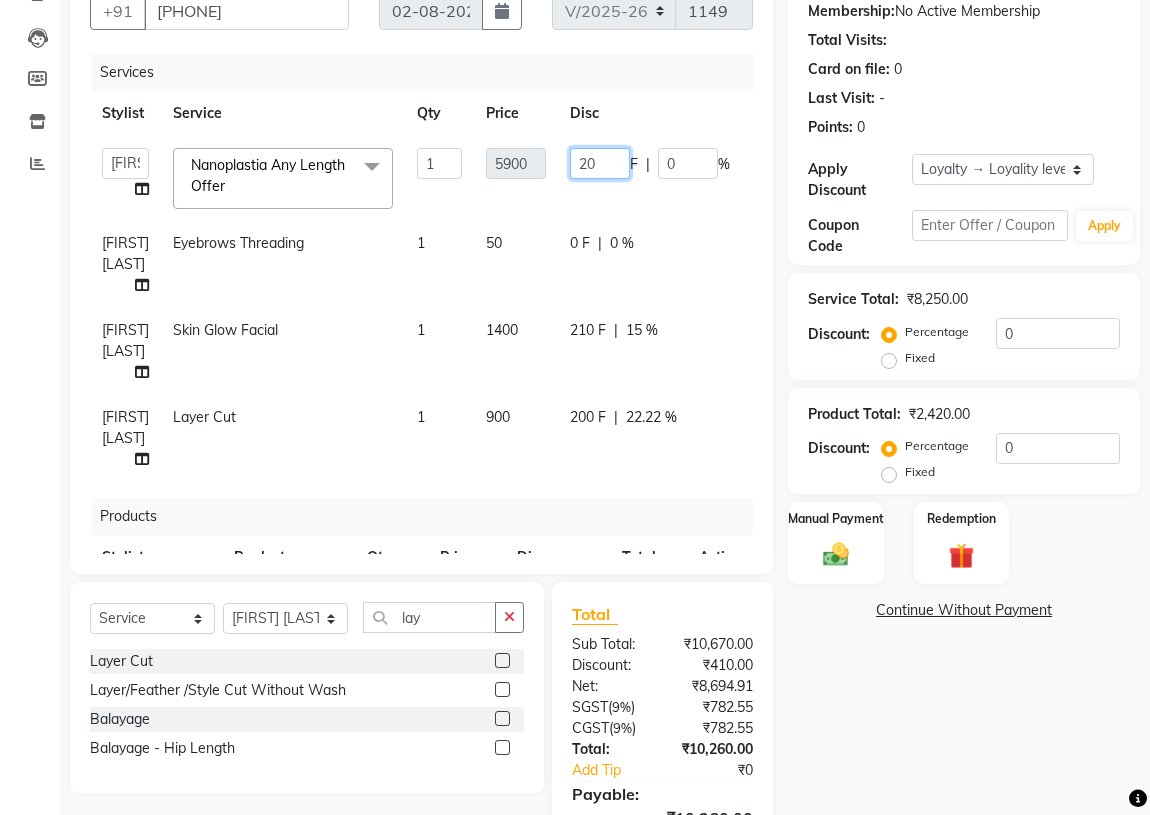 type on "200" 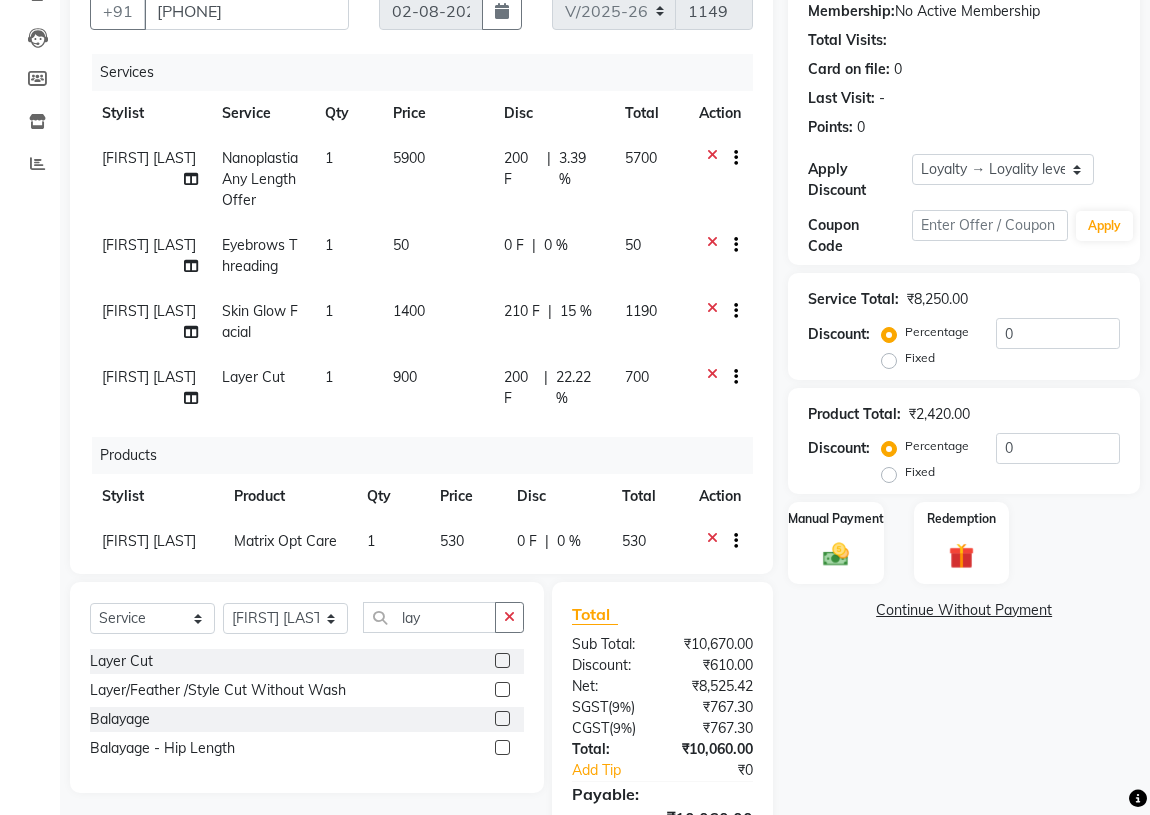 click on "Name: [NAME] Membership: No Active Membership Total Visits: Card on file: 0 Last Visit: - Points: 0 Apply Discount Select Loyalty → Loyality level 1 Coupon Code Apply Service Total: ₹8,250.00 Discount: Percentage Fixed 0 Product Total: ₹2,420.00 Discount: Percentage Fixed 0 Manual Payment Redemption Continue Without Payment" 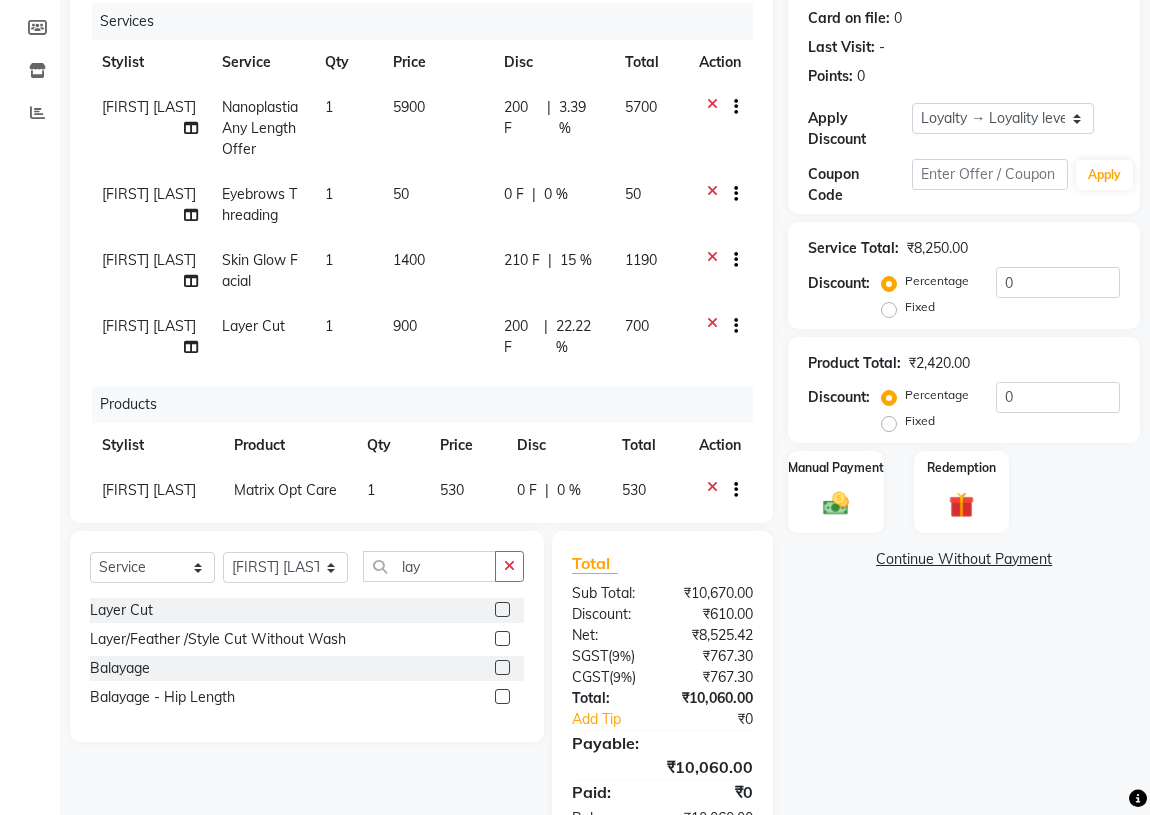 scroll, scrollTop: 285, scrollLeft: 0, axis: vertical 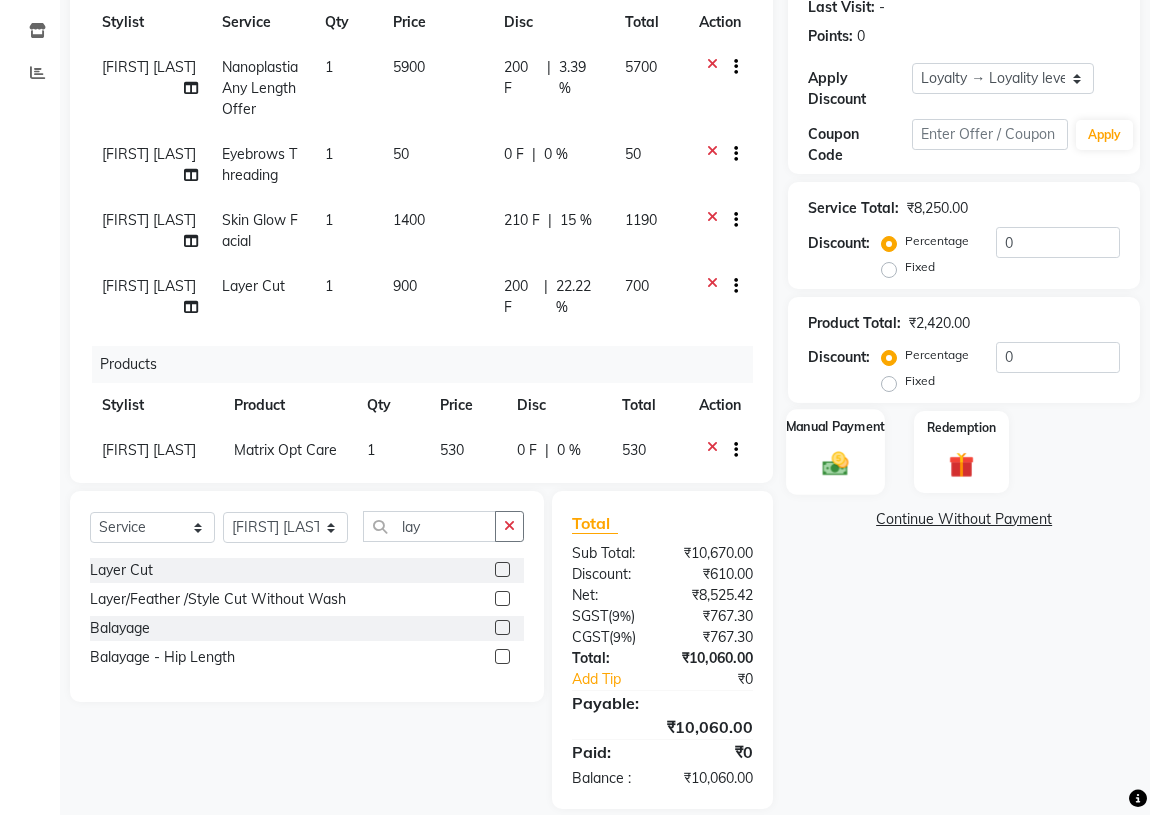click on "Manual Payment" 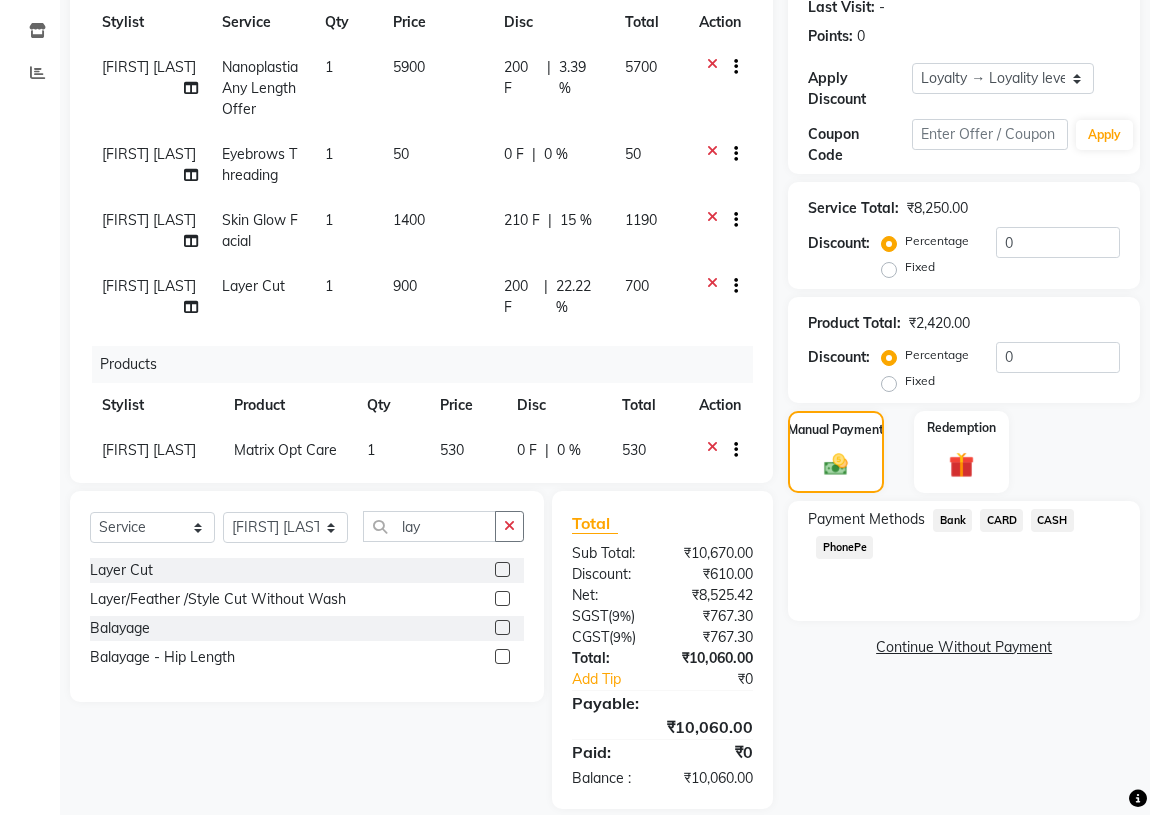 scroll, scrollTop: 12, scrollLeft: 0, axis: vertical 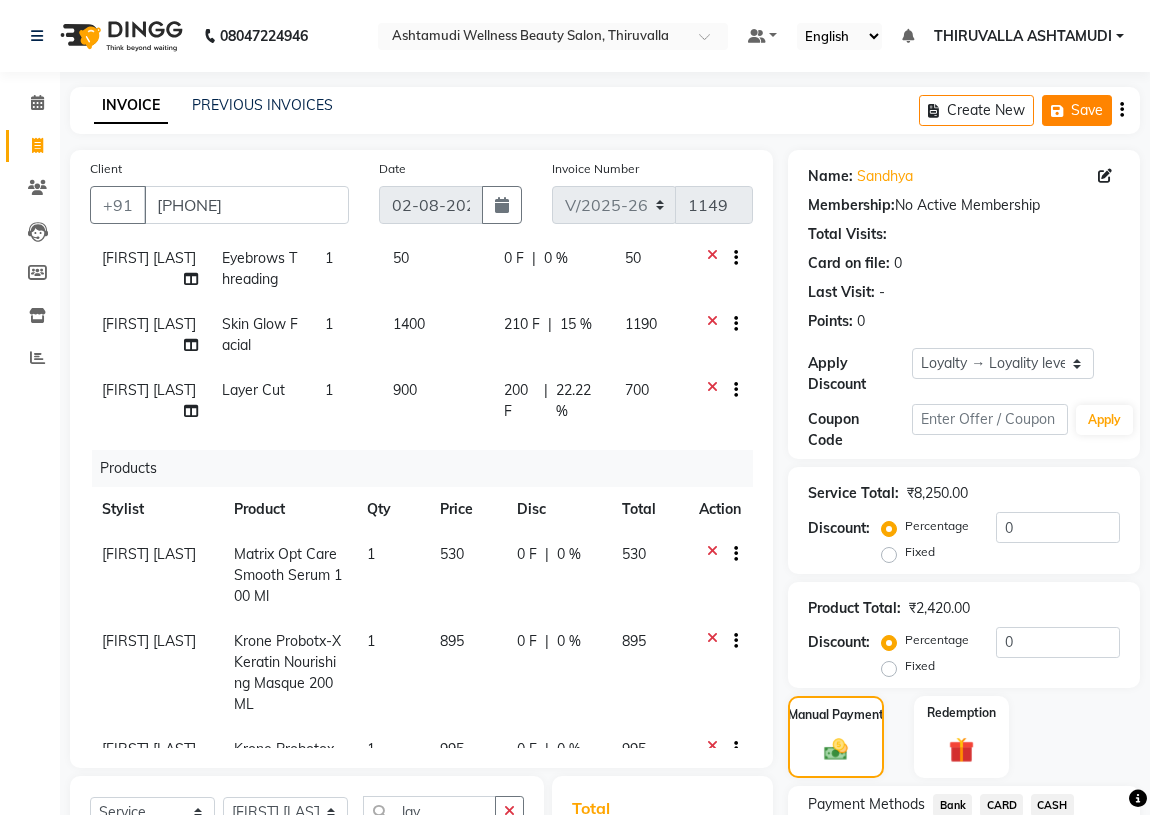 click on "Save" 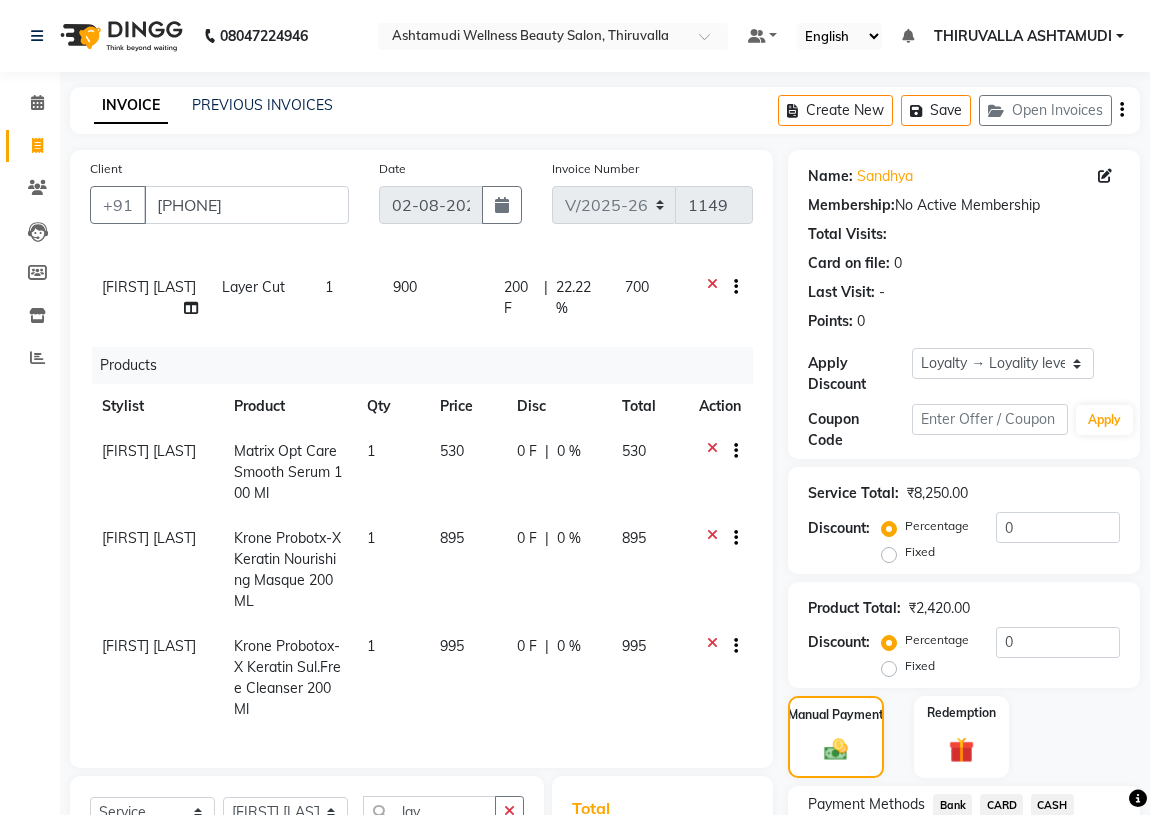 scroll, scrollTop: 297, scrollLeft: 0, axis: vertical 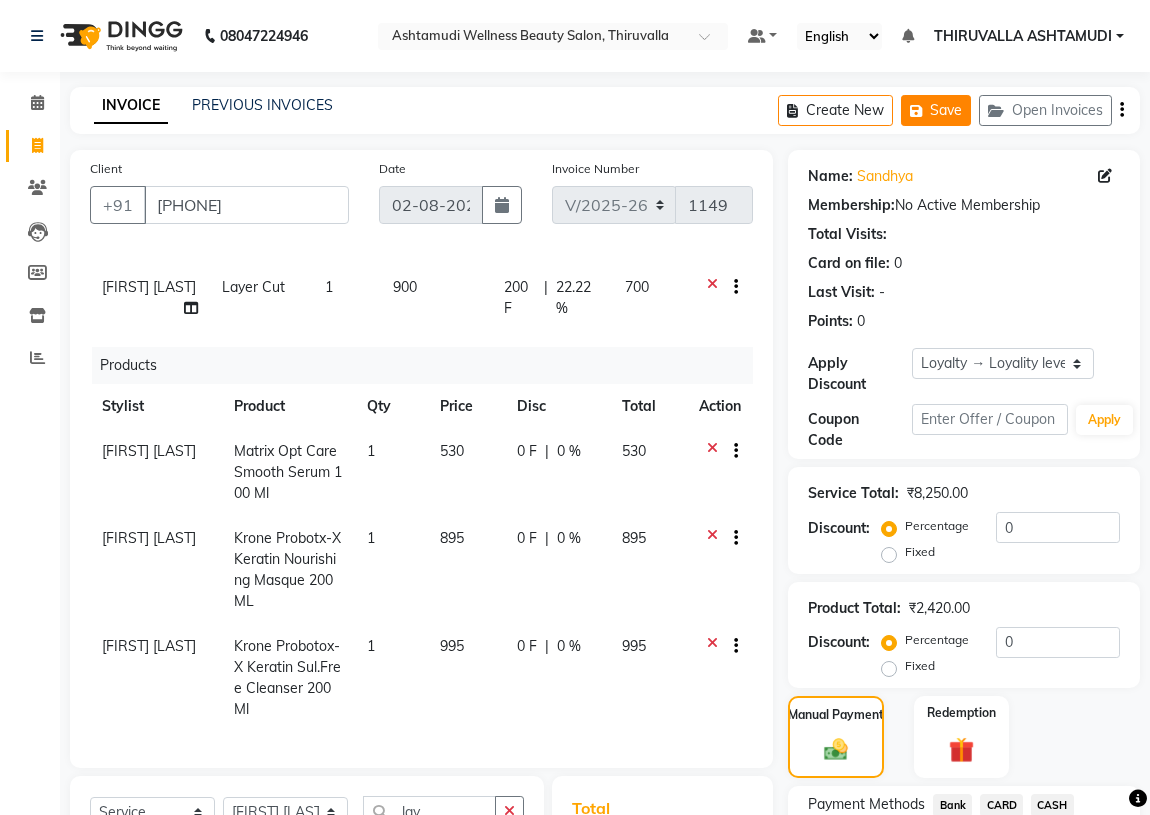click on "Save" 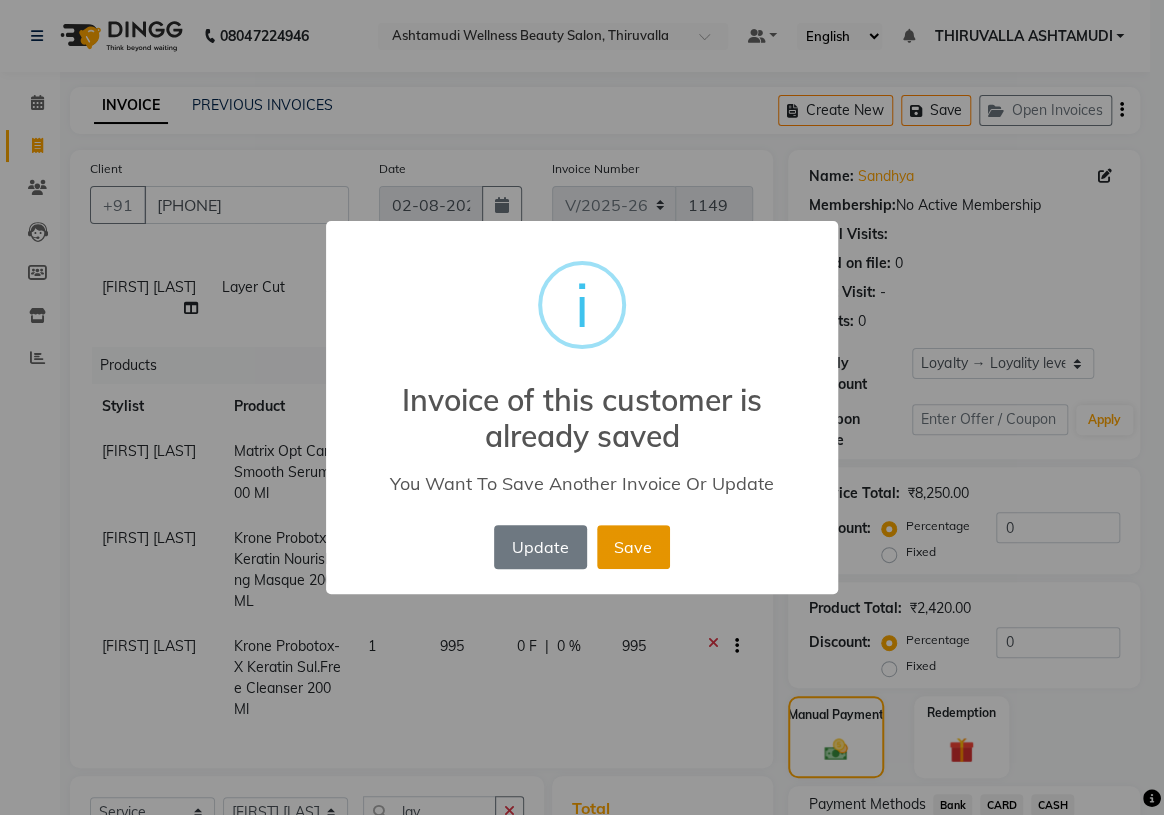 click on "Save" at bounding box center [633, 547] 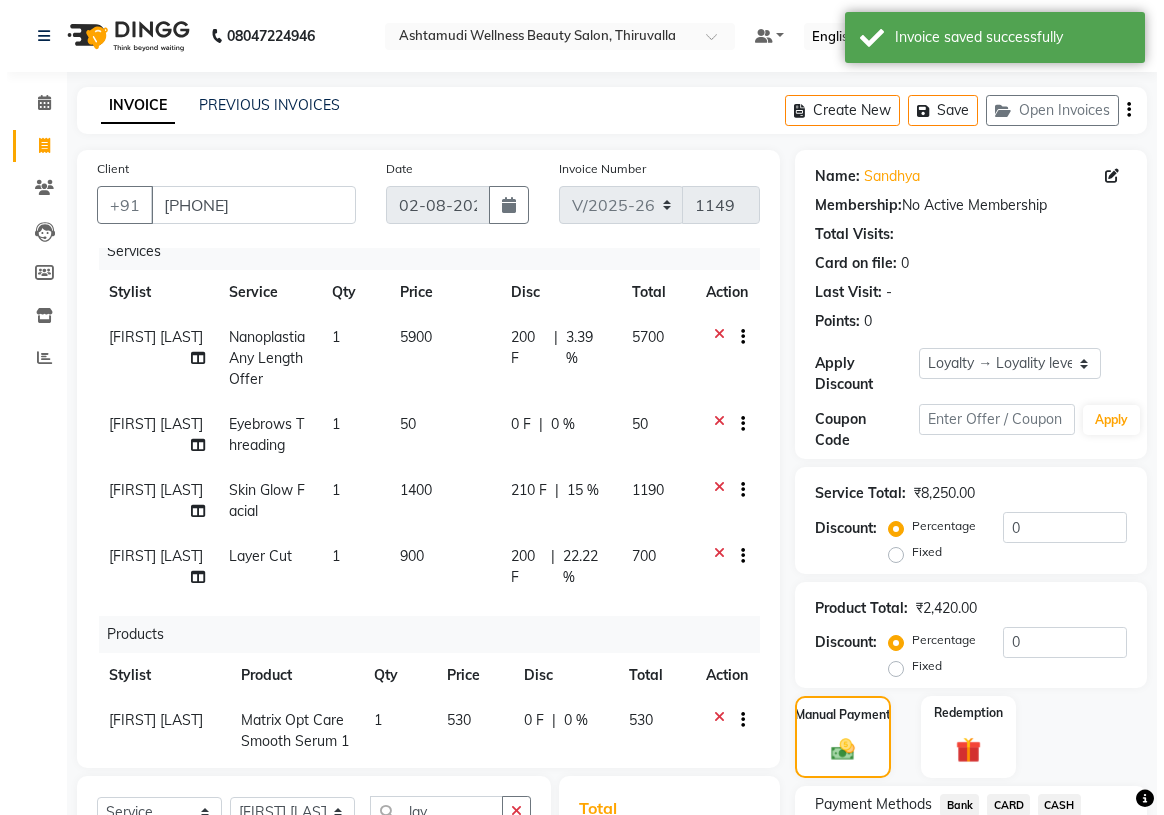 scroll, scrollTop: 0, scrollLeft: 0, axis: both 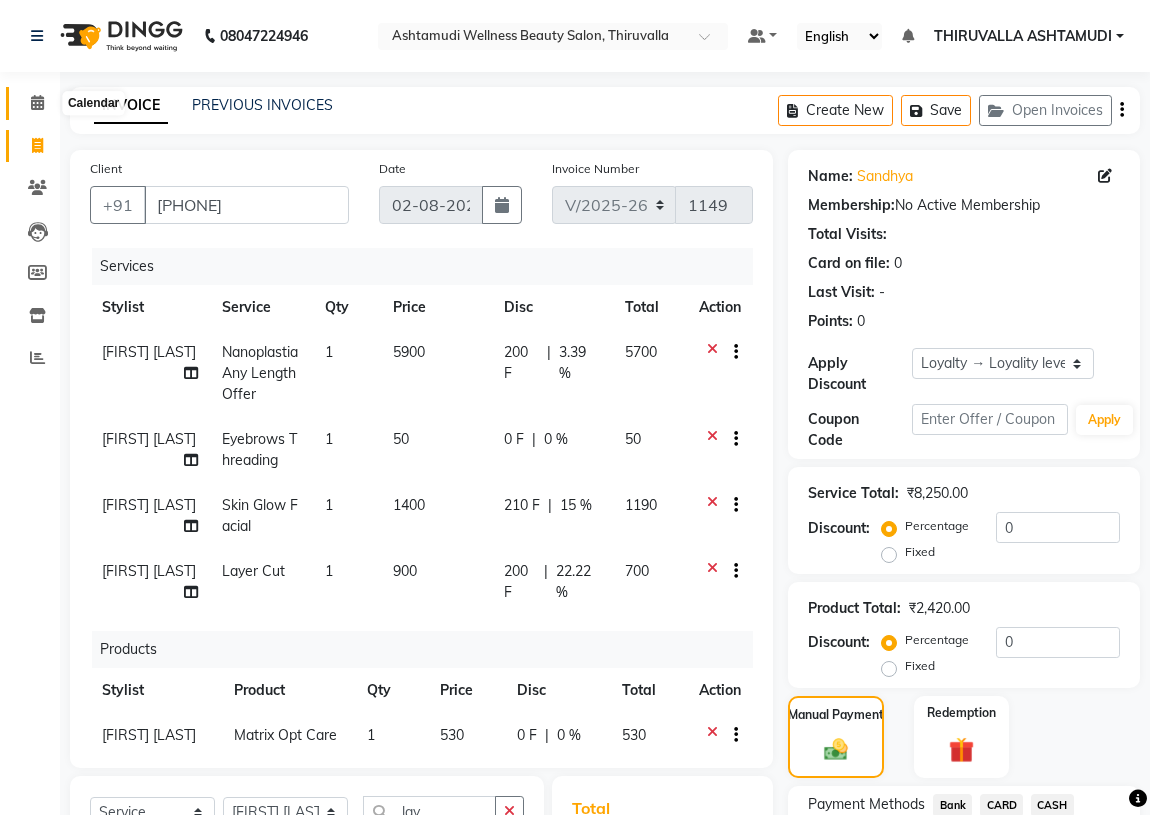 click 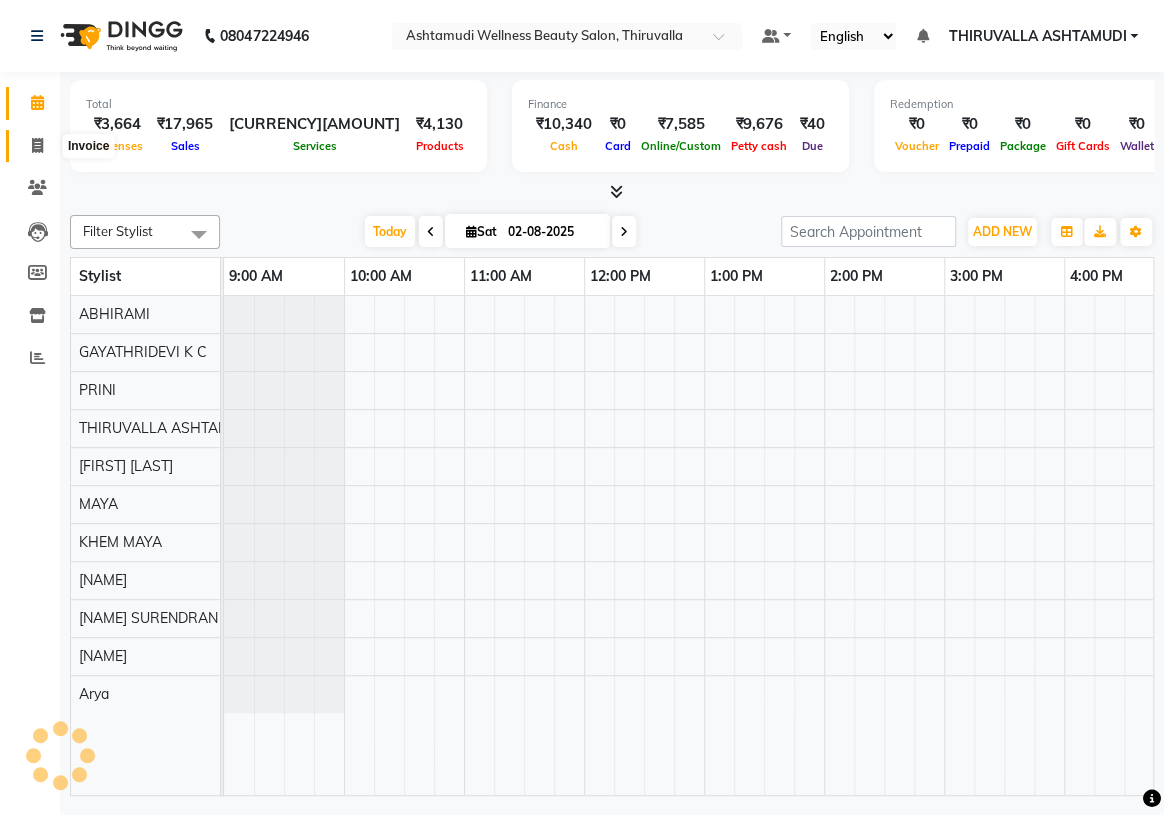 scroll, scrollTop: 0, scrollLeft: 0, axis: both 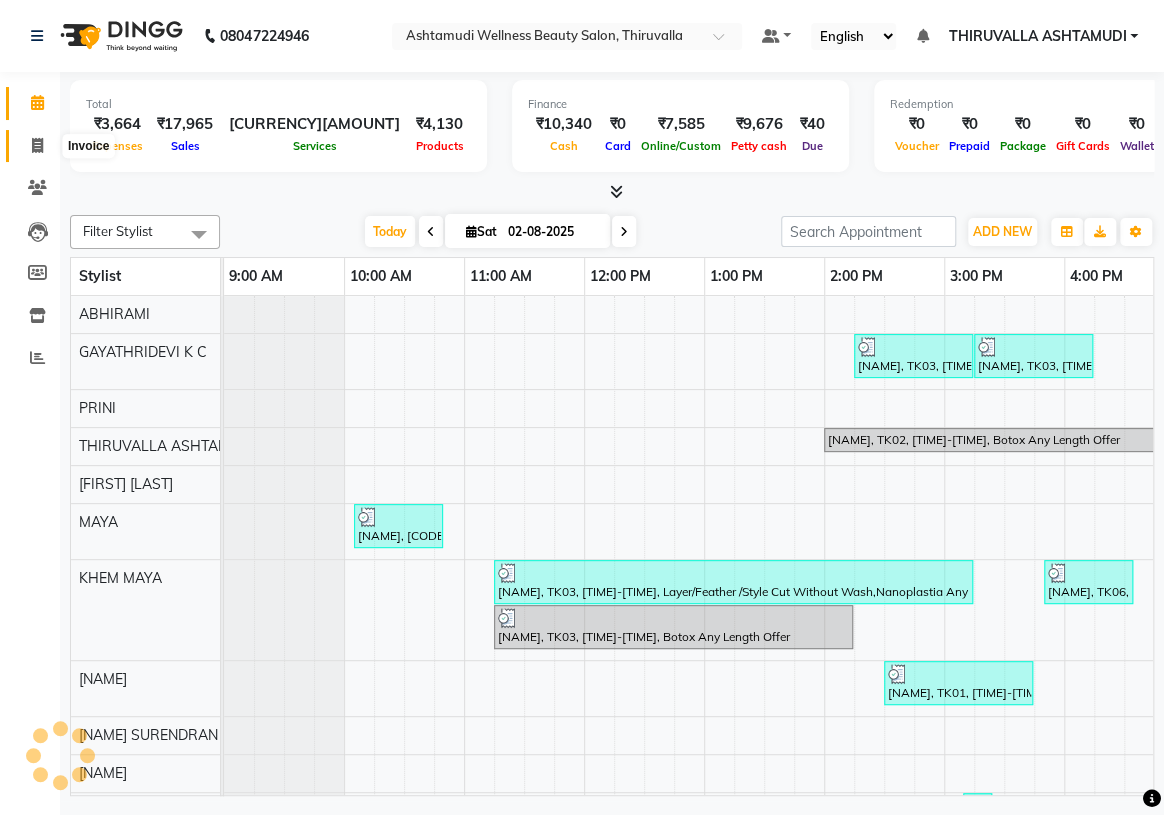 click 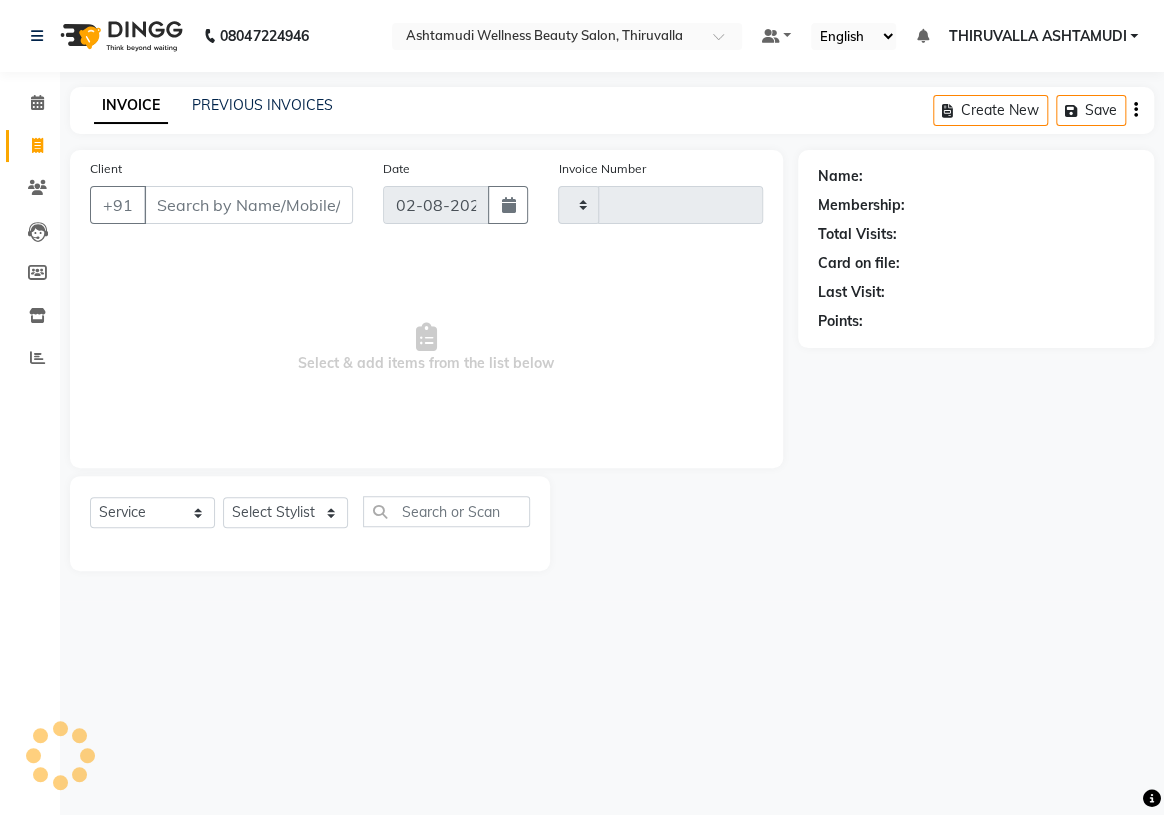 type on "1149" 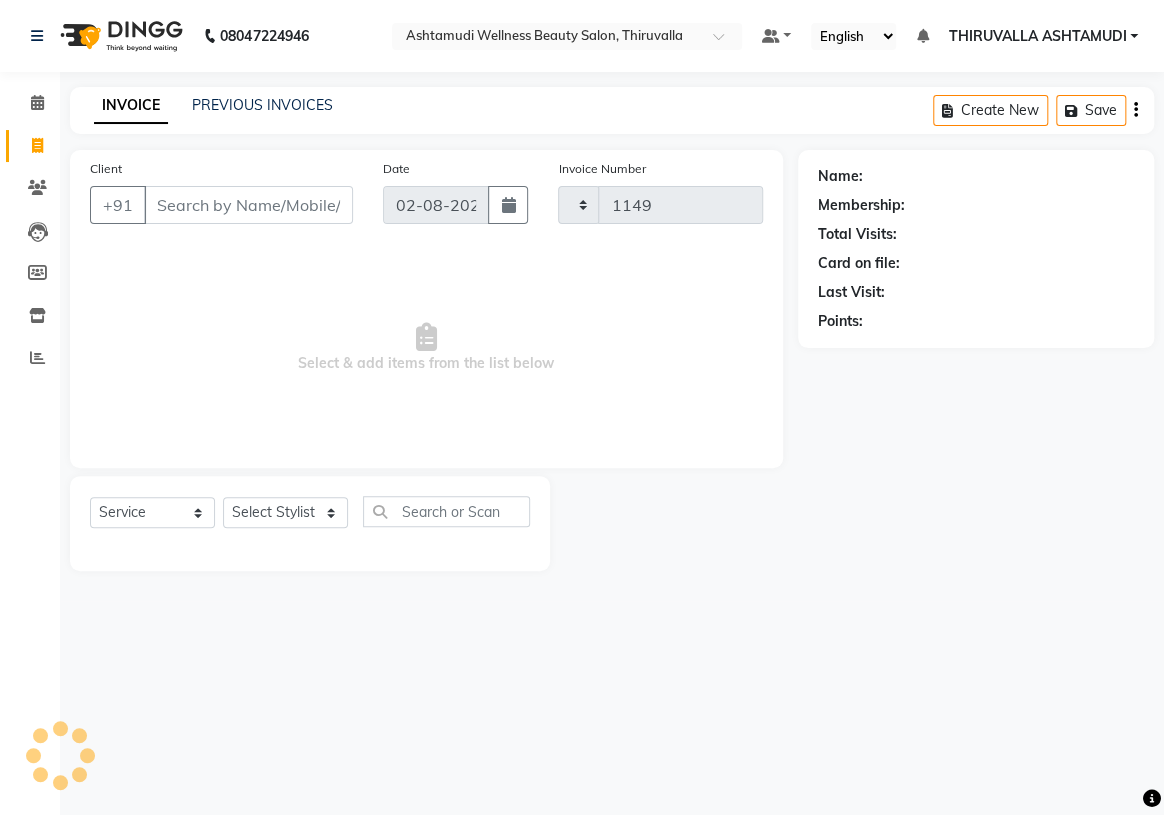 select on "4634" 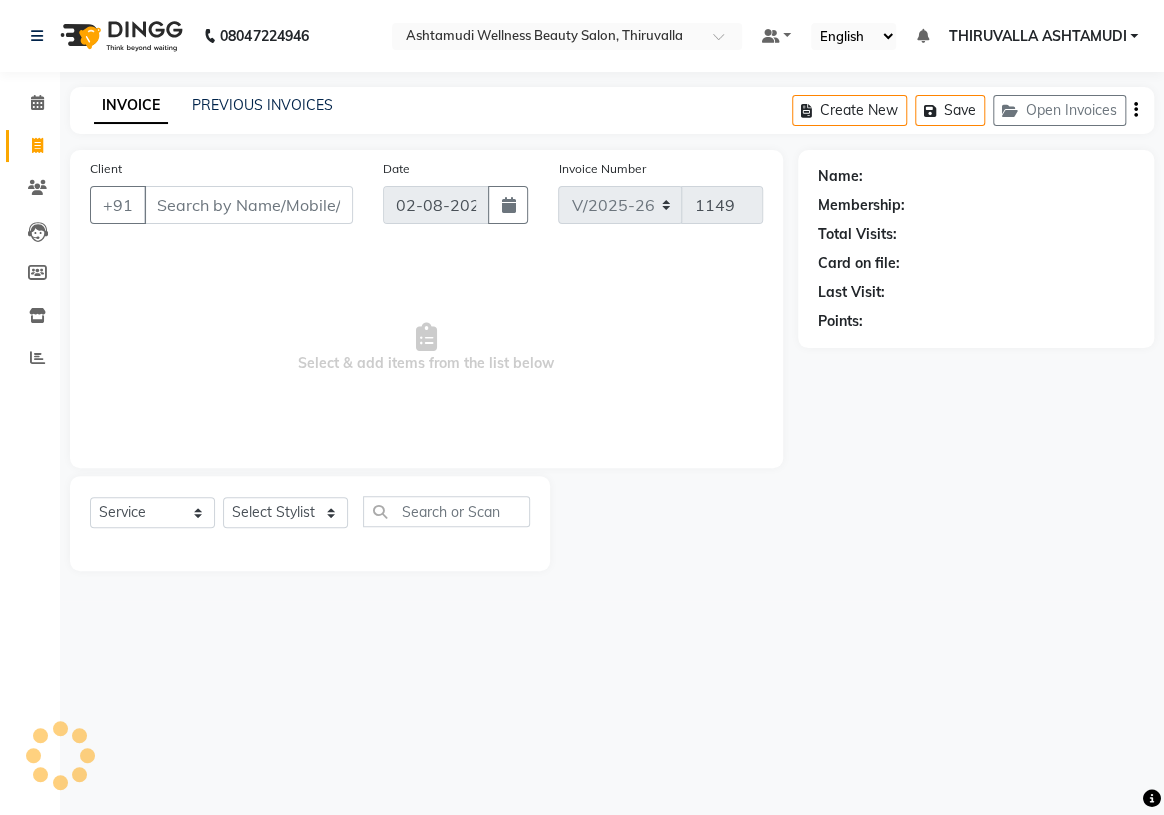 click on "Client" at bounding box center [248, 205] 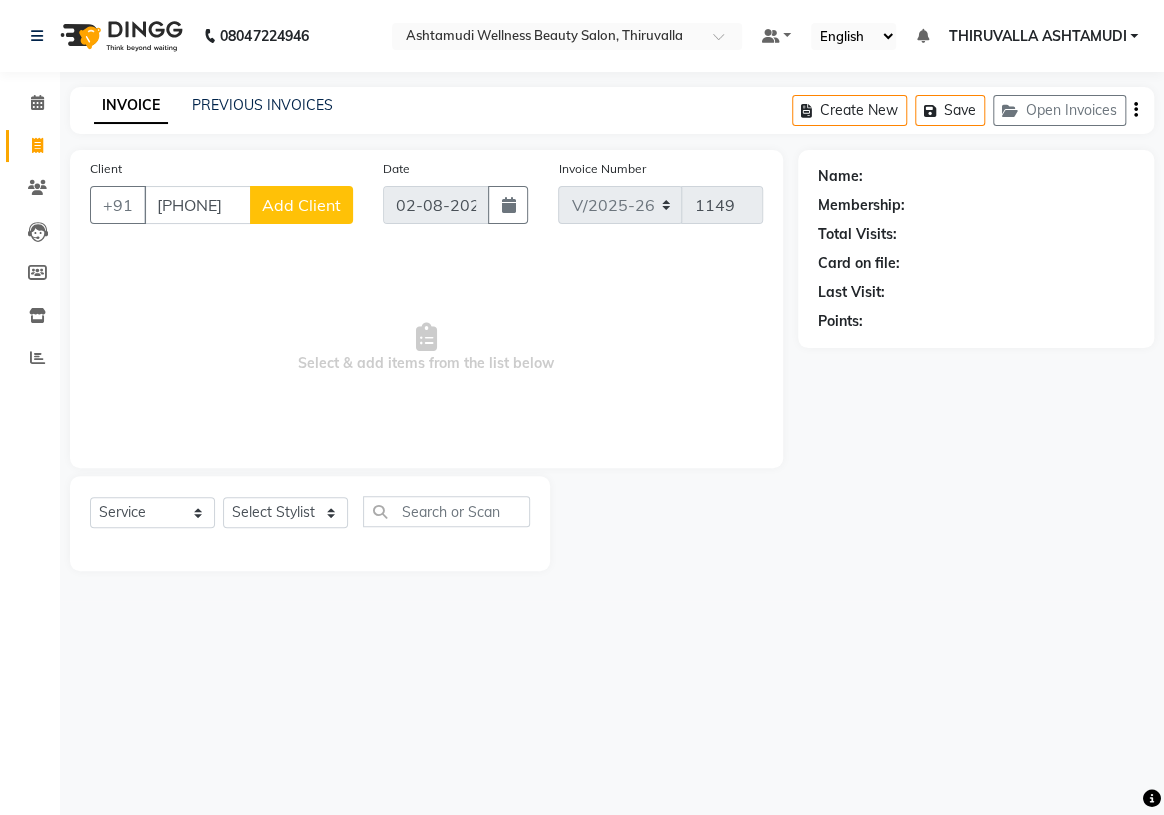 type on "[PHONE]" 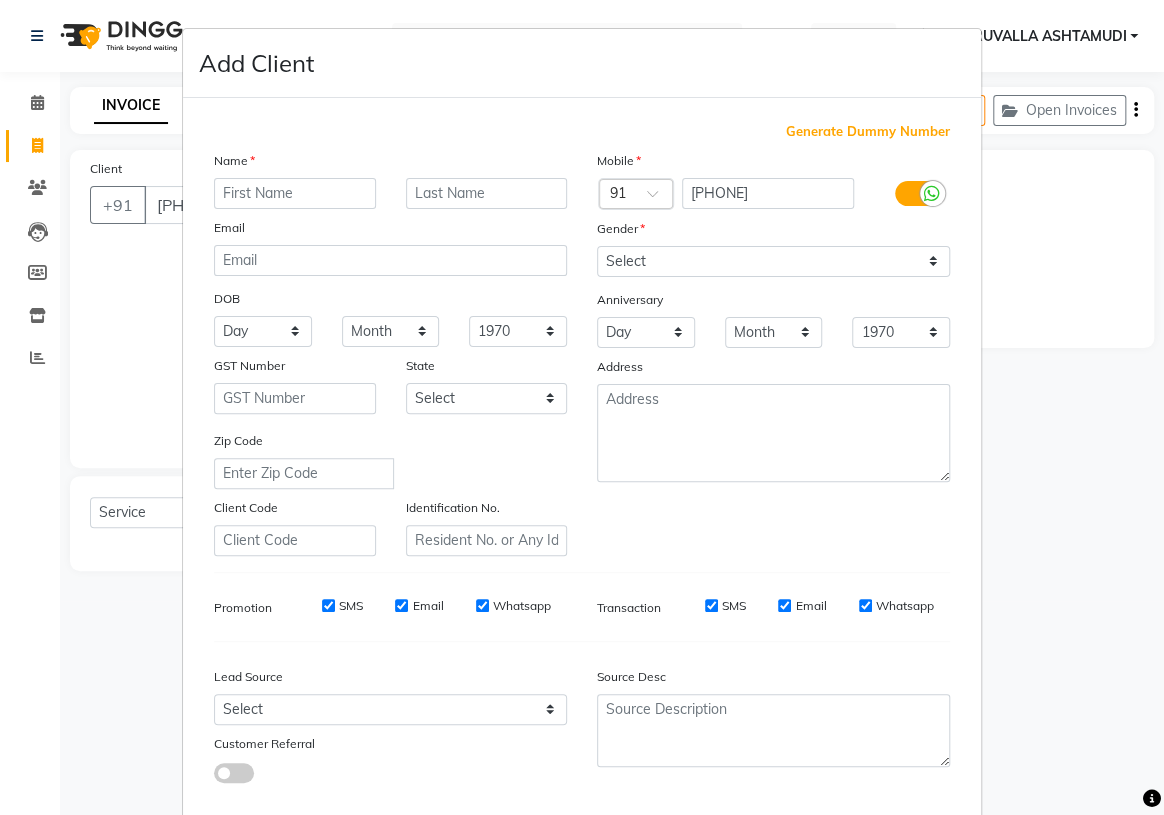 click at bounding box center [295, 193] 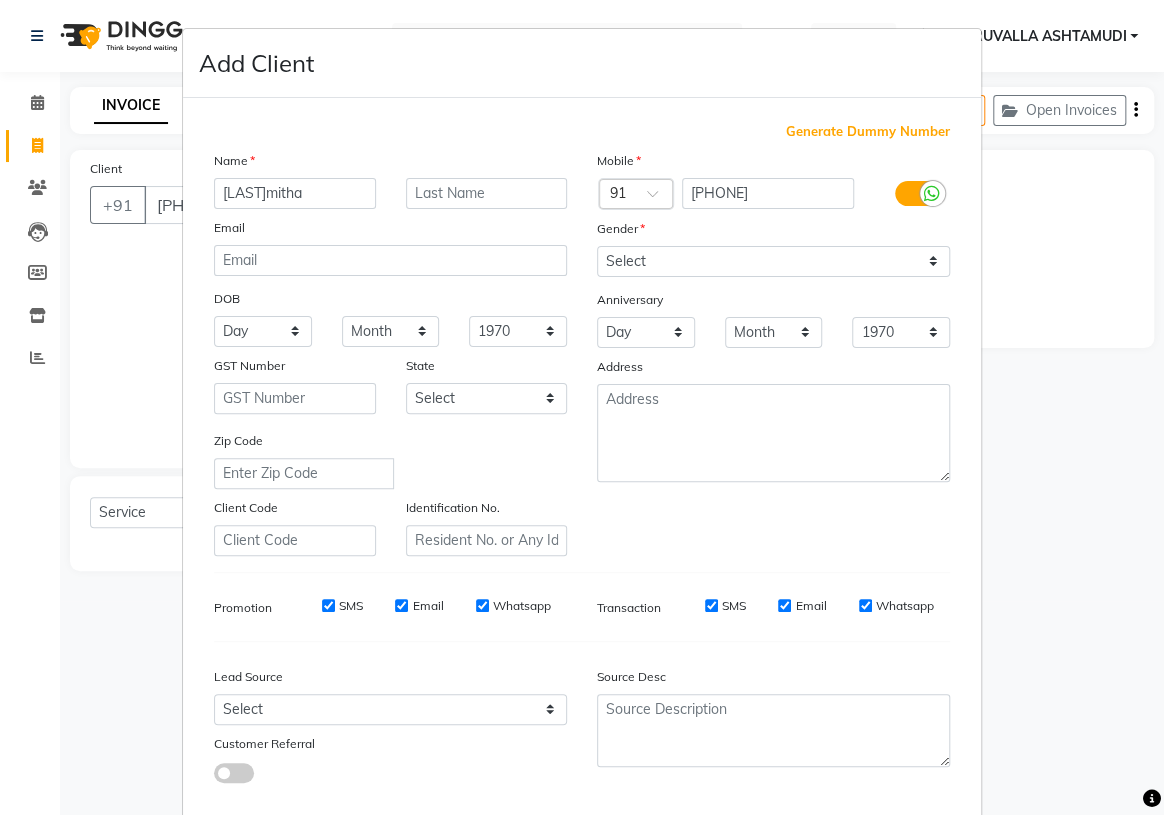 click on "[LAST]mitha" at bounding box center (295, 193) 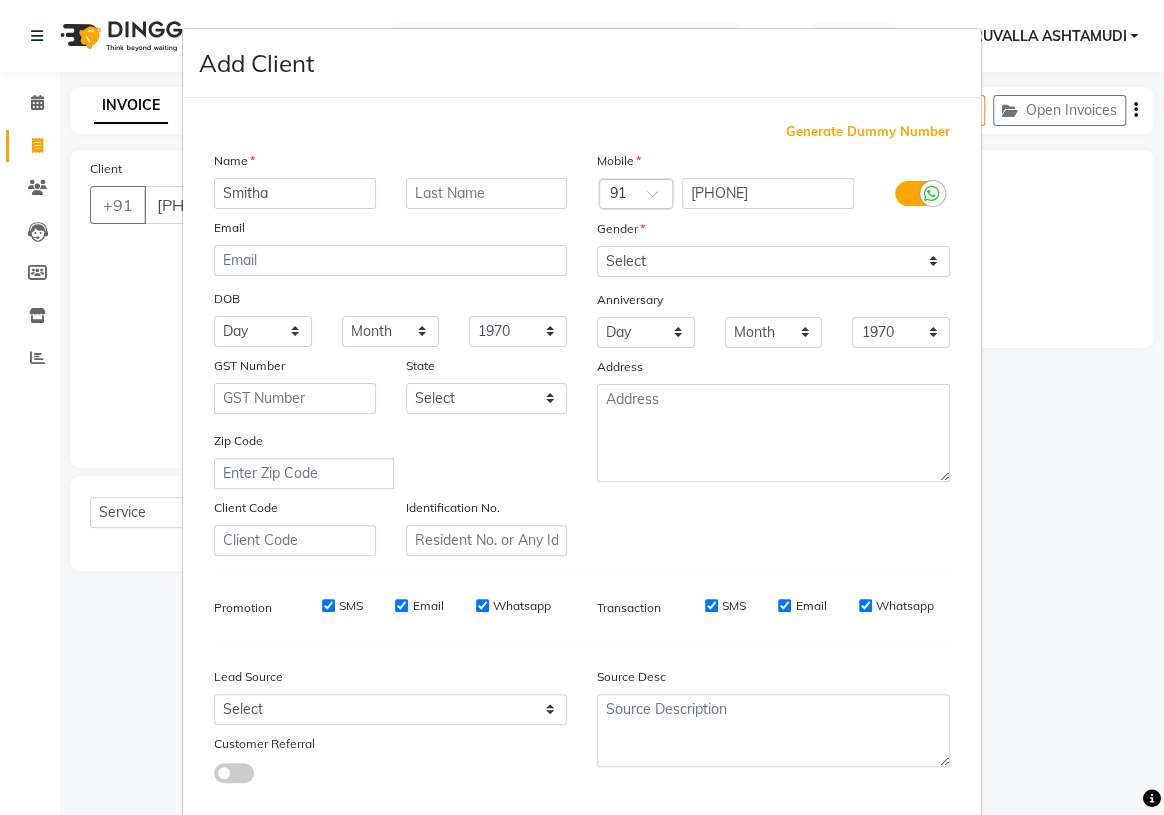 type on "Smitha" 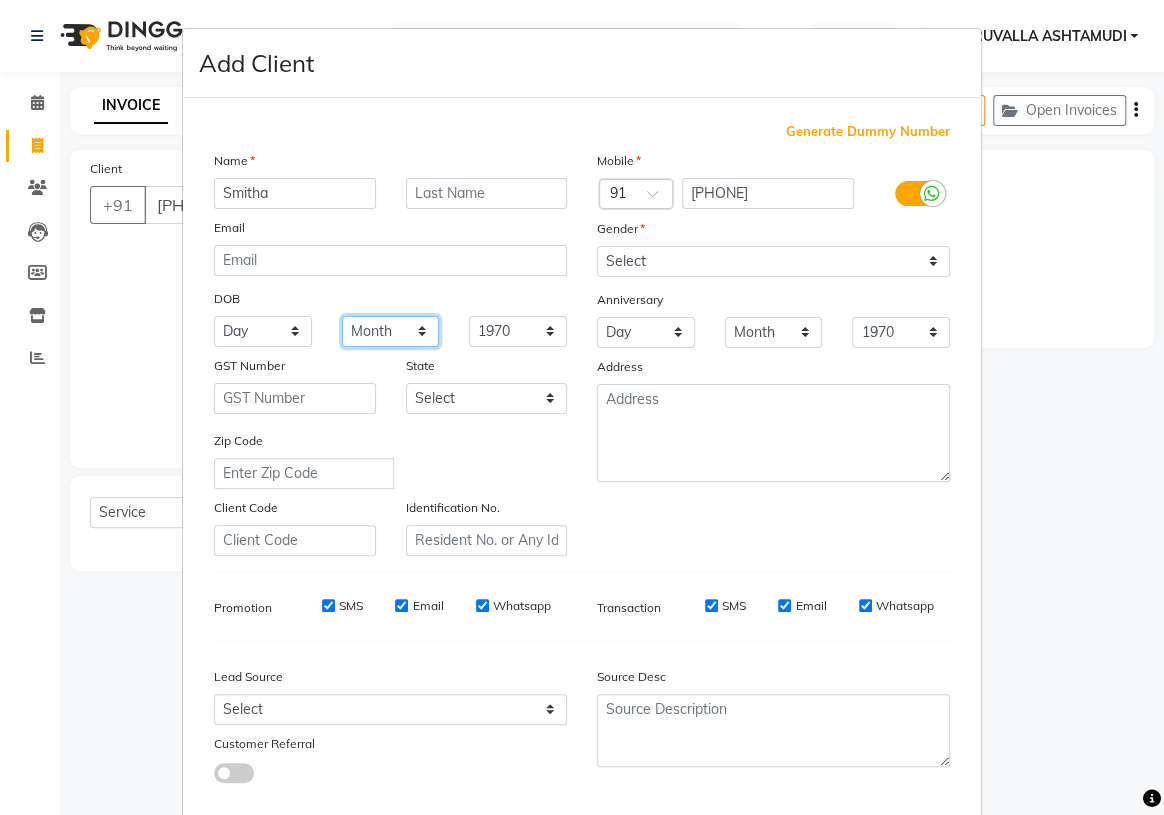 click on "Month January February March April May June July August September October November December" at bounding box center (391, 331) 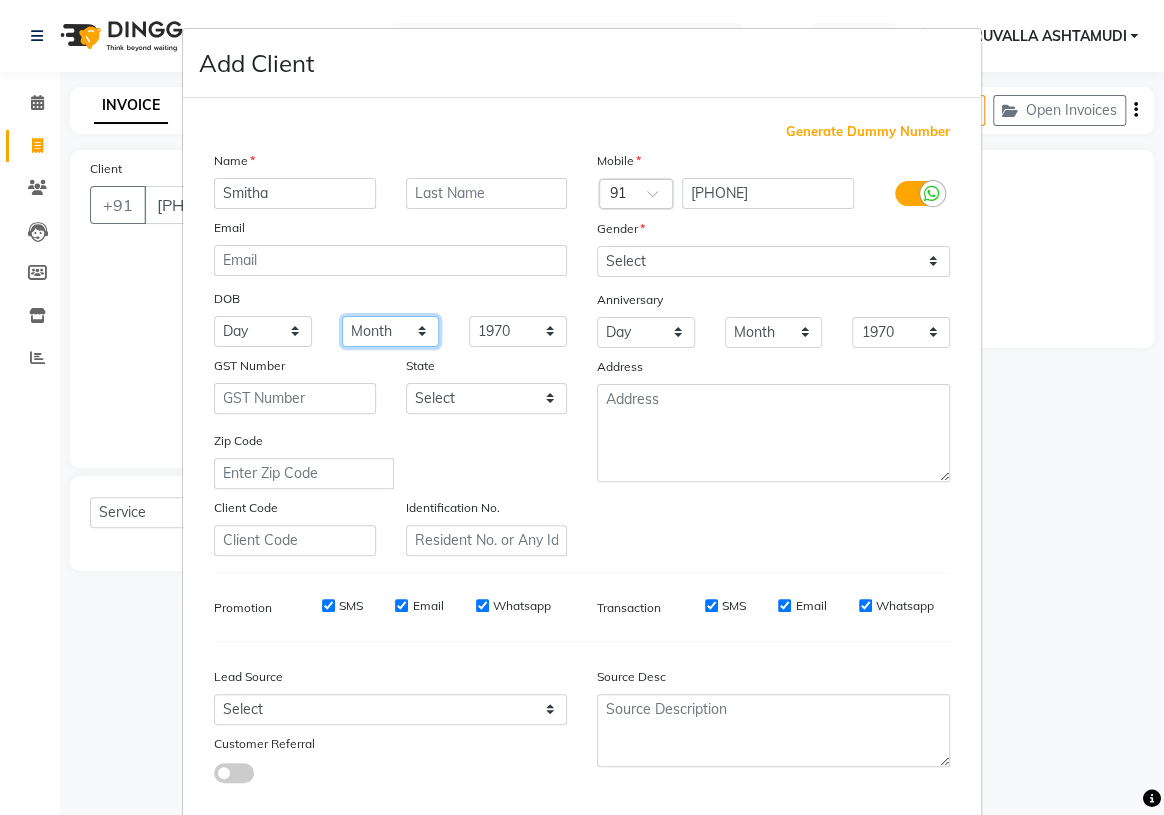 select on "05" 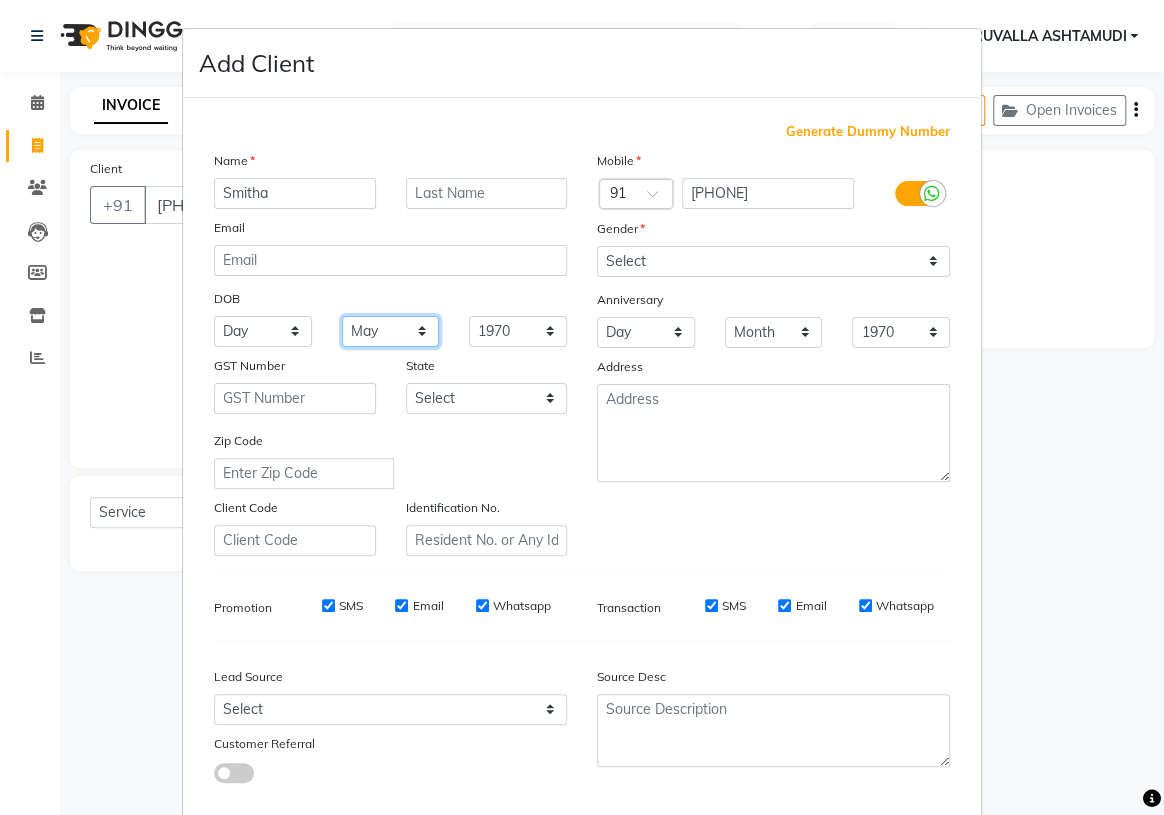 click on "Month January February March April May June July August September October November December" at bounding box center (391, 331) 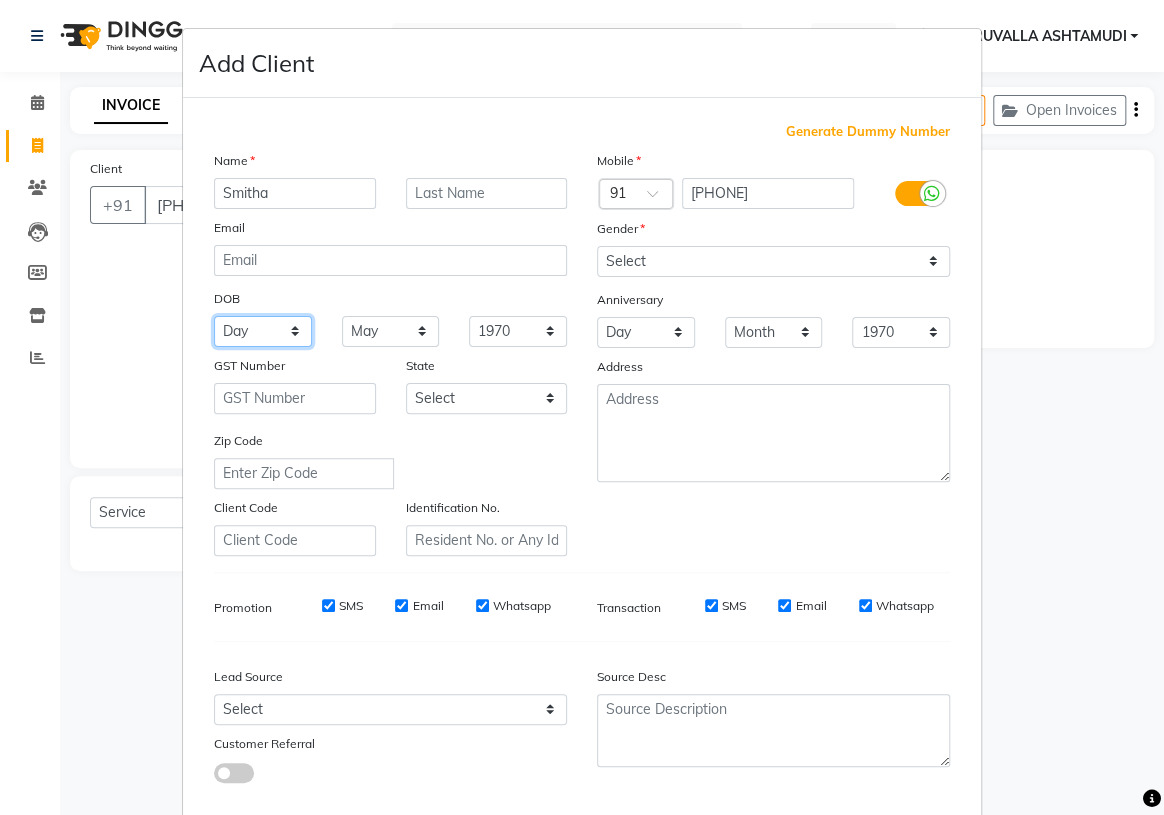 click on "Day 01 02 03 04 05 06 07 08 09 10 11 12 13 14 15 16 17 18 19 20 21 22 23 24 25 26 27 28 29 30 31" at bounding box center [263, 331] 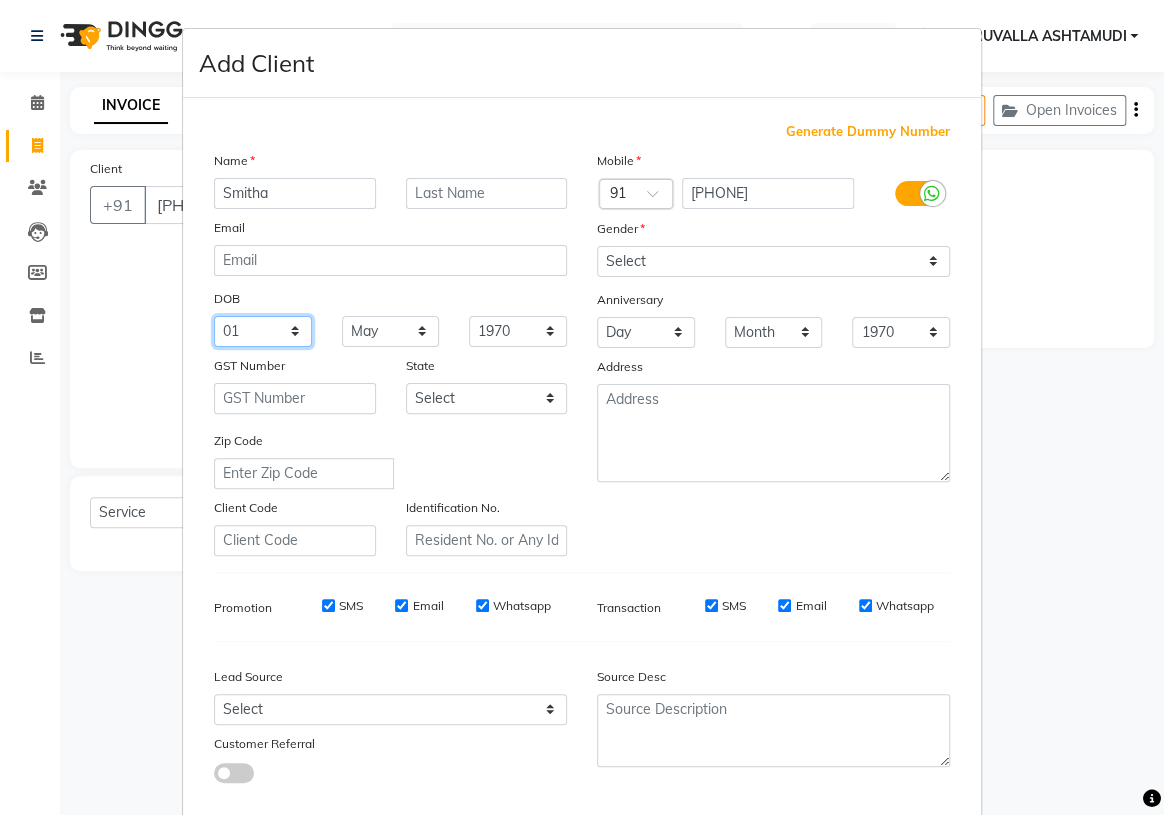 click on "Day 01 02 03 04 05 06 07 08 09 10 11 12 13 14 15 16 17 18 19 20 21 22 23 24 25 26 27 28 29 30 31" at bounding box center [263, 331] 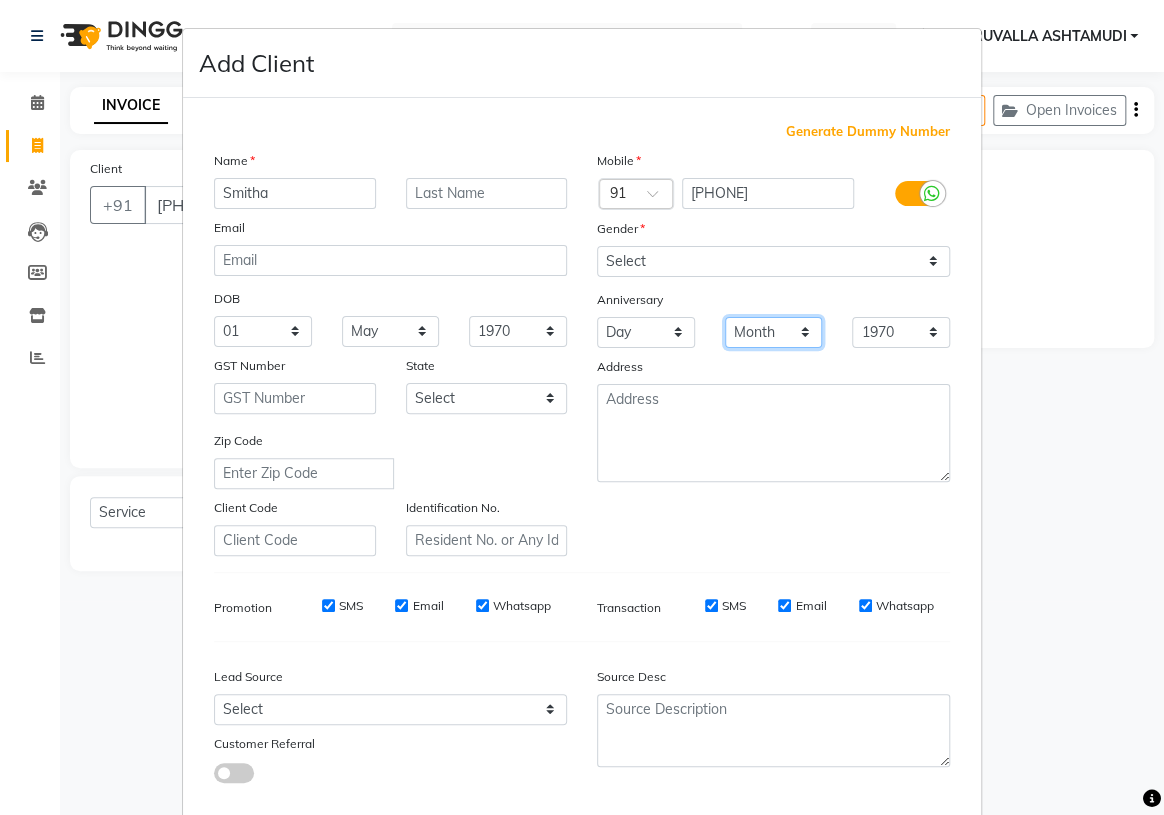 drag, startPoint x: 785, startPoint y: 330, endPoint x: 784, endPoint y: 341, distance: 11.045361 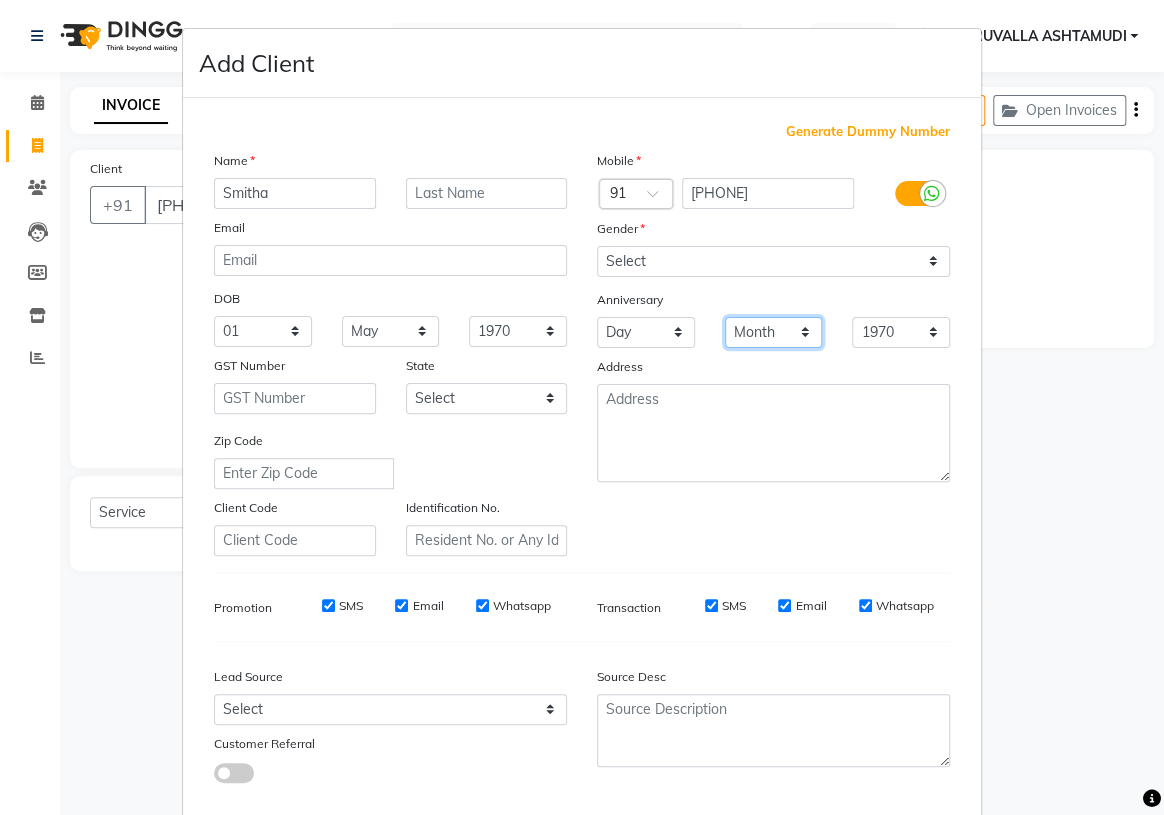 select on "04" 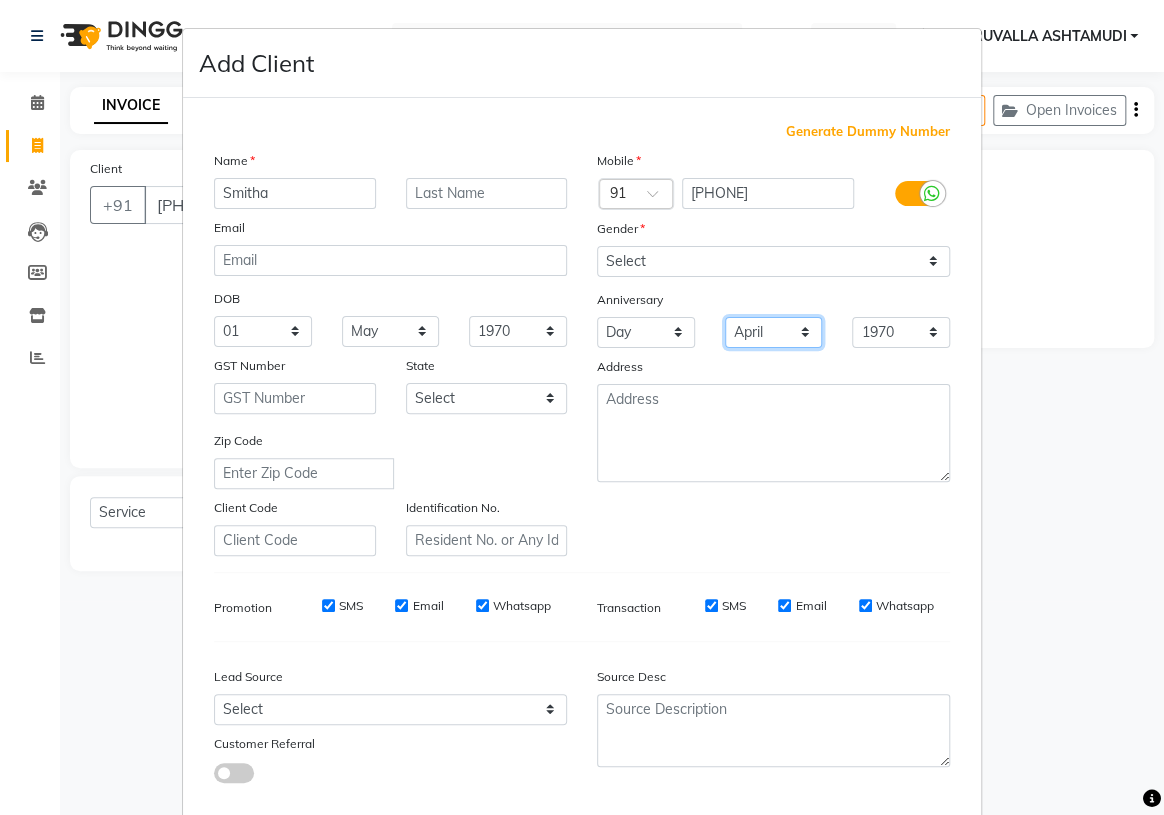 click on "Month January February March April May June July August September October November December" at bounding box center [774, 332] 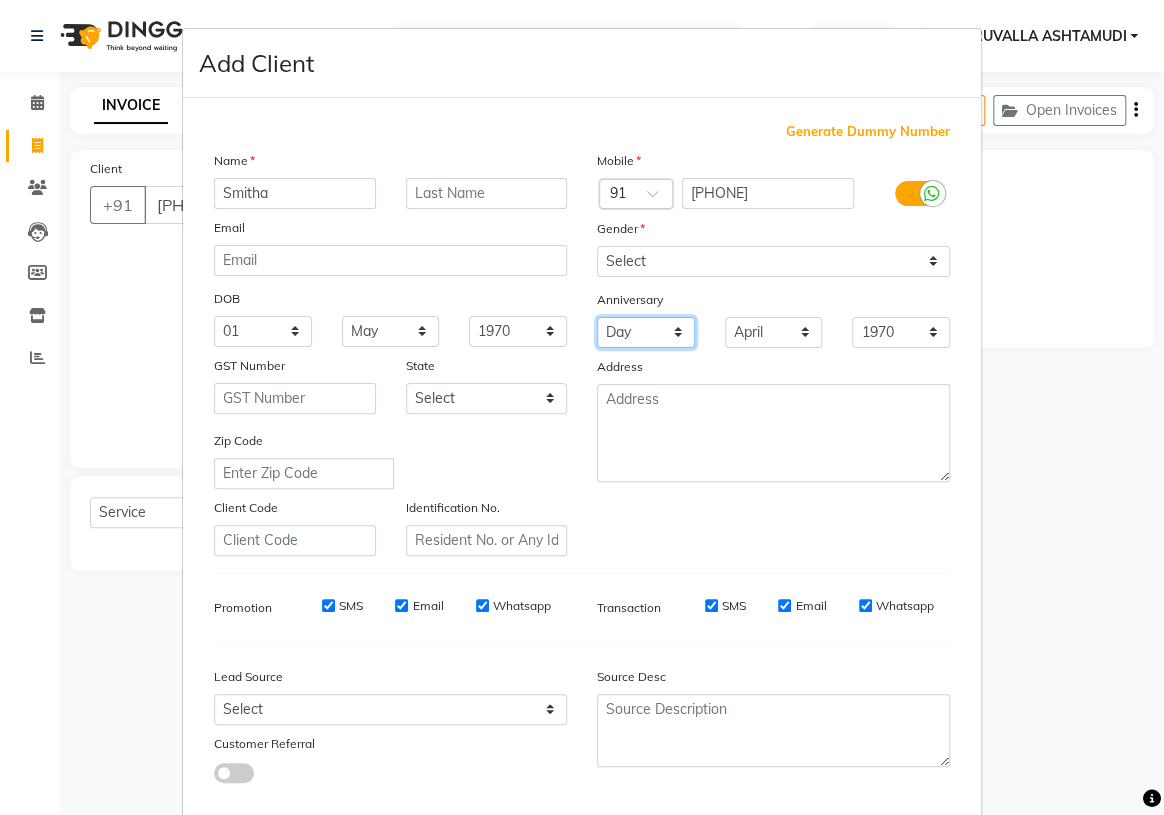 click on "Day 01 02 03 04 05 06 07 08 09 10 11 12 13 14 15 16 17 18 19 20 21 22 23 24 25 26 27 28 29 30 31" at bounding box center (646, 332) 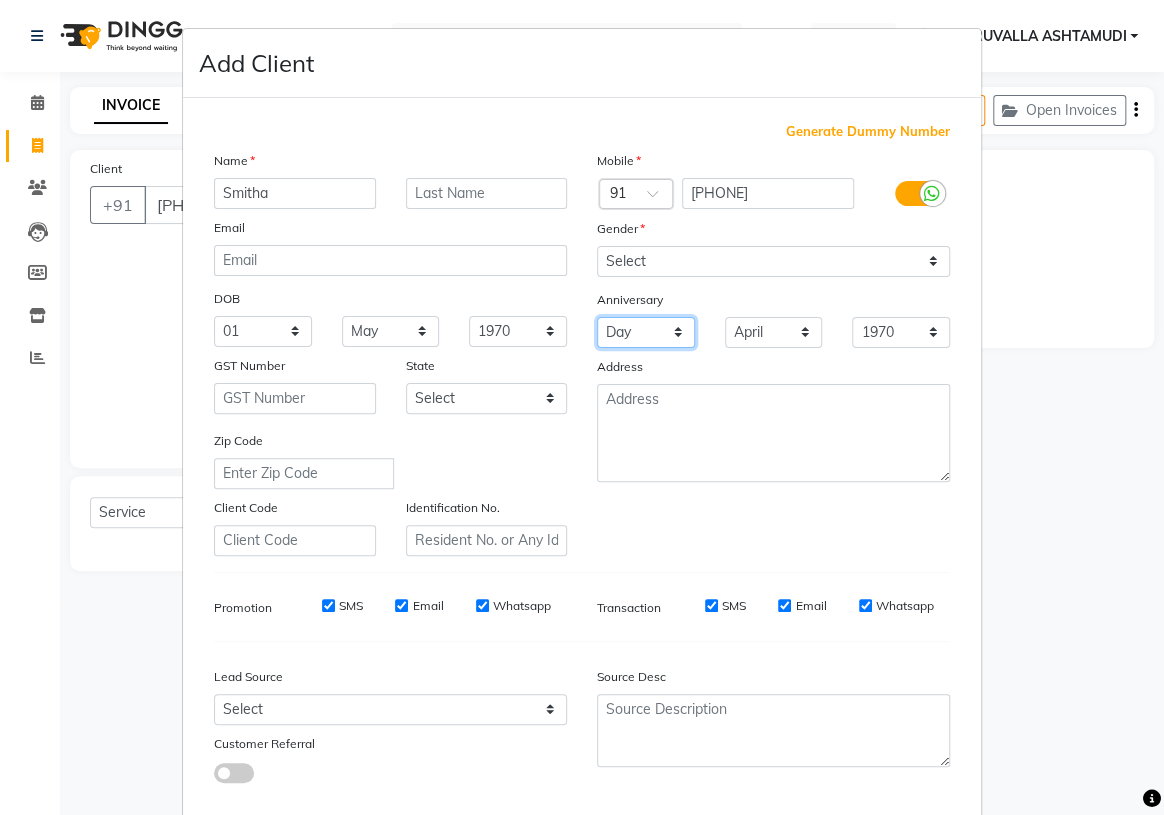 select on "29" 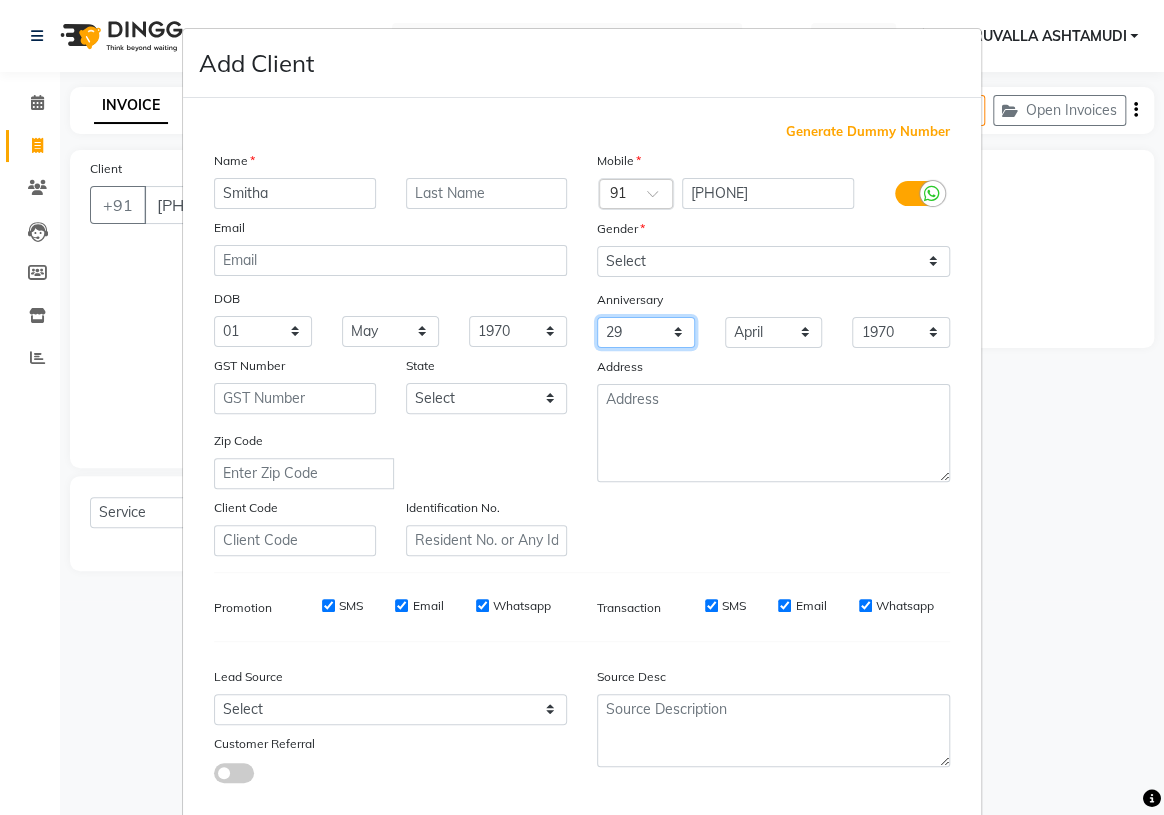 click on "Day 01 02 03 04 05 06 07 08 09 10 11 12 13 14 15 16 17 18 19 20 21 22 23 24 25 26 27 28 29 30 31" at bounding box center [646, 332] 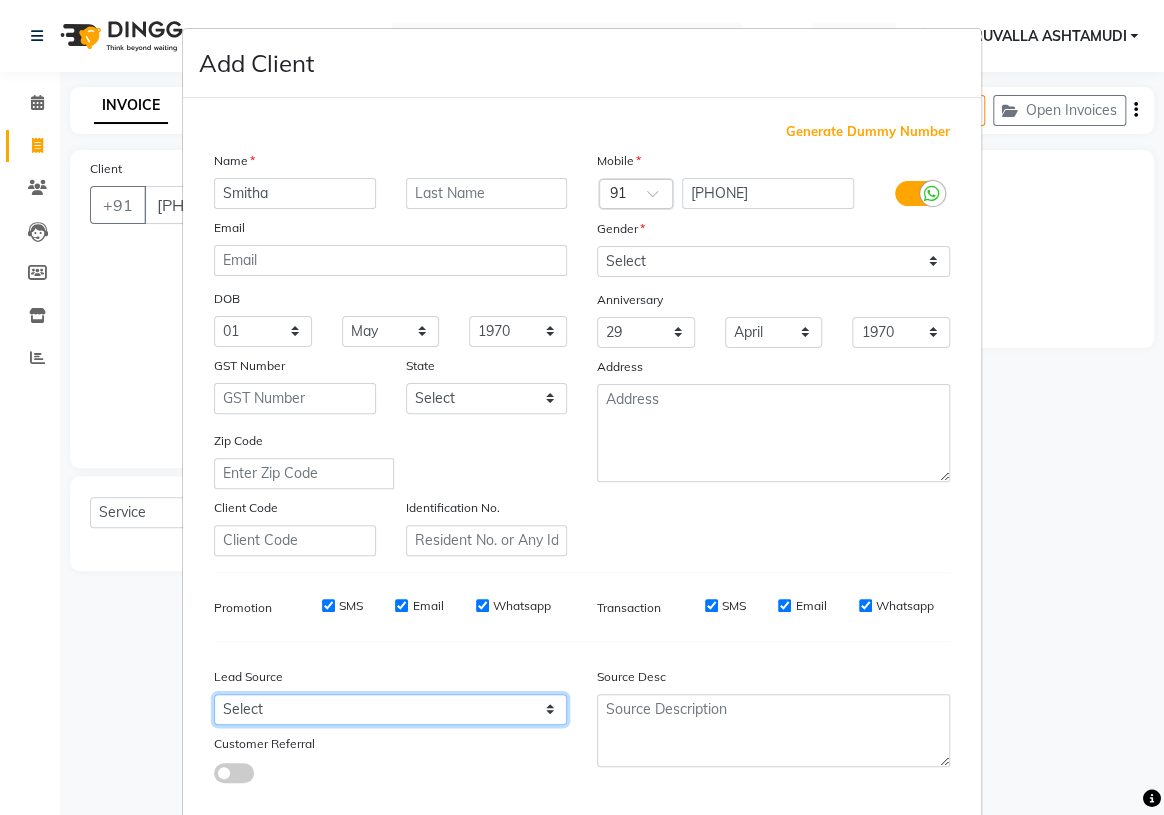drag, startPoint x: 439, startPoint y: 720, endPoint x: 434, endPoint y: 711, distance: 10.29563 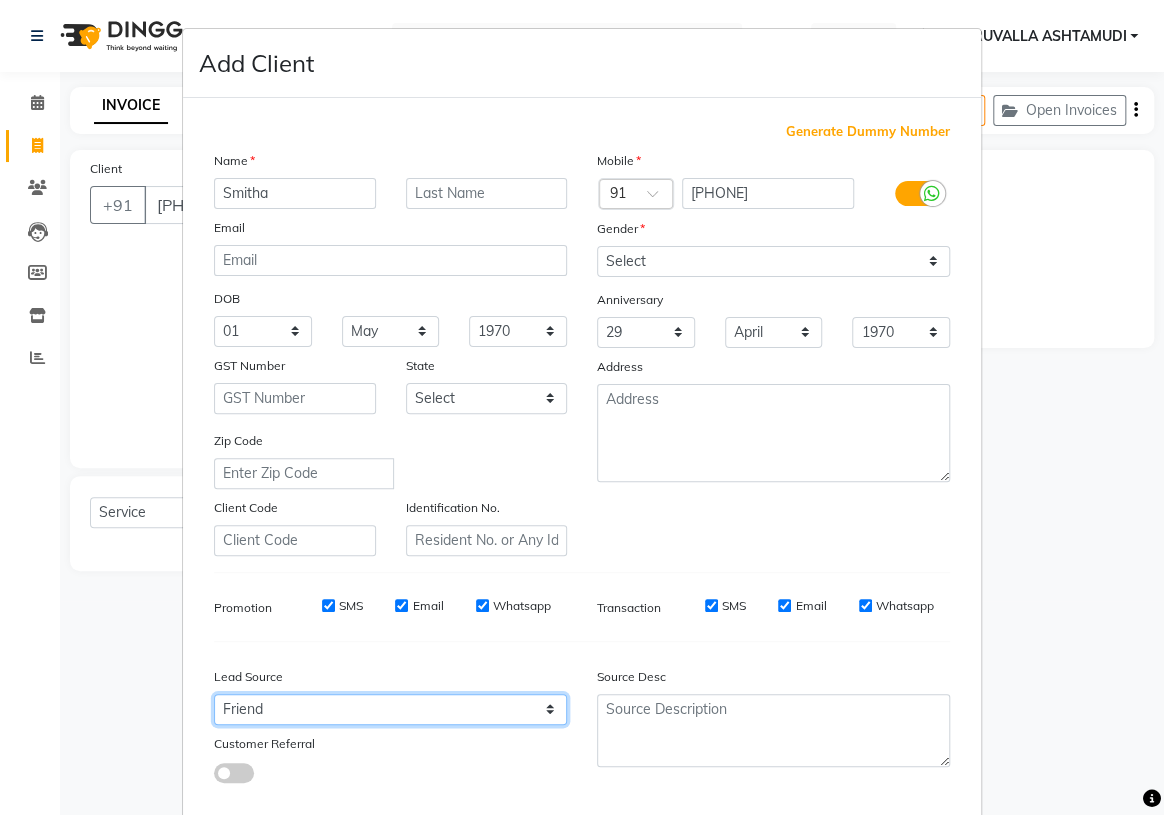 click on "Select Walk-in Referral Internet Friend Word of Mouth Advertisement Facebook JustDial Google Other Instagram  YouTube  WhatsApp" at bounding box center [390, 709] 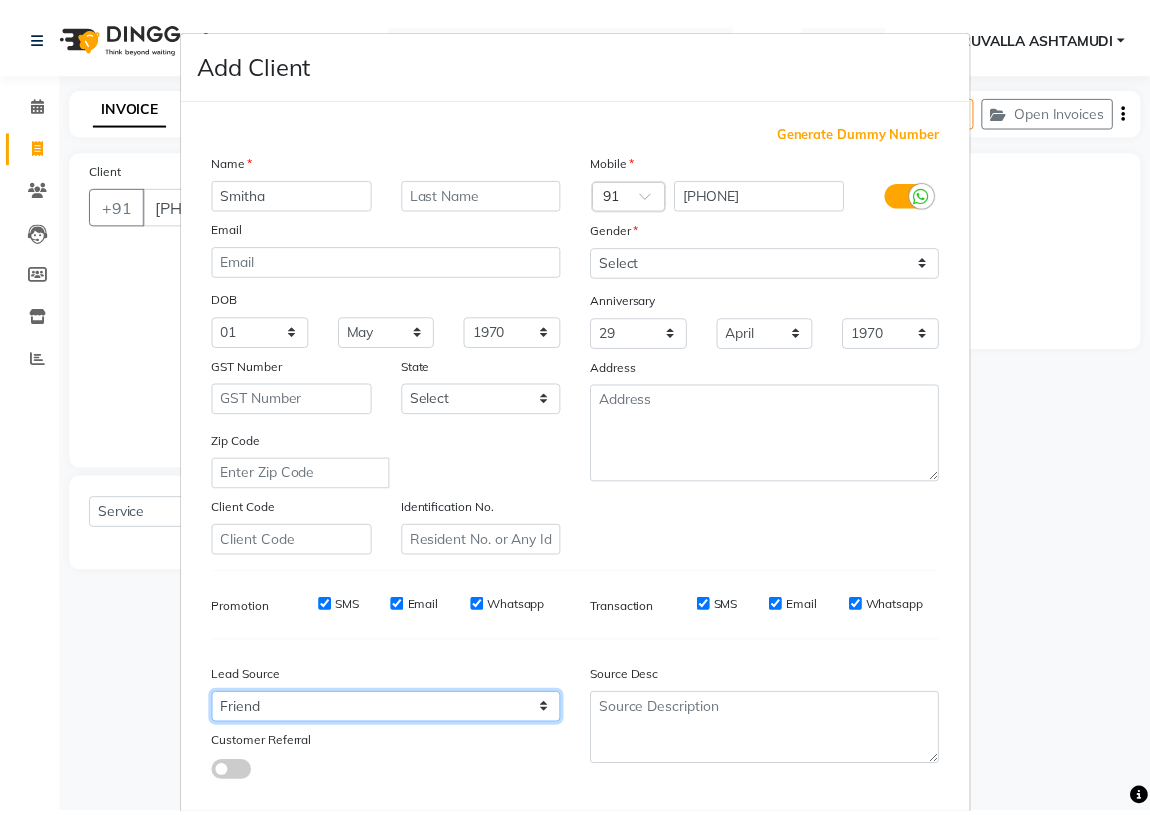 scroll, scrollTop: 113, scrollLeft: 0, axis: vertical 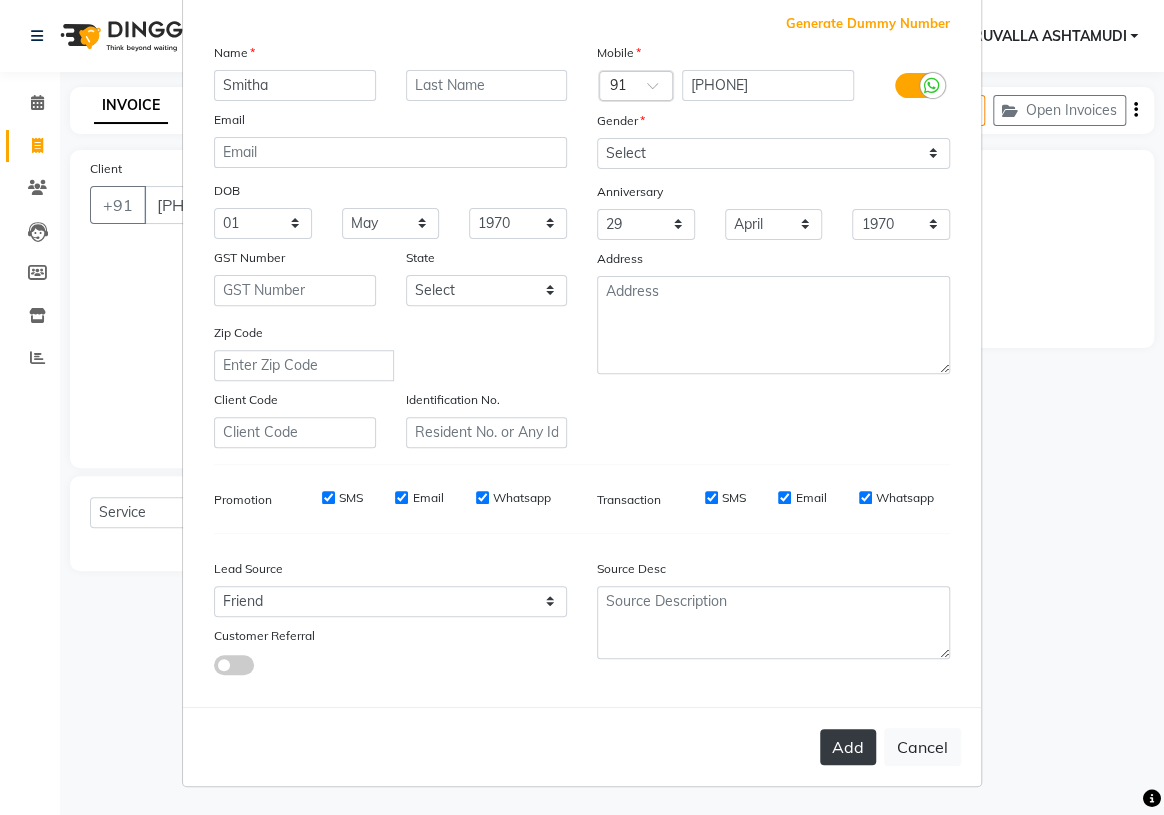click on "Add" at bounding box center [848, 747] 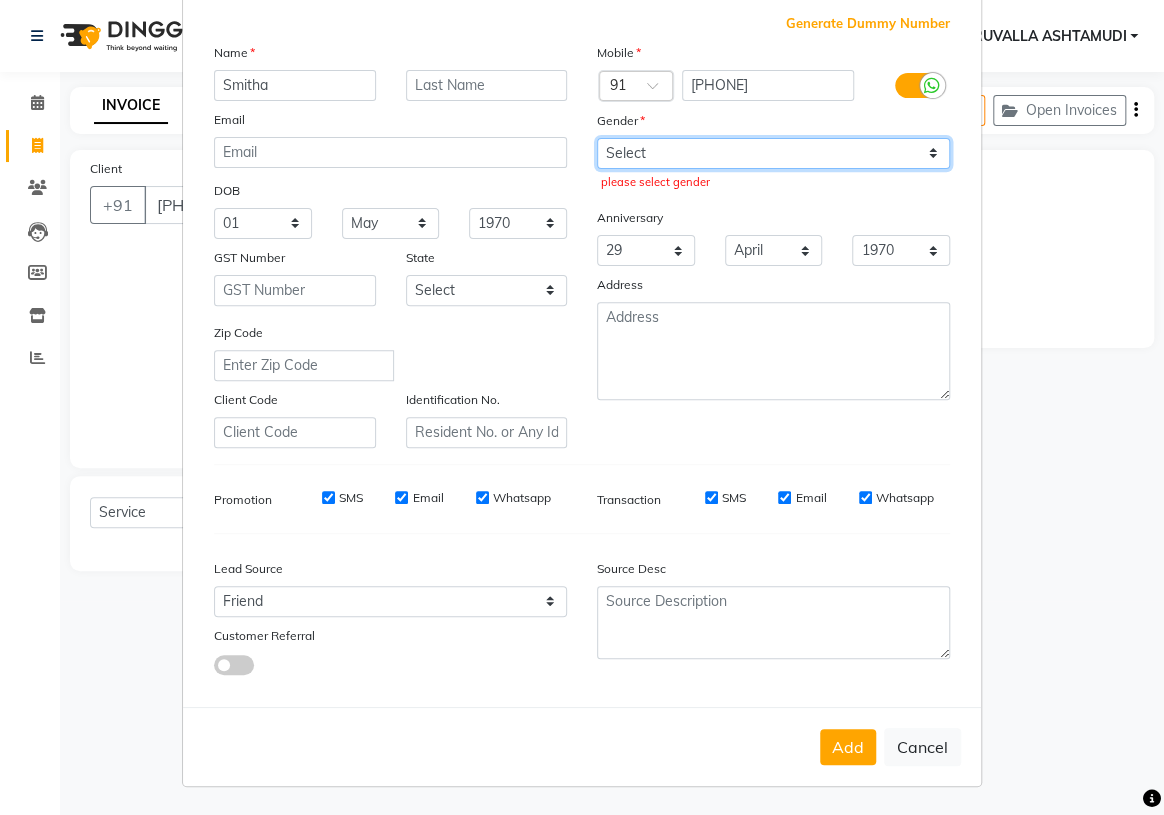 click on "Select Male Female Other Prefer Not To Say" at bounding box center [773, 153] 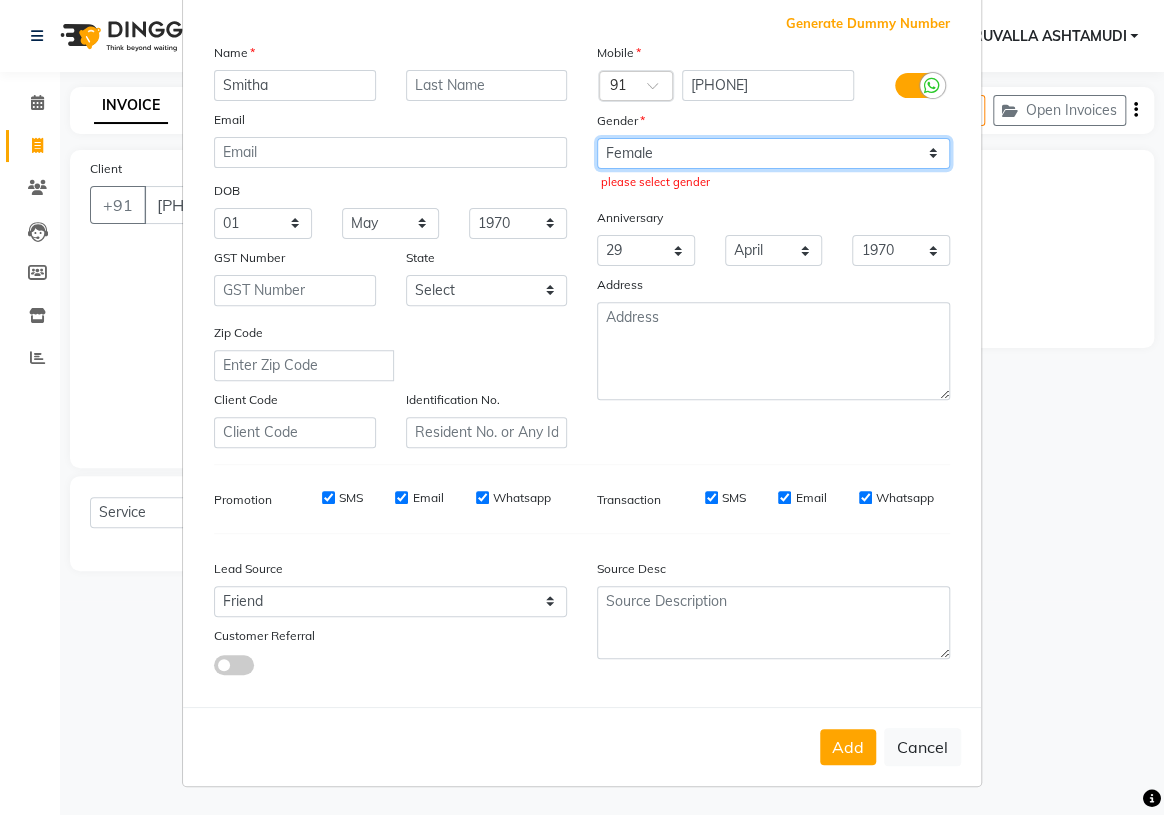 click on "Select Male Female Other Prefer Not To Say" at bounding box center (773, 153) 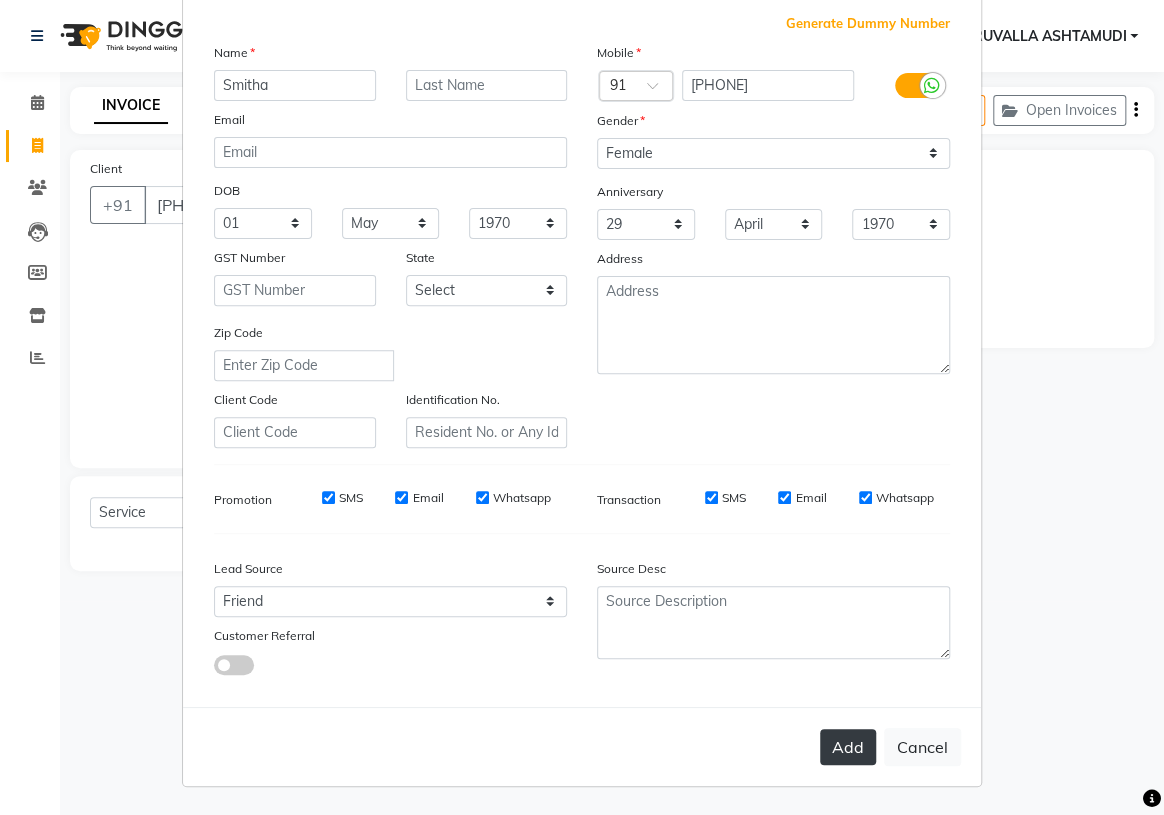 click on "Add" at bounding box center (848, 747) 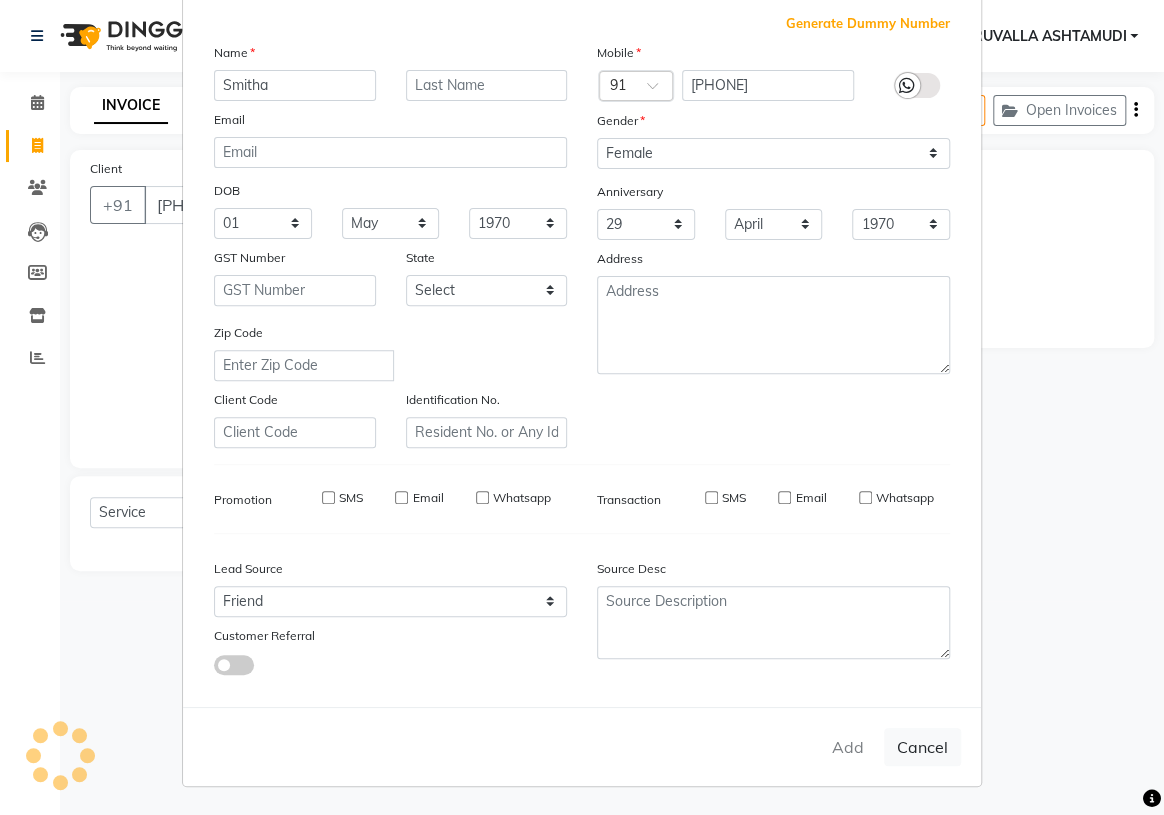 type 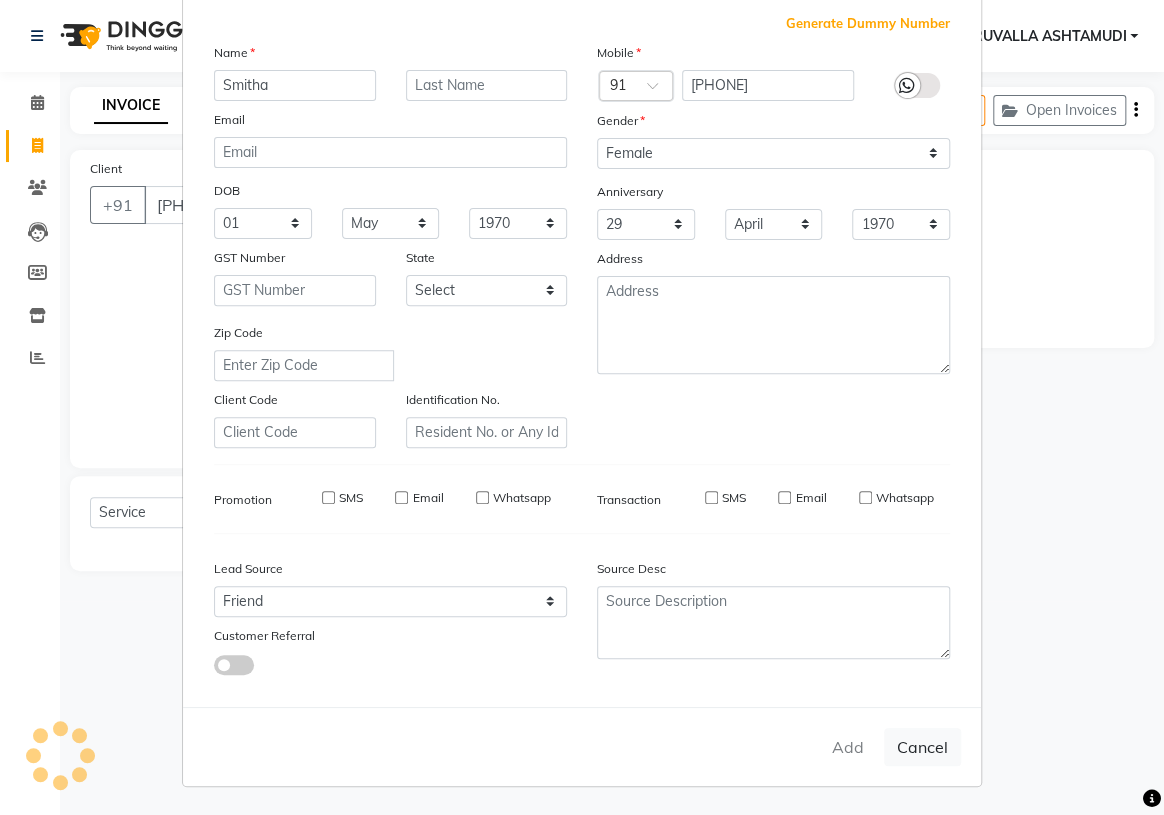 select 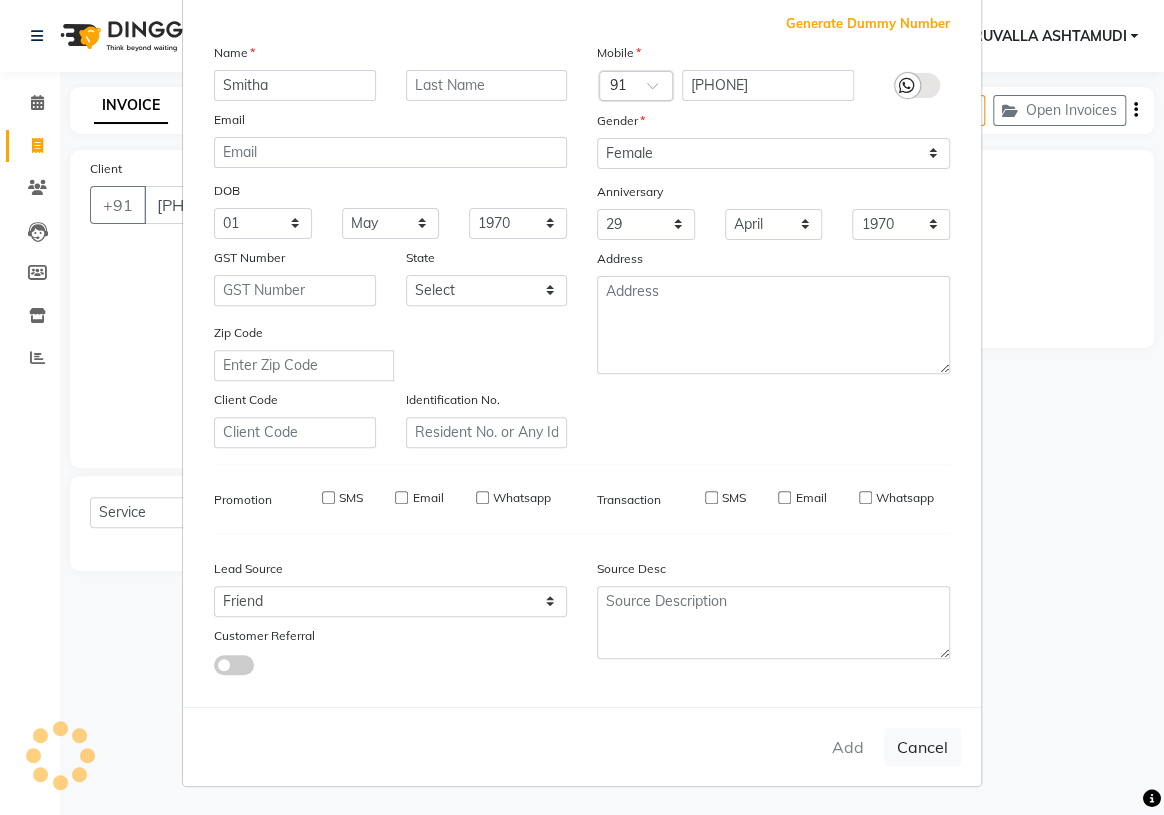 select 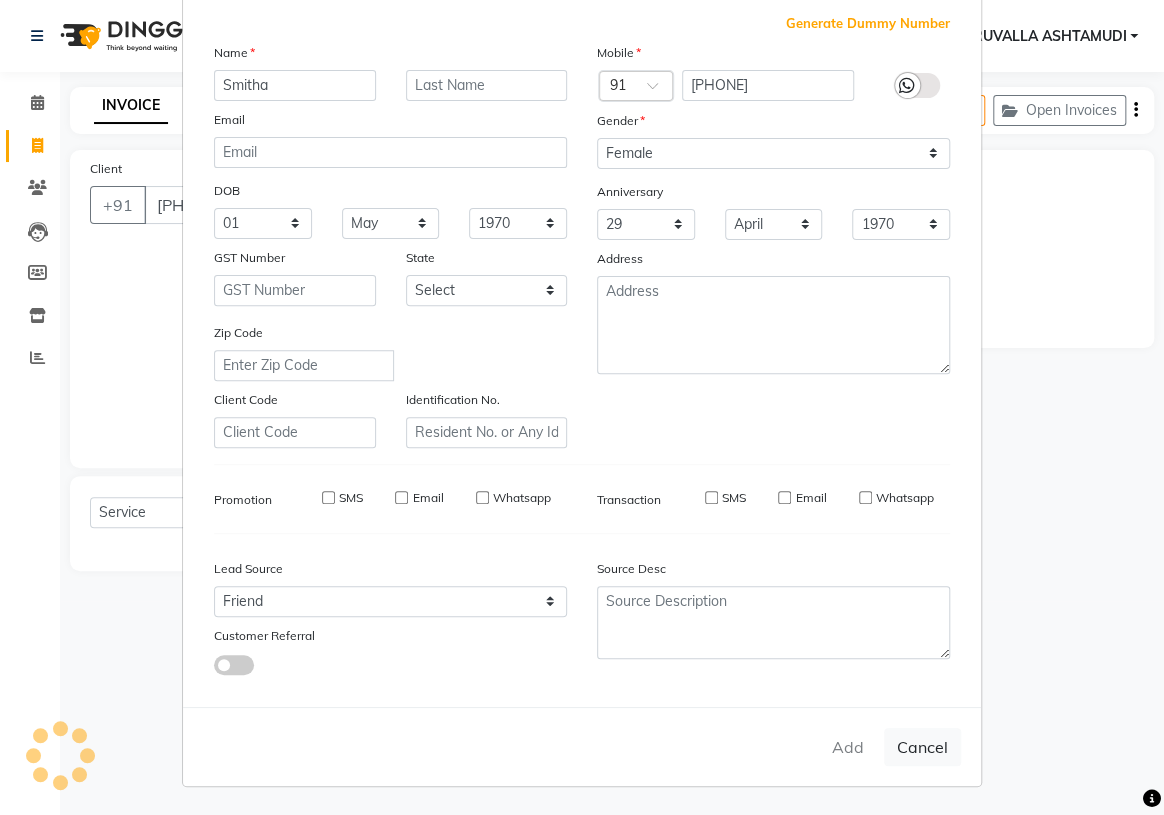 select 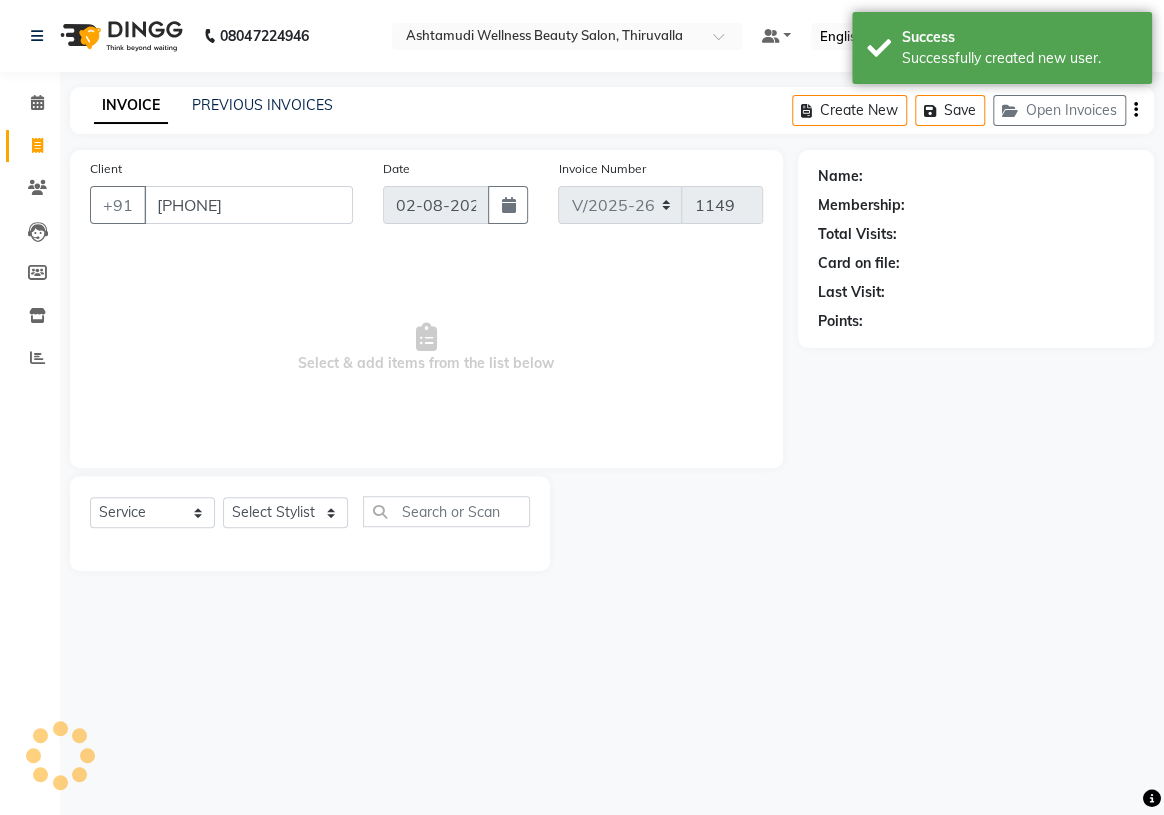 select on "1: Object" 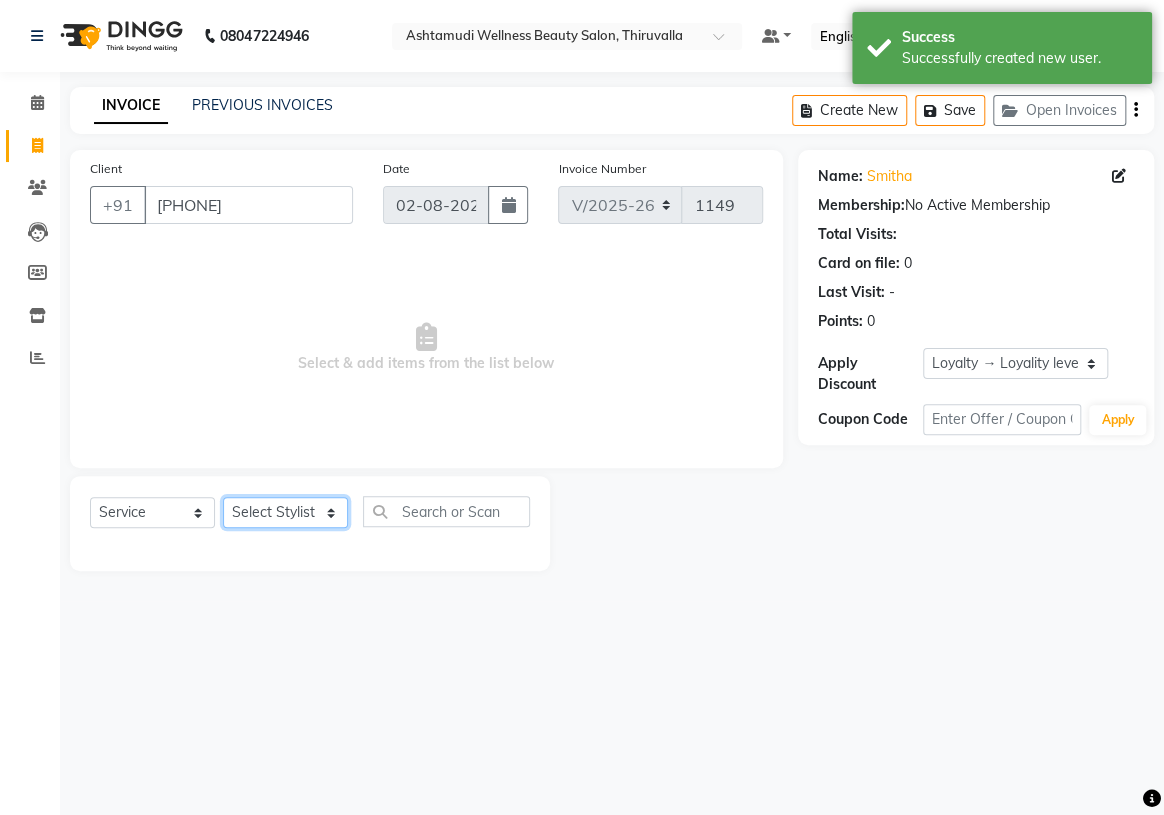 click on "Select Stylist ABHIRAMI		 Arya Eshani GAYATHRIDEVI	K C	 Jisna KHEM MAYA MAYA PRINI		 RINA RAI SHINY ABY THIRUVALLA ASHTAMUDI VISMAYA SURENDRAN" 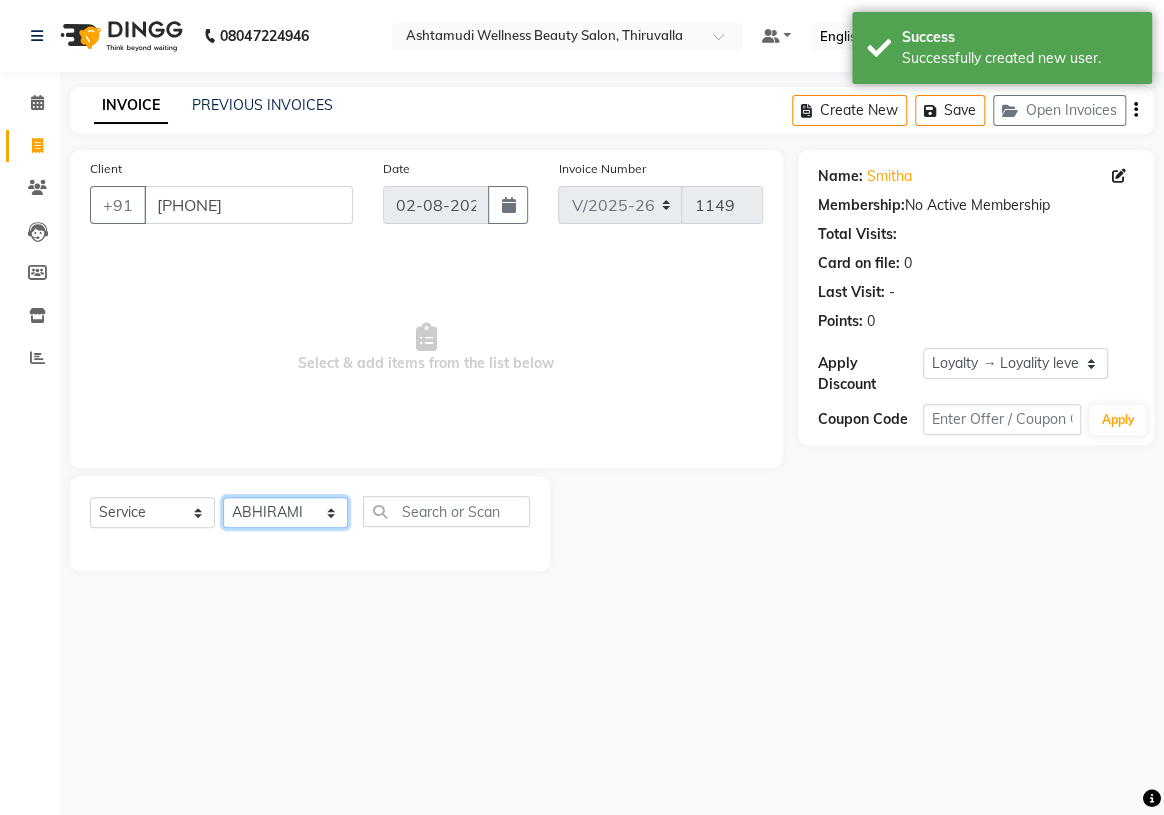 click on "Select Stylist ABHIRAMI		 Arya Eshani GAYATHRIDEVI	K C	 Jisna KHEM MAYA MAYA PRINI		 RINA RAI SHINY ABY THIRUVALLA ASHTAMUDI VISMAYA SURENDRAN" 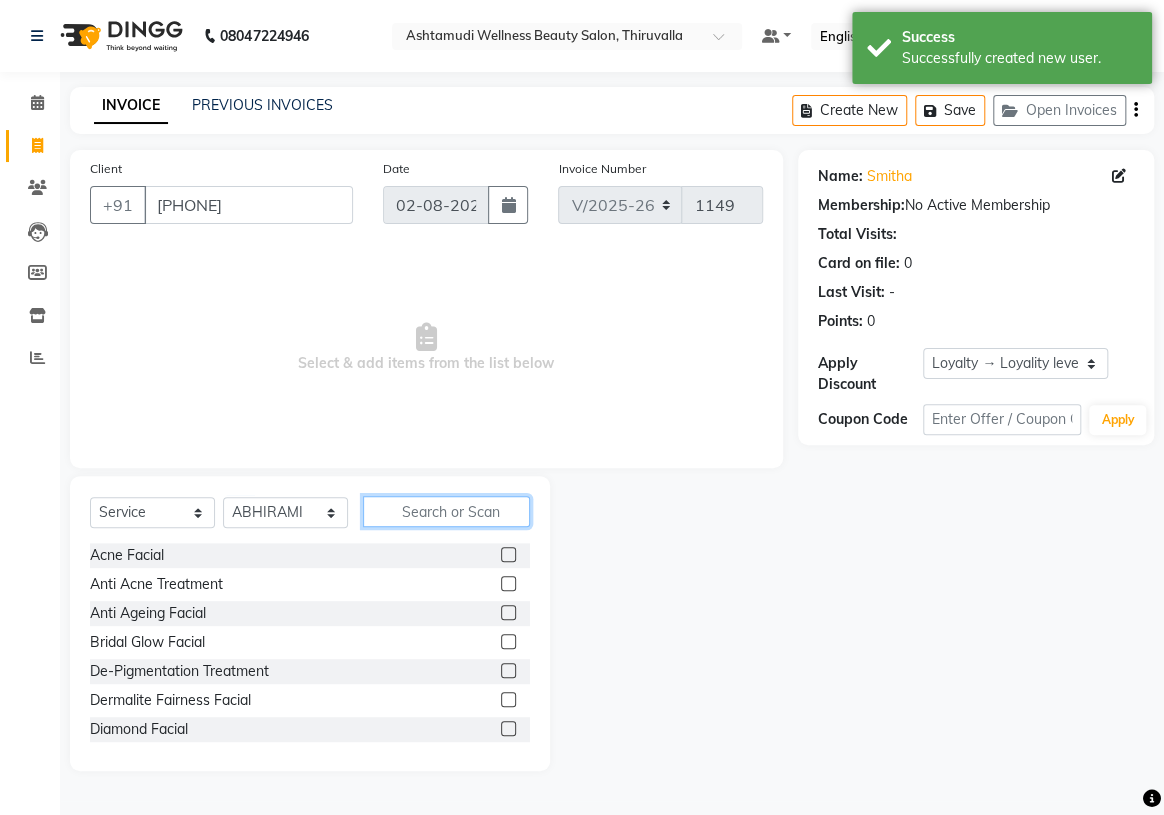 click 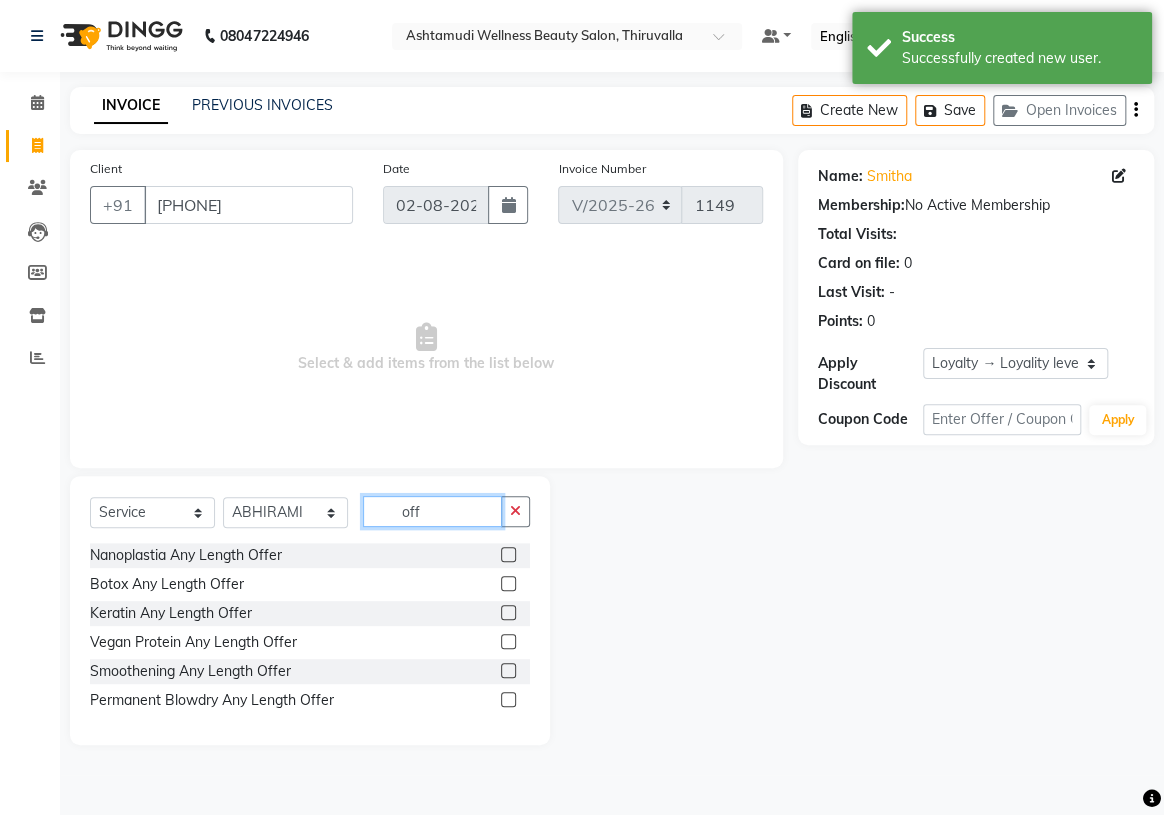 type on "off" 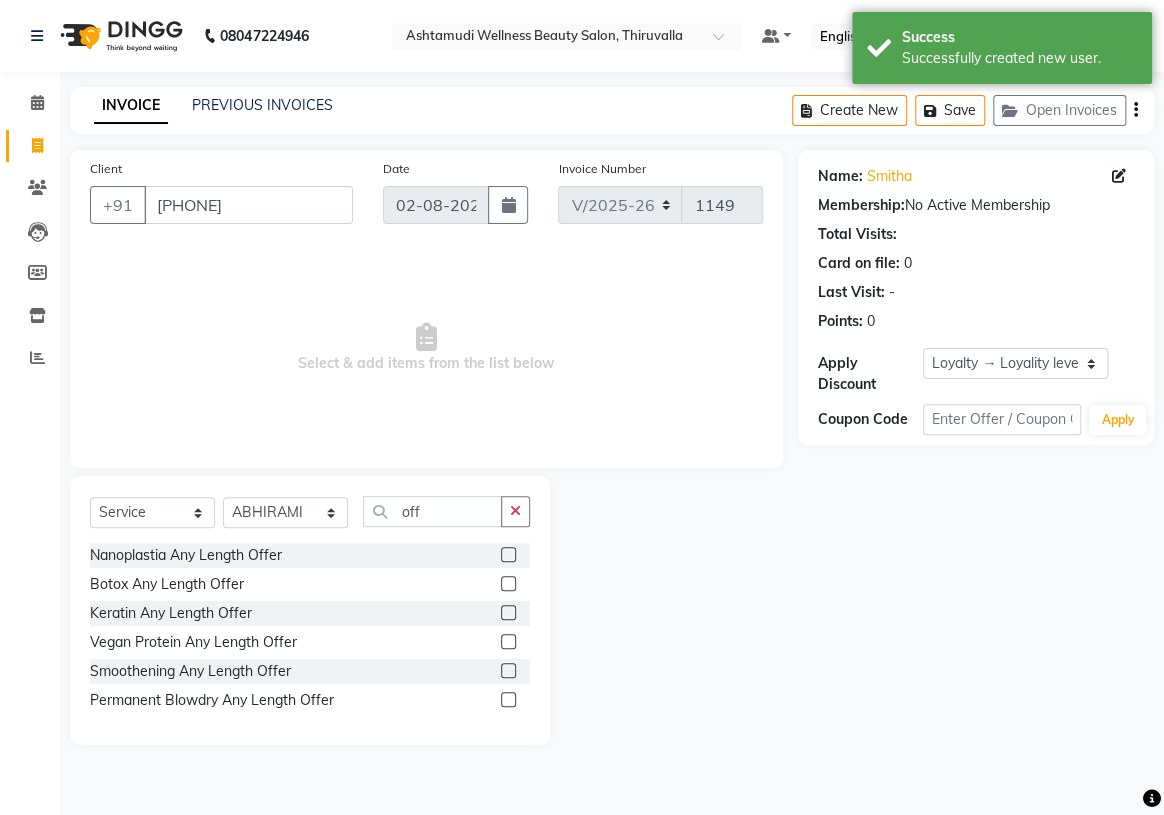 click 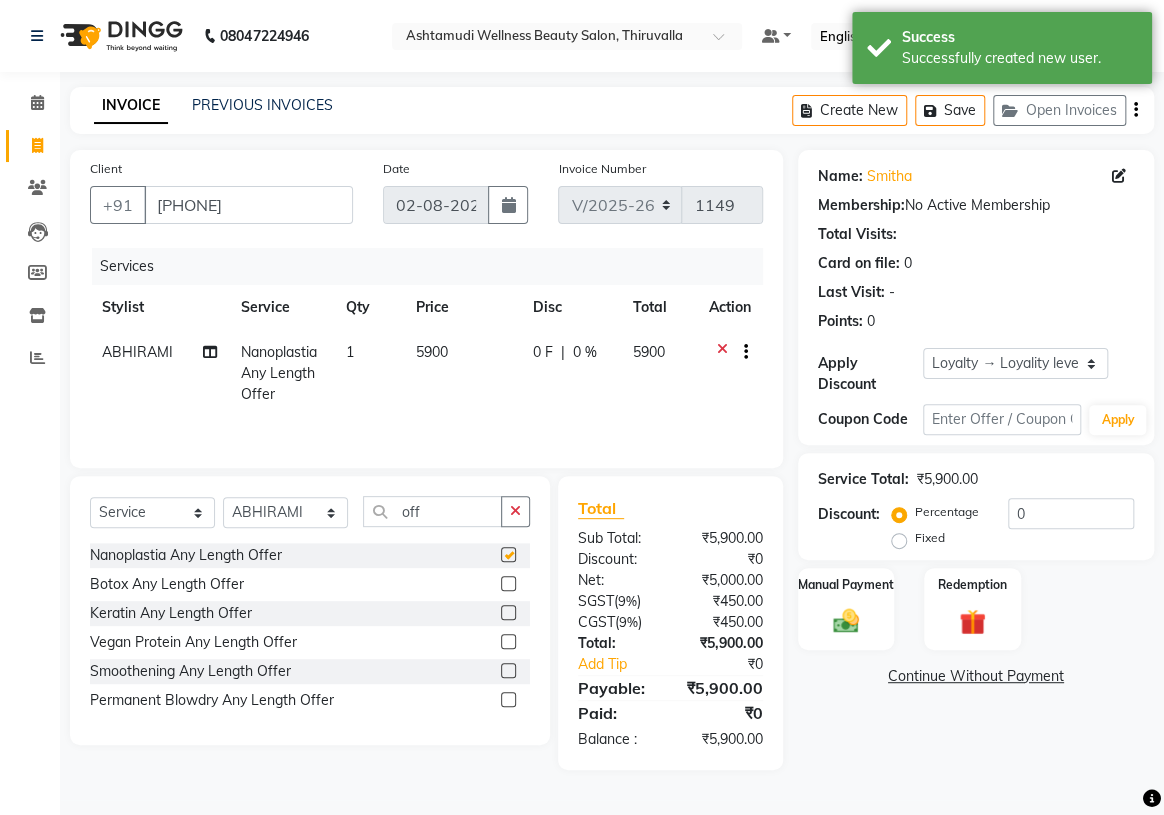 checkbox on "false" 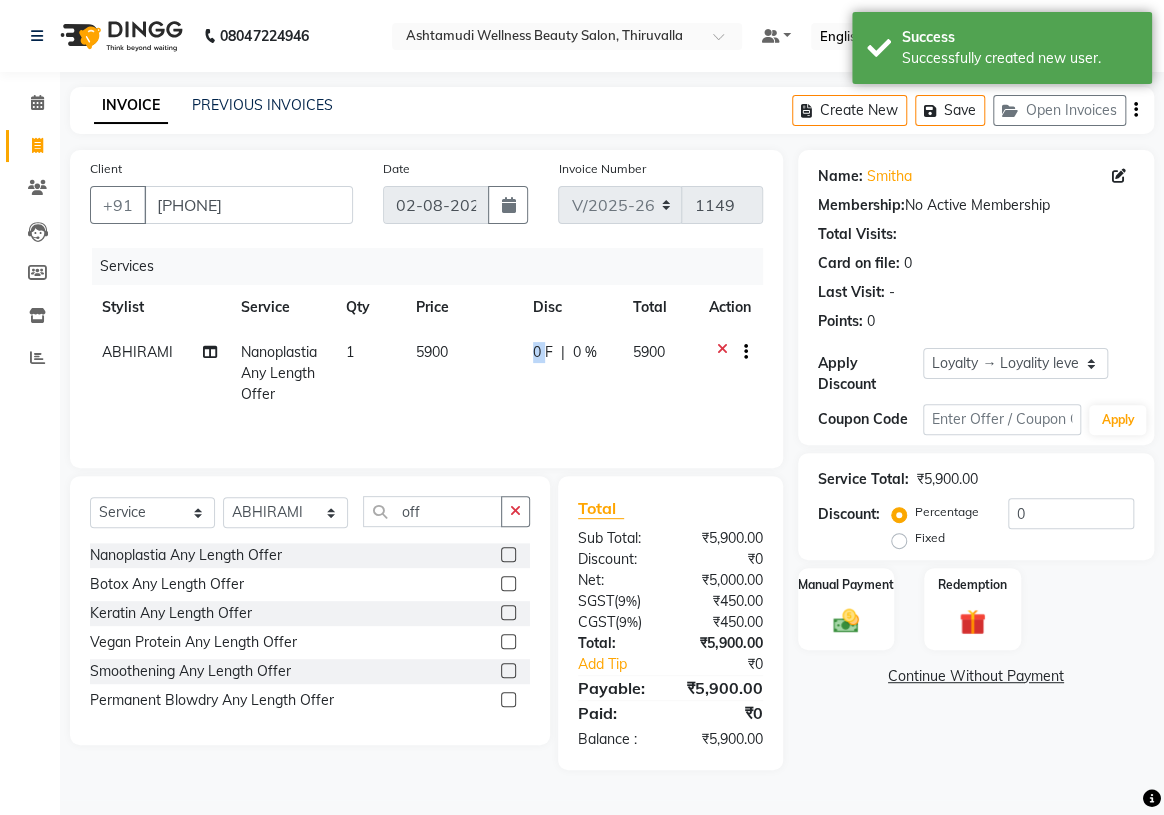 drag, startPoint x: 544, startPoint y: 347, endPoint x: 530, endPoint y: 351, distance: 14.56022 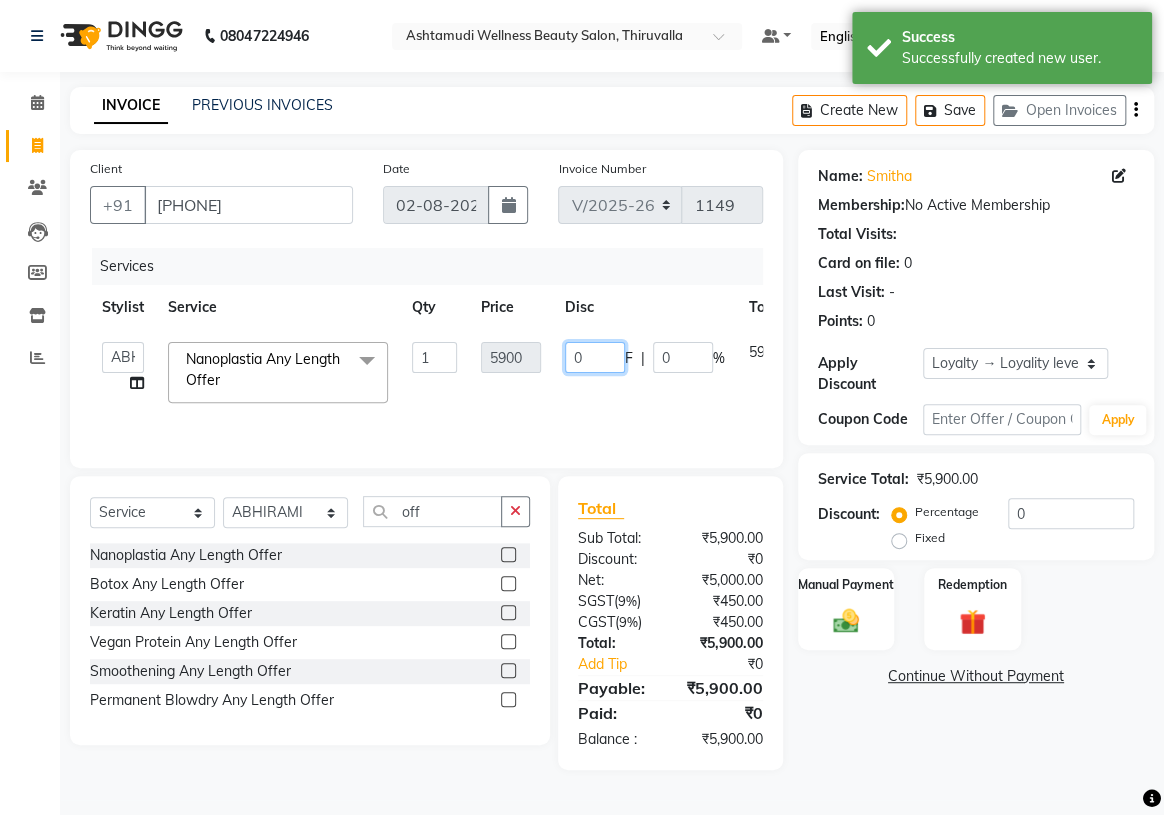click on "0" 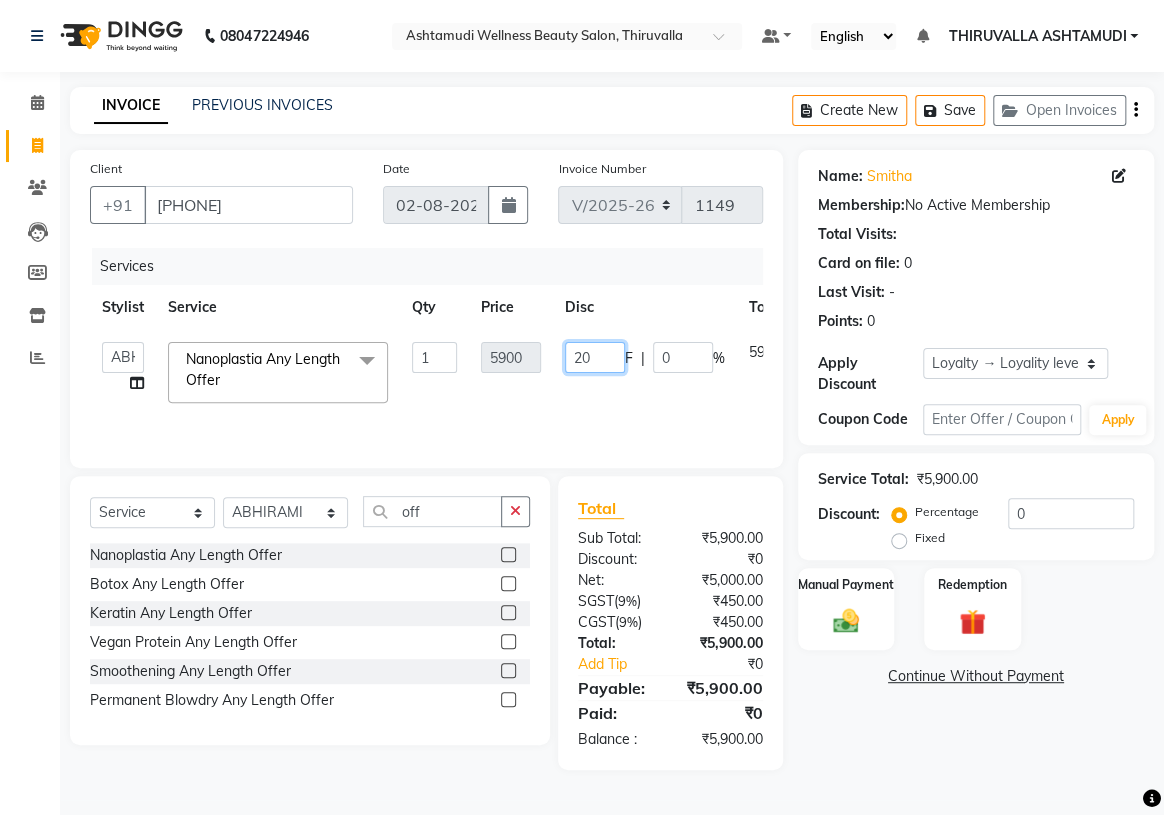 type on "200" 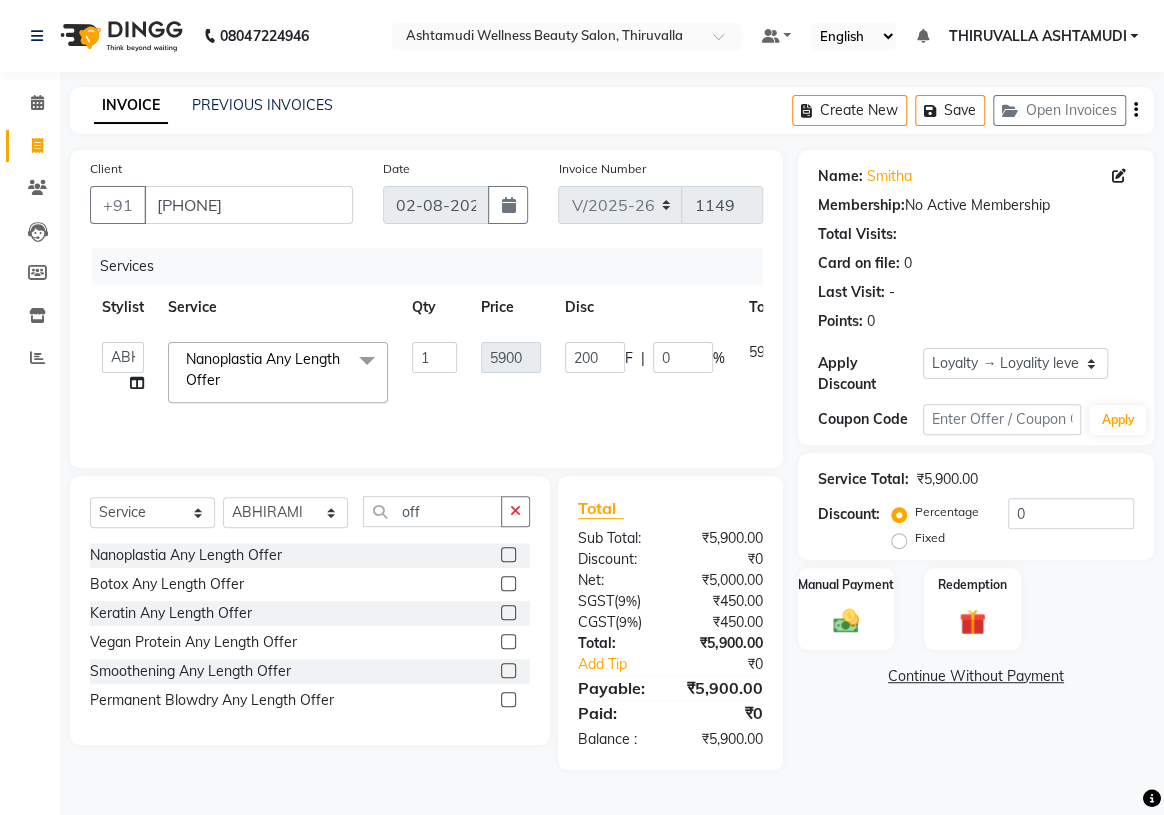 click on "Services Stylist Service Qty Price Disc Total Action  ABHIRAMI		   [NAME]   [NAME]   [NAME]	K C	   [NAME]   [NAME] [NAME]   [NAME]   [NAME]   [NAME] [NAME]   [NAME]   [NAME]   [NAME]  Nanoplastia Any Length Offer  x Acne Facial Anti Acne Treatment Anti Ageing Facial Bridal Glow Facial De-Pigmentation Treatment Dermalite Fairness Facial Diamond Facial D-Tan Cleanup D-Tan Facial D-Tan Pack Fruit Facial Fyc Bamboo Charcoal Facial Fyc Bio Marine Facial Fyc Fruit Fusion Facial Fyc Luster Gold Facial Fyc Pure Vit-C Facial Fyc Red Wine Facial Glovite Facial Gold Moroccan Vit C facial Dry Skin Gold Moroccan Vit C facial Oily Skin Golden Facial Hydra Brightening Facial Hydra Facial Hydramoist Facial Microdermabrasion Treatment Normal Cleanup O2C2 Facial Oxy Blast Facial Oxy Bleach Pearl Facial Protein Bleach Red Carpet DNA facial Sensi Glow Facial Skin Glow Facial Skin Lightening Facial Skin Whitening Facial Stemcell  Facial Veg Peel Facial Un-Tan Facial  Korean Glass Skin Facial Hair Spa Ironing" 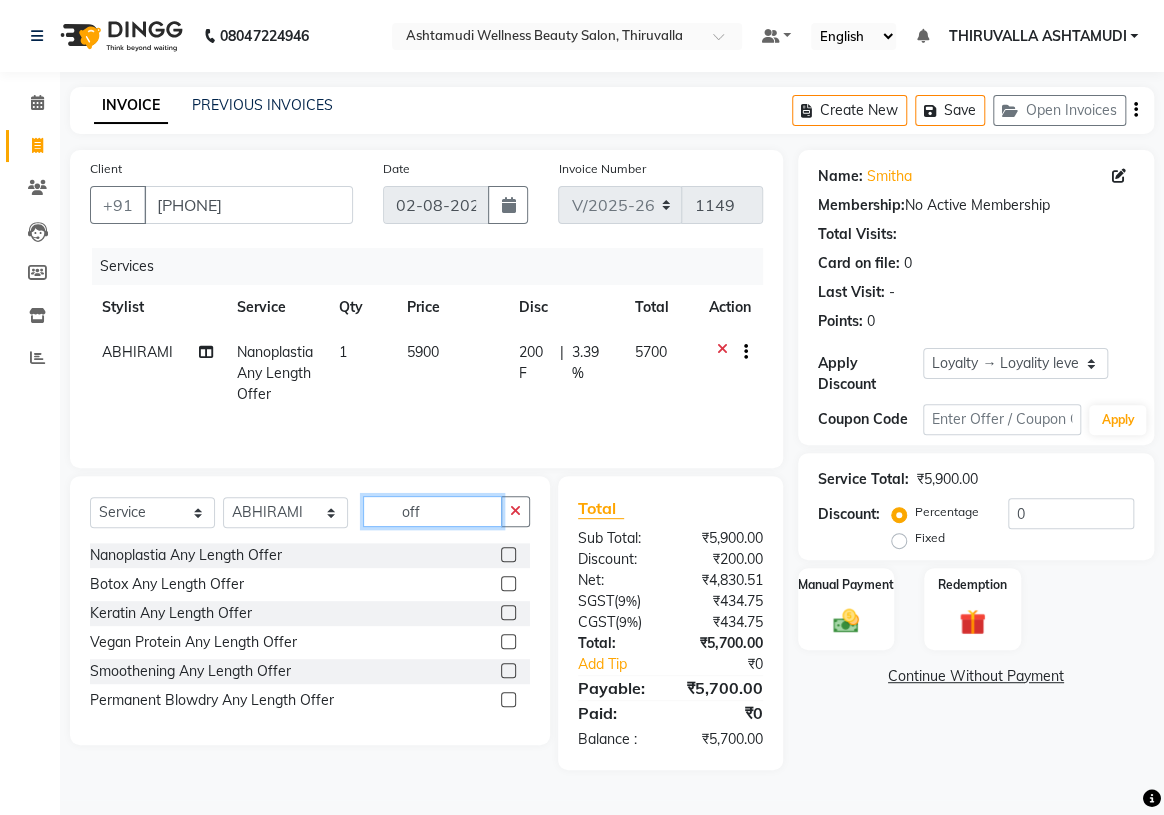 drag, startPoint x: 448, startPoint y: 515, endPoint x: 388, endPoint y: 513, distance: 60.033325 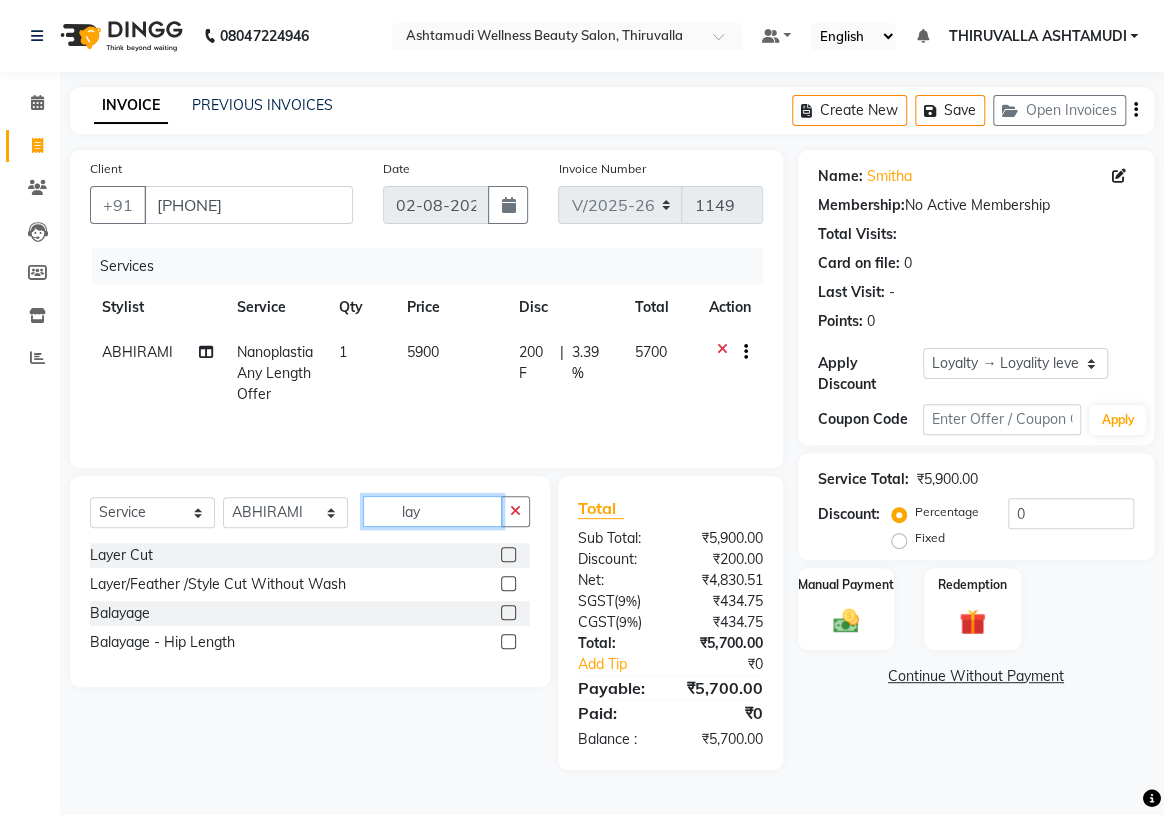 type on "lay" 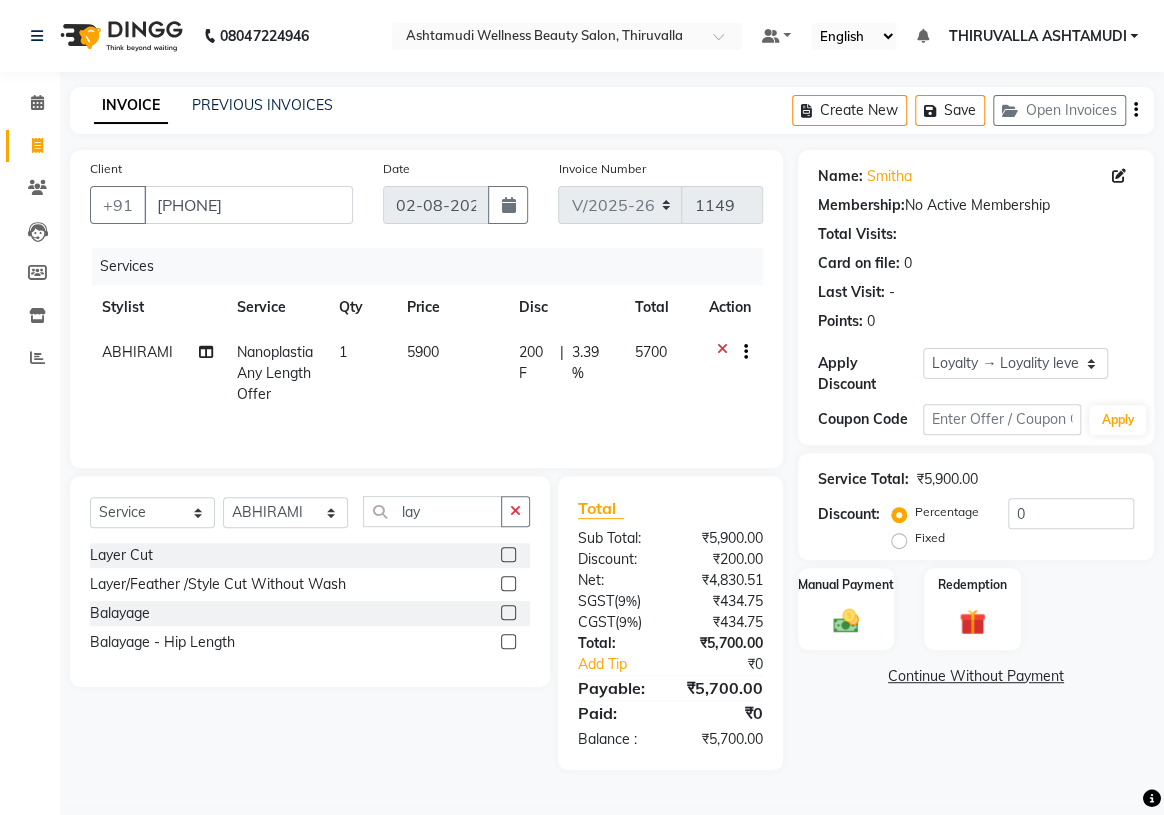 click 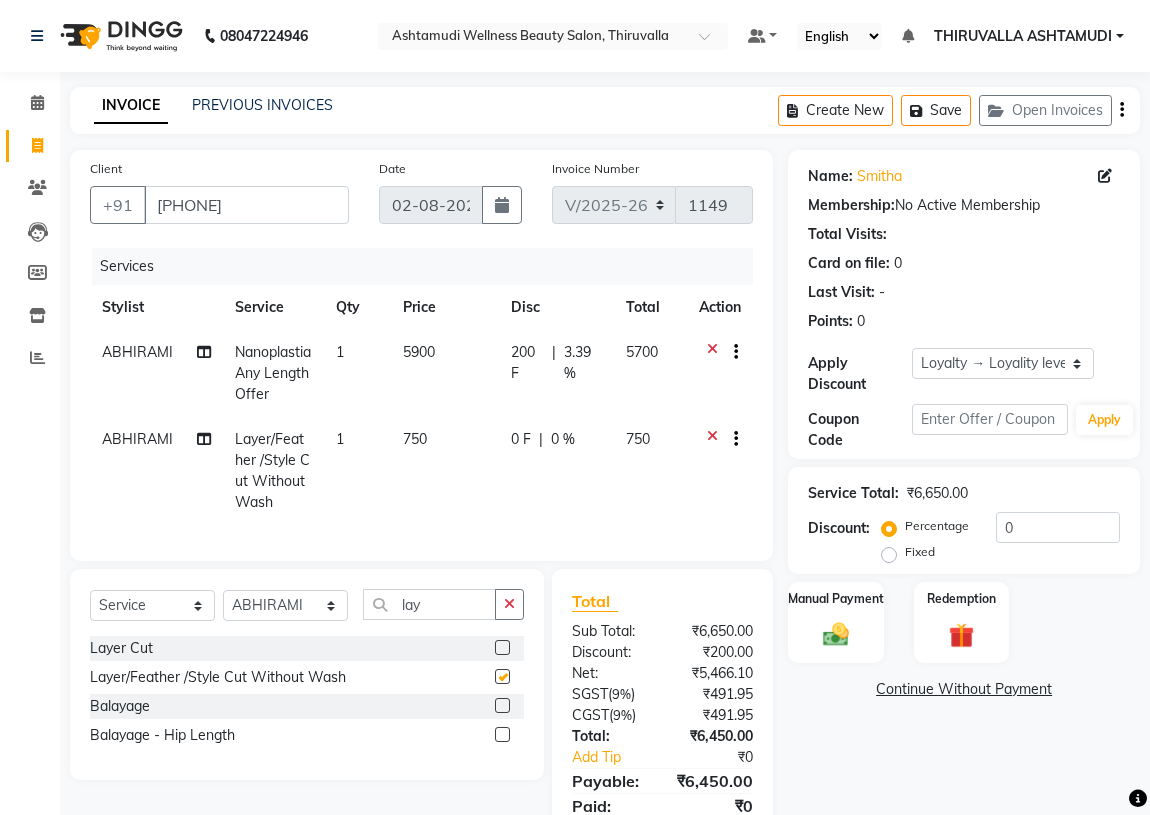 checkbox on "false" 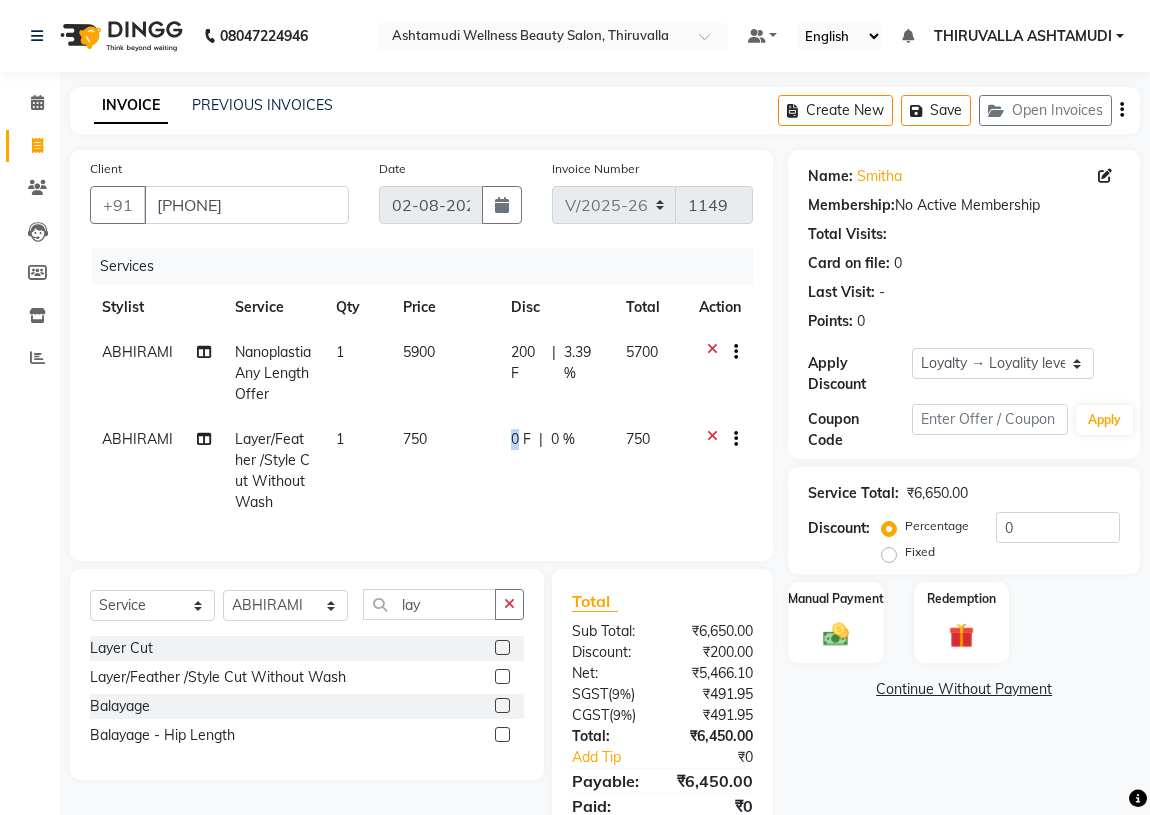 drag, startPoint x: 519, startPoint y: 435, endPoint x: 481, endPoint y: 444, distance: 39.051247 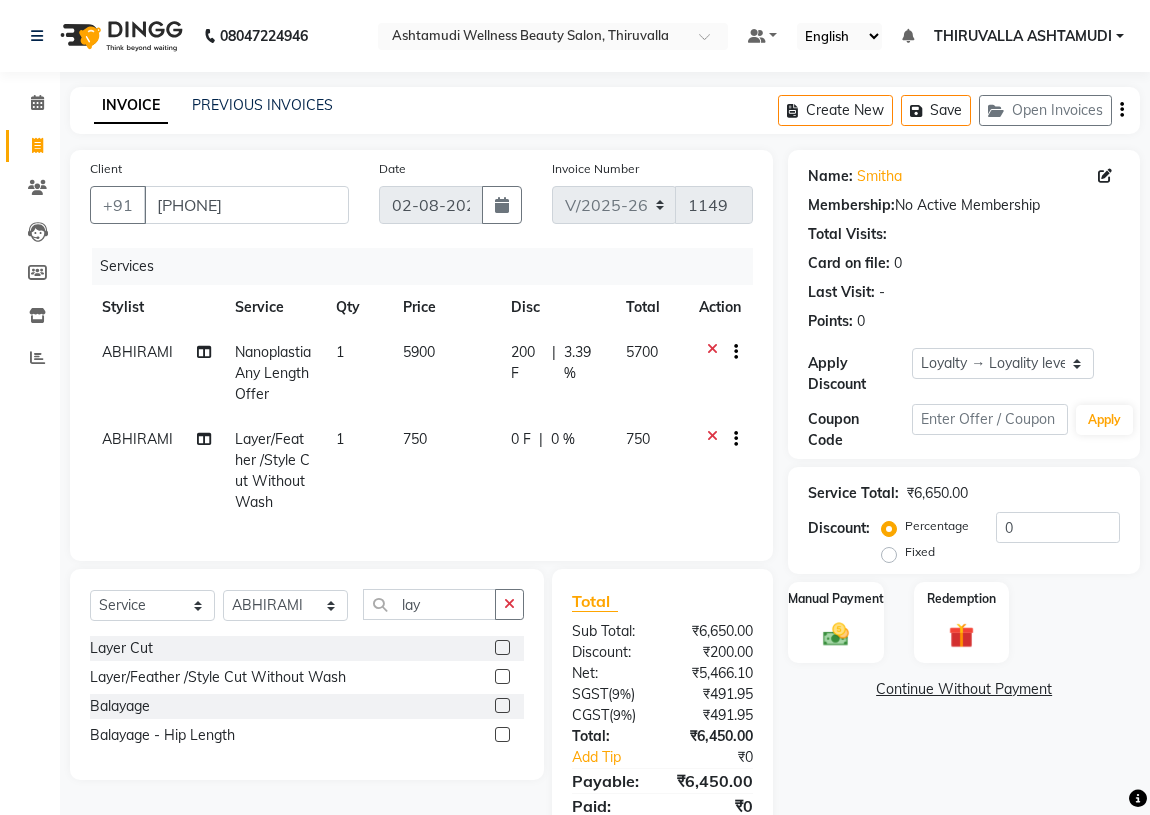 click on "Services Stylist Service Qty Price Disc Total Action ABHIRAMI		 Nanoplastia Any Length Offer 1 5900 200 F | 3.39 % 5700 ABHIRAMI		 Layer/Feather /Style Cut Without Wash 1 750 0 F | 0 % 750" 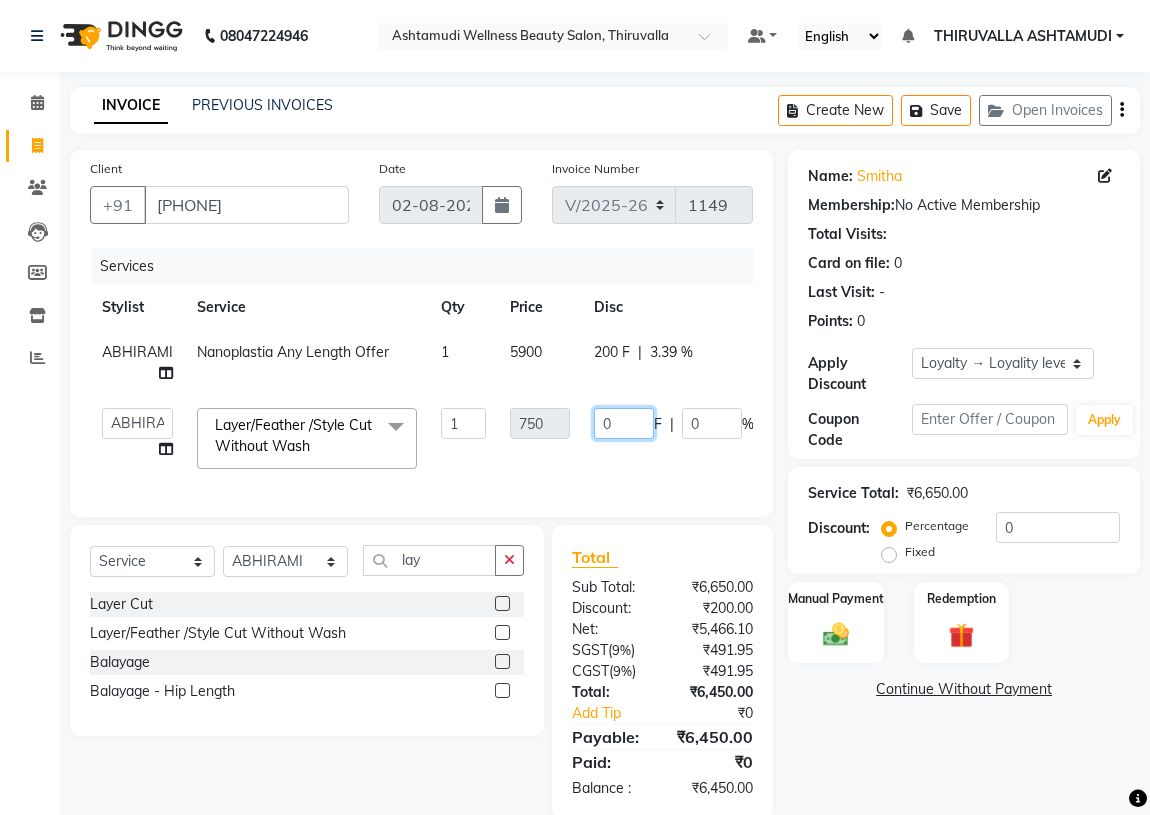 click on "0" 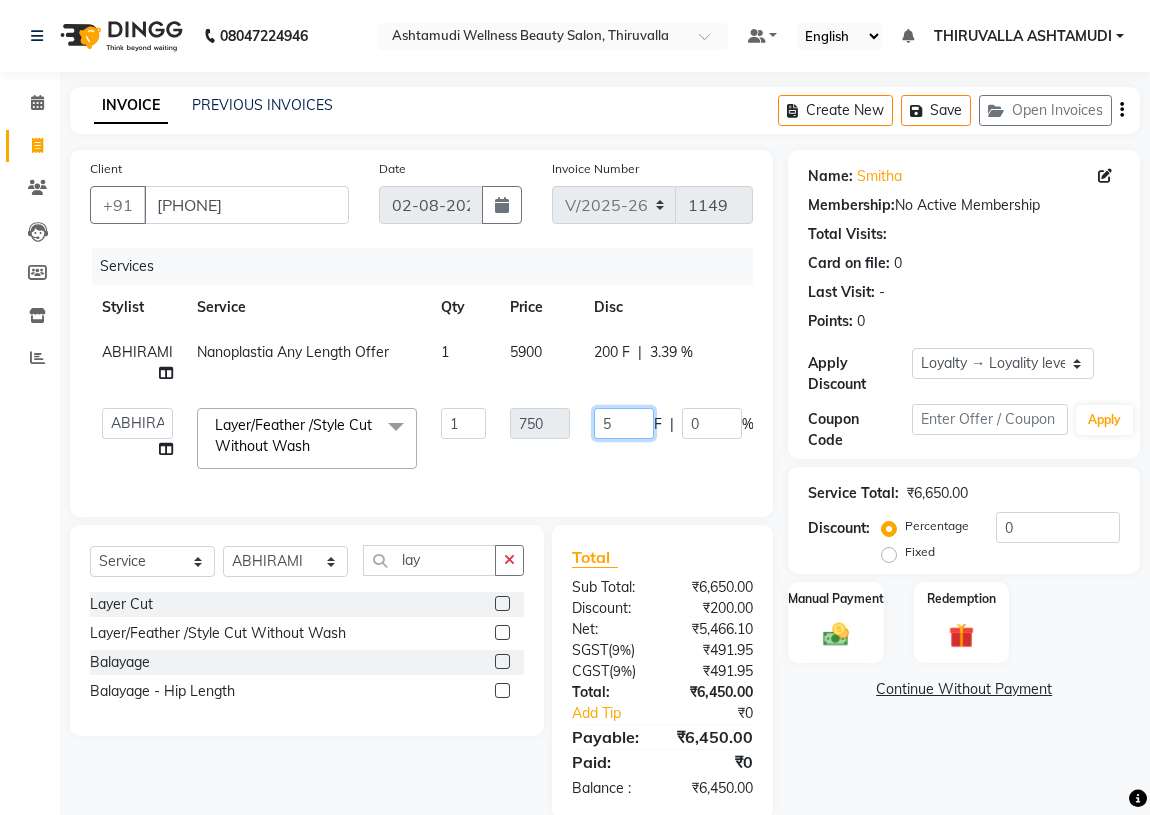 type on "50" 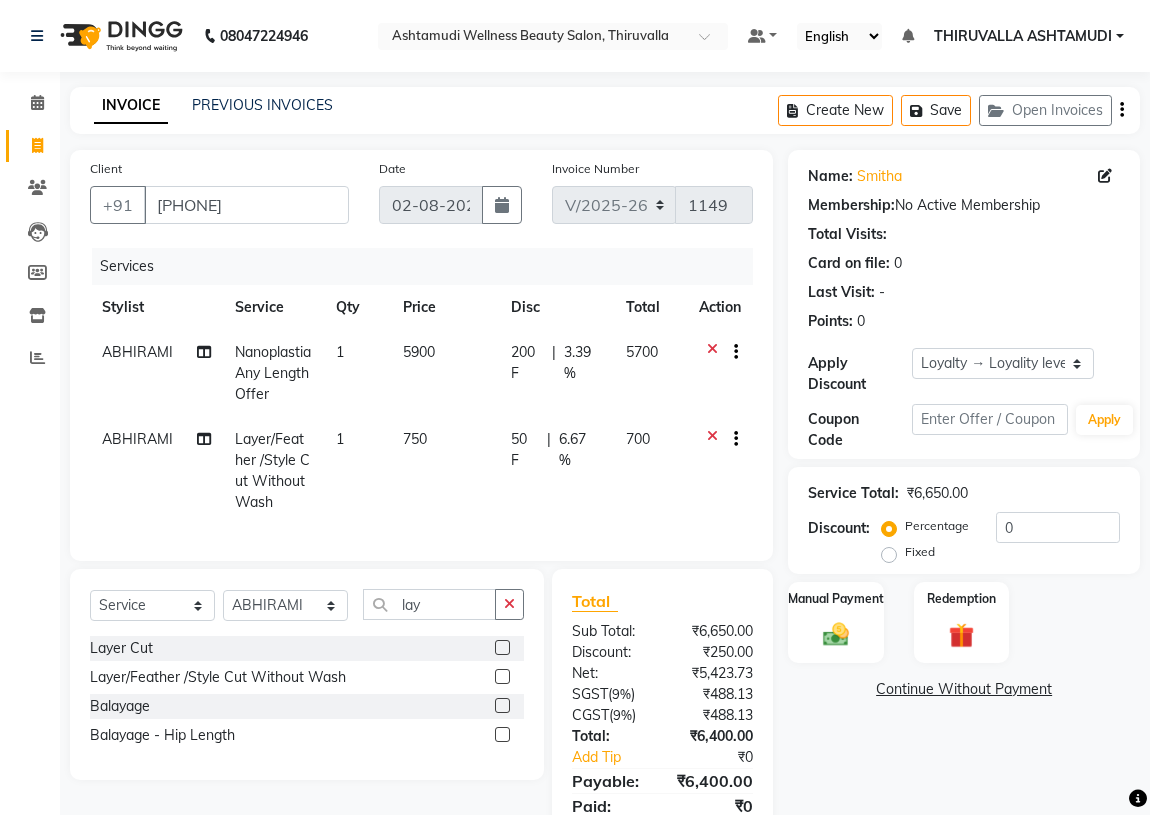 click on "[NAME]		 Layer/Feather /Style Cut Without Wash 1 750 50 F | 6.67 % 700" 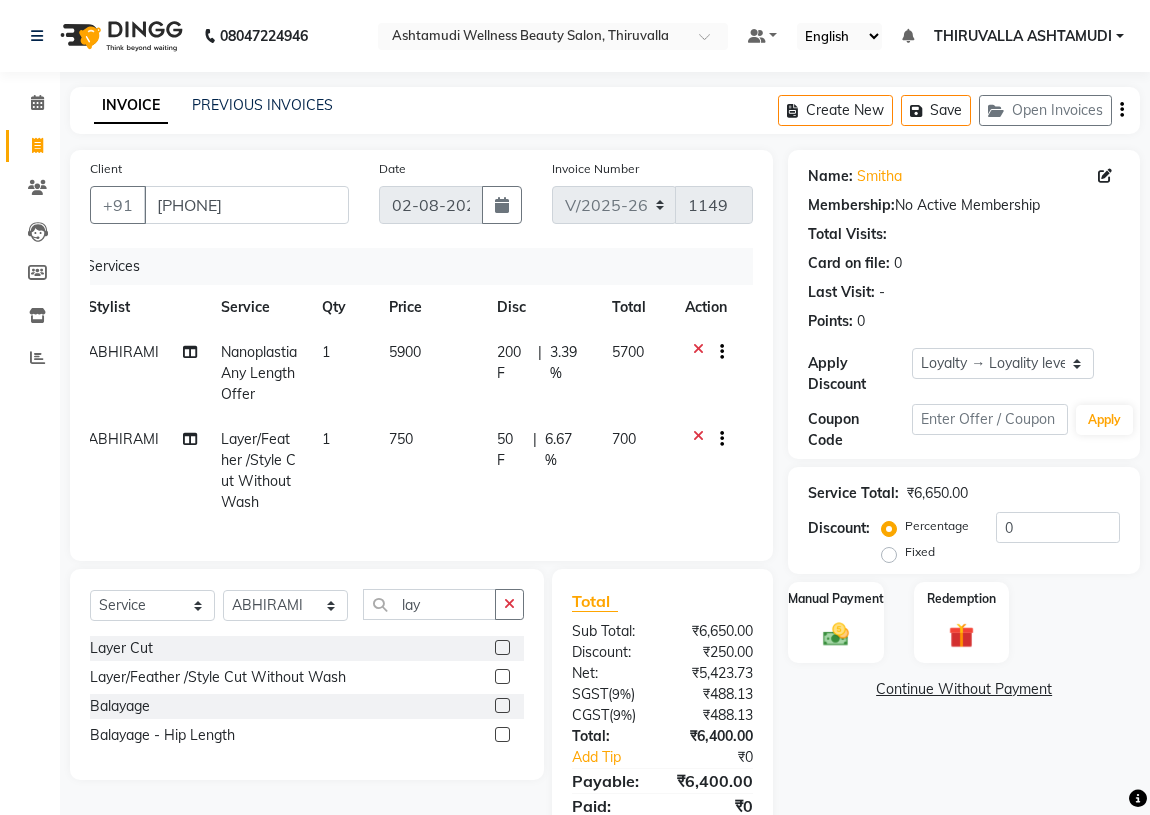 click 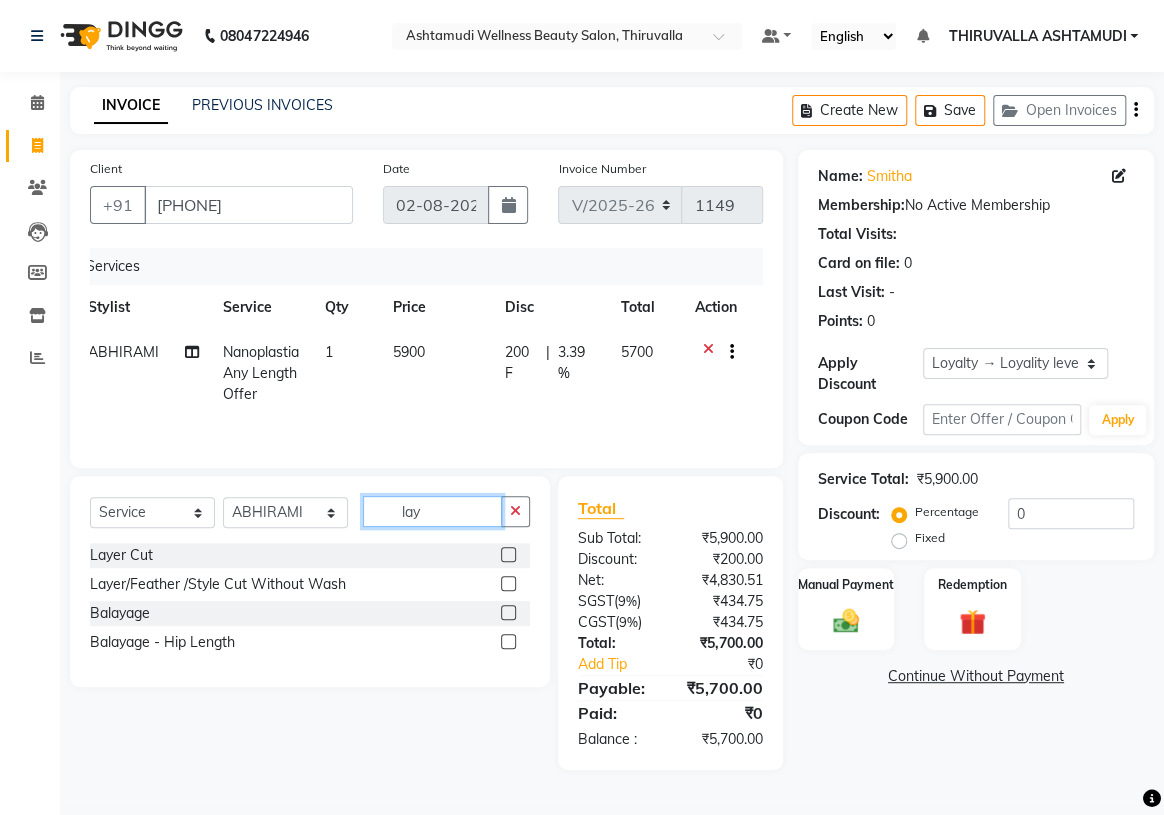 drag, startPoint x: 430, startPoint y: 516, endPoint x: 385, endPoint y: 517, distance: 45.01111 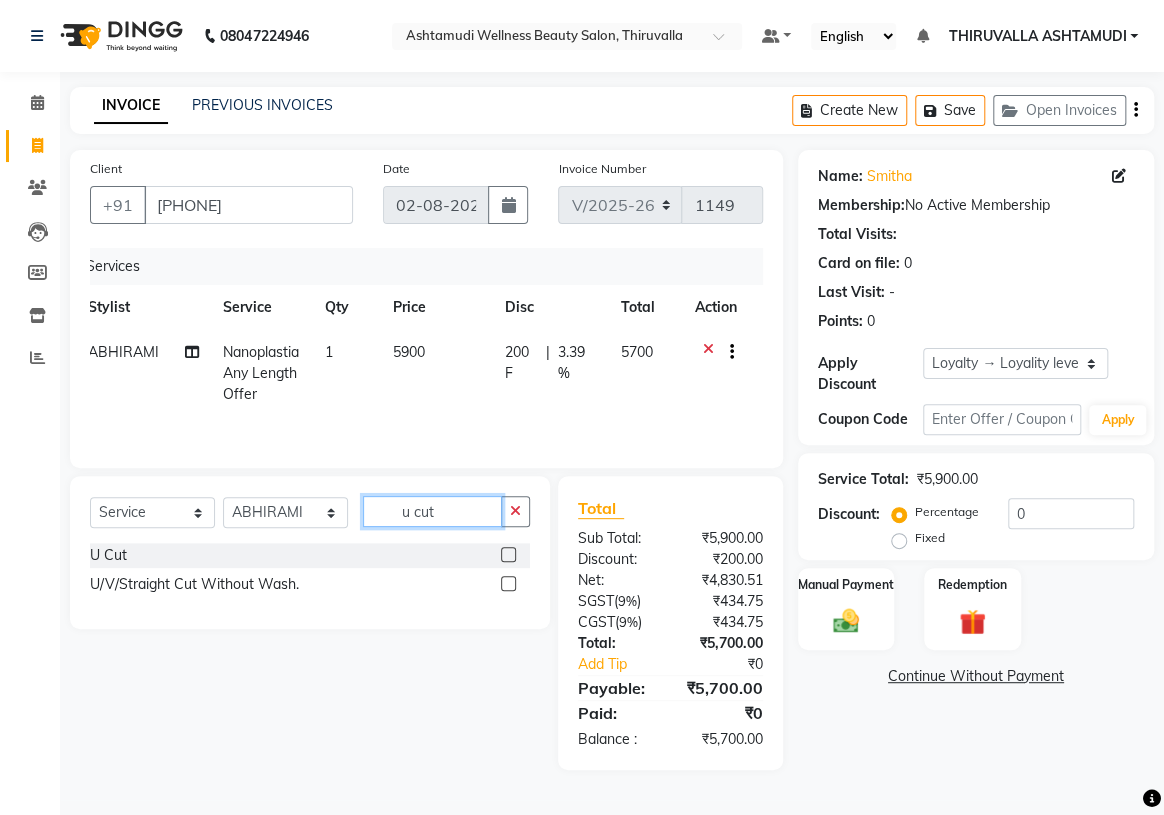 type on "u cut" 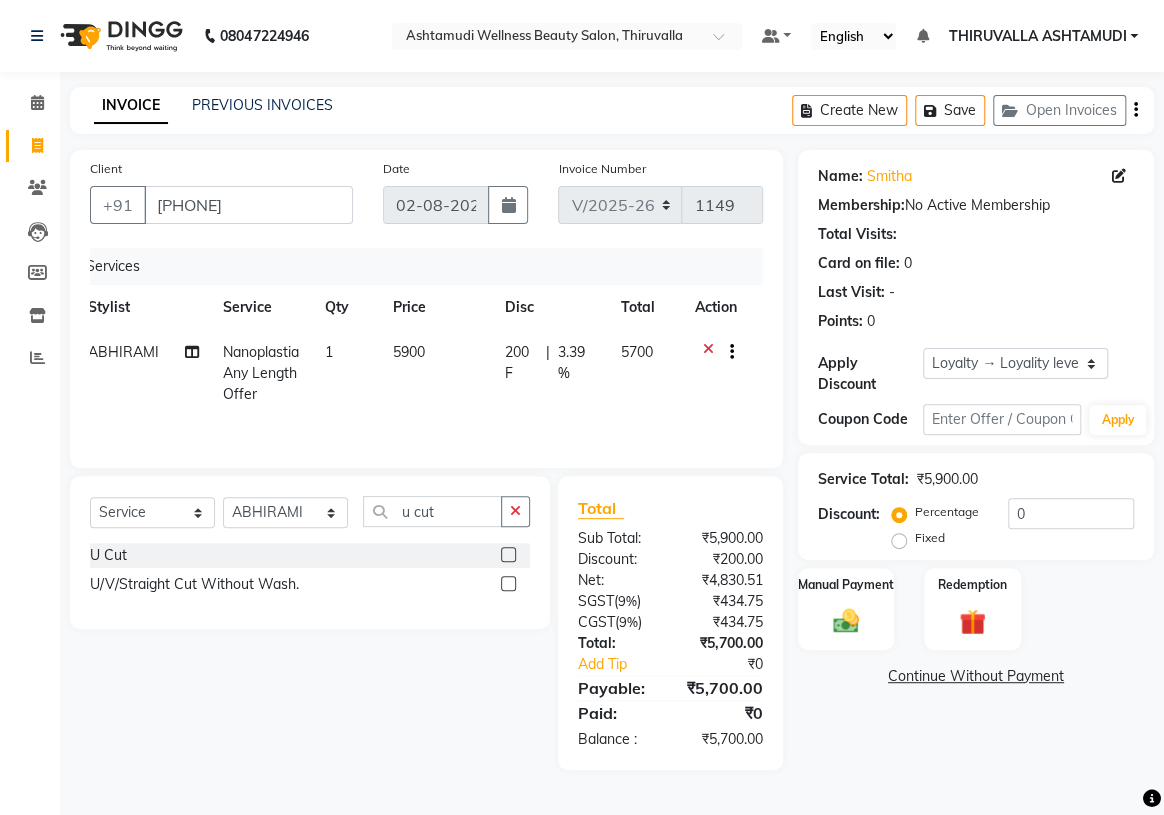 click 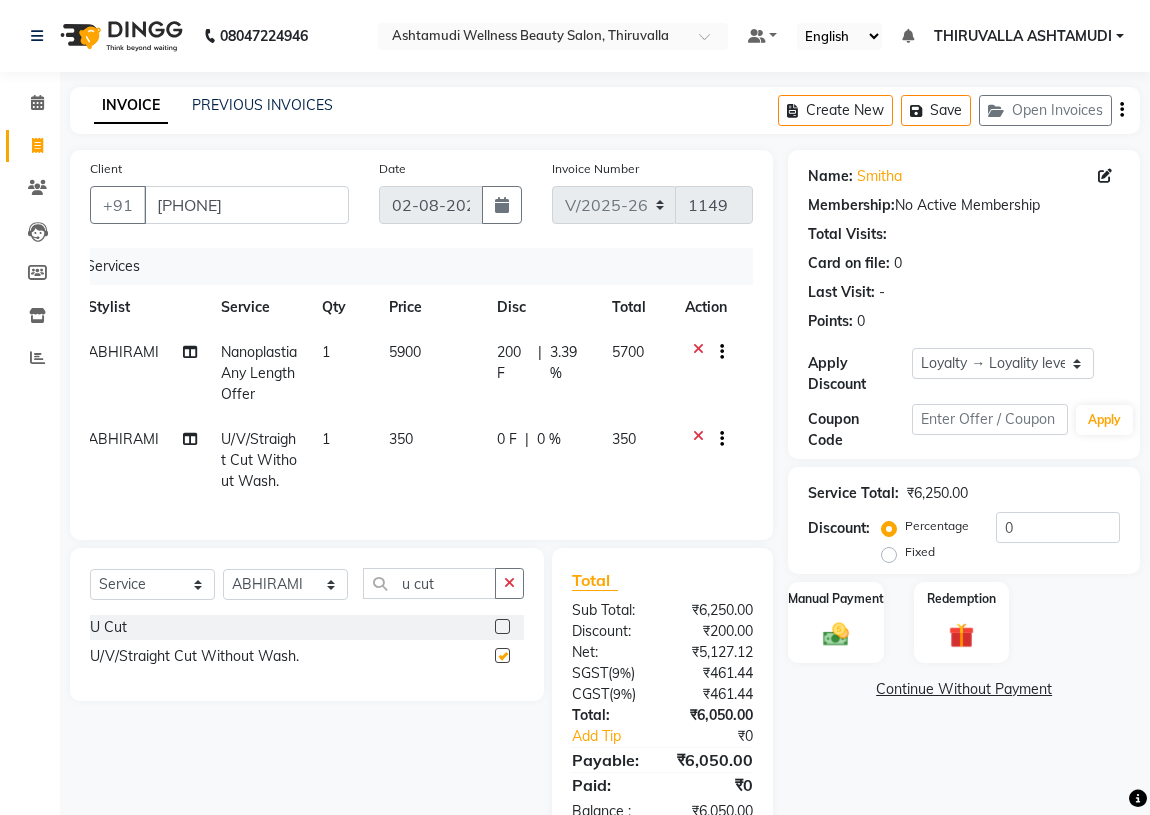 checkbox on "false" 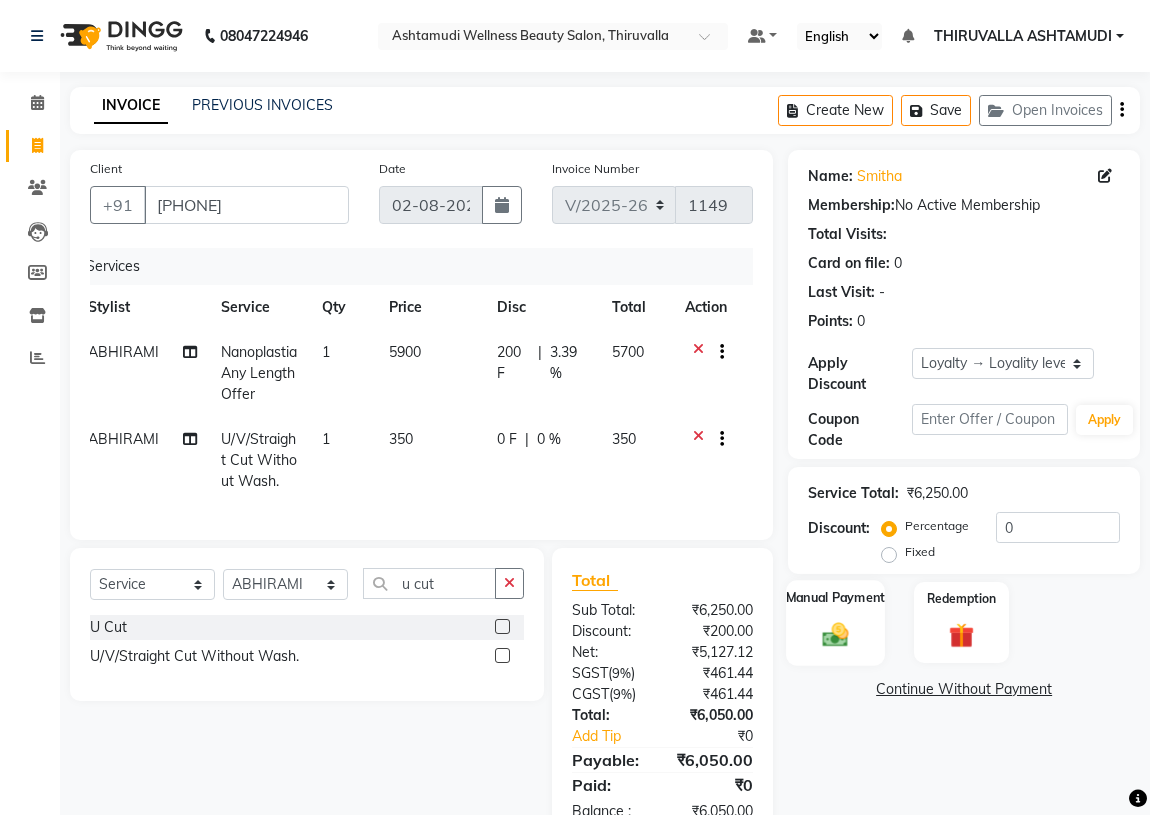click 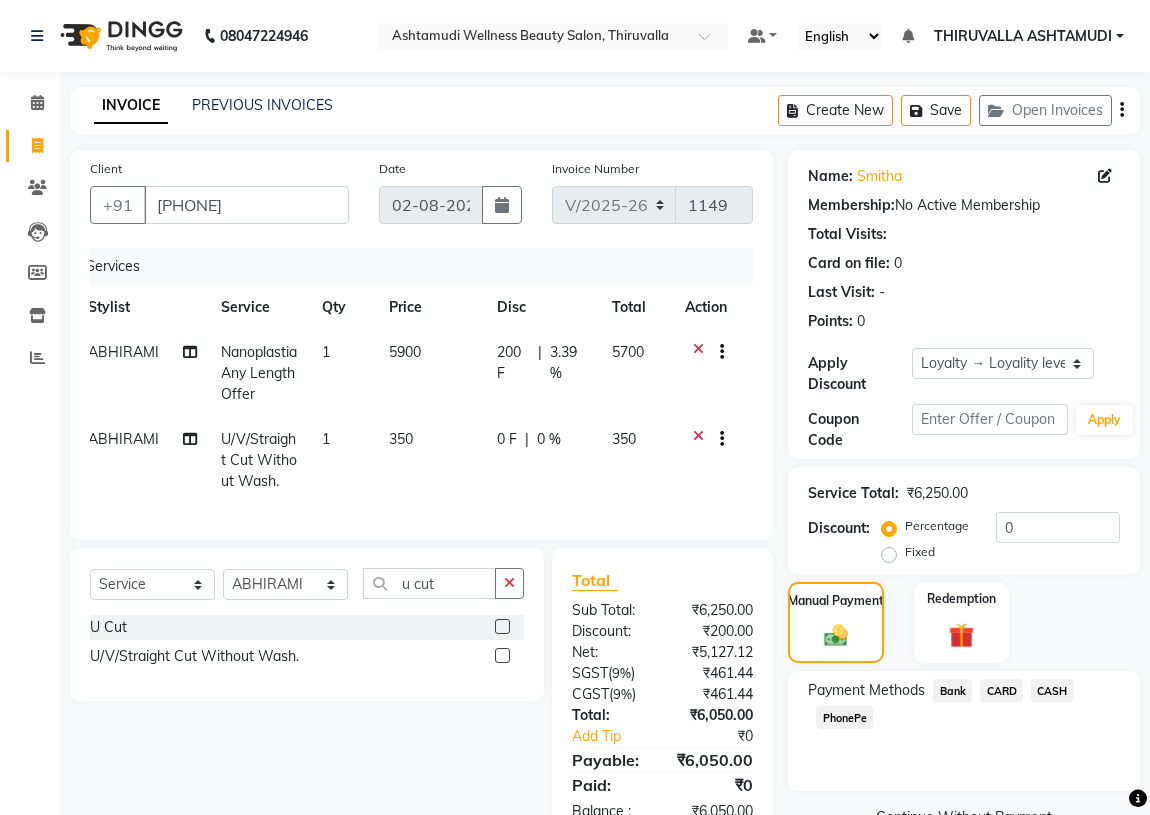 click on "CARD" 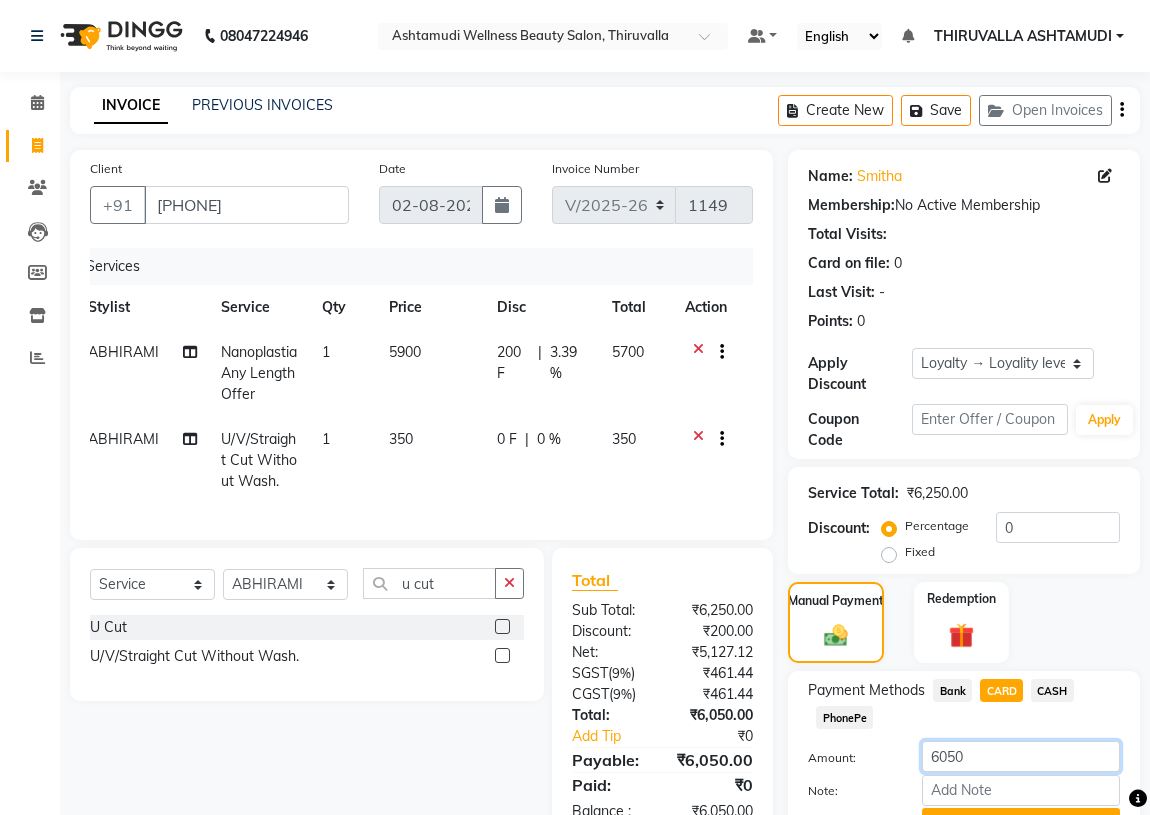 drag, startPoint x: 969, startPoint y: 754, endPoint x: 948, endPoint y: 753, distance: 21.023796 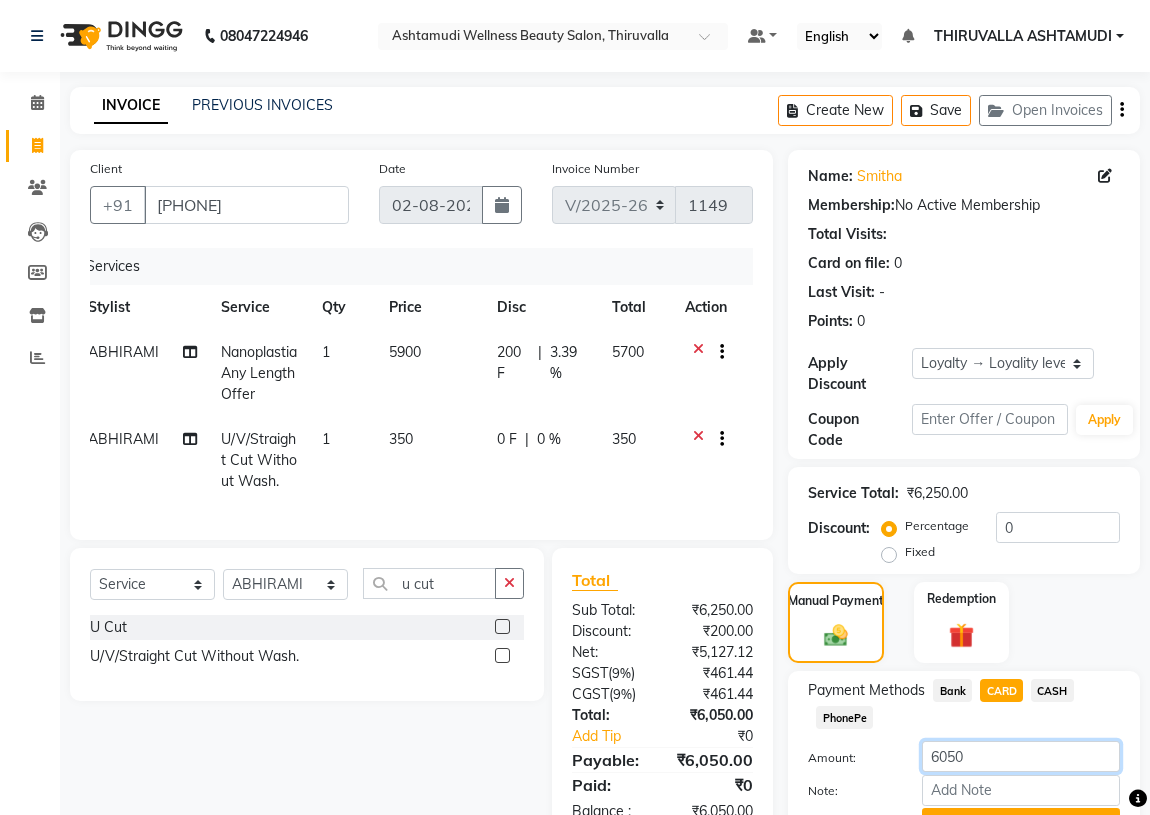 click on "6050" 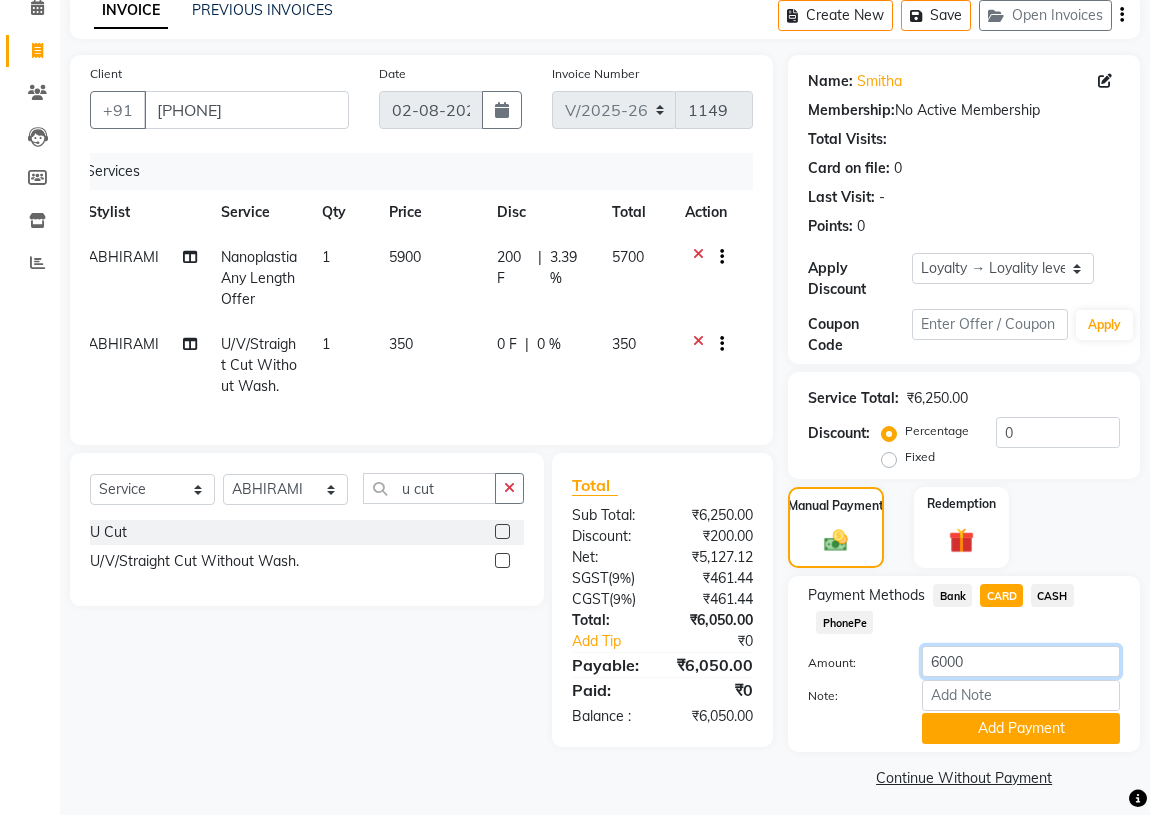 scroll, scrollTop: 101, scrollLeft: 0, axis: vertical 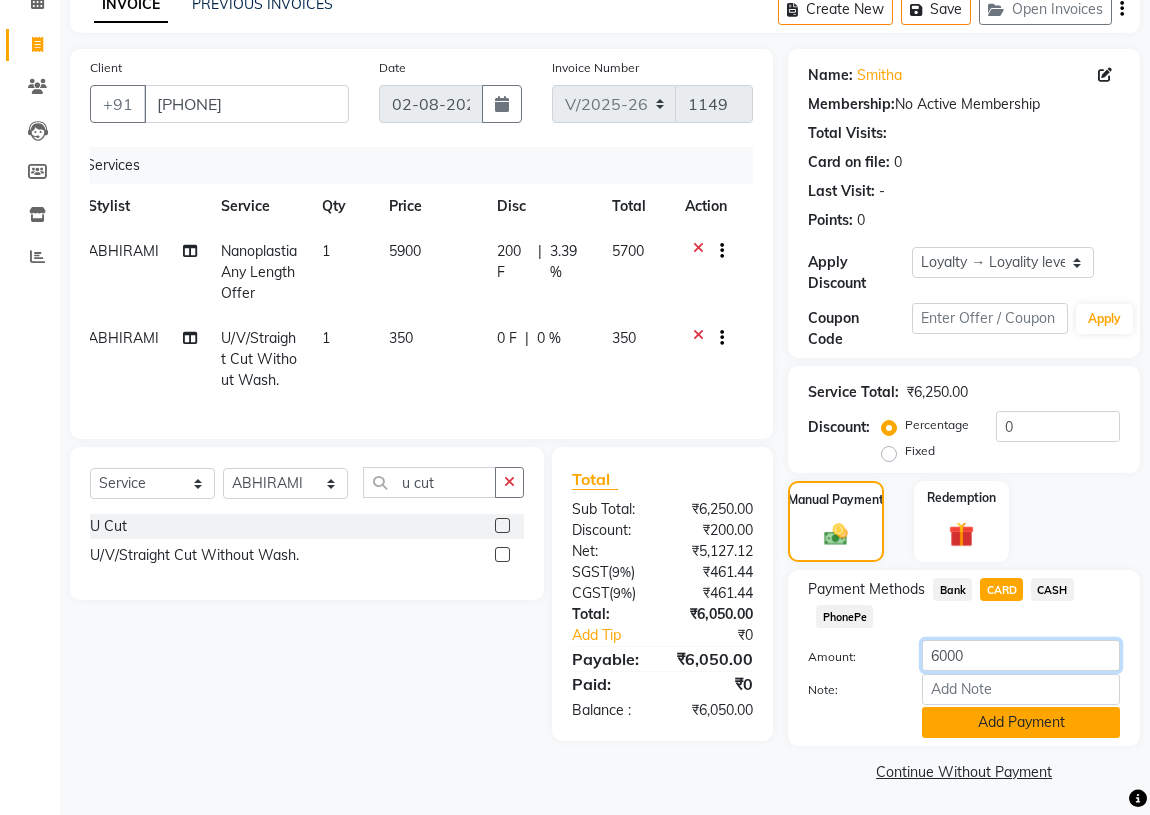 type on "6000" 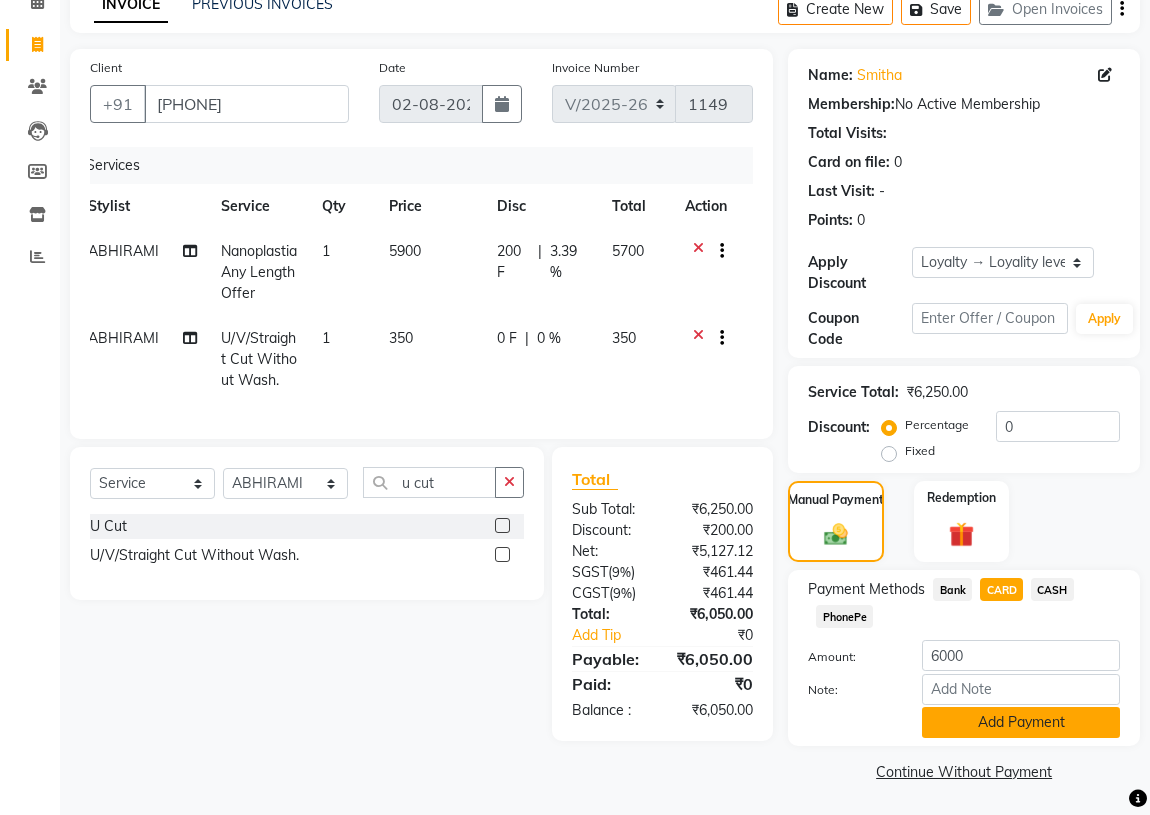 click on "Add Payment" 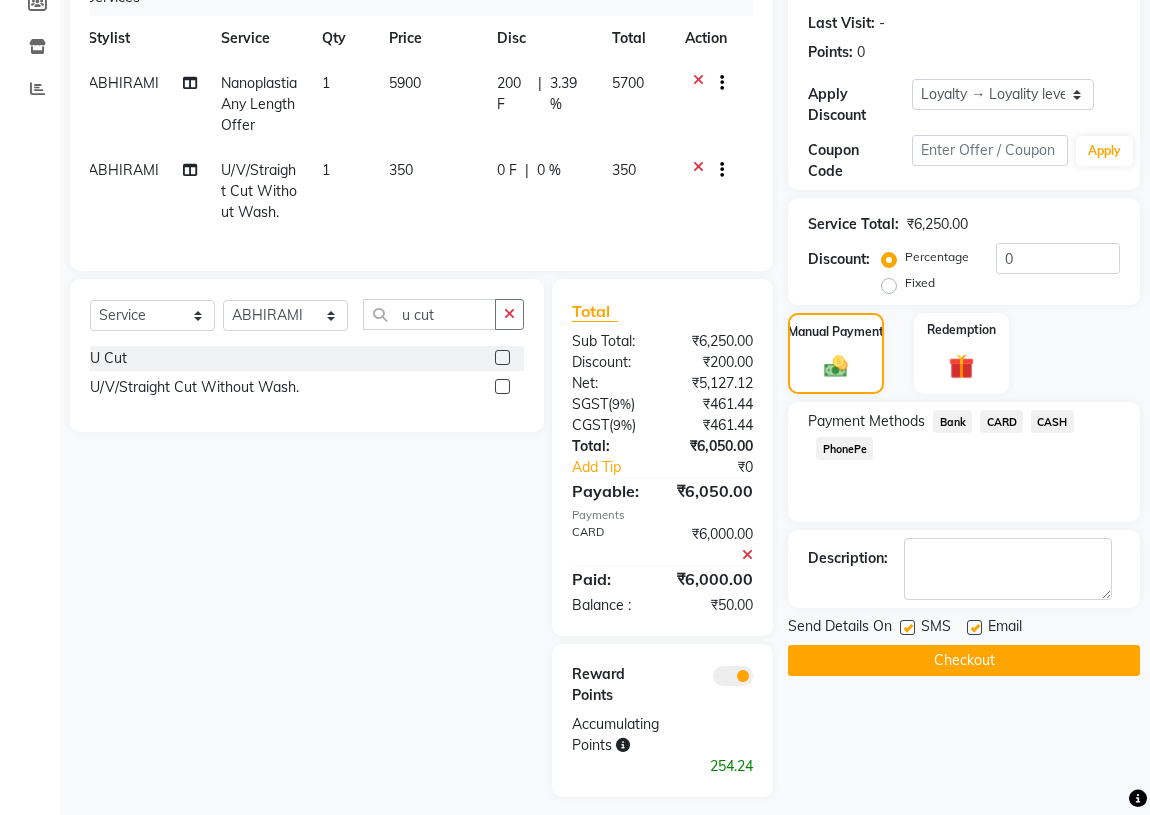 scroll, scrollTop: 294, scrollLeft: 0, axis: vertical 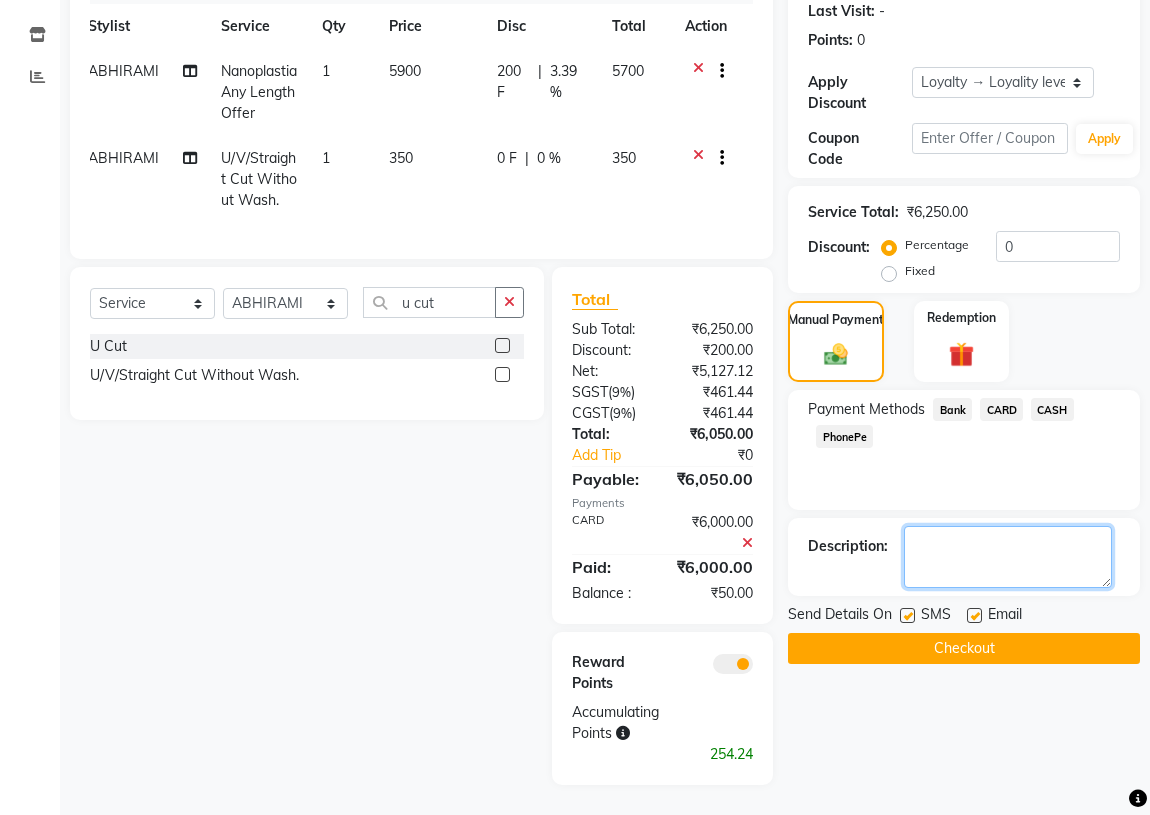 click 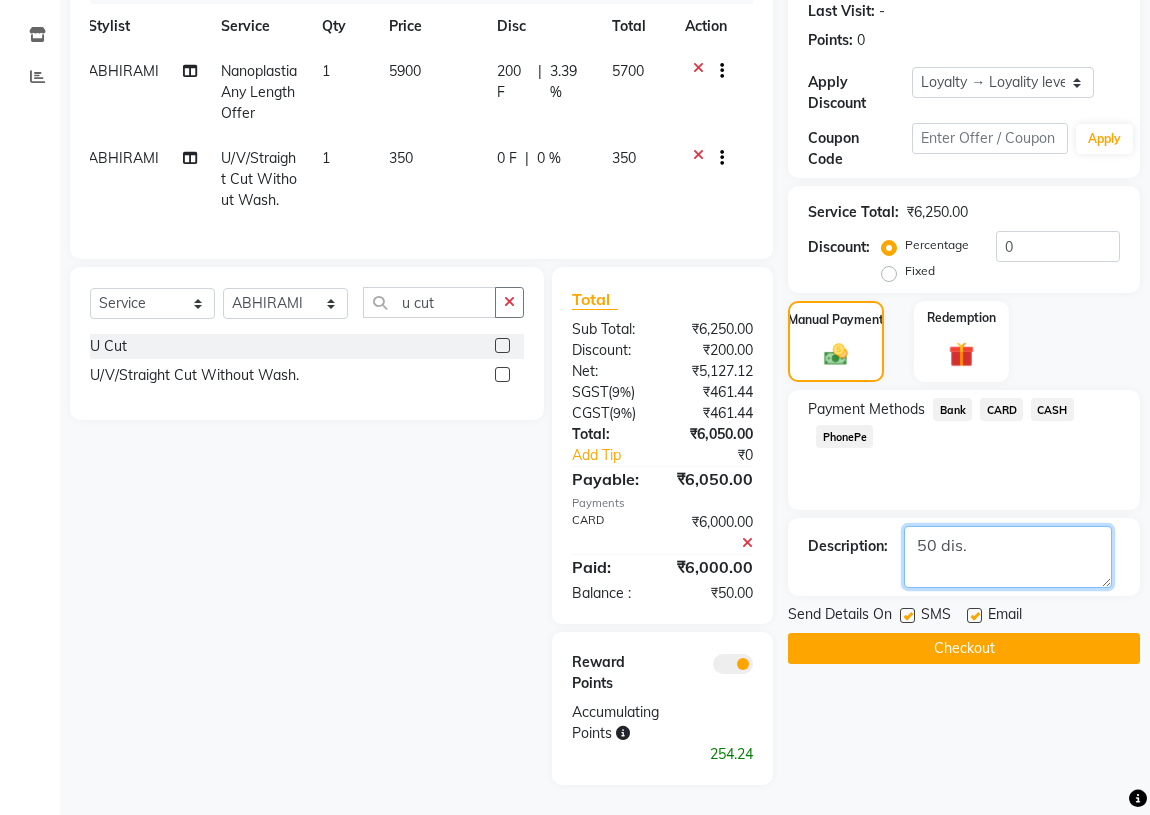 type on "50 dis." 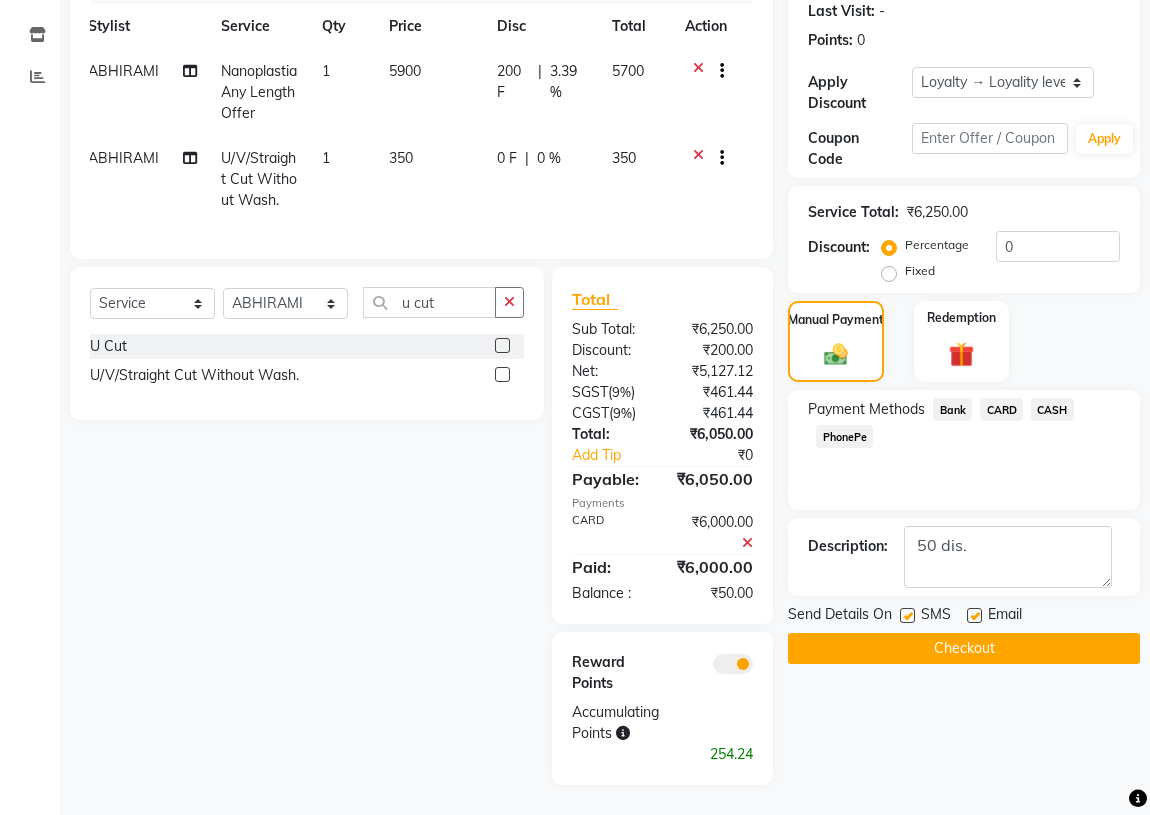 click on "Checkout" 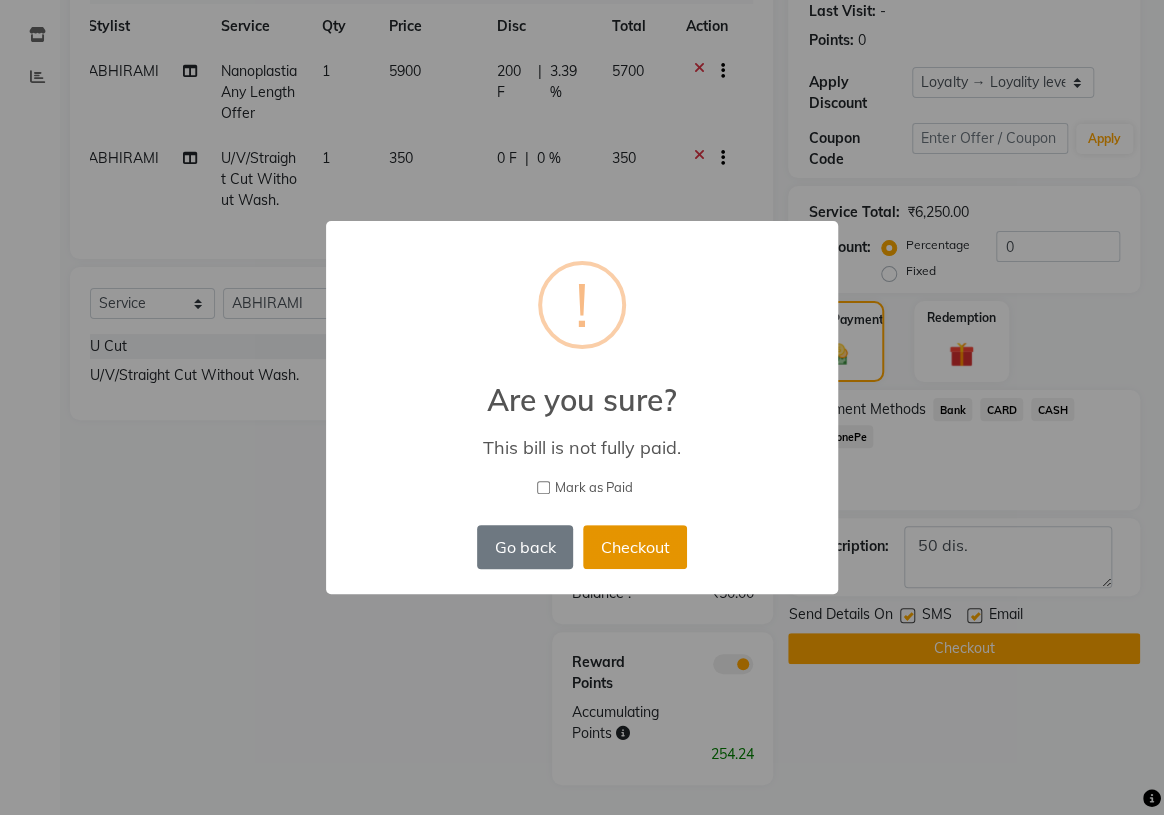 click on "Checkout" at bounding box center (635, 547) 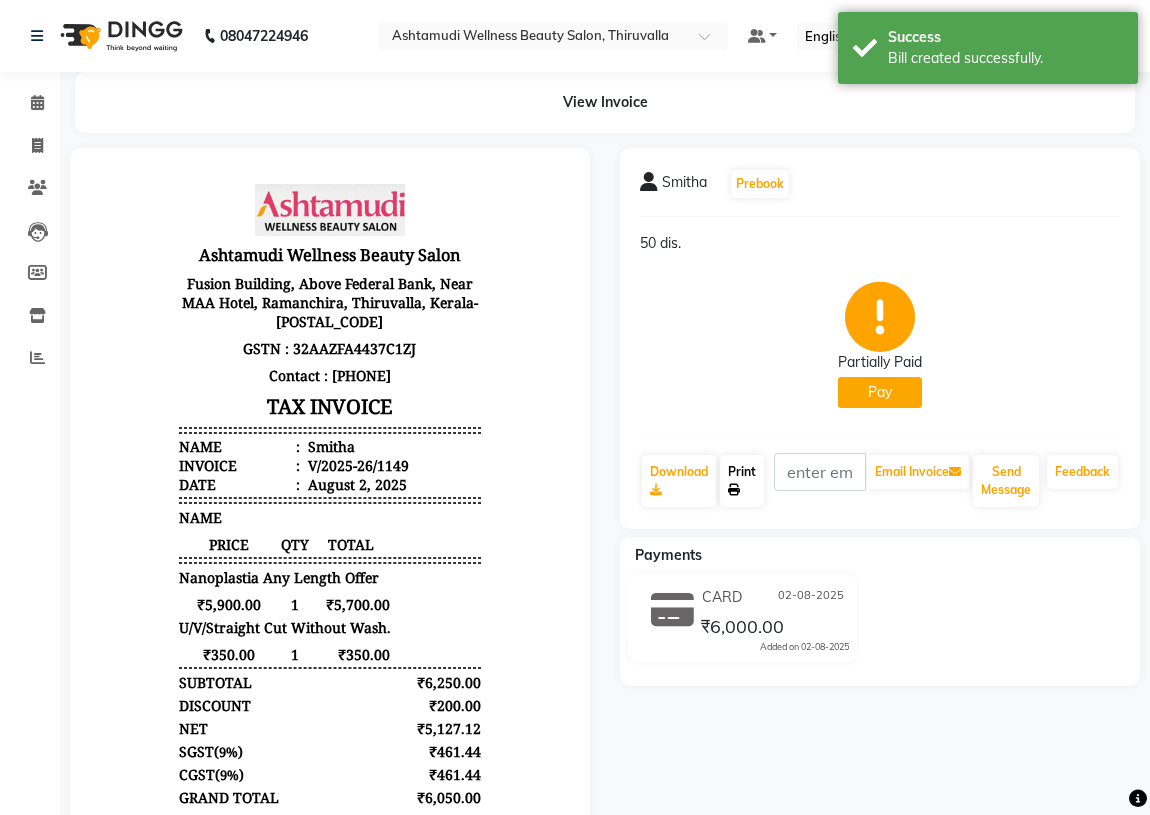 scroll, scrollTop: 0, scrollLeft: 0, axis: both 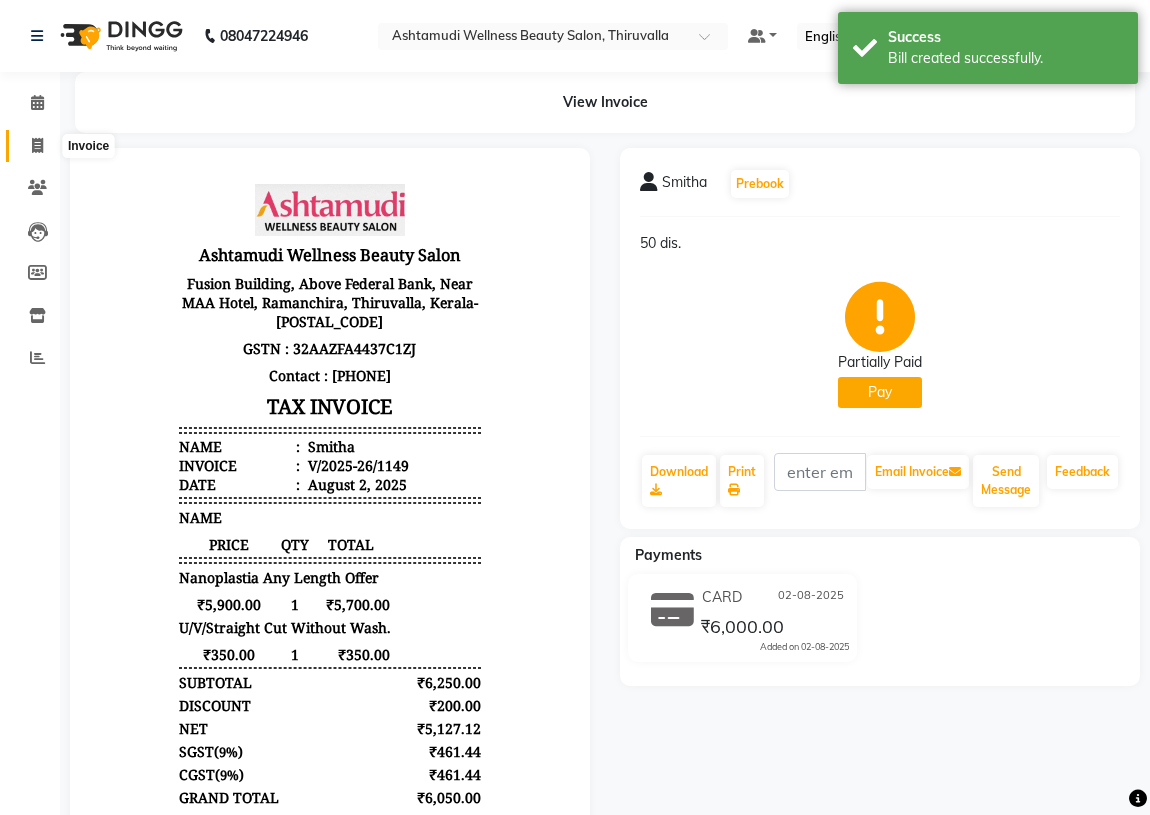click 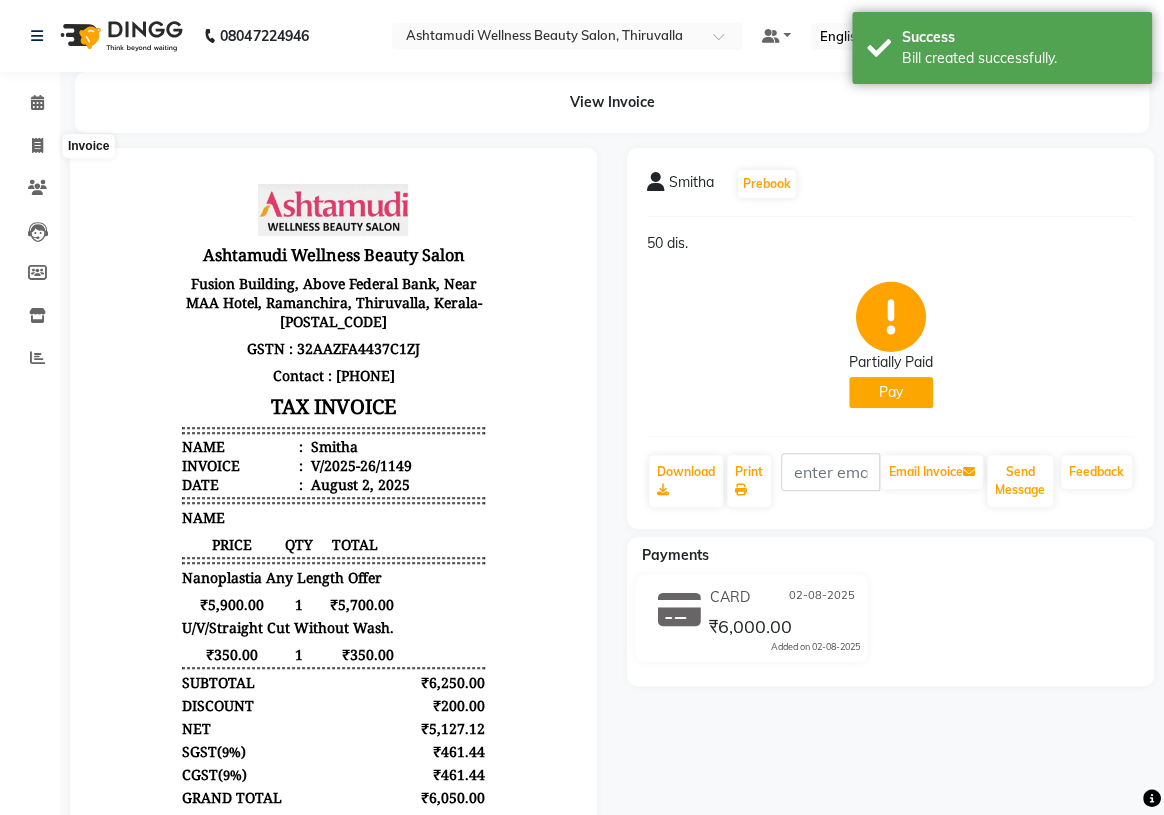 select on "service" 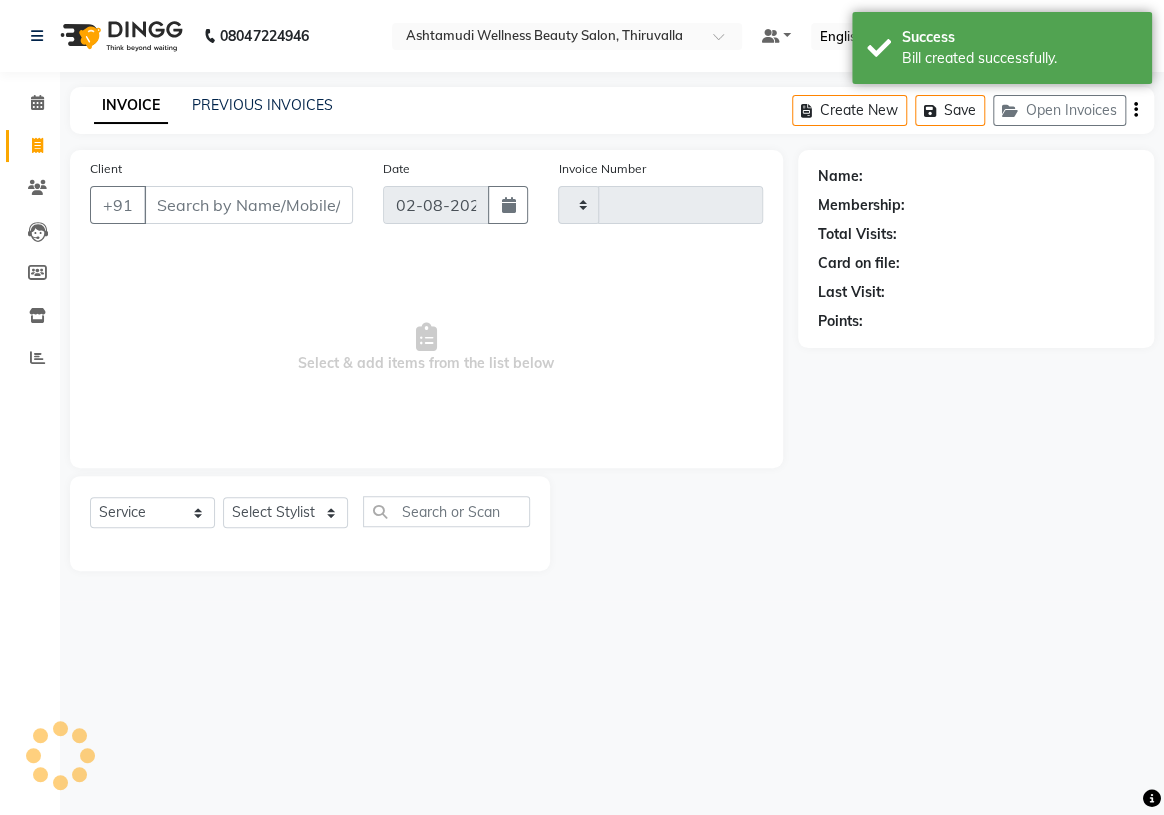 type on "1150" 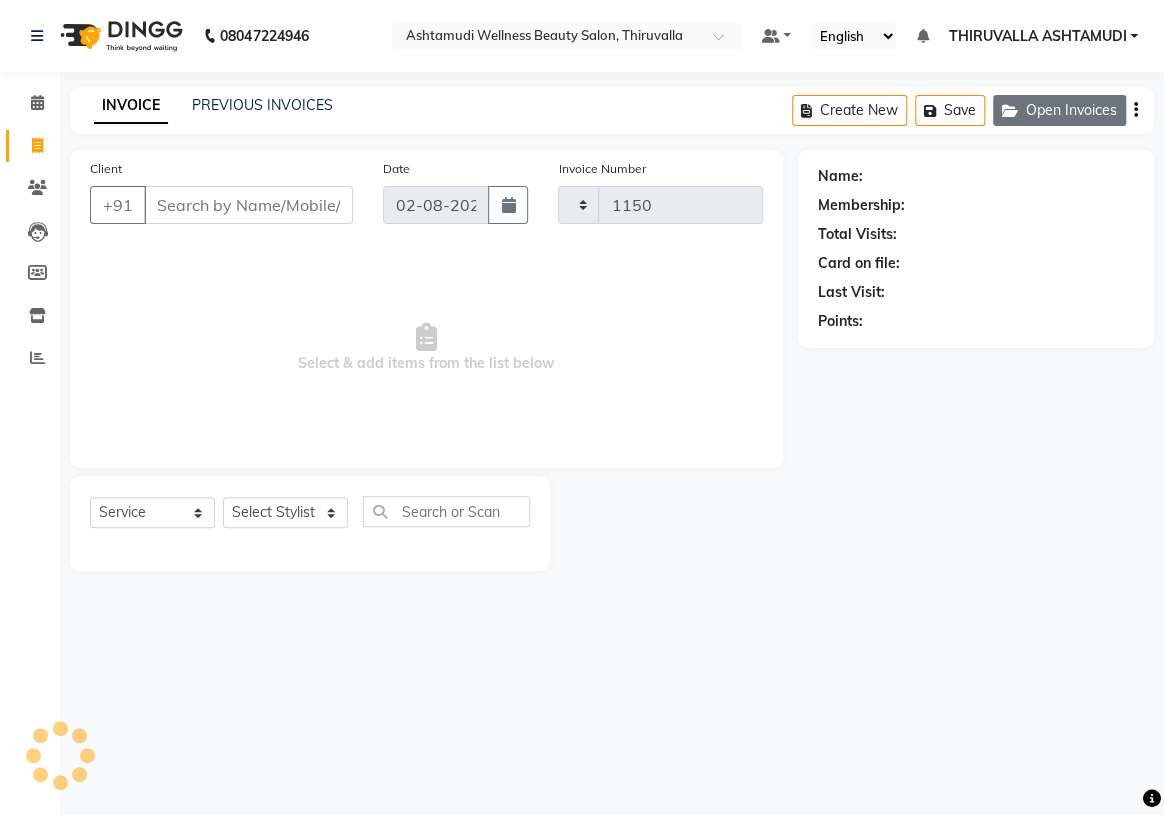 select on "4634" 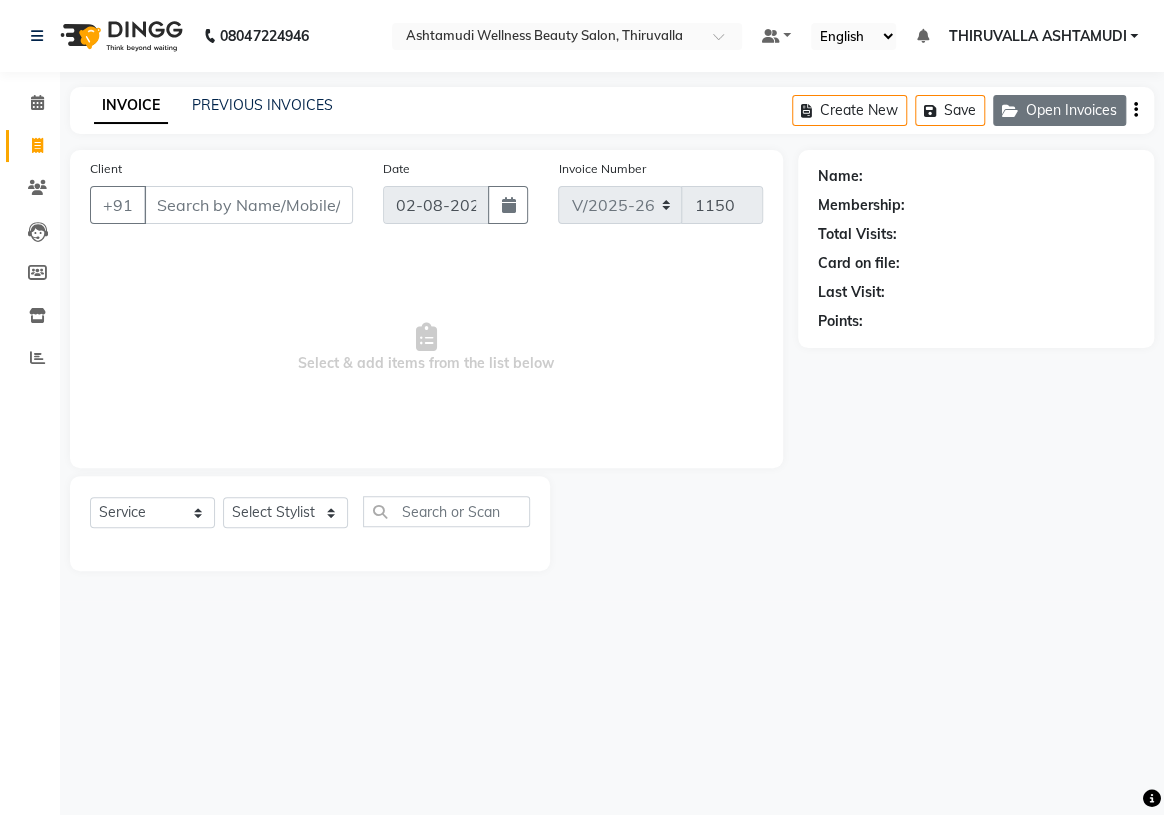 click on "Open Invoices" 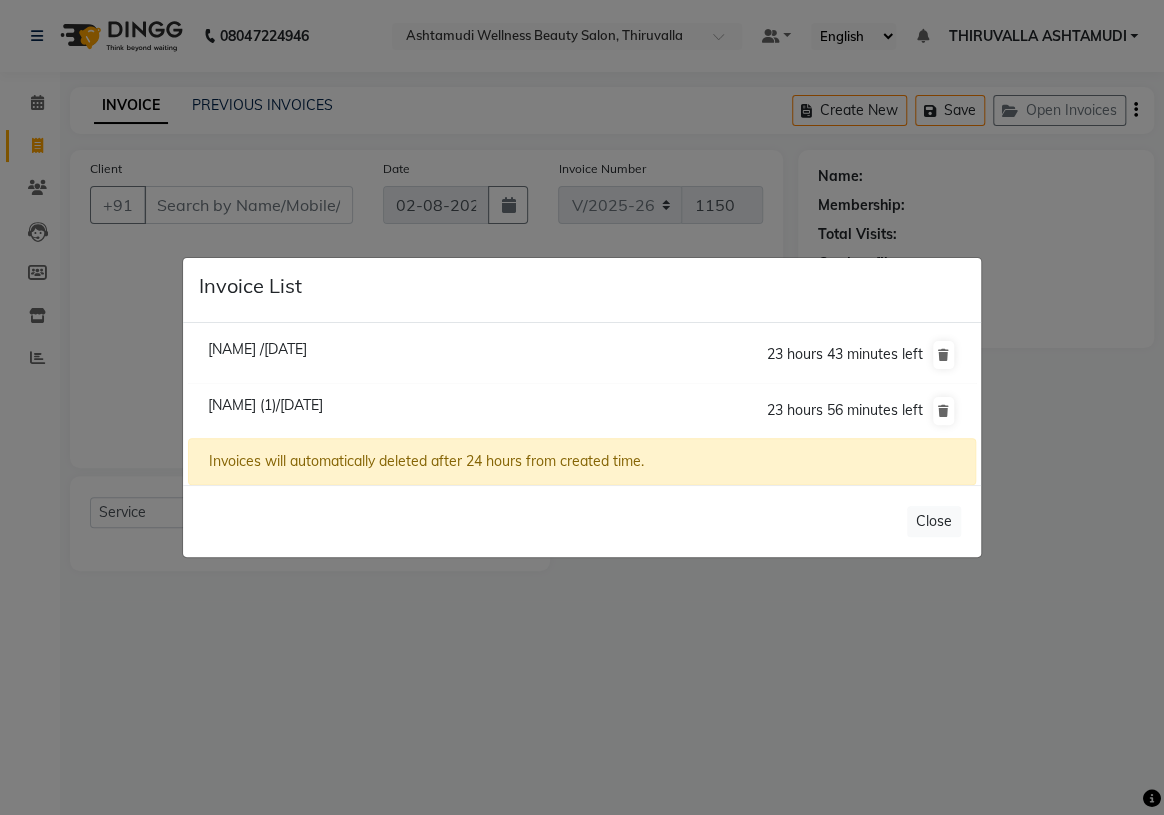 click on "[NAME] /[DATE]" 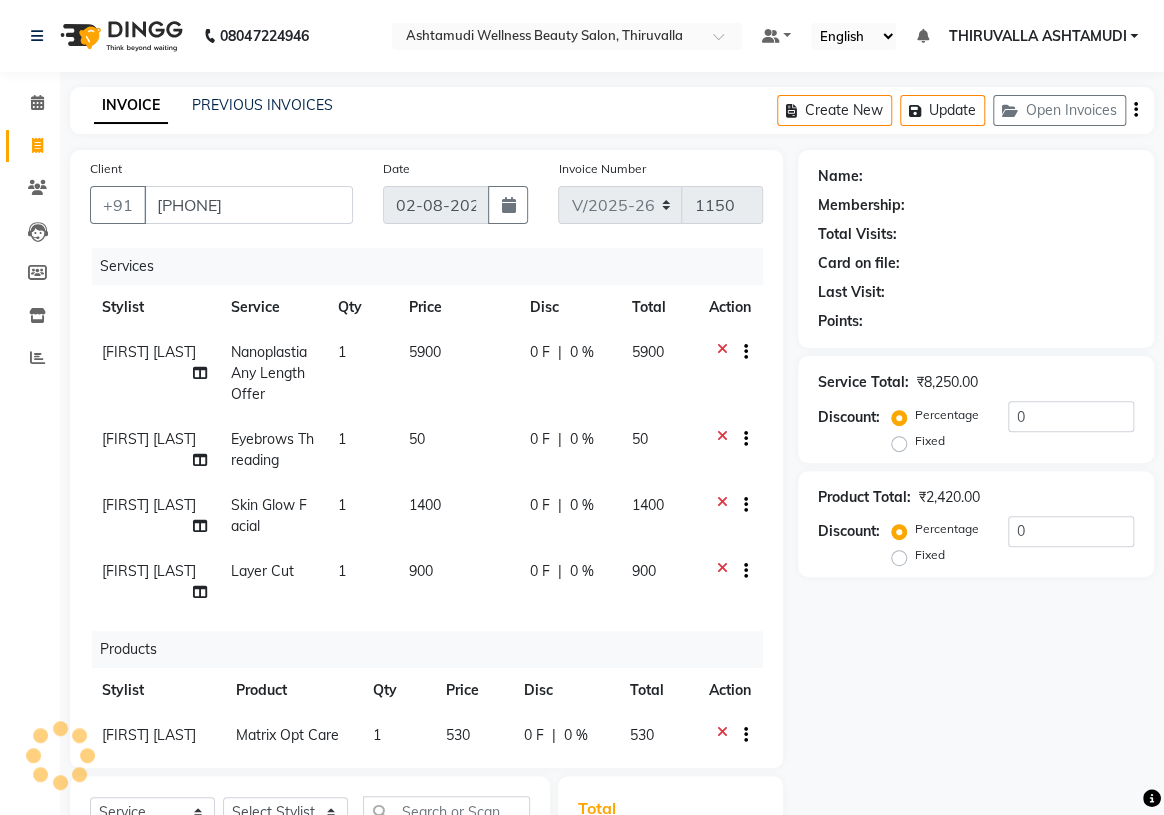 select on "1: Object" 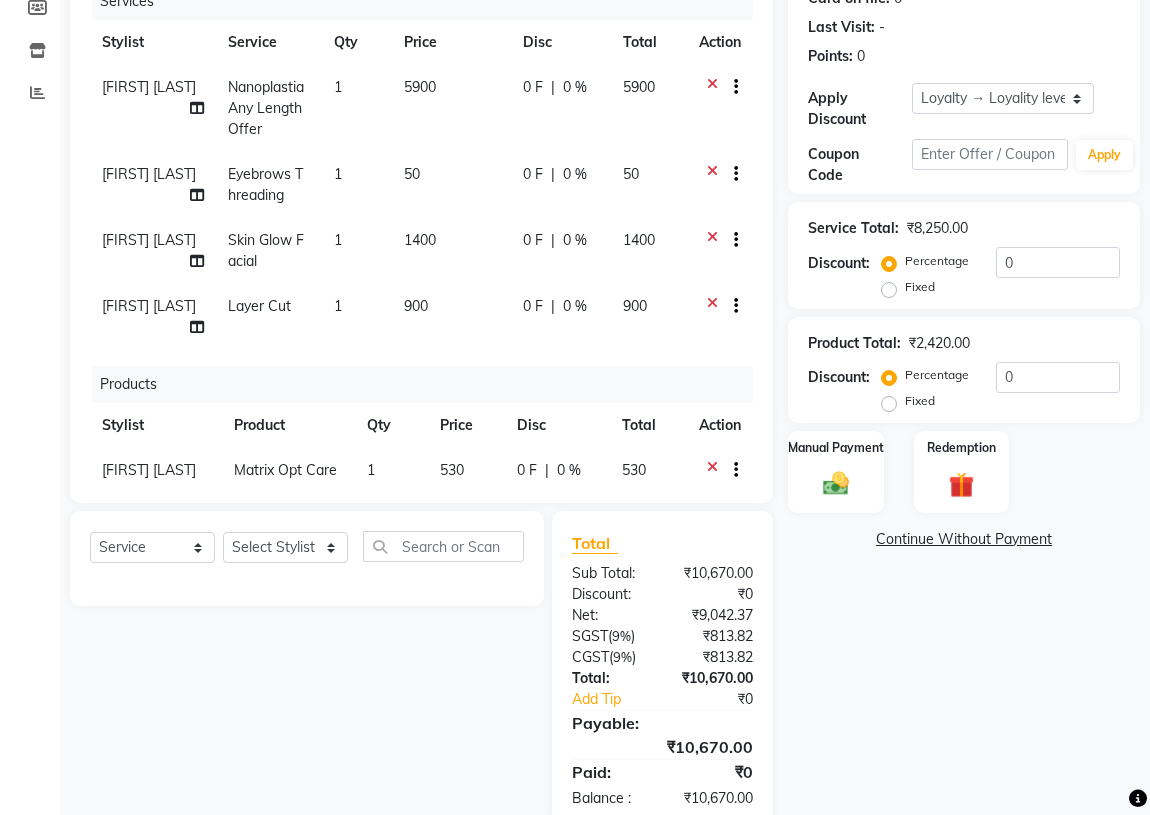 scroll, scrollTop: 272, scrollLeft: 0, axis: vertical 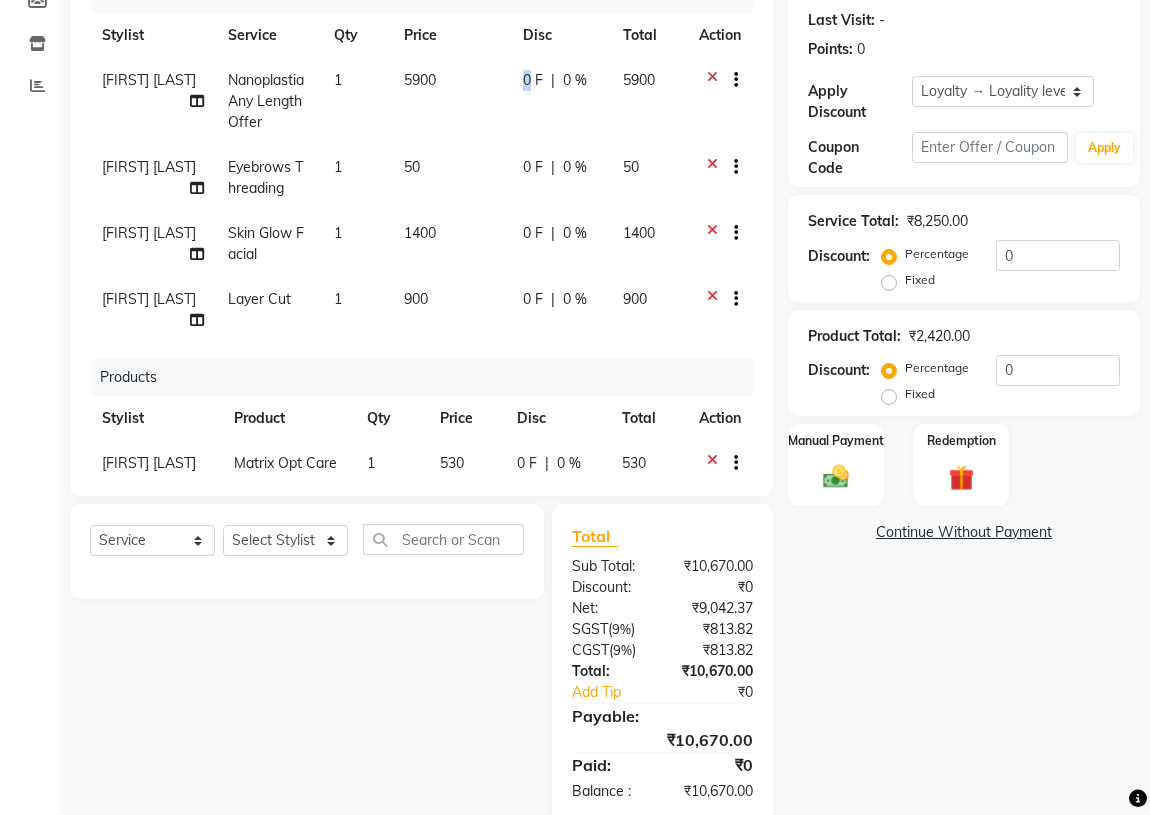 click on "0 F" 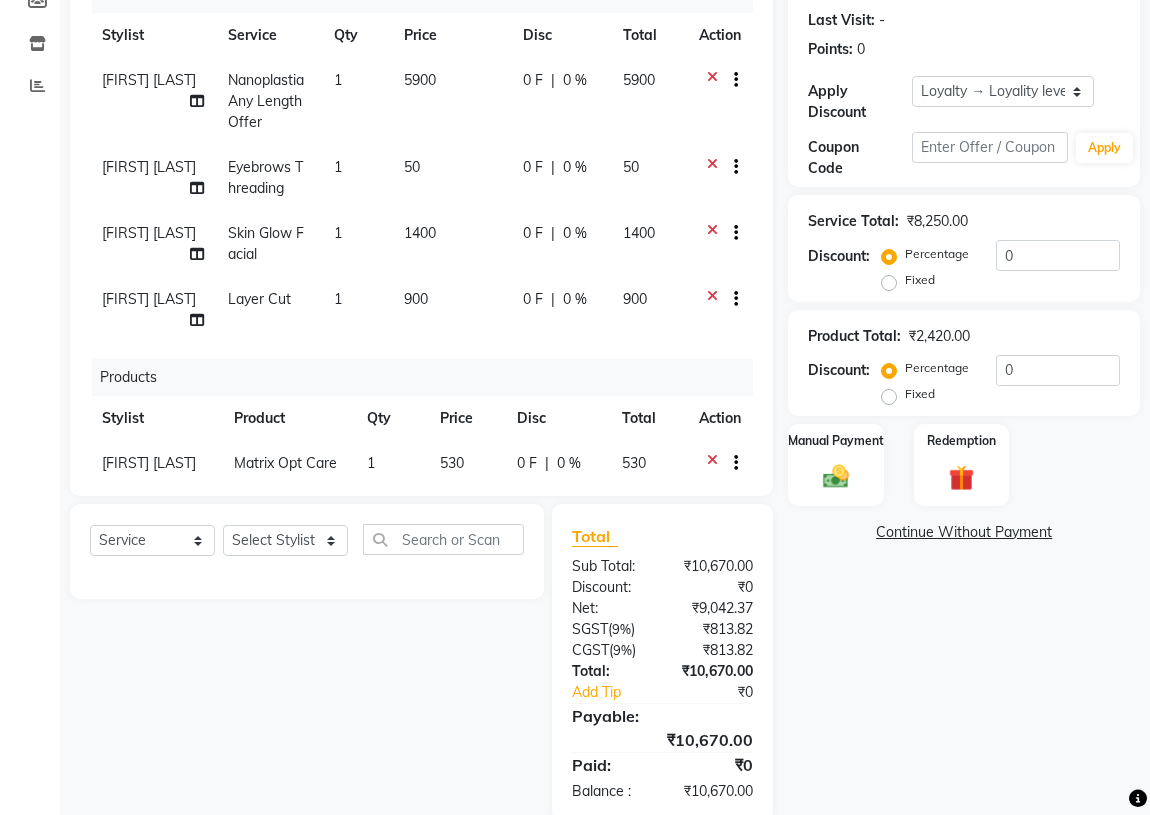 select on "29016" 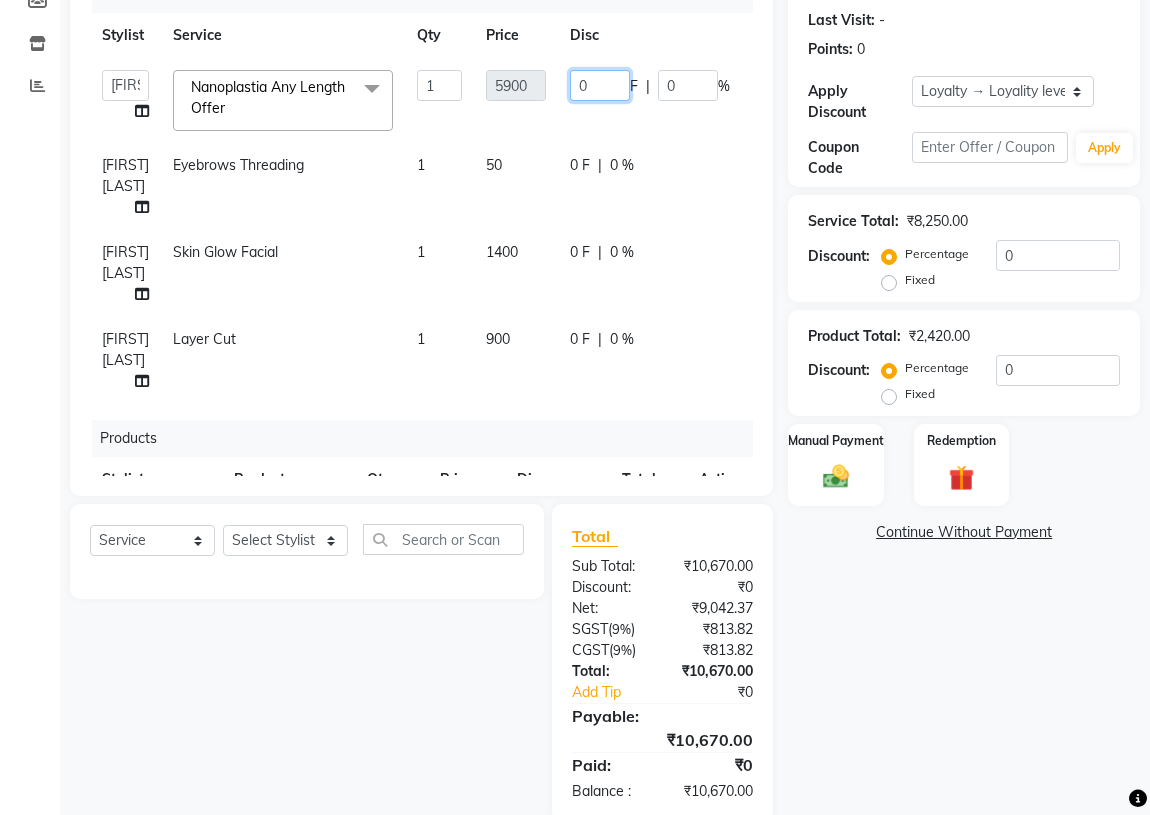 click on "0" 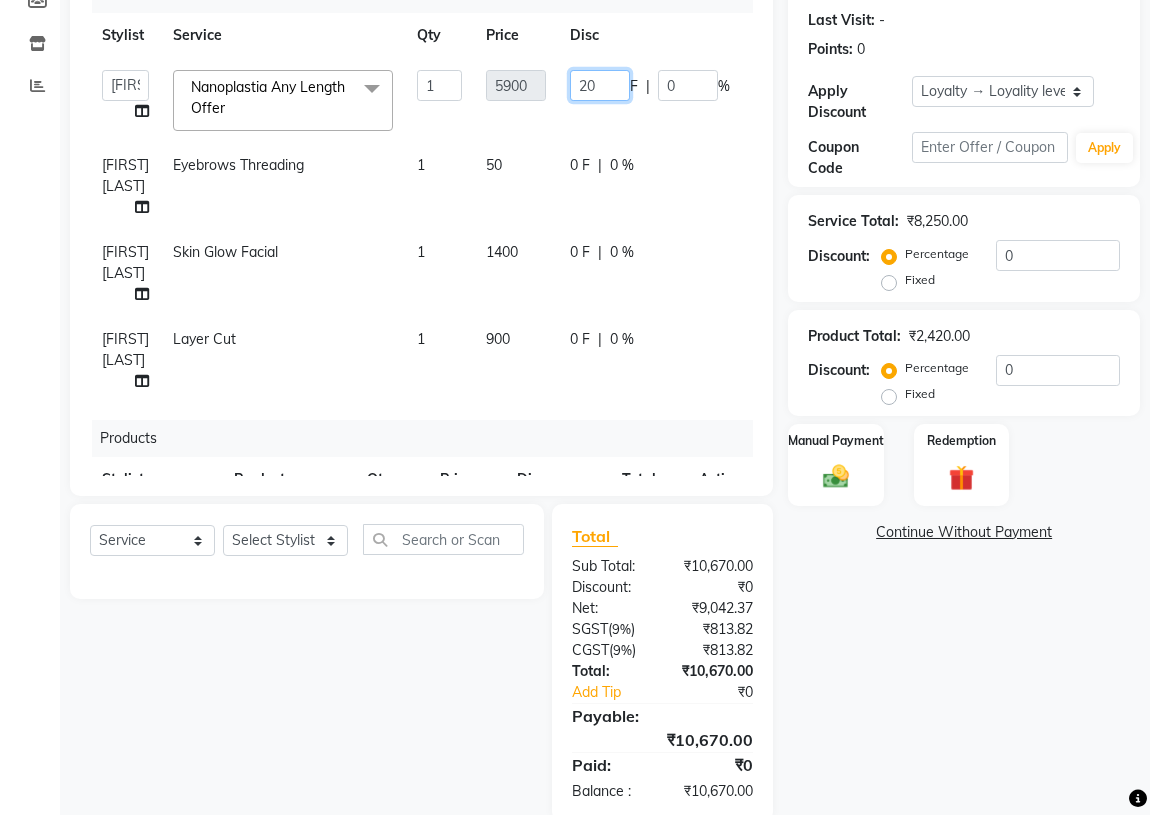 type on "200" 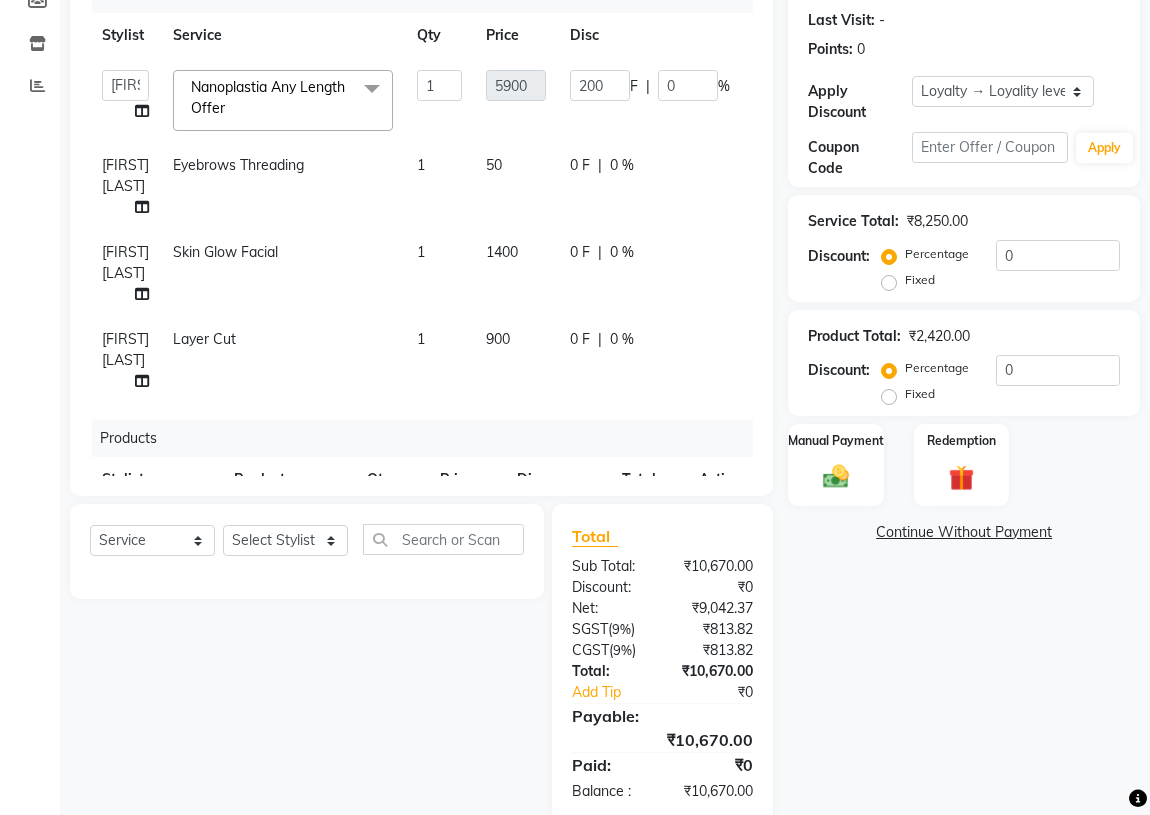 click on "ABHIRAMI		   [NAME]   [NAME]   [NAME]	K C	   [NAME]   [NAME] [NAME]   [NAME]   [NAME]   [NAME] [NAME]   [NAME]   [NAME]   [NAME]  Nanoplastia Any Length Offer  x Acne Facial Anti Acne Treatment Anti Ageing Facial Bridal Glow Facial De-Pigmentation Treatment Dermalite Fairness Facial Diamond Facial D-Tan Cleanup D-Tan Facial D-Tan Pack Fruit Facial Fyc Bamboo Charcoal Facial Fyc Bio Marine Facial Fyc Fruit Fusion Facial Fyc Luster Gold Facial Fyc Pure Vit-C Facial Fyc Red Wine Facial Glovite Facial Gold Moroccan Vit C facial Dry Skin Gold Moroccan Vit C facial Oily Skin Golden Facial Hydra Brightening Facial Hydra Facial Hydramoist Facial Microdermabrasion Treatment Normal Cleanup O2C2 Facial Oxy Blast Facial Oxy Bleach Pearl Facial Protein Bleach Red Carpet DNA facial Sensi Glow Facial Skin Glow Facial Skin Lightening Facial Skin Whitening Facial Stemcell  Facial Veg Peel Facial Un-Tan Facial  Korean Glass Skin Facial Anti-Dandruff Treatment  Hair Spa Hot Oil Massage Keratin Spa Ironing" 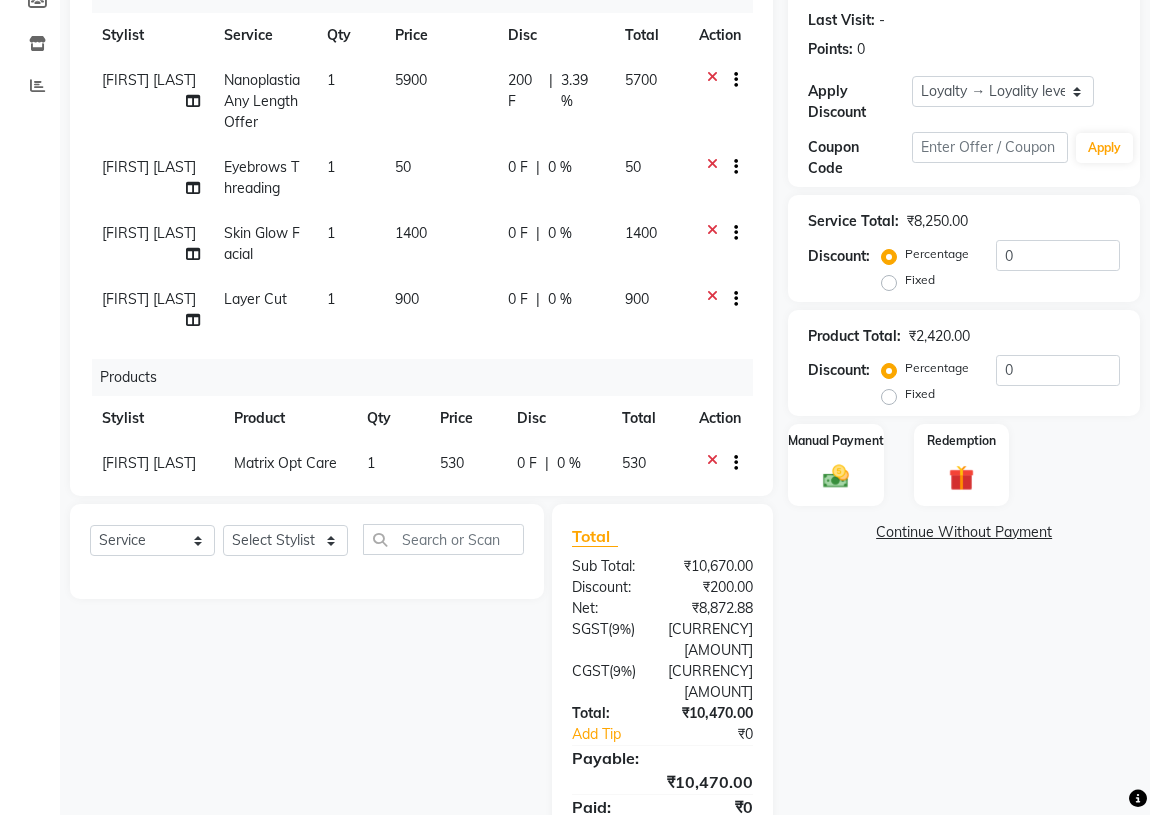 click on "0 %" 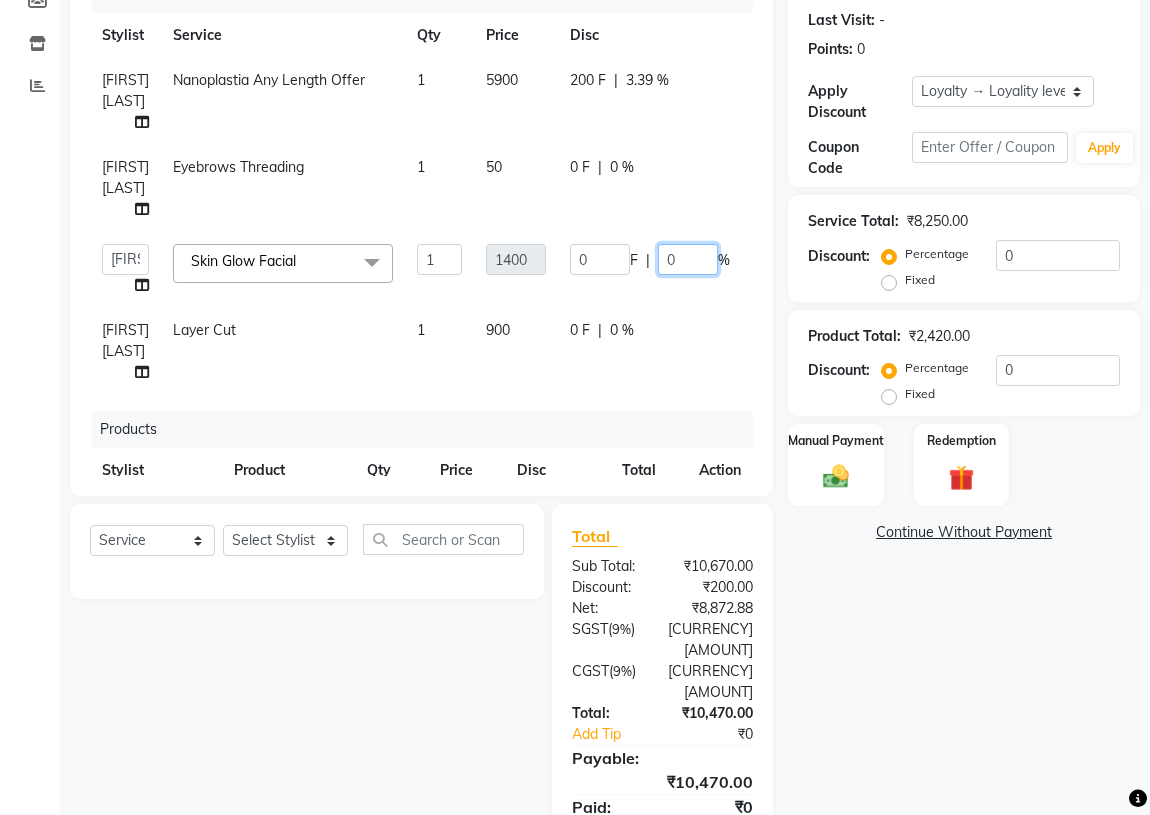 click on "0" 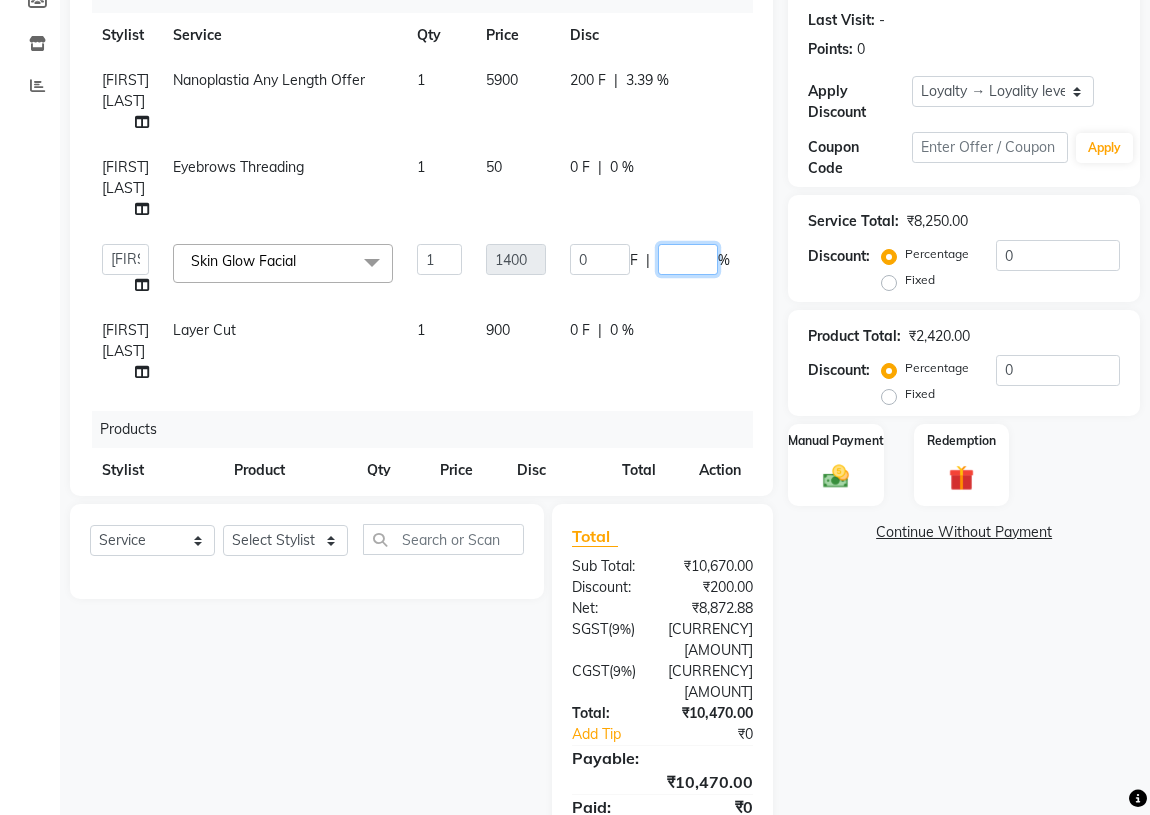 type on "4" 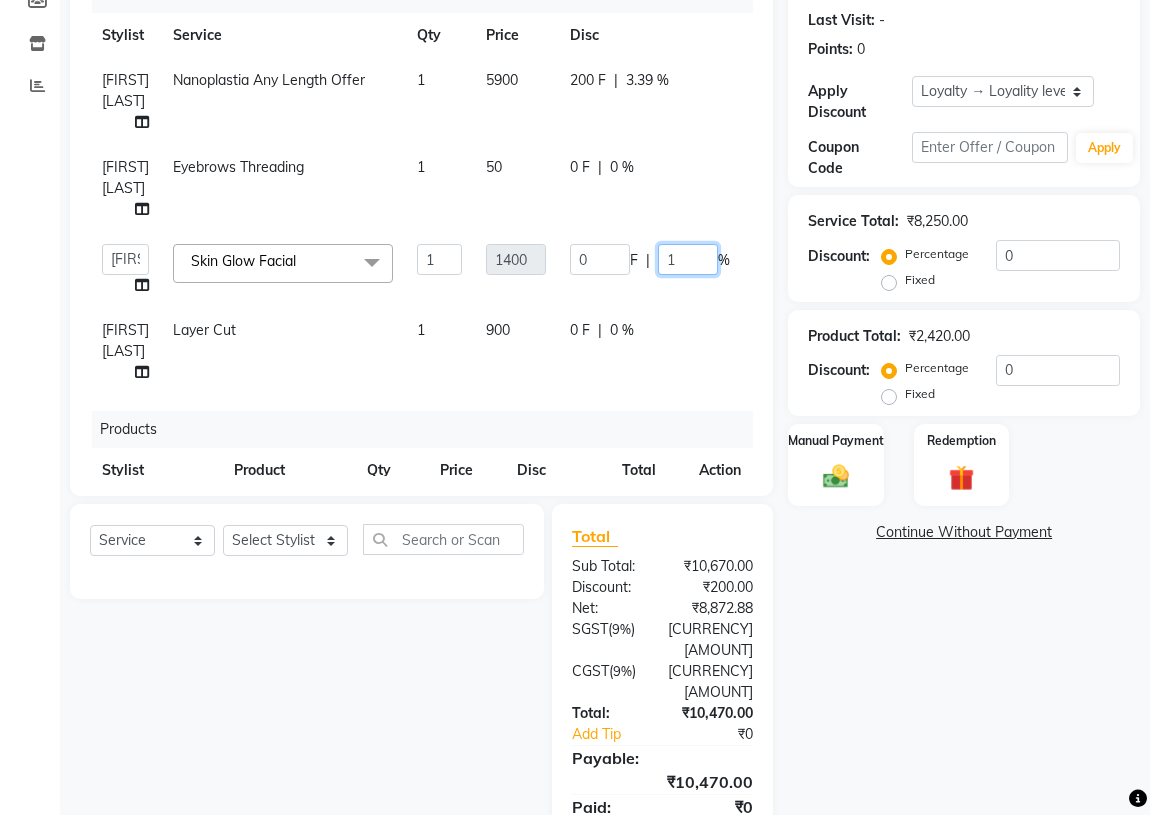 type on "15" 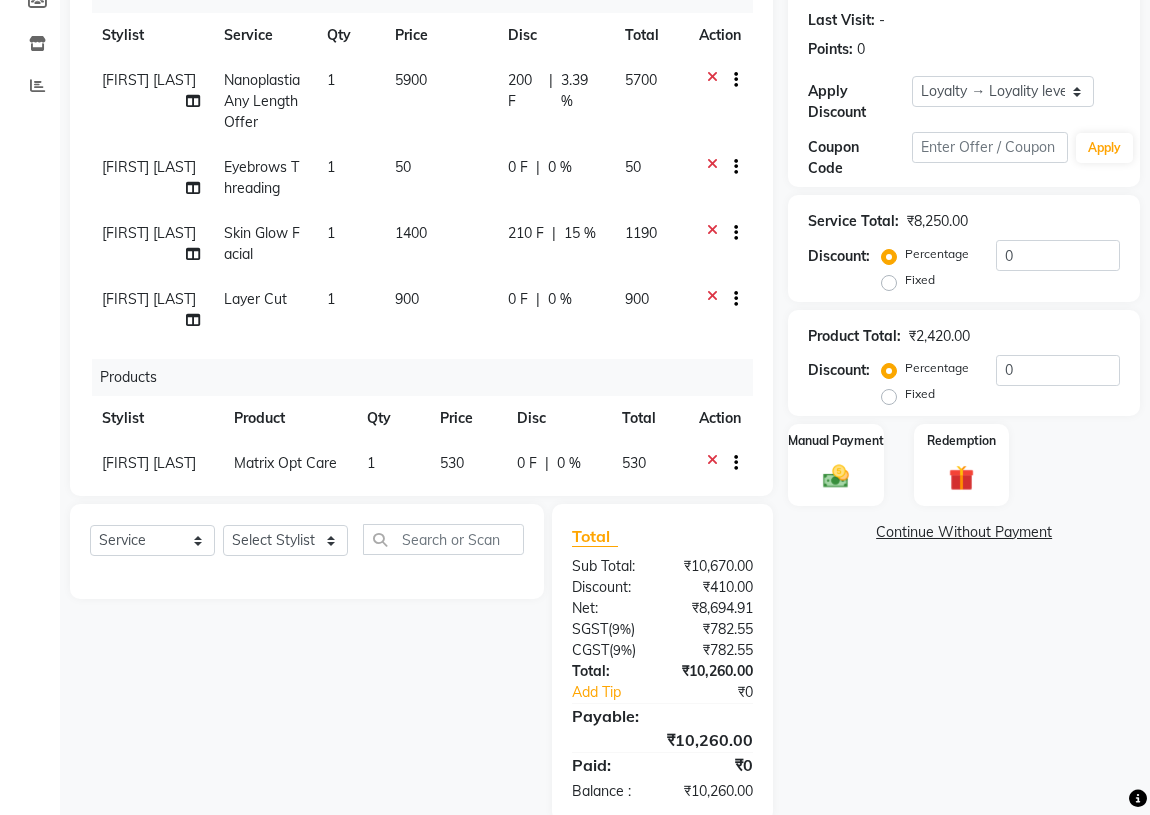 click on "210 F | 15 %" 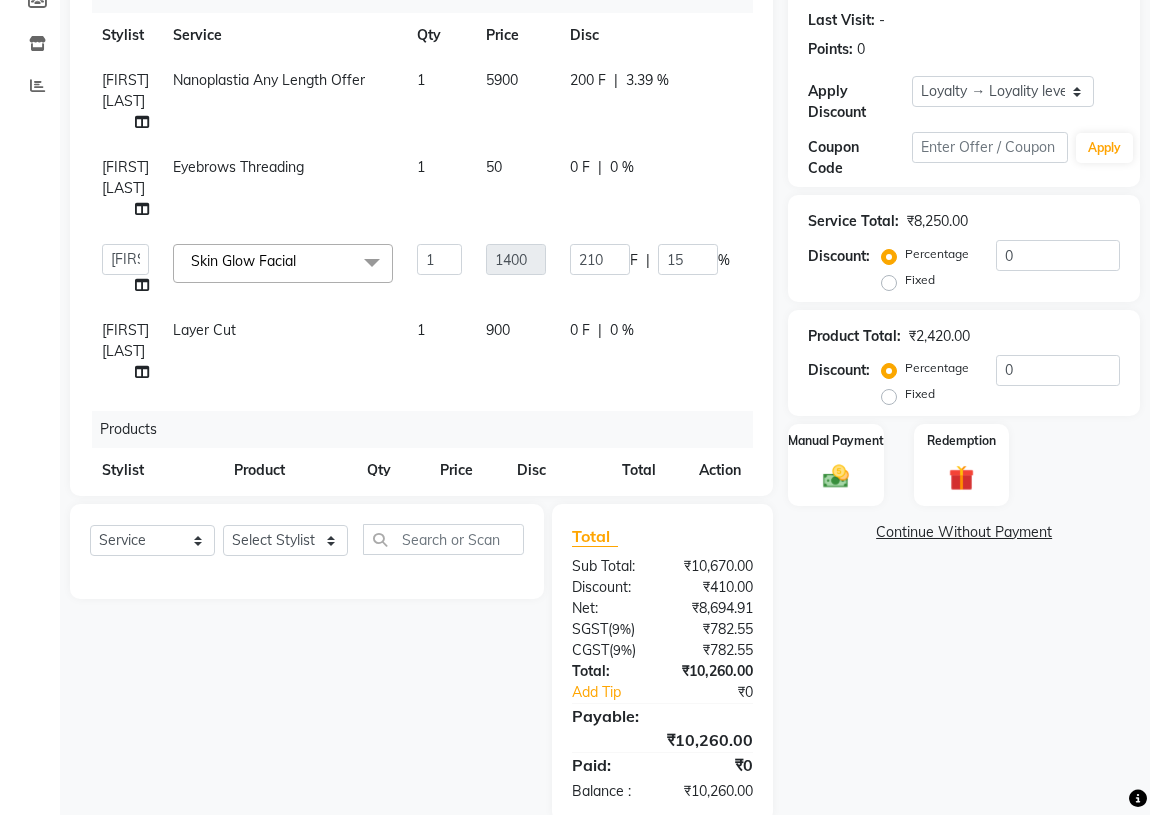 click on "0 F | 0 %" 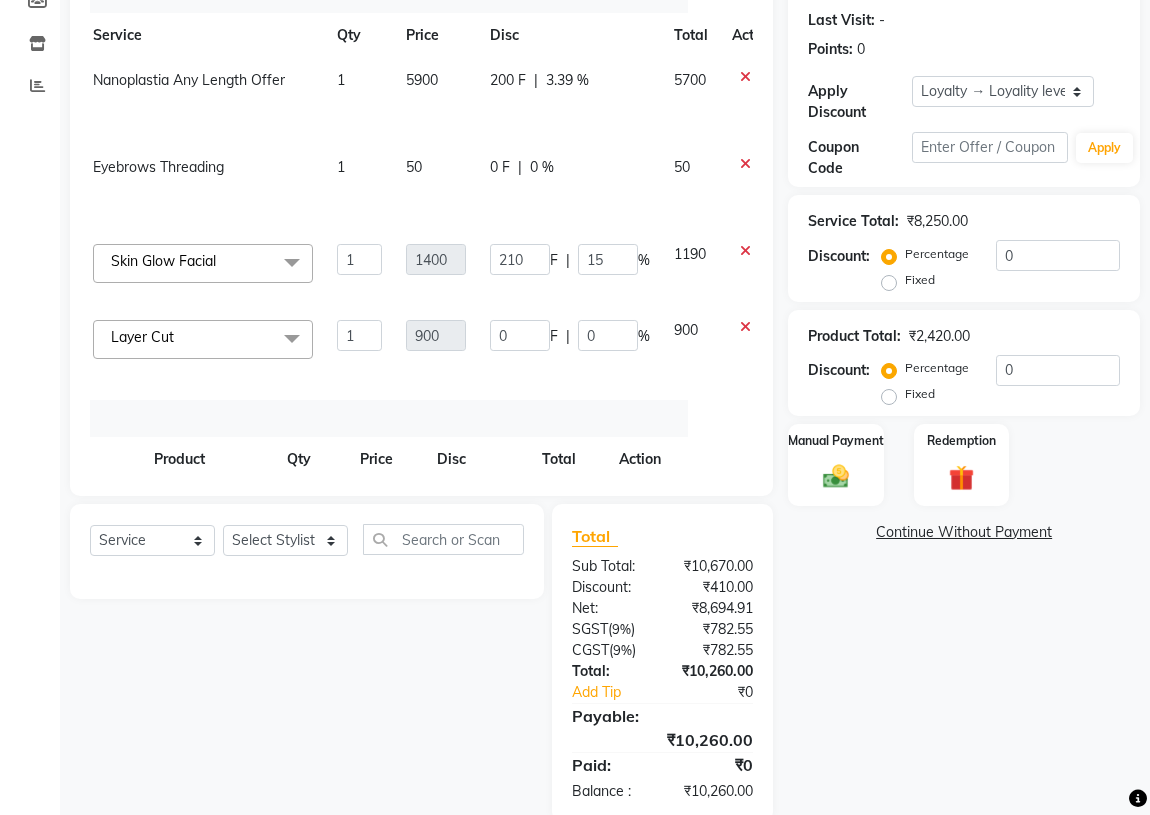 scroll, scrollTop: 0, scrollLeft: 90, axis: horizontal 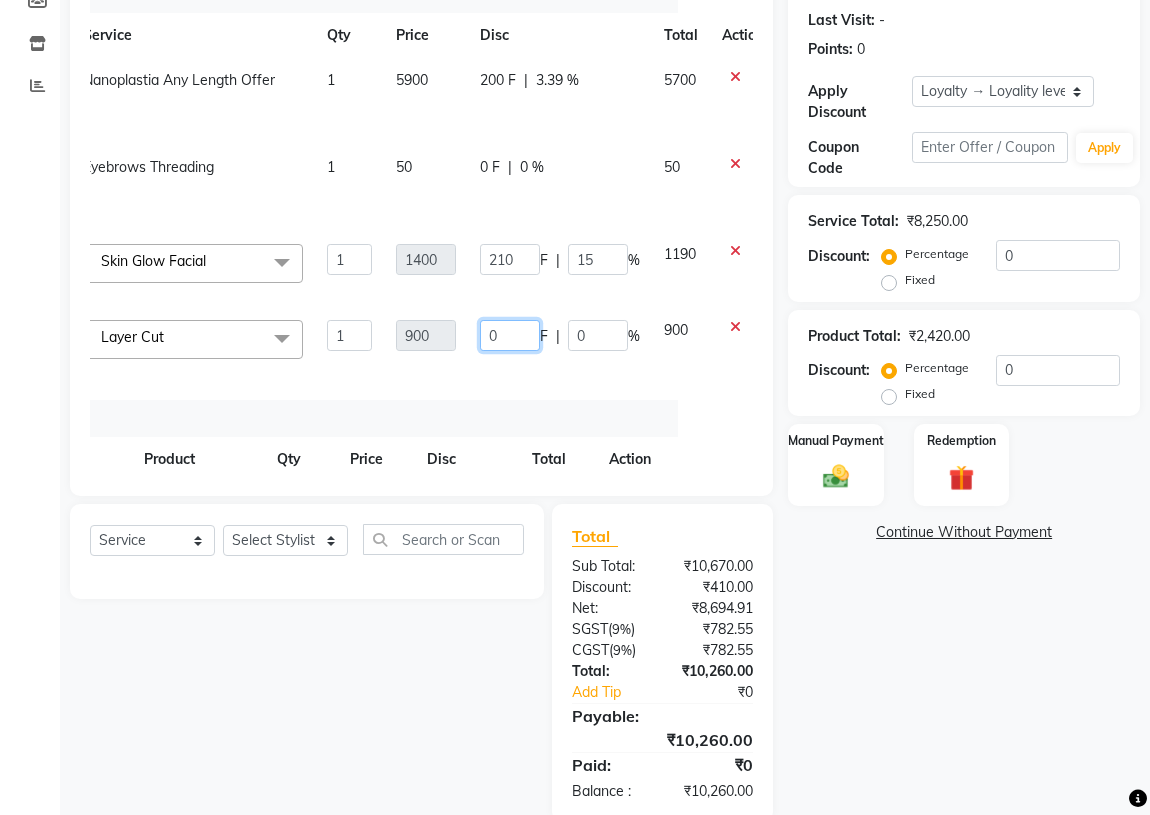 click on "0" 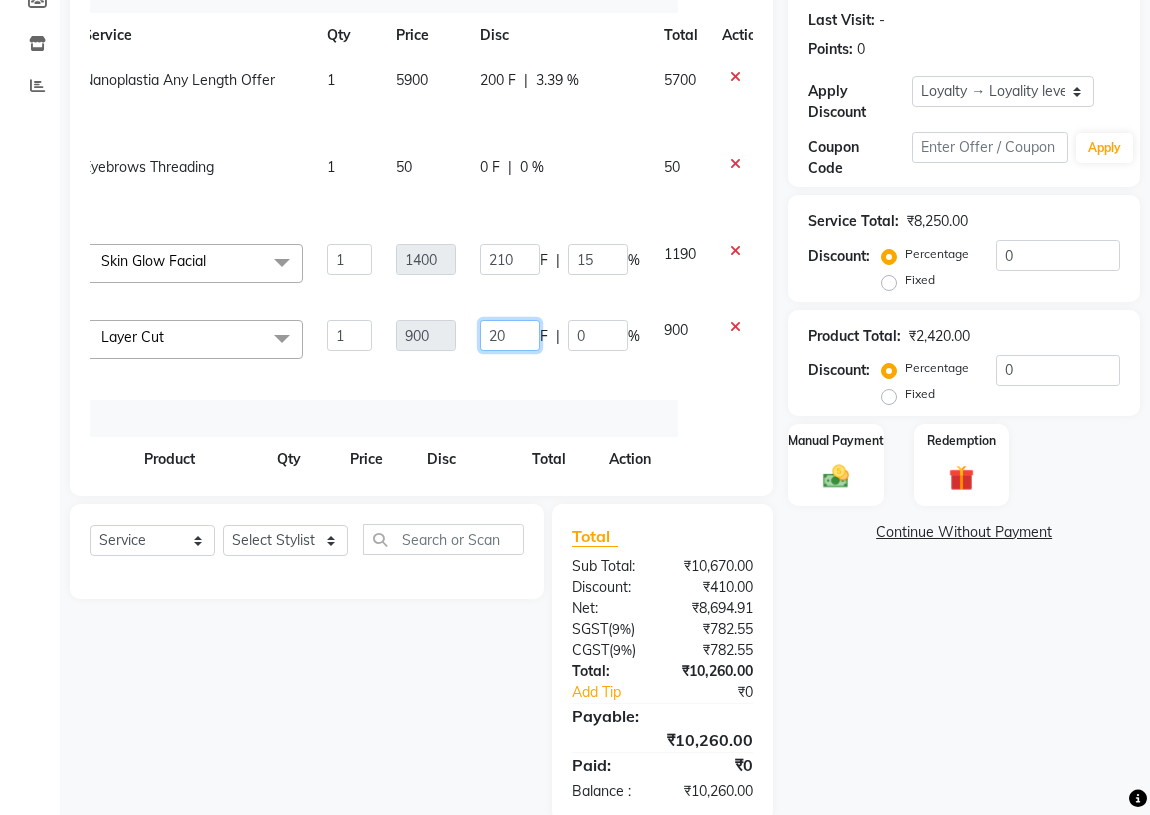type on "200" 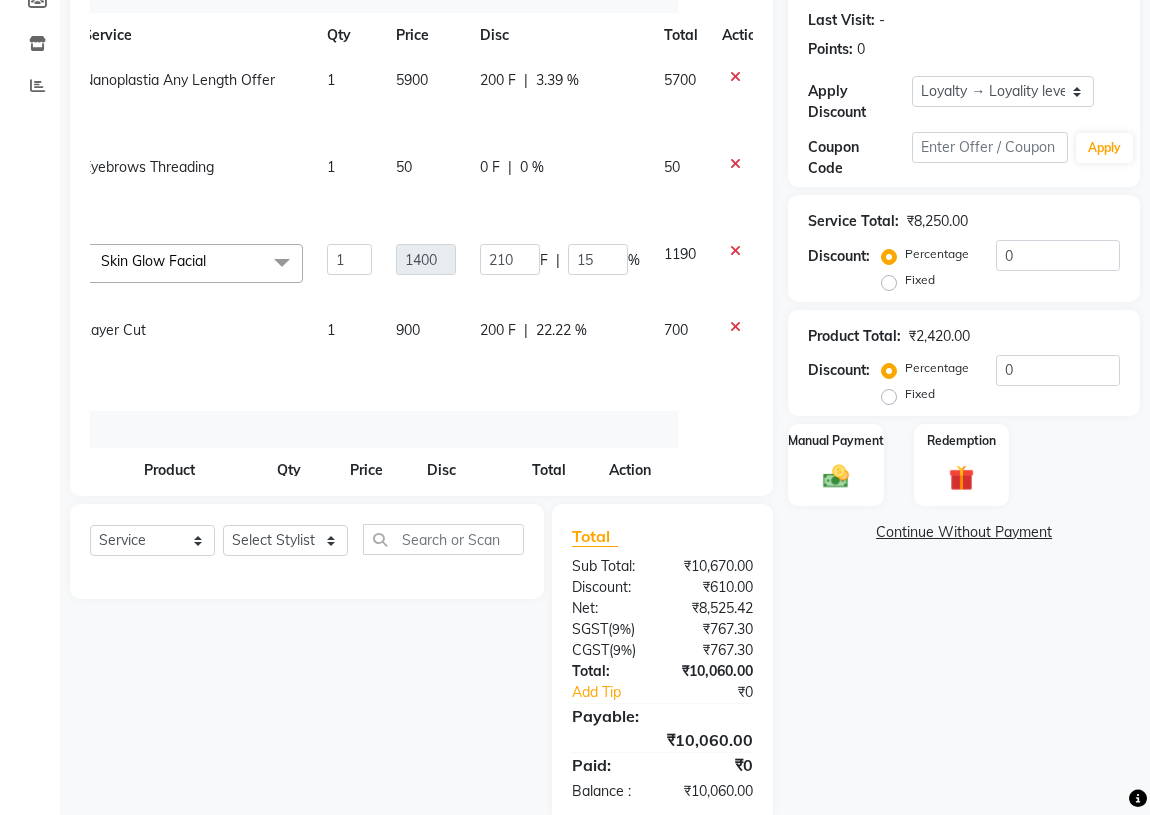 click on "Services Stylist Service Qty Price Disc Total Action [LAST] [SERVICE] Any Length Offer 1 5900 200 F | 3.39 % 5700 [LAST] [SERVICE] 1 50 0 F | 0 % 50 ABHIRAMI Eshani GAYATHRIDEVI K C Jisna KHEM MAYA MAYA PRINI RINA RAI SHINY ABY THIRUVALLA ASHTAMUDI VISMAYA SURENDRAN Skin Glow Facial x Acne Facial Anti Acne Treatment Anti Ageing Facial Bridal Glow Facial De-Pigmentation Treatment Dermalite Fairness Facial Diamond Facial D-Tan Cleanup D-Tan Facial D-Tan Pack Fruit Facial Fyc Bamboo Charcoal Facial Fyc Bio Marine Facial Fyc Fruit Fusion Facial Fyc Luster Gold Facial Fyc Pure Vit-C Facial Fyc Red Wine Facial Glovite Facial Gold Moroccan Vit C facial Dry Skin Gold Moroccan Vit C facial Oily Skin Golden Facial Hydra Brightening Facial Hydra Facial Hydramoist Facial Microdermabrasion Treatment Normal Cleanup O2C2 Facial Oxy Blast Facial Oxy Bleach Pearl Facial Protein Bleach Red Carpet DNA facial Sensi Glow Facial Skin Glow Facial Skin Lightening Facial Hair Spa 1 F" 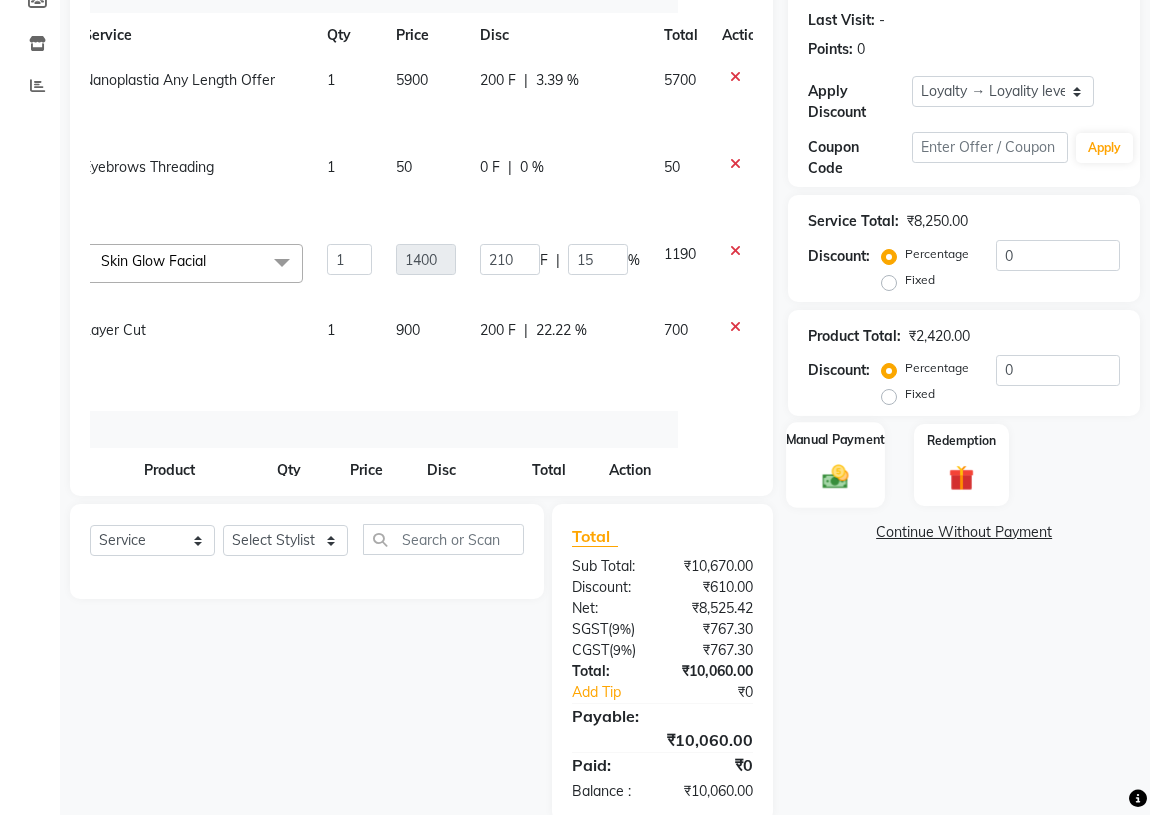 click 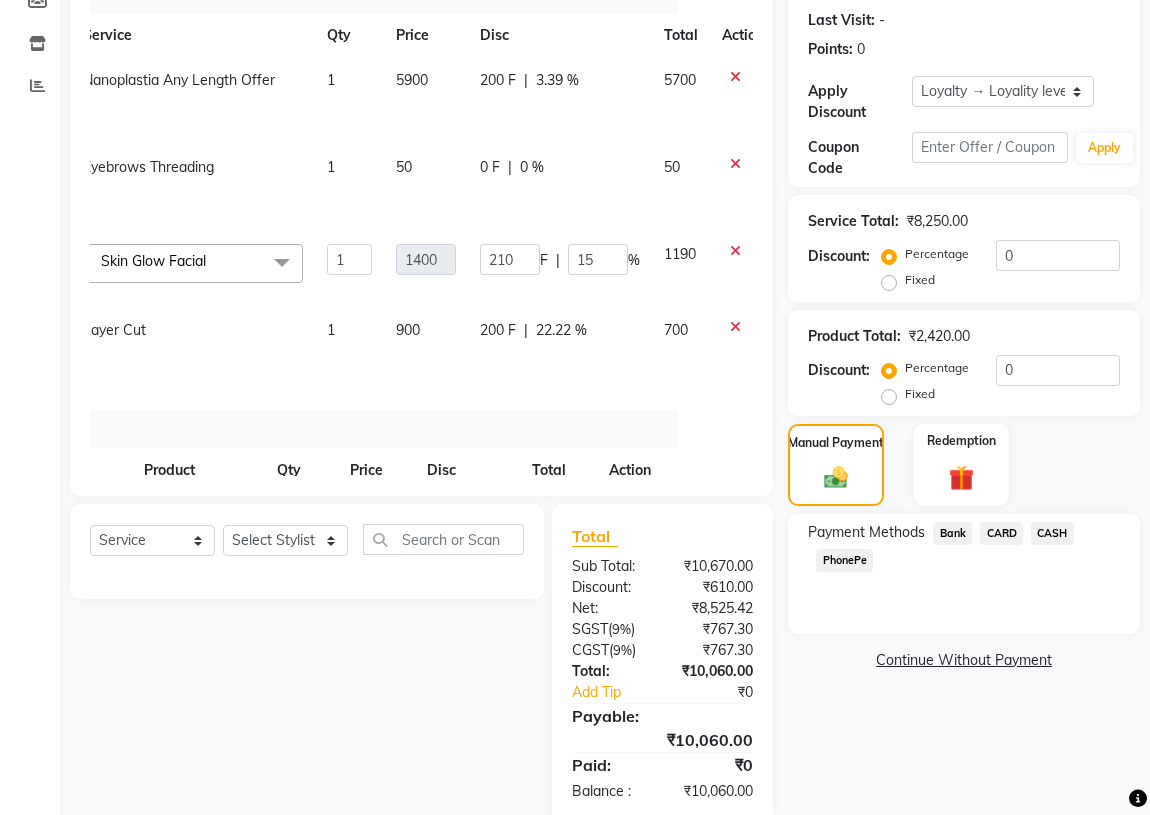 click on "CARD" 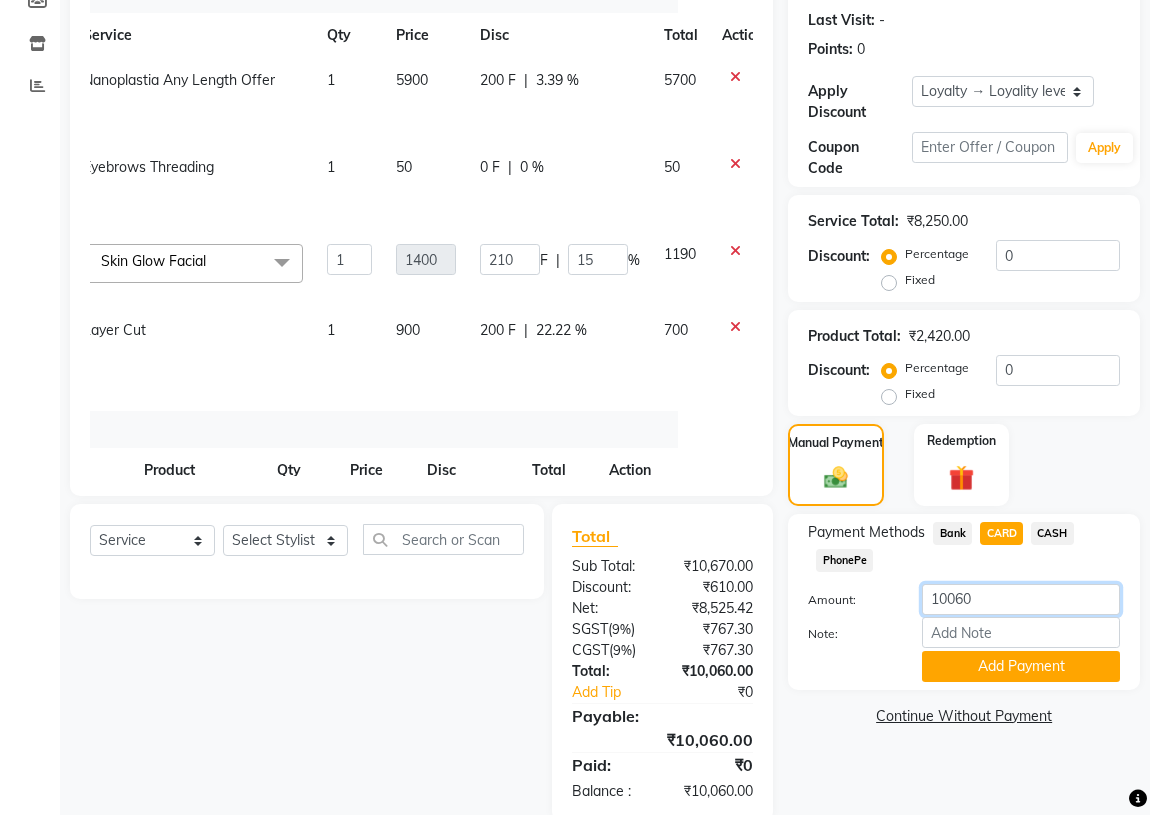 drag, startPoint x: 957, startPoint y: 597, endPoint x: 969, endPoint y: 597, distance: 12 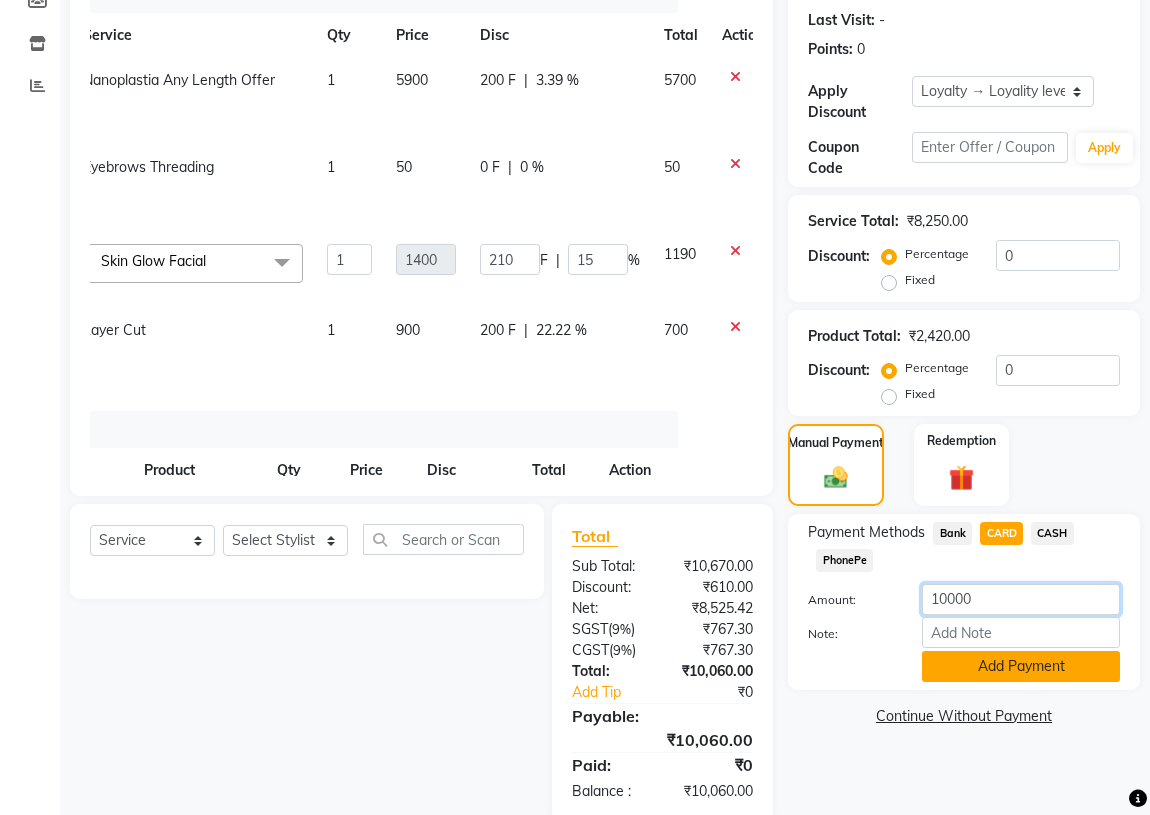 type on "10000" 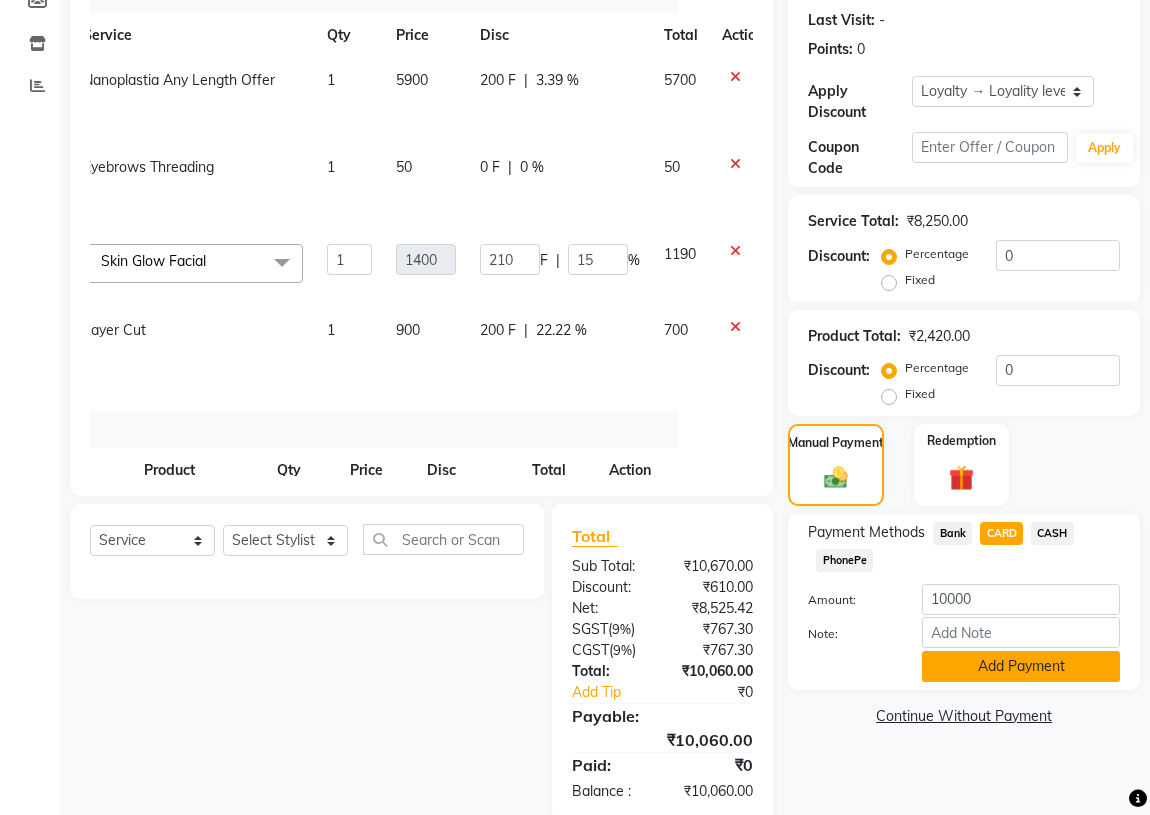 click on "Add Payment" 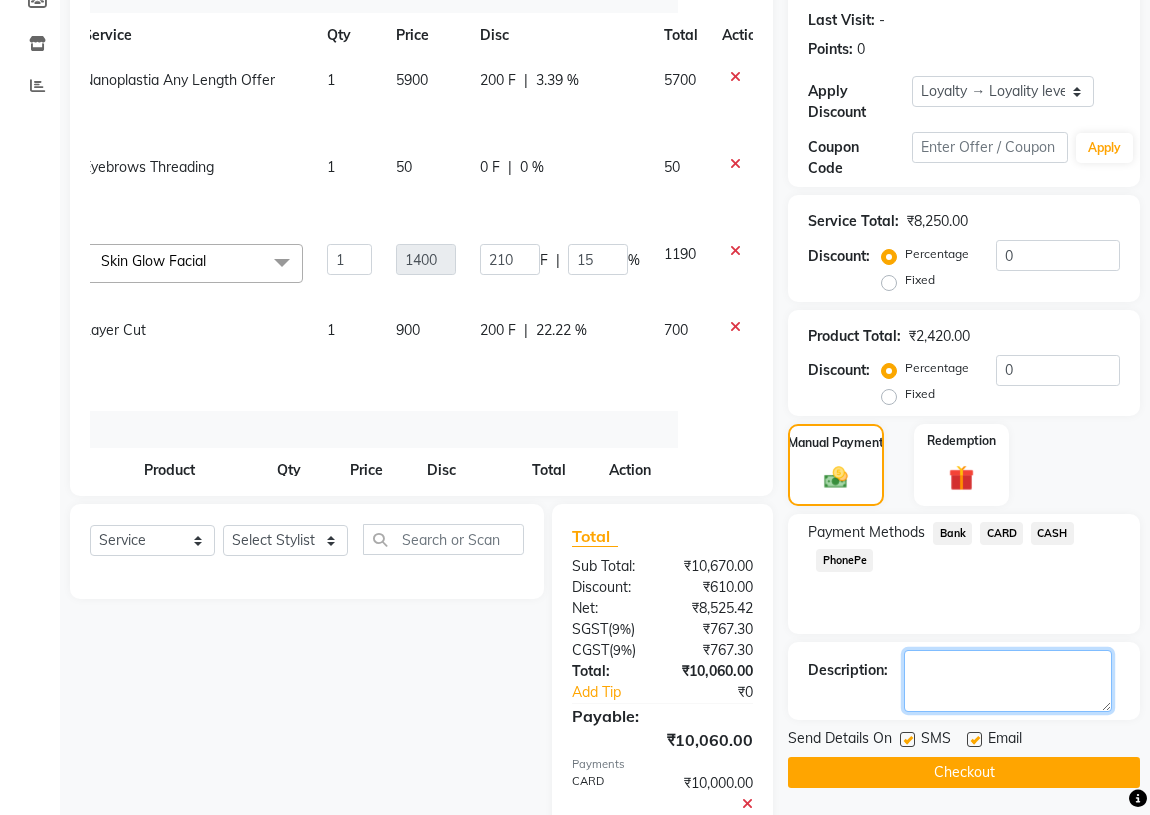 click 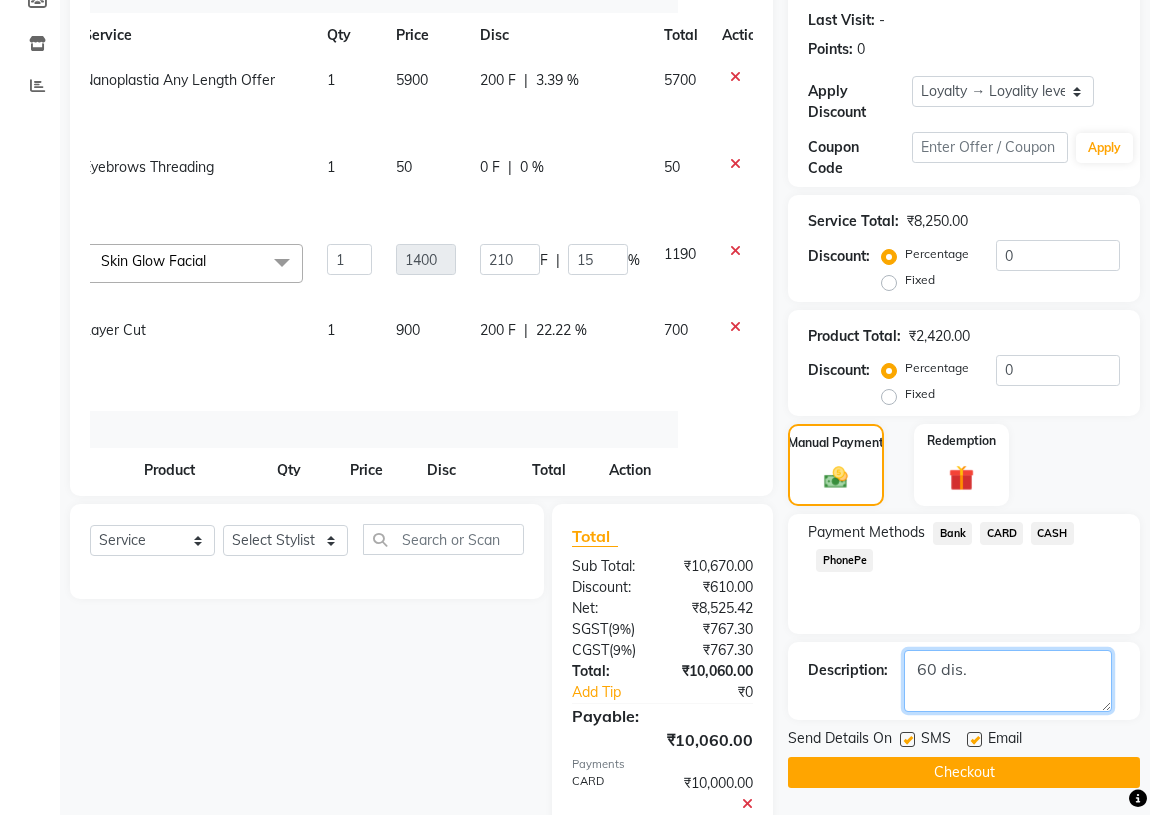 type on "60 dis." 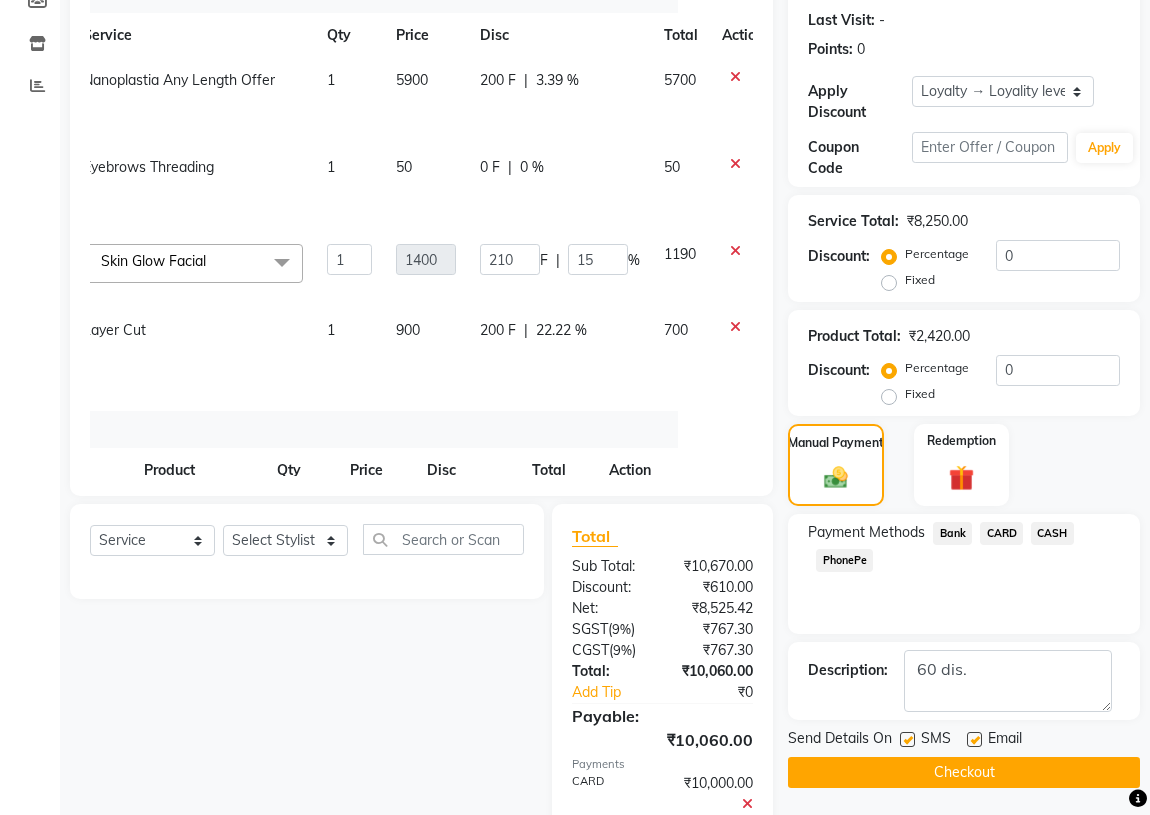 click on "Checkout" 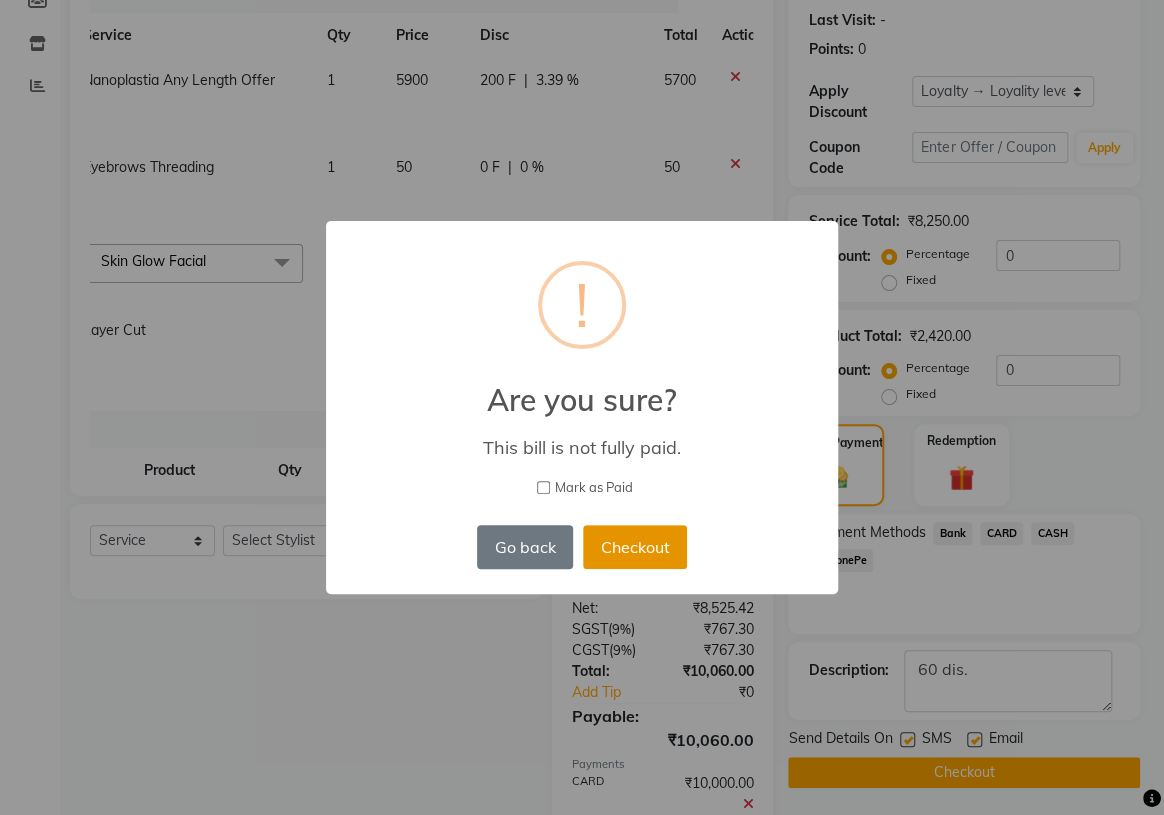 click on "Checkout" at bounding box center (635, 547) 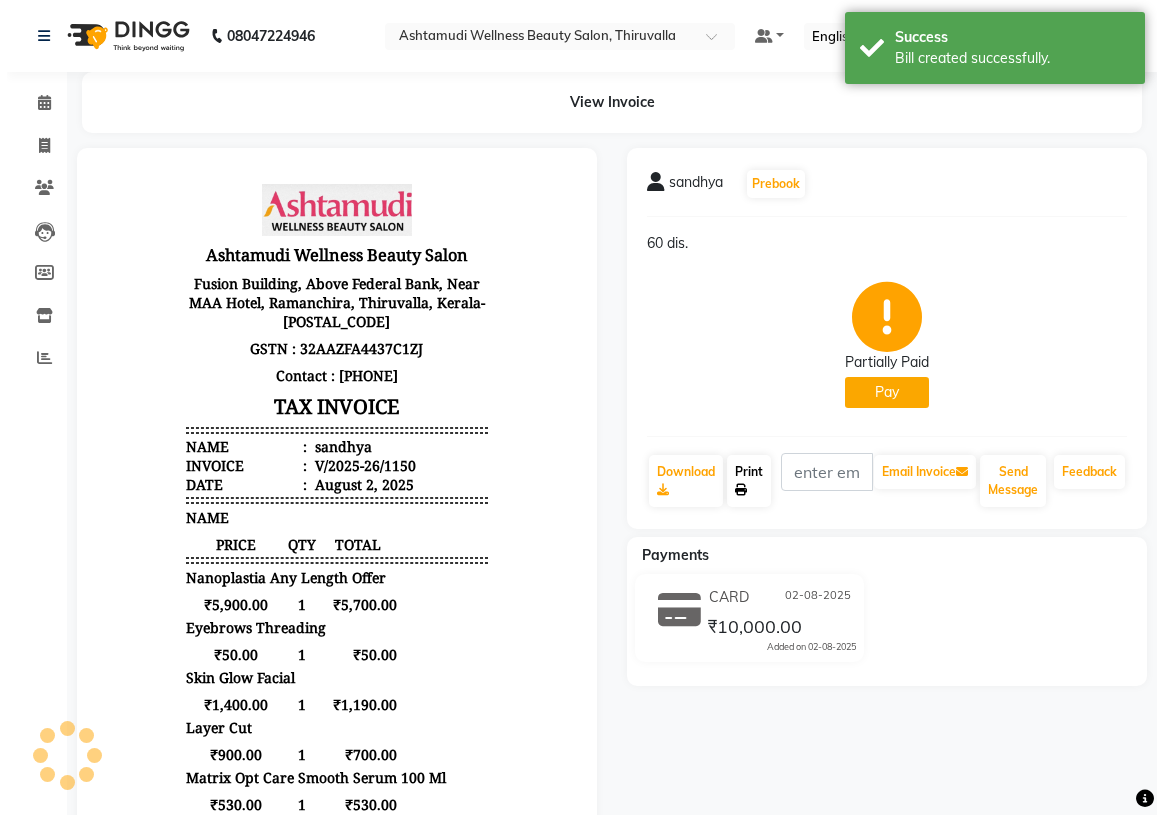 scroll, scrollTop: 0, scrollLeft: 0, axis: both 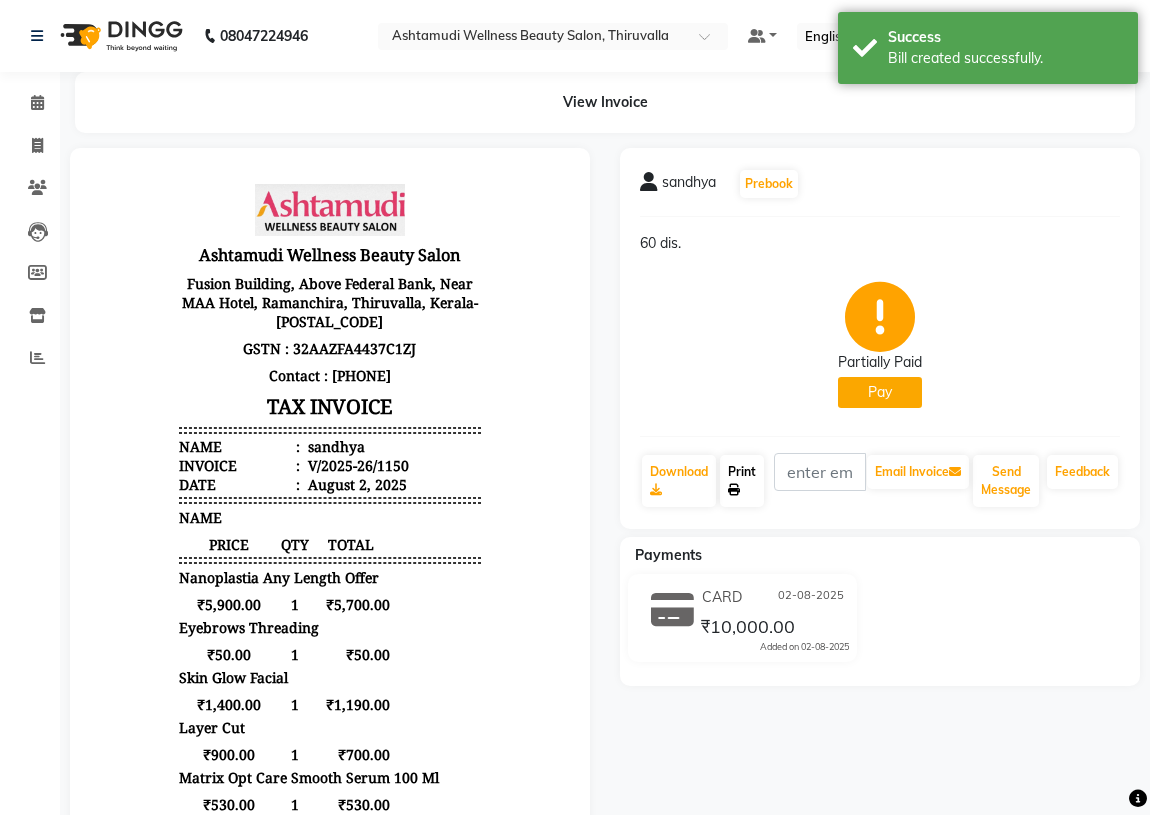 click on "Print" 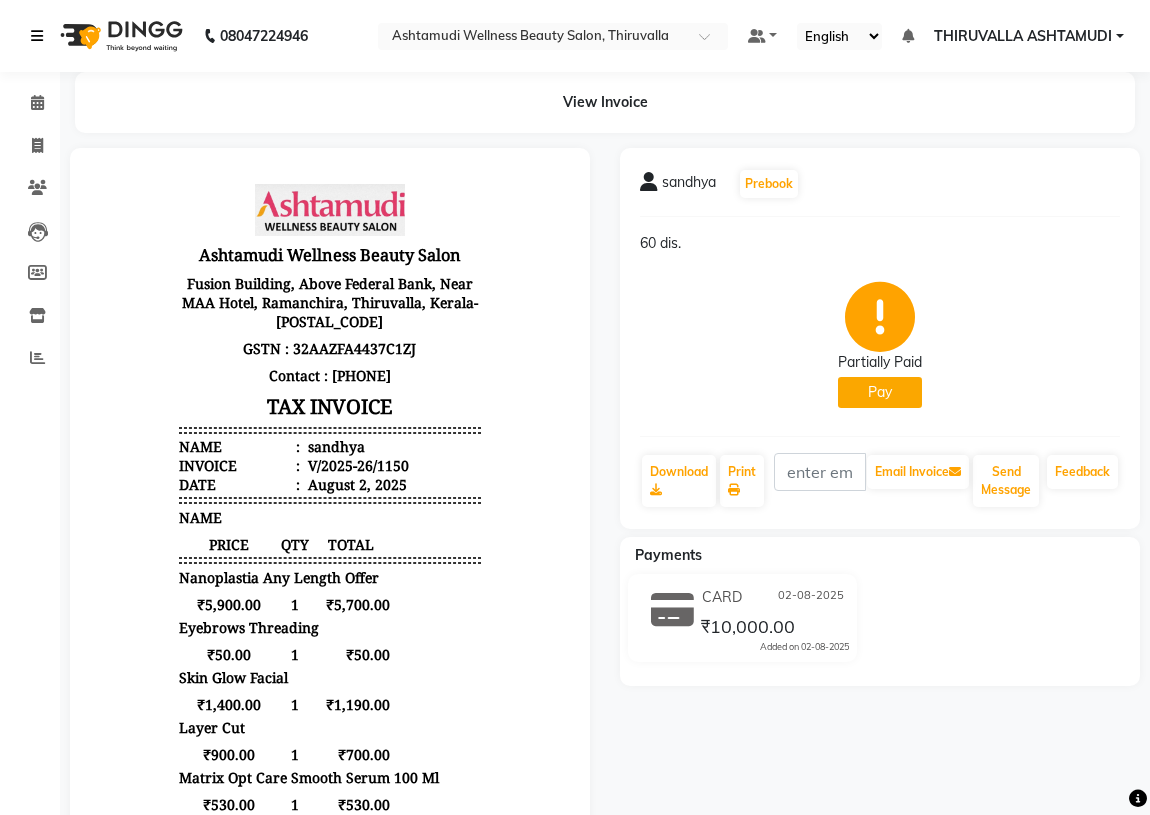 click at bounding box center (37, 36) 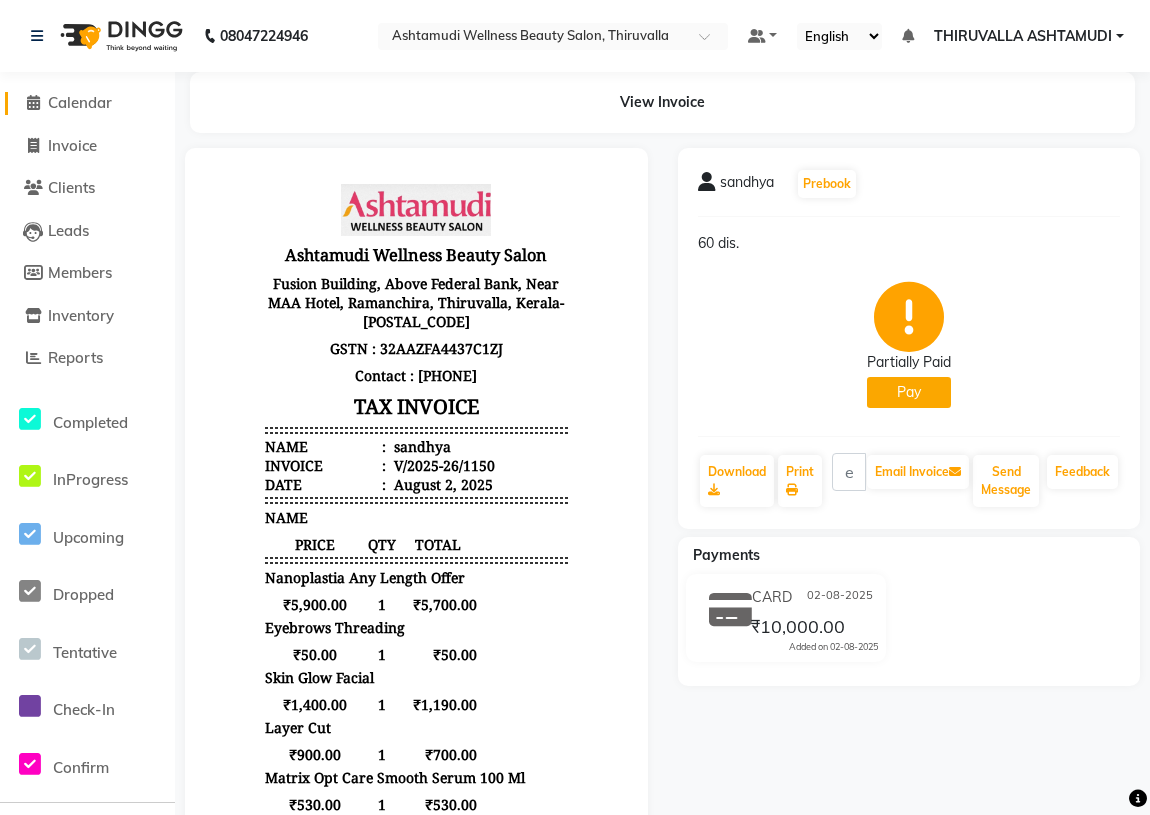 click on "Calendar" 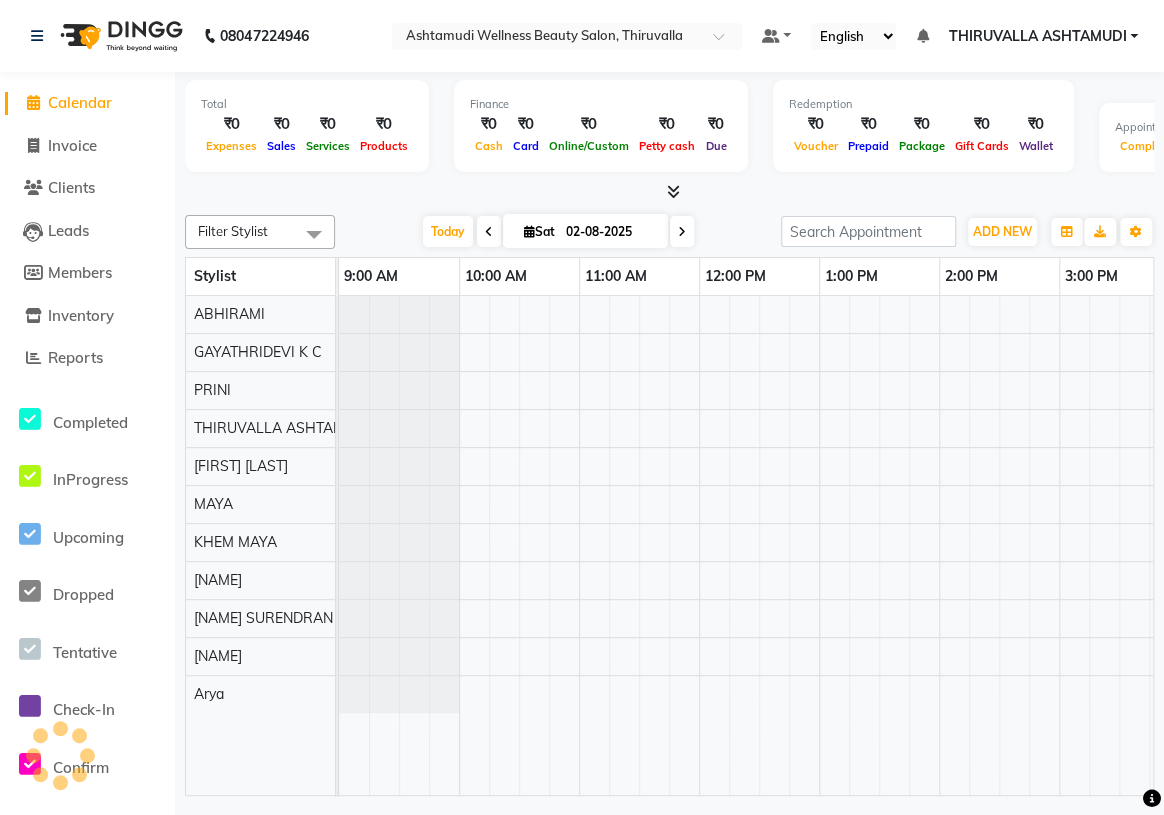 scroll, scrollTop: 0, scrollLeft: 0, axis: both 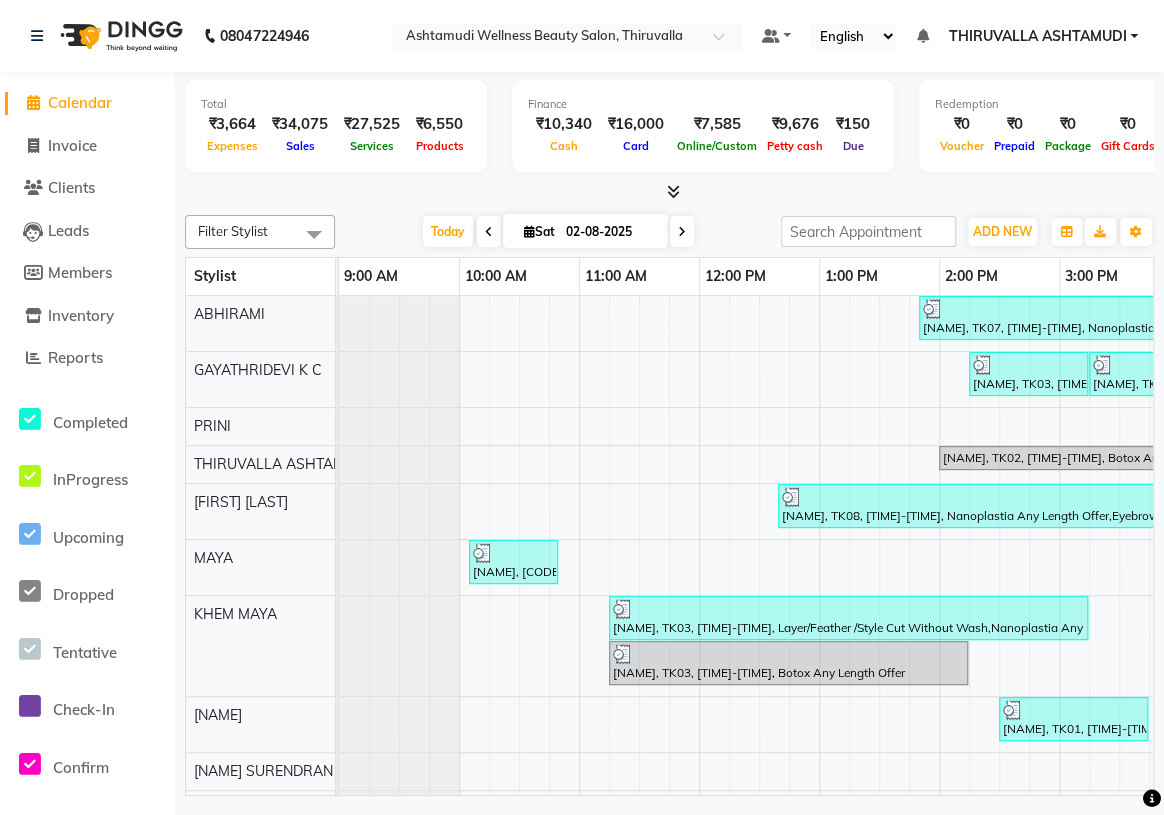 click at bounding box center (489, 232) 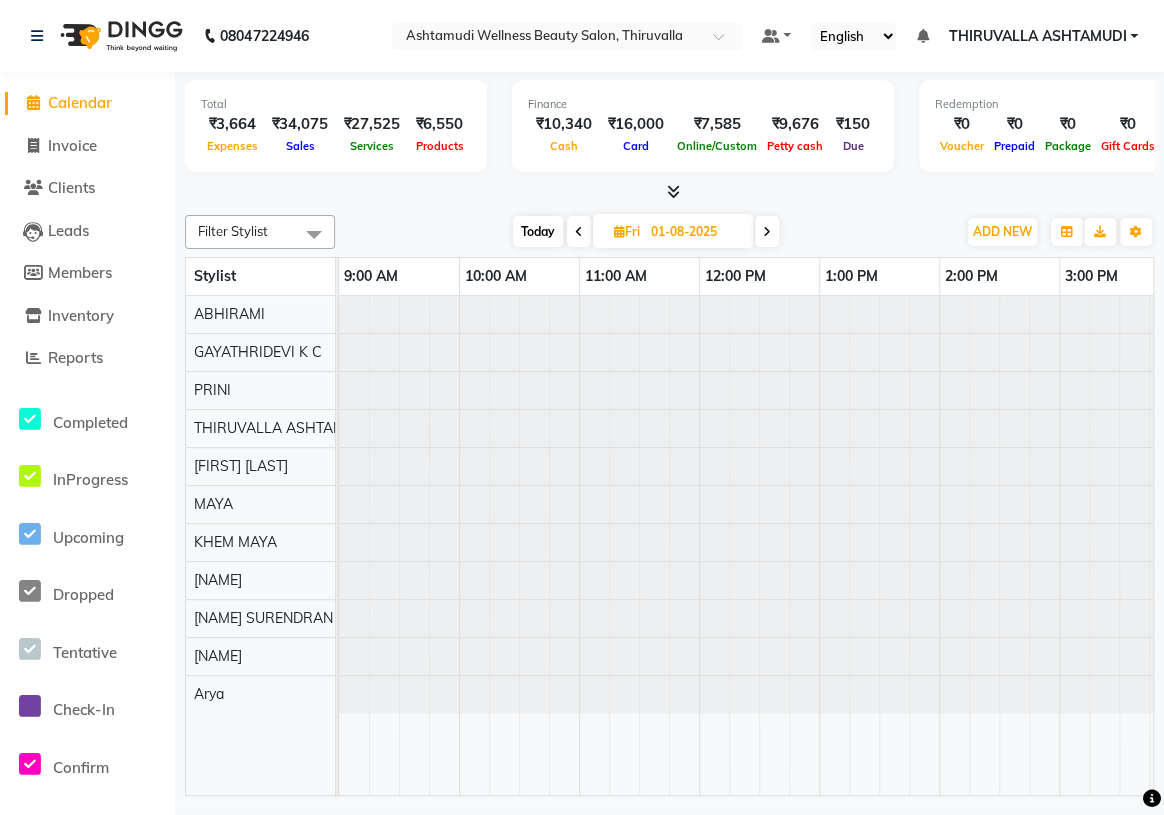 scroll, scrollTop: 0, scrollLeft: 866, axis: horizontal 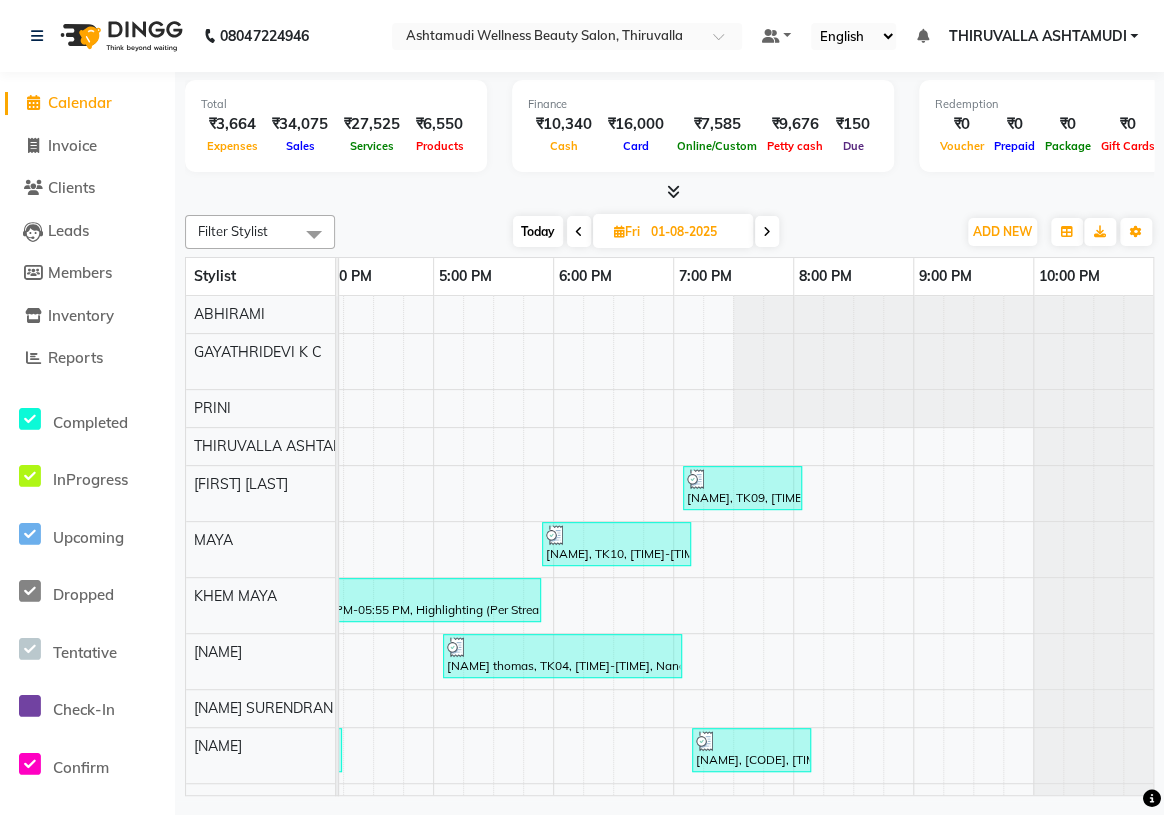 click at bounding box center [673, 191] 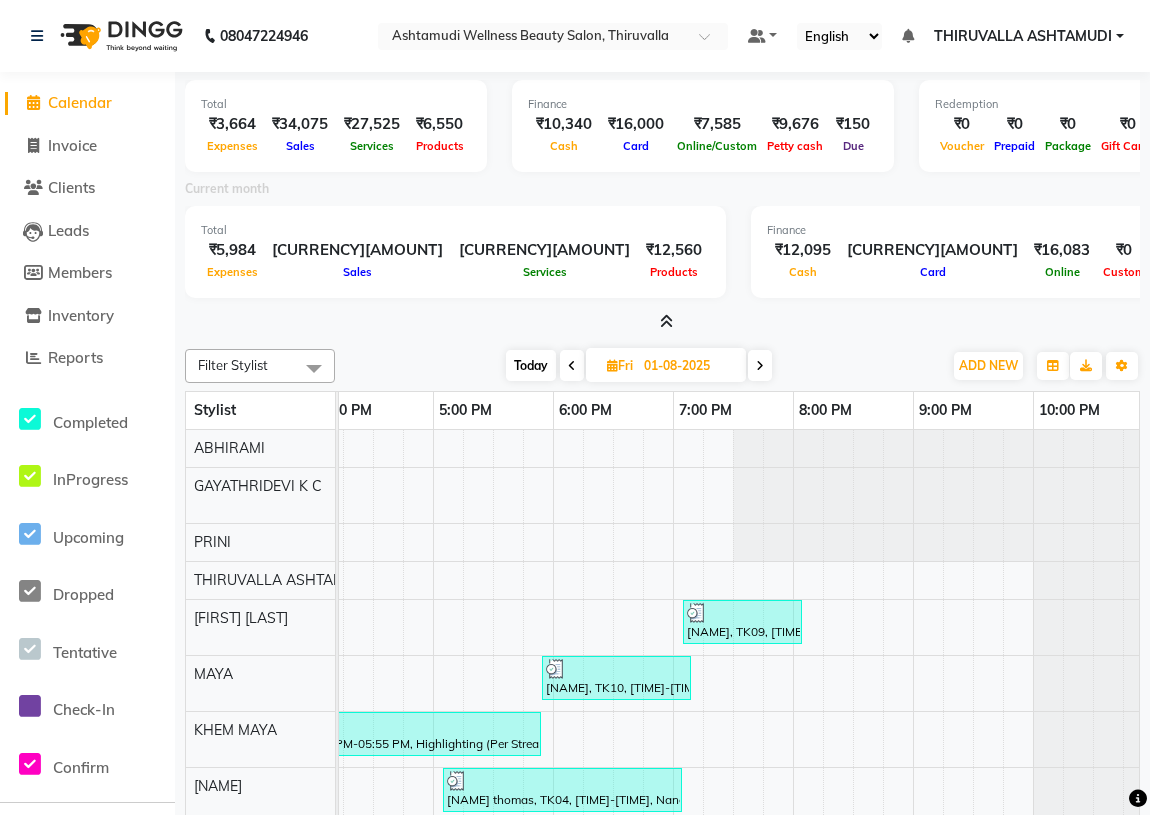 click at bounding box center (666, 321) 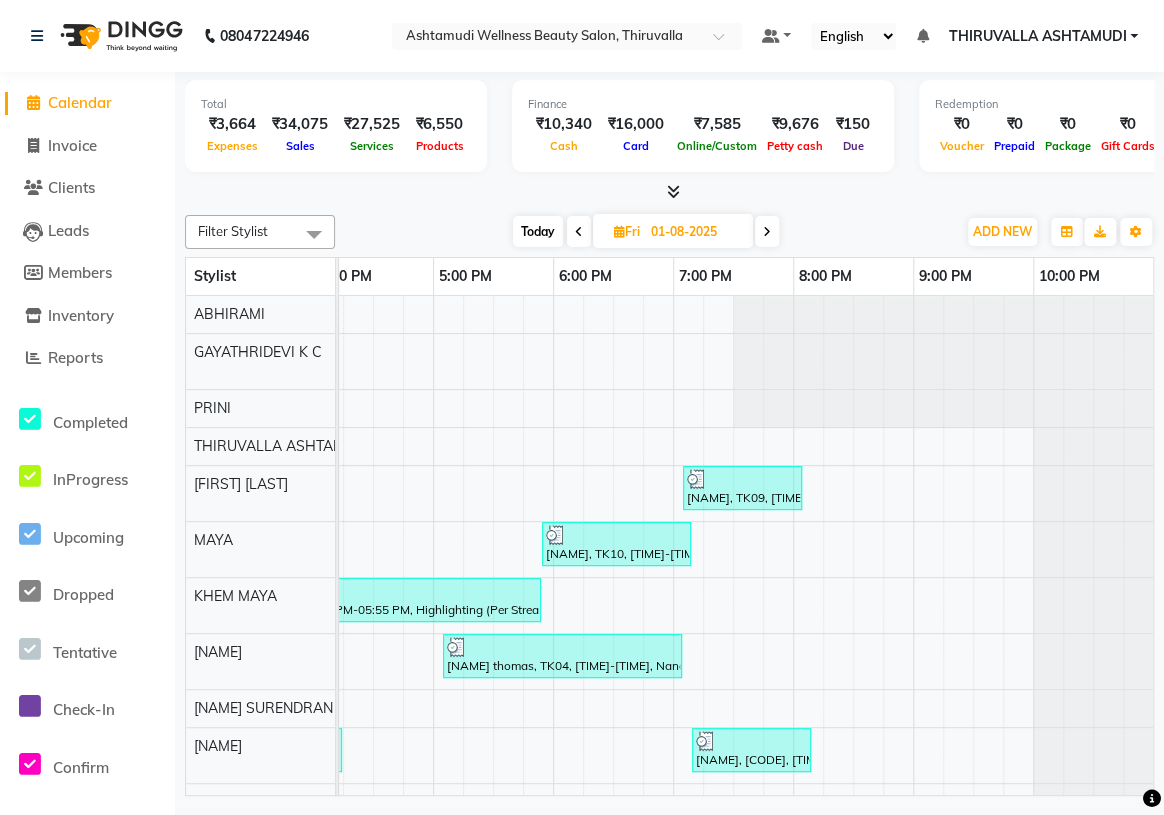 click on "Today" at bounding box center [538, 231] 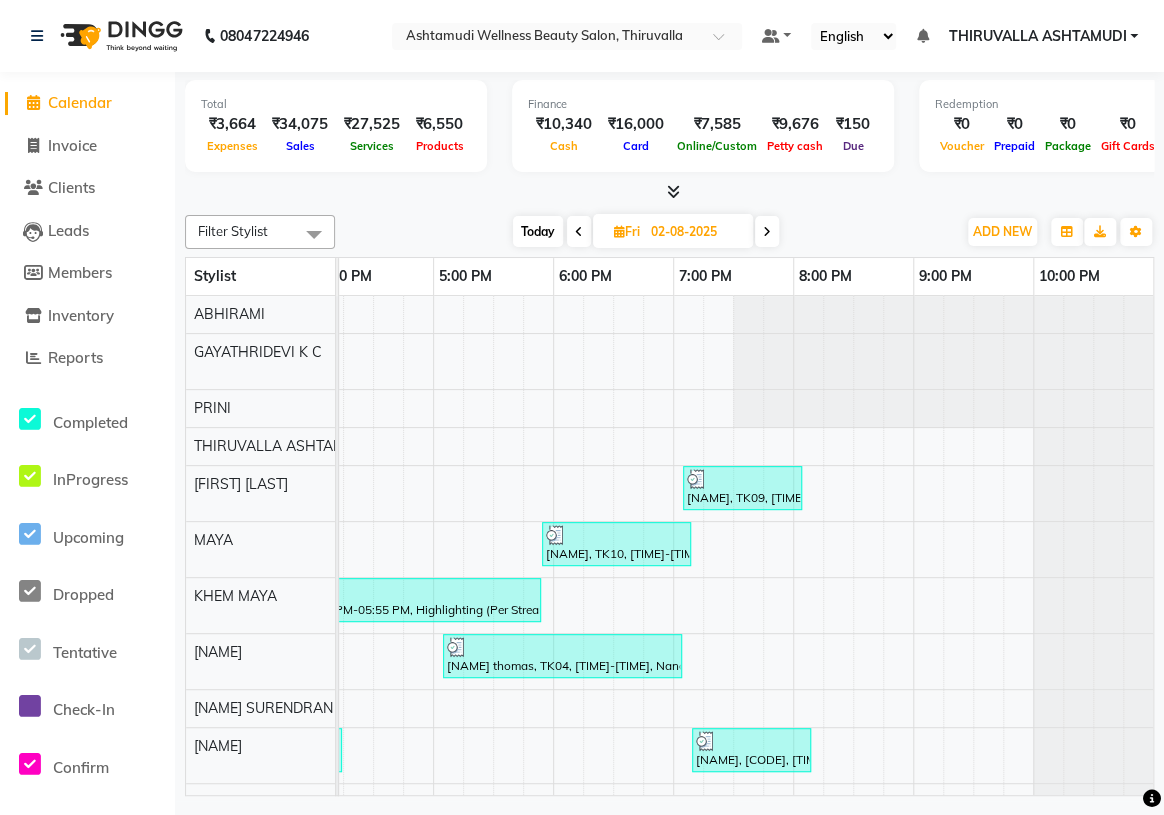 scroll, scrollTop: 0, scrollLeft: 0, axis: both 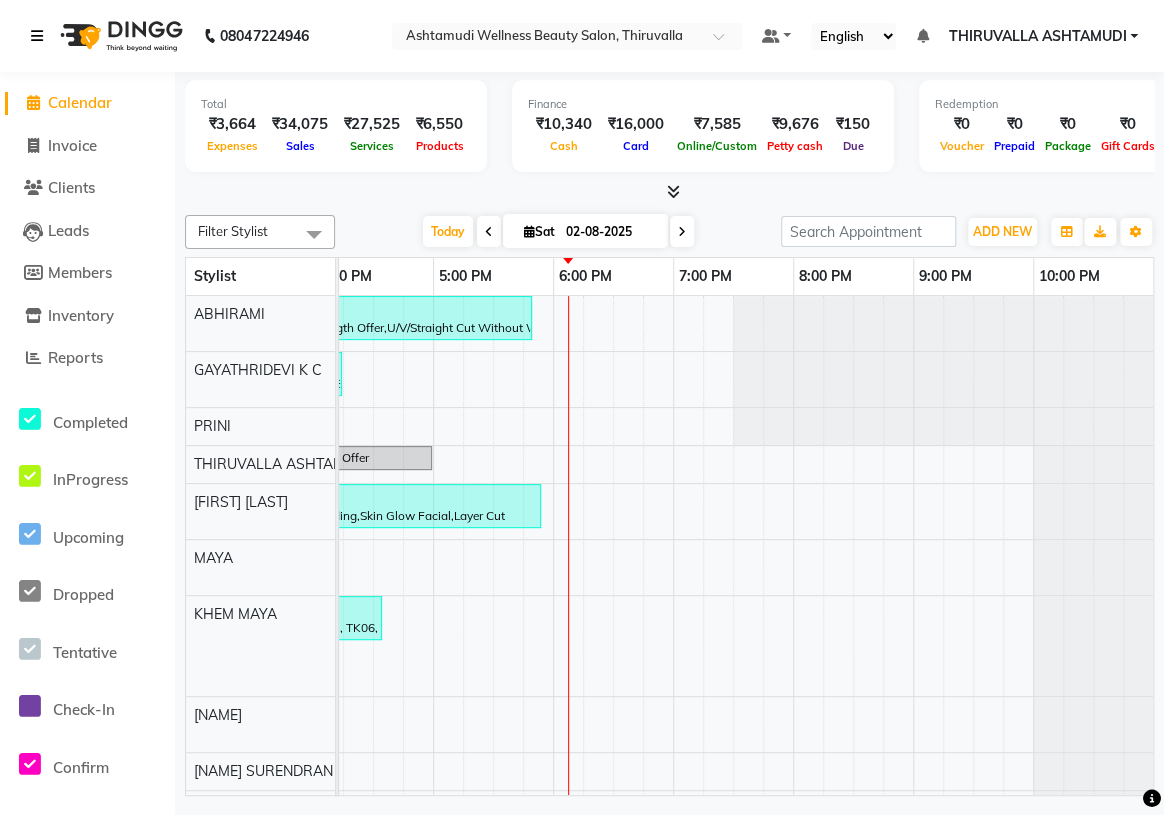 click at bounding box center [41, 36] 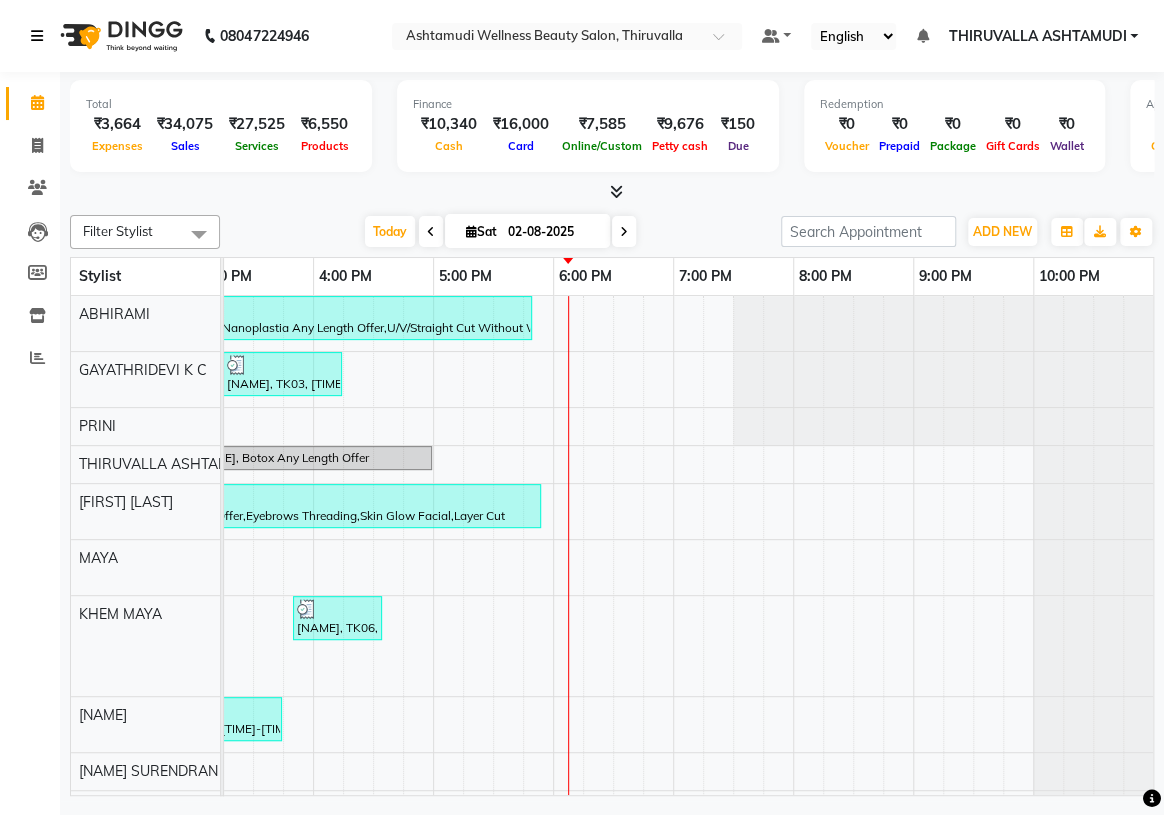 scroll, scrollTop: 0, scrollLeft: 754, axis: horizontal 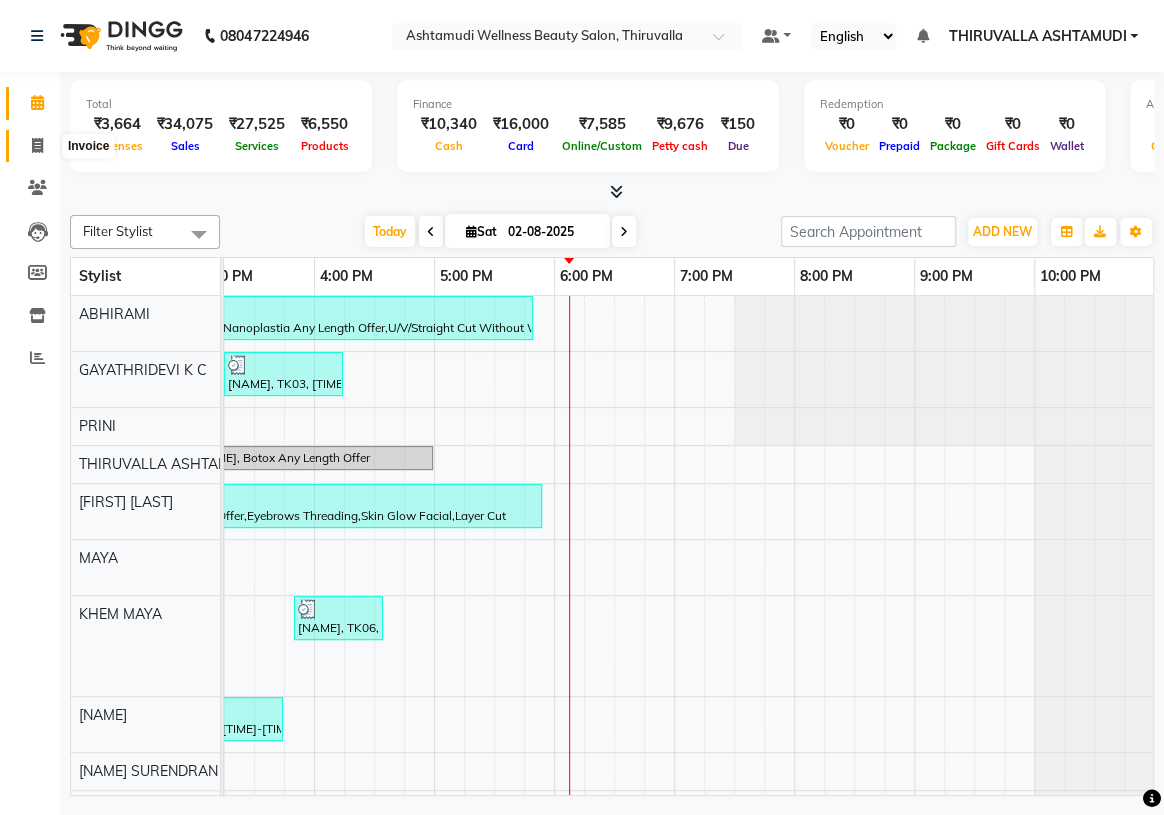 click 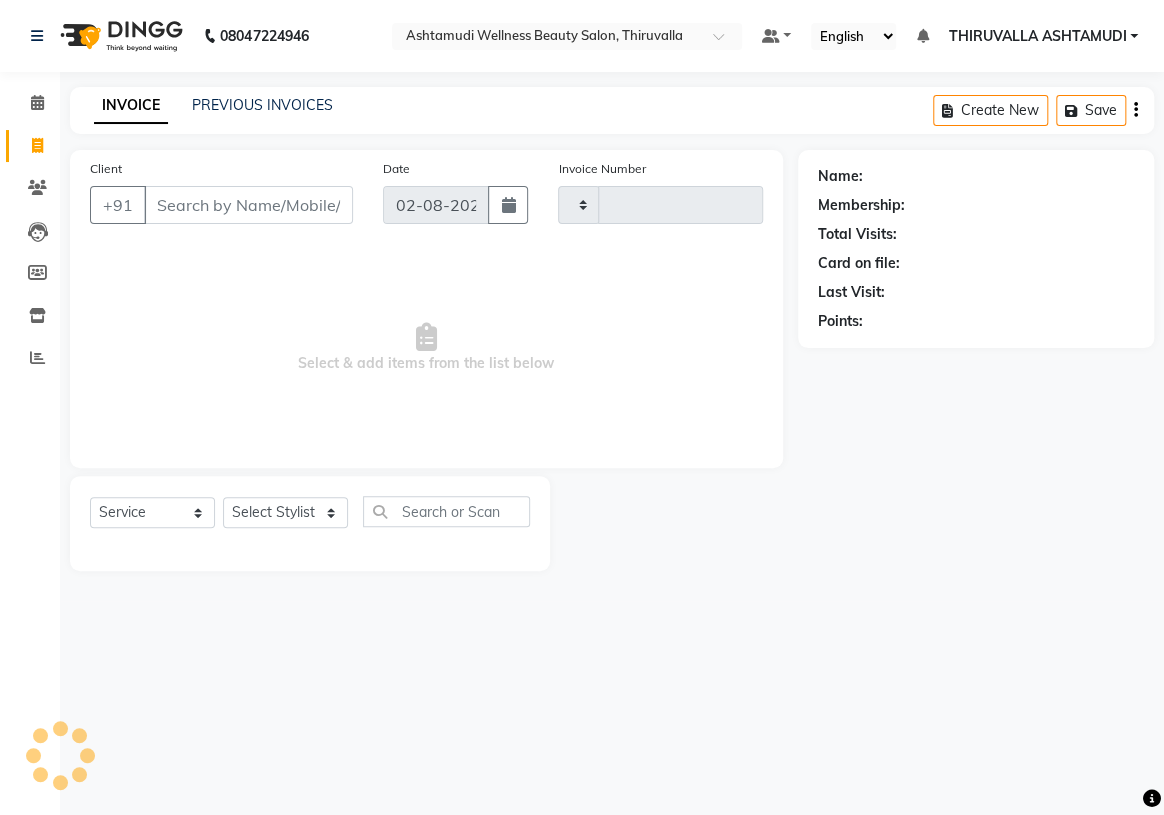 type on "1151" 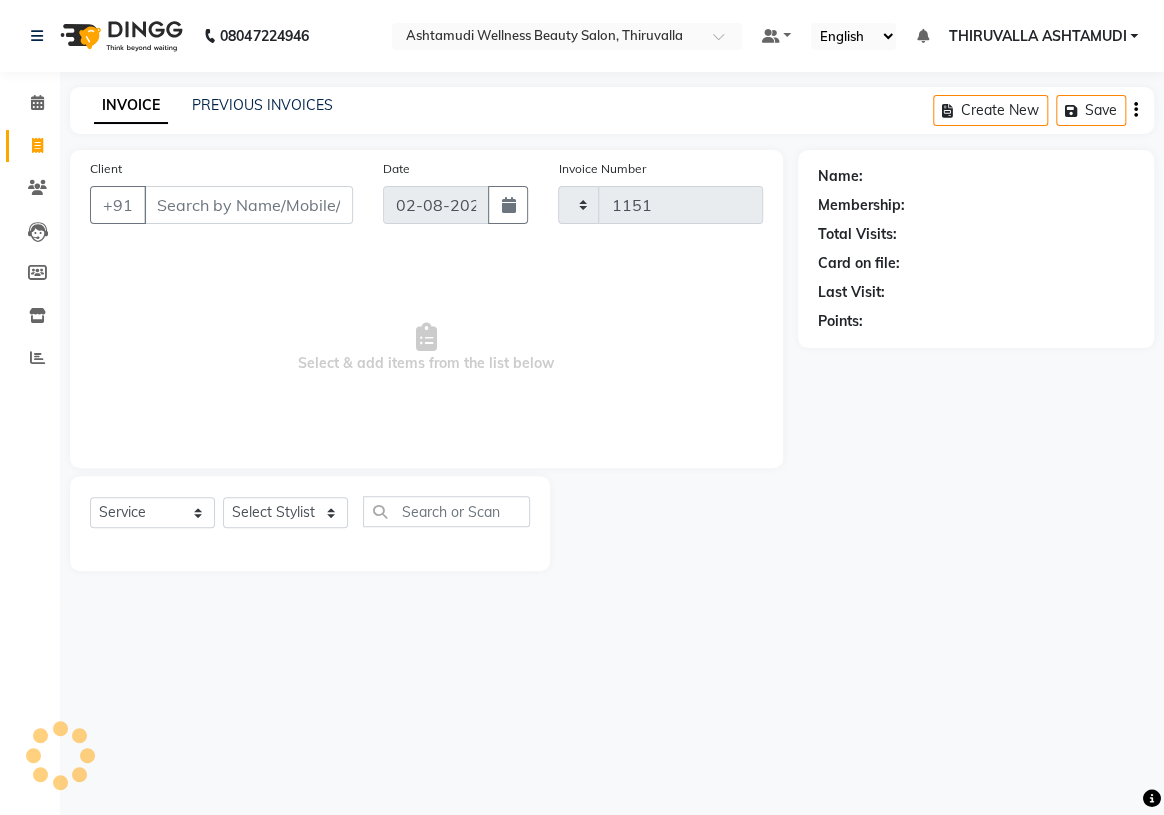 select on "4634" 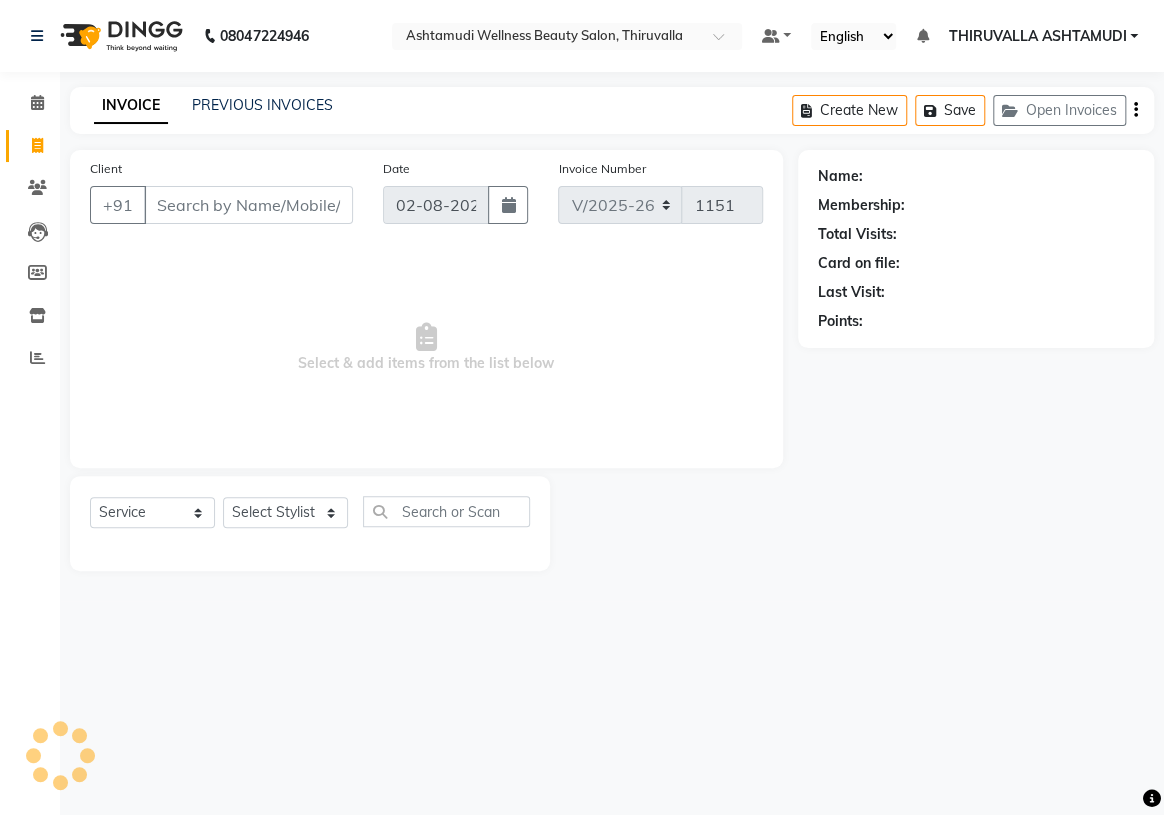 click on "Client" at bounding box center [248, 205] 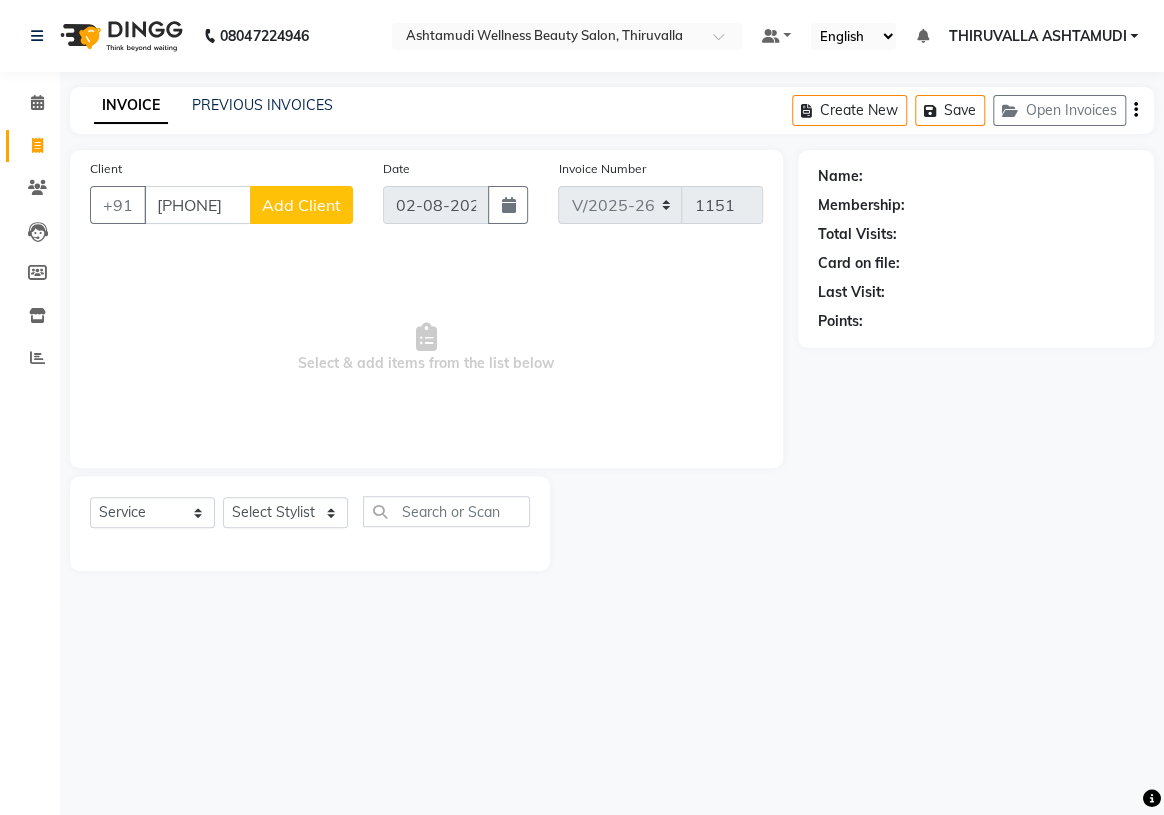type on "[PHONE]" 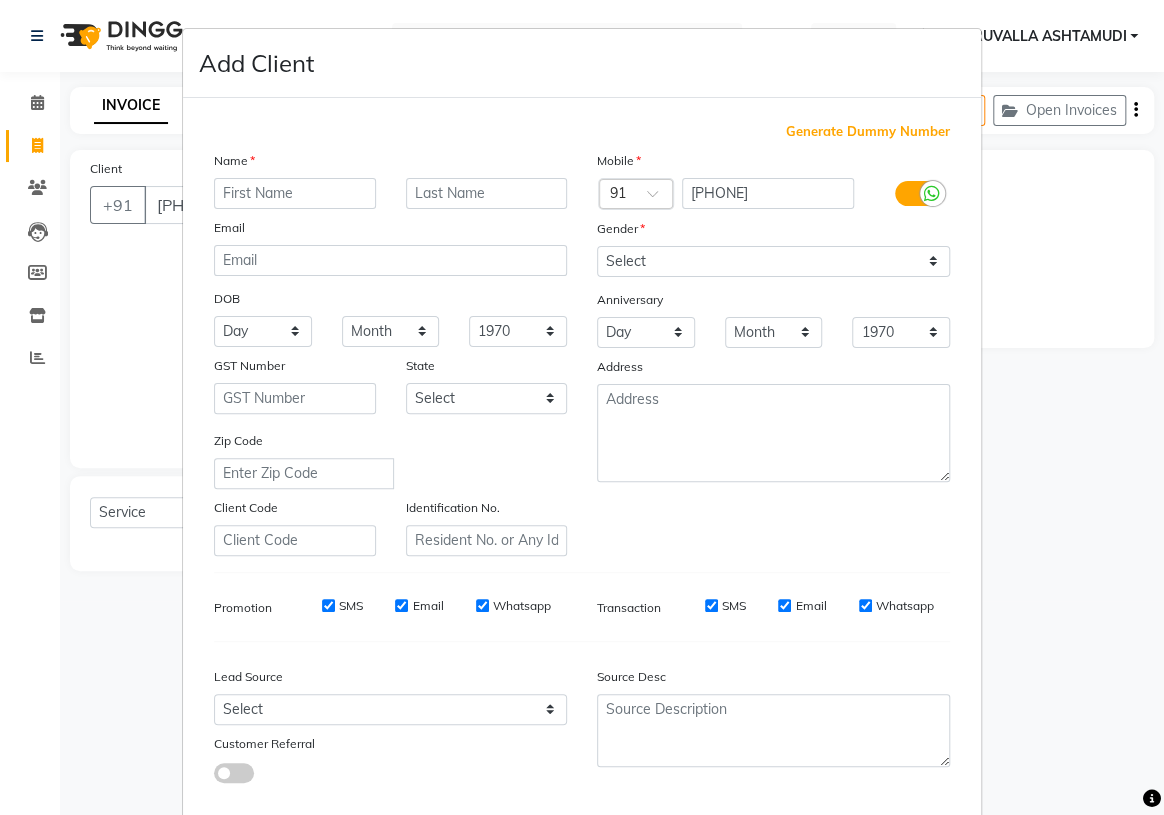 click at bounding box center (295, 193) 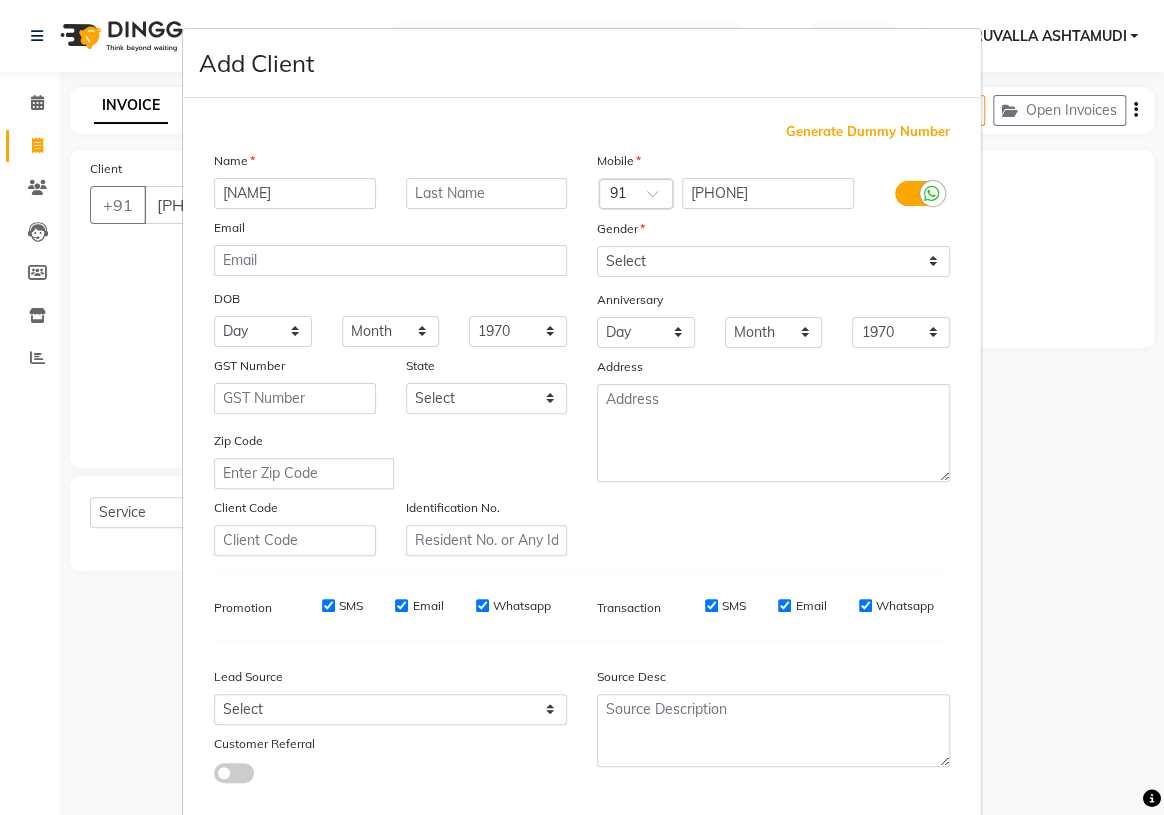 type on "[NAME]" 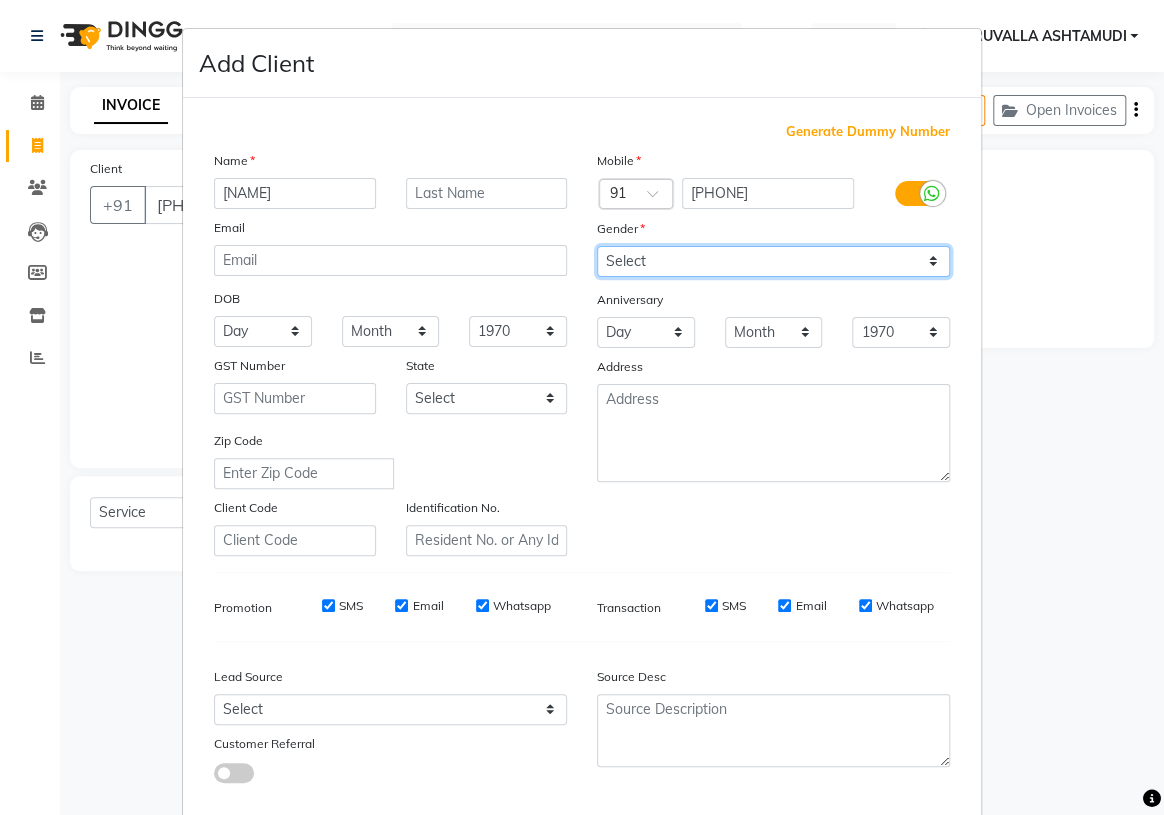click on "Select Male Female Other Prefer Not To Say" at bounding box center [773, 261] 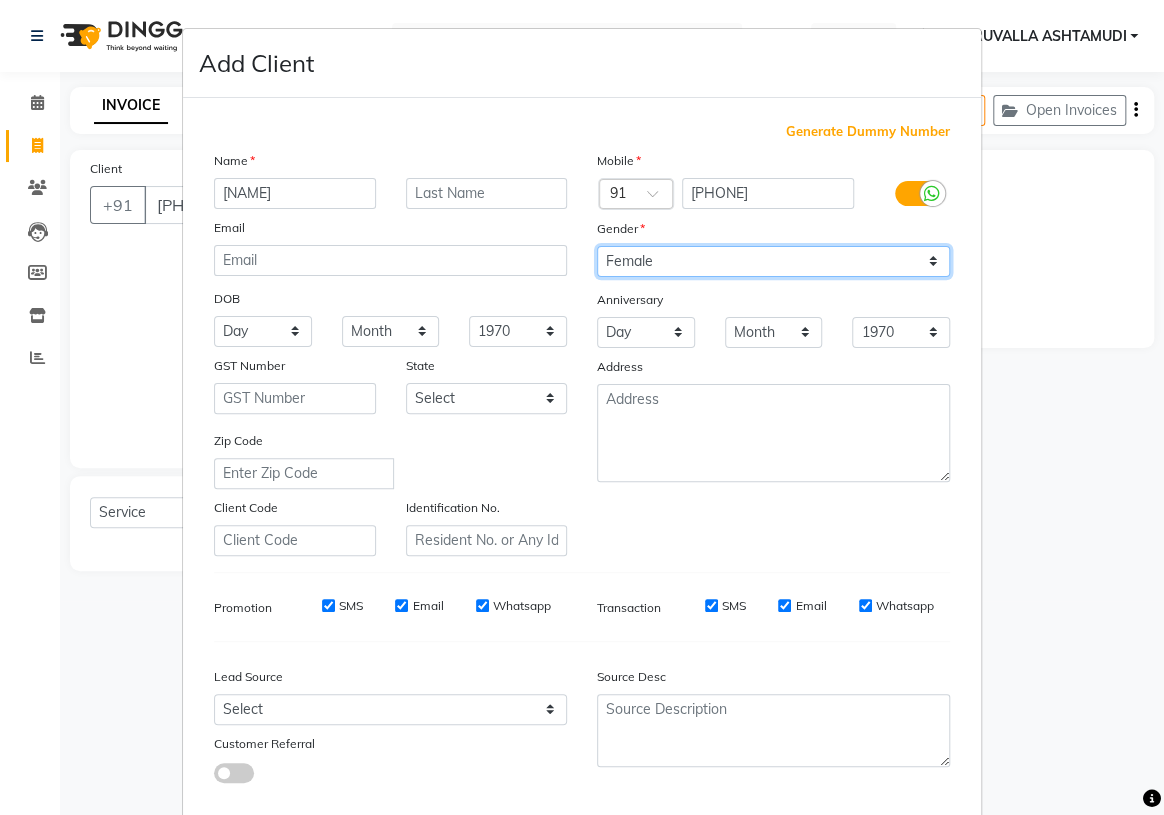 click on "Select Male Female Other Prefer Not To Say" at bounding box center (773, 261) 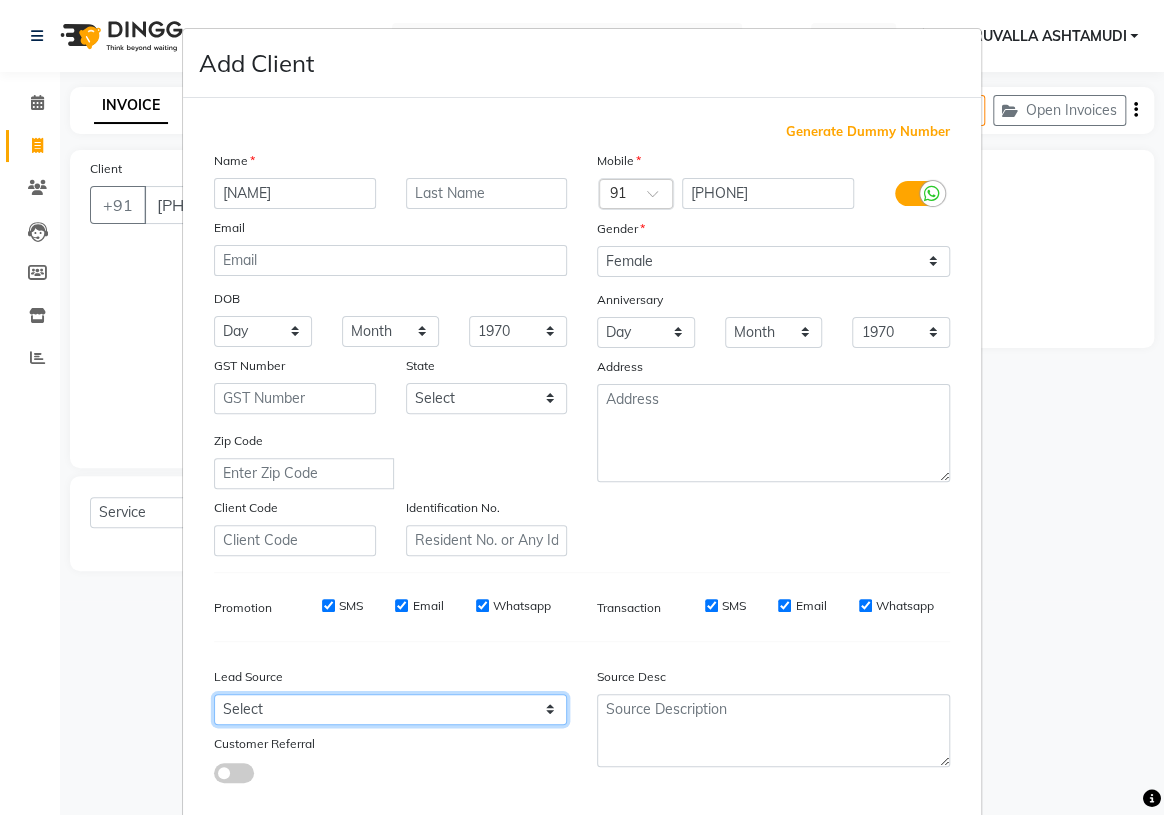 click on "Select Walk-in Referral Internet Friend Word of Mouth Advertisement Facebook JustDial Google Other Instagram  YouTube  WhatsApp" at bounding box center (390, 709) 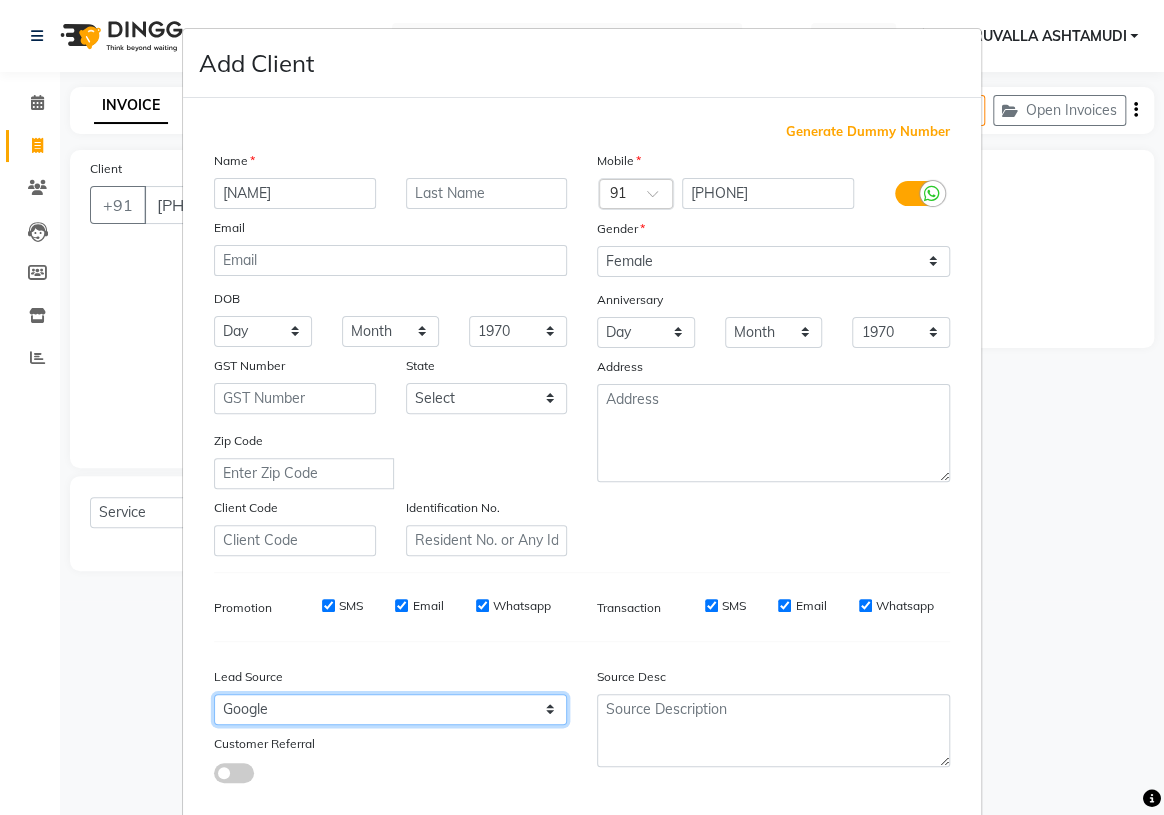 click on "Select Walk-in Referral Internet Friend Word of Mouth Advertisement Facebook JustDial Google Other Instagram  YouTube  WhatsApp" at bounding box center [390, 709] 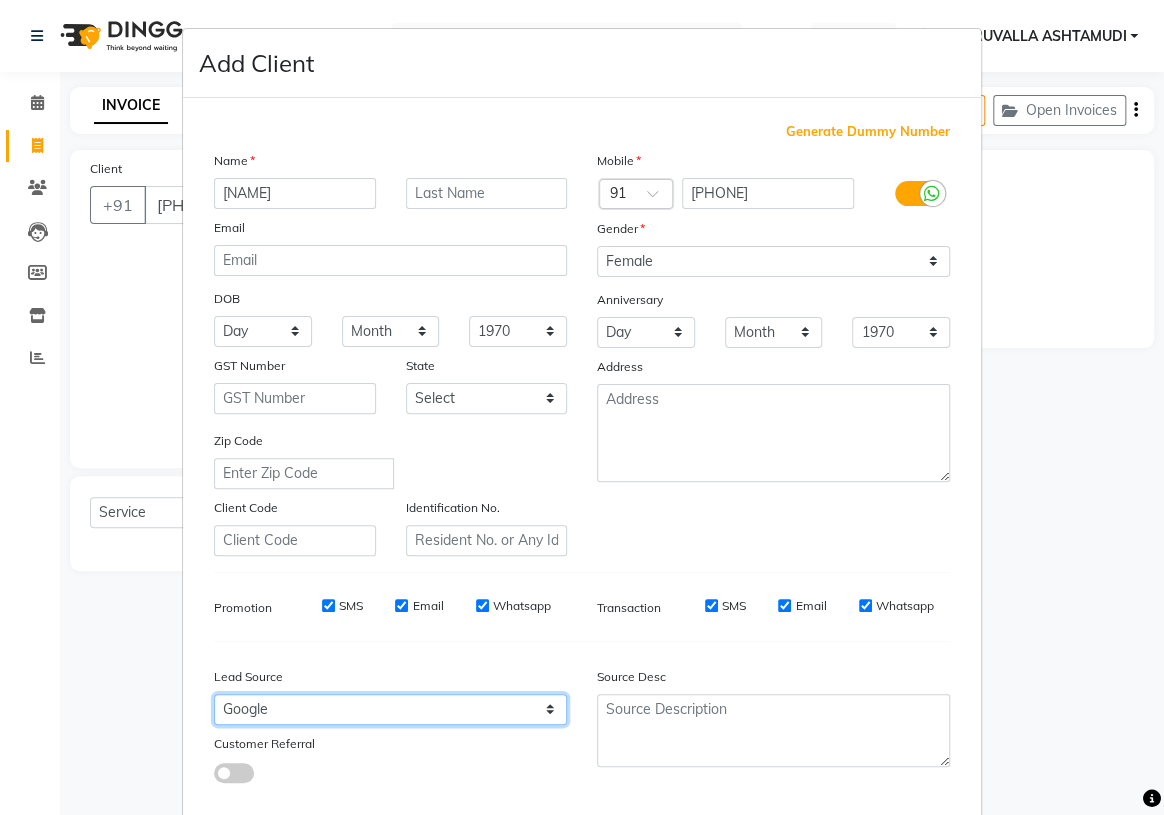 click on "Select Walk-in Referral Internet Friend Word of Mouth Advertisement Facebook JustDial Google Other Instagram  YouTube  WhatsApp" at bounding box center (390, 709) 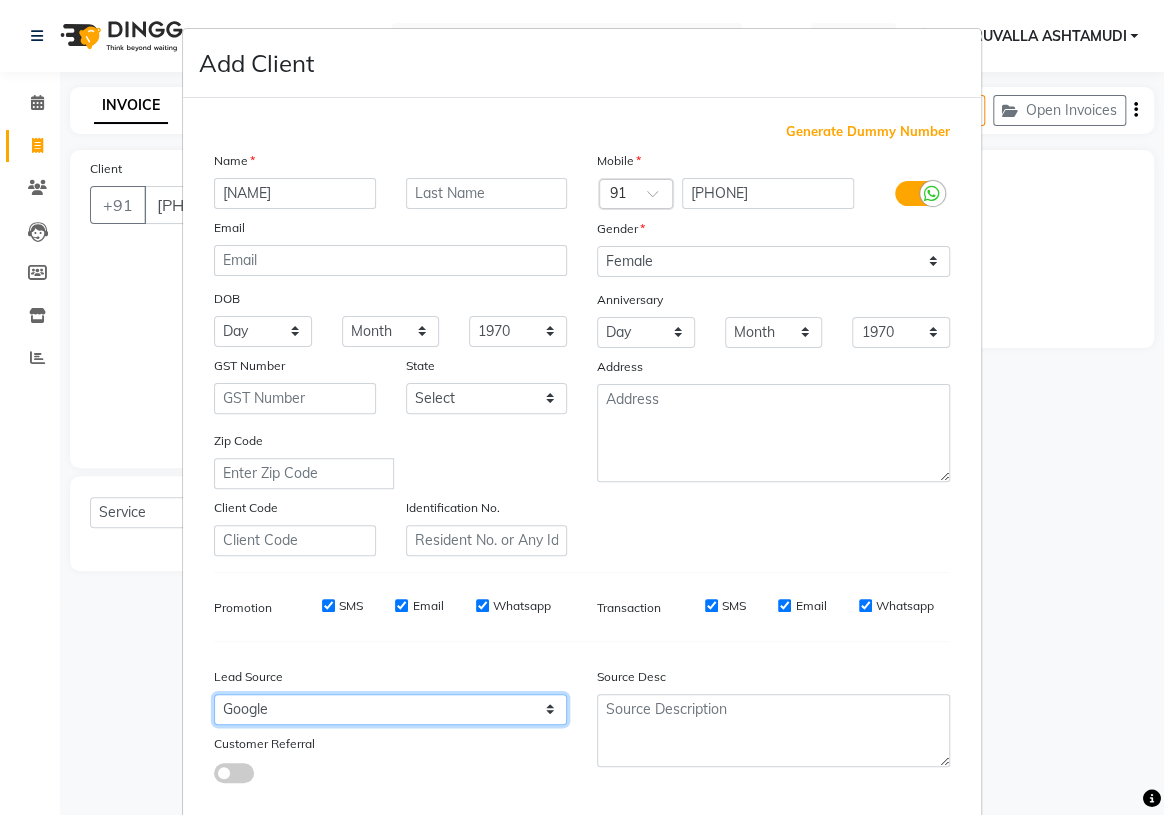 select on "31356" 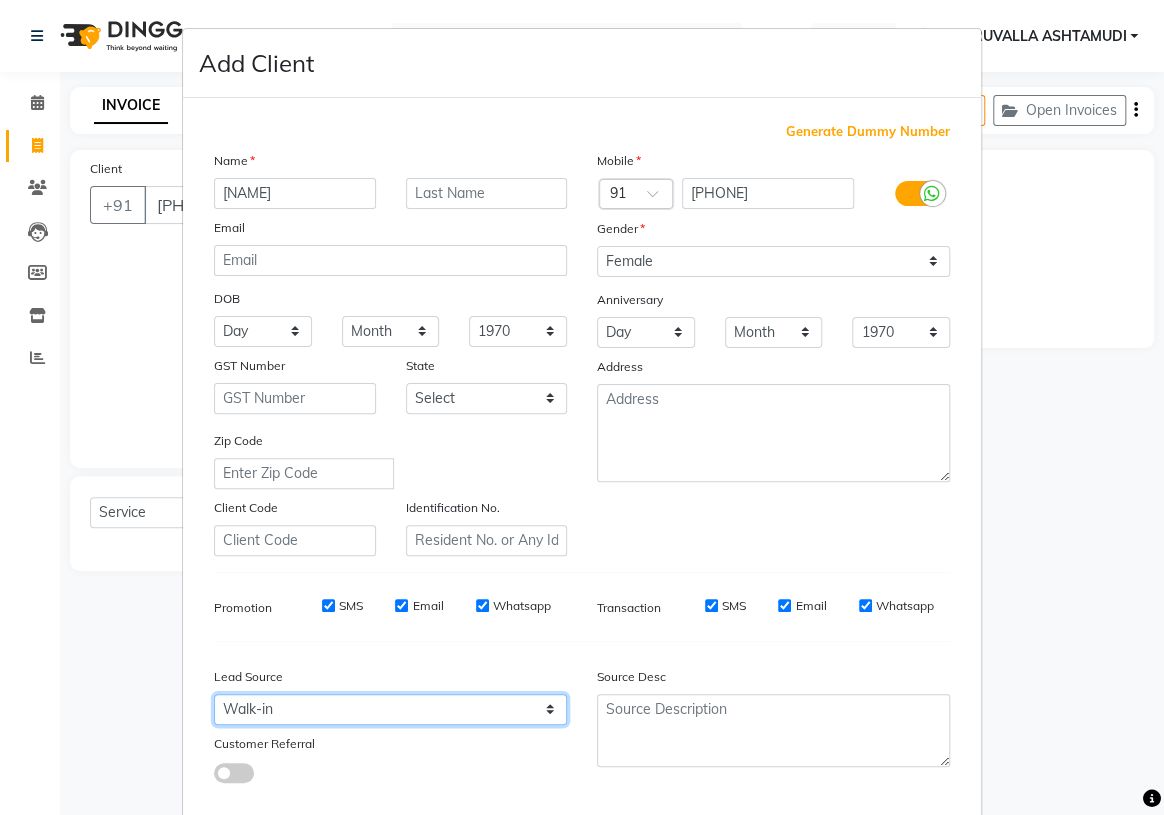 click on "Select Walk-in Referral Internet Friend Word of Mouth Advertisement Facebook JustDial Google Other Instagram  YouTube  WhatsApp" at bounding box center [390, 709] 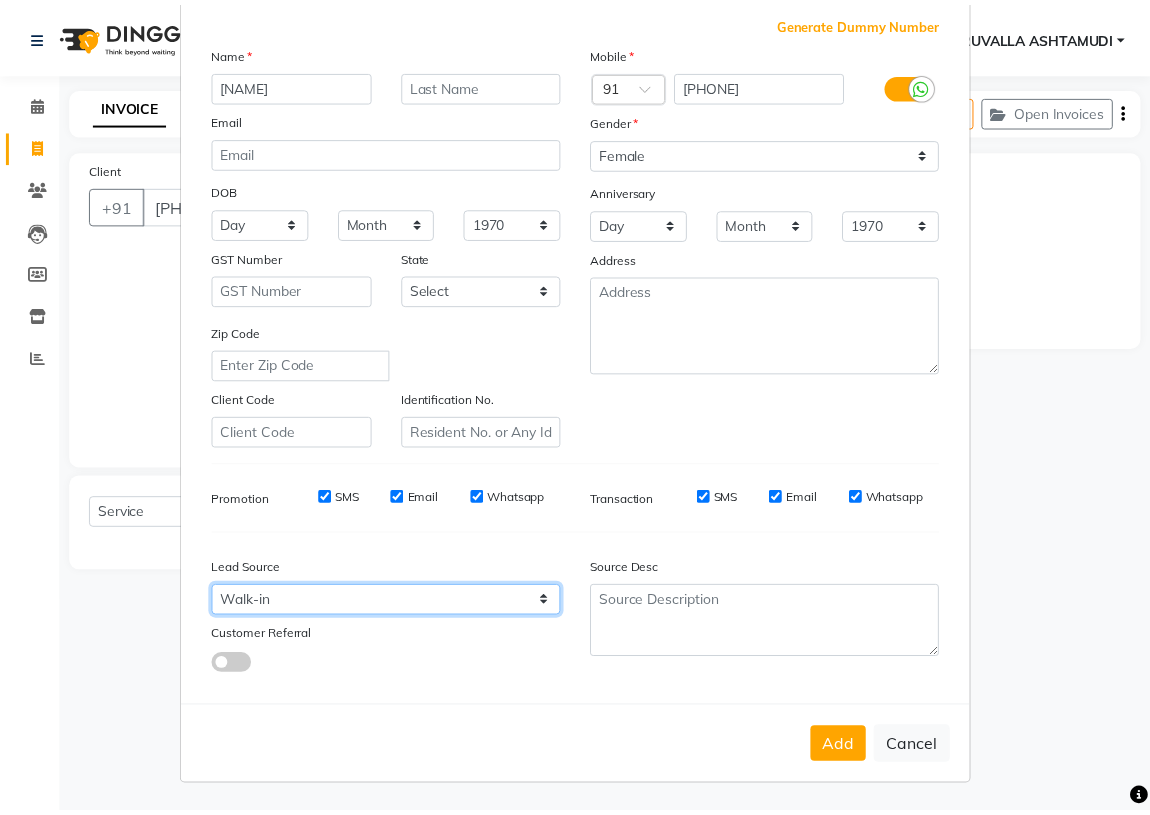 scroll, scrollTop: 113, scrollLeft: 0, axis: vertical 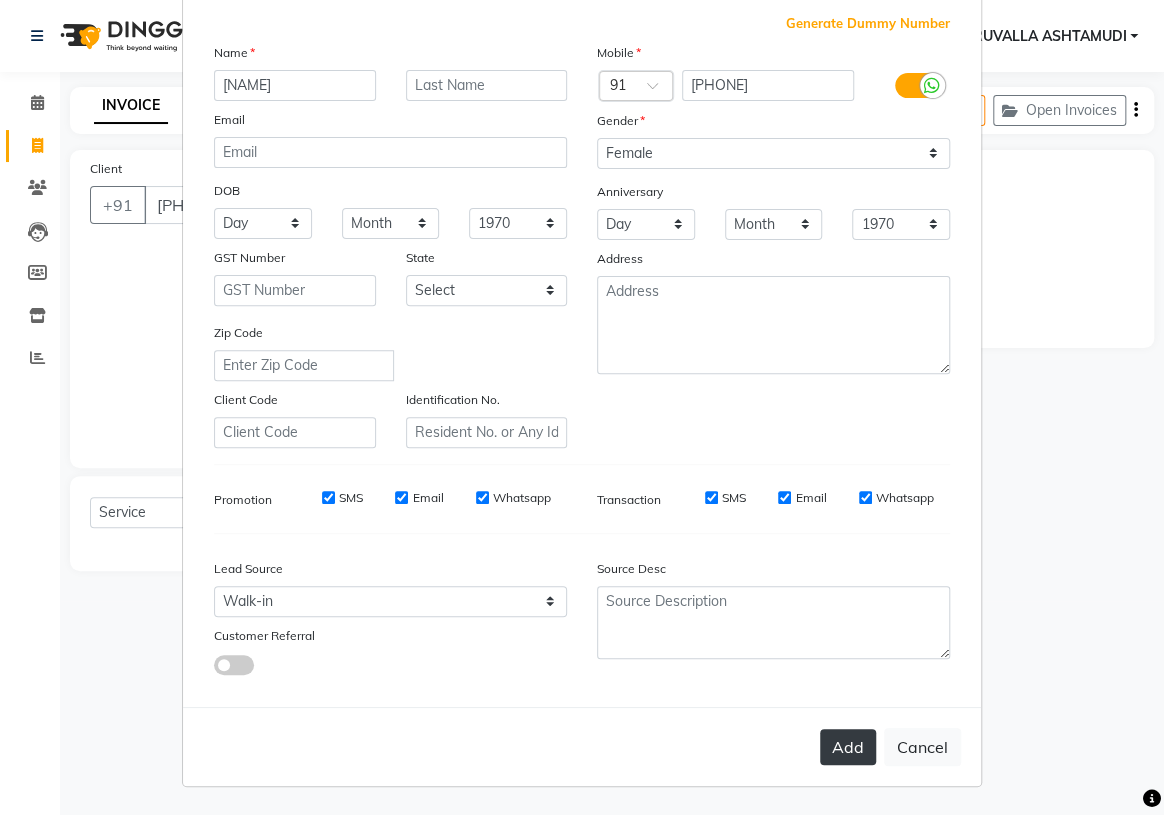 click on "Add" at bounding box center (848, 747) 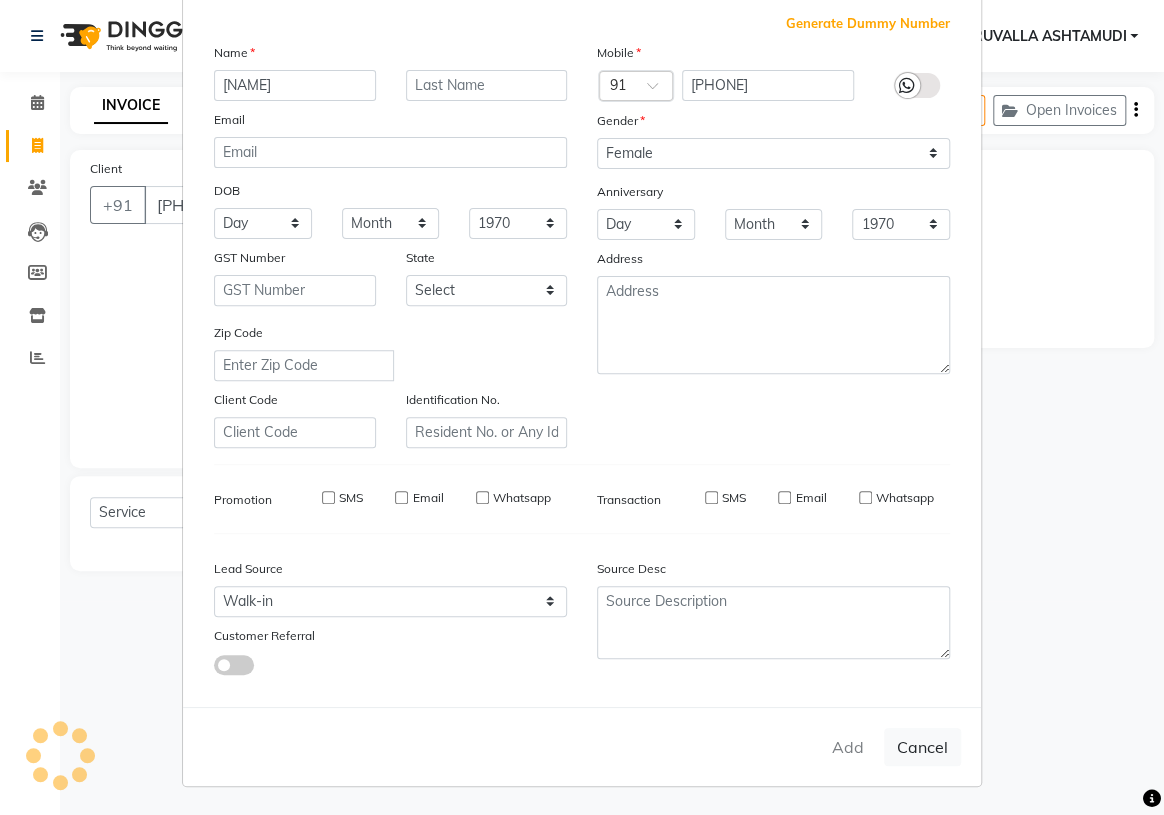 type 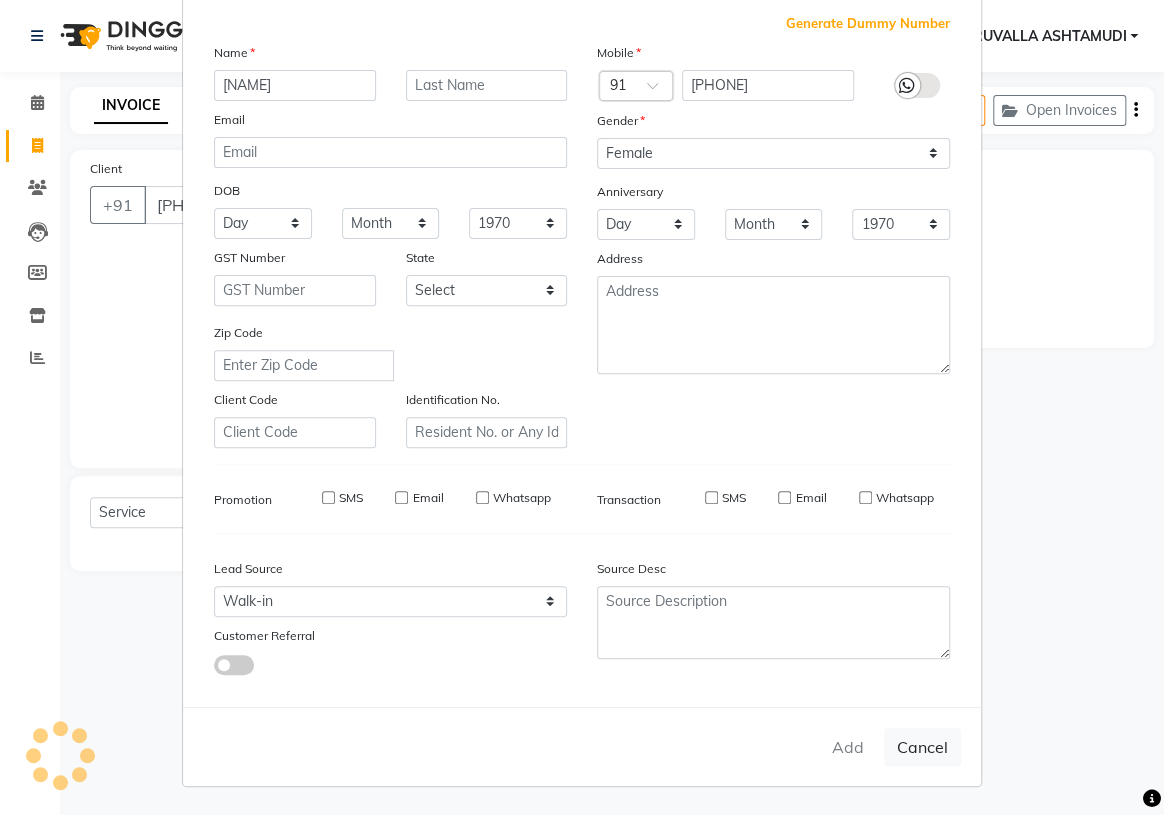 select 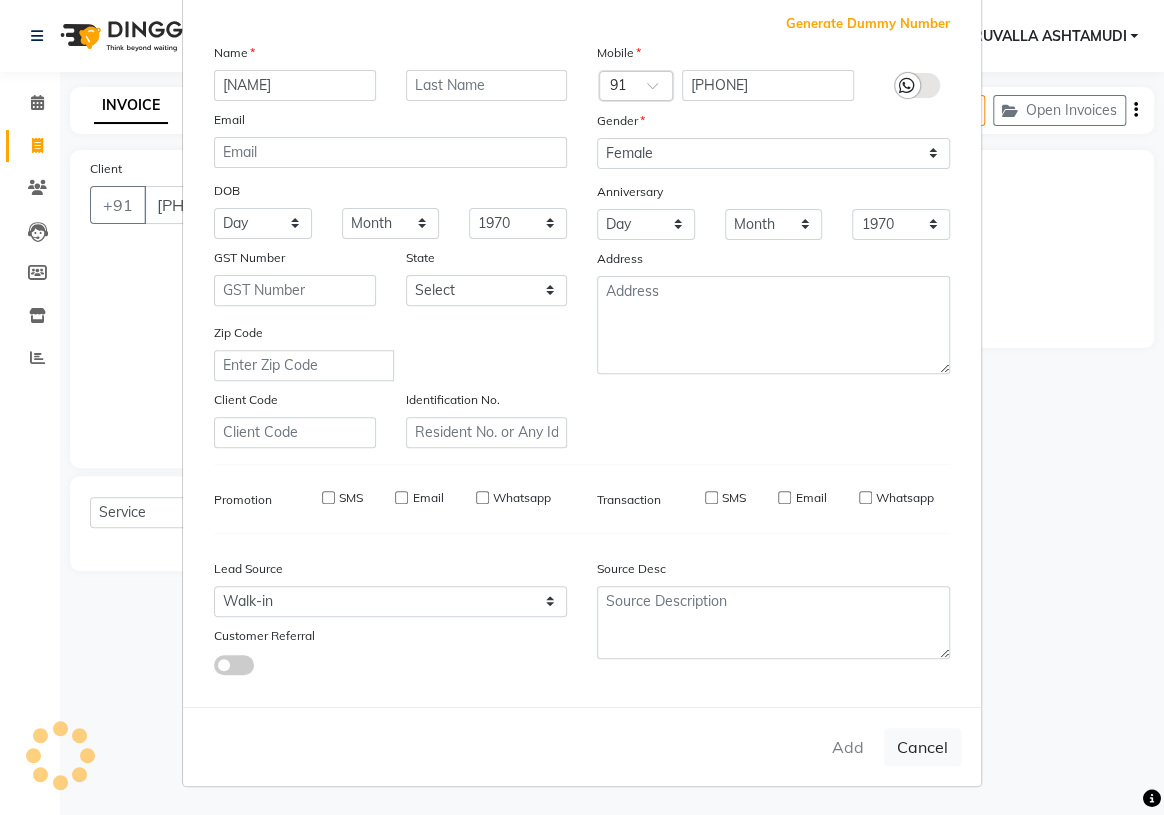 select 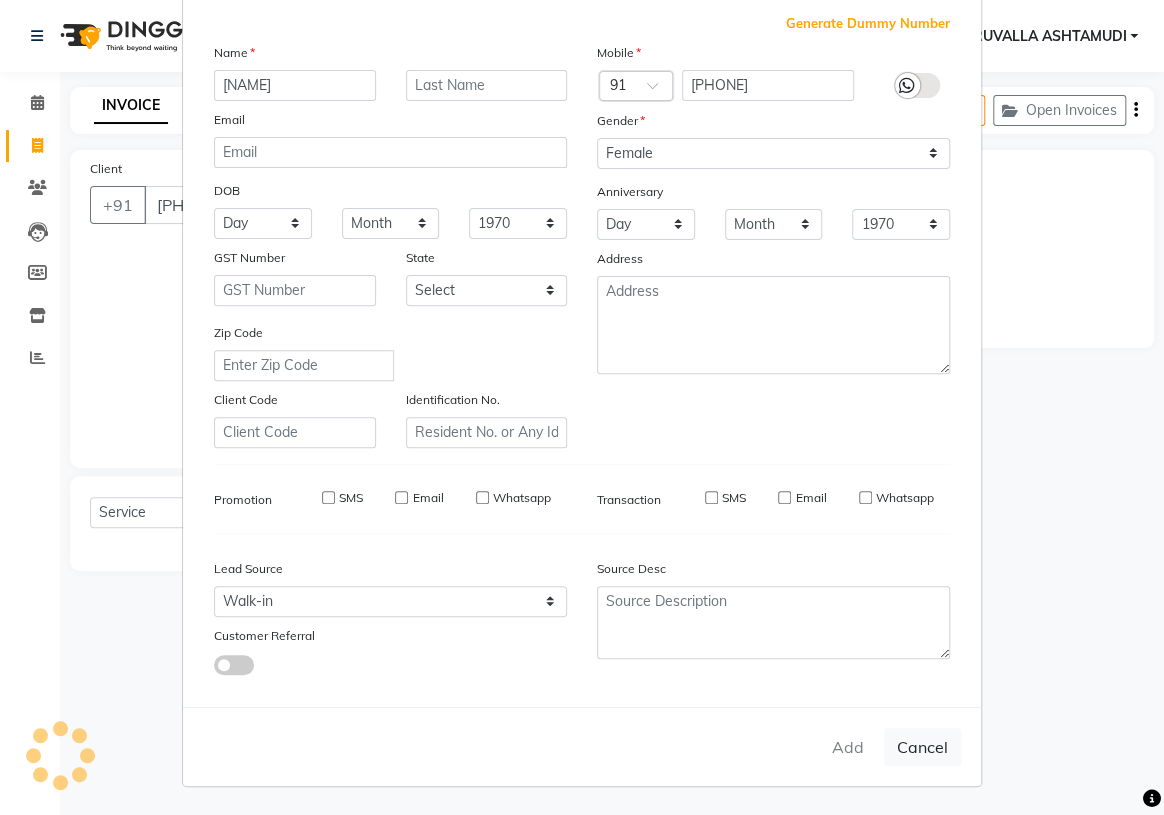 type 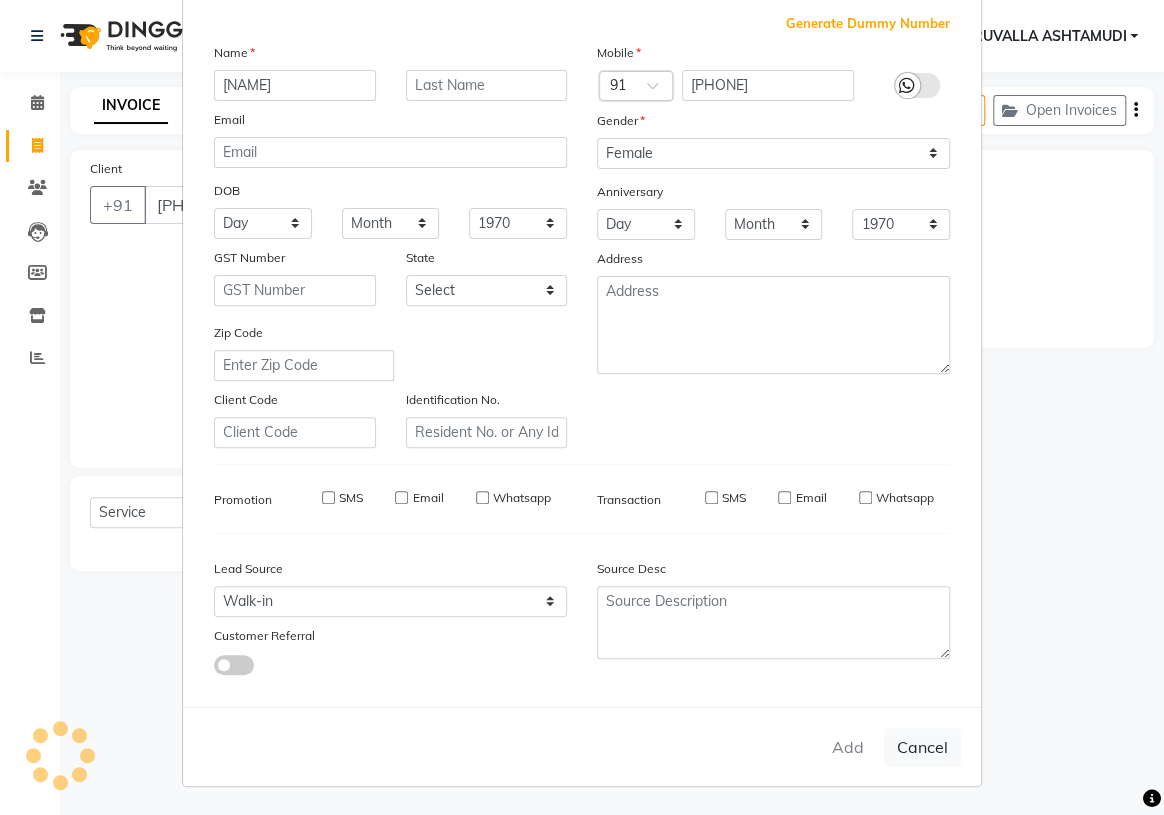 select 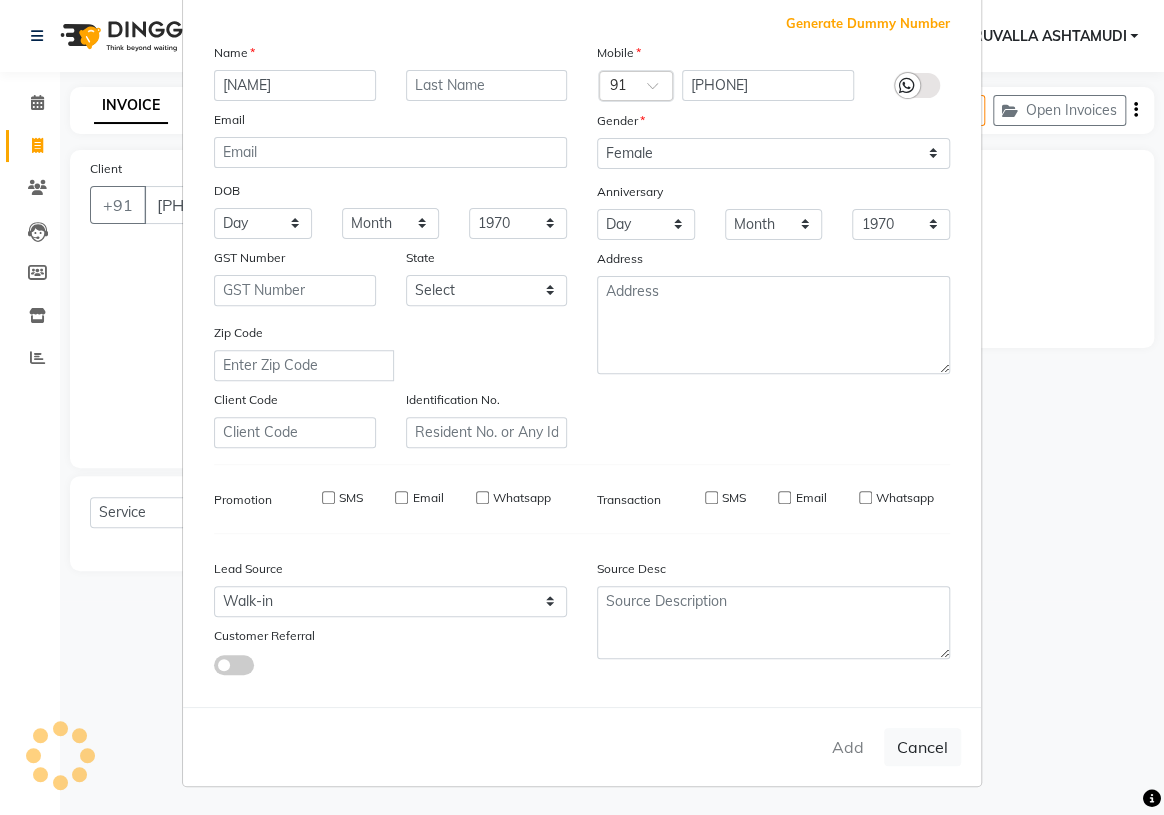 checkbox on "false" 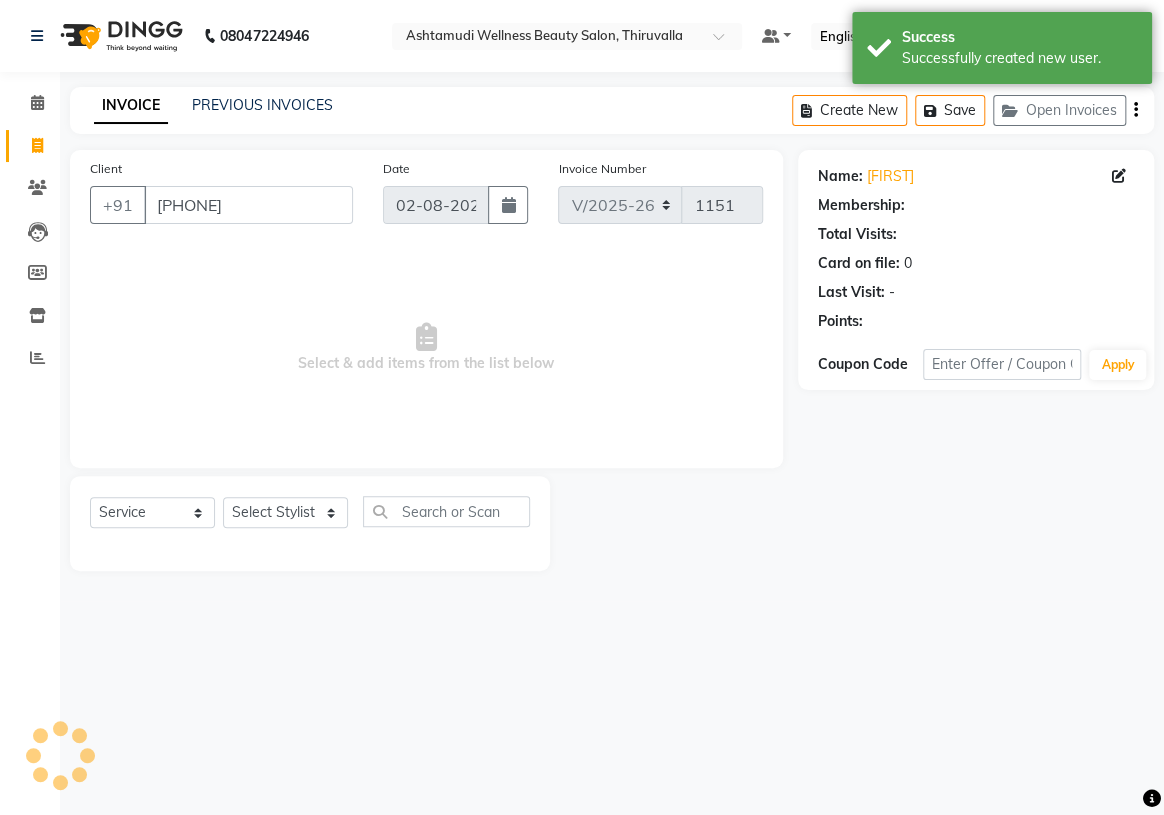 select on "1: Object" 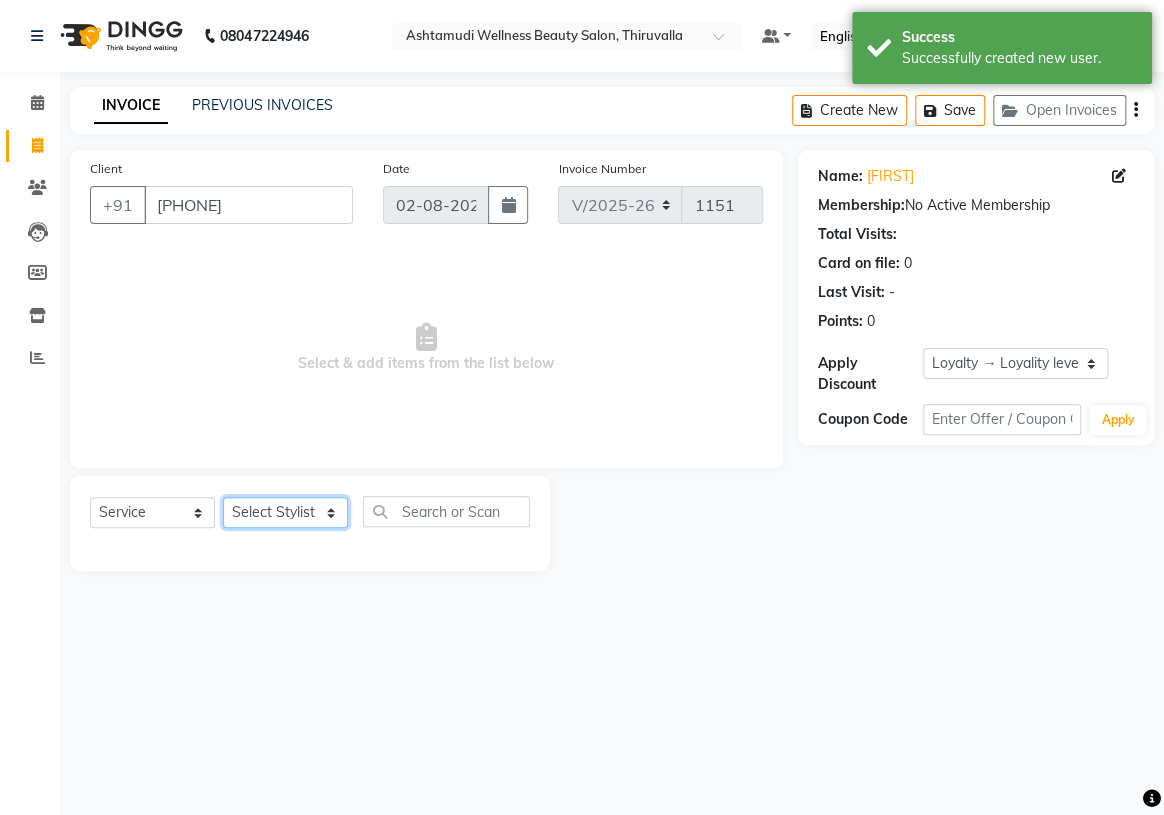 click on "Select Stylist ABHIRAMI		 Arya Eshani GAYATHRIDEVI	K C	 Jisna KHEM MAYA MAYA PRINI		 RINA RAI SHINY ABY THIRUVALLA ASHTAMUDI VISMAYA SURENDRAN" 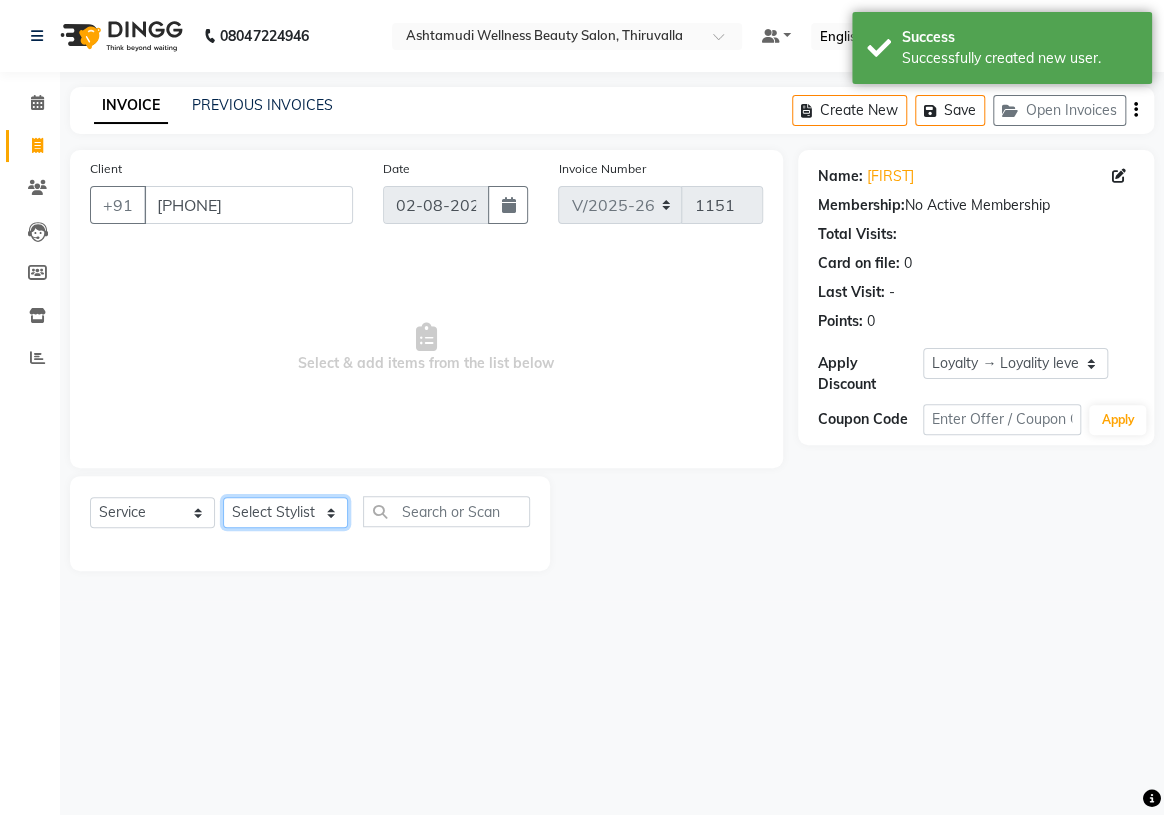 select on "42901" 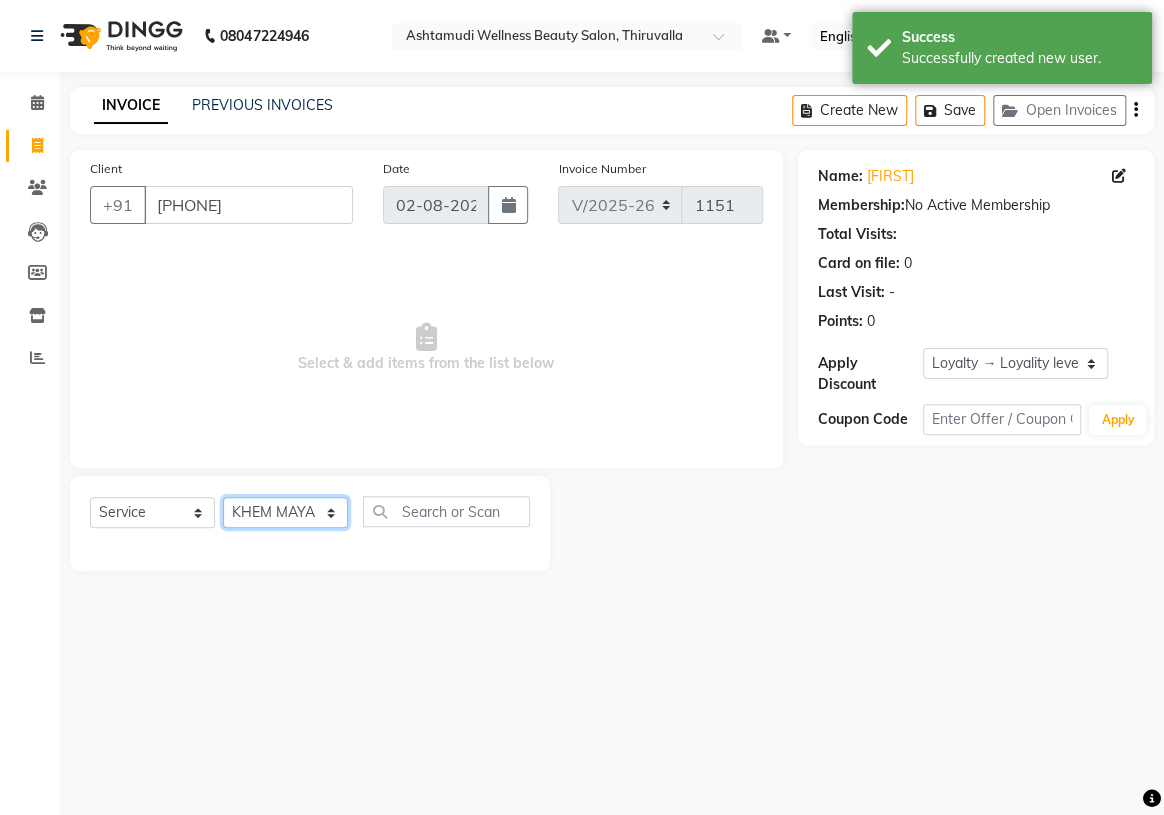 click on "Select Stylist ABHIRAMI		 Arya Eshani GAYATHRIDEVI	K C	 Jisna KHEM MAYA MAYA PRINI		 RINA RAI SHINY ABY THIRUVALLA ASHTAMUDI VISMAYA SURENDRAN" 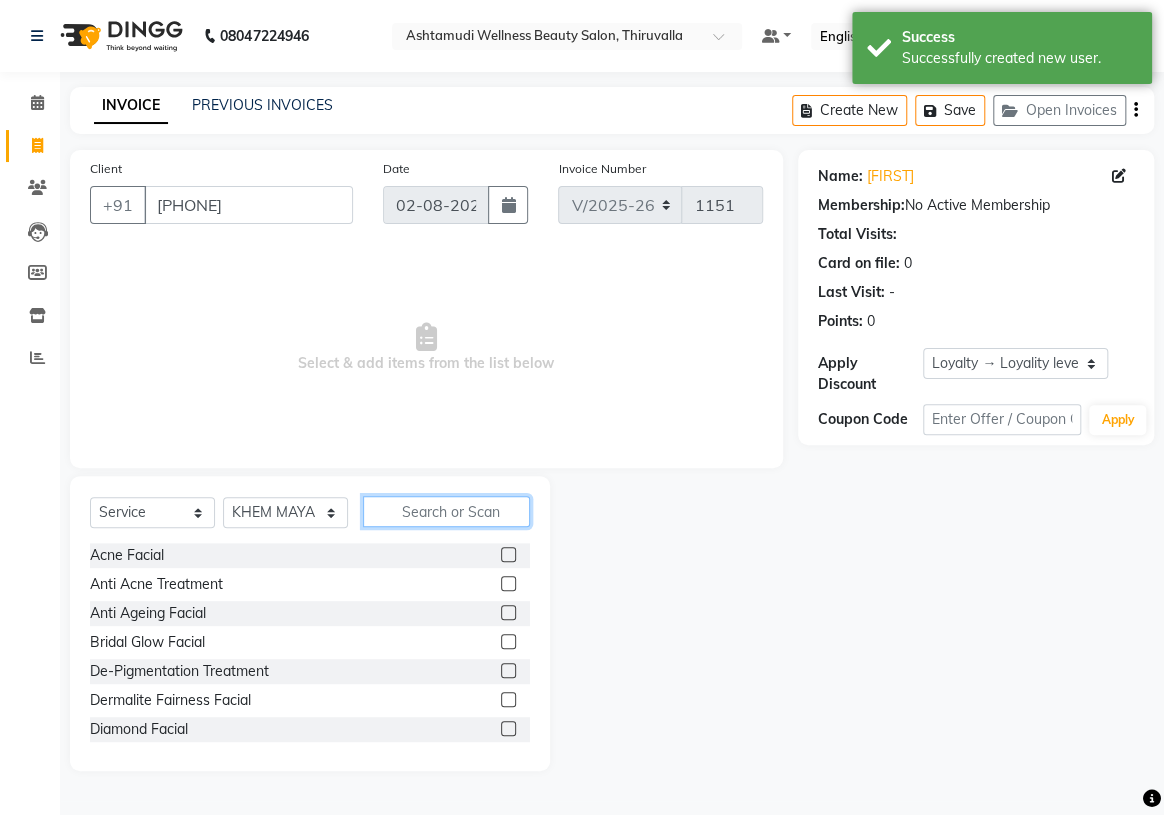 click 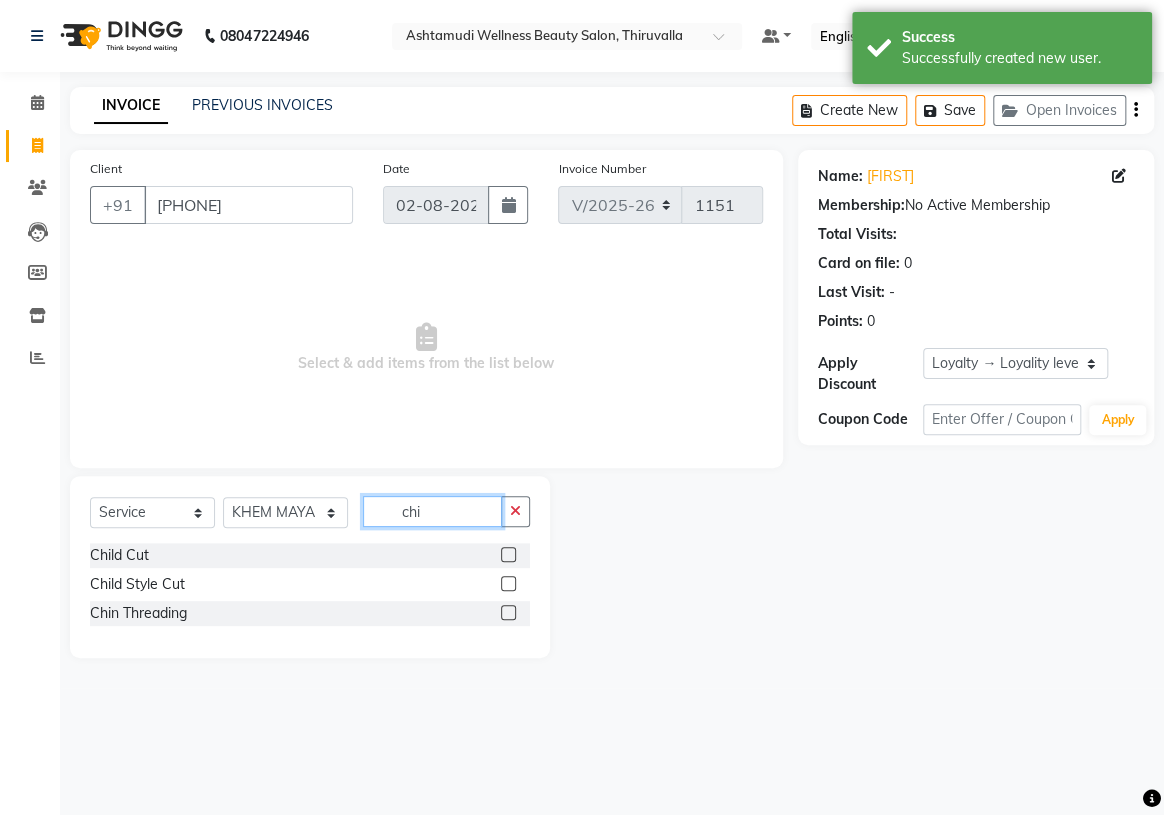 type on "chi" 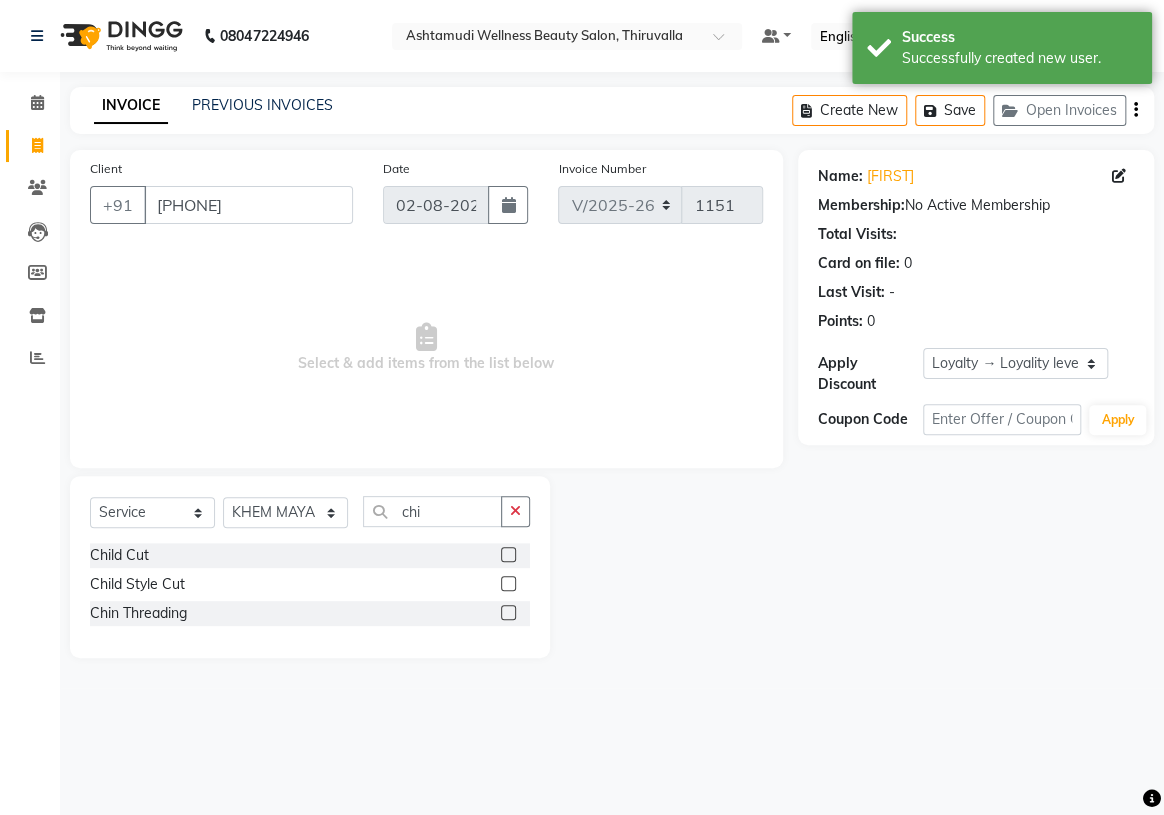 click 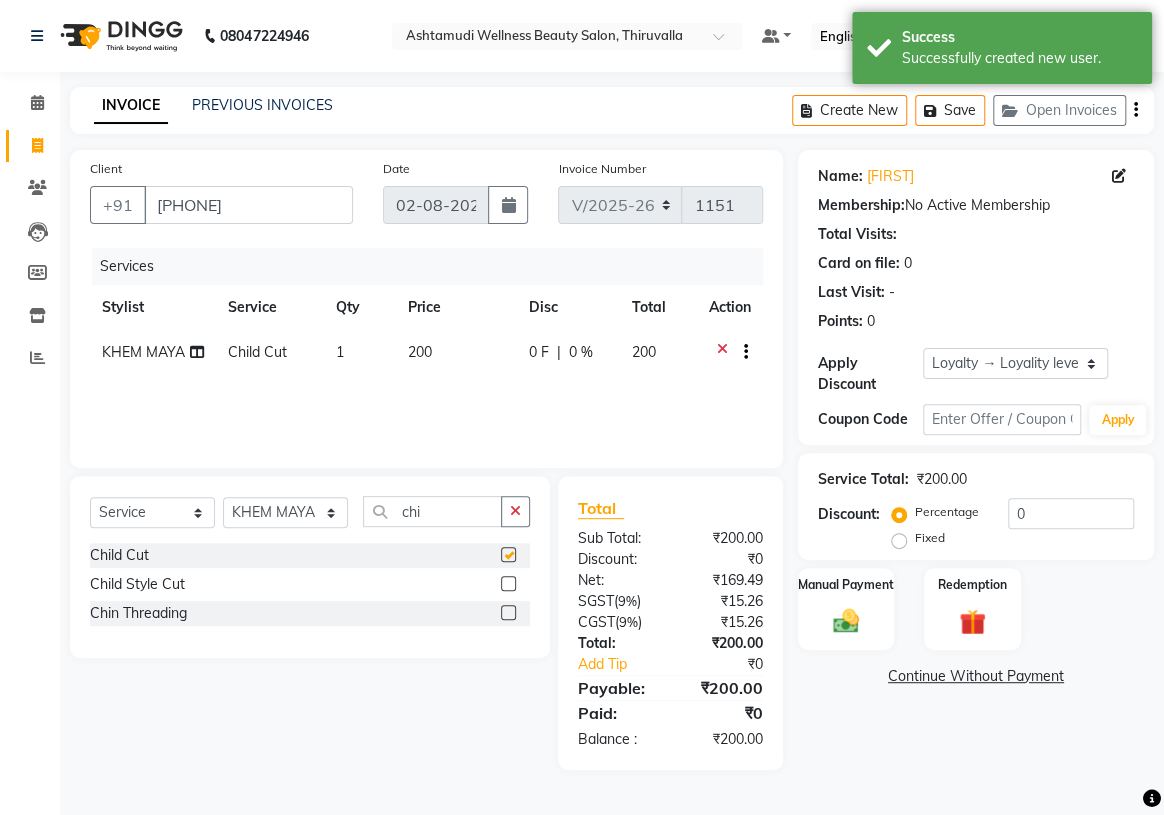 checkbox on "false" 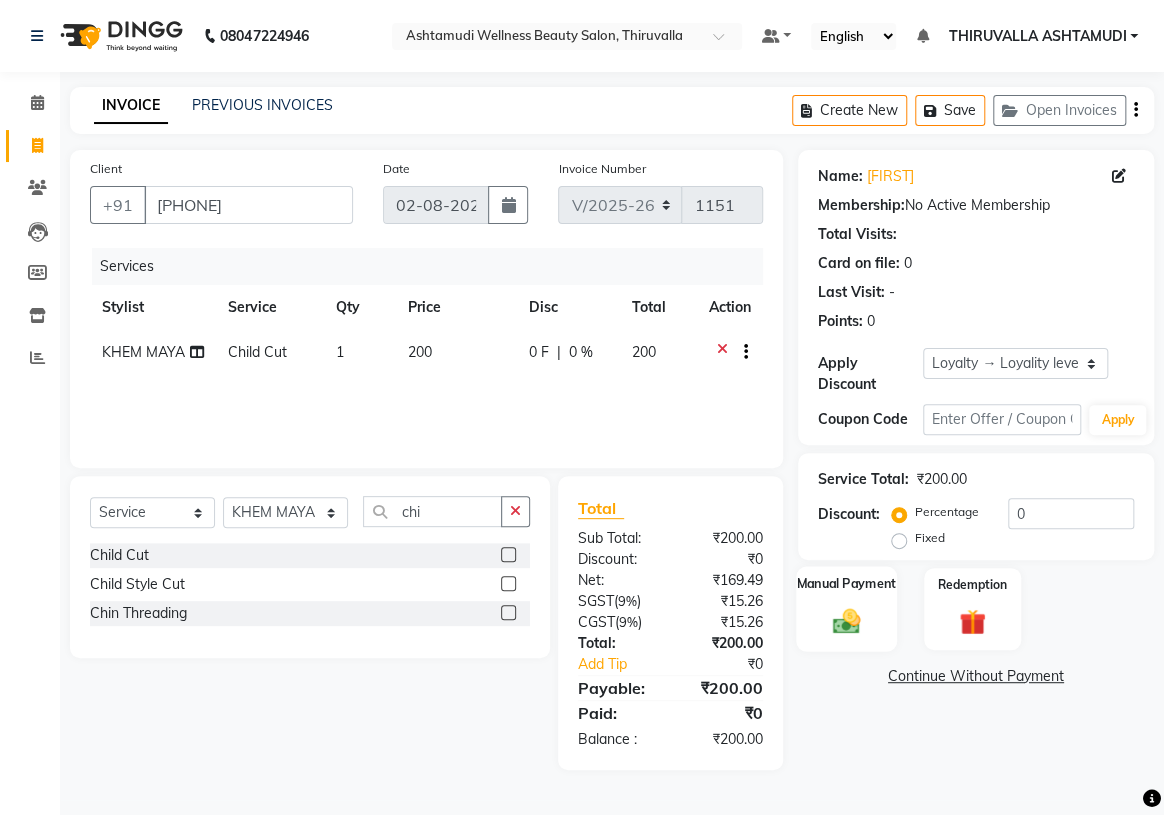 click 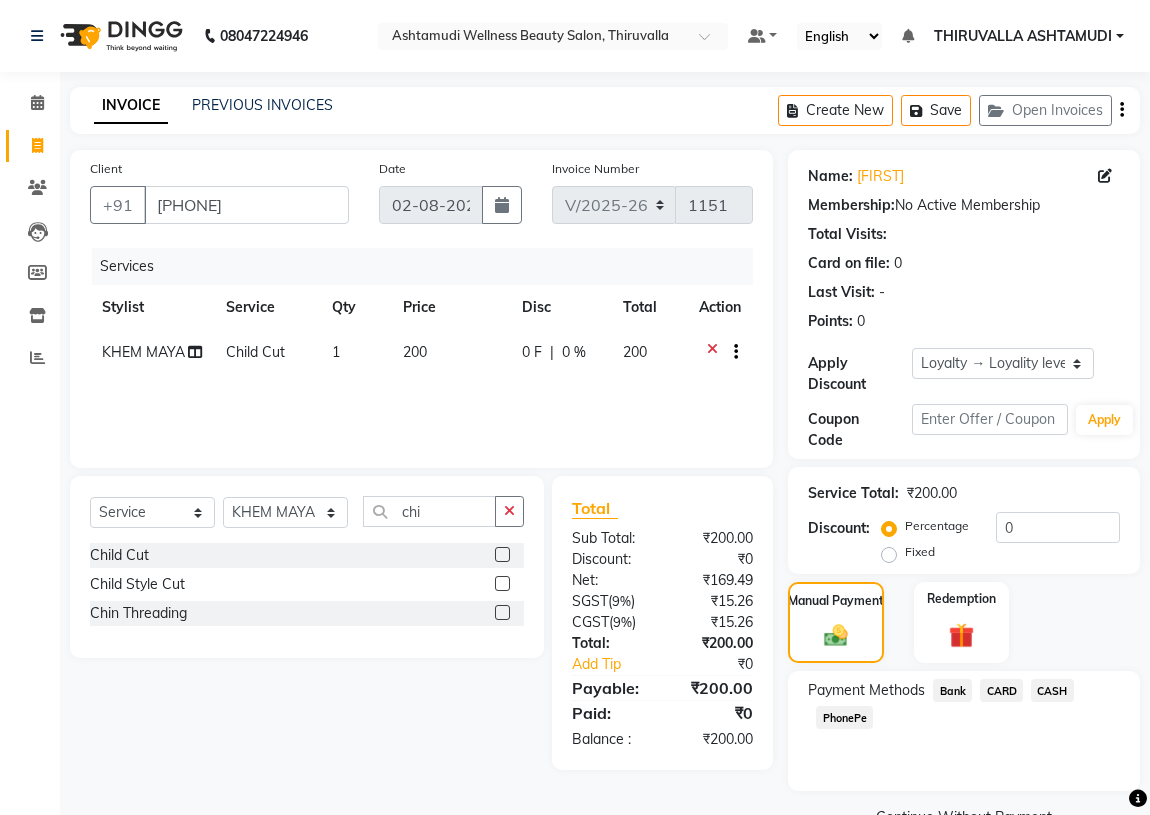 click on "PhonePe" 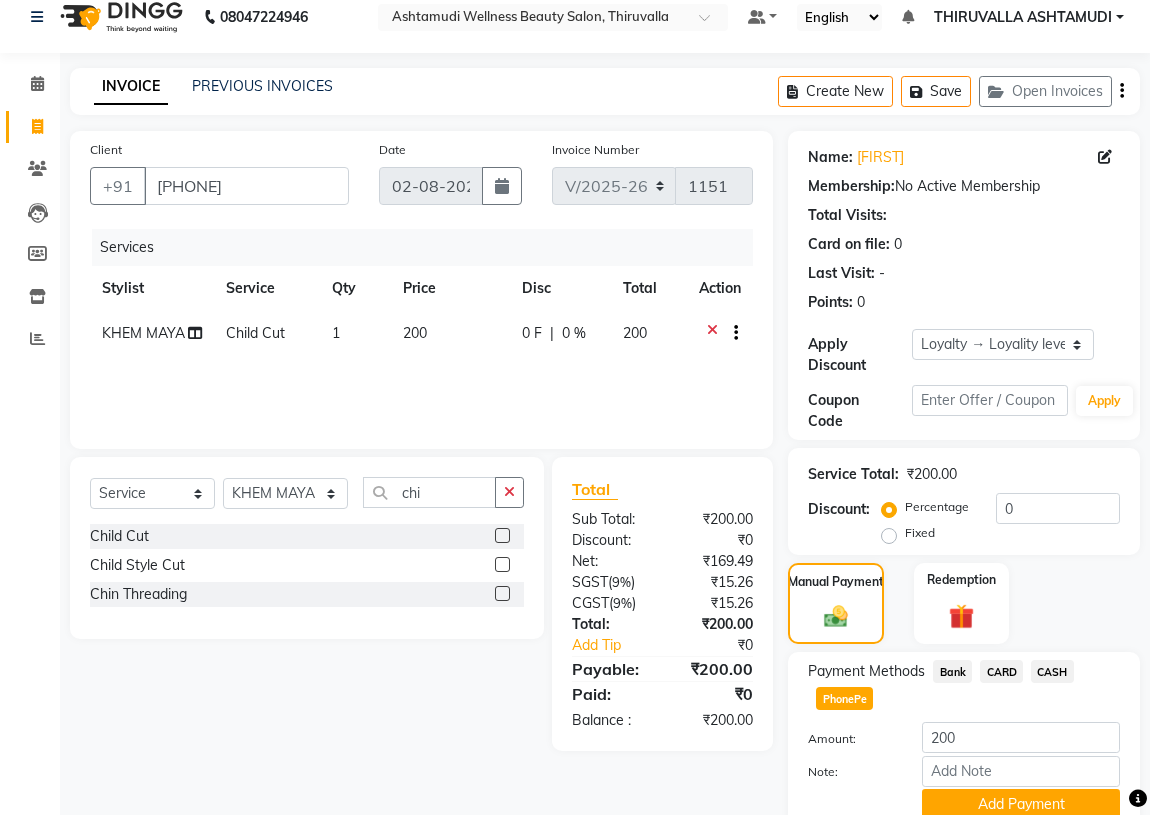 scroll, scrollTop: 101, scrollLeft: 0, axis: vertical 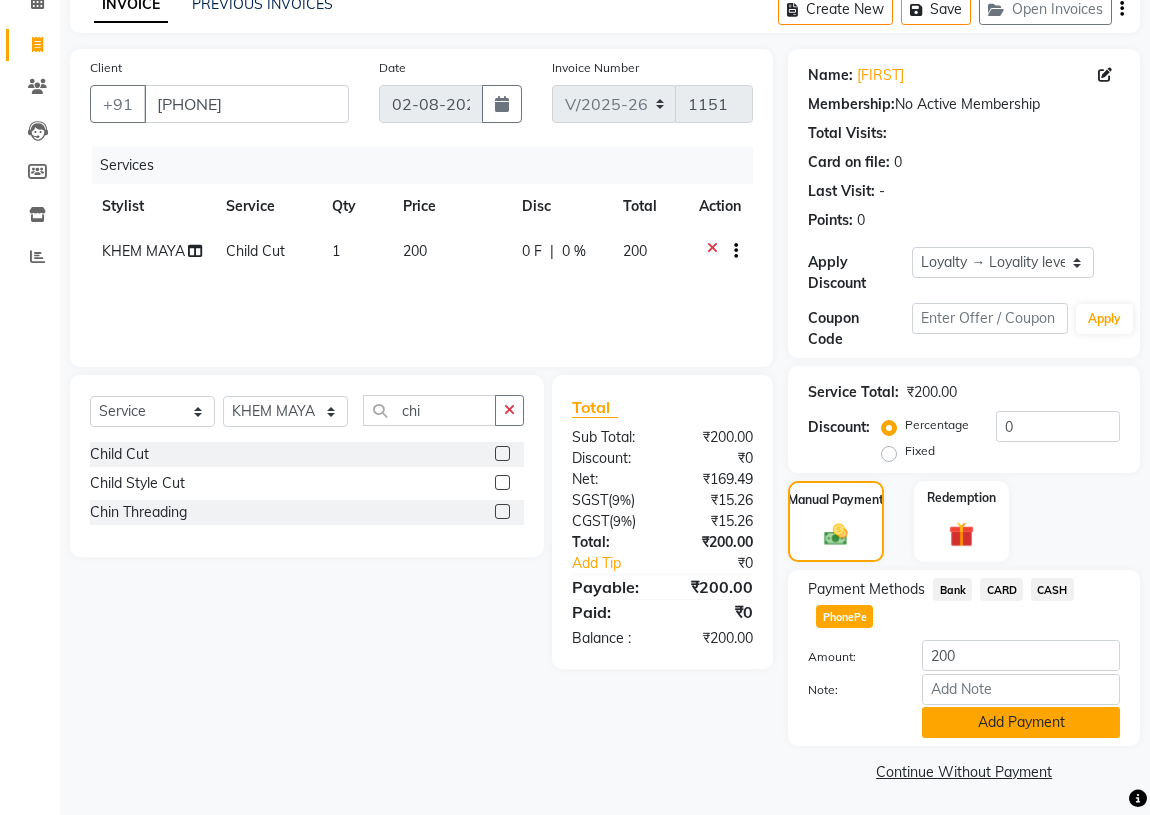 click on "Add Payment" 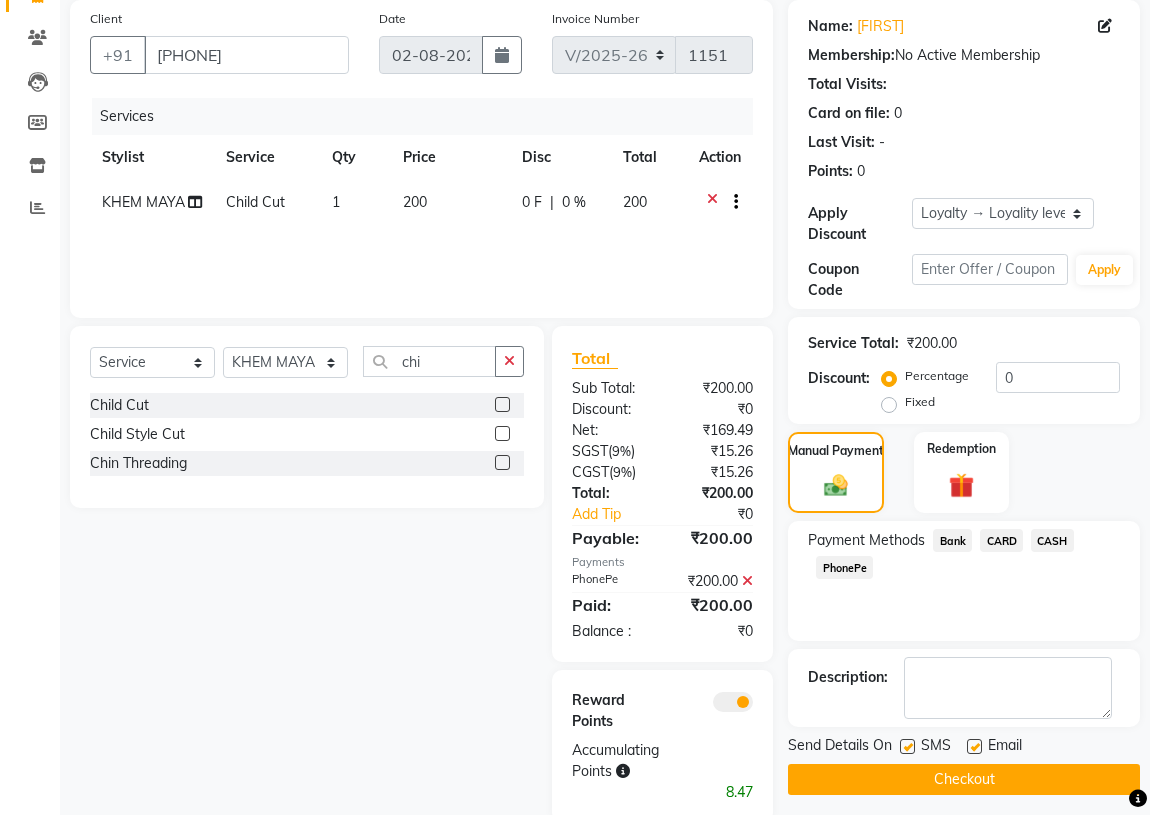 scroll, scrollTop: 188, scrollLeft: 0, axis: vertical 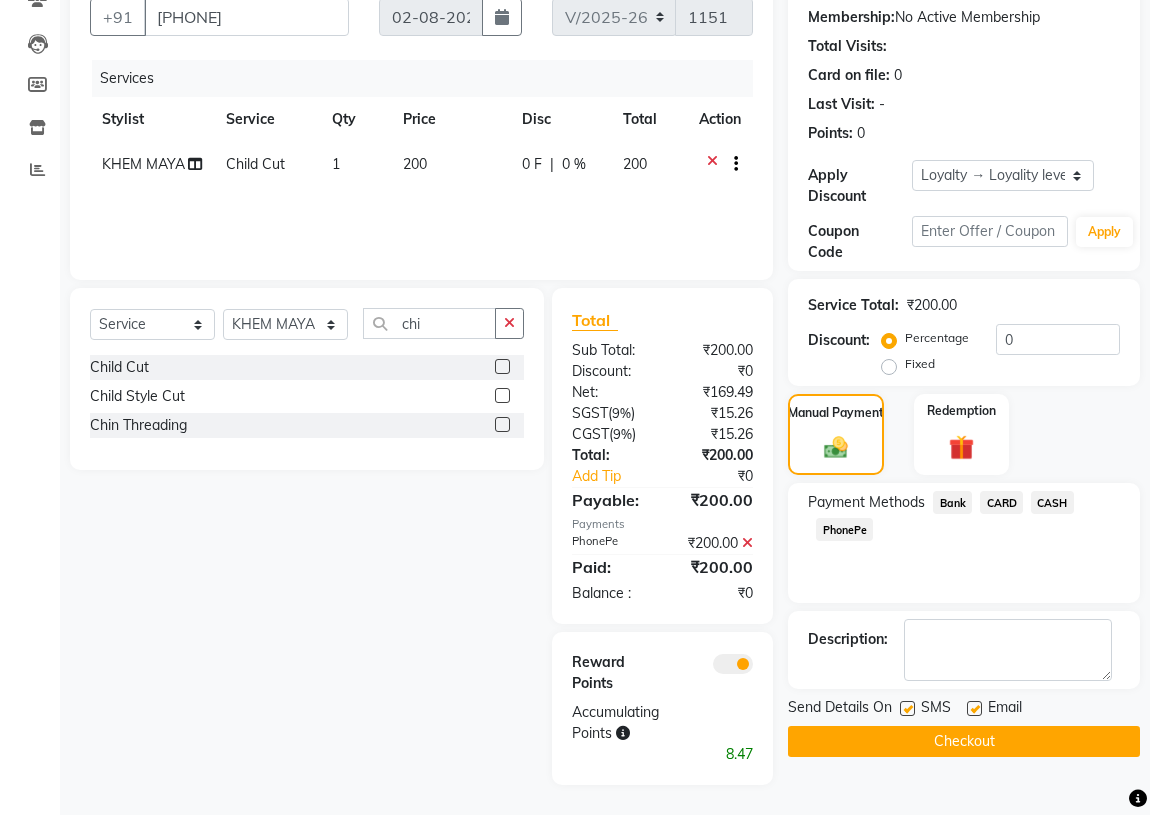 click on "Checkout" 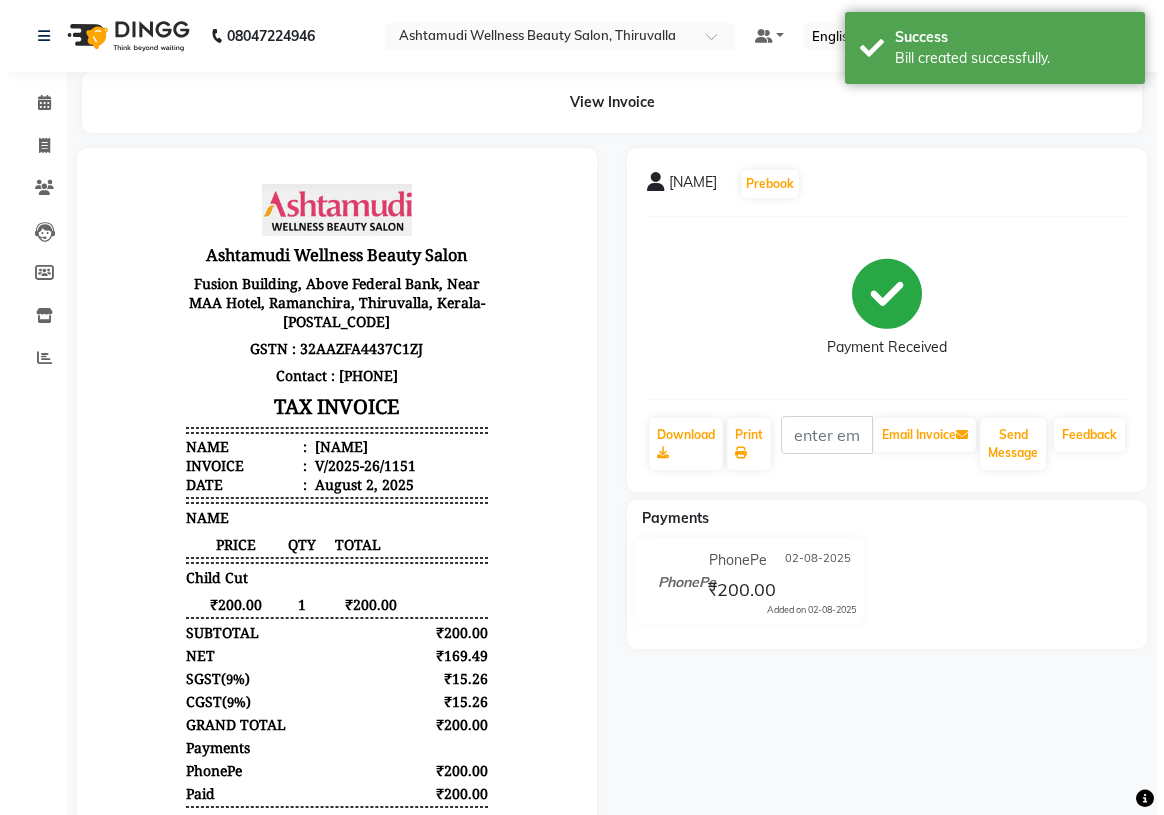 scroll, scrollTop: 0, scrollLeft: 0, axis: both 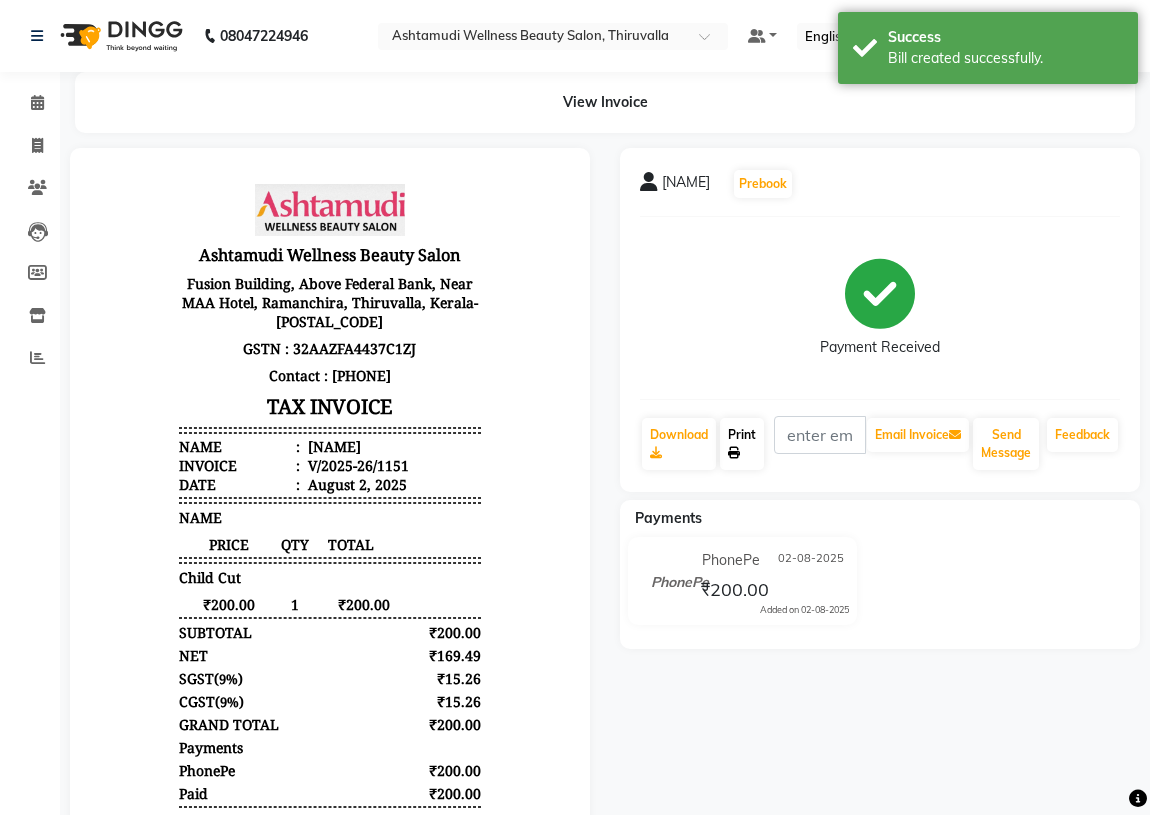 click on "Print" 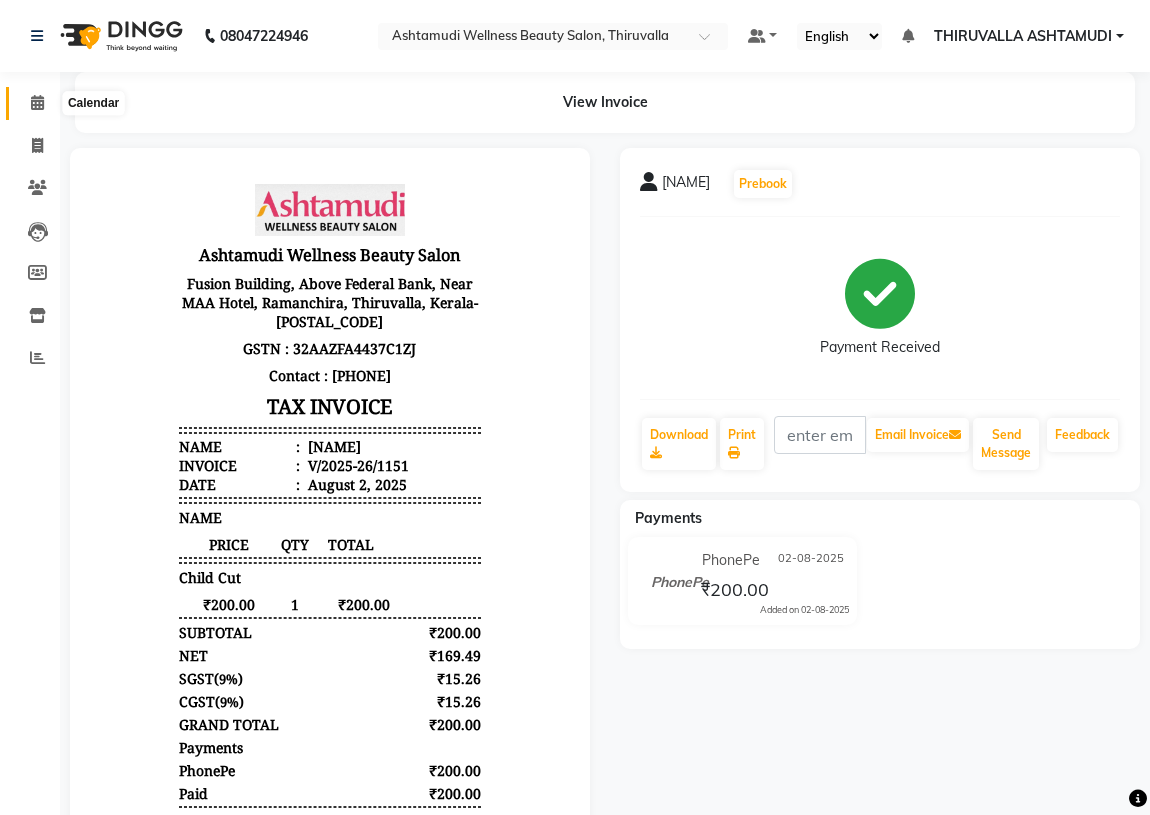 click 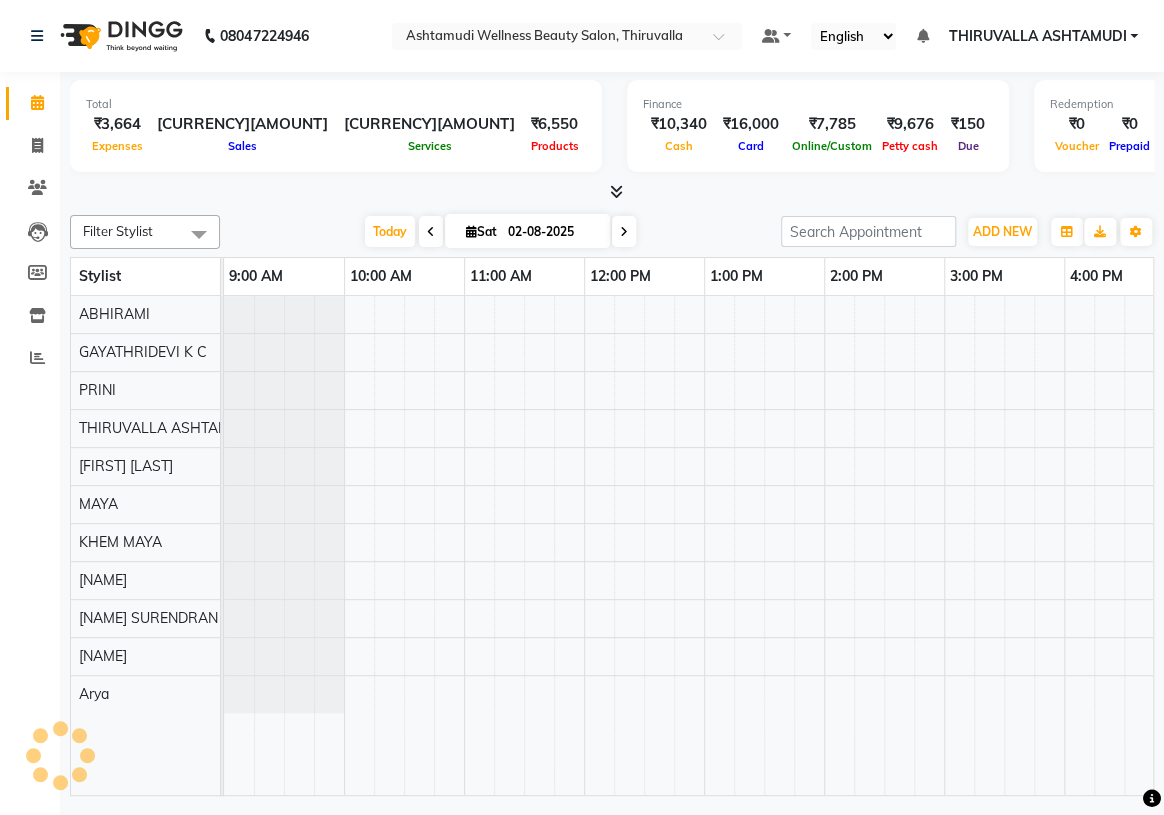 scroll, scrollTop: 0, scrollLeft: 750, axis: horizontal 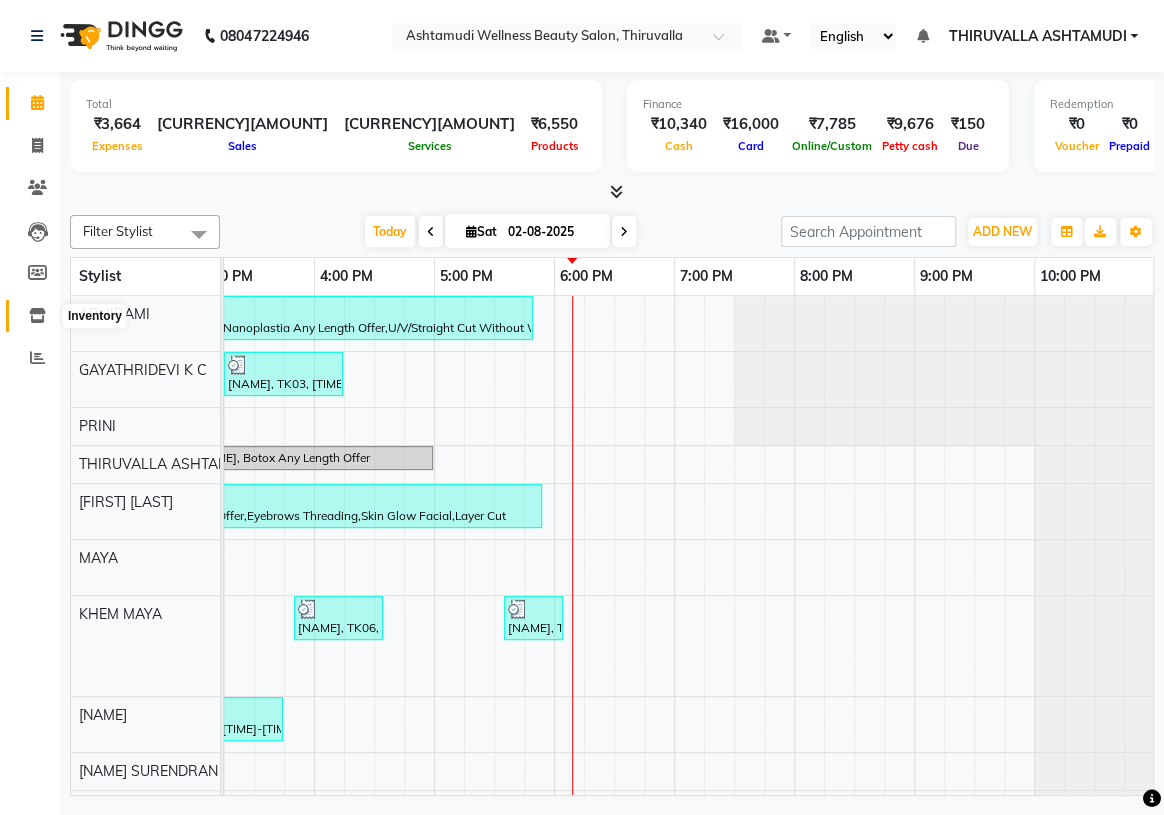click 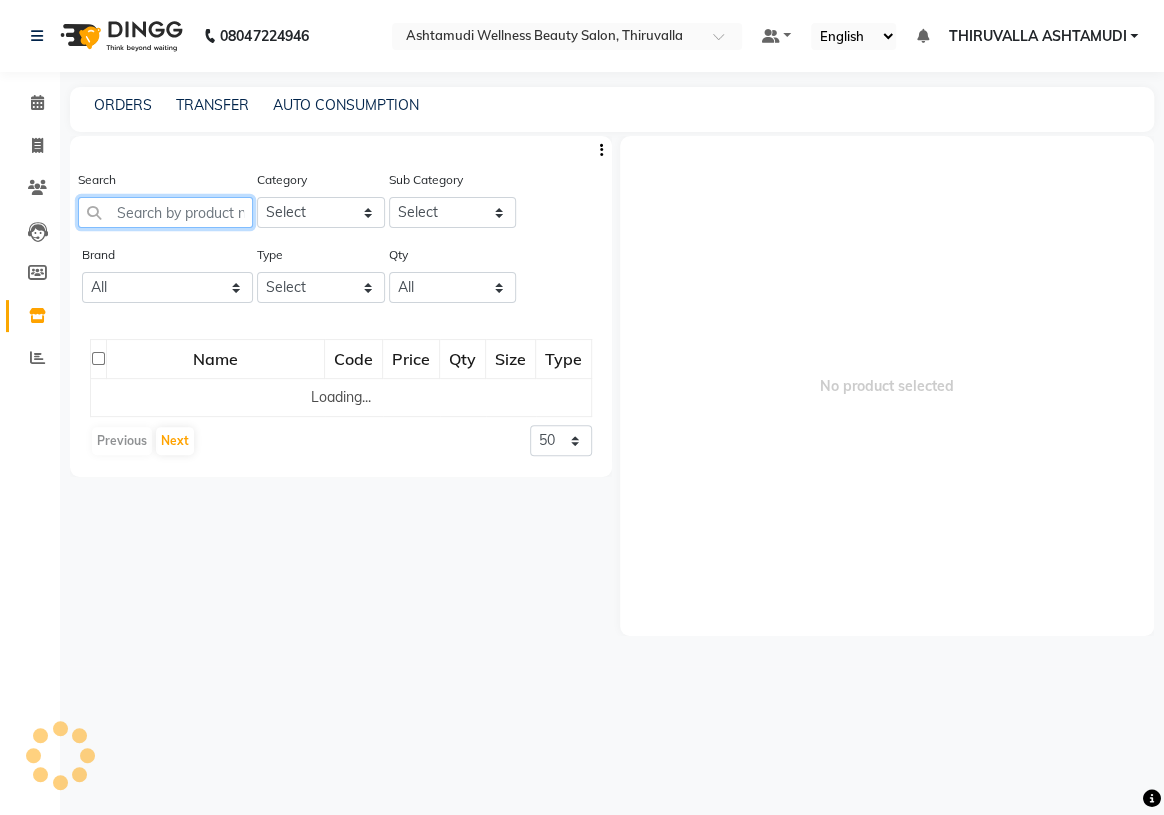 click 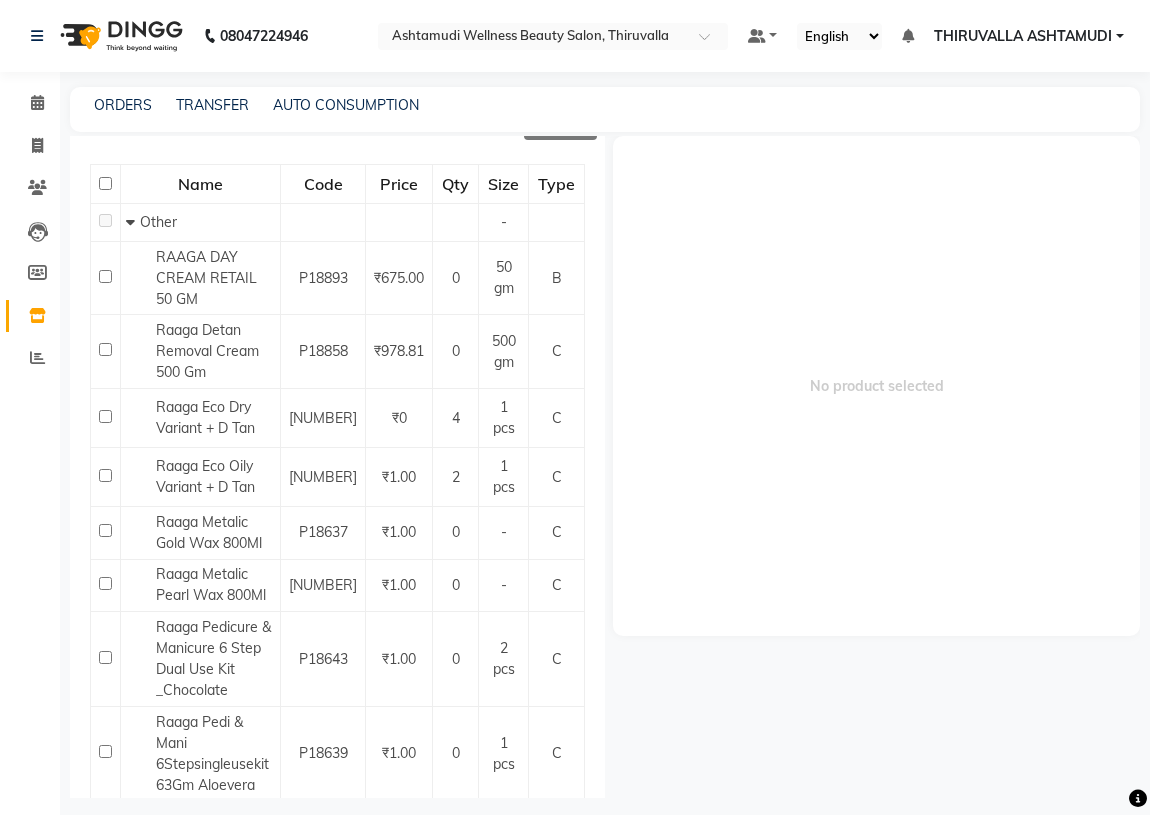 scroll, scrollTop: 0, scrollLeft: 0, axis: both 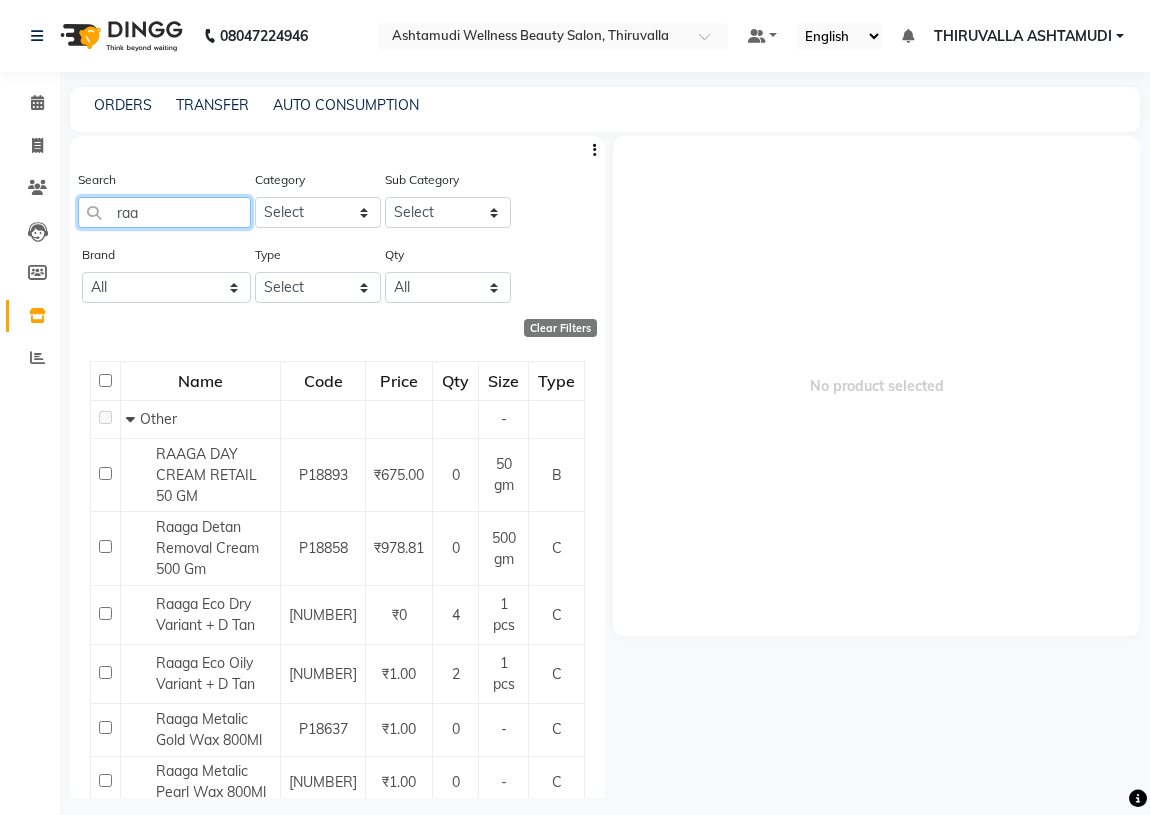 click on "raa" 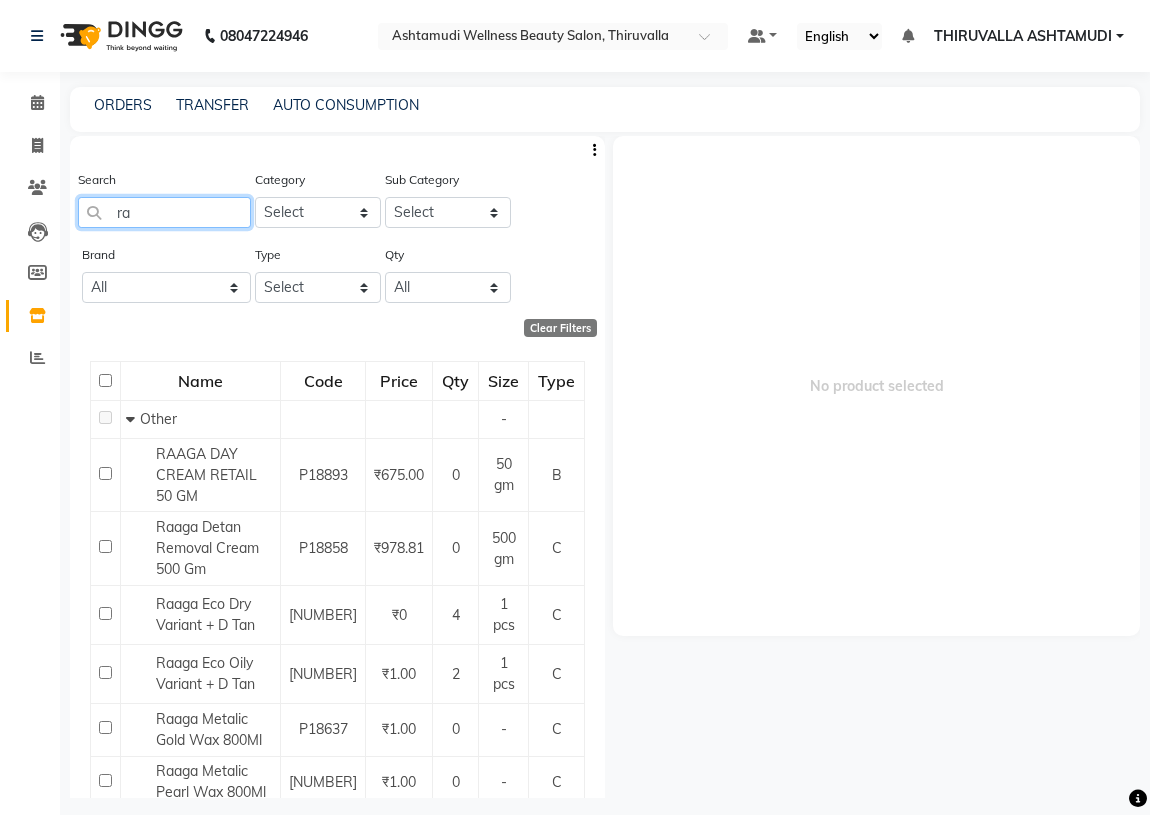type on "r" 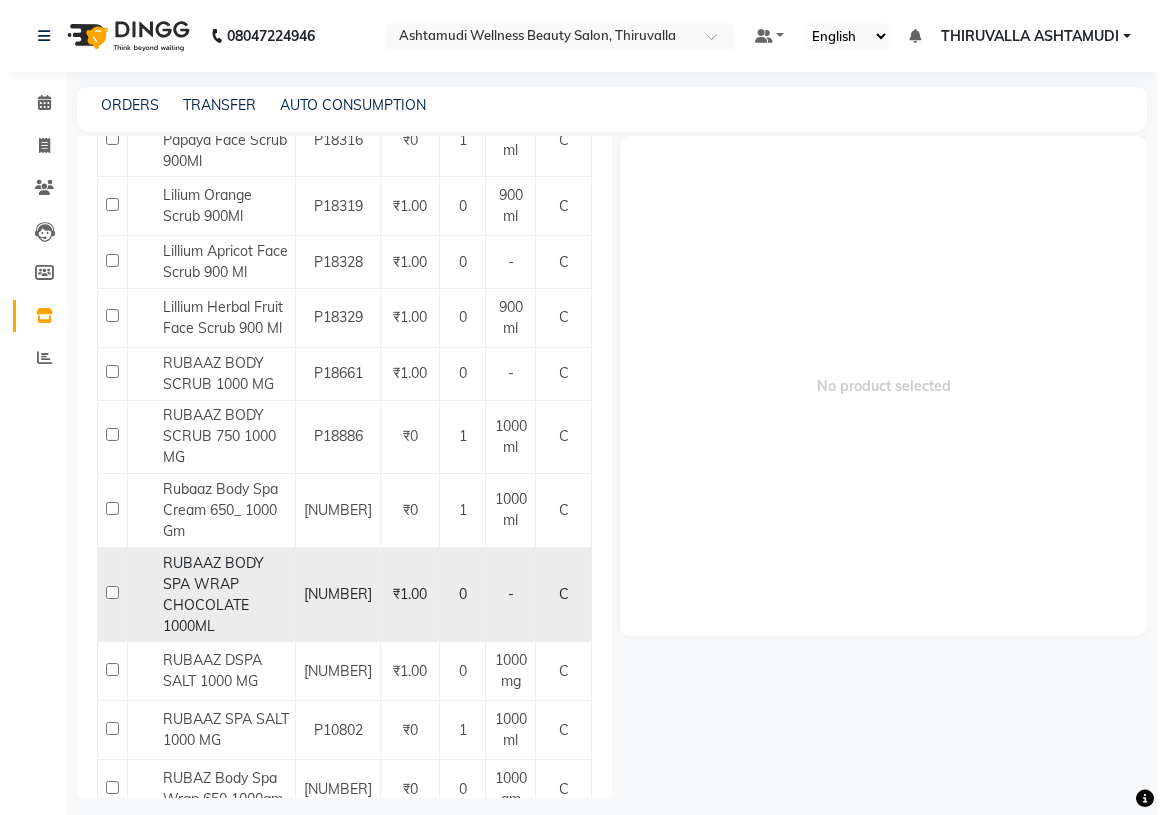 scroll, scrollTop: 1272, scrollLeft: 0, axis: vertical 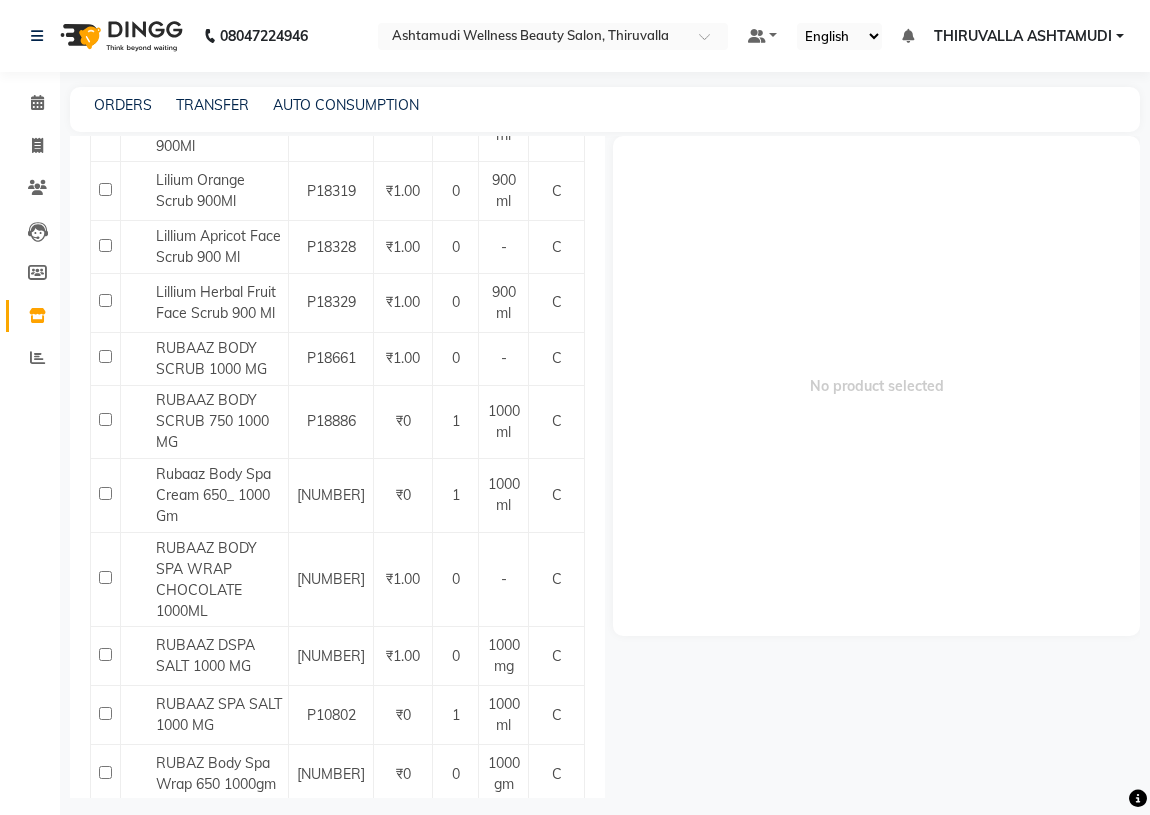 type on "rub" 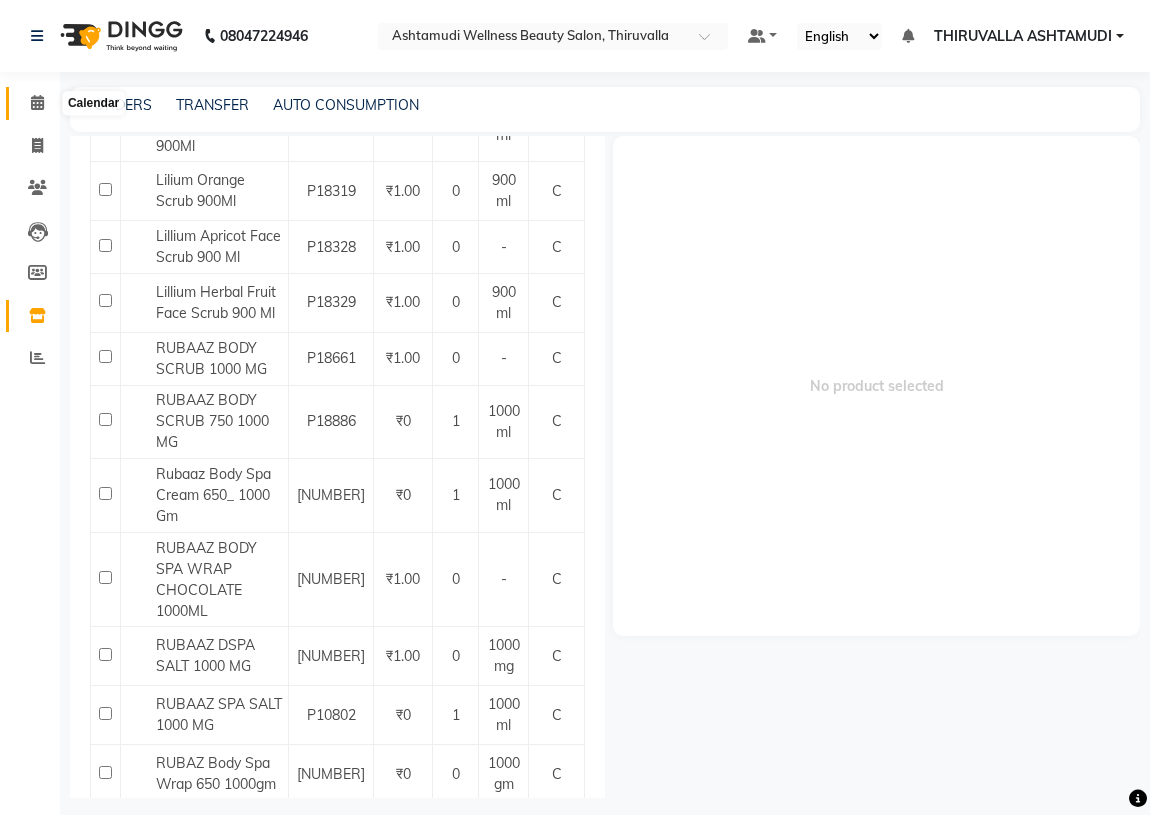 click 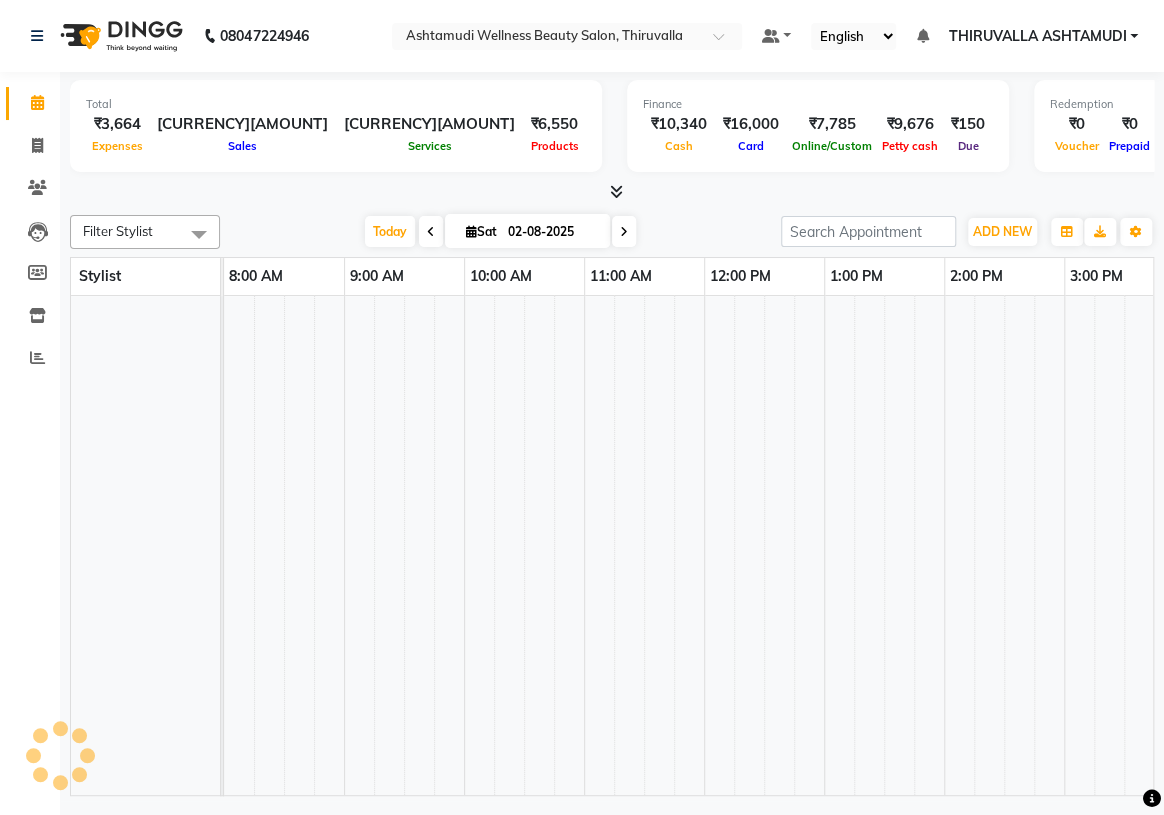scroll, scrollTop: 0, scrollLeft: 0, axis: both 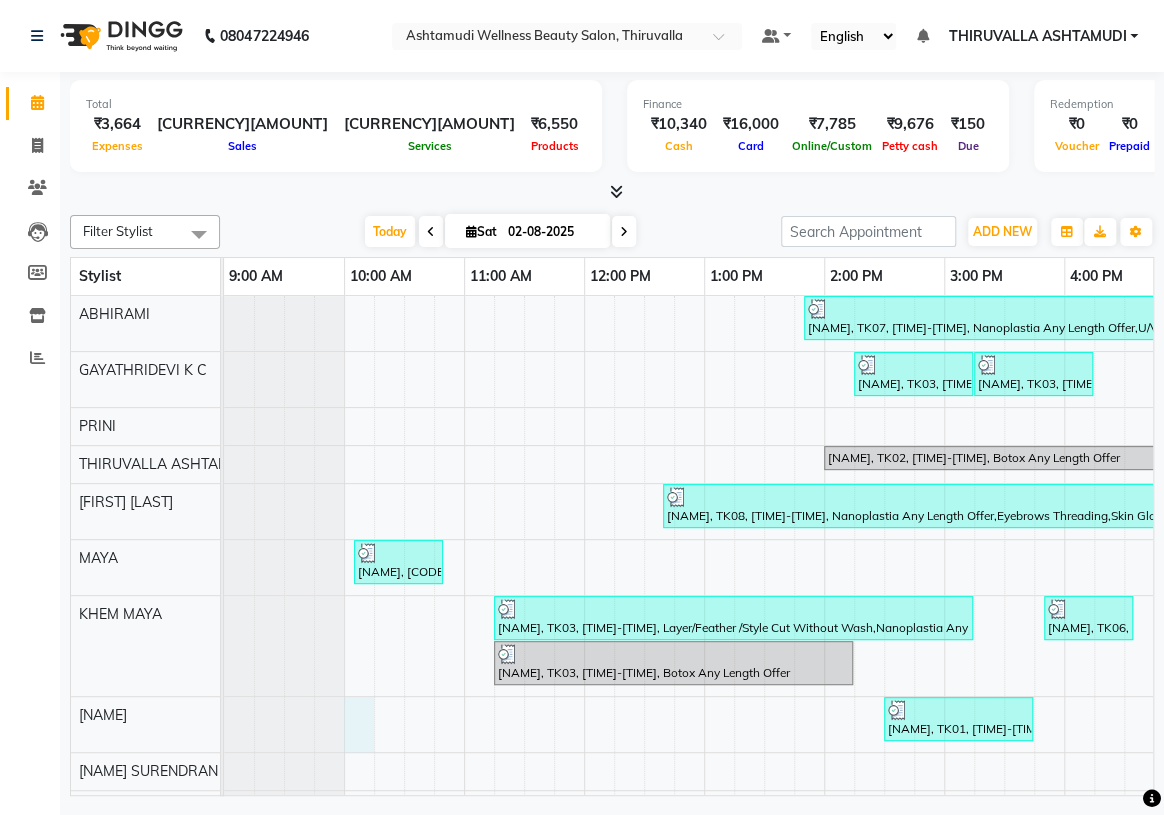 click on "[NAME], TK07, [TIME]-[TIME], Nanoplastia Any Length Offer,U/V/Straight Cut Without Wash.     [NAME], TK03, [TIME]-[TIME], Korean Glass Skin Facial     [NAME], TK03, [TIME]-[TIME], D-Tan Pack    [NAME], TK02, [TIME]-[TIME], Botox Any Length Offer     [NAME], TK08, [TIME]-[TIME], Nanoplastia Any Length Offer,Eyebrows Threading,Skin Glow Facial,Layer Cut     [NAME], TK04, [TIME]-[TIME], Eyebrows Threading,Upper Lip Threading     [NAME], TK03, [TIME]-[TIME], Layer/Feather /Style Cut Without Wash,Nanoplastia Any Length Offer     [NAME], TK06, [TIME]-[TIME], Eyebrows Threading,Upper Lip Threading     [NAME], TK09, [TIME]-[TIME], Child Cut     [NAME], TK03, [TIME]-[TIME], Botox Any Length Offer     [NAME], TK01, [TIME]-[TIME], Anti Dandruff Treatment with Keratin Spa,Eyebrows Threading     [NAME], TK05, [TIME]-[TIME], Eyebrows Threading" at bounding box center (1064, 590) 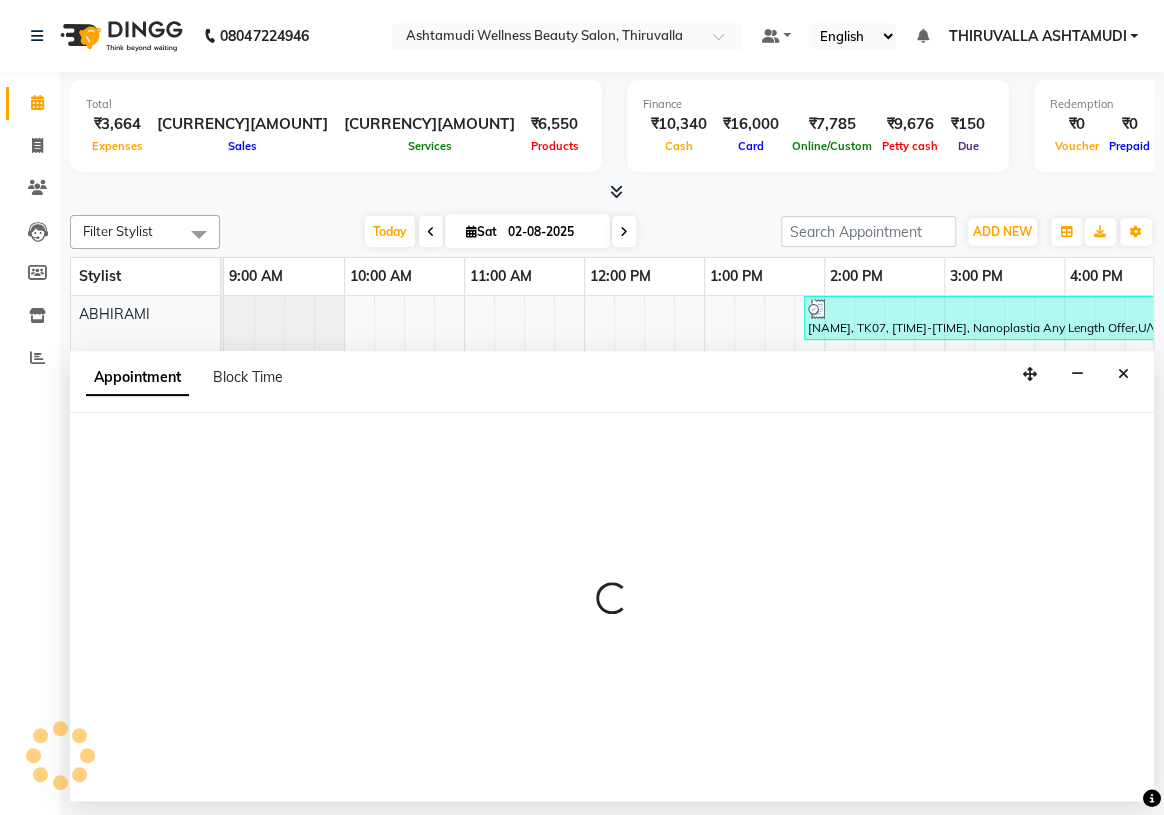 select on "60487" 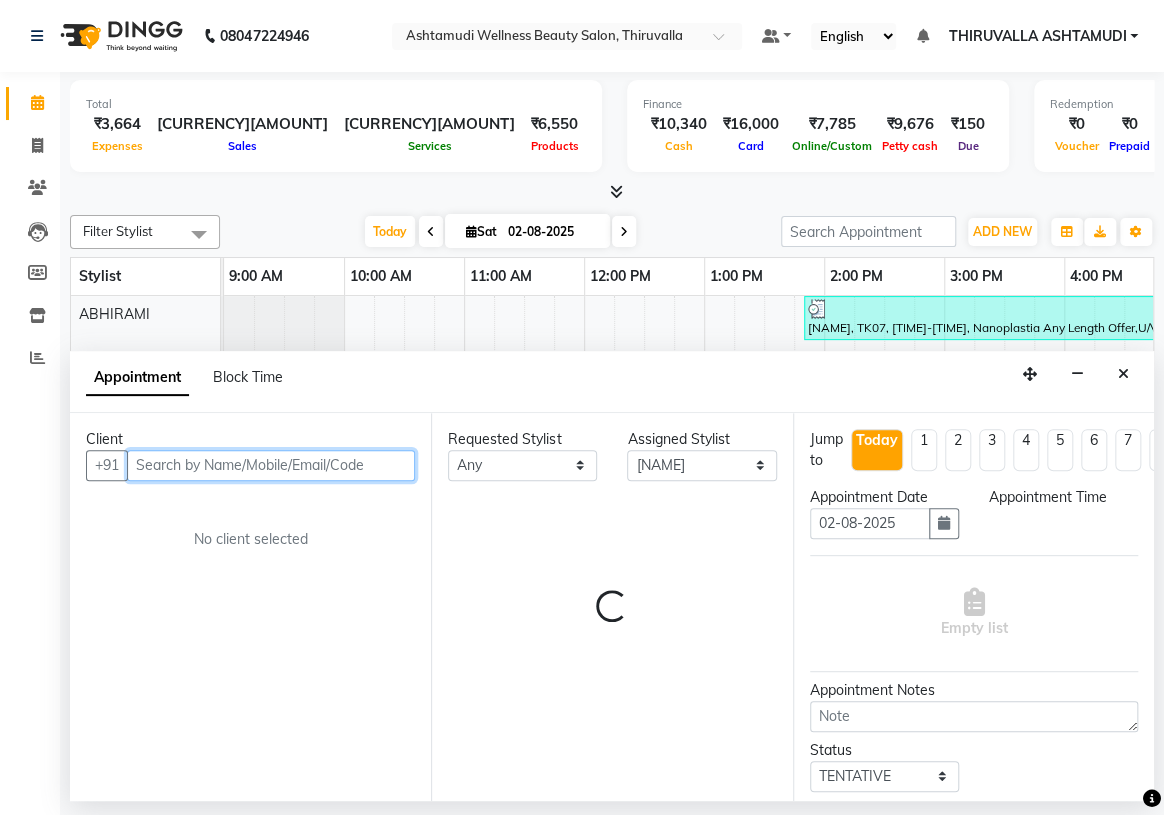 select on "600" 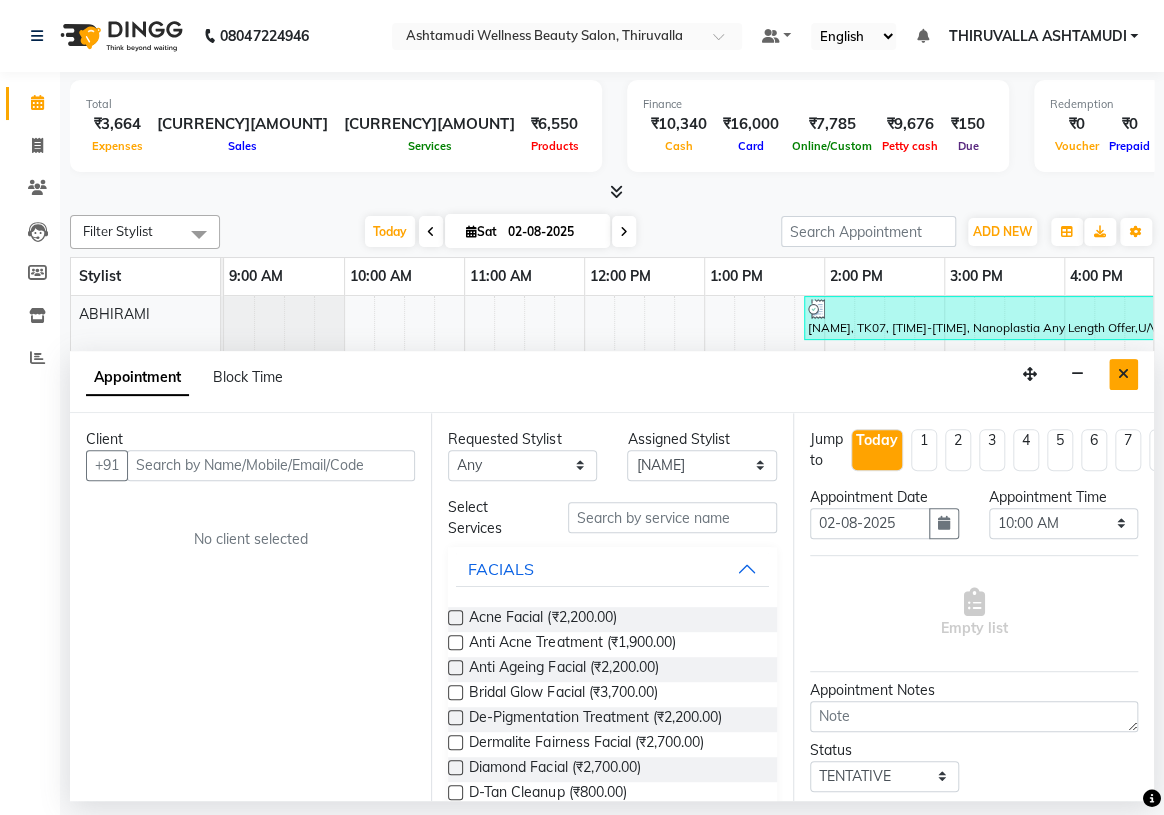 click at bounding box center [1123, 374] 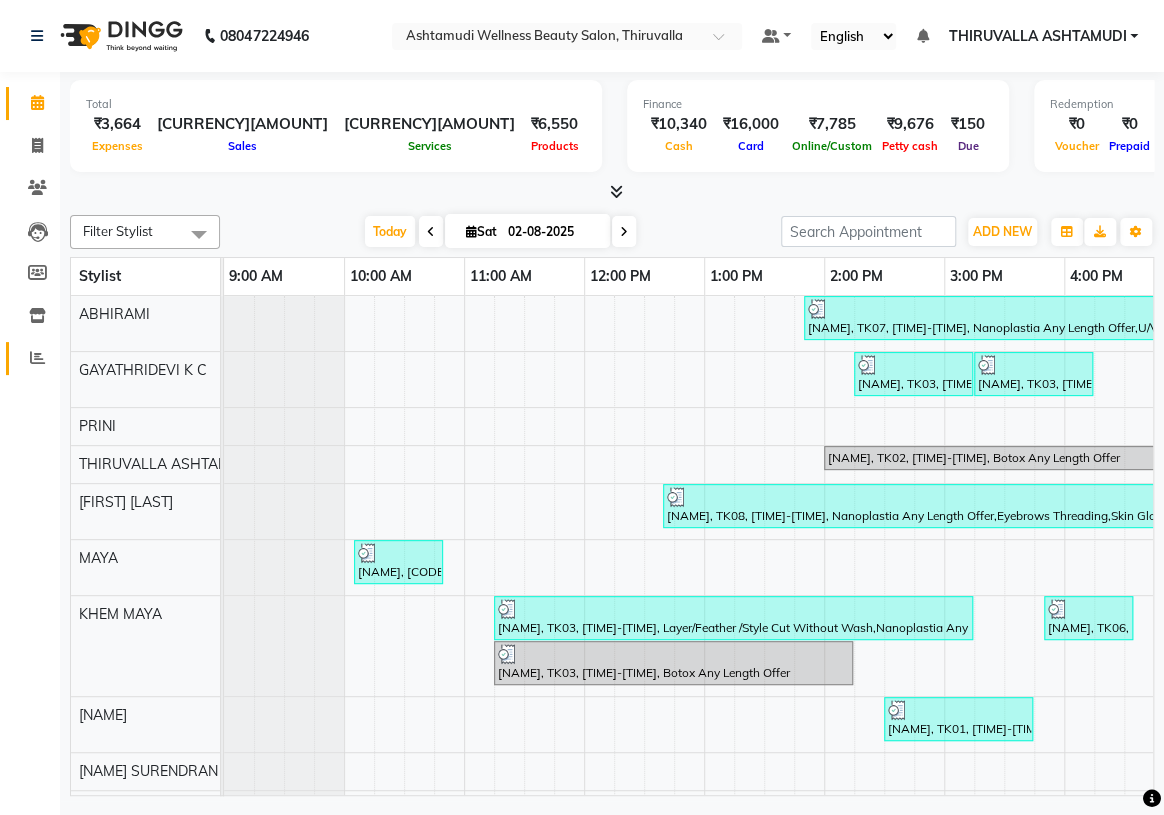 click 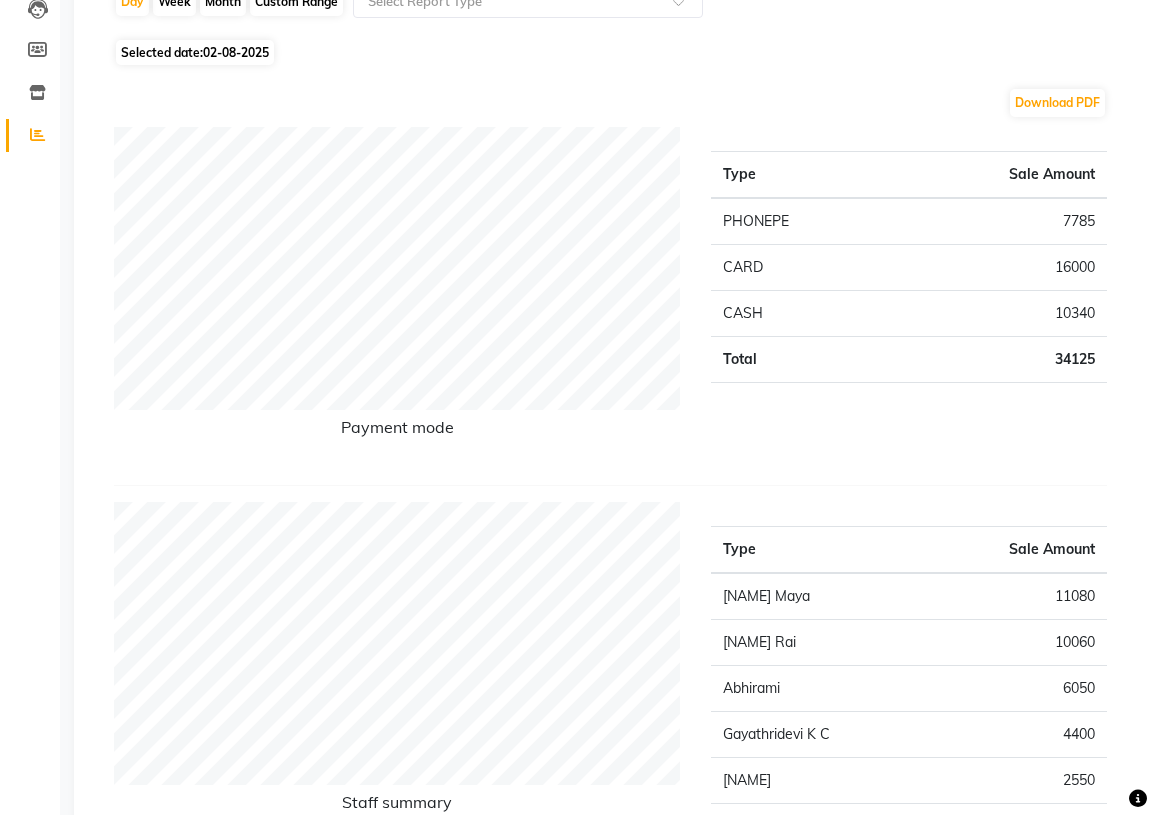 scroll, scrollTop: 0, scrollLeft: 0, axis: both 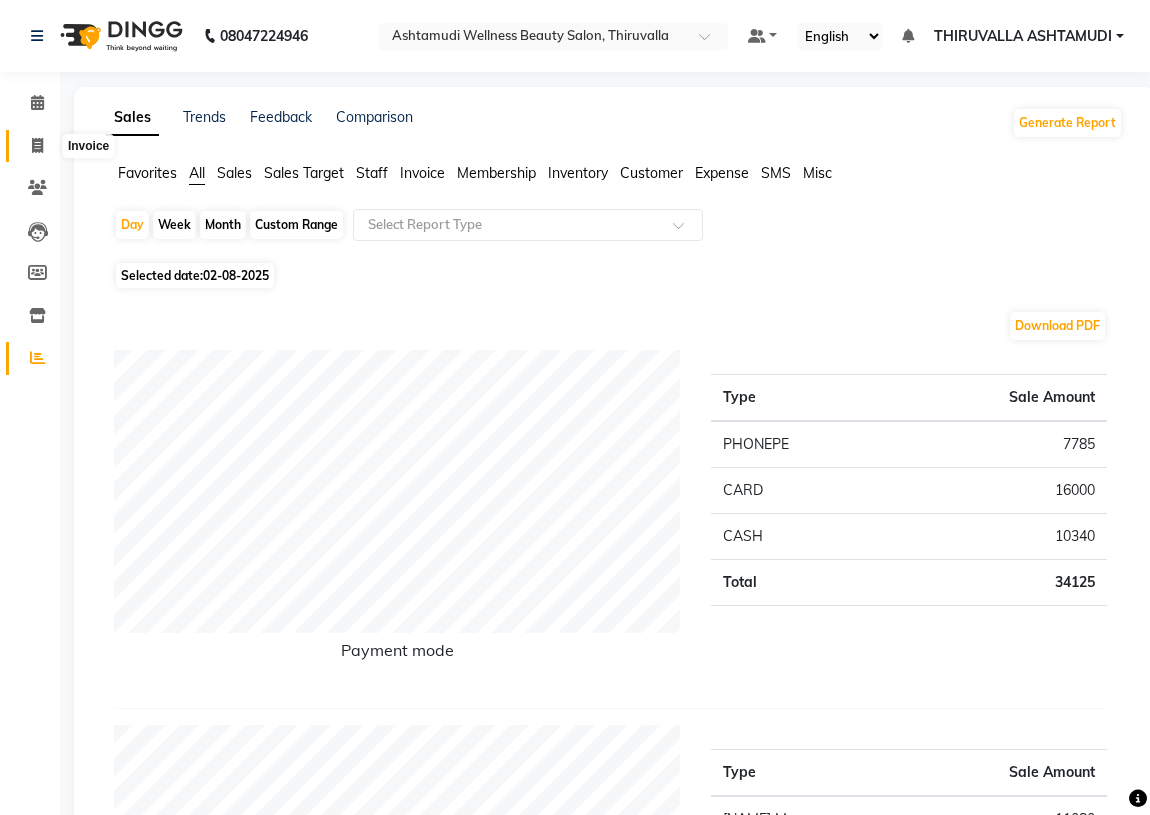 click 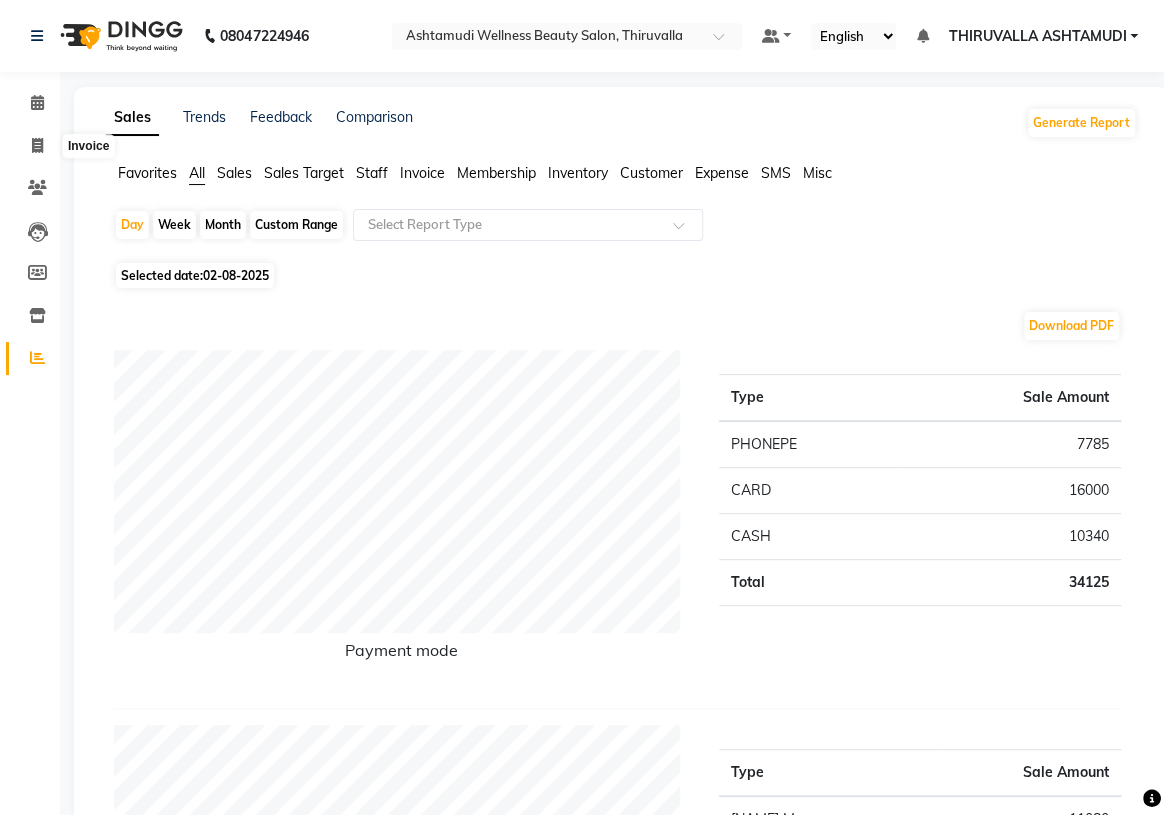 select on "4634" 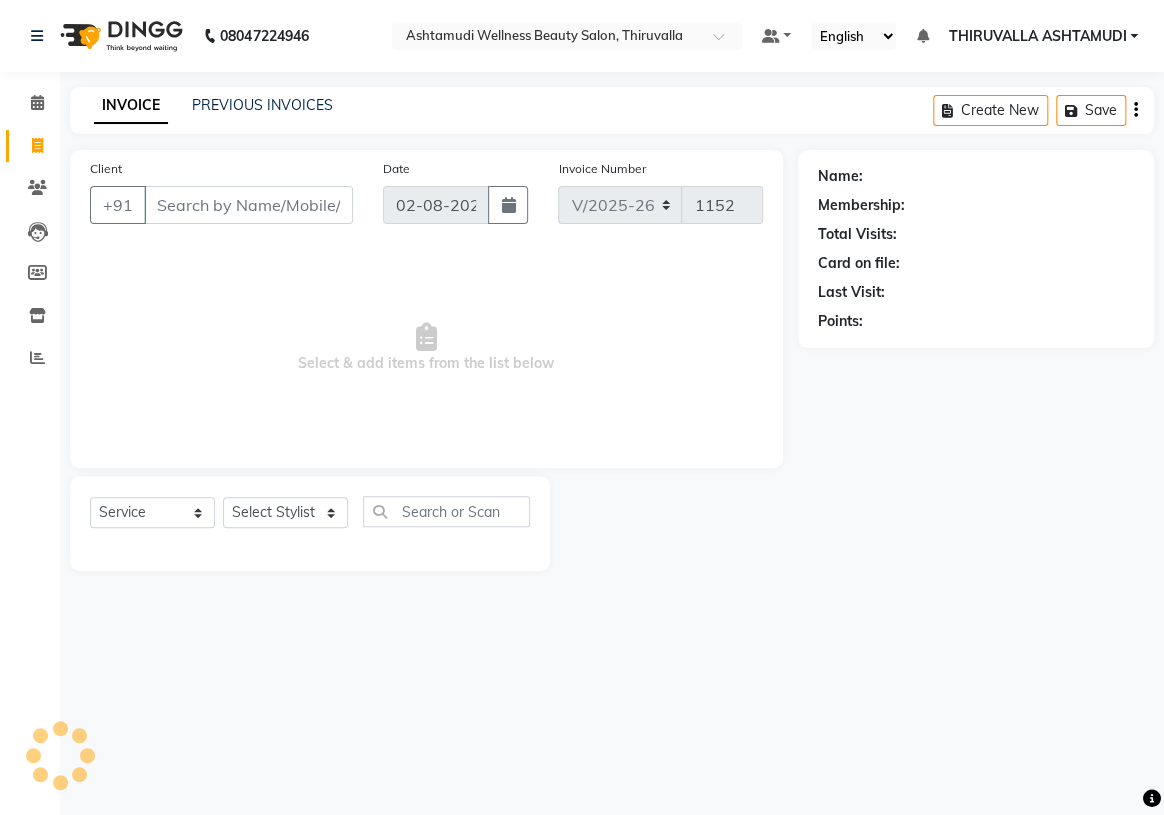 click on "Client" at bounding box center [248, 205] 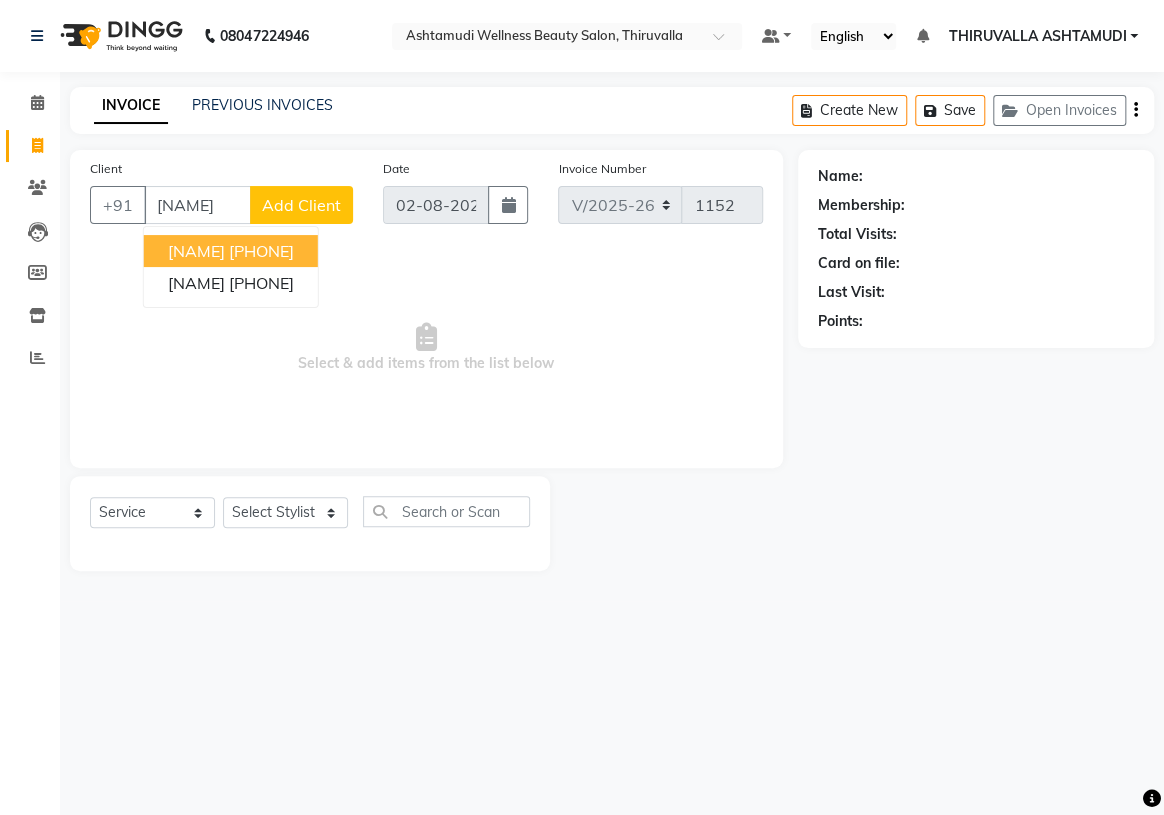 click on "[PHONE]" at bounding box center (261, 251) 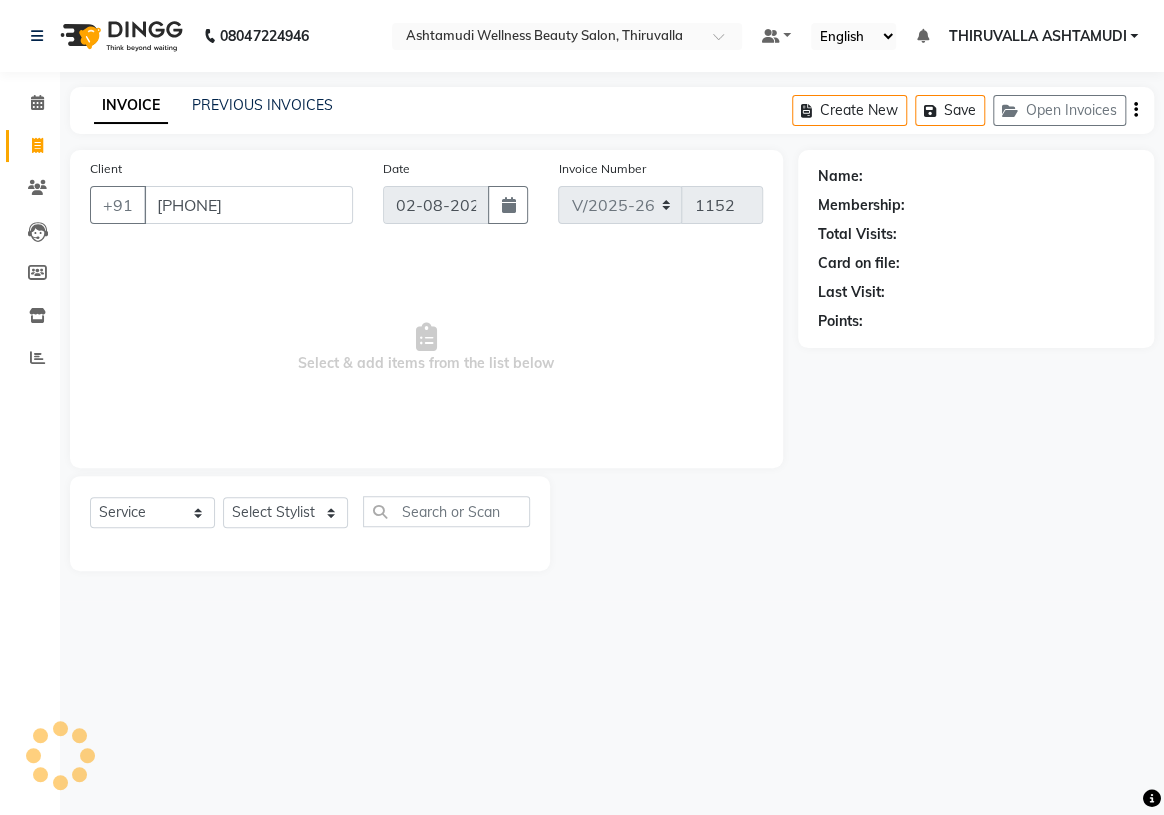 type on "[PHONE]" 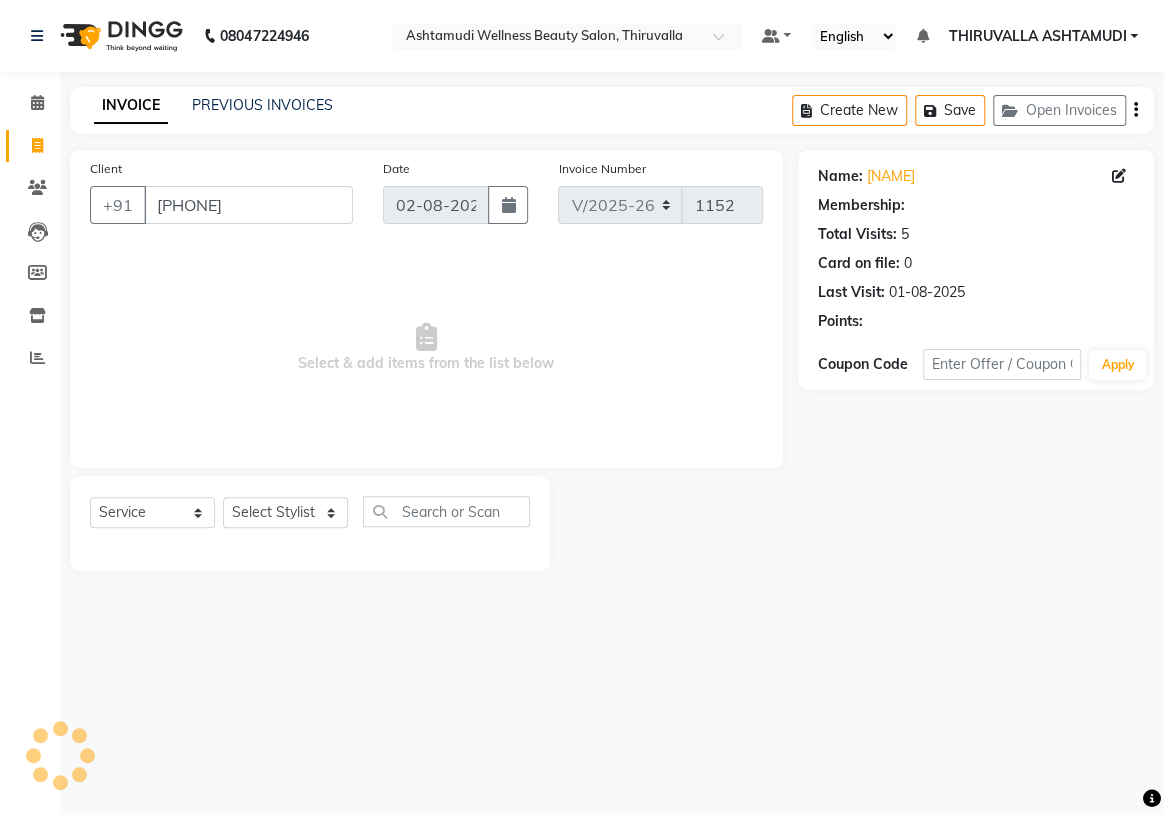 select on "1: Object" 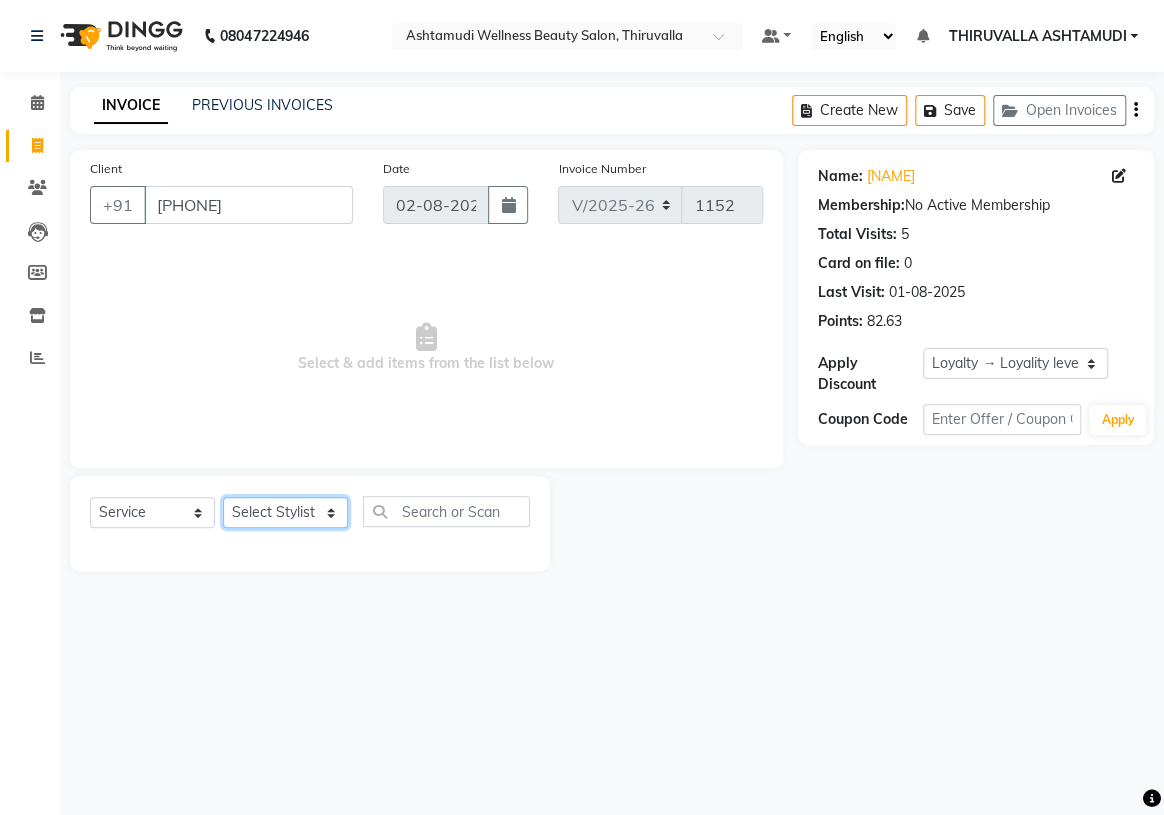 click on "Select Stylist ABHIRAMI		 Arya Eshani GAYATHRIDEVI	K C	 Jisna KHEM MAYA MAYA PRINI		 RINA RAI SHINY ABY THIRUVALLA ASHTAMUDI VISMAYA SURENDRAN" 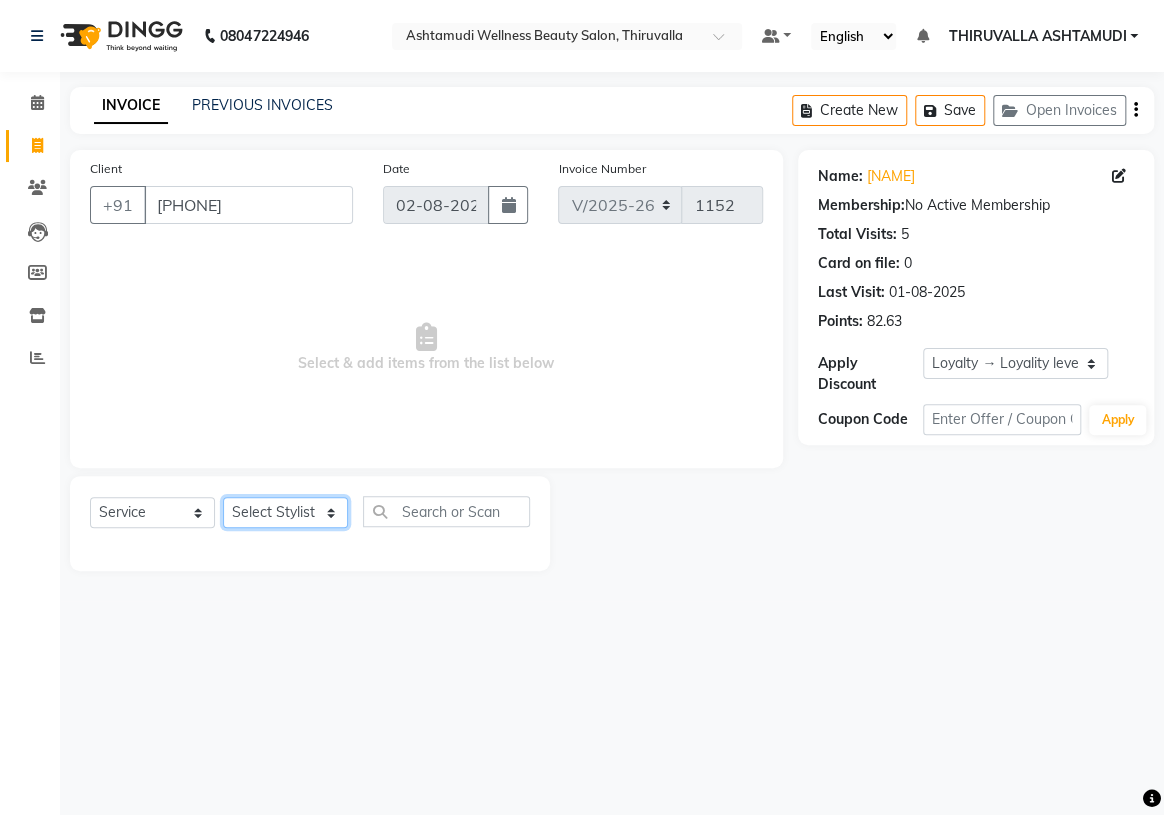 select on "87760" 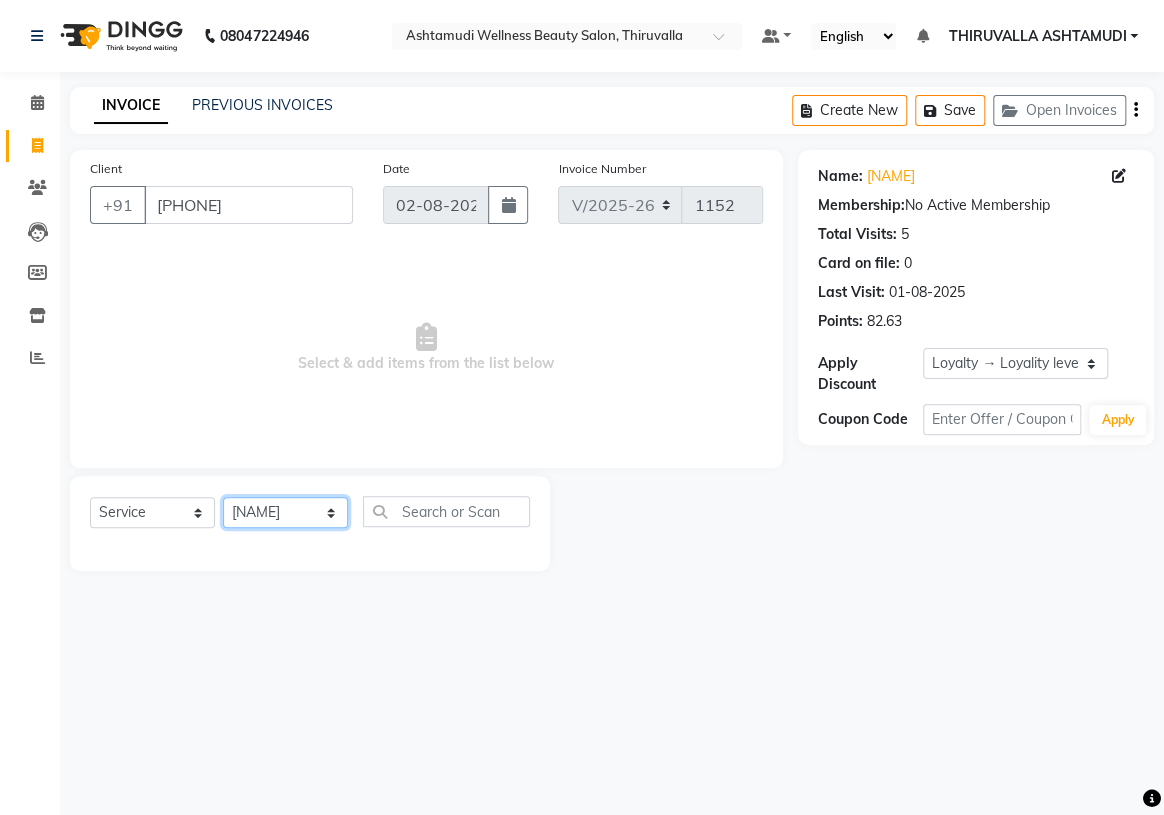 click on "Select Stylist ABHIRAMI		 Arya Eshani GAYATHRIDEVI	K C	 Jisna KHEM MAYA MAYA PRINI		 RINA RAI SHINY ABY THIRUVALLA ASHTAMUDI VISMAYA SURENDRAN" 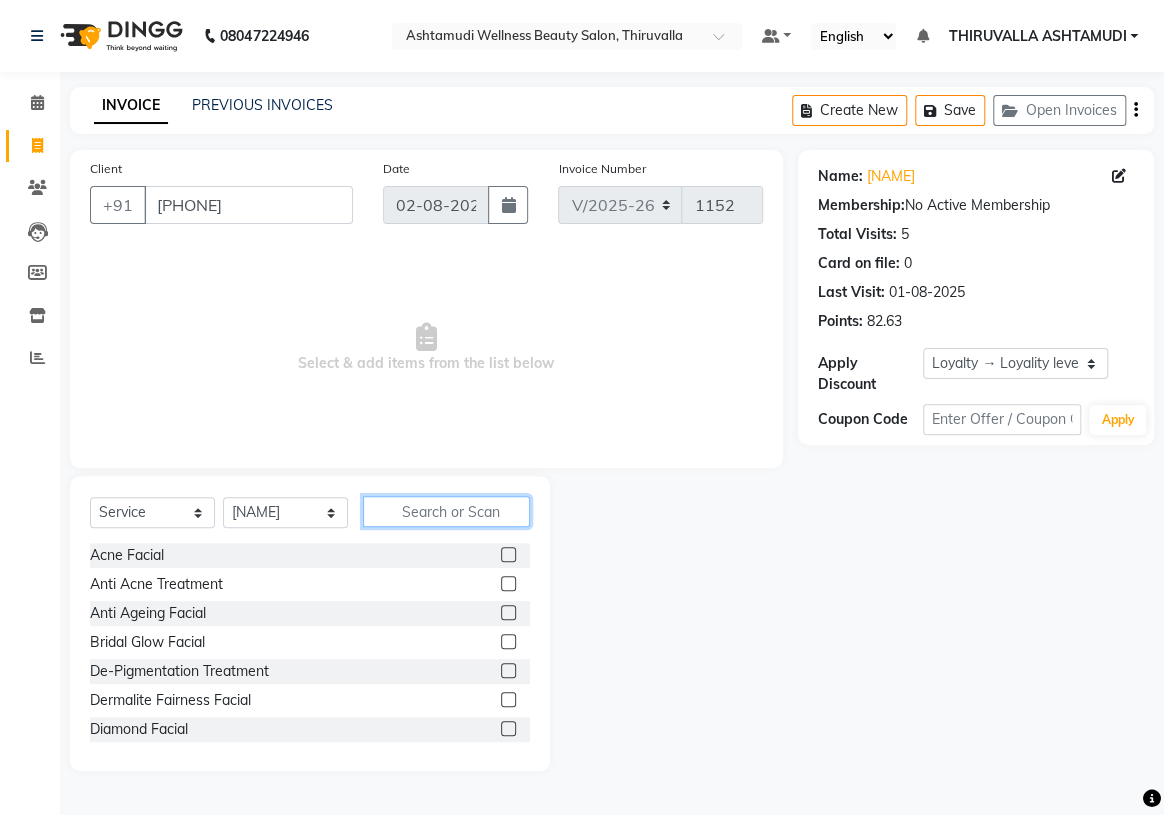 click 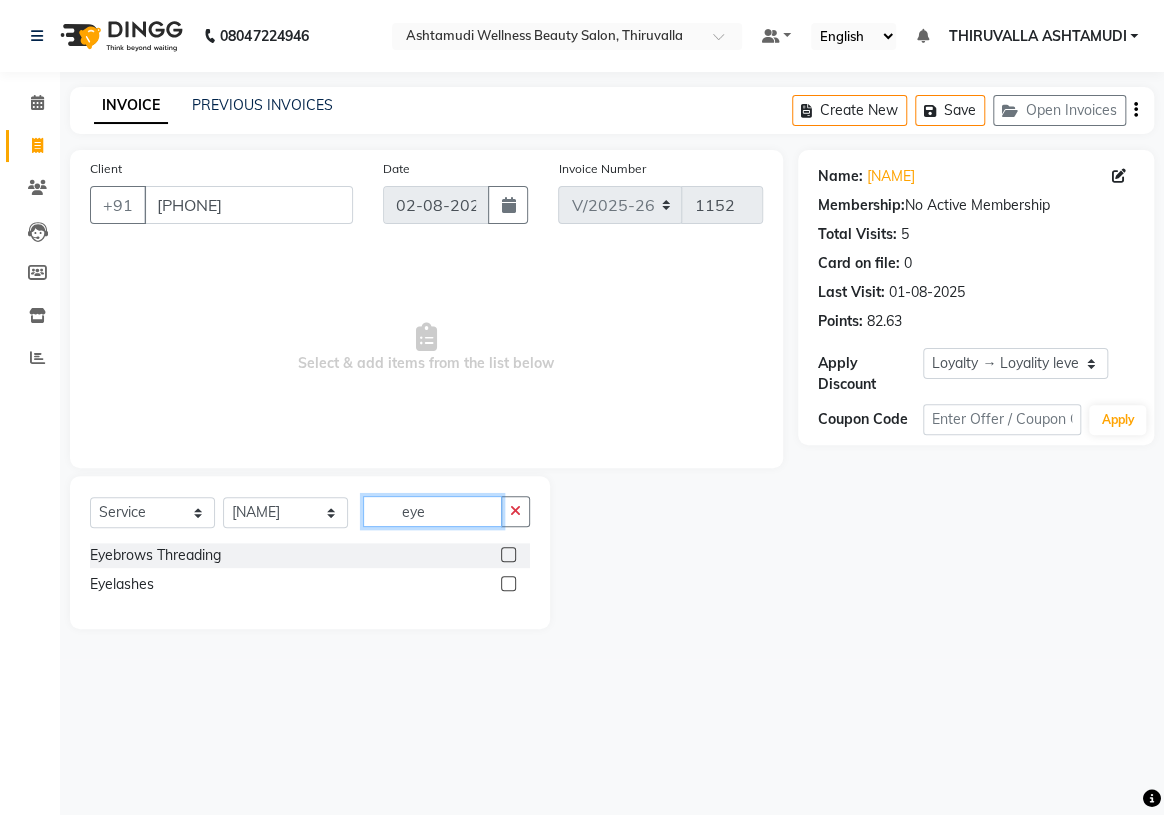 type on "eye" 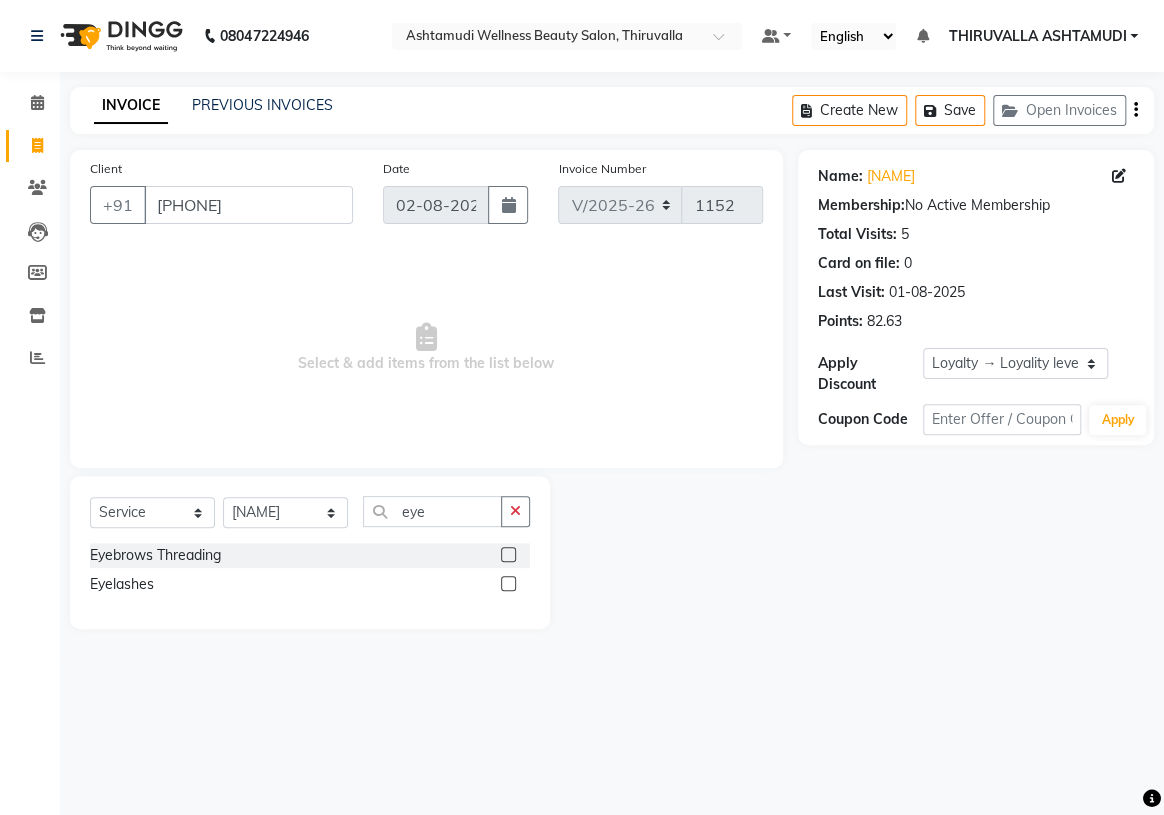 click 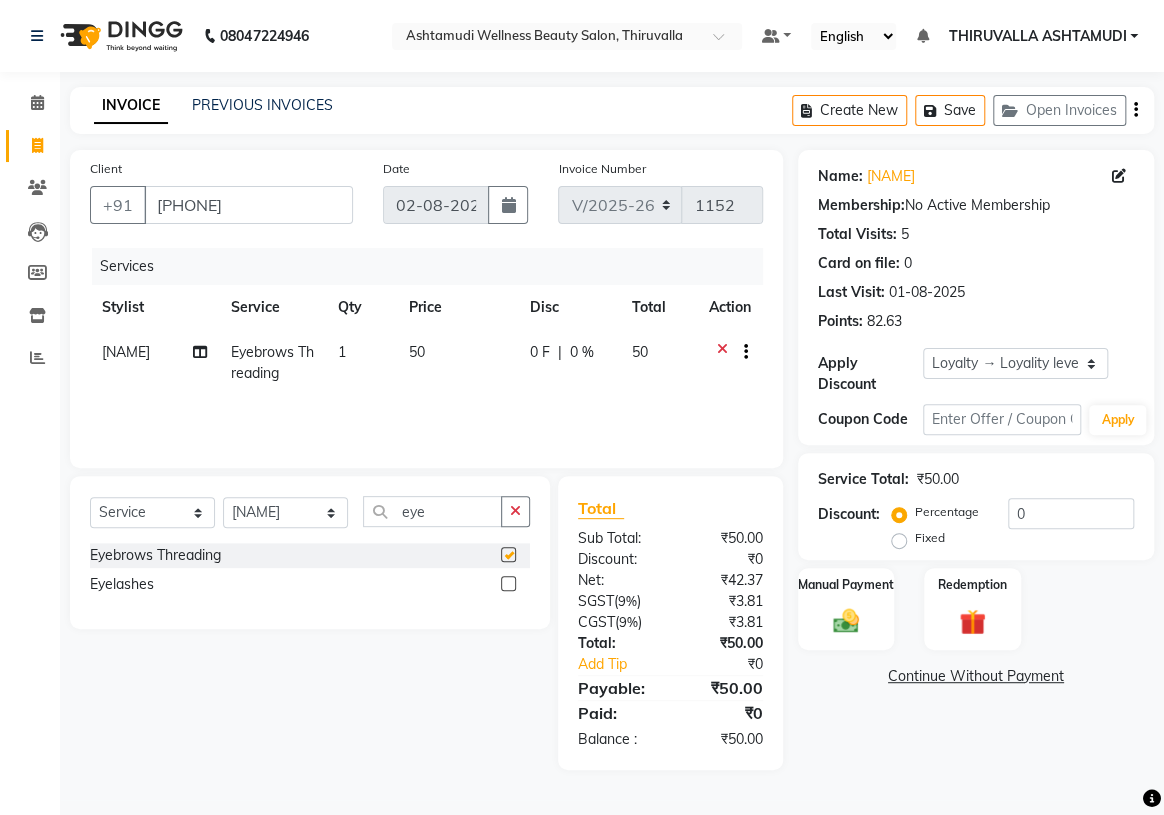 checkbox on "false" 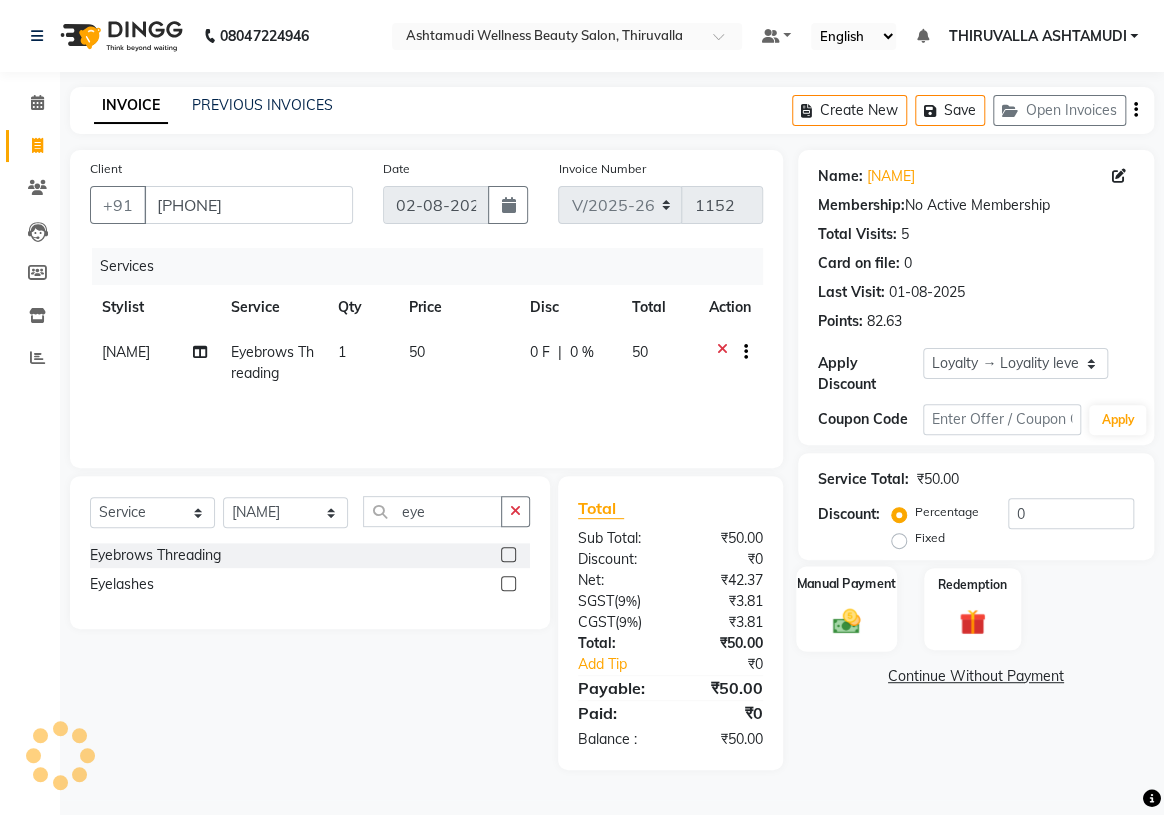 click 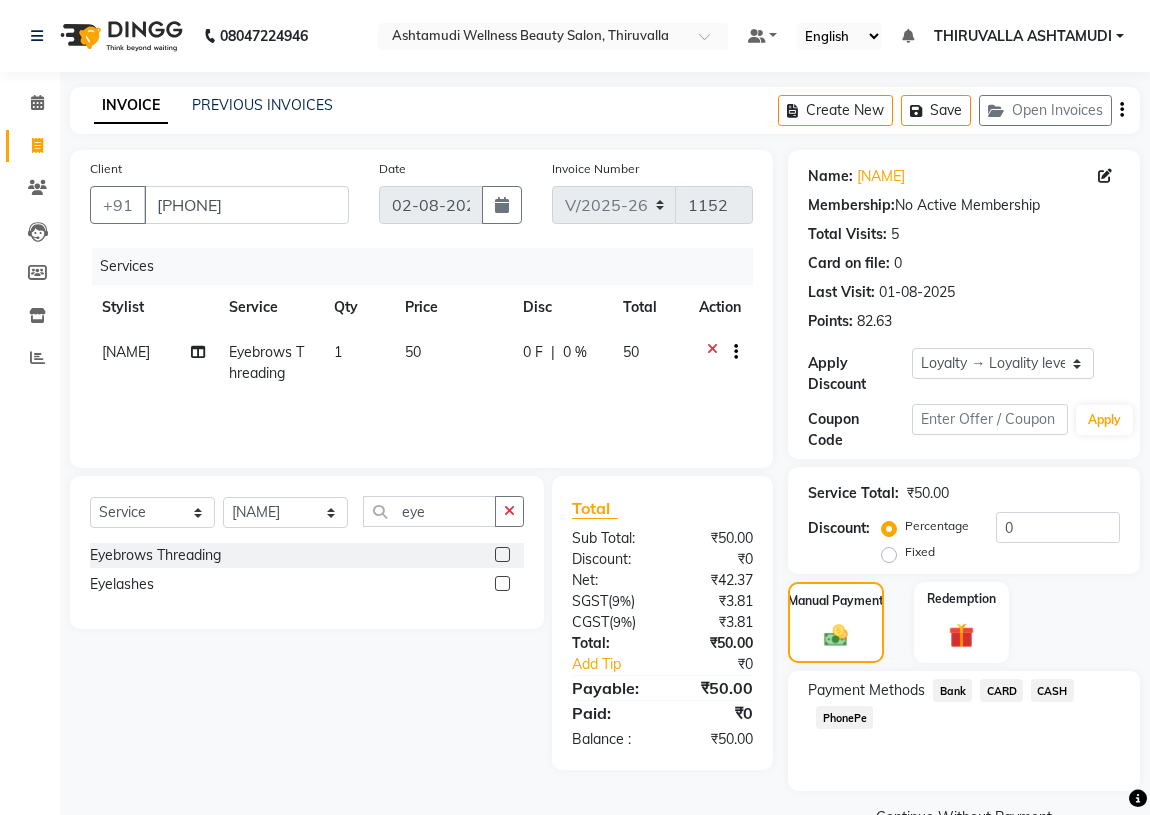 click on "PhonePe" 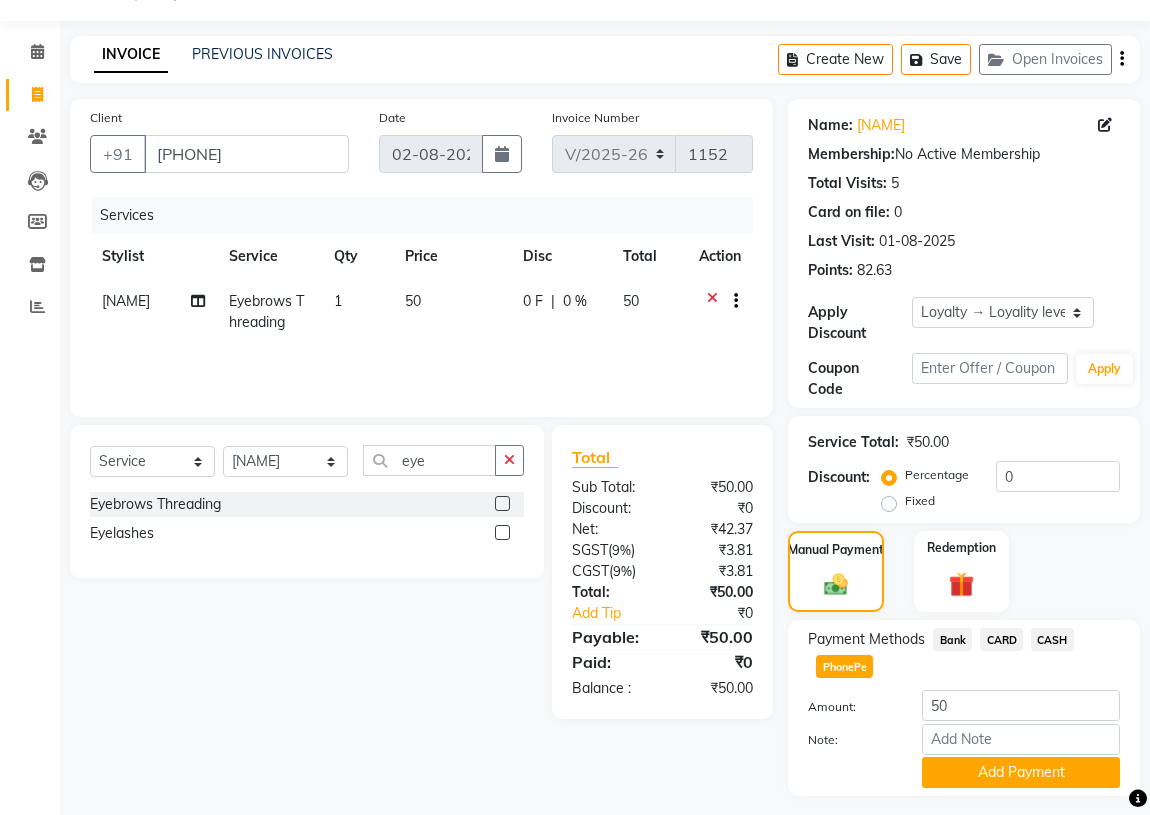 scroll, scrollTop: 101, scrollLeft: 0, axis: vertical 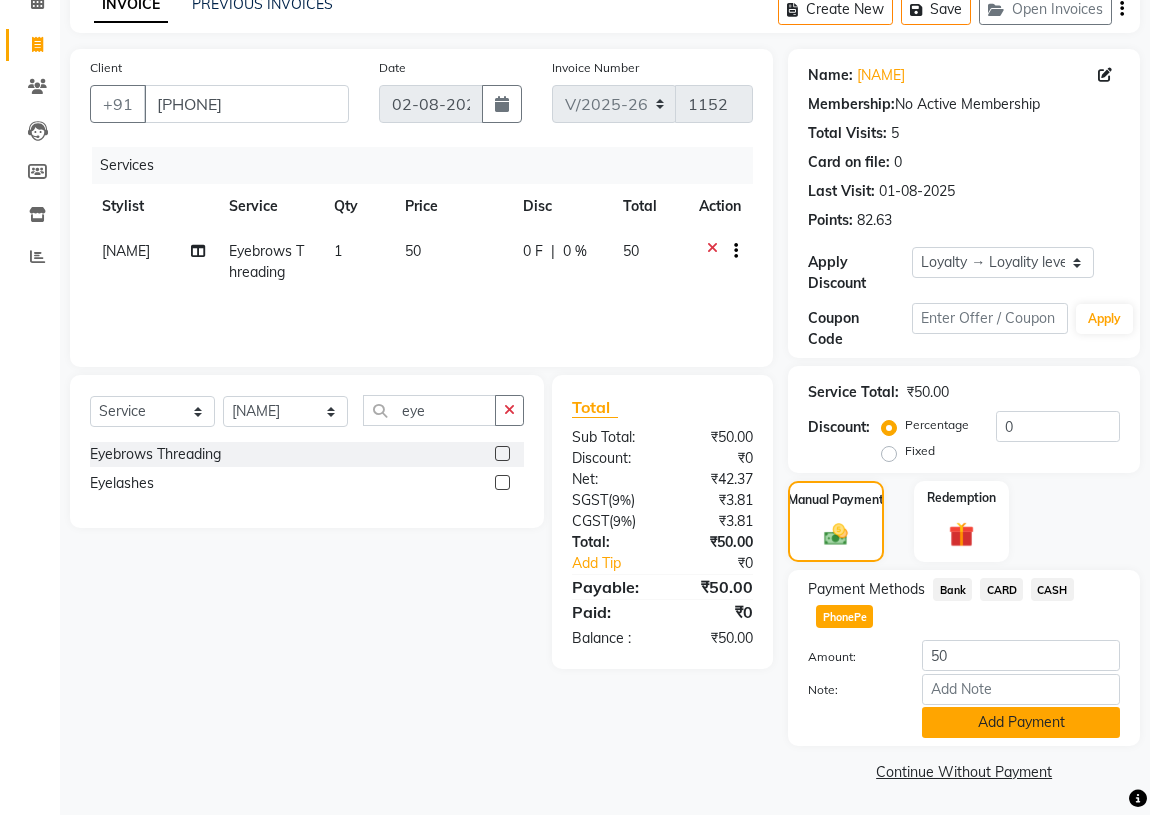 click on "Add Payment" 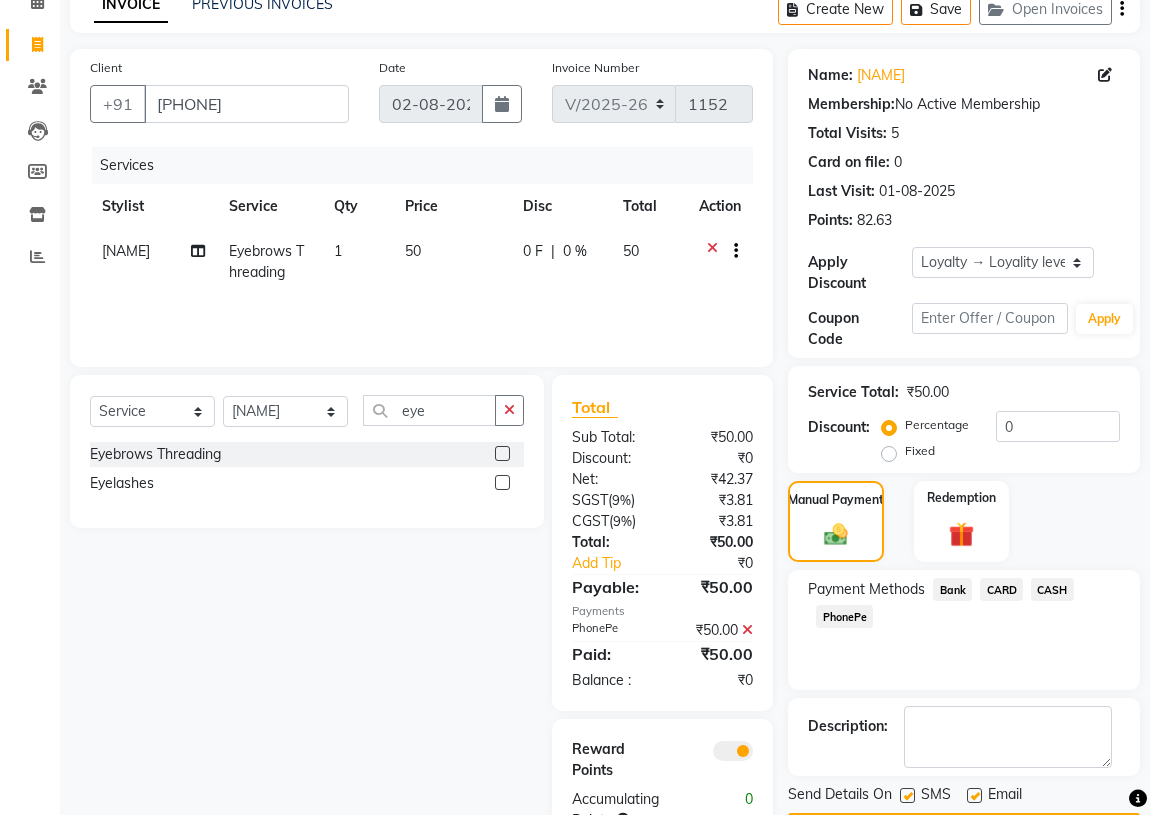 scroll, scrollTop: 167, scrollLeft: 0, axis: vertical 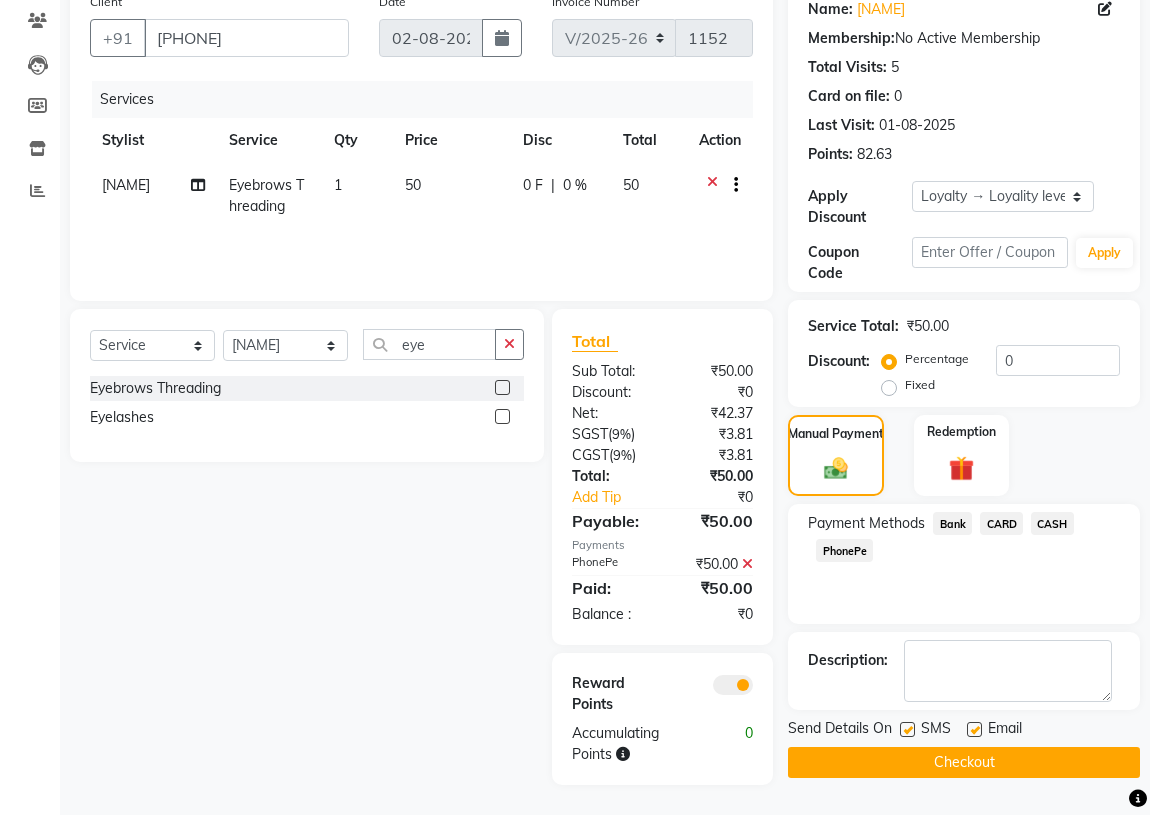 click on "Checkout" 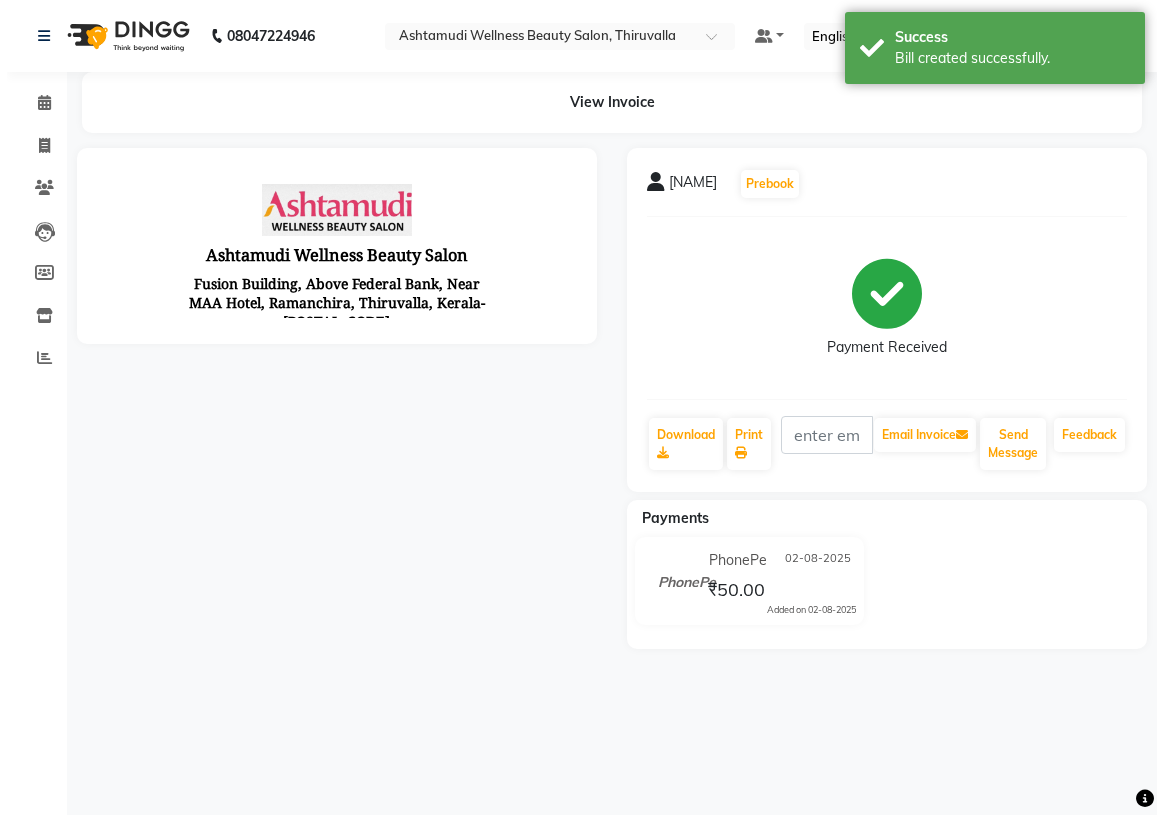 scroll, scrollTop: 0, scrollLeft: 0, axis: both 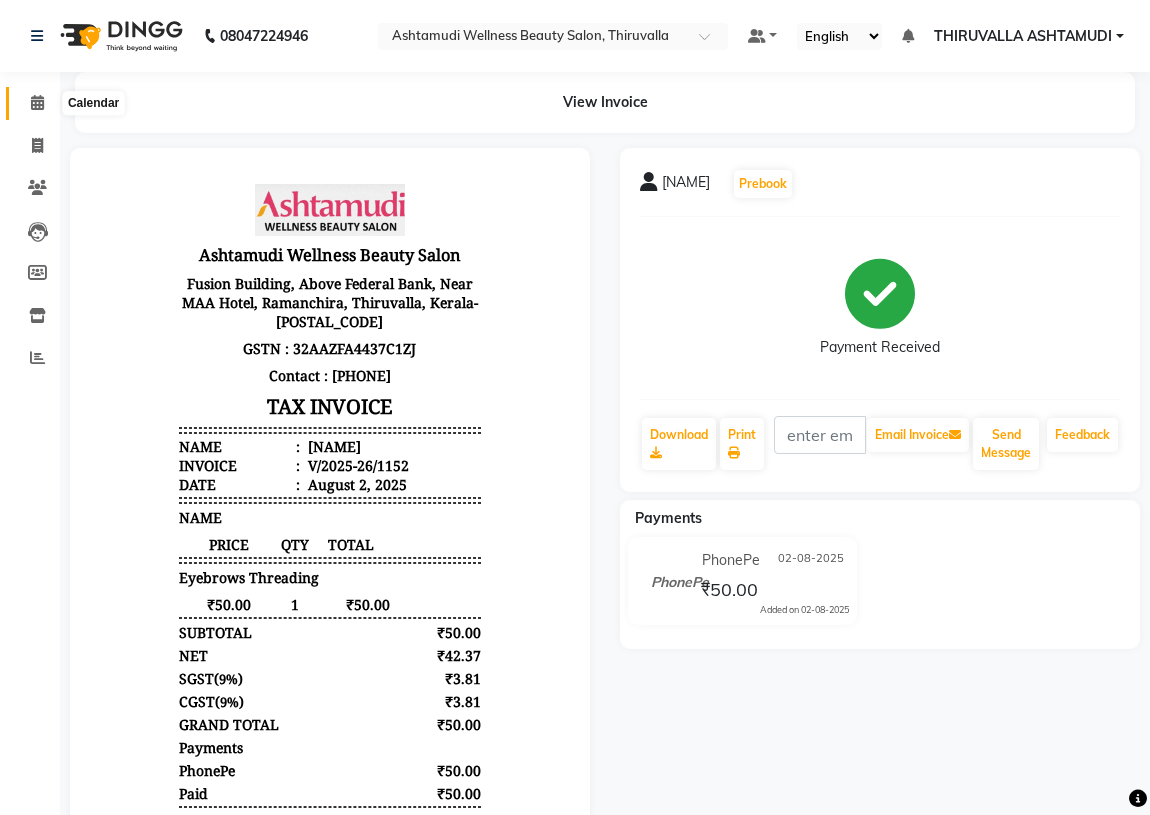 click 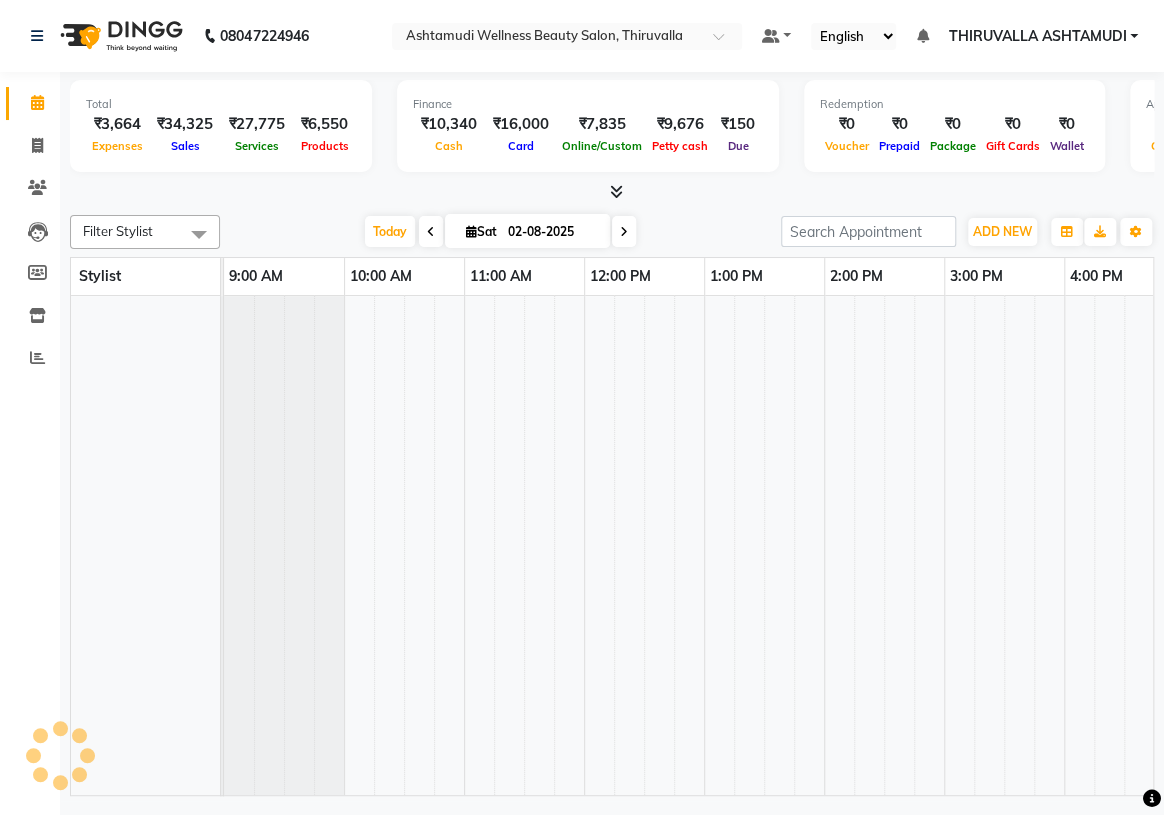 scroll, scrollTop: 0, scrollLeft: 0, axis: both 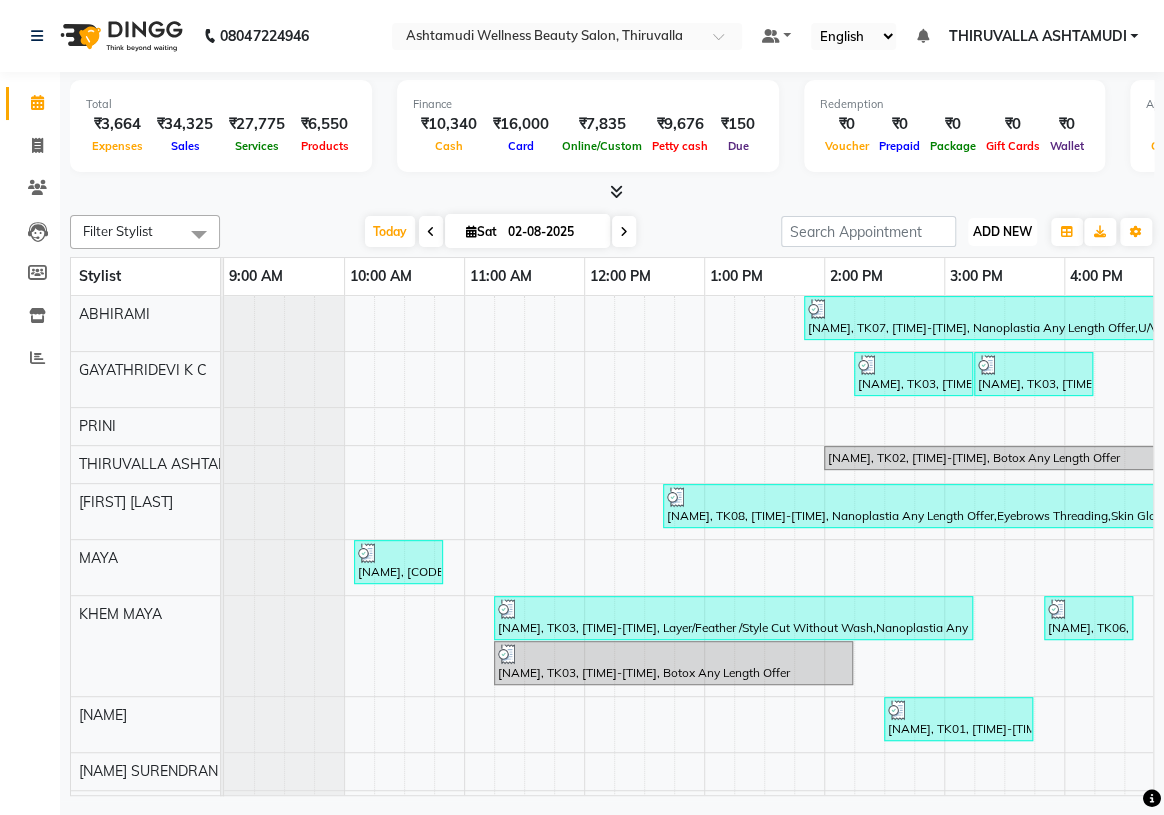 click on "ADD NEW" at bounding box center (1002, 231) 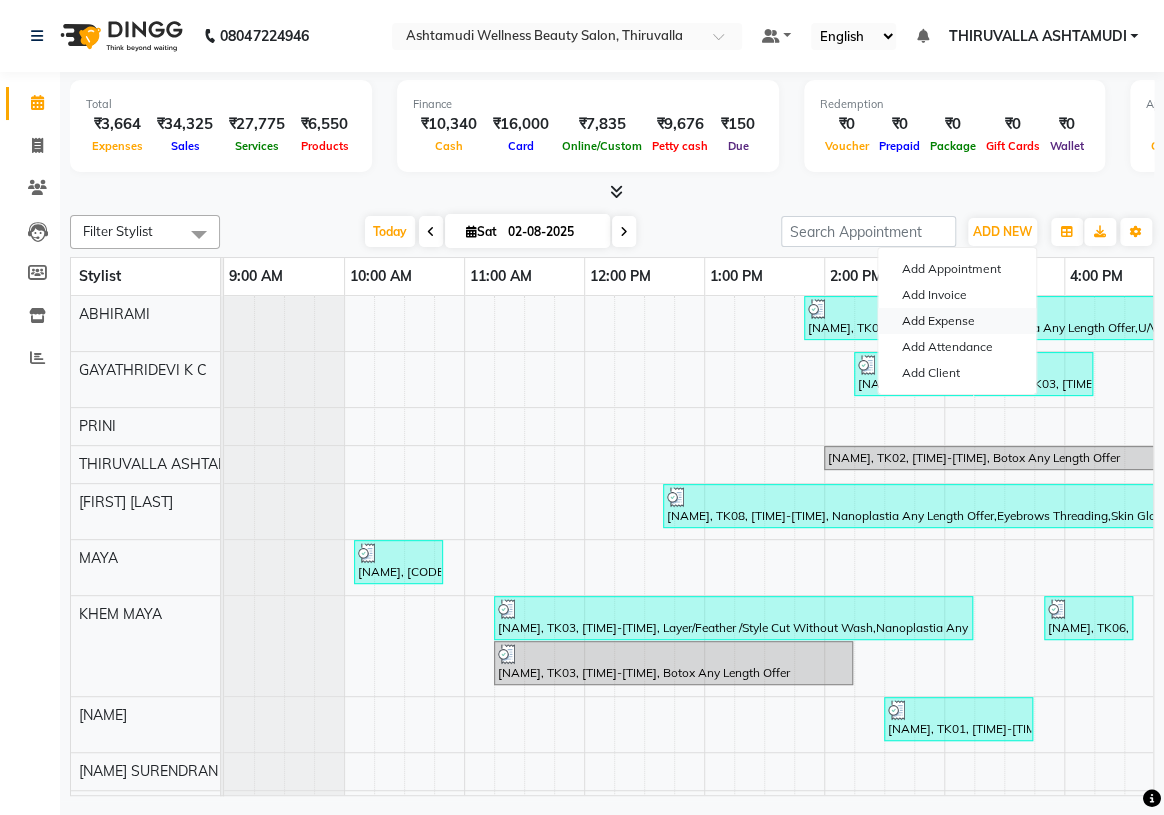 click on "Add Expense" at bounding box center (957, 321) 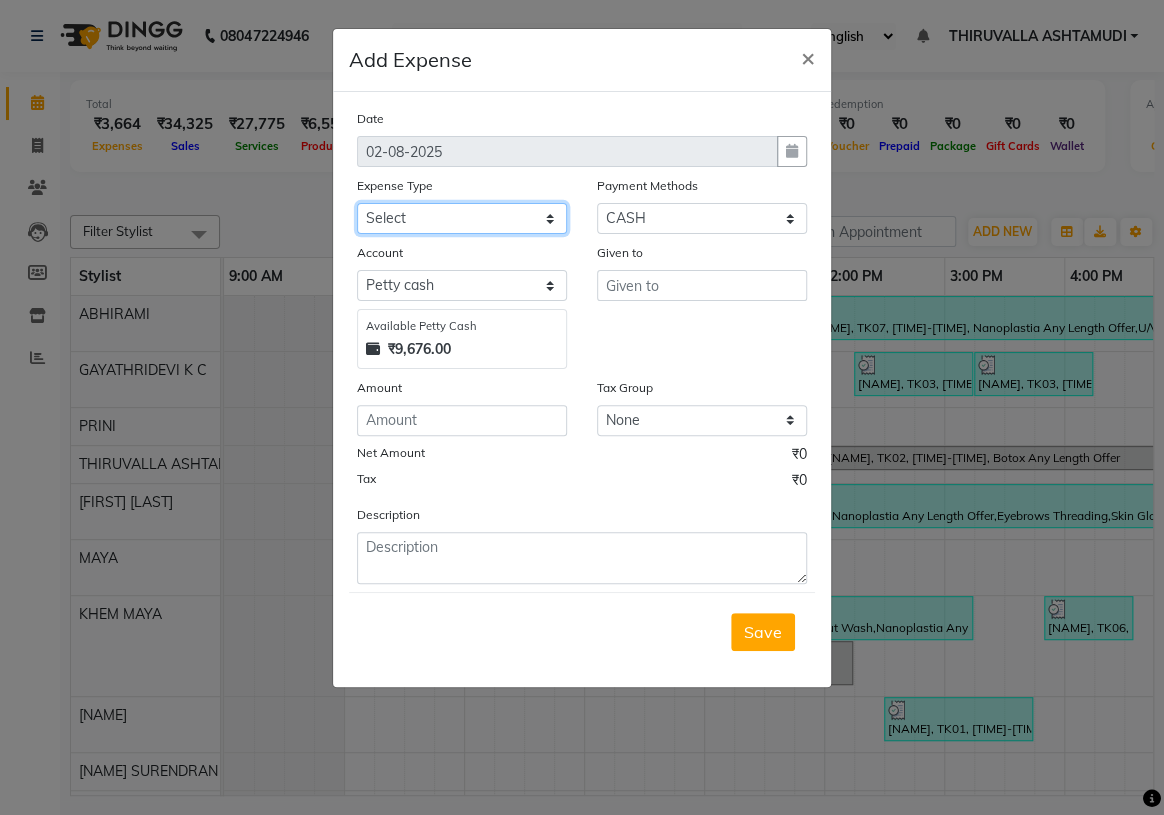 click on "Select ACCOMODATION EXPENSES ADVERTISEMENT SALES PROMOTIONAL EXPENSES Bonus BRIDAL ACCESSORIES REFUND BRIDAL COMMISSION BRIDAL FOOD BRIDAL INCENTIVES BRIDAL ORNAMENTS REFUND BRIDAL TA CASH DEPOSIT RAK BANK COMPUTER ACCESSORIES MOBILE PHONE Donation and Charity Expenses ELECTRICITY CHARGES ELECTRONICS FITTINGS Event Expense FISH FOOD EXPENSES FOOD REFRESHMENT FOR CLIENTS FOOD REFRESHMENT FOR STAFFS Freight And Forwarding Charges FUEL FOR GENERATOR FURNITURE AND EQUIPMENTS Gifts for Clients GIFTS FOR STAFFS GOKULAM CHITS HOSTEL RENT LAUNDRY EXPENSES LICENSE OTHER FEES LOADING UNLOADING CHARGES Medical Expenses MEHNDI PAYMENTS MISCELLANEOUS EXPENSES NEWSPAPER PERIODICALS Ornaments Maintenance Expense OVERTIME ALLOWANCES Payment For Pest Control Perfomance based incentives POSTAGE COURIER CHARGES Printing PRINTING STATIONERY EXPENSES PROFESSIONAL TAX REPAIRS MAINTENANCE ROUND OFF Salary SALARY ADVANCE Sales Incentives Membership Card SALES INCENTIVES PRODUCT SALES INCENTIVES SERVICES SALON ESSENTIALS SALON RENT" 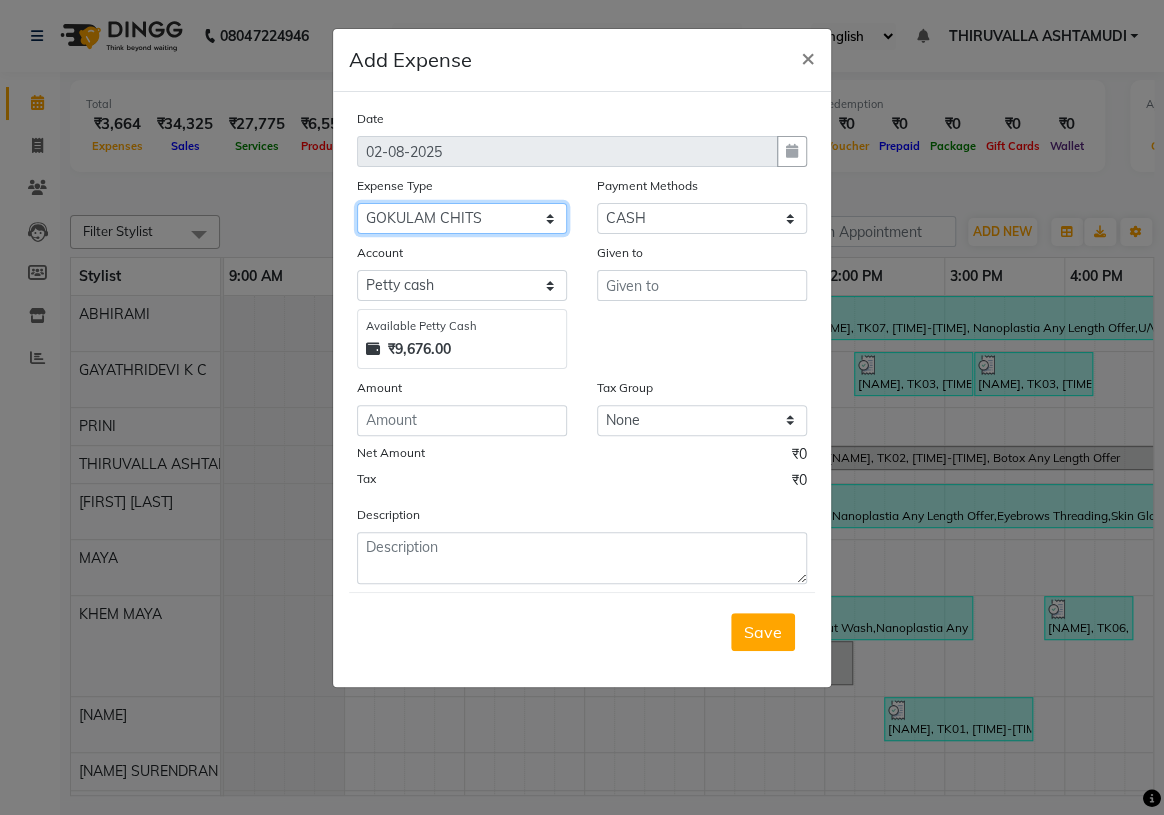 click on "Select ACCOMODATION EXPENSES ADVERTISEMENT SALES PROMOTIONAL EXPENSES Bonus BRIDAL ACCESSORIES REFUND BRIDAL COMMISSION BRIDAL FOOD BRIDAL INCENTIVES BRIDAL ORNAMENTS REFUND BRIDAL TA CASH DEPOSIT RAK BANK COMPUTER ACCESSORIES MOBILE PHONE Donation and Charity Expenses ELECTRICITY CHARGES ELECTRONICS FITTINGS Event Expense FISH FOOD EXPENSES FOOD REFRESHMENT FOR CLIENTS FOOD REFRESHMENT FOR STAFFS Freight And Forwarding Charges FUEL FOR GENERATOR FURNITURE AND EQUIPMENTS Gifts for Clients GIFTS FOR STAFFS GOKULAM CHITS HOSTEL RENT LAUNDRY EXPENSES LICENSE OTHER FEES LOADING UNLOADING CHARGES Medical Expenses MEHNDI PAYMENTS MISCELLANEOUS EXPENSES NEWSPAPER PERIODICALS Ornaments Maintenance Expense OVERTIME ALLOWANCES Payment For Pest Control Perfomance based incentives POSTAGE COURIER CHARGES Printing PRINTING STATIONERY EXPENSES PROFESSIONAL TAX REPAIRS MAINTENANCE ROUND OFF Salary SALARY ADVANCE Sales Incentives Membership Card SALES INCENTIVES PRODUCT SALES INCENTIVES SERVICES SALON ESSENTIALS SALON RENT" 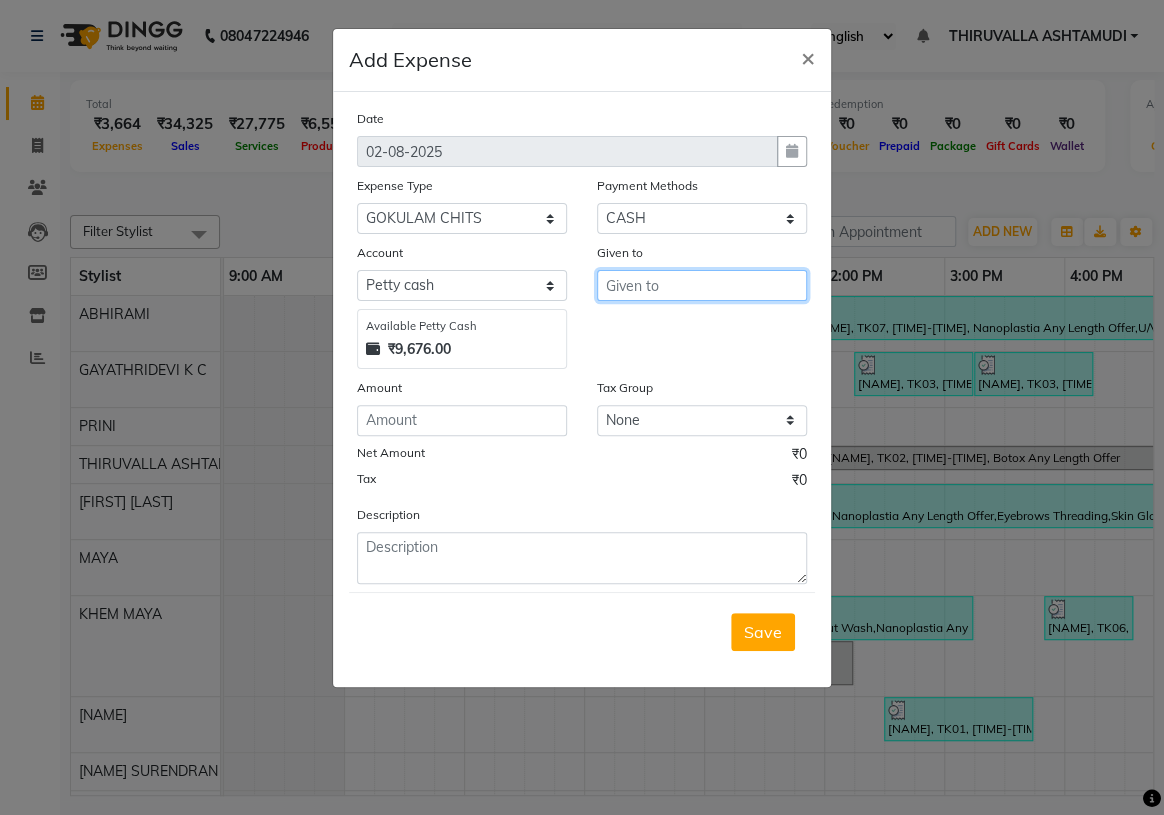click at bounding box center (702, 285) 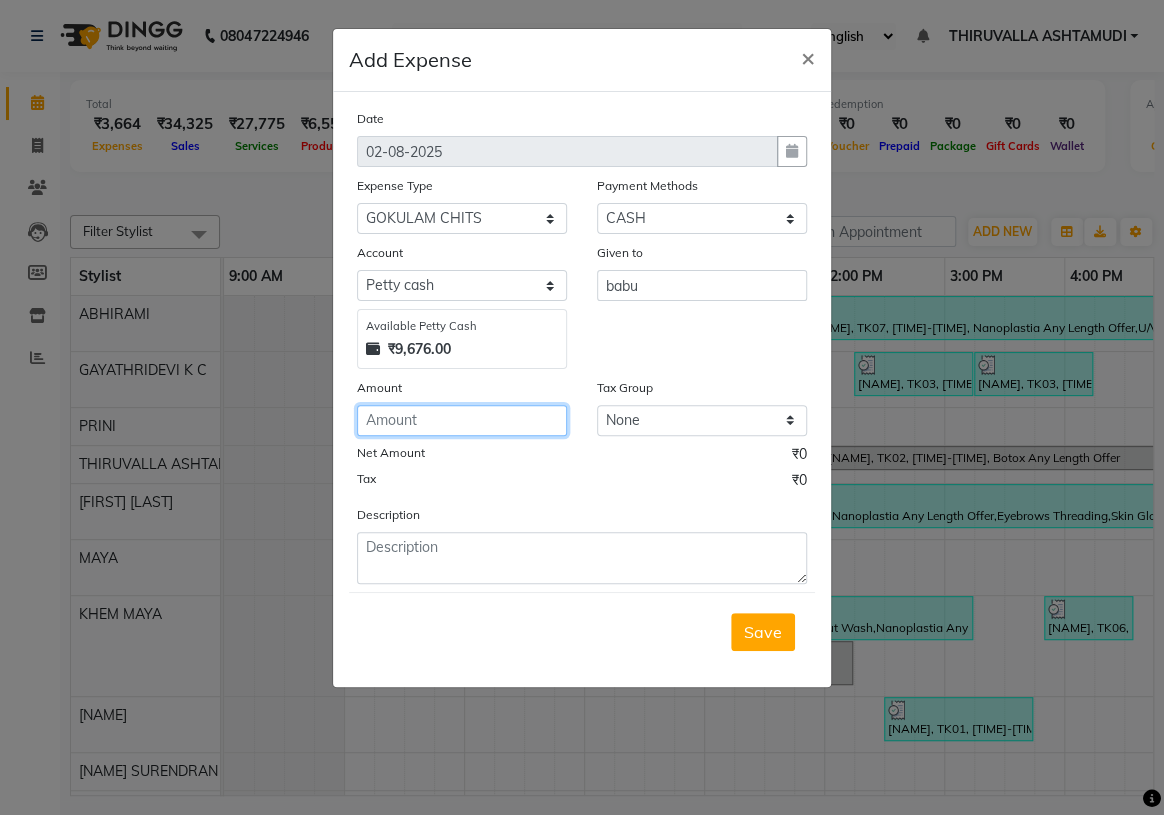 click 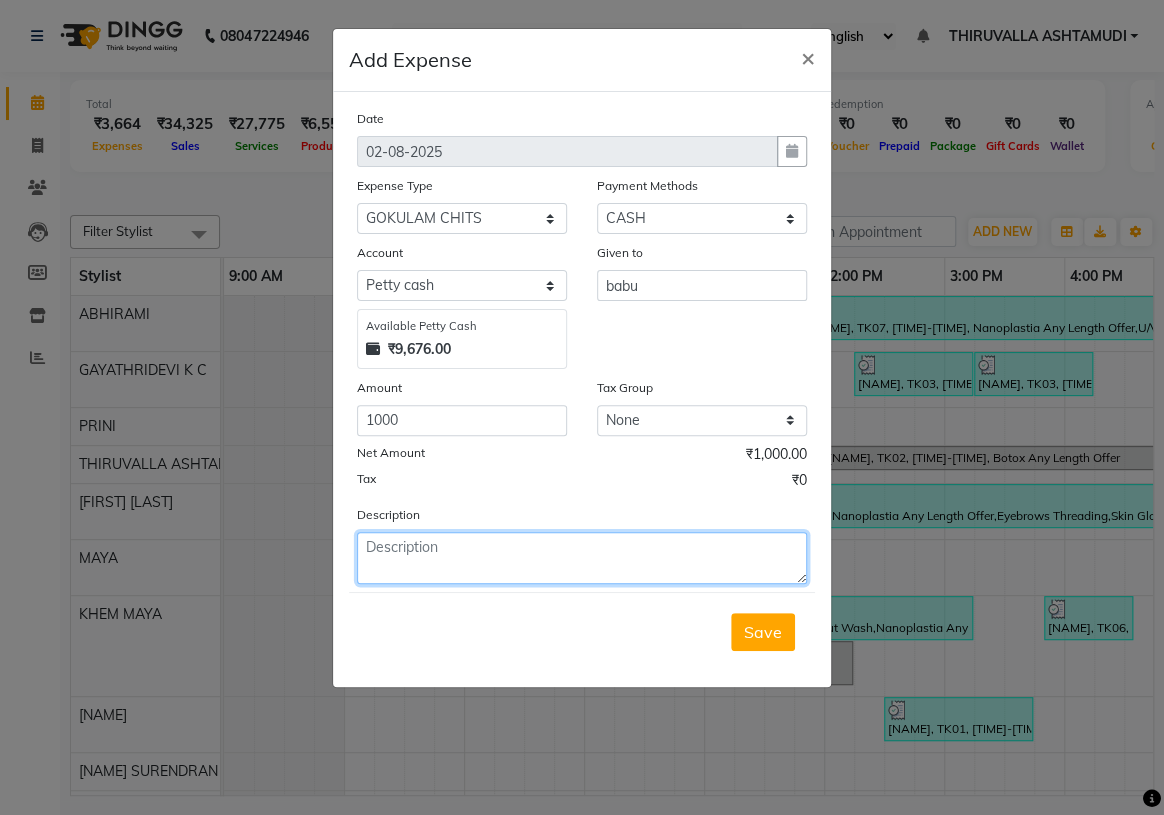 click 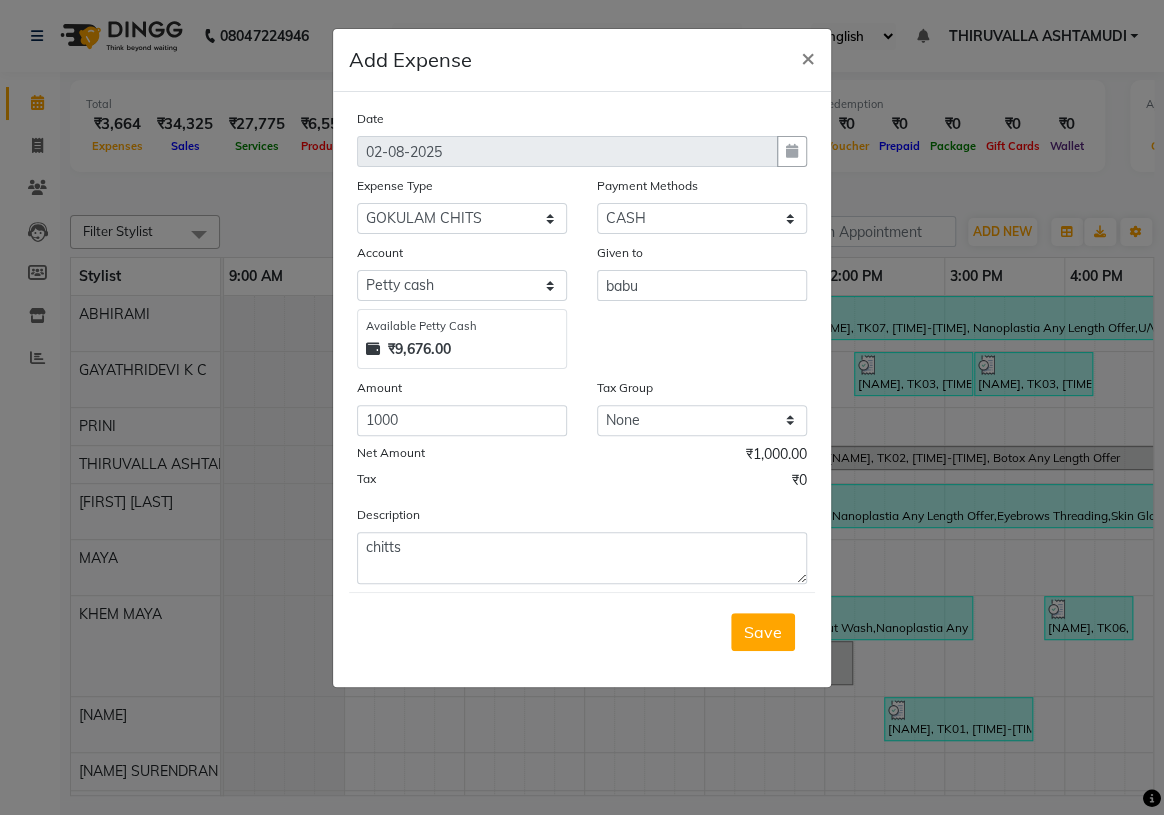 drag, startPoint x: 756, startPoint y: 630, endPoint x: 1162, endPoint y: 499, distance: 426.61105 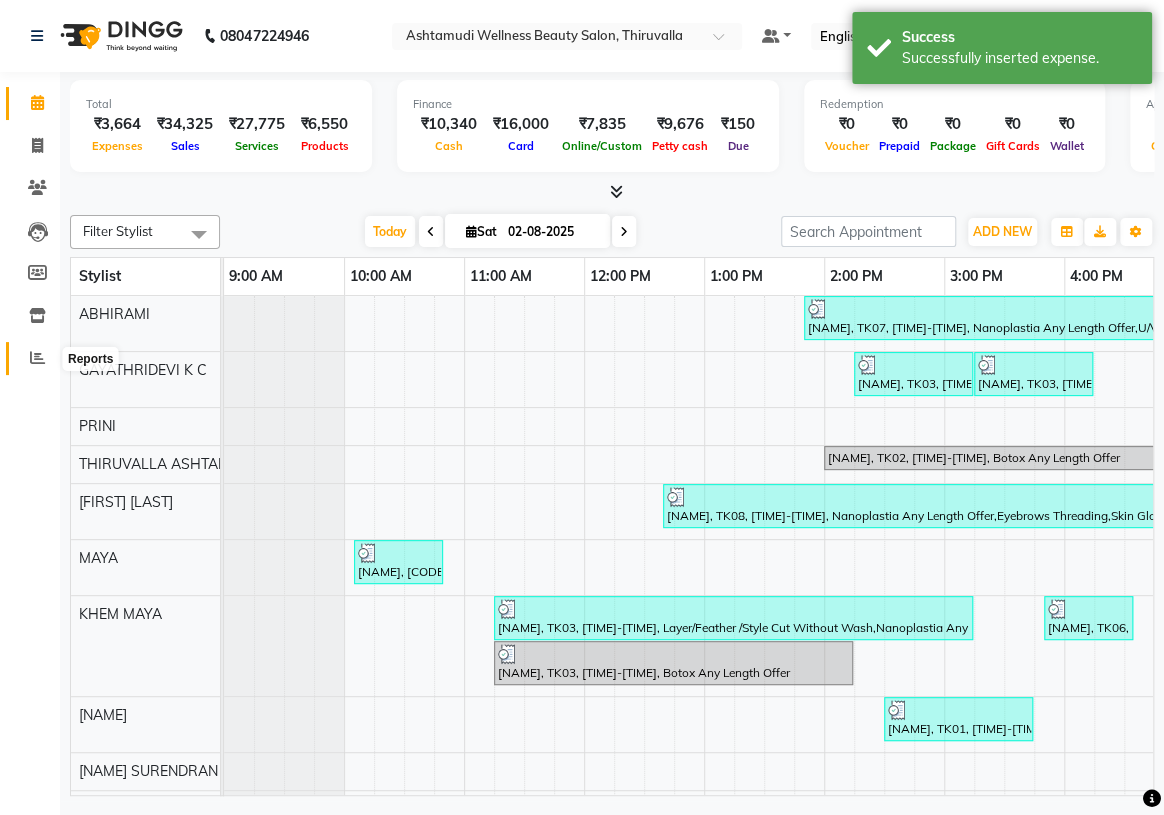 click 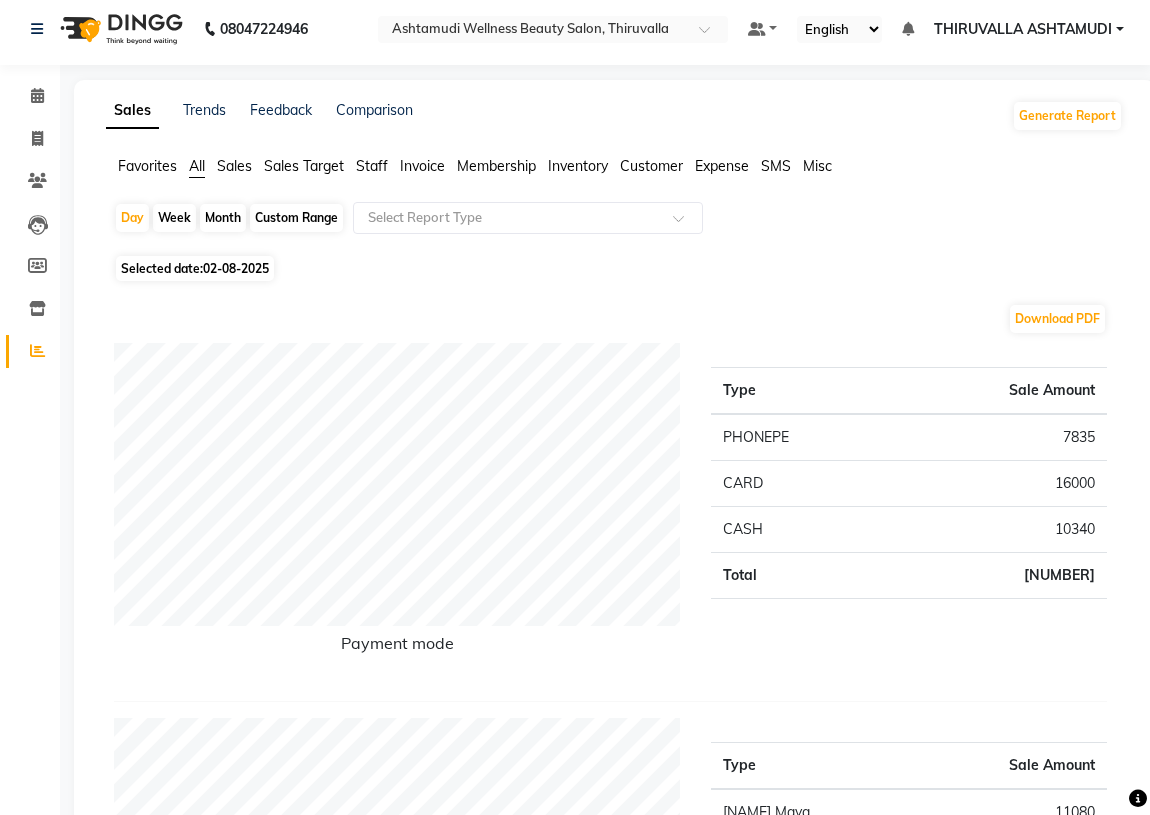 scroll, scrollTop: 0, scrollLeft: 0, axis: both 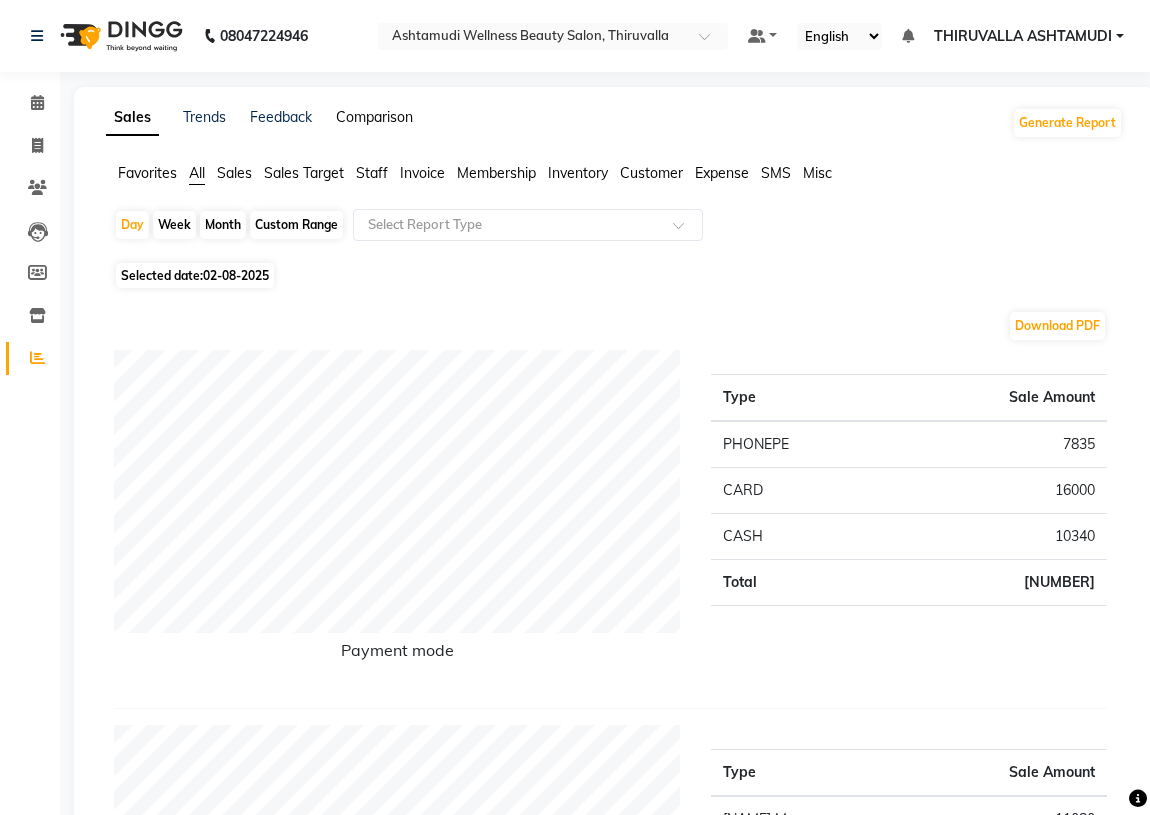 click on "Comparison" 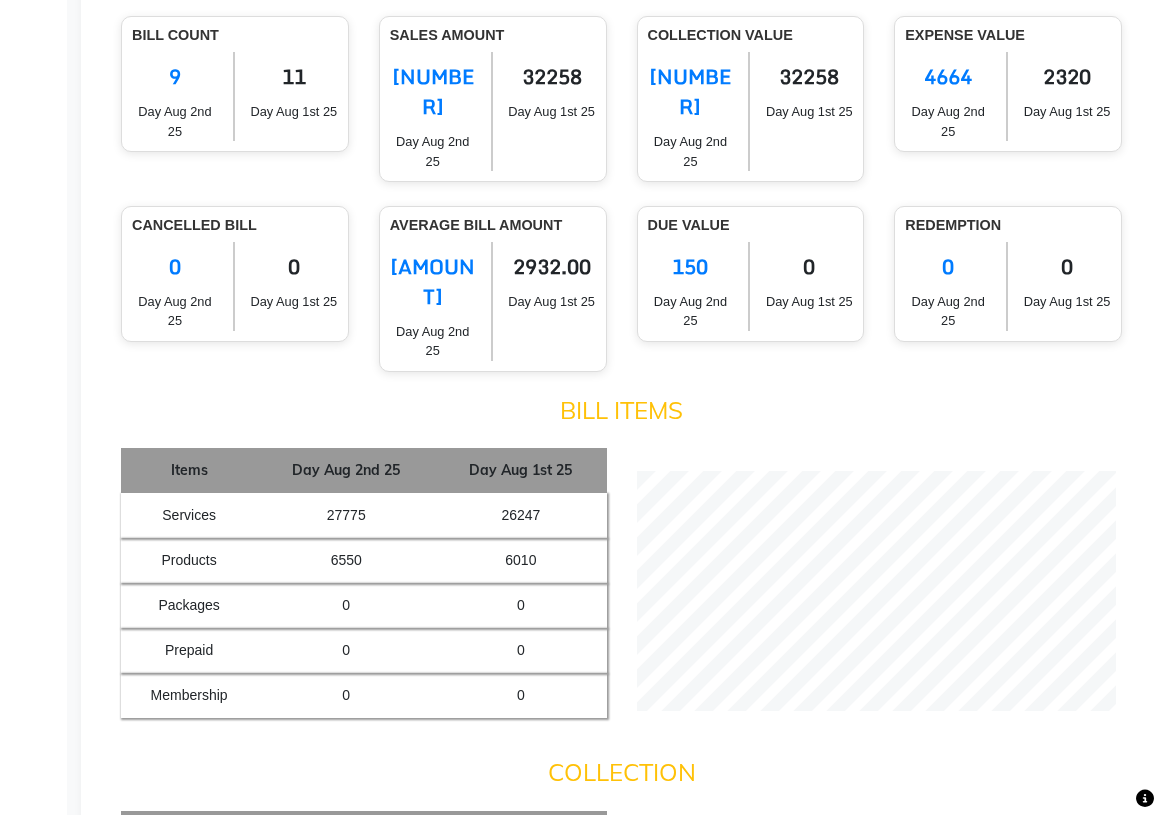 scroll, scrollTop: 0, scrollLeft: 0, axis: both 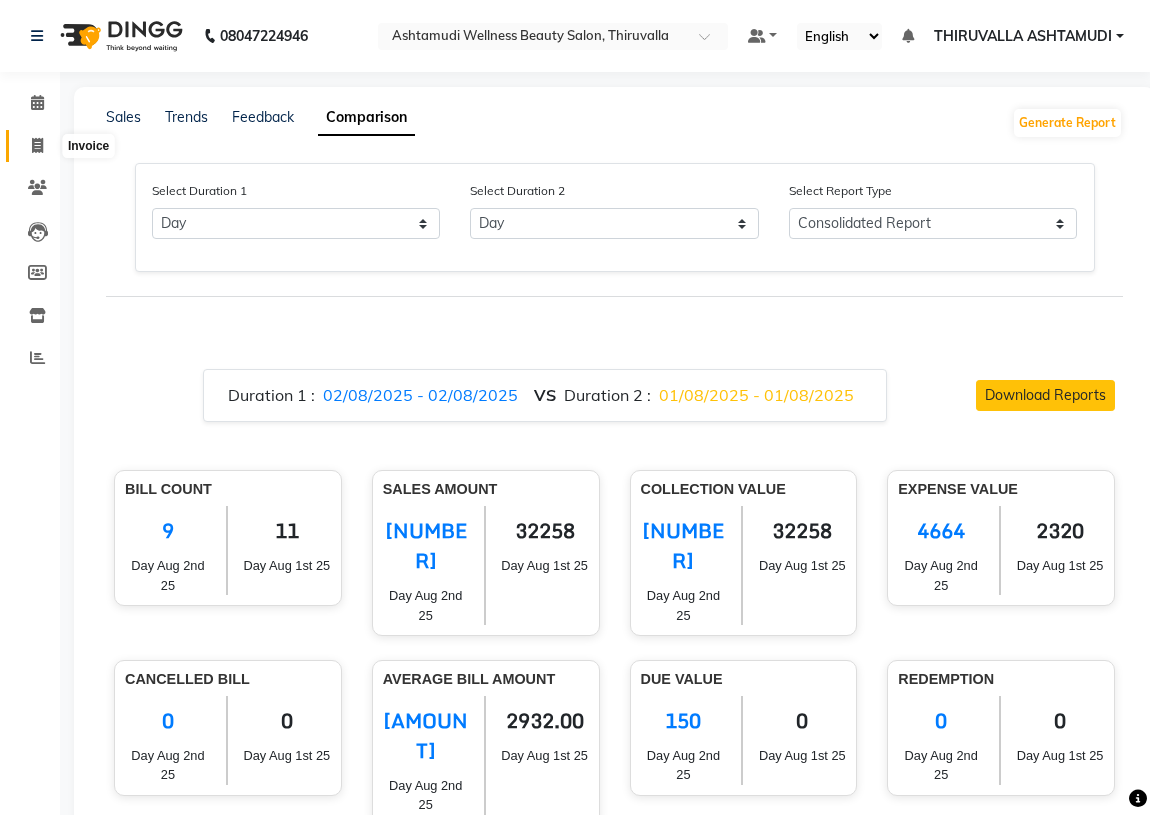 click 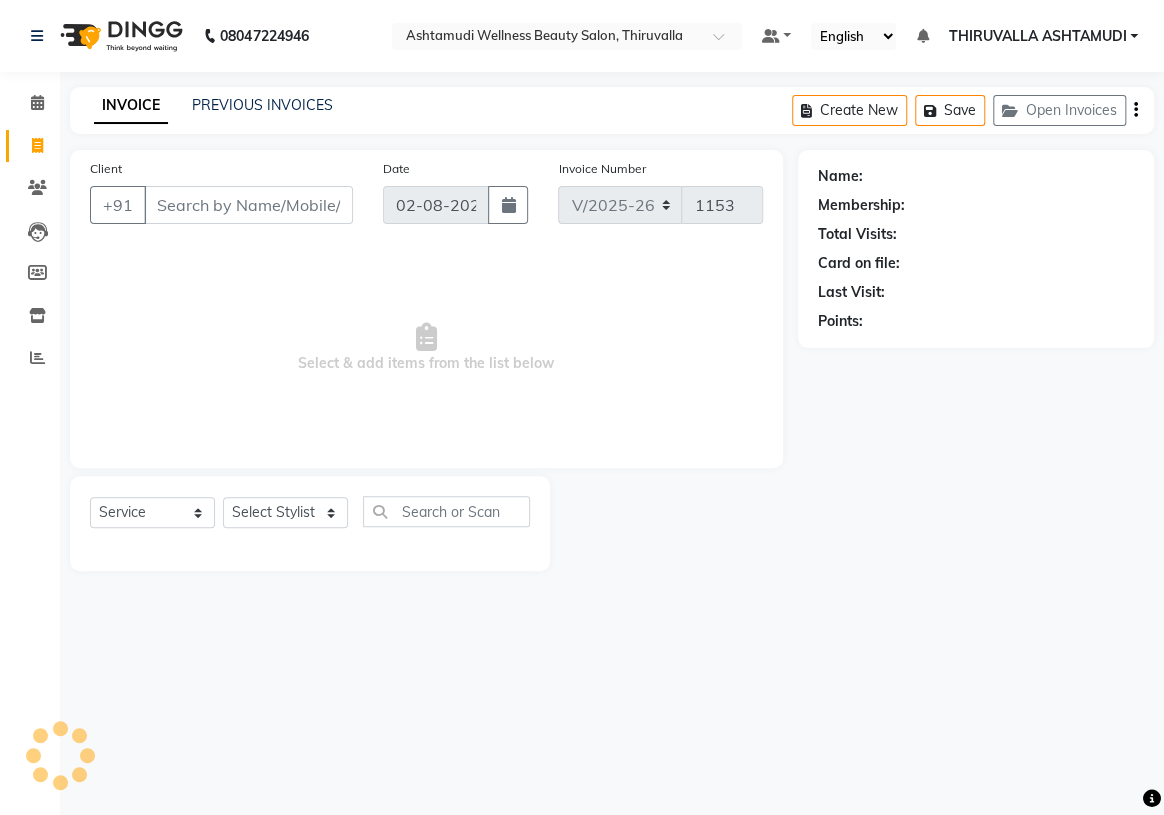 click on "Client" at bounding box center (248, 205) 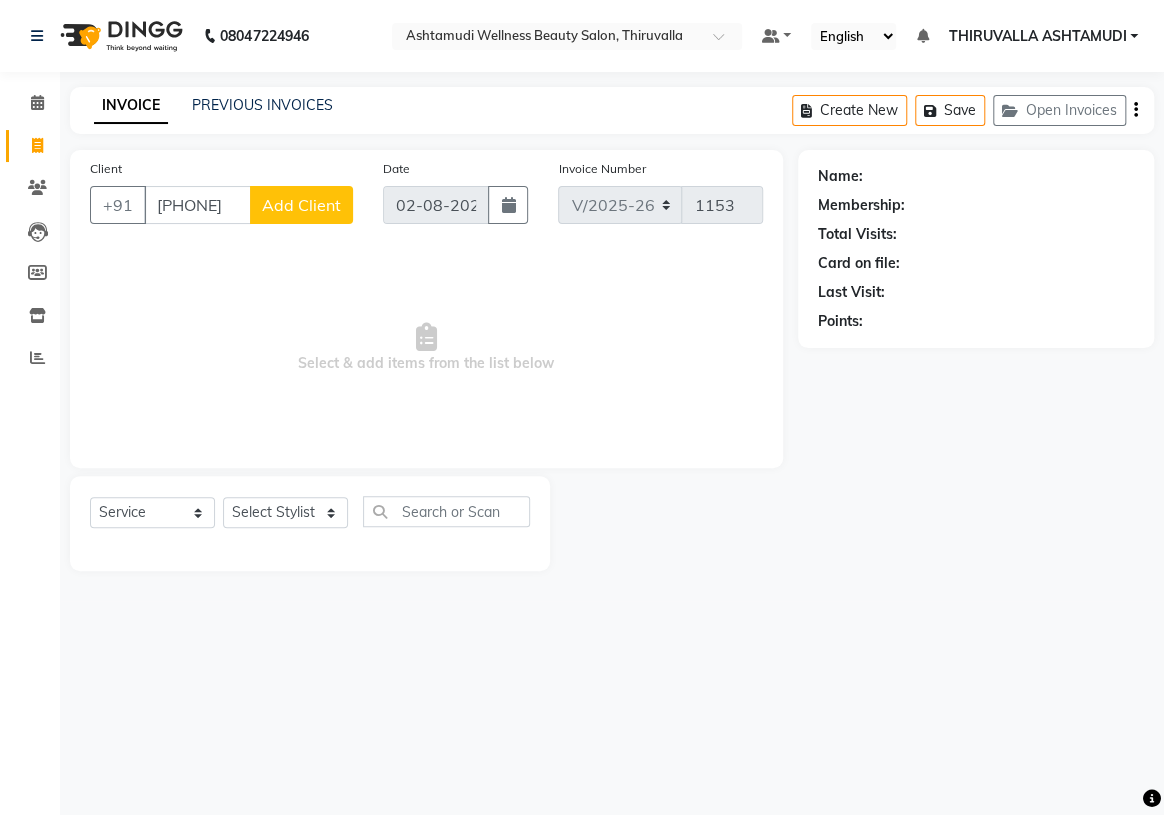 click on "Add Client" 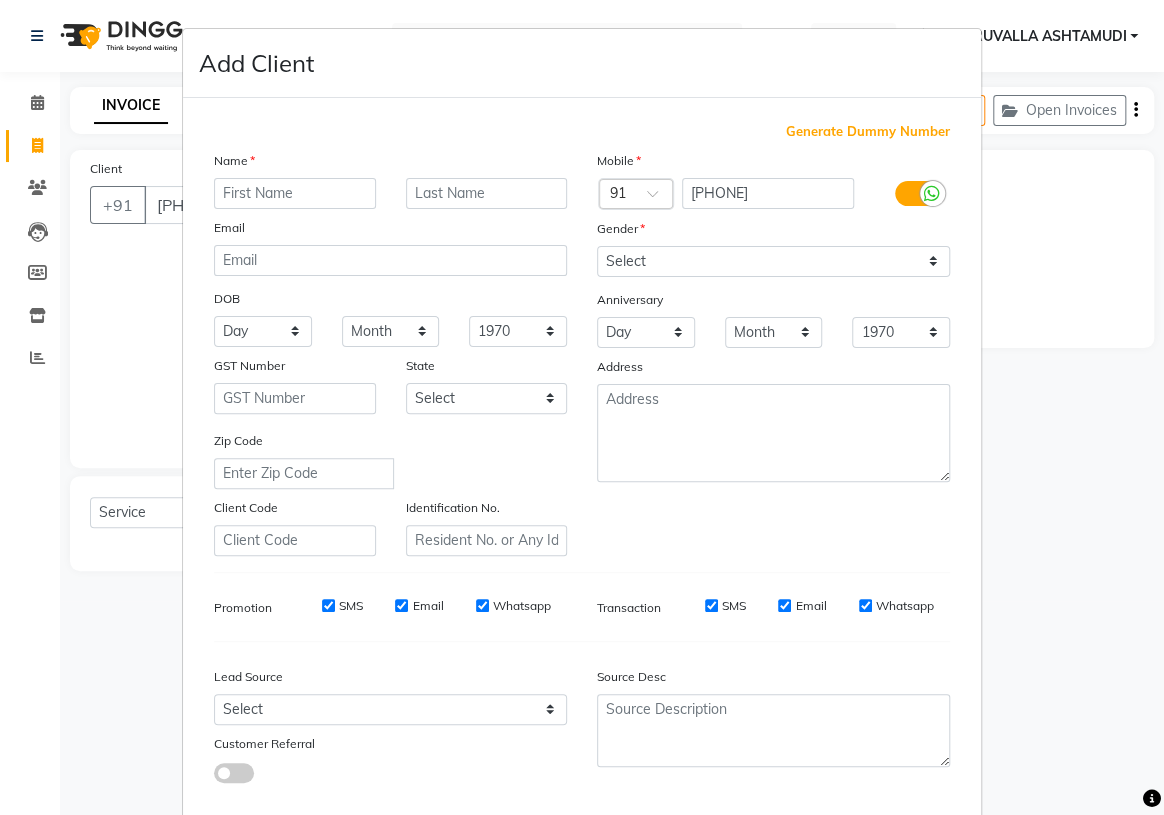 click at bounding box center [295, 193] 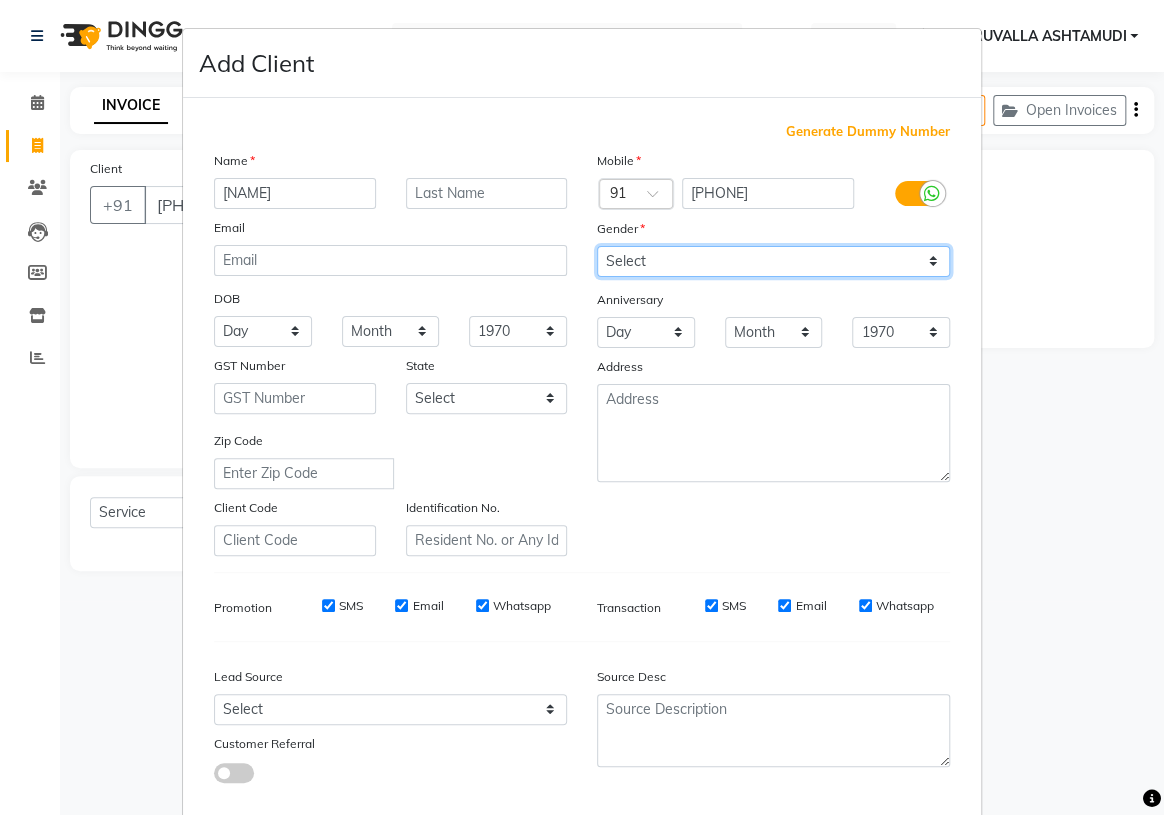 drag, startPoint x: 813, startPoint y: 251, endPoint x: 804, endPoint y: 260, distance: 12.727922 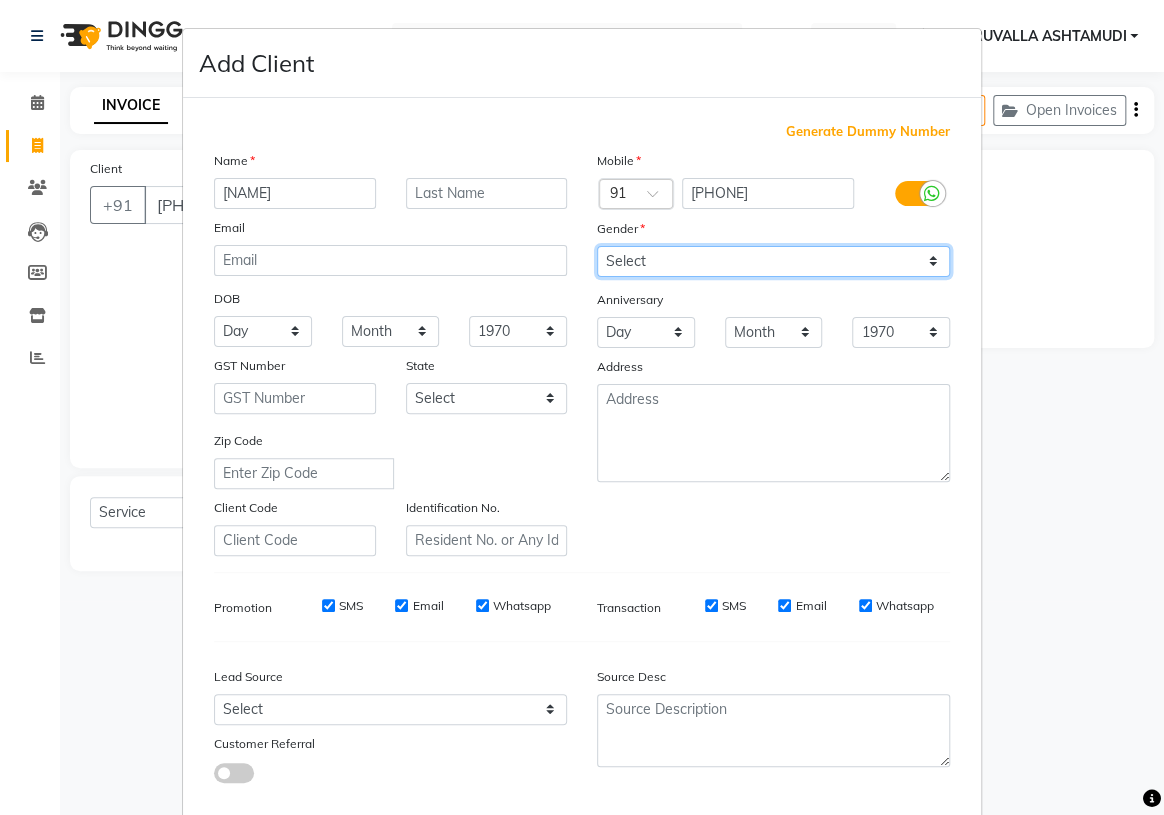 click on "Select Male Female Other Prefer Not To Say" at bounding box center (773, 261) 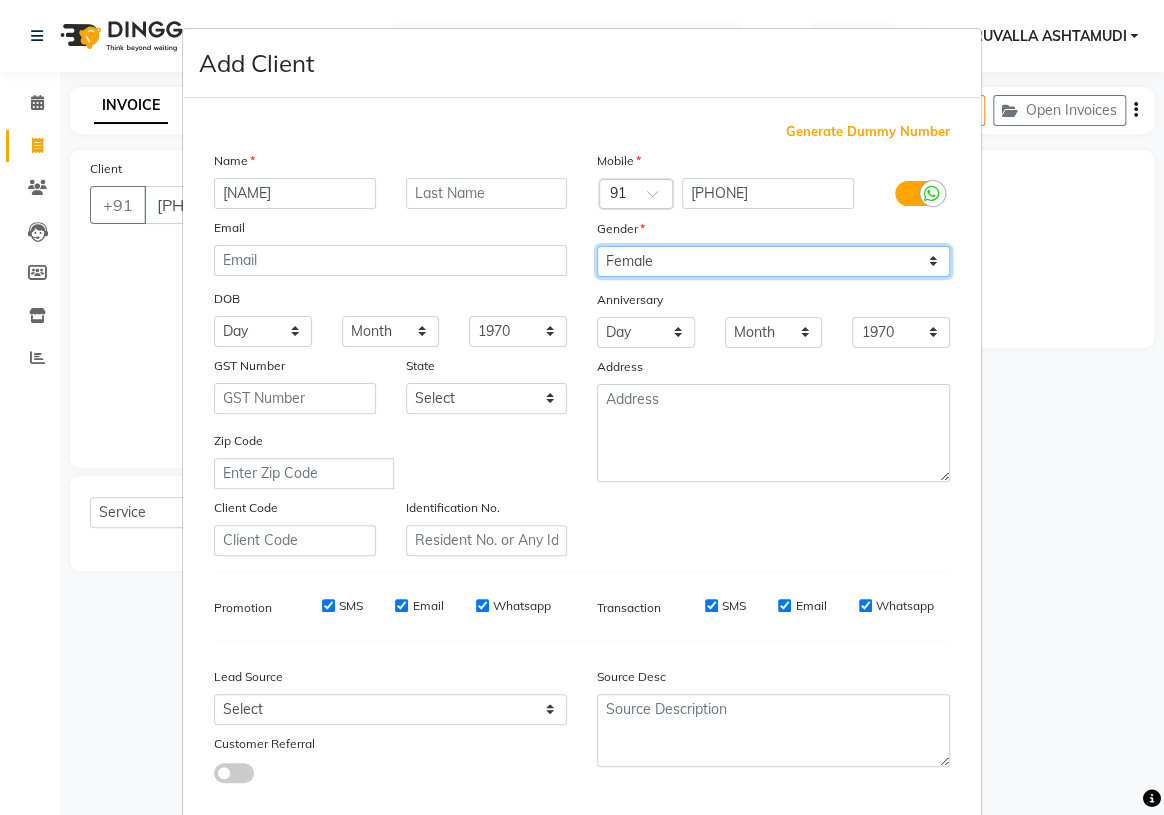 click on "Select Male Female Other Prefer Not To Say" at bounding box center (773, 261) 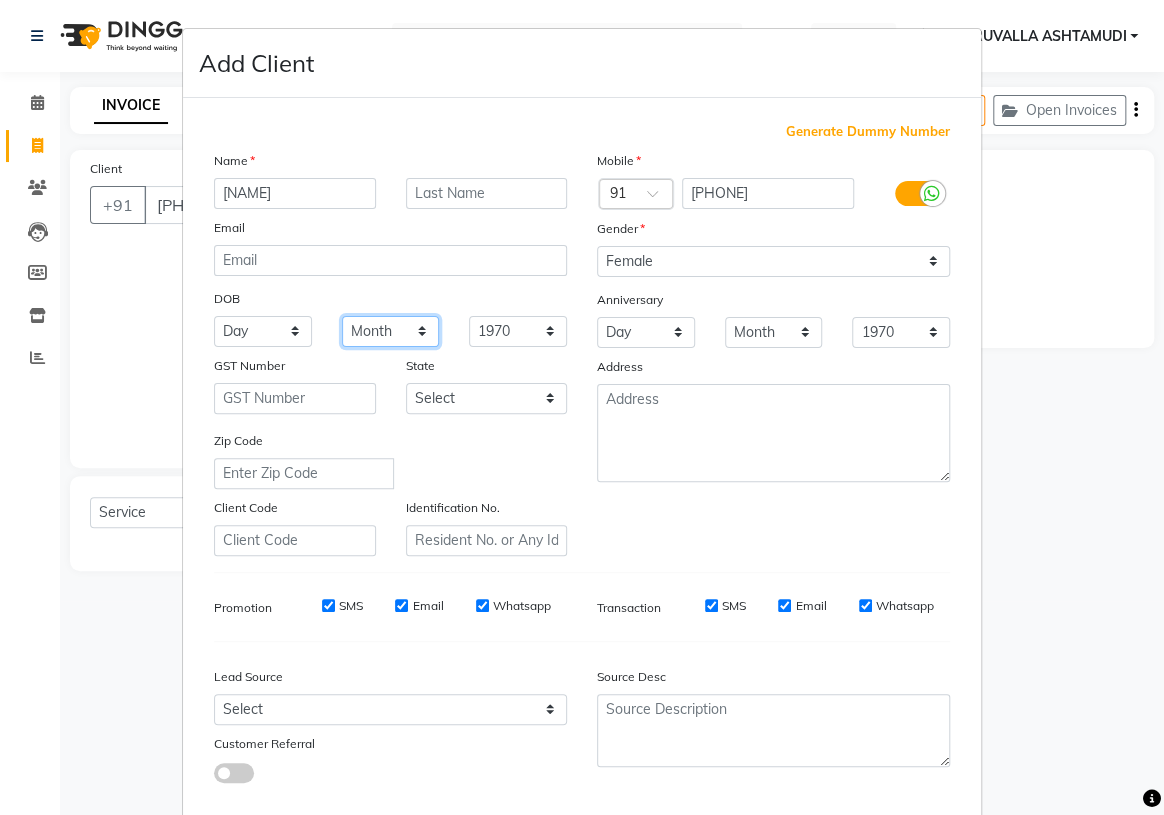 click on "Month January February March April May June July August September October November December" at bounding box center (391, 331) 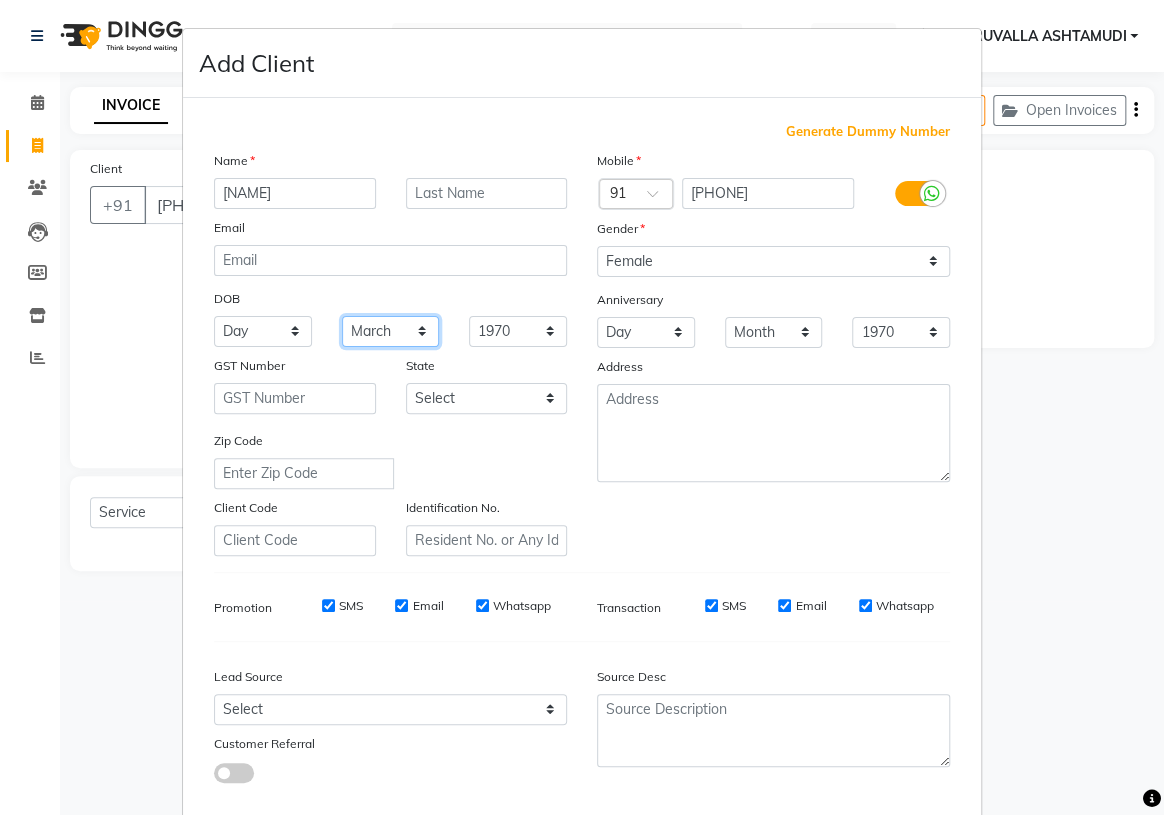 click on "Month January February March April May June July August September October November December" at bounding box center (391, 331) 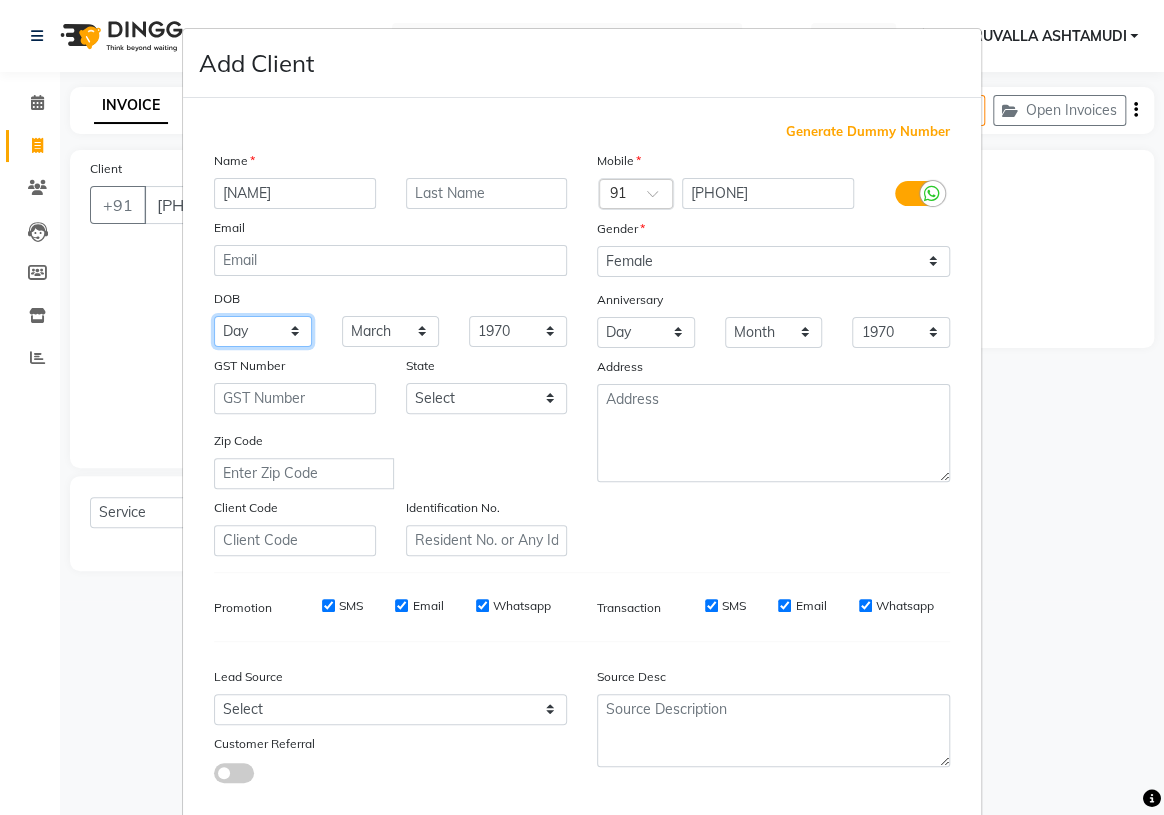 drag, startPoint x: 286, startPoint y: 336, endPoint x: 282, endPoint y: 347, distance: 11.7046995 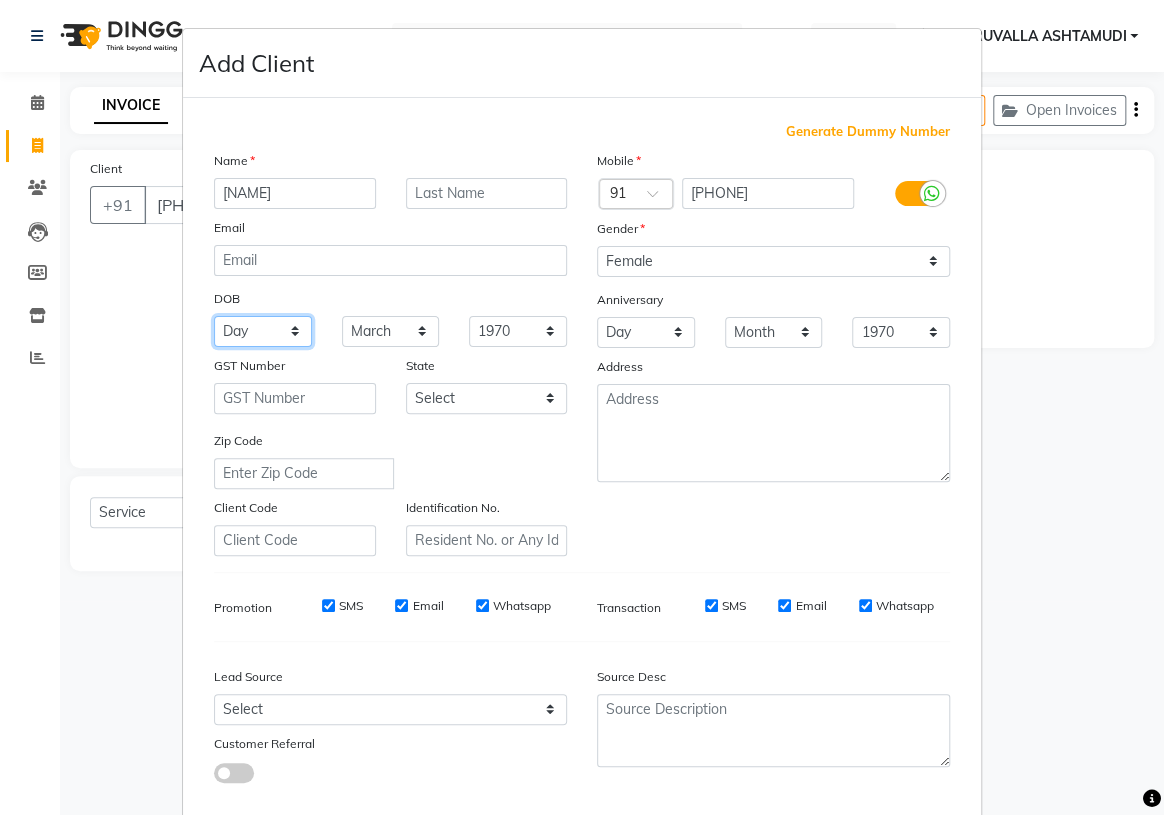 click on "Day 01 02 03 04 05 06 07 08 09 10 11 12 13 14 15 16 17 18 19 20 21 22 23 24 25 26 27 28 29 30 31" at bounding box center [263, 331] 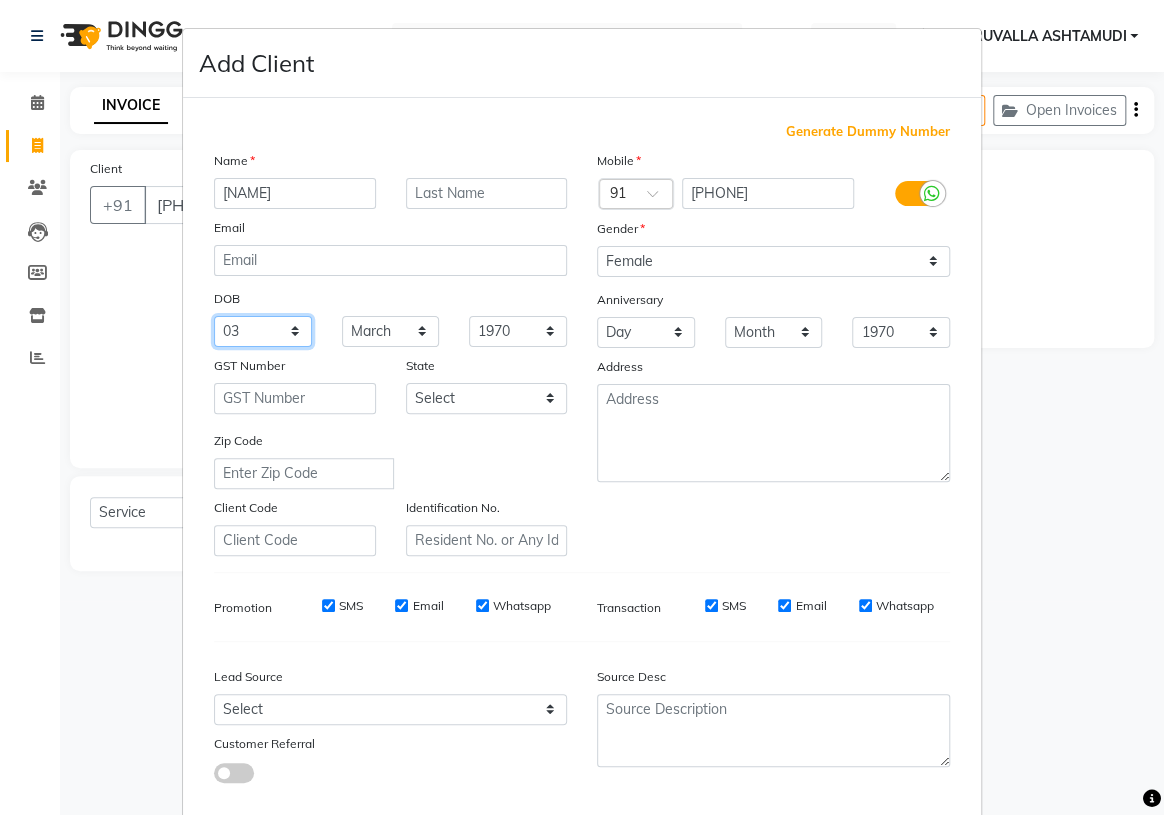 click on "Day 01 02 03 04 05 06 07 08 09 10 11 12 13 14 15 16 17 18 19 20 21 22 23 24 25 26 27 28 29 30 31" at bounding box center (263, 331) 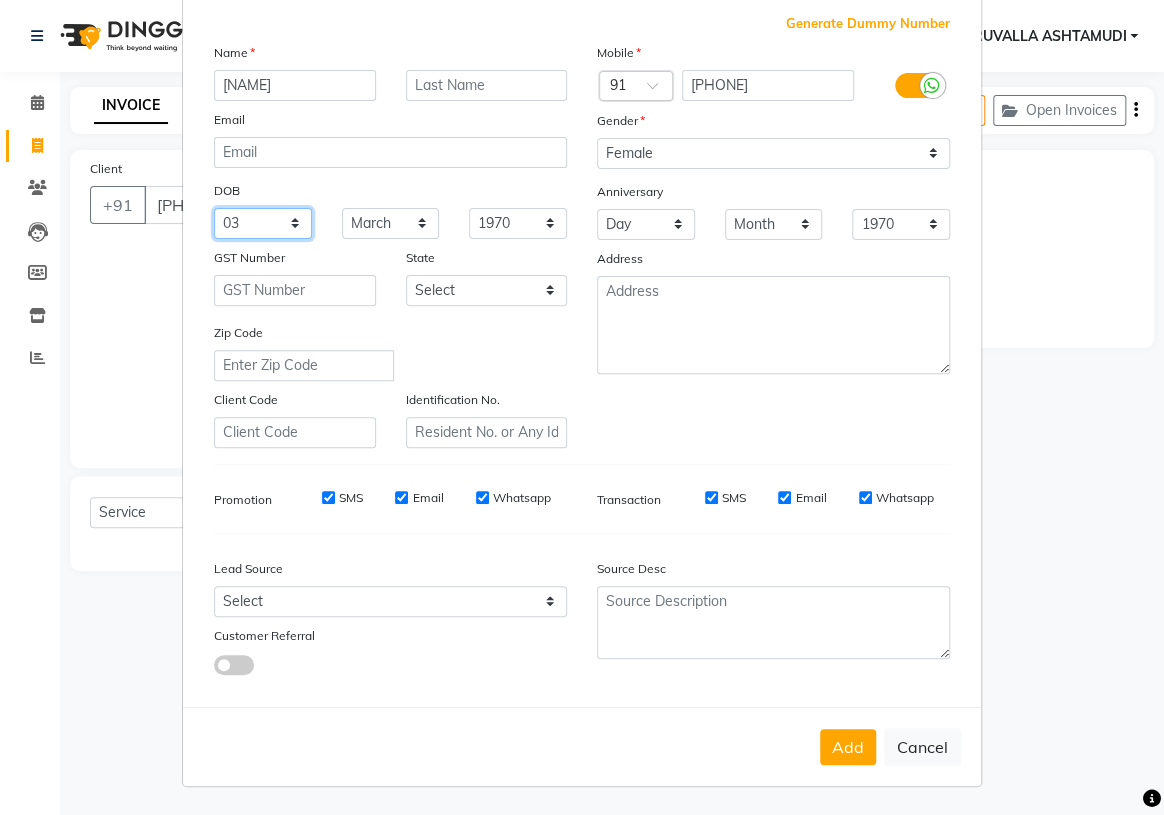 scroll, scrollTop: 113, scrollLeft: 0, axis: vertical 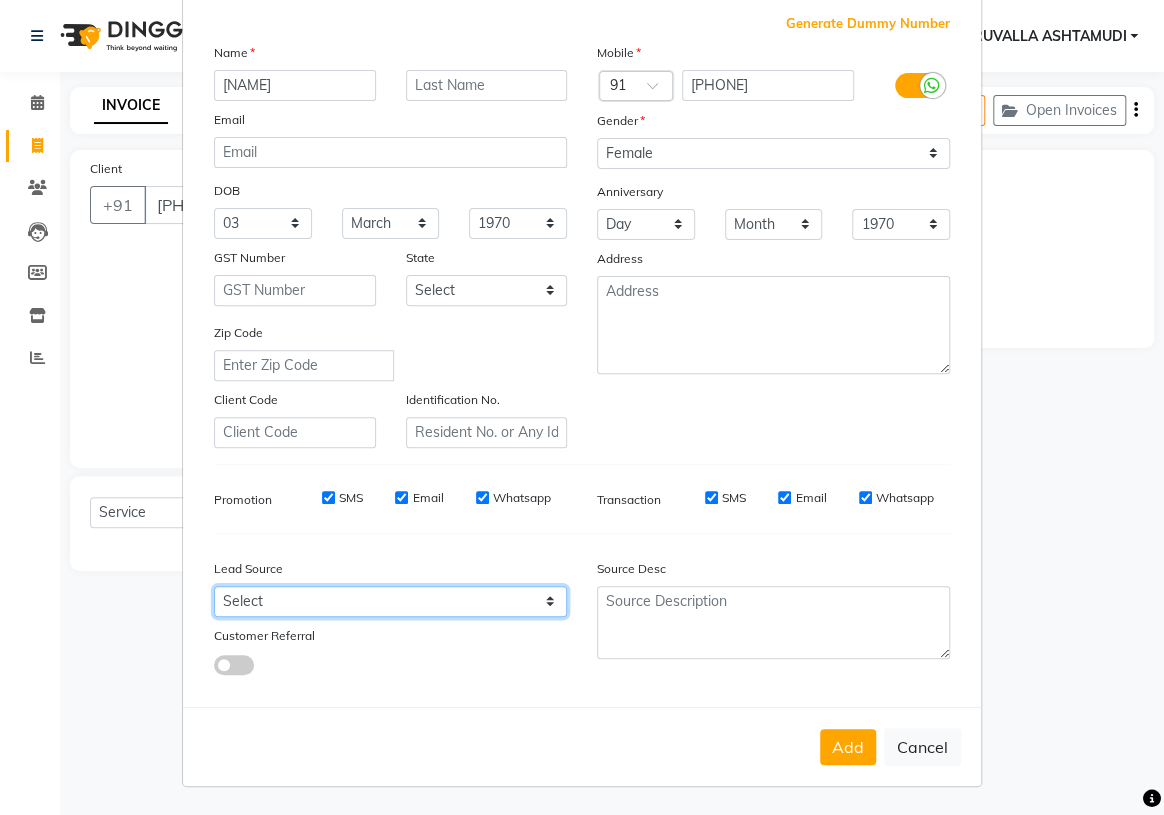 drag, startPoint x: 531, startPoint y: 595, endPoint x: 478, endPoint y: 595, distance: 53 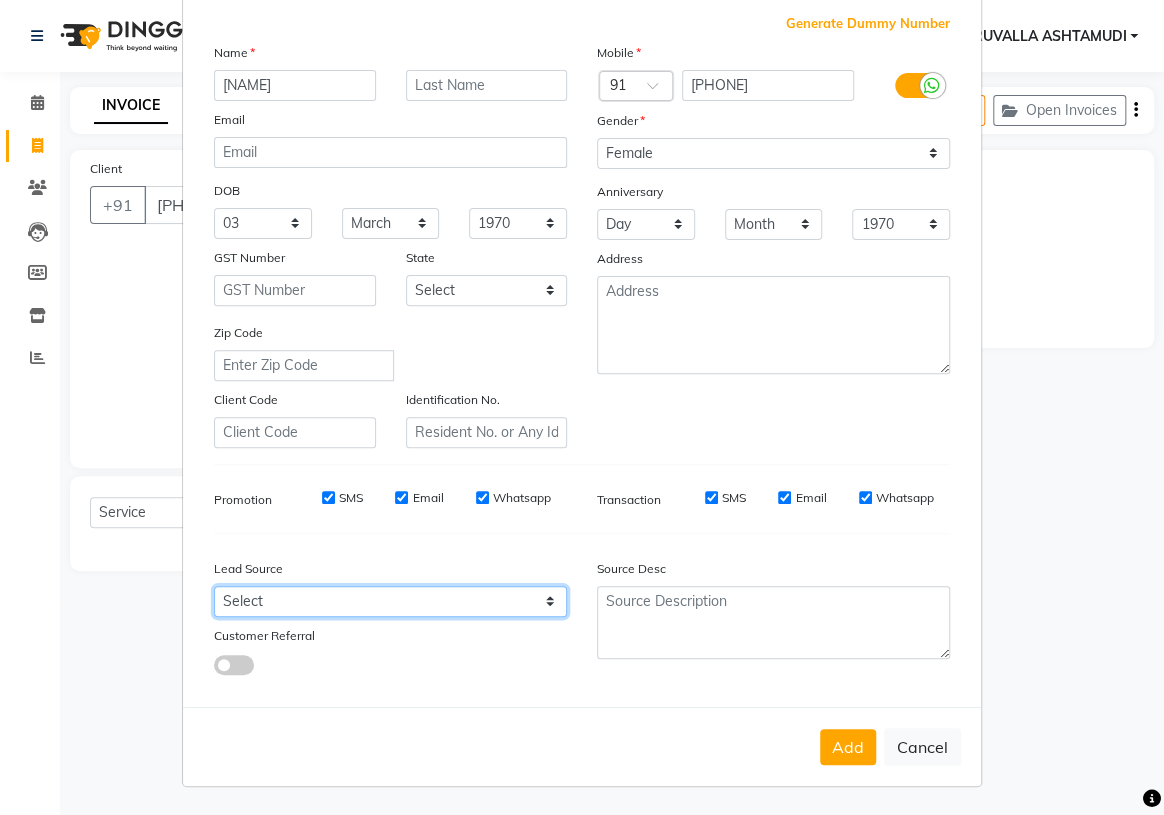click on "Select Walk-in Referral Internet Friend Word of Mouth Advertisement Facebook JustDial Google Other Instagram  YouTube  WhatsApp" at bounding box center [390, 601] 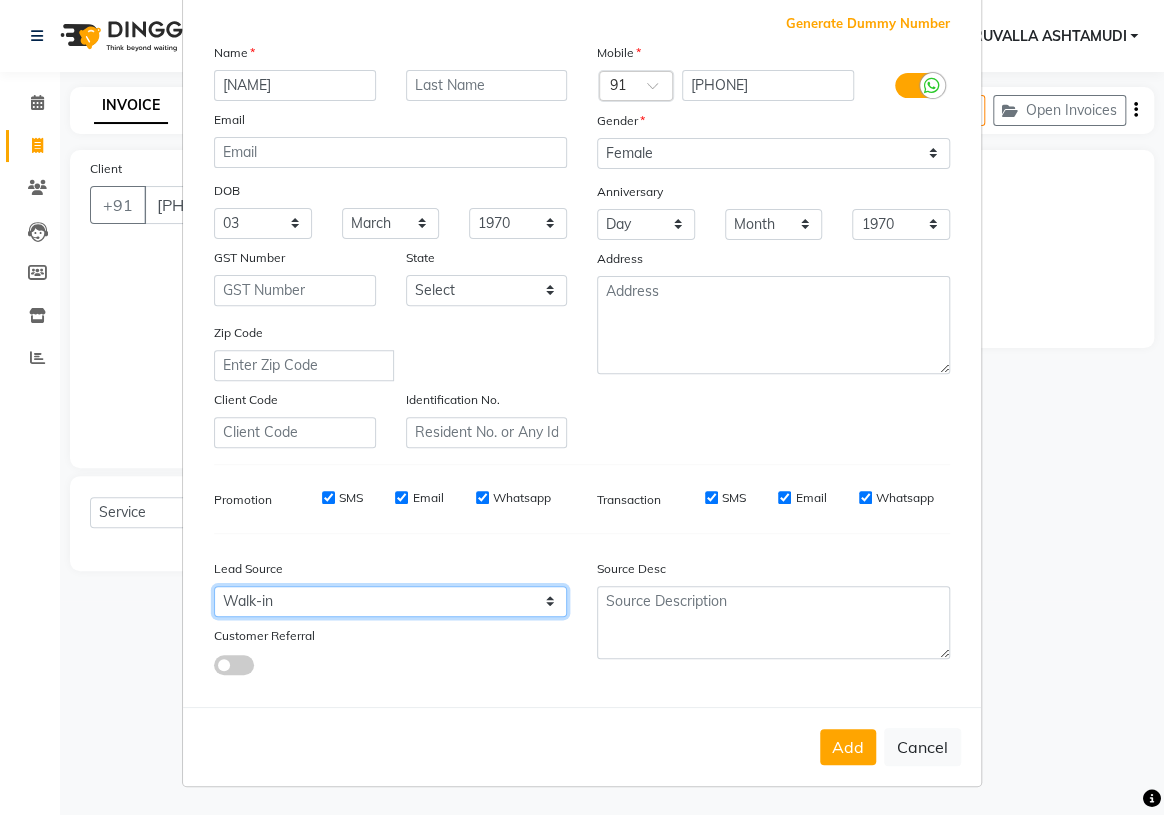 click on "Select Walk-in Referral Internet Friend Word of Mouth Advertisement Facebook JustDial Google Other Instagram  YouTube  WhatsApp" at bounding box center [390, 601] 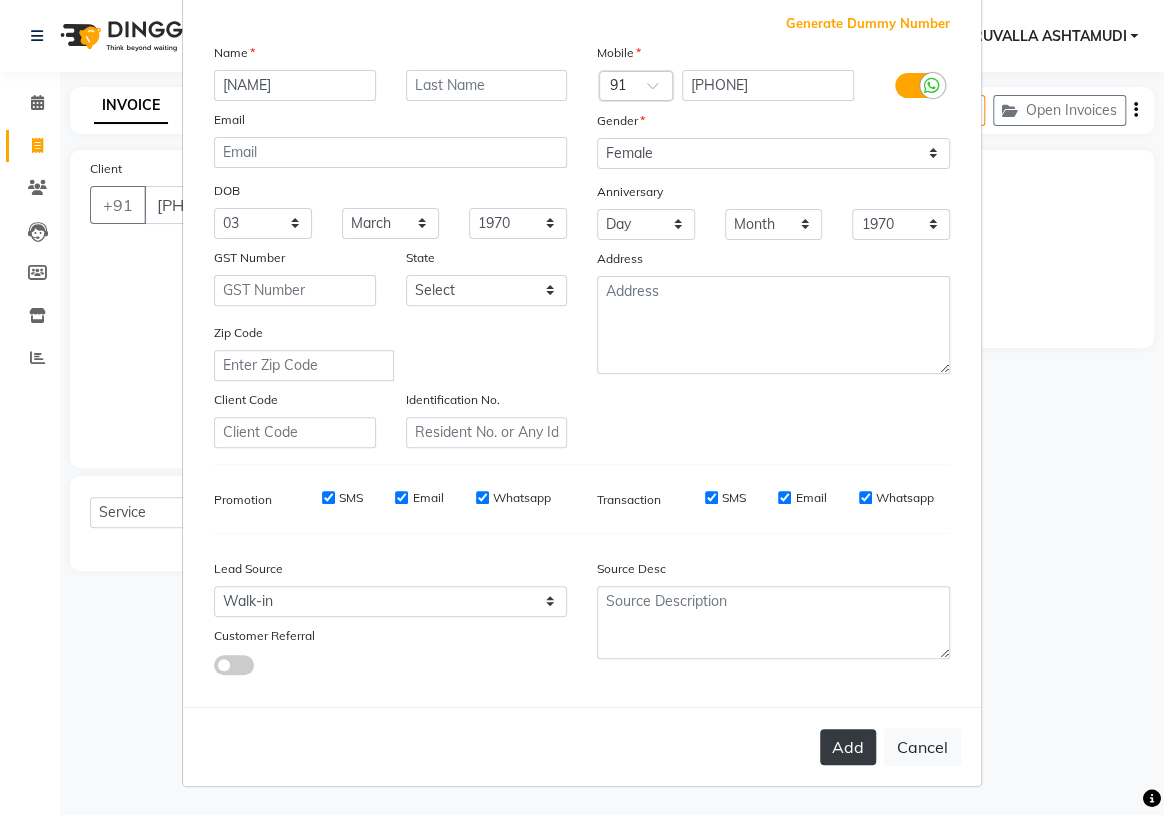 click on "Add" at bounding box center [848, 747] 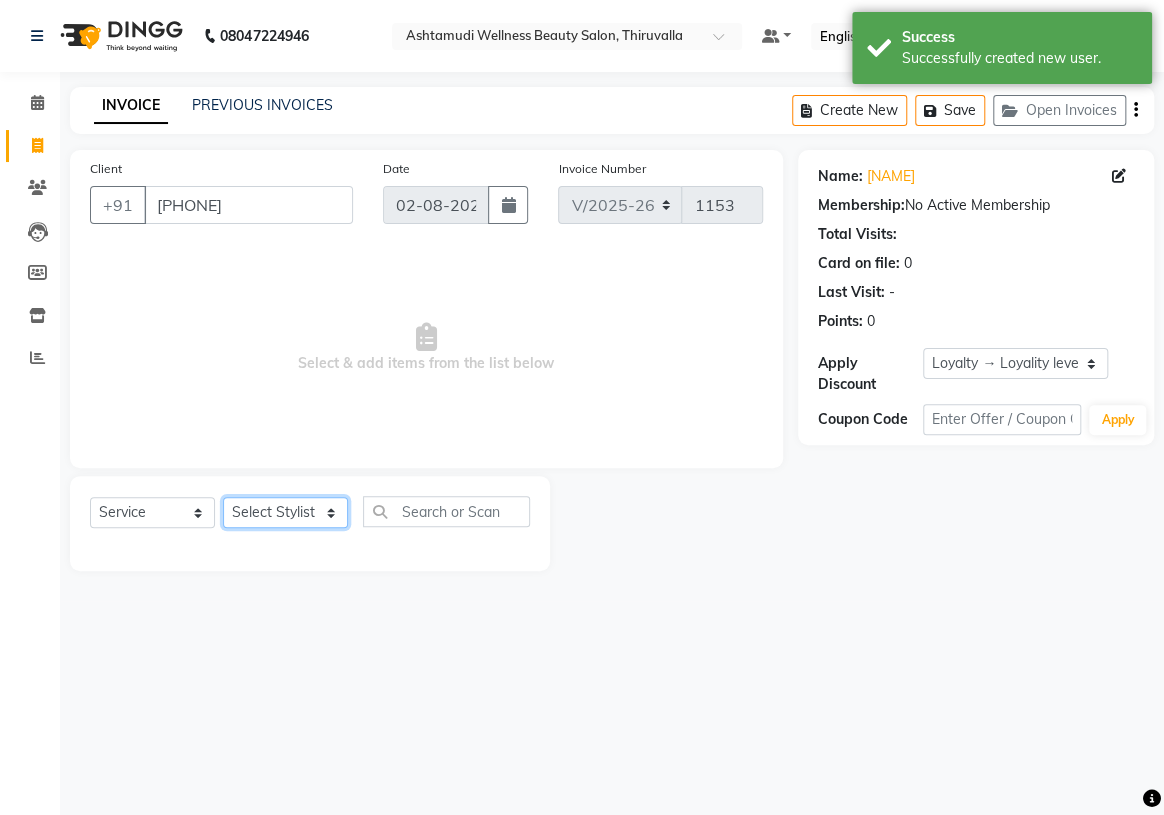 click on "Select Stylist ABHIRAMI		 Arya Eshani GAYATHRIDEVI	K C	 Jisna KHEM MAYA MAYA PRINI		 RINA RAI SHINY ABY THIRUVALLA ASHTAMUDI VISMAYA SURENDRAN" 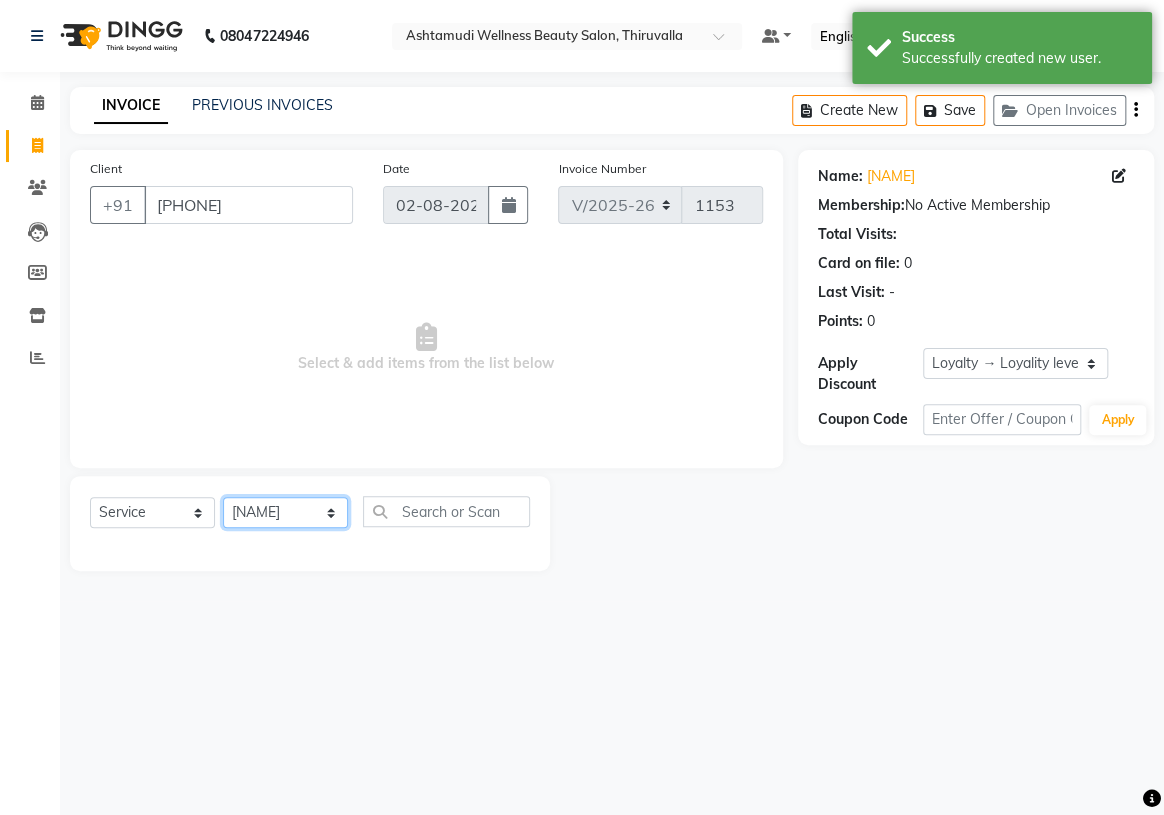 click on "Select Stylist ABHIRAMI		 Arya Eshani GAYATHRIDEVI	K C	 Jisna KHEM MAYA MAYA PRINI		 RINA RAI SHINY ABY THIRUVALLA ASHTAMUDI VISMAYA SURENDRAN" 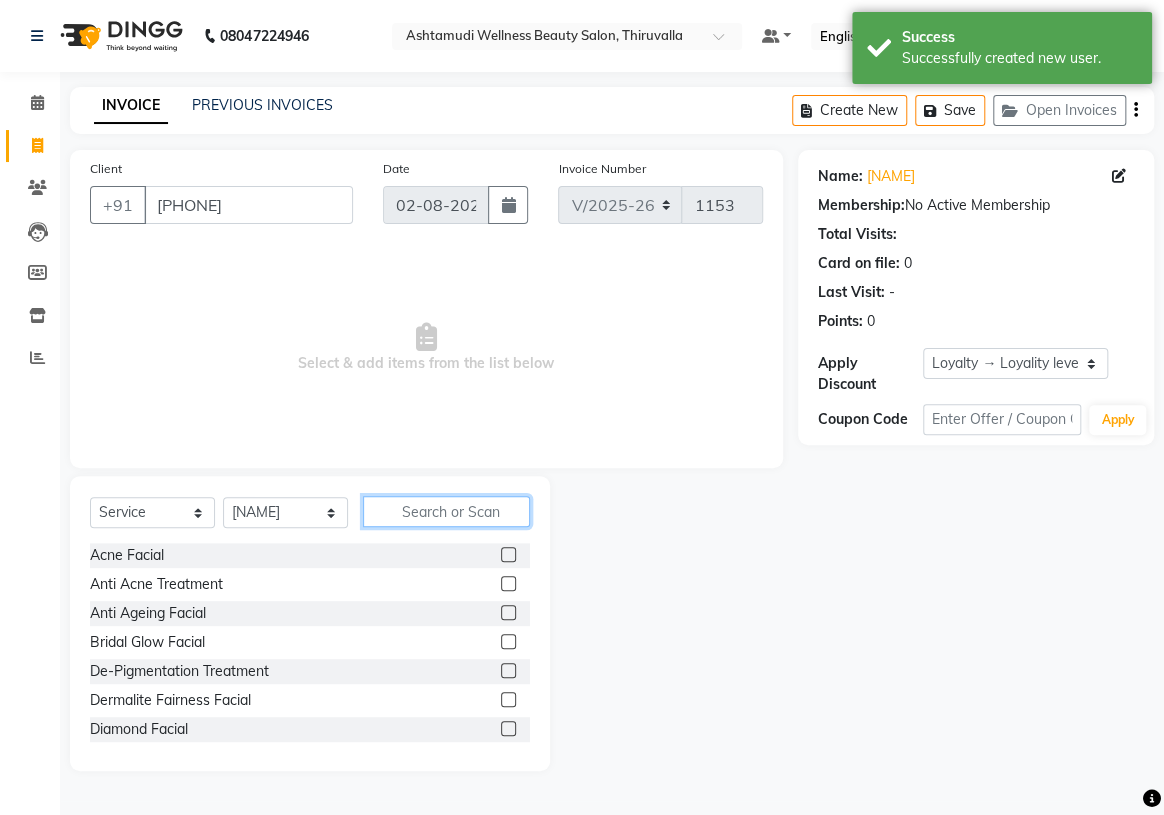 click 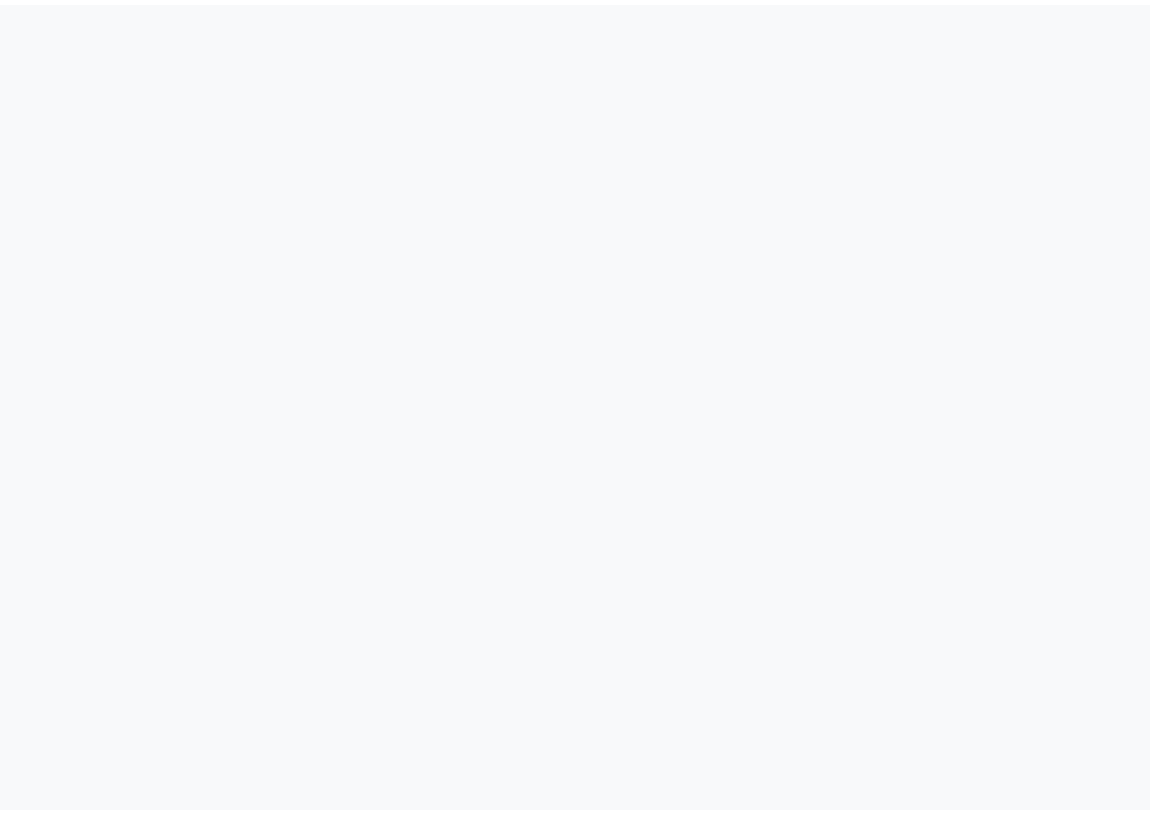 scroll, scrollTop: 0, scrollLeft: 0, axis: both 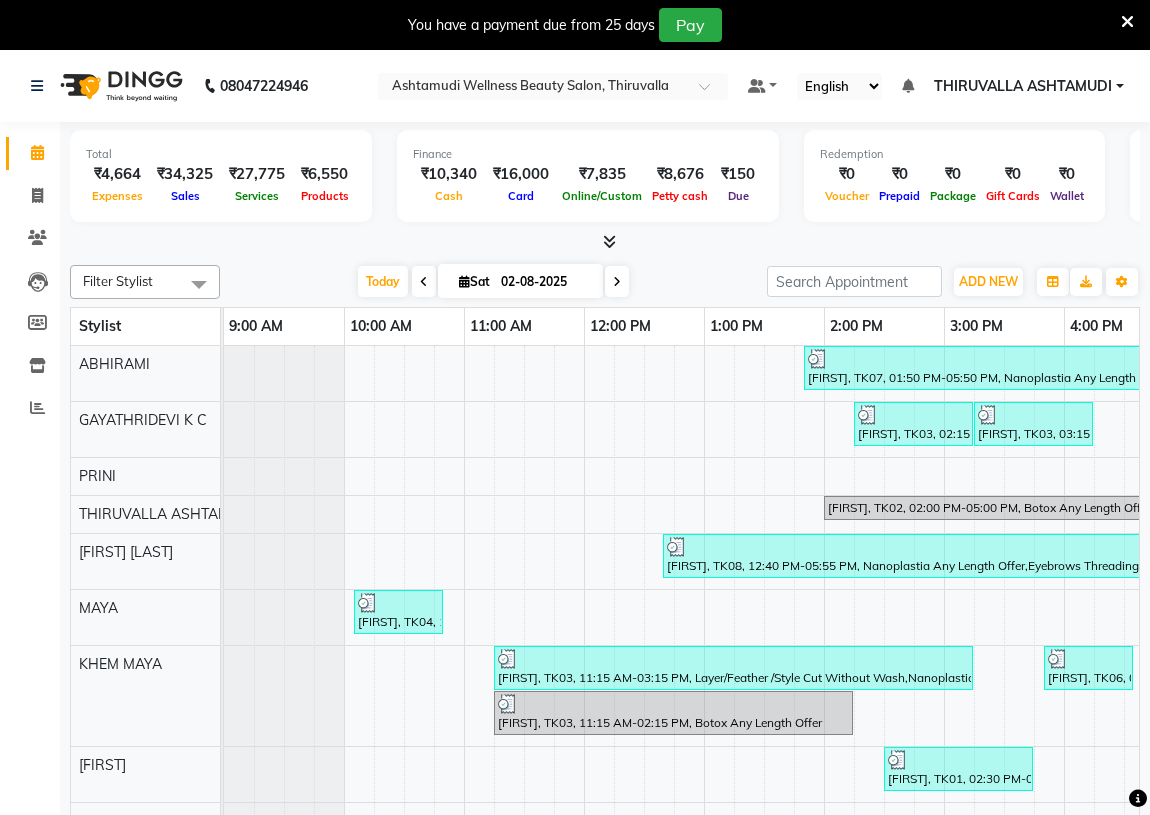 click on "You have a payment due from 25 days   Pay" at bounding box center (575, 25) 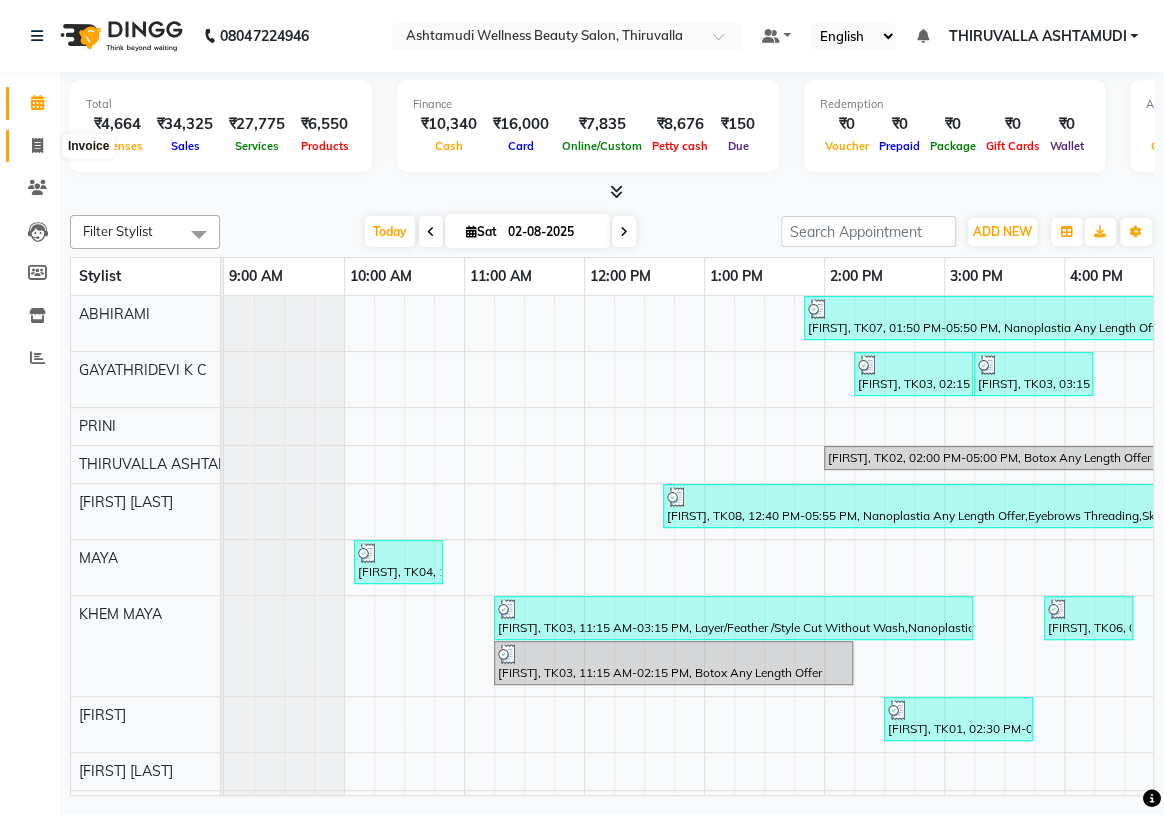 click 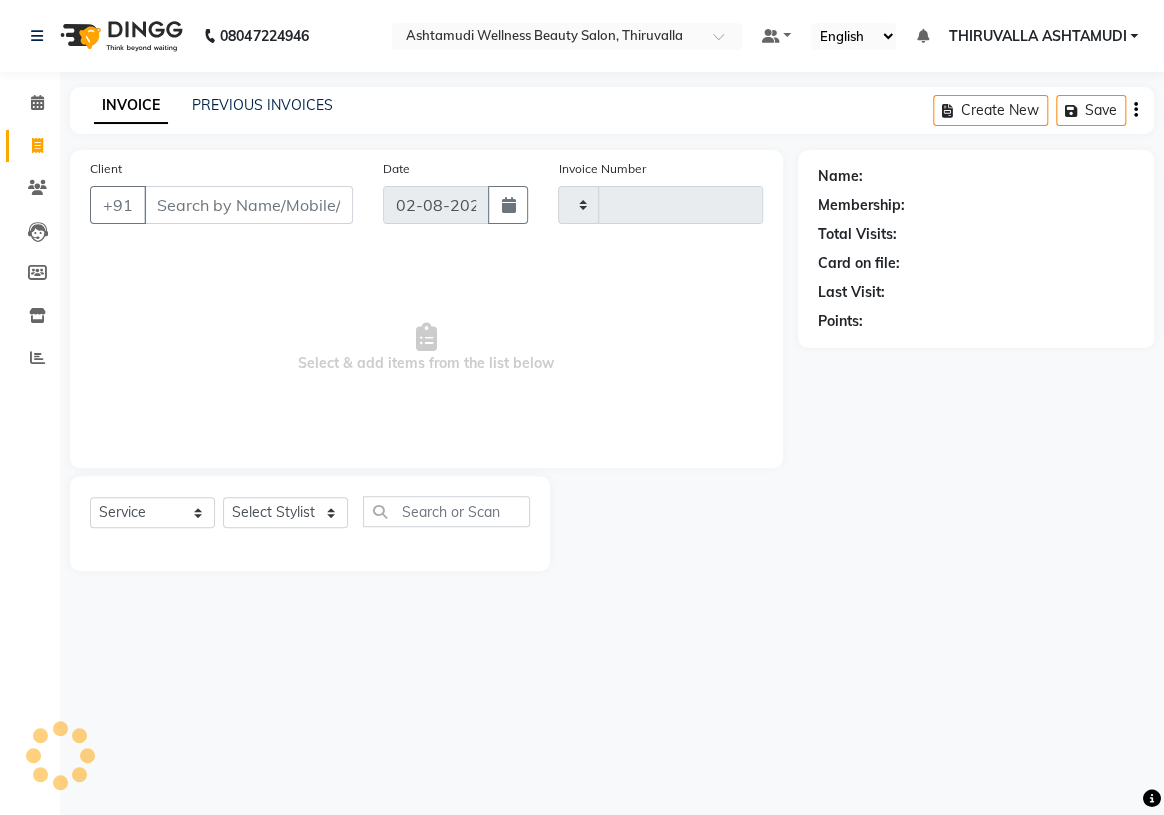 type on "1153" 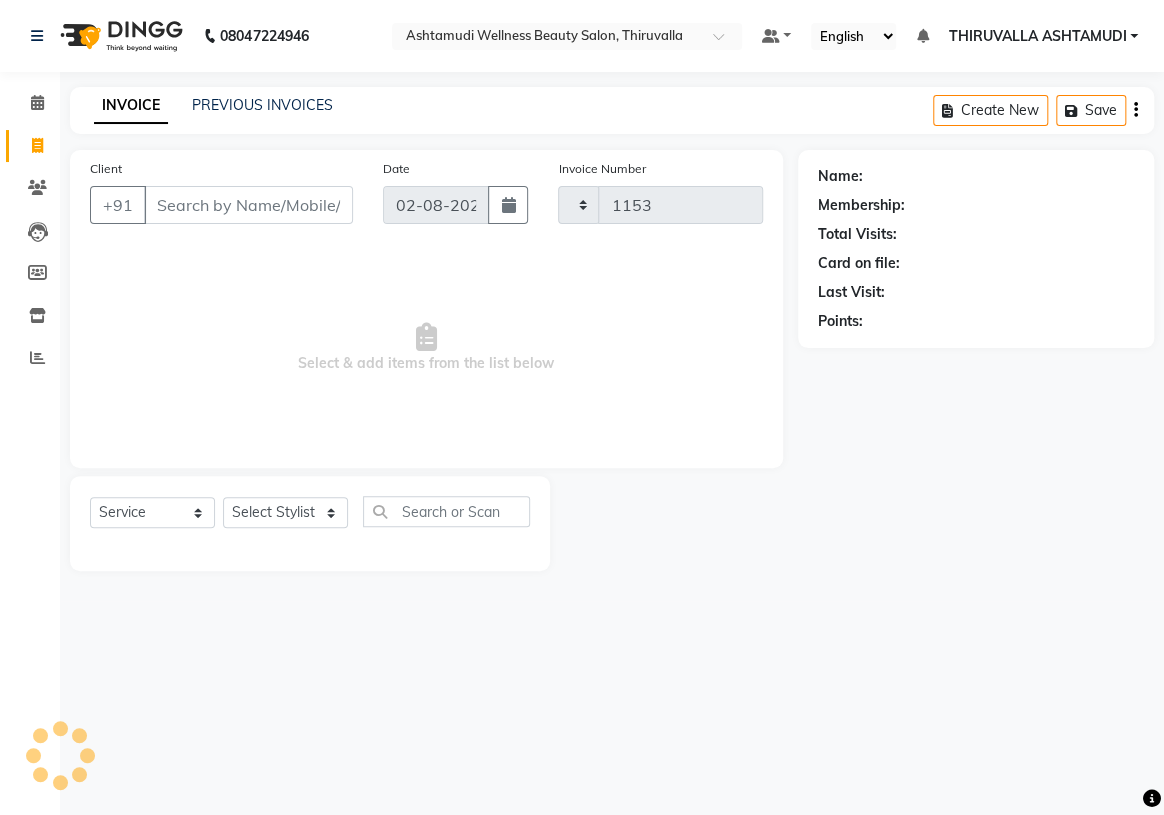 select on "4634" 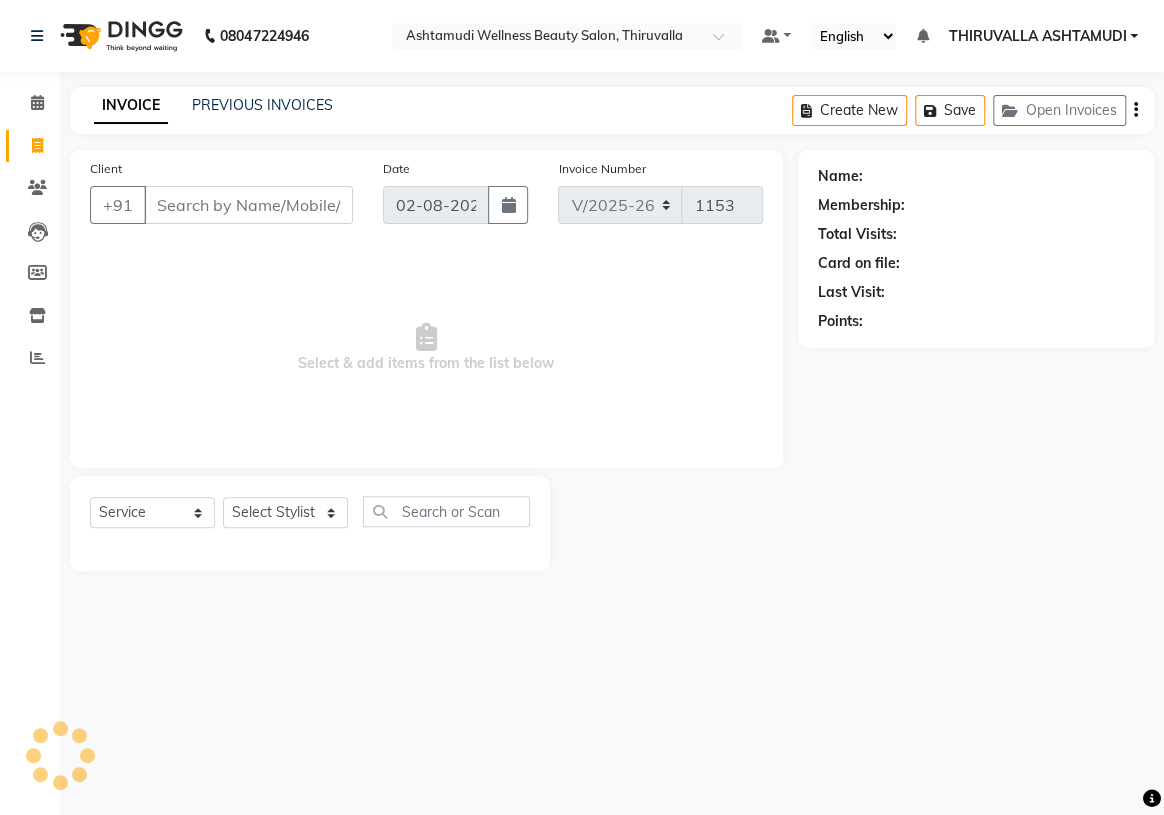 click on "Client" at bounding box center [248, 205] 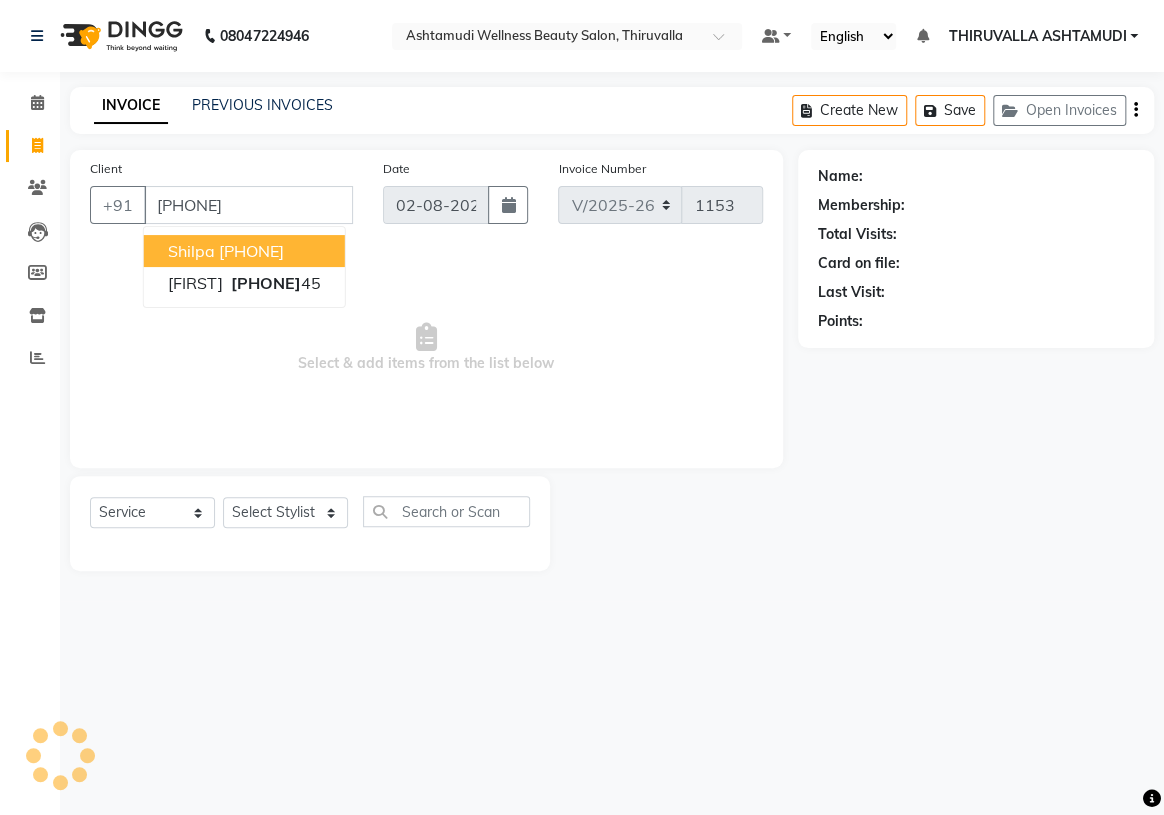 type on "[PHONE]" 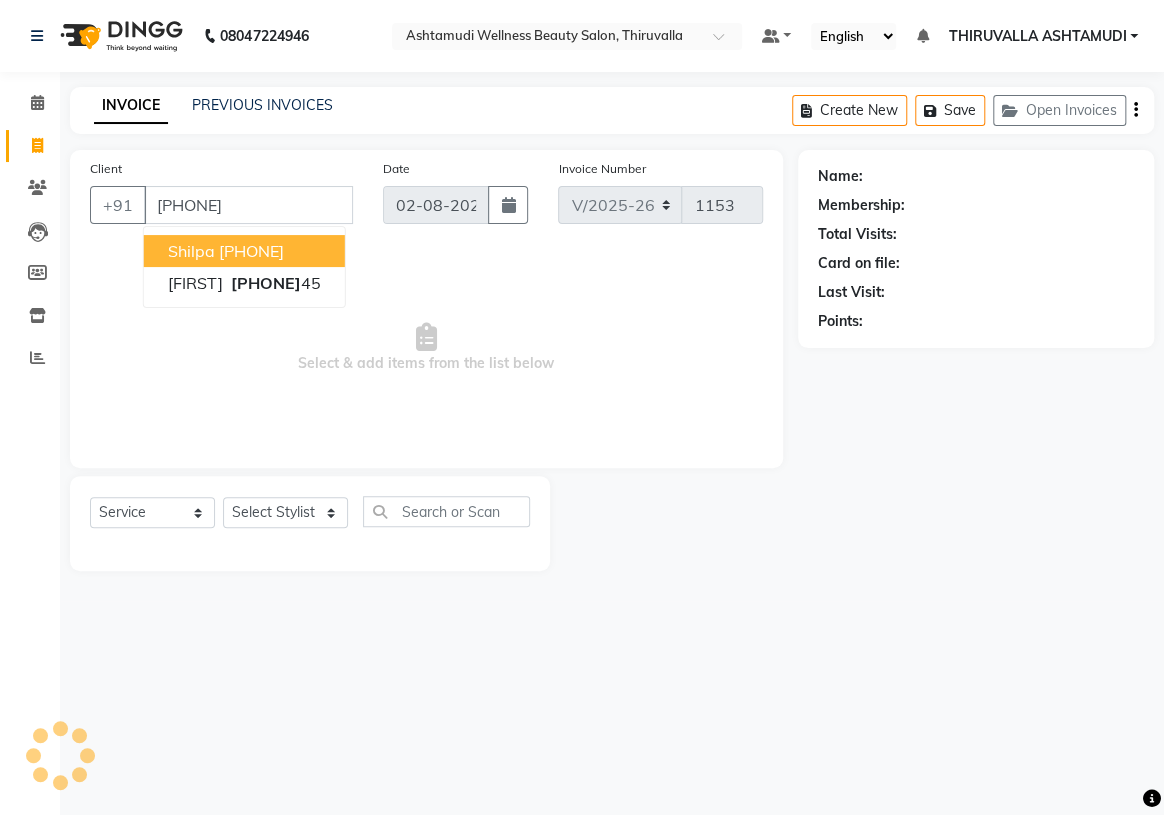 select on "1: Object" 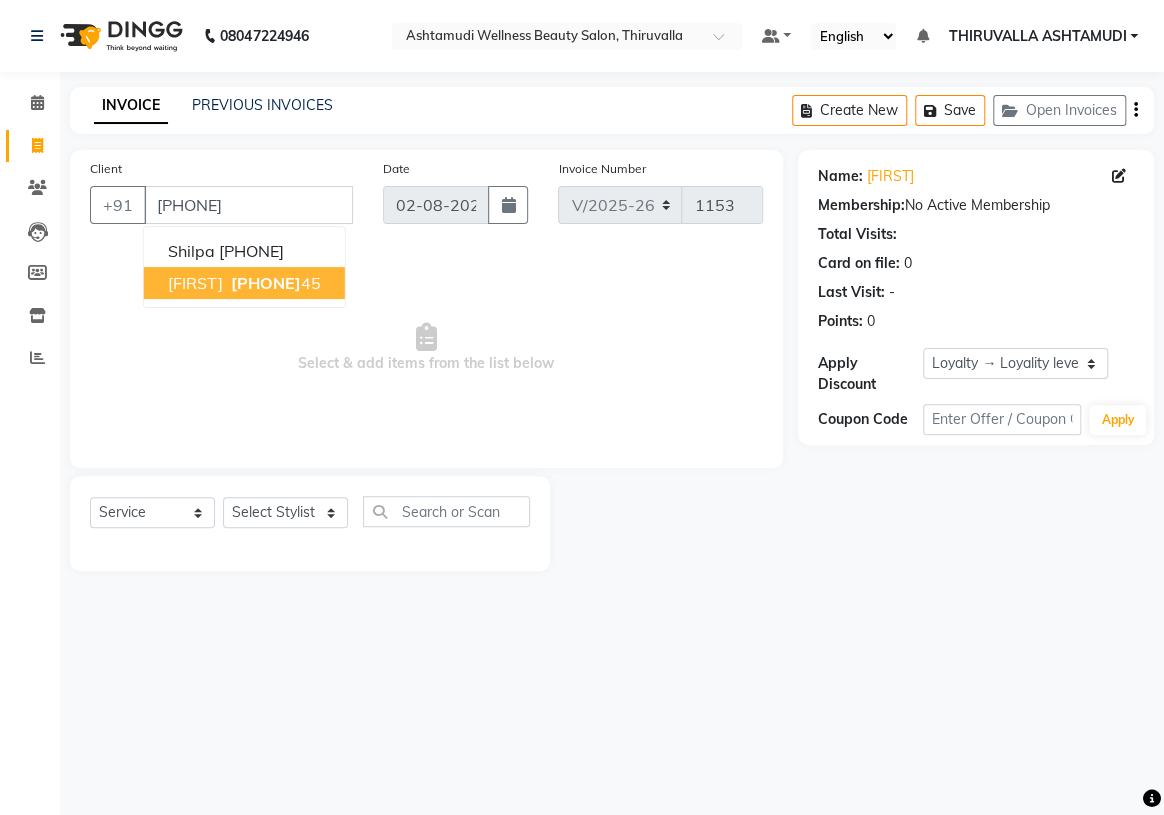 click on "[PHONE]" at bounding box center (266, 283) 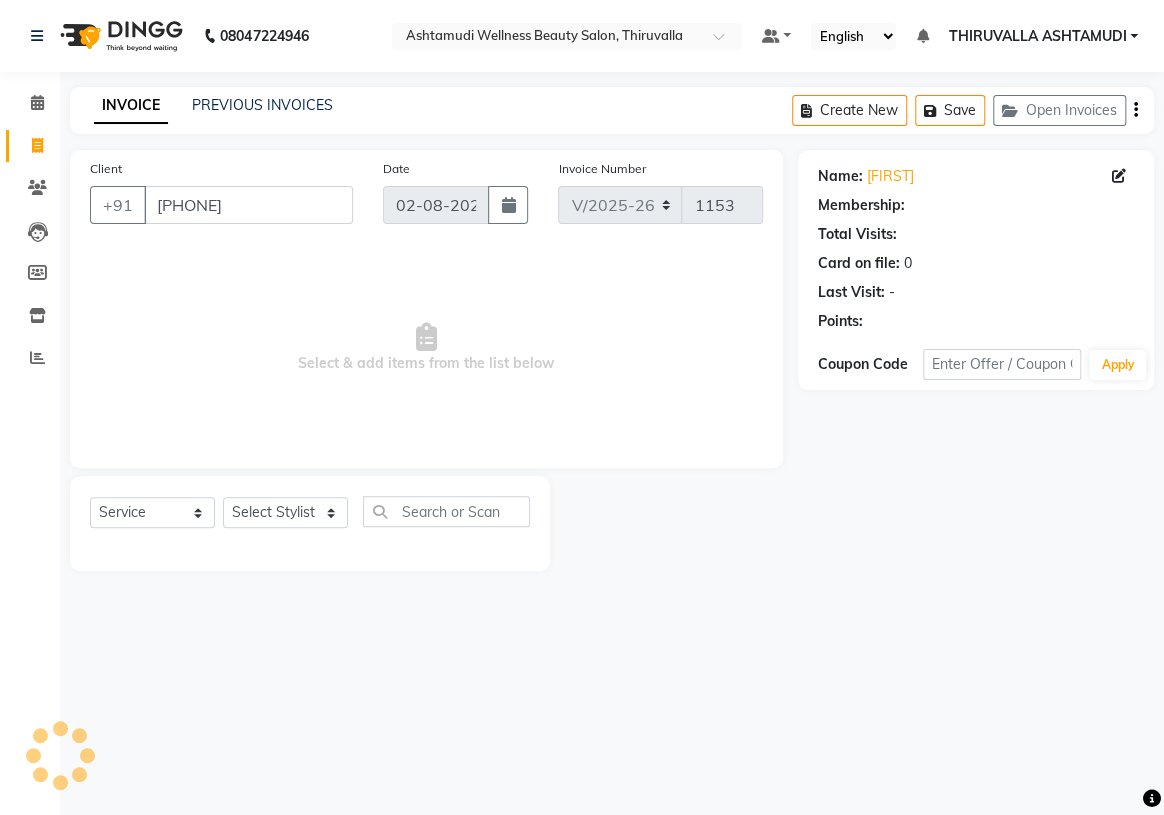 select on "1: Object" 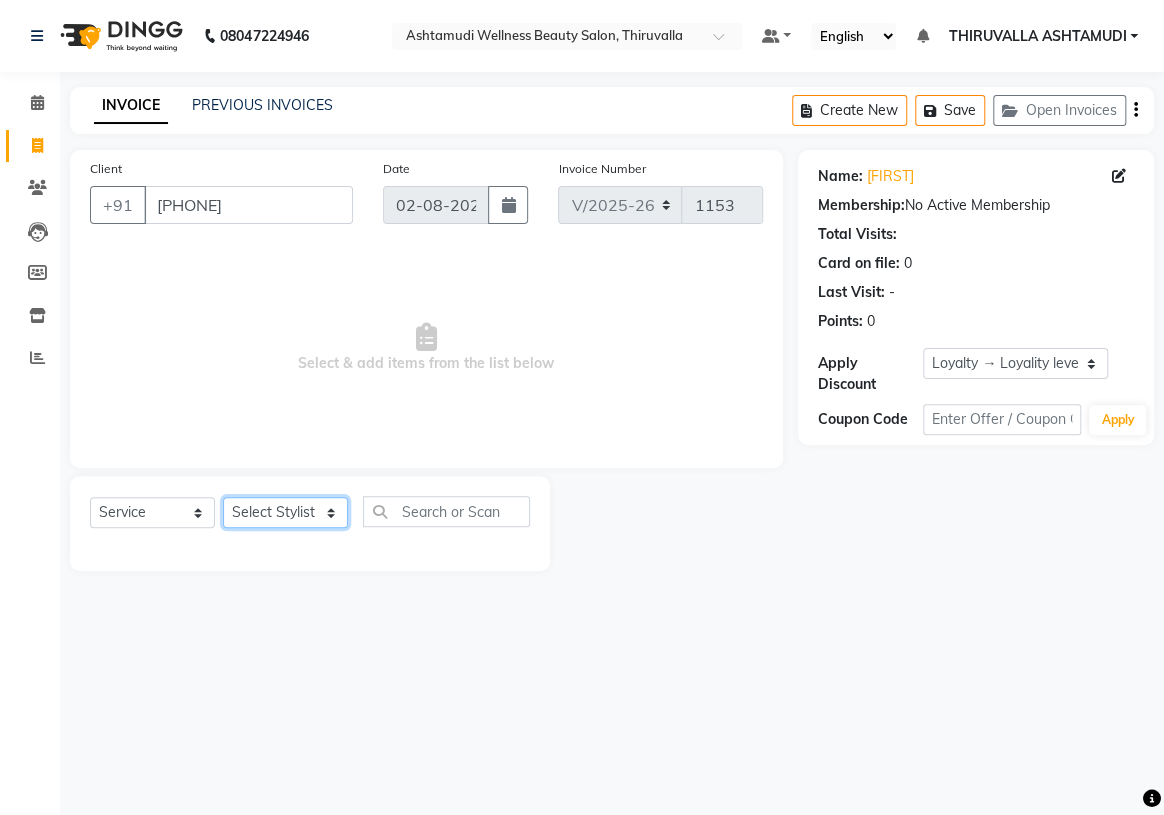 click on "Select Stylist ABHIRAMI		 Arya Eshani GAYATHRIDEVI	K C	 Jisna KHEM MAYA MAYA PRINI		 RINA RAI SHINY ABY THIRUVALLA ASHTAMUDI VISMAYA SURENDRAN" 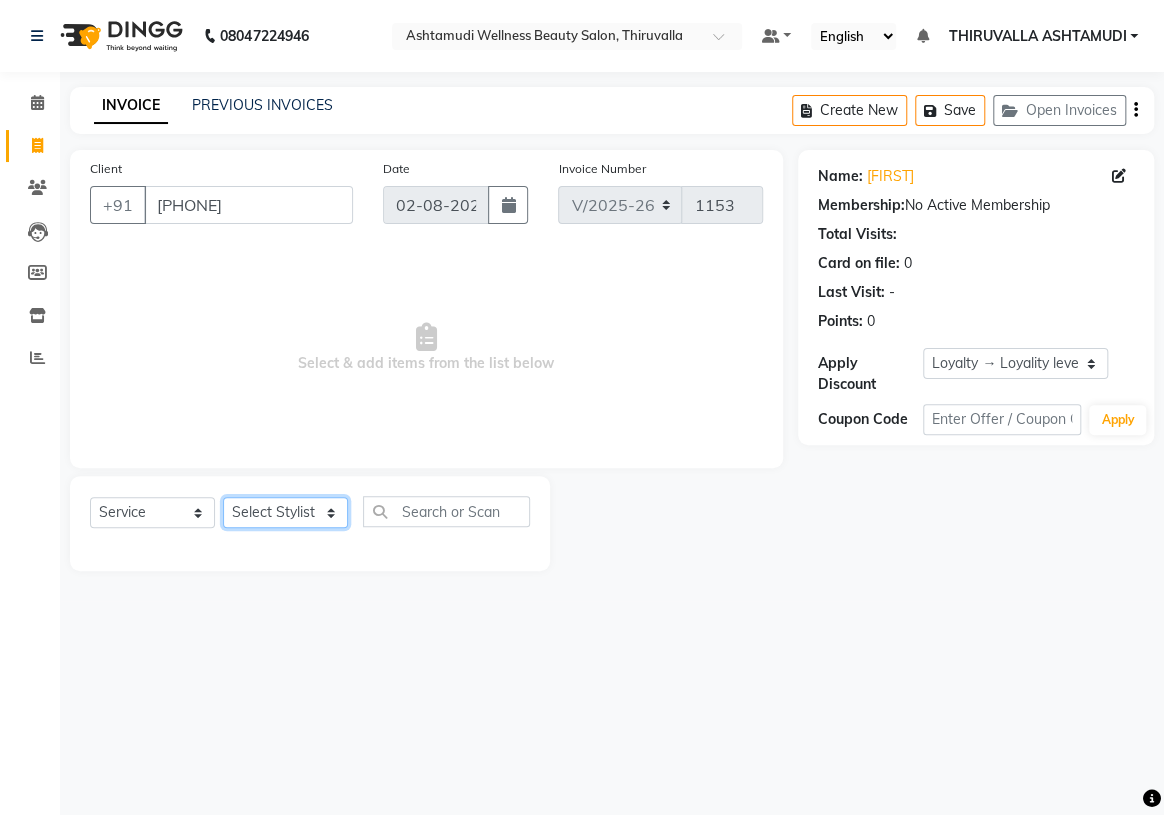 select on "87760" 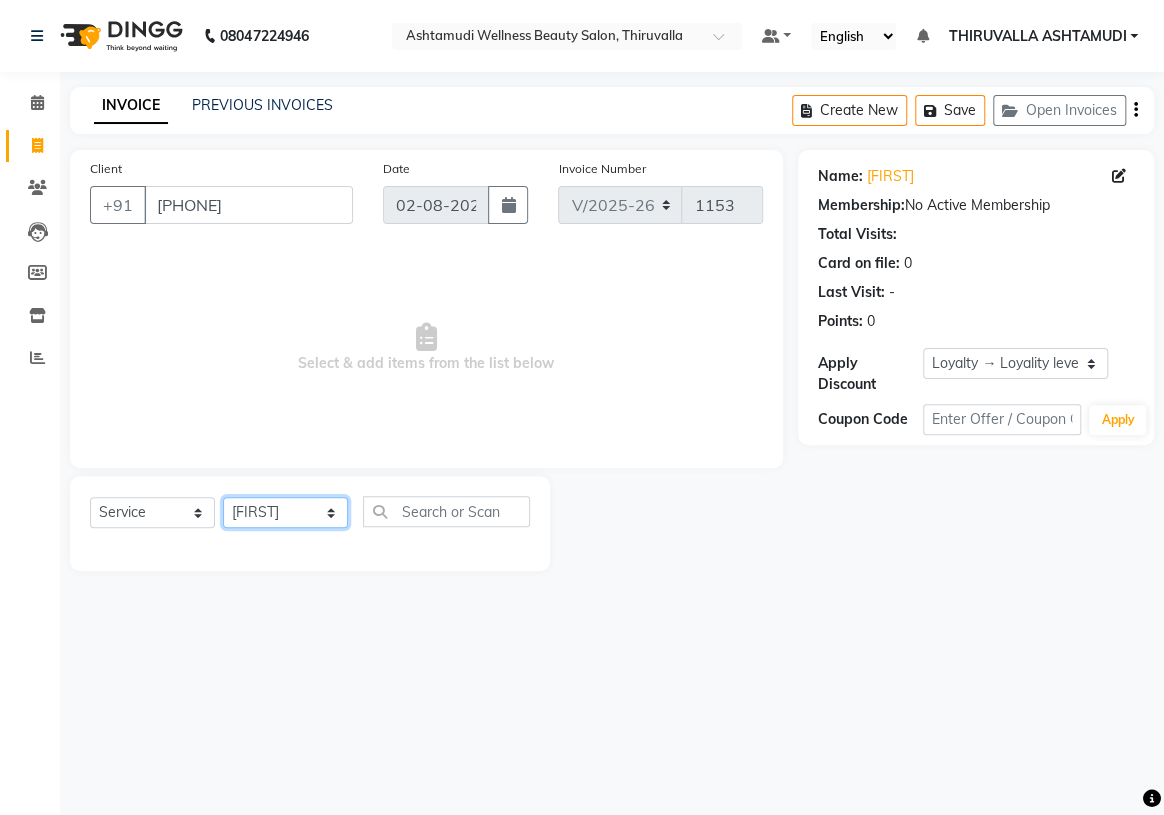 click on "Select Stylist ABHIRAMI		 Arya Eshani GAYATHRIDEVI	K C	 Jisna KHEM MAYA MAYA PRINI		 RINA RAI SHINY ABY THIRUVALLA ASHTAMUDI VISMAYA SURENDRAN" 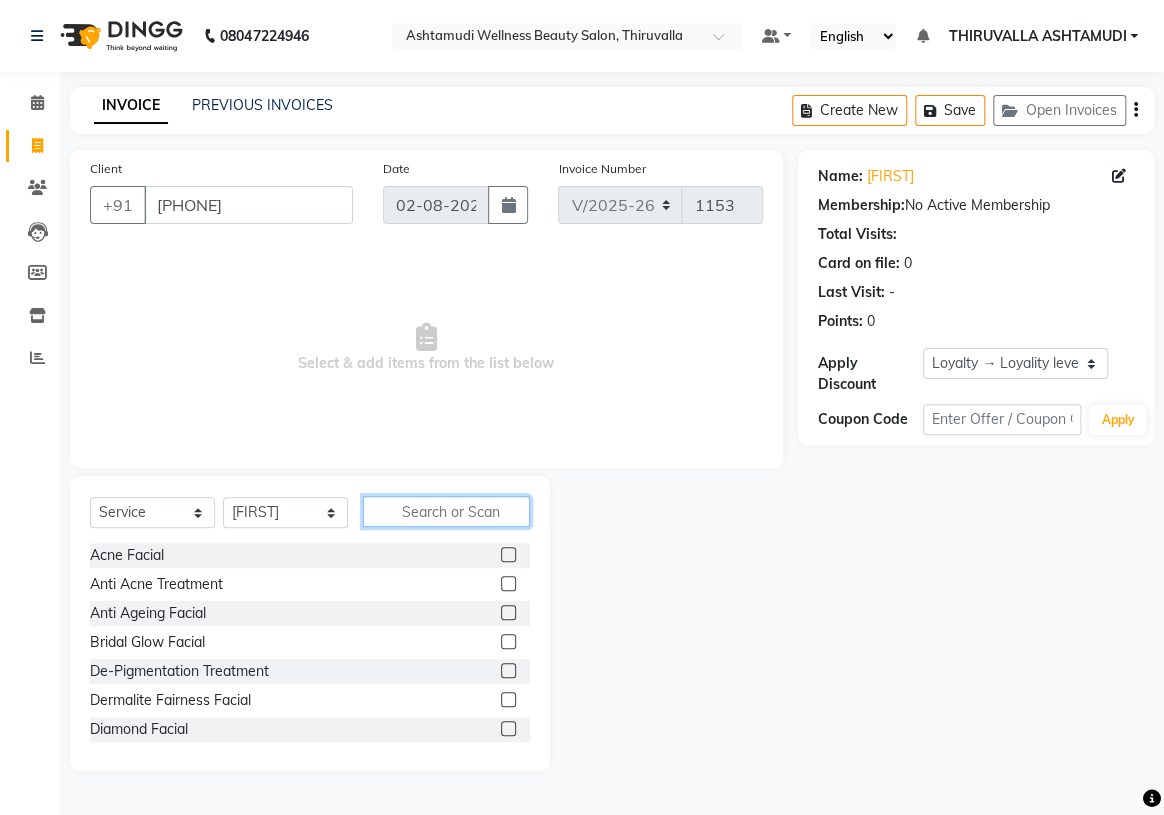 click 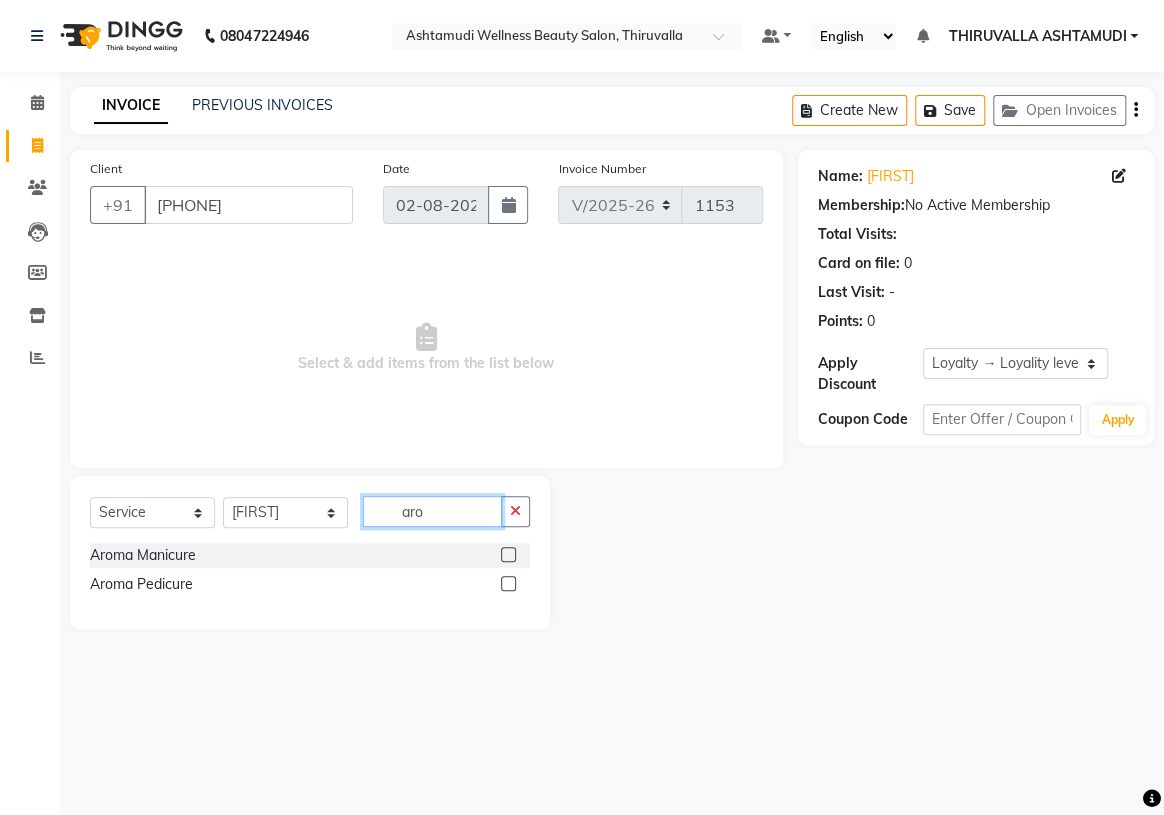 type on "aro" 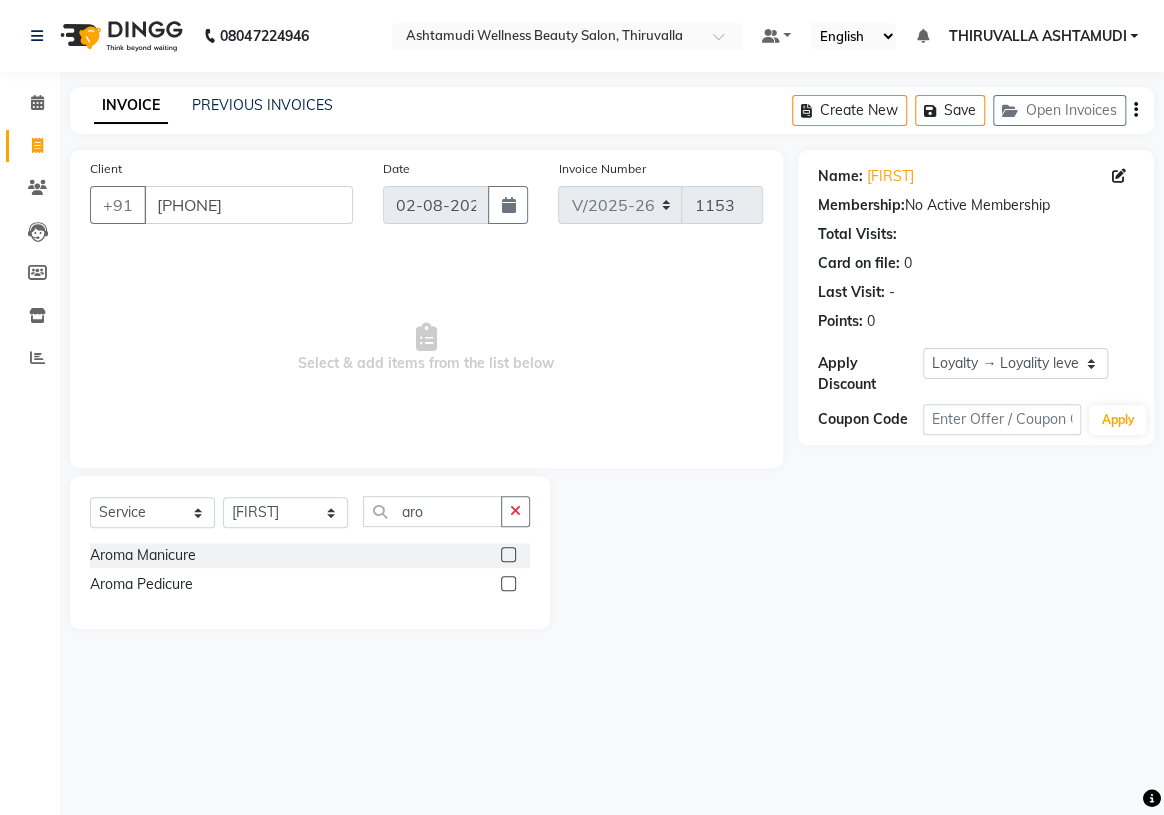 click 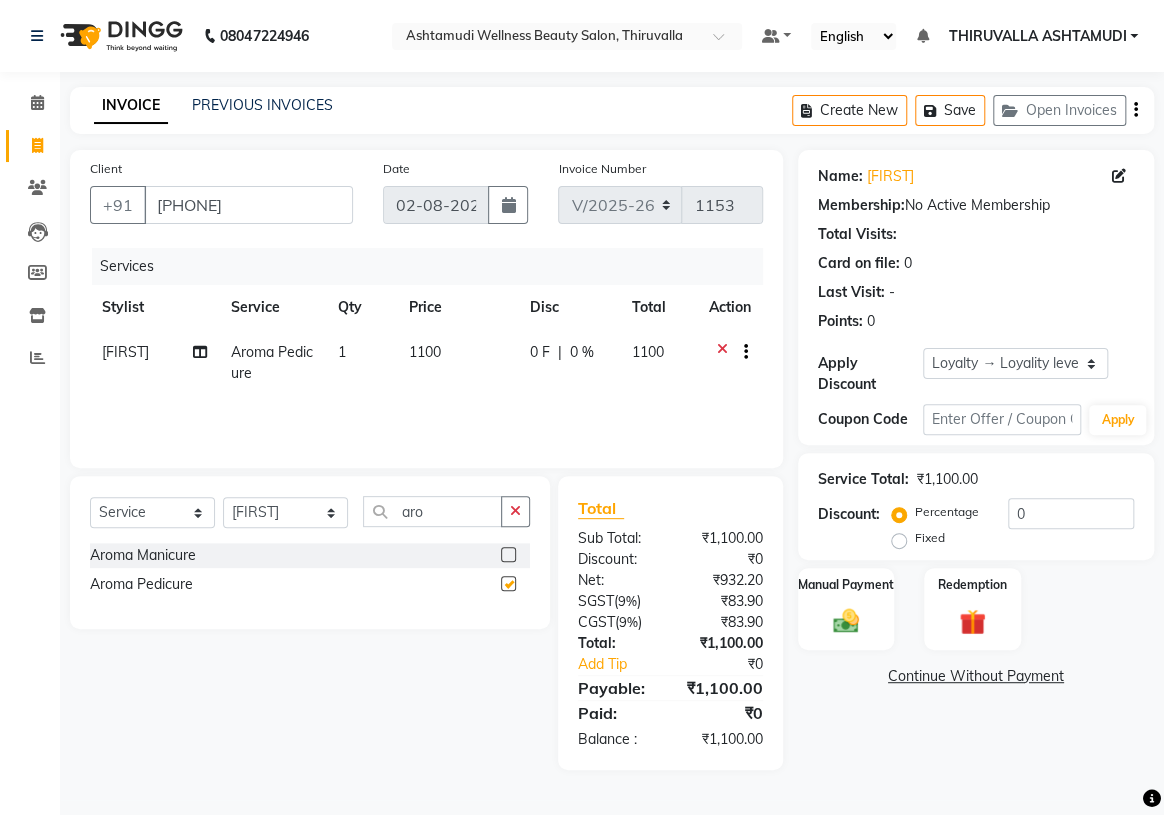 checkbox on "false" 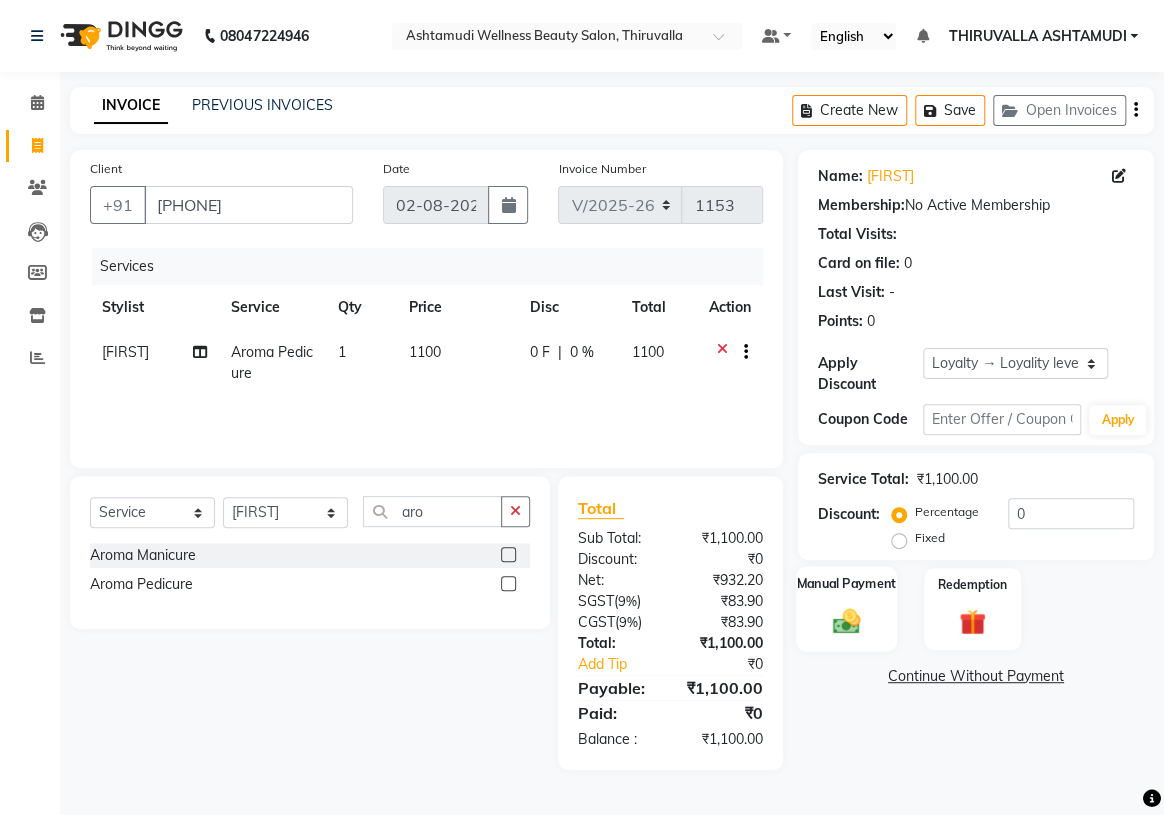 click 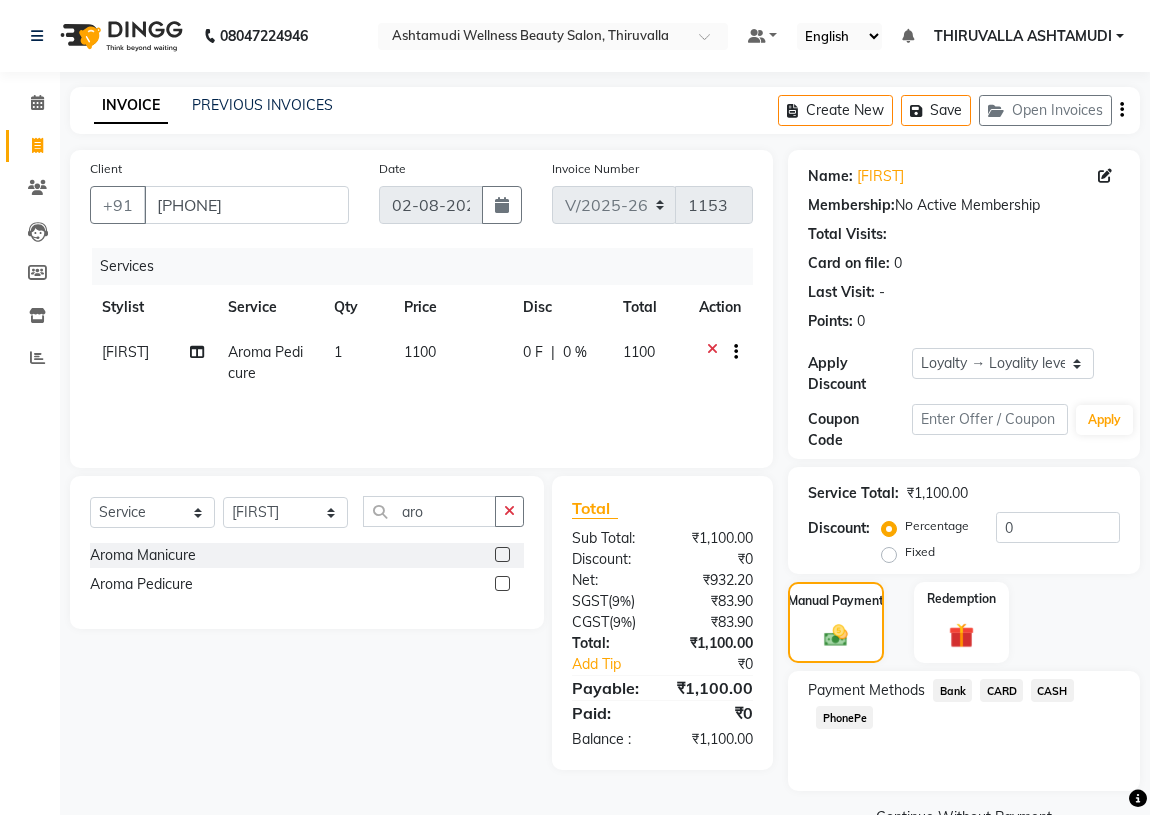 click on "PhonePe" 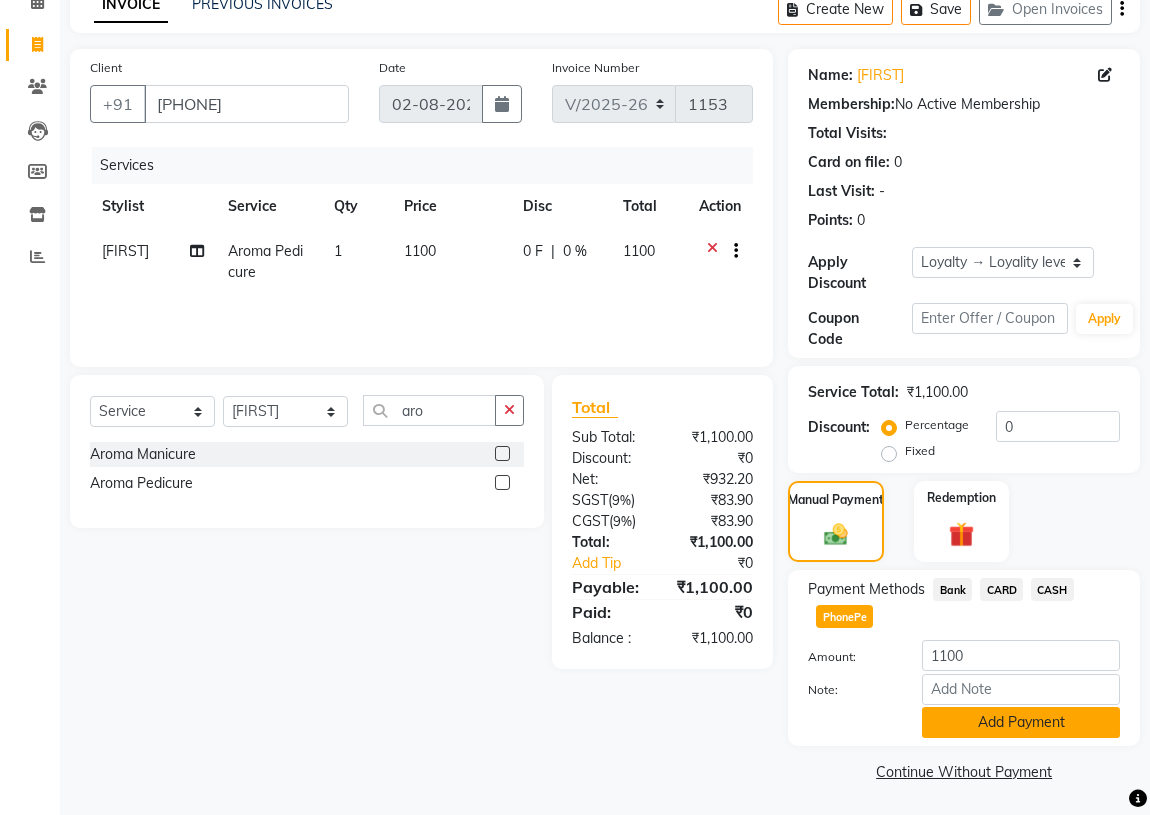click on "Add Payment" 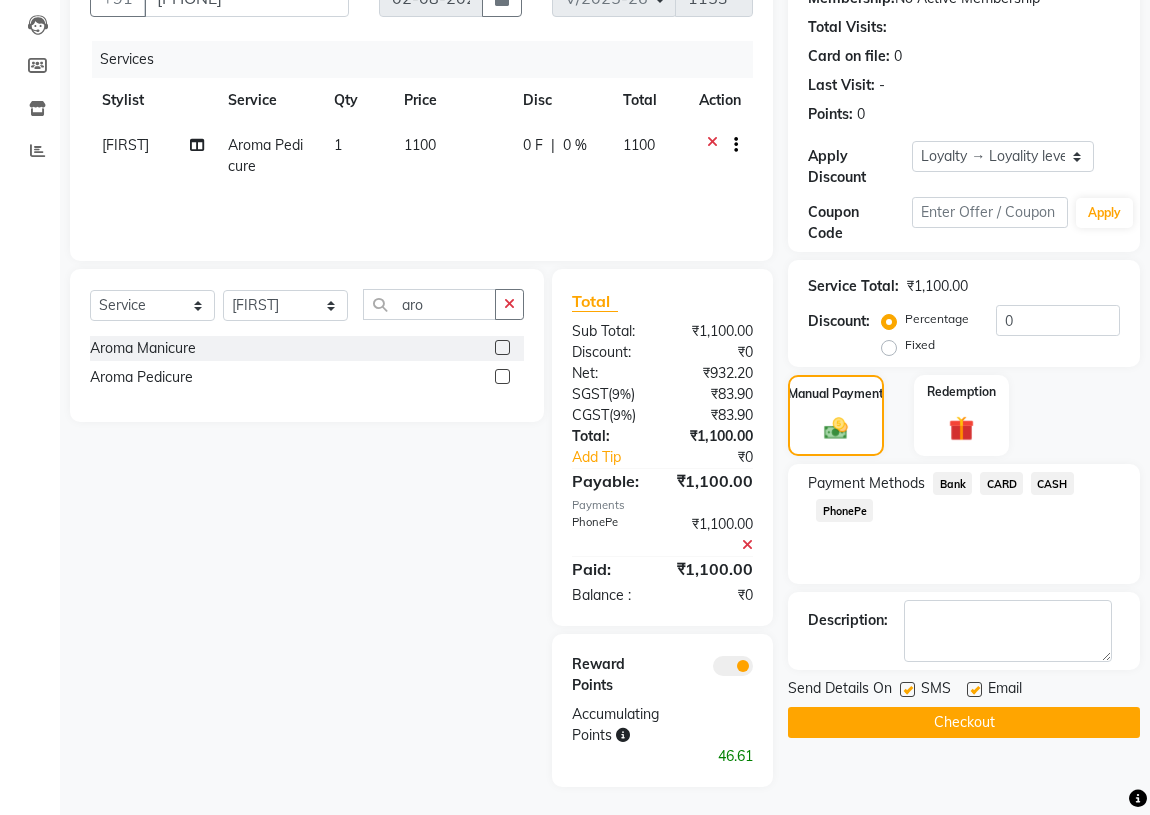 scroll, scrollTop: 209, scrollLeft: 0, axis: vertical 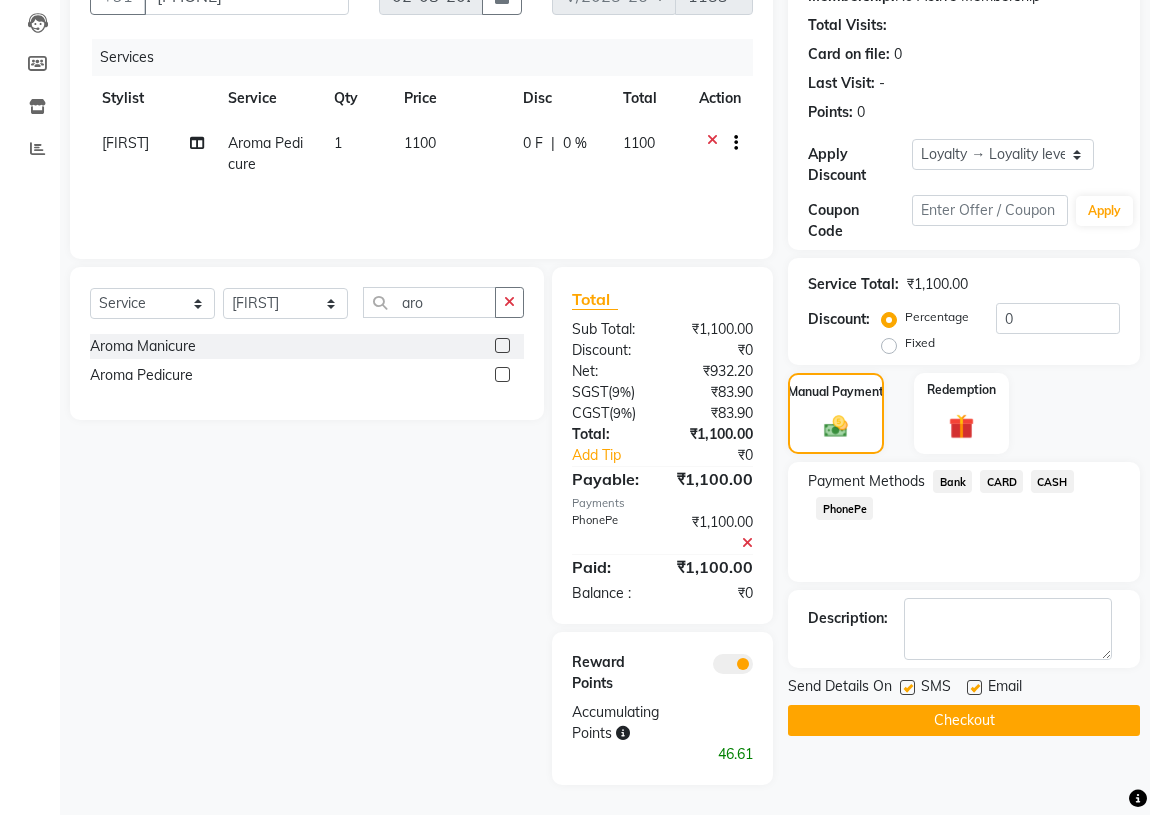 click on "Checkout" 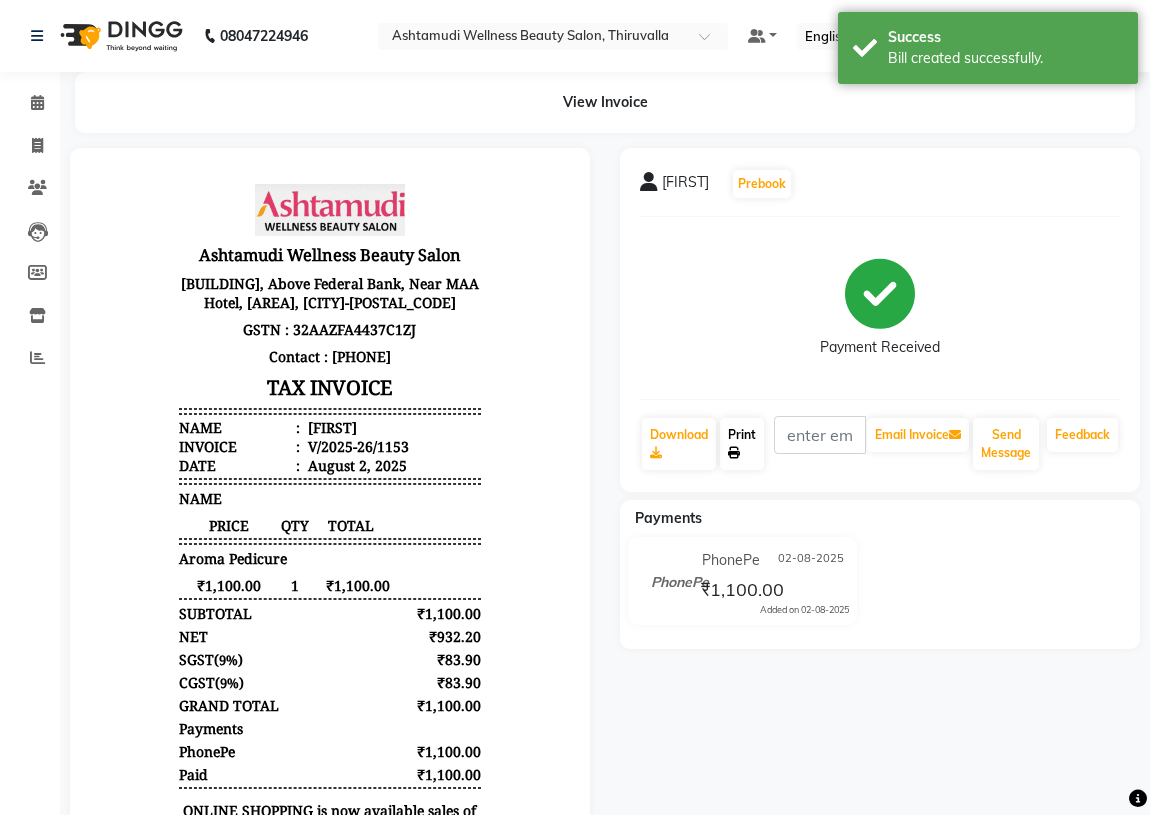 scroll, scrollTop: 0, scrollLeft: 0, axis: both 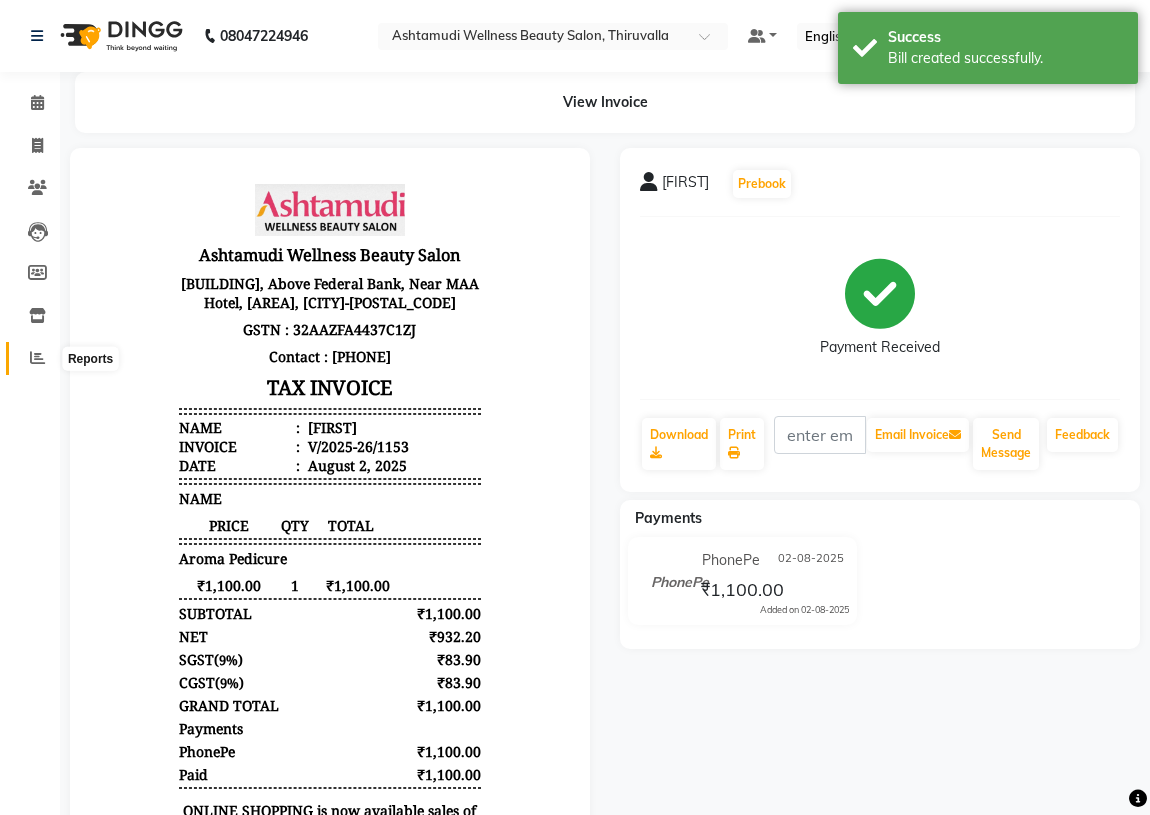 click 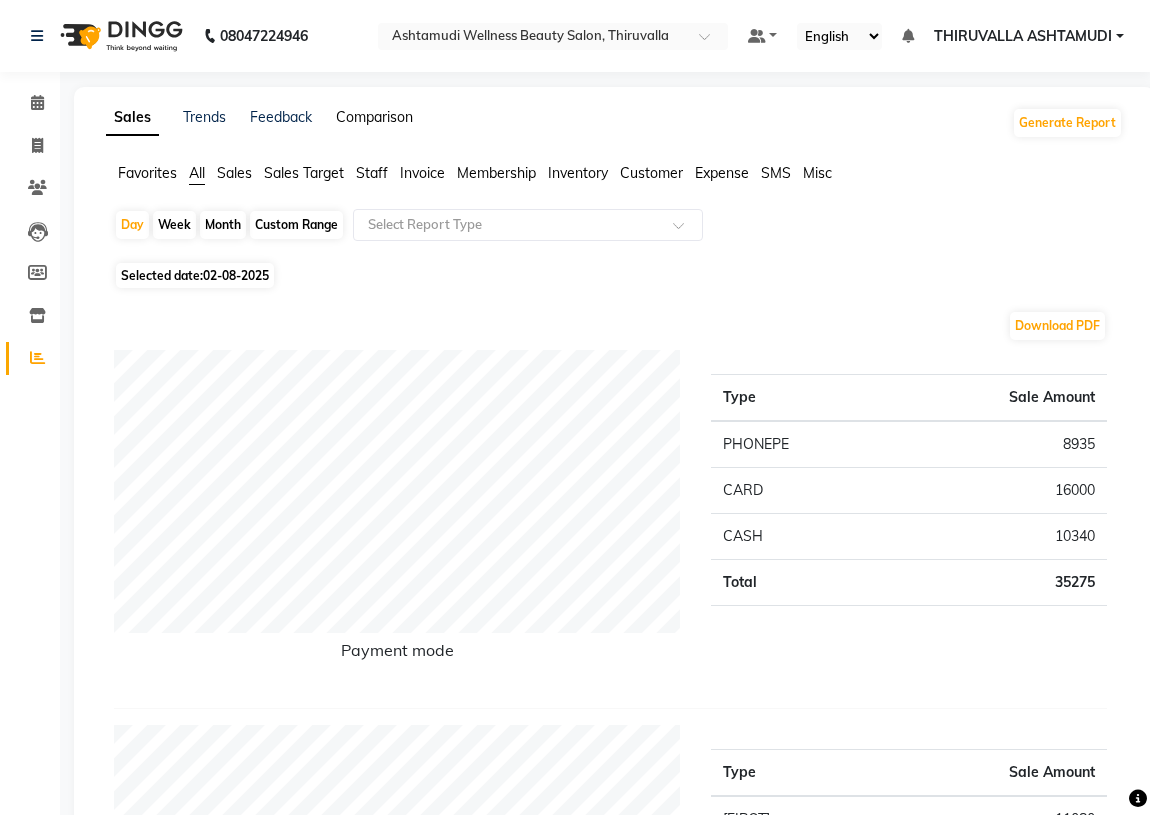 click on "Comparison" 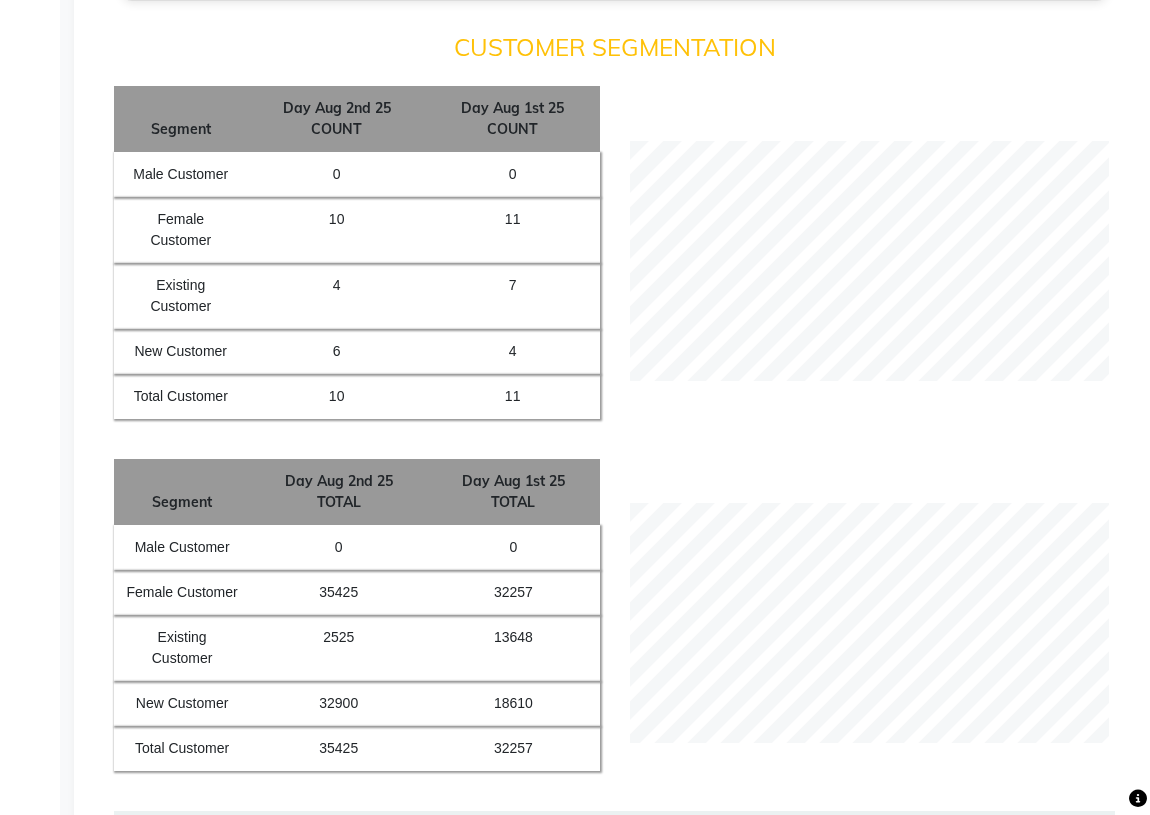 scroll, scrollTop: 1636, scrollLeft: 0, axis: vertical 